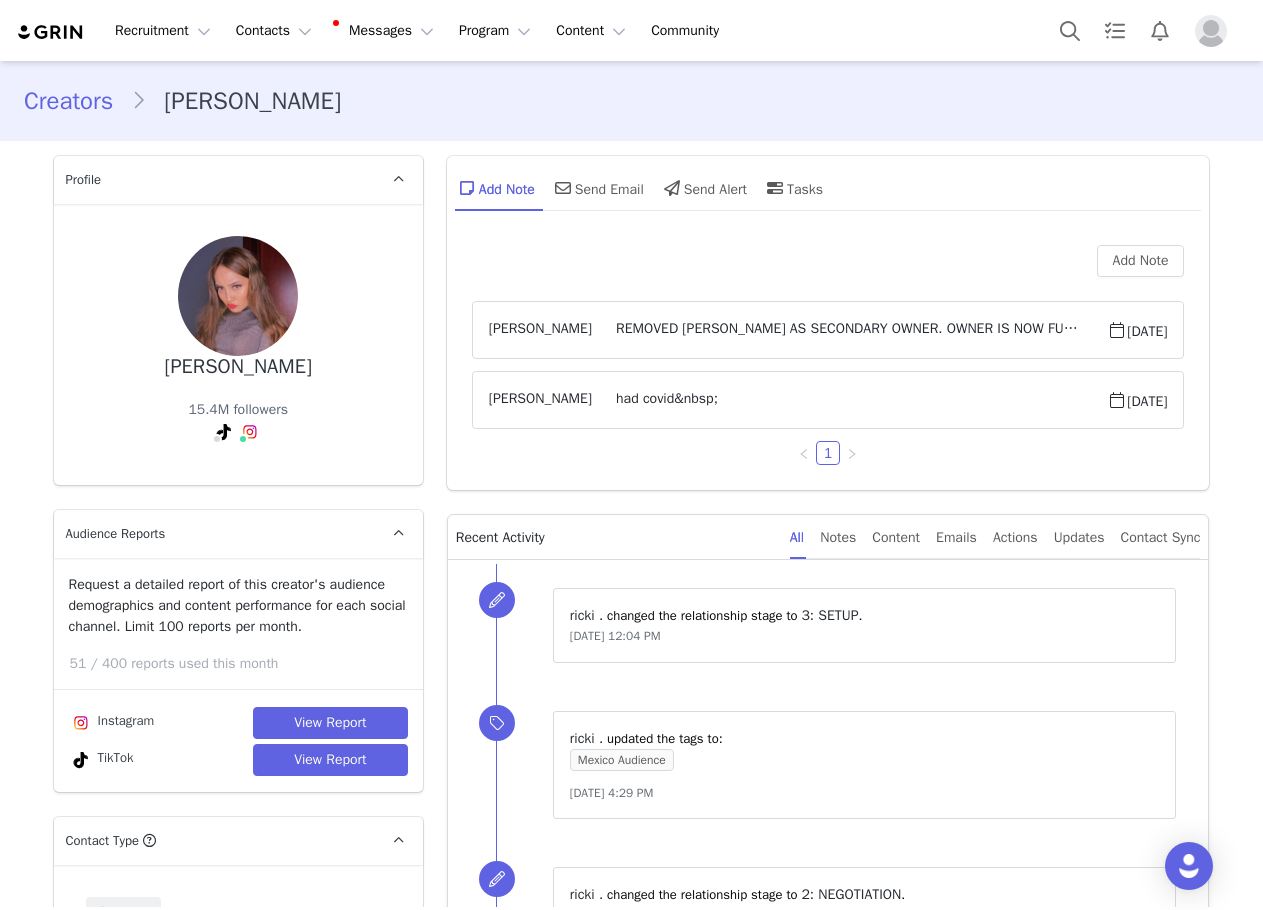 scroll, scrollTop: 0, scrollLeft: 0, axis: both 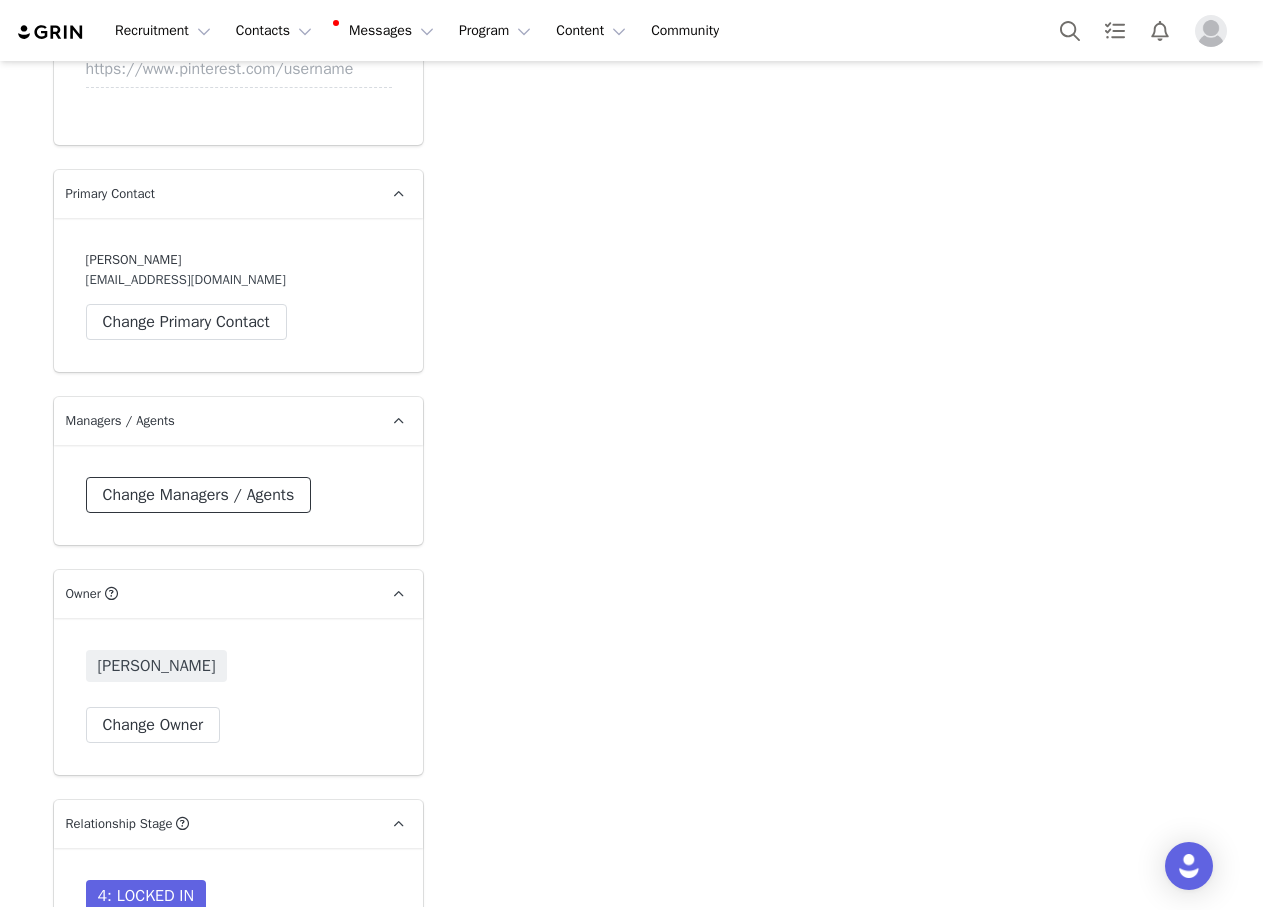 click on "Change Managers / Agents" at bounding box center [199, 495] 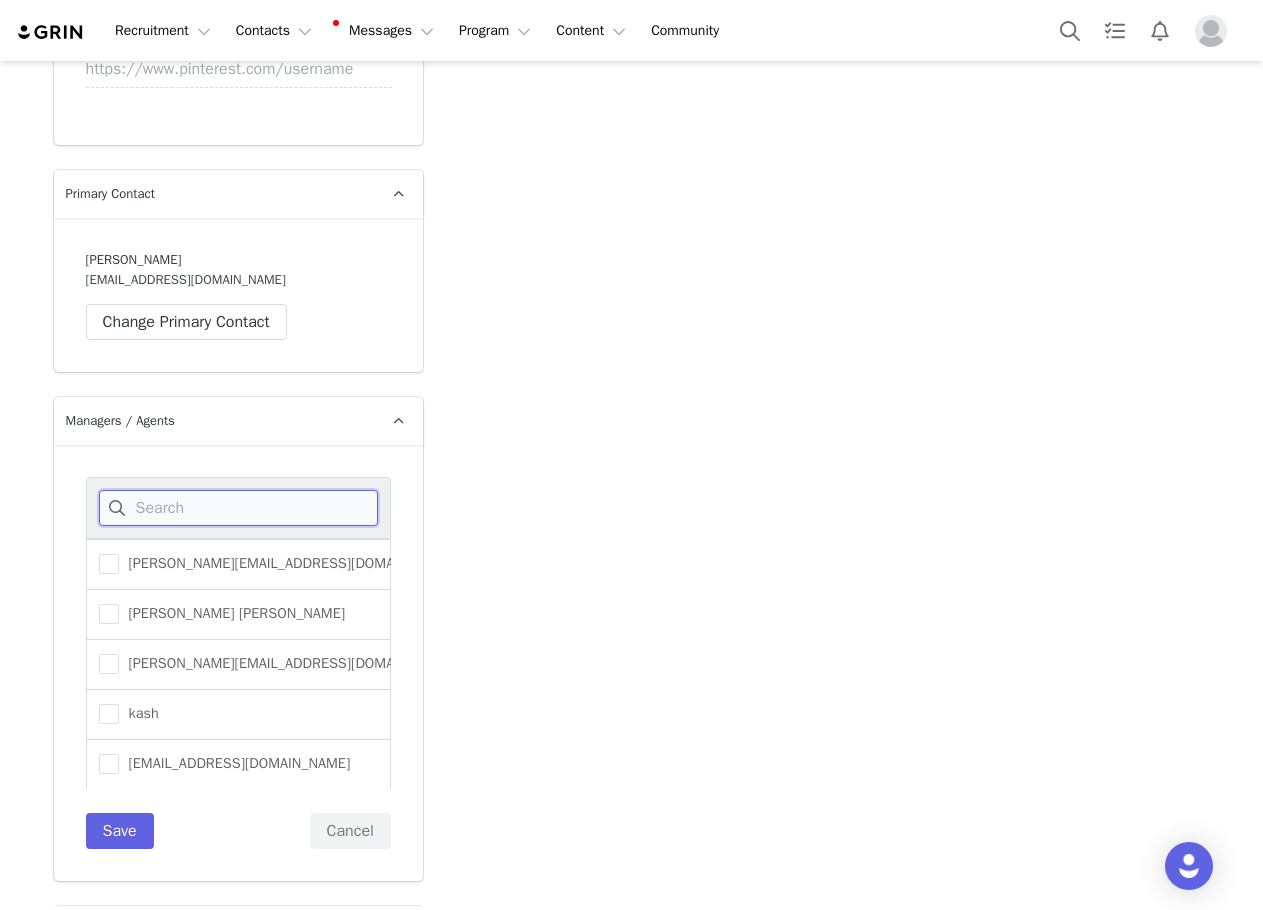 click at bounding box center (238, 508) 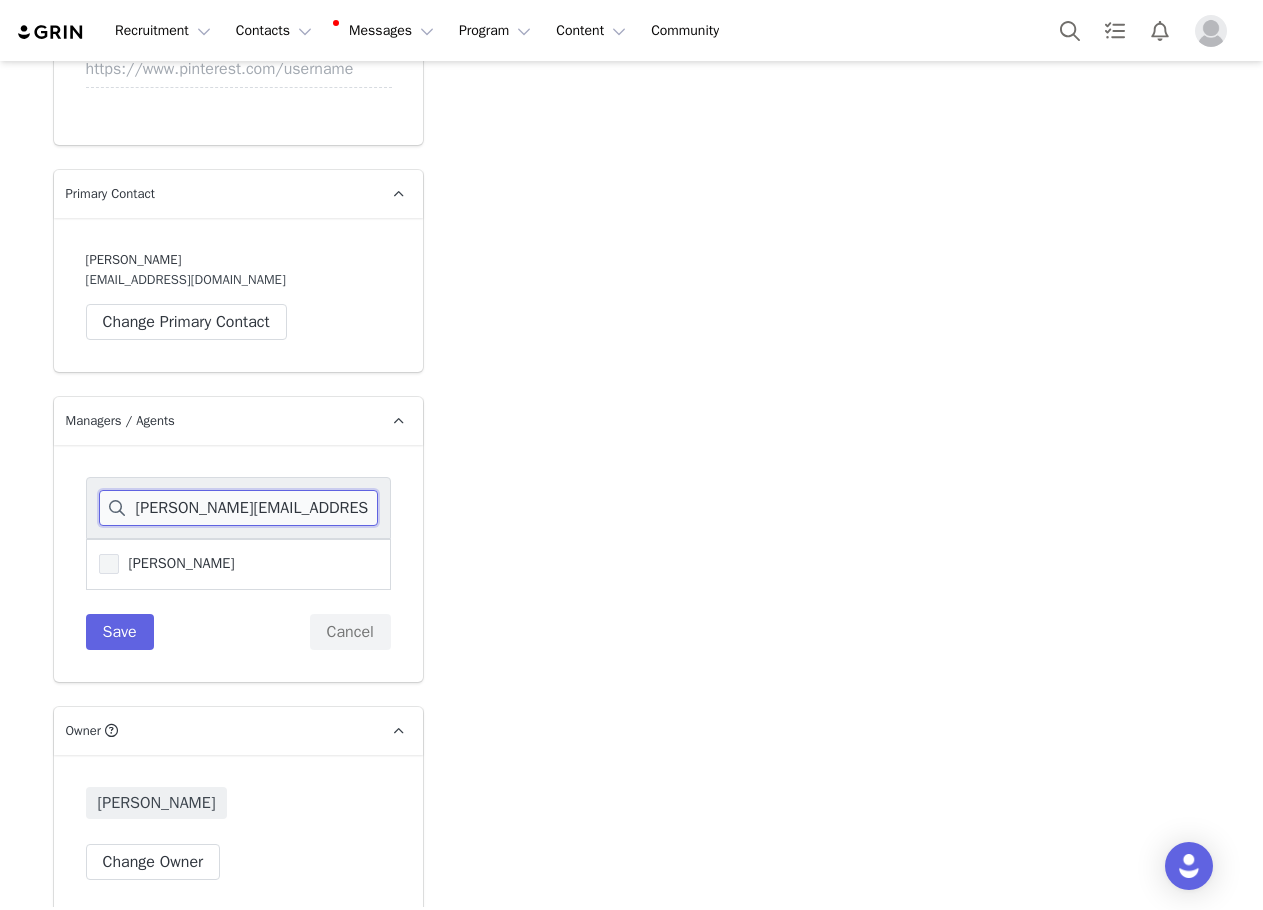 type on "[PERSON_NAME][EMAIL_ADDRESS][DOMAIN_NAME]" 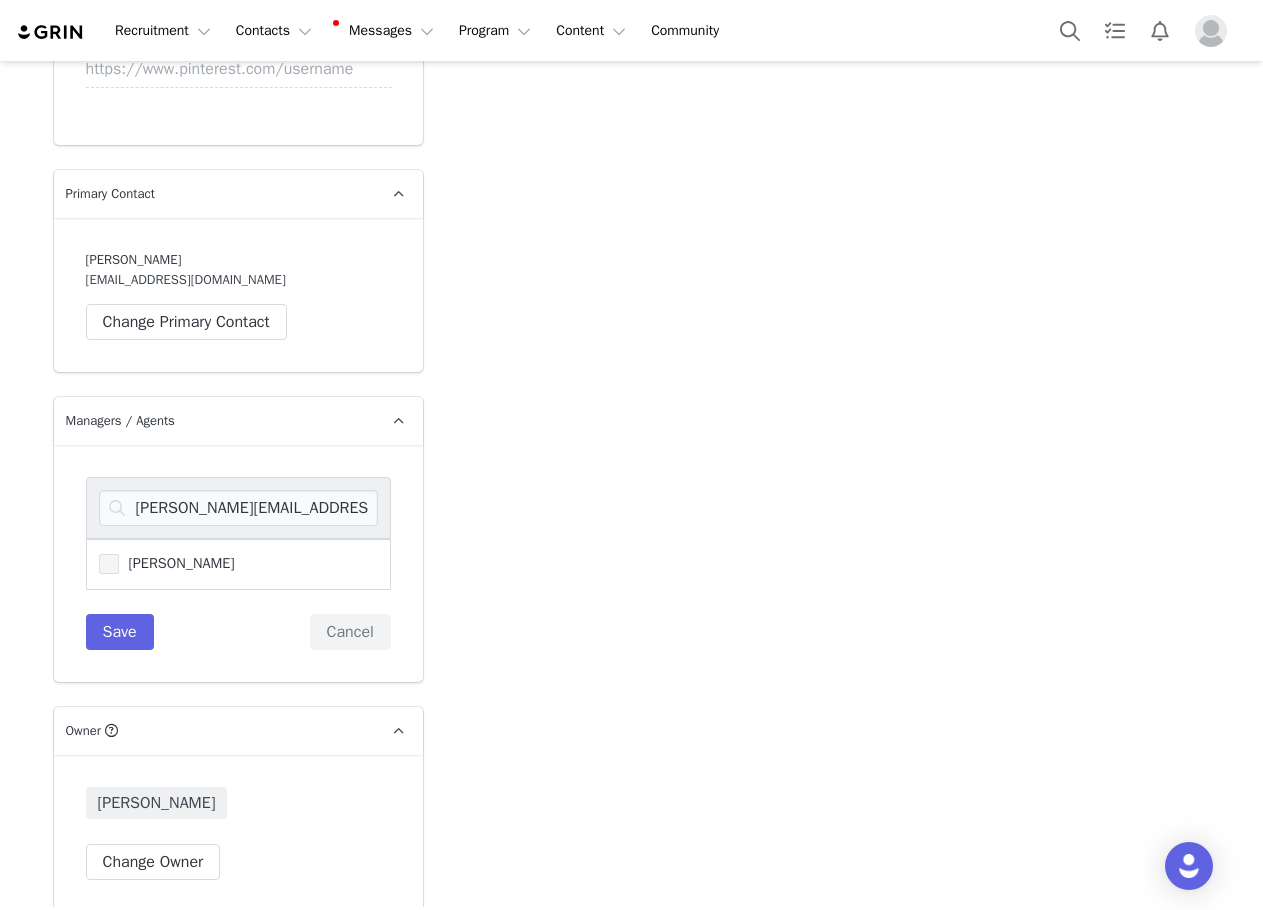 click on "[PERSON_NAME]" at bounding box center [177, 563] 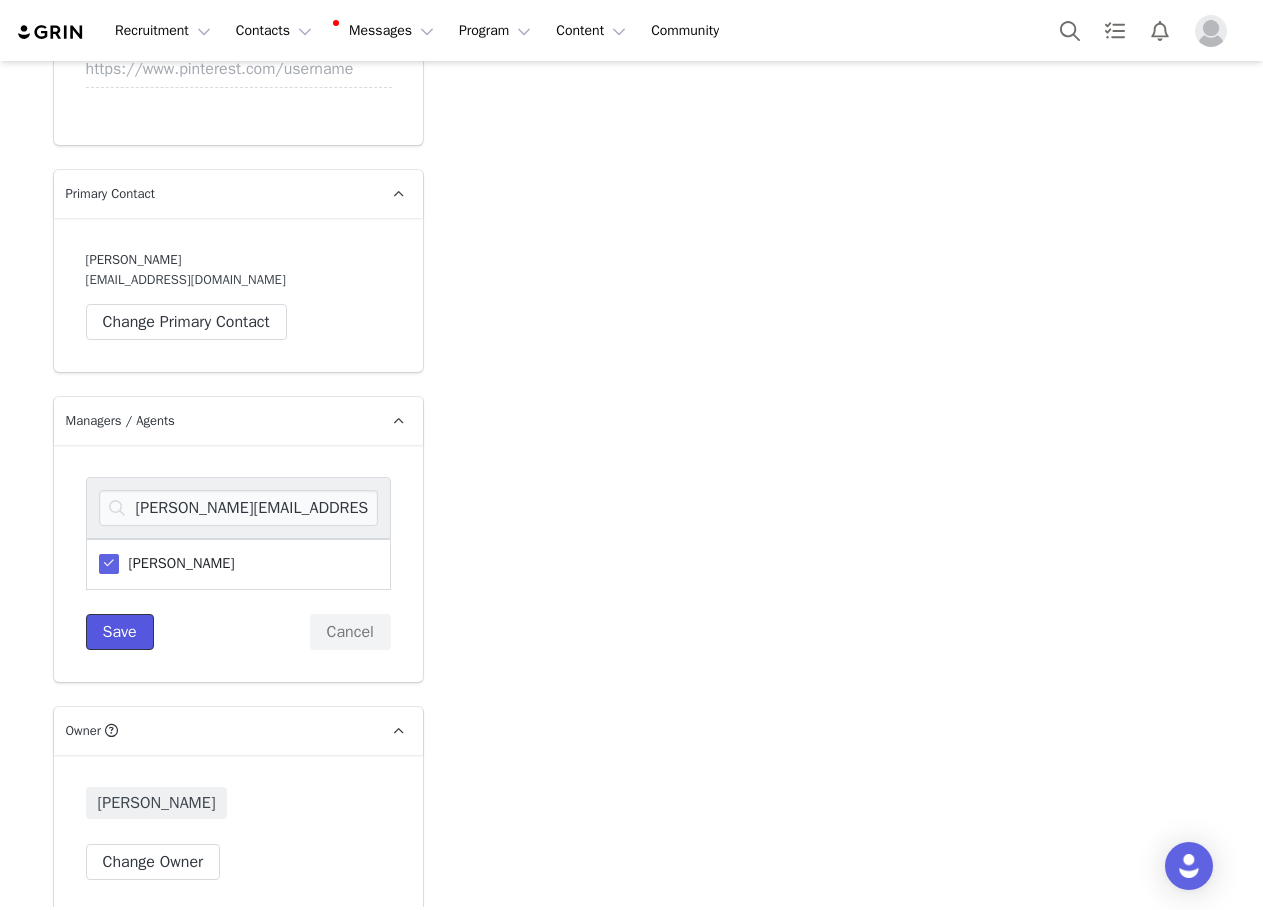 click on "Save" at bounding box center (120, 632) 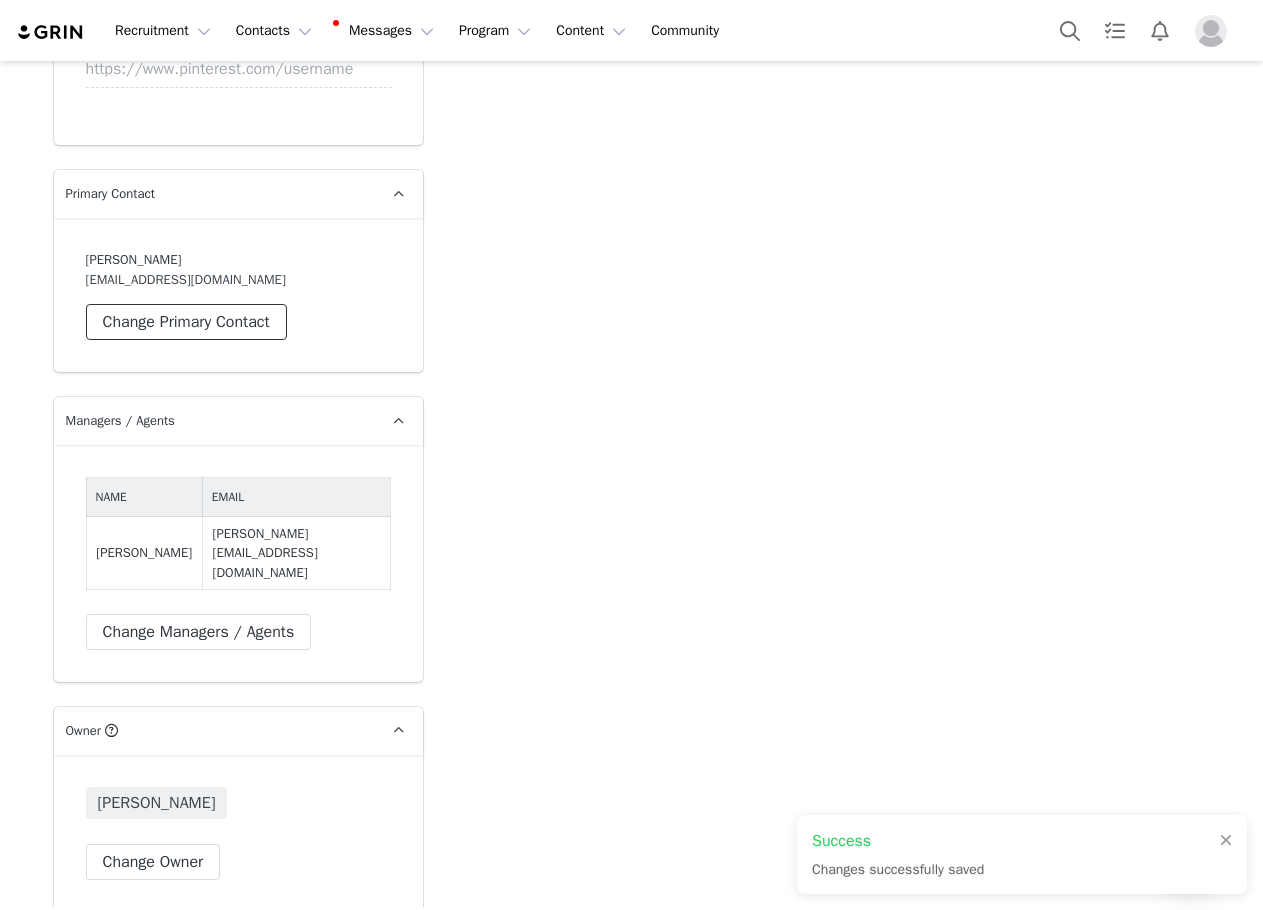 click on "Change Primary Contact" at bounding box center (186, 322) 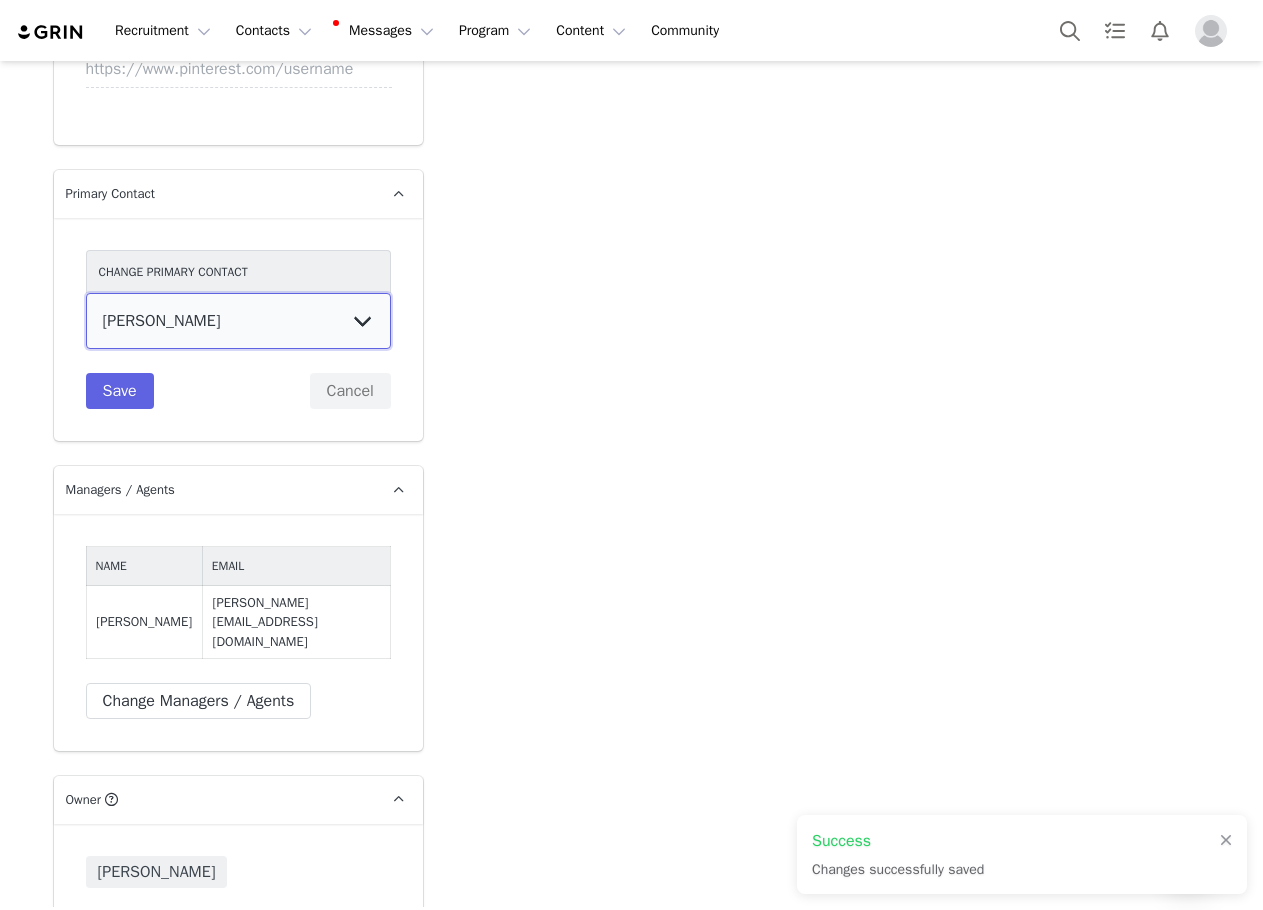 click on "Scarlett Segura   Alan Salgado" at bounding box center (238, 321) 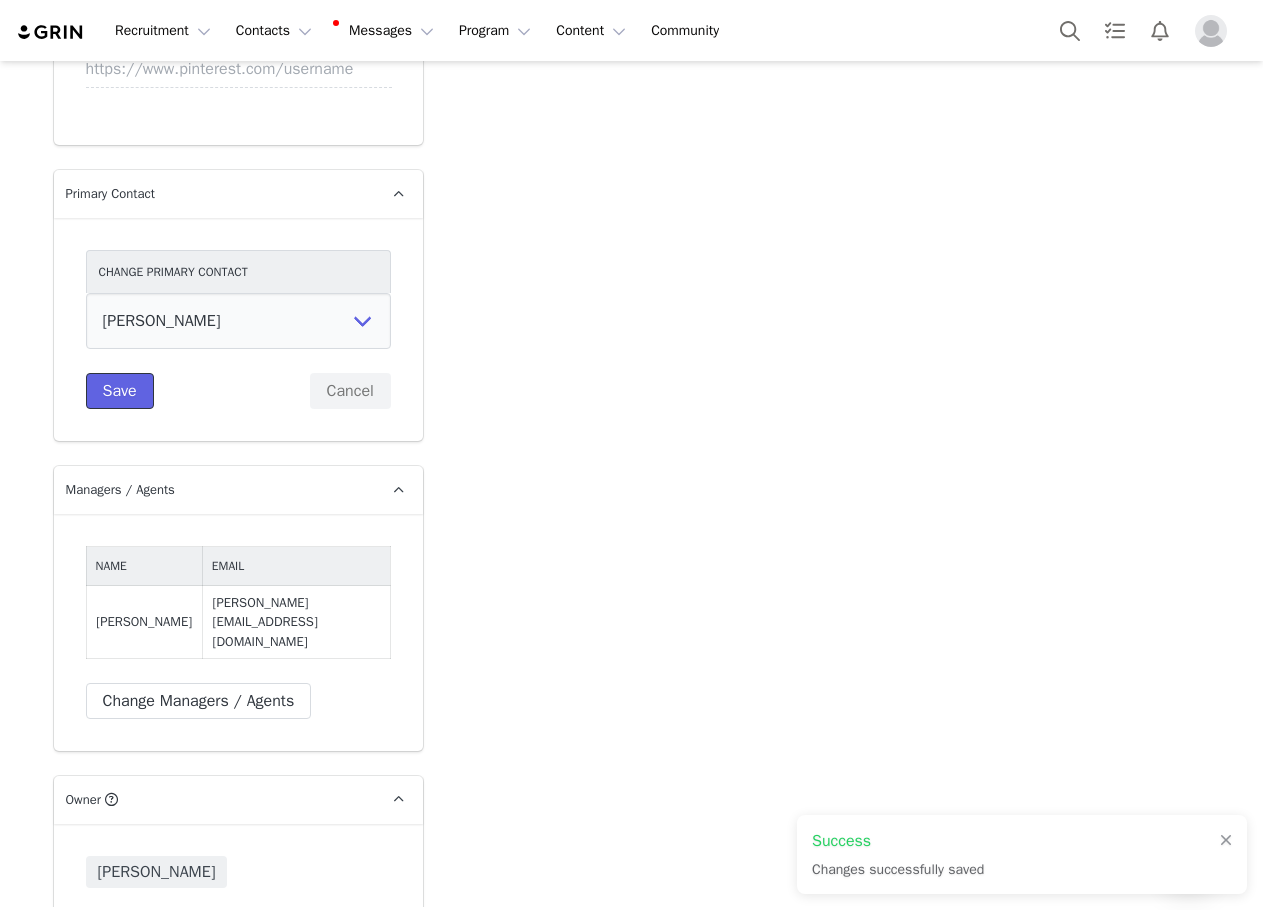 click on "Save" at bounding box center [120, 391] 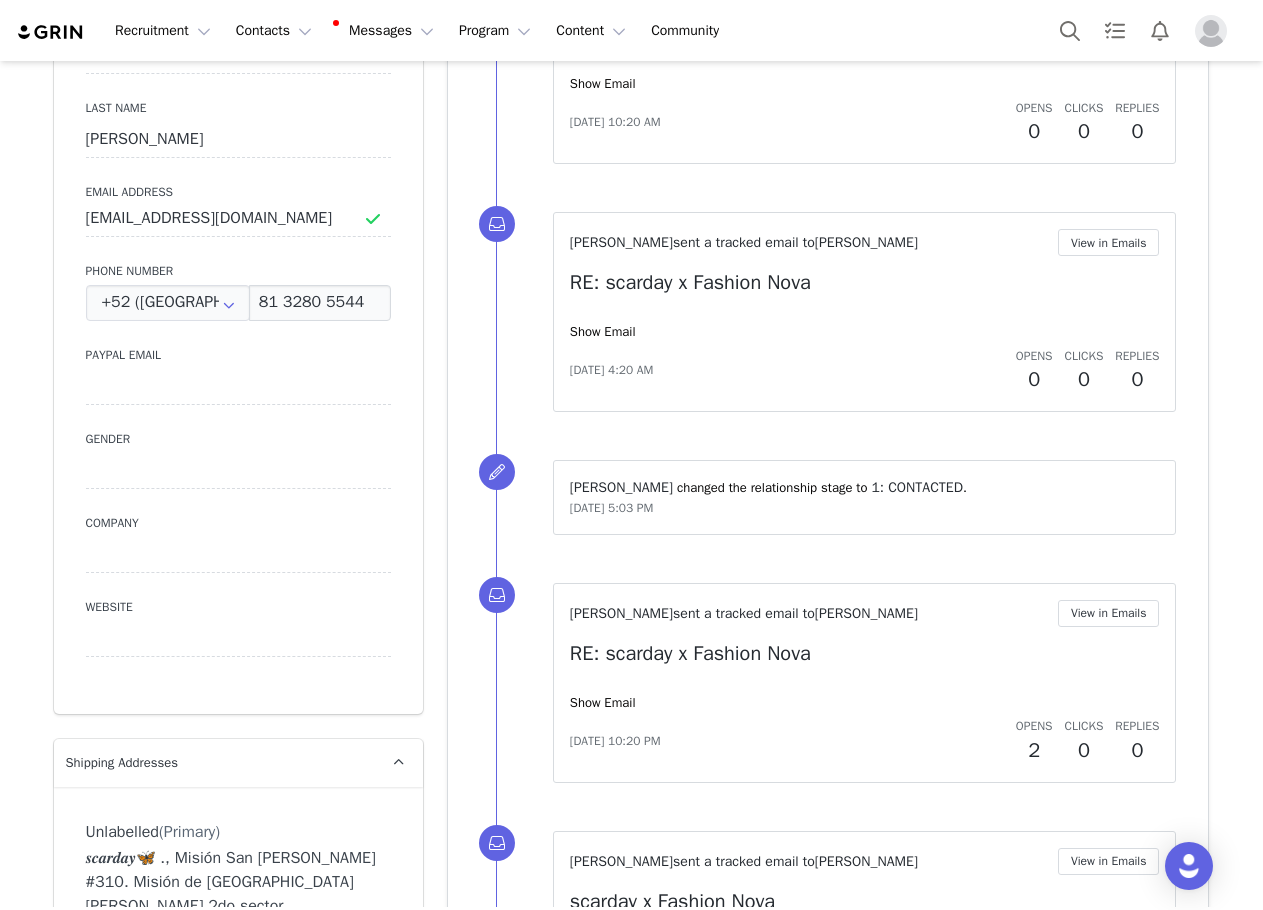 scroll, scrollTop: 856, scrollLeft: 0, axis: vertical 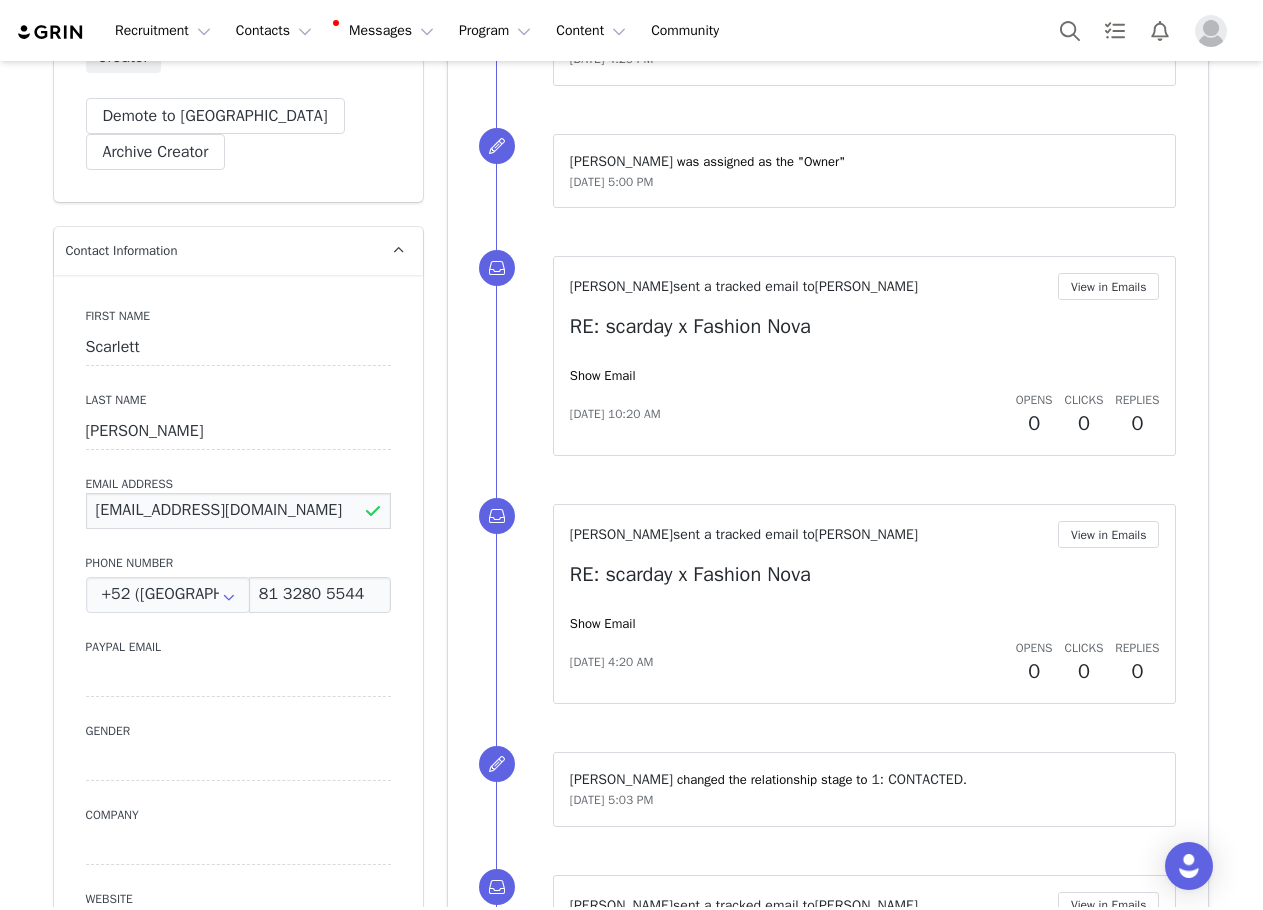 click on "scarday@topcreators.co" at bounding box center (238, 511) 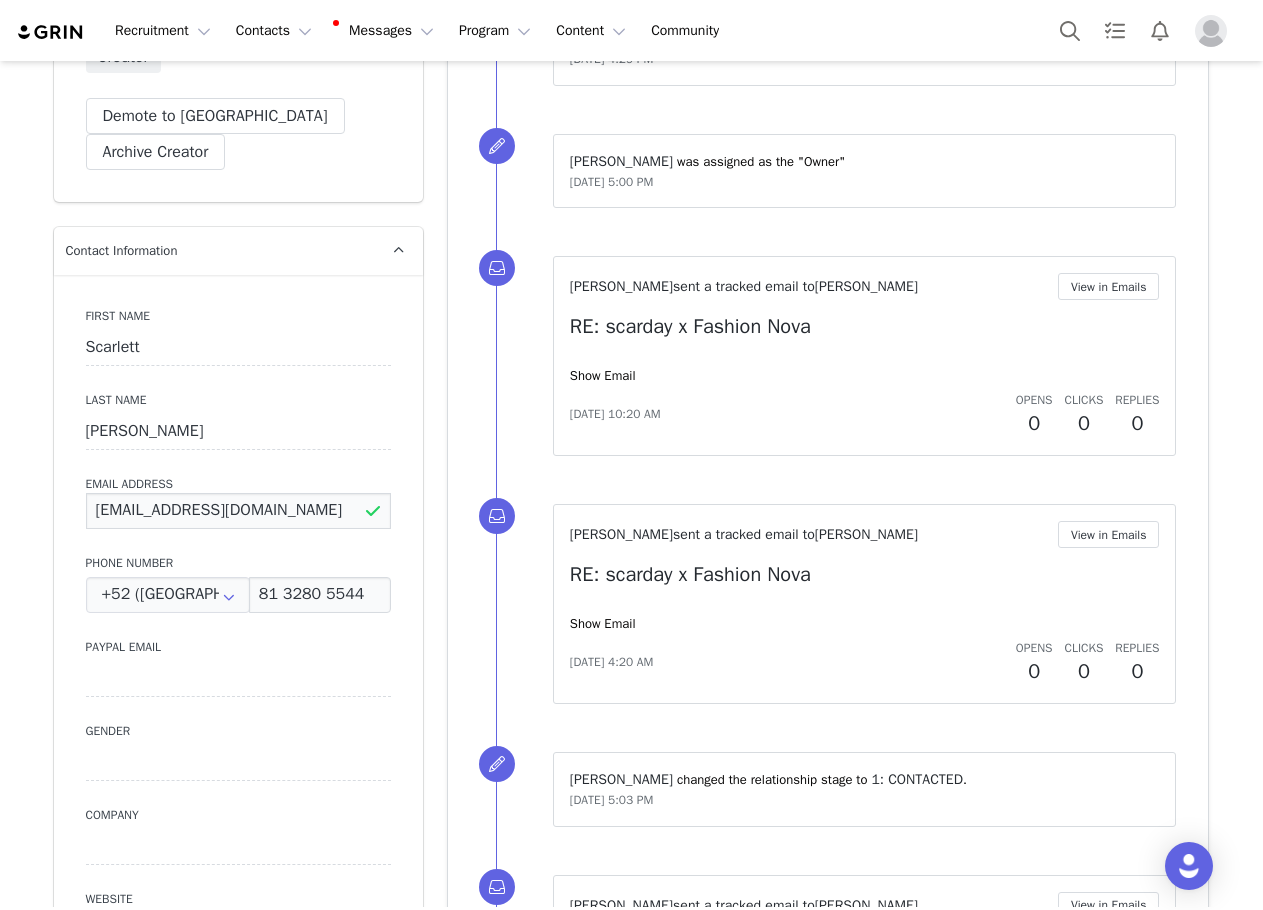 paste on "dayana_sg01@hotmail.com" 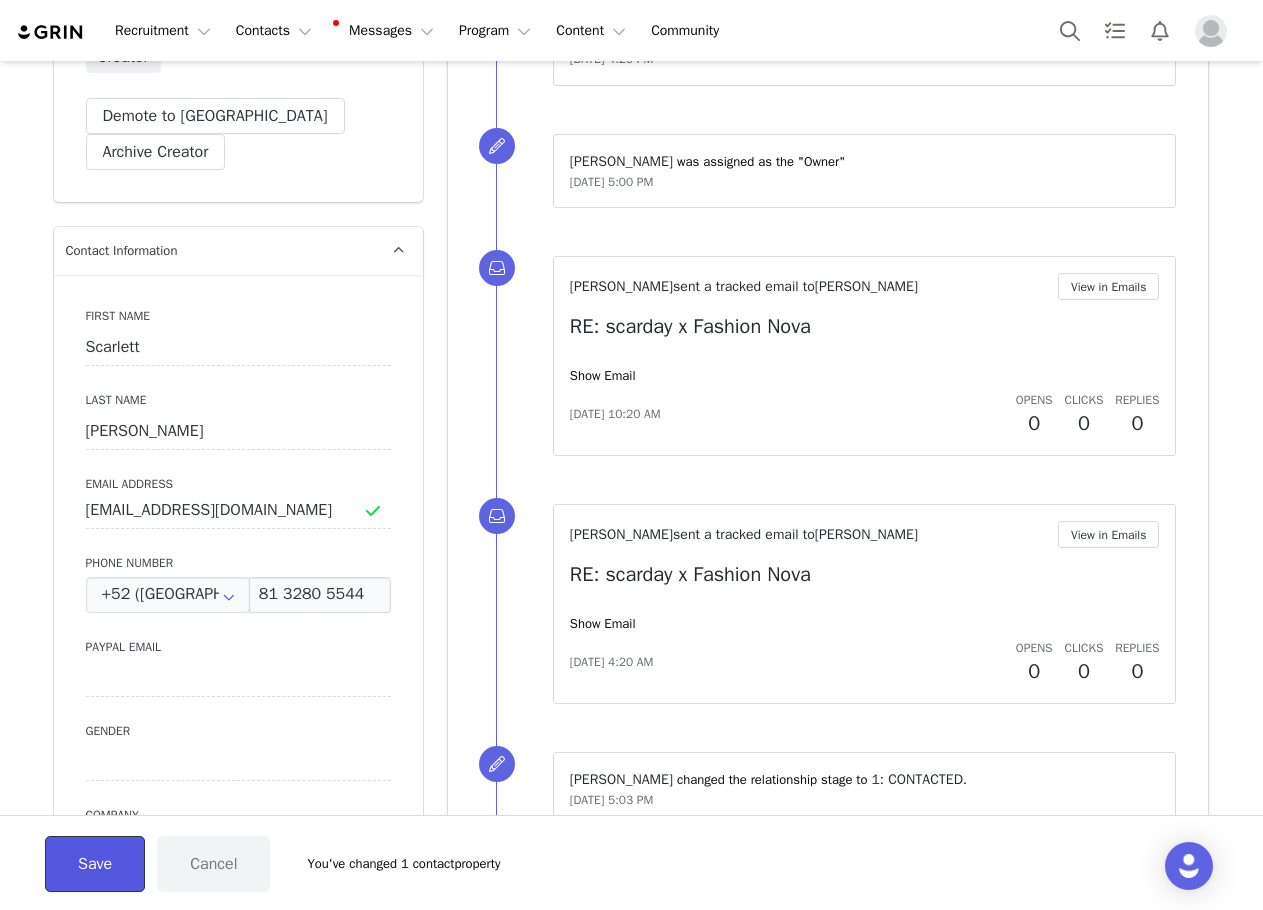 click on "Save" at bounding box center [95, 864] 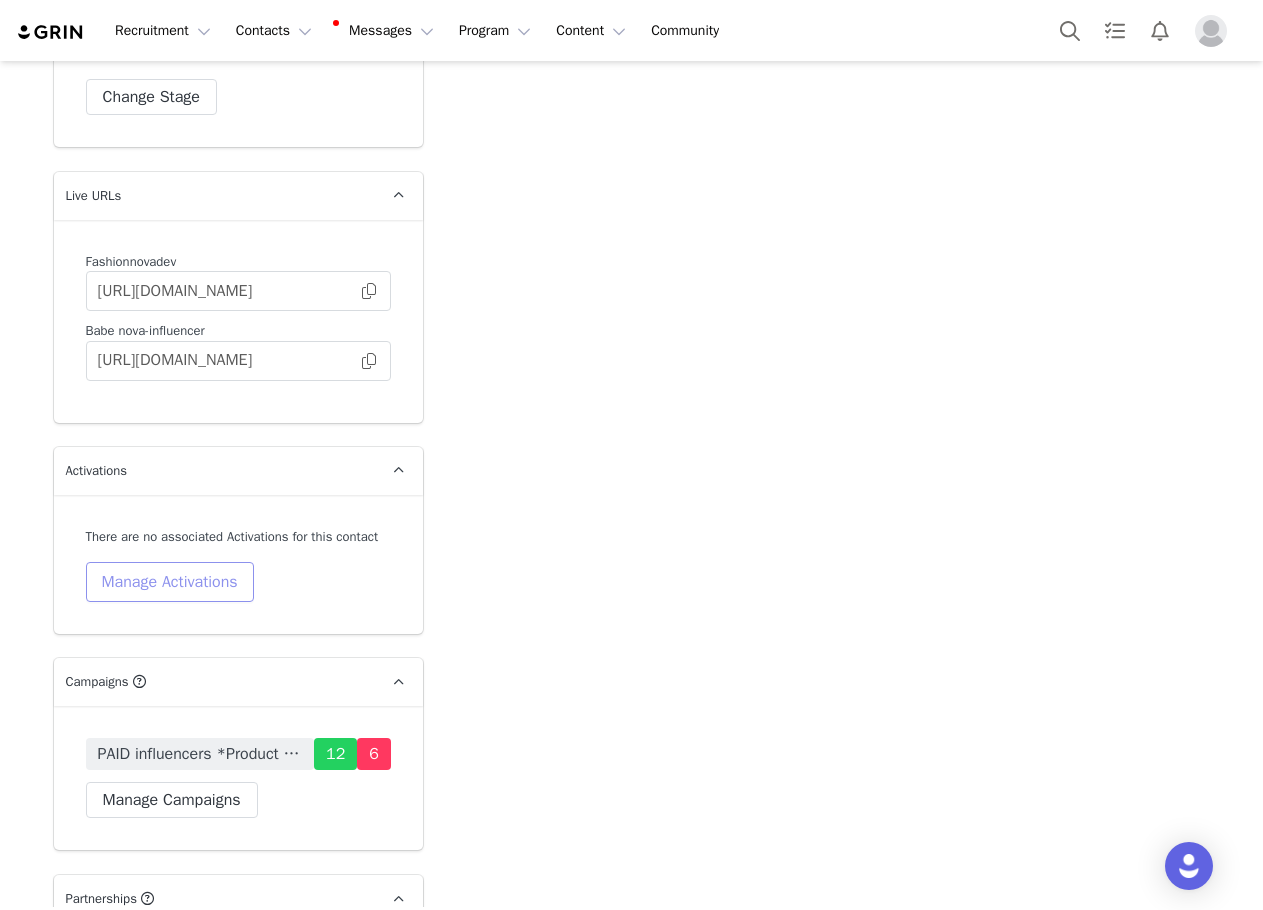 scroll, scrollTop: 6556, scrollLeft: 0, axis: vertical 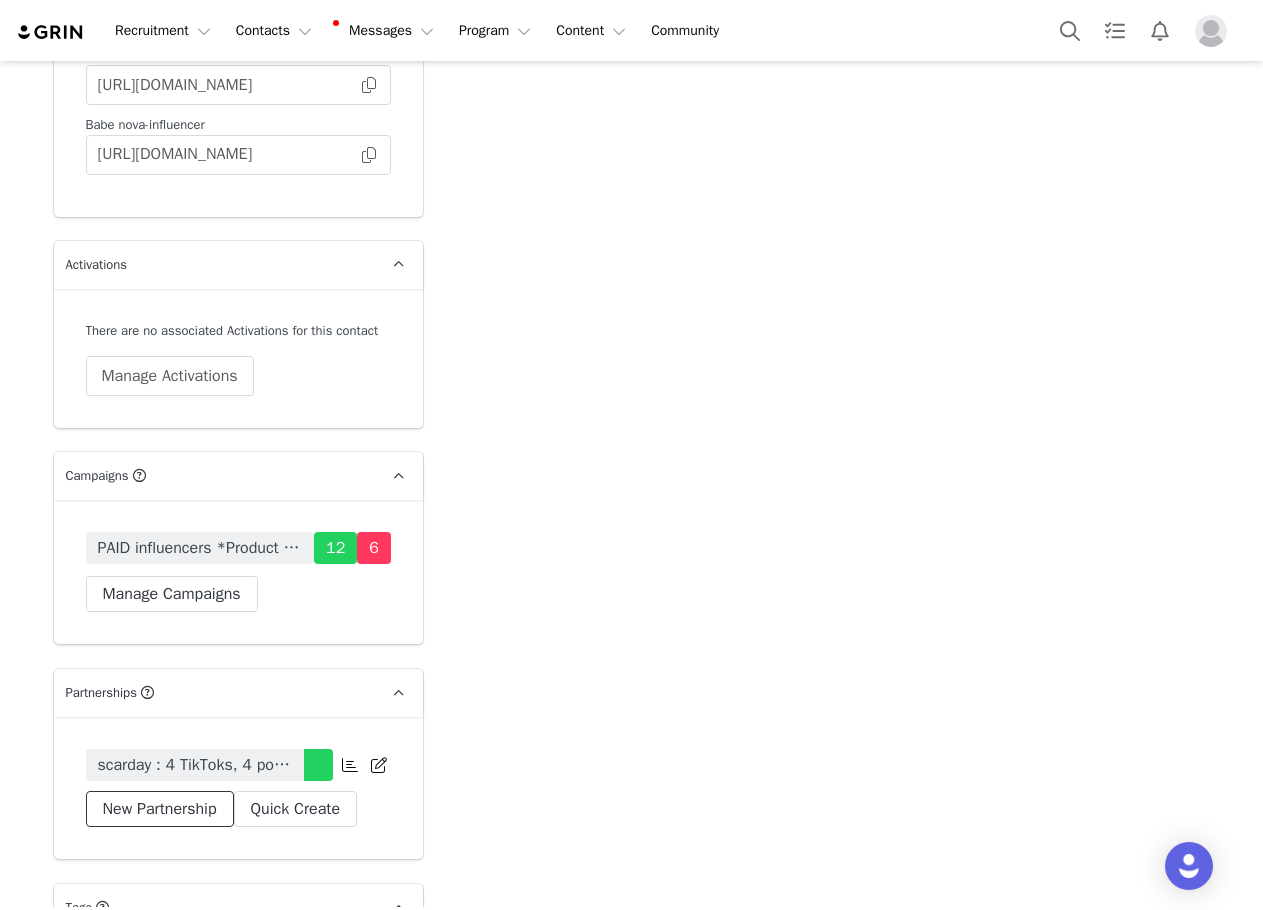 click on "New Partnership" at bounding box center [160, 809] 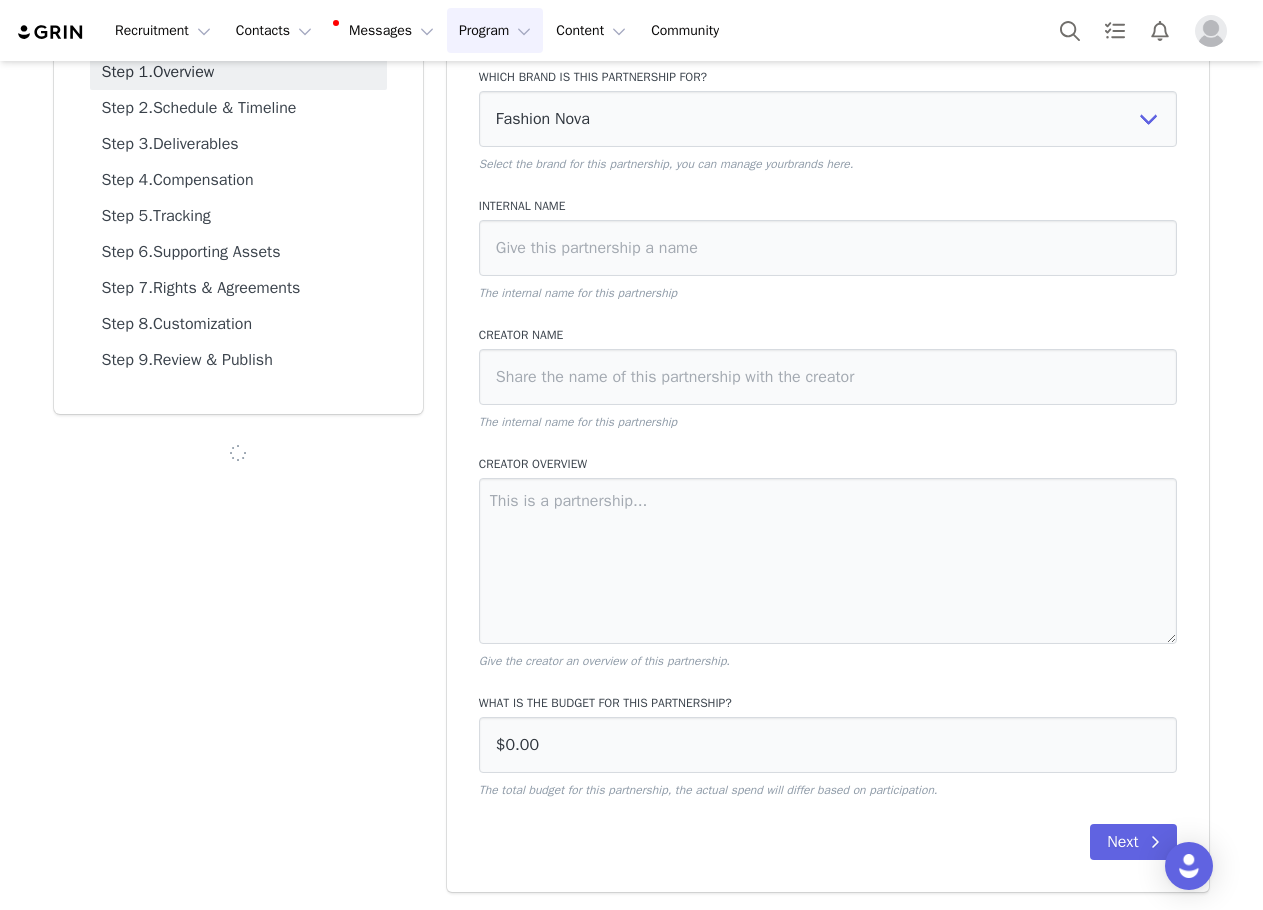 scroll, scrollTop: 168, scrollLeft: 0, axis: vertical 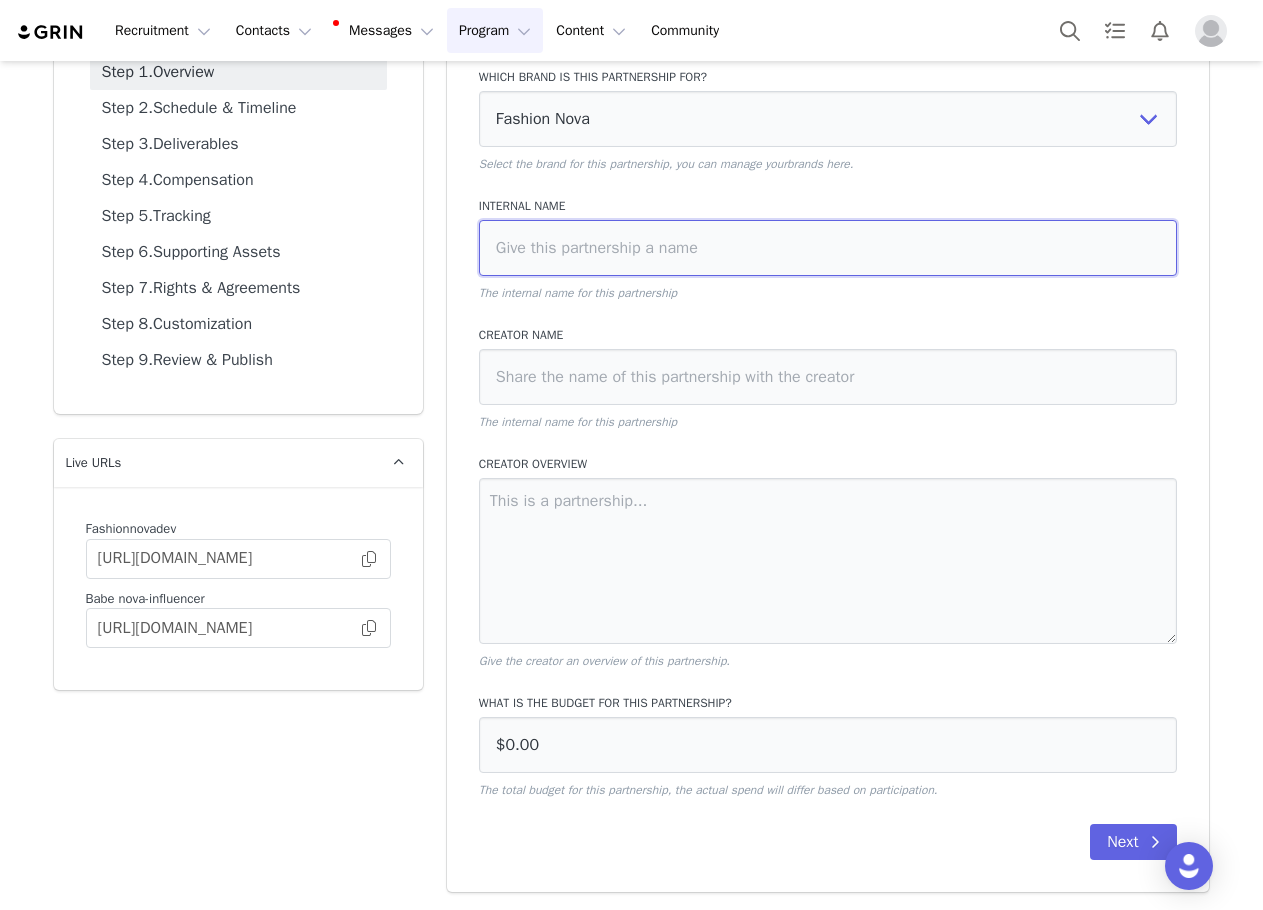 click at bounding box center [828, 248] 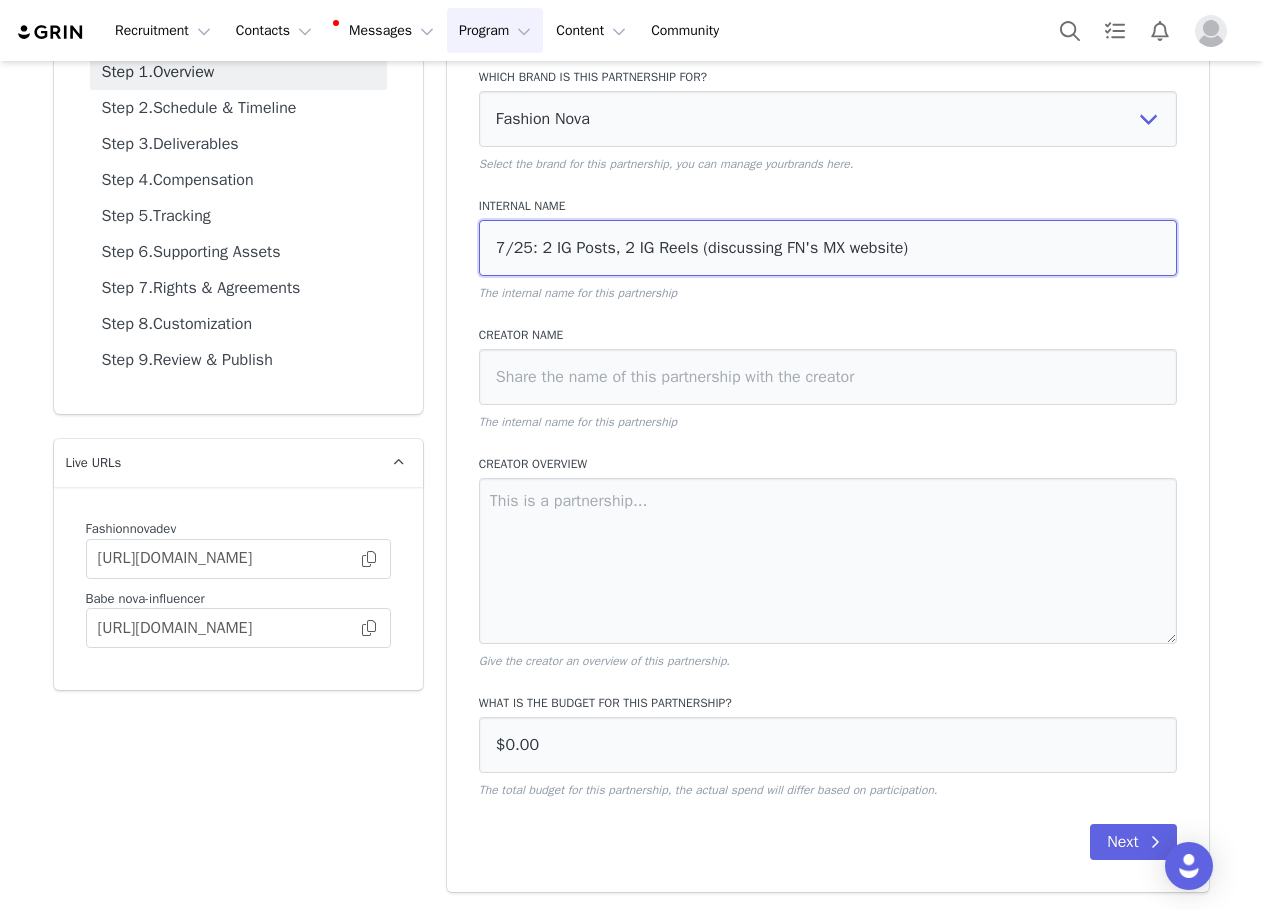 click on "7/25: 2 IG Posts, 2 IG Reels (discussing FN's MX website)" at bounding box center (828, 248) 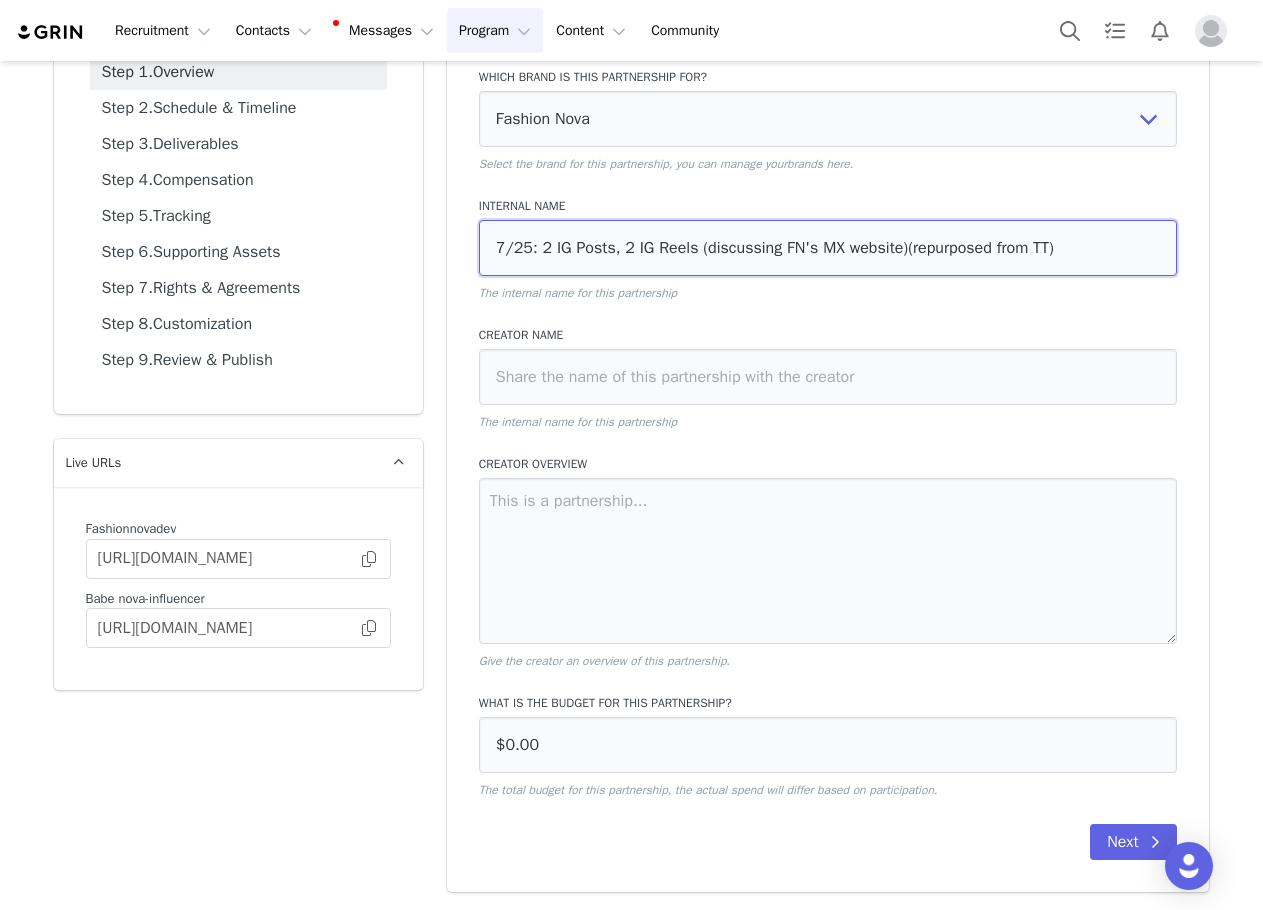 drag, startPoint x: 882, startPoint y: 249, endPoint x: 677, endPoint y: 245, distance: 205.03902 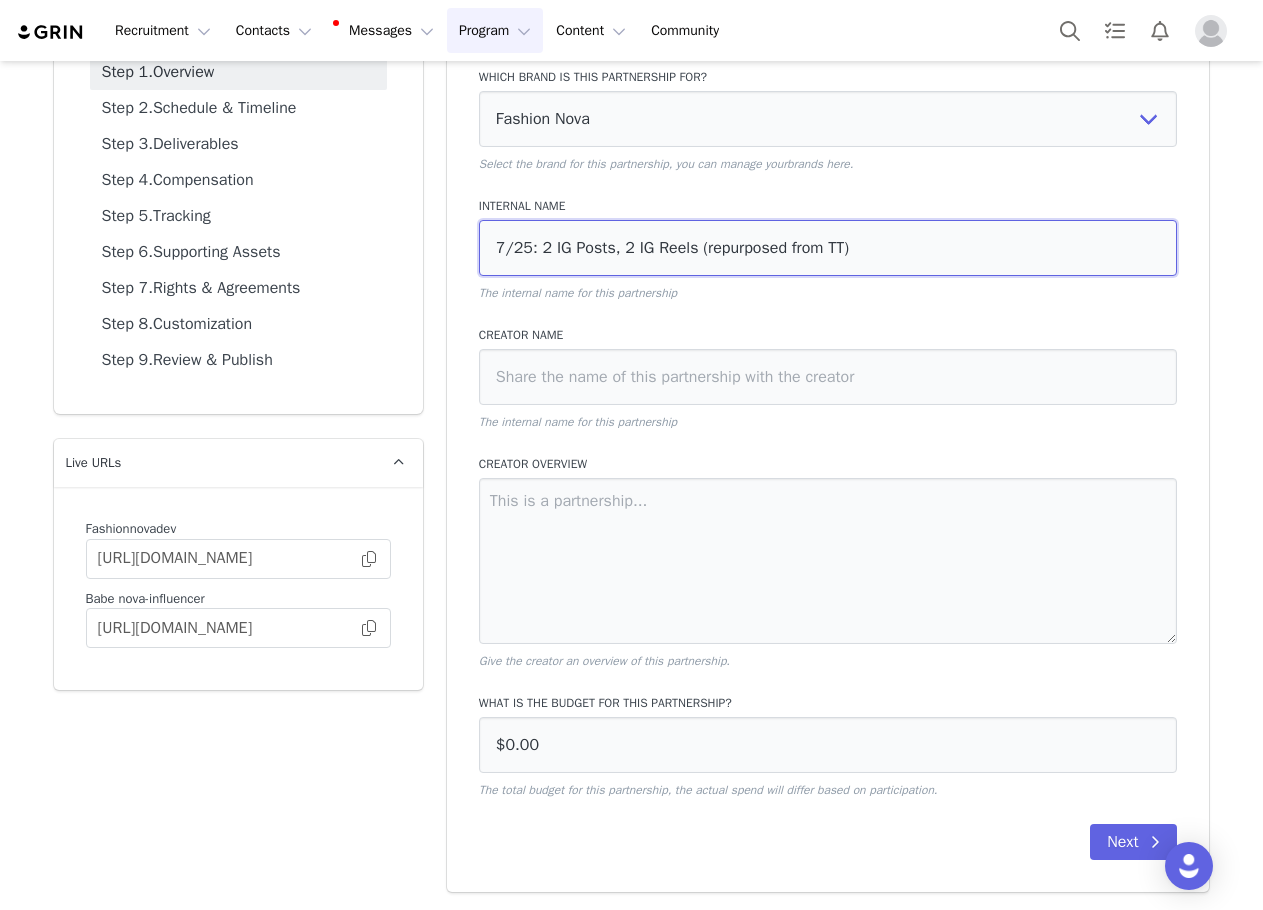click on "7/25: 2 IG Posts, 2 IG Reels (repurposed from TT)" at bounding box center [828, 248] 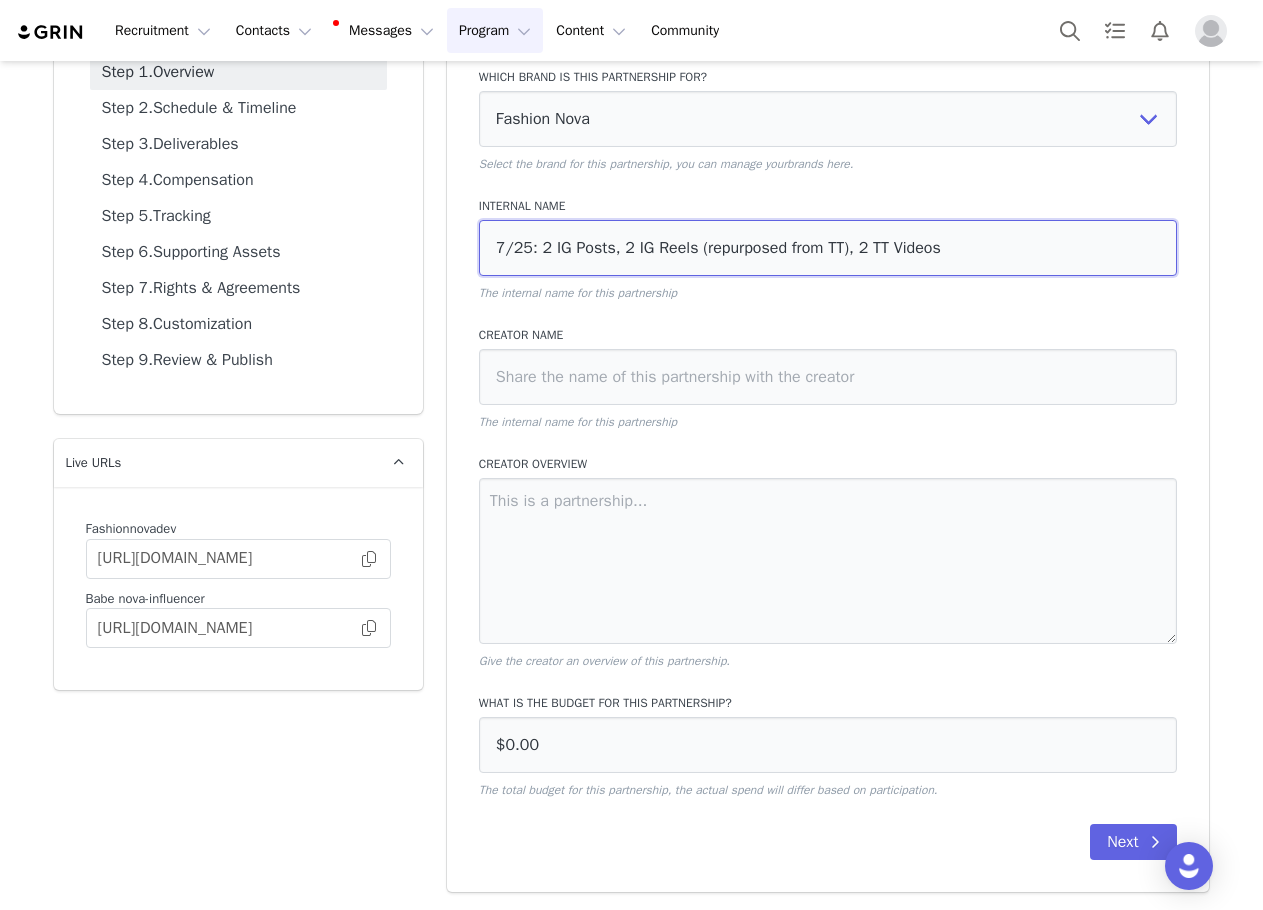click on "7/25: 2 IG Posts, 2 IG Reels (repurposed from TT), 2 TT Videos" at bounding box center (828, 248) 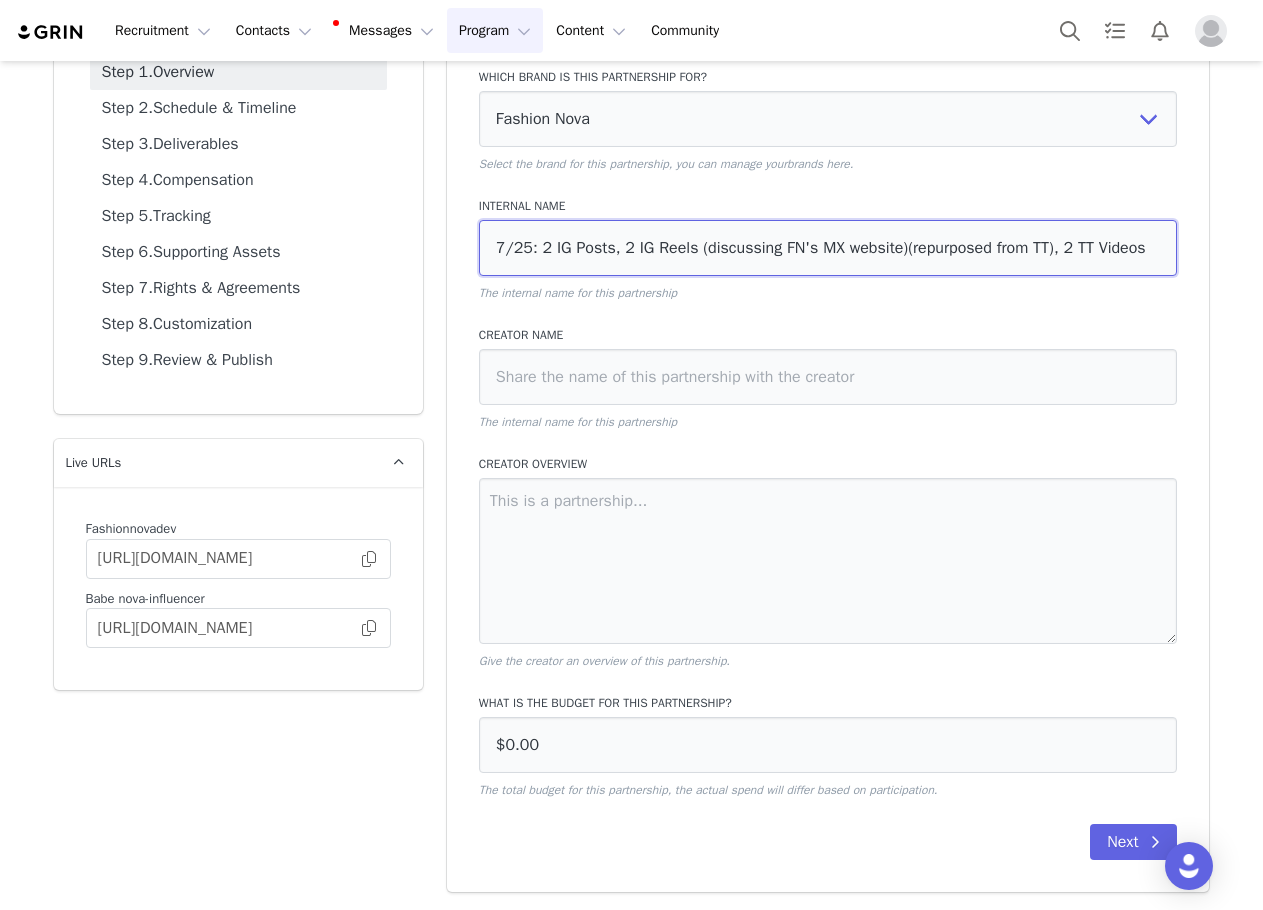 click on "7/25: 2 IG Posts, 2 IG Reels (discussing FN's MX website)(repurposed from TT), 2 TT Videos" at bounding box center [828, 248] 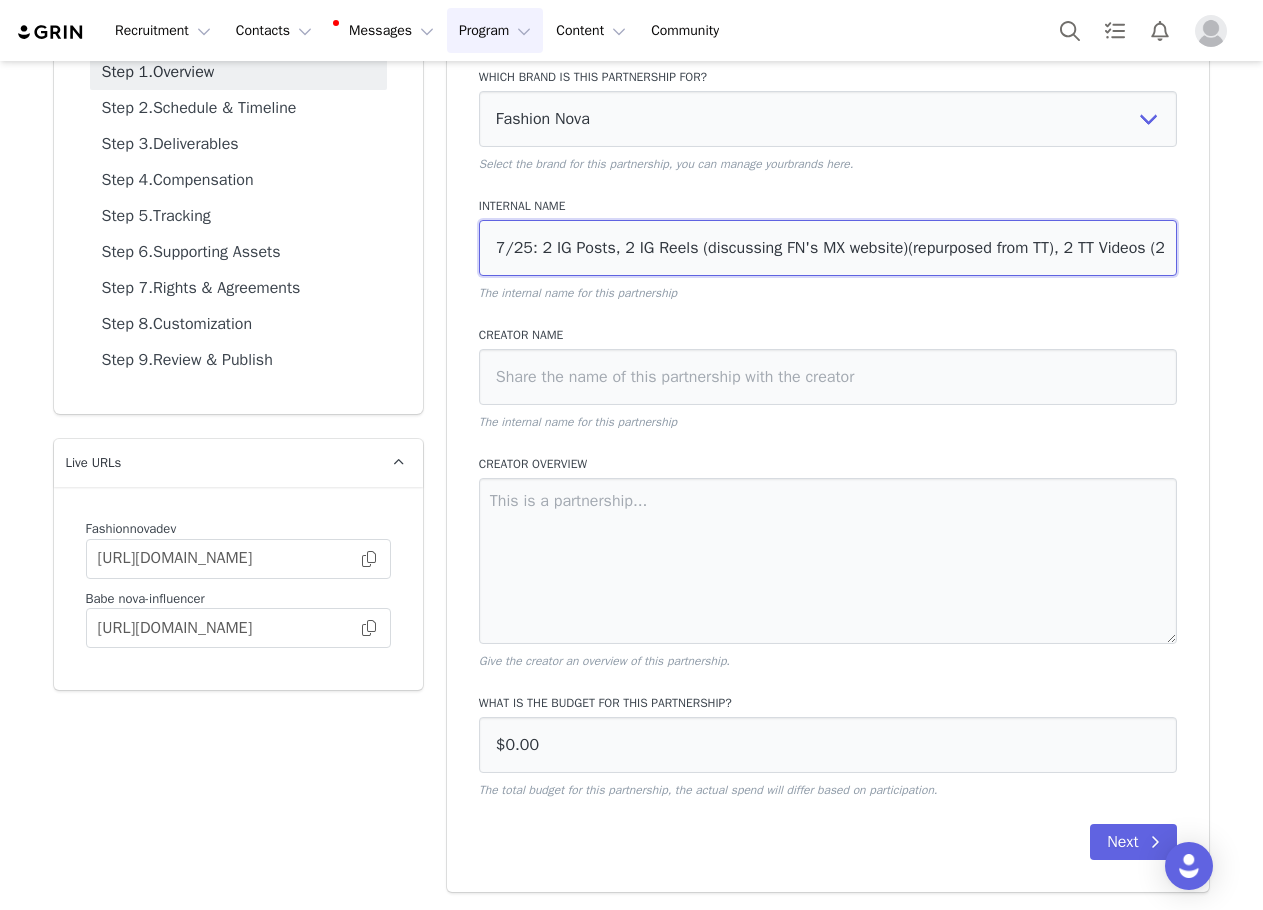 scroll, scrollTop: 0, scrollLeft: 674, axis: horizontal 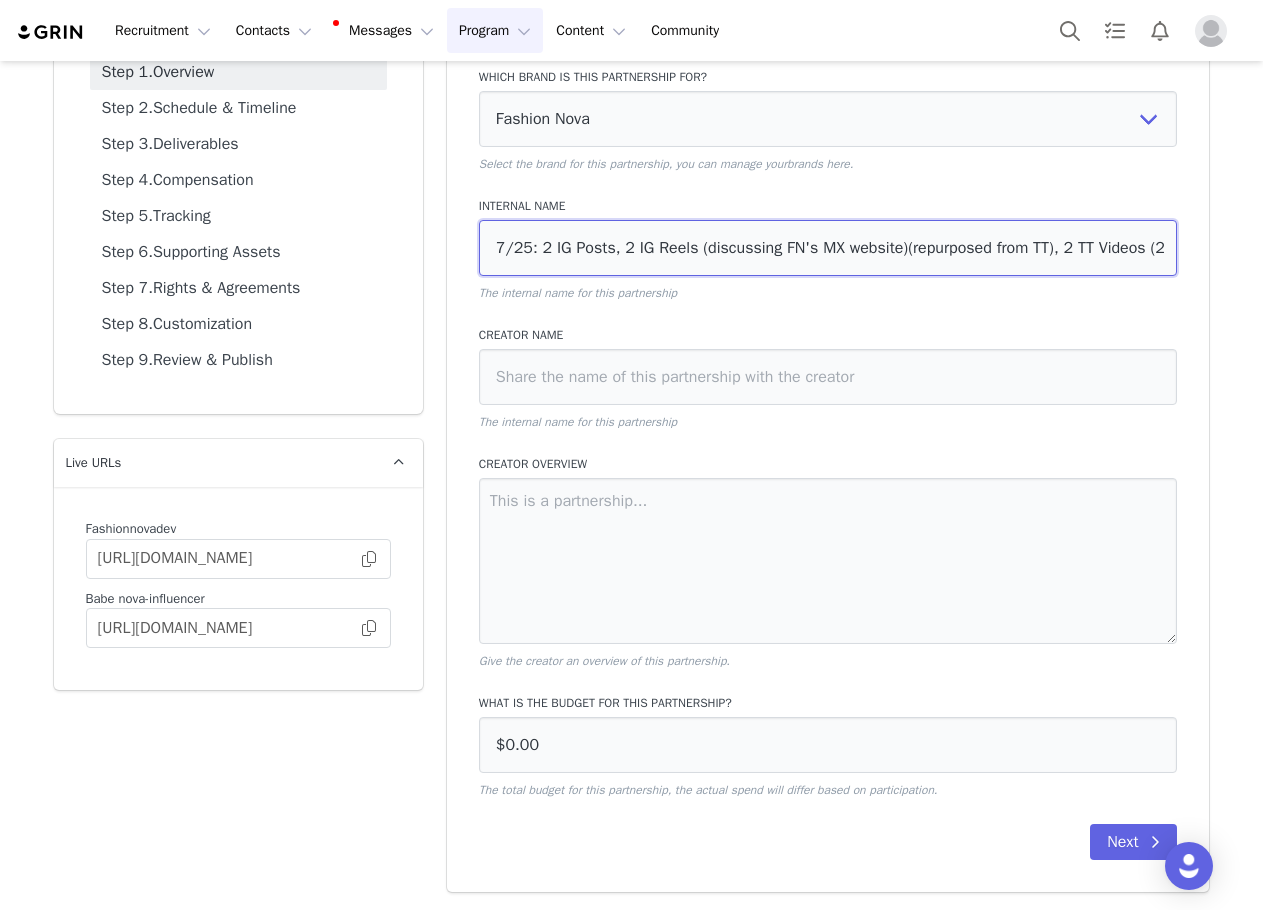 click on "7/25: 2 IG Posts, 2 IG Reels (discussing FN's MX website)(repurposed from TT), 2 TT Videos (2 of which discussing FN's new Mexico site {talking points will be provided} per month for 6 months" at bounding box center (828, 248) 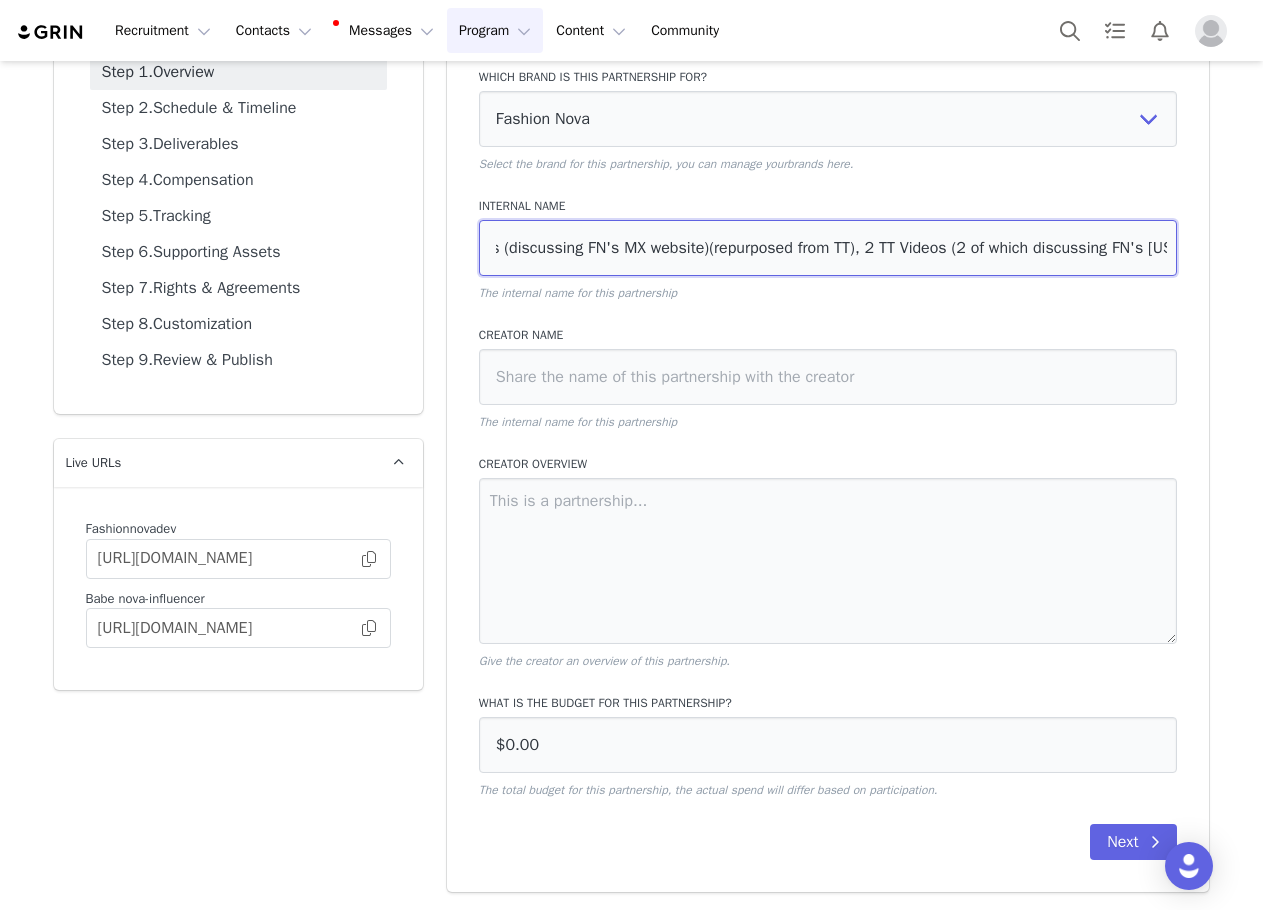 scroll, scrollTop: 0, scrollLeft: 674, axis: horizontal 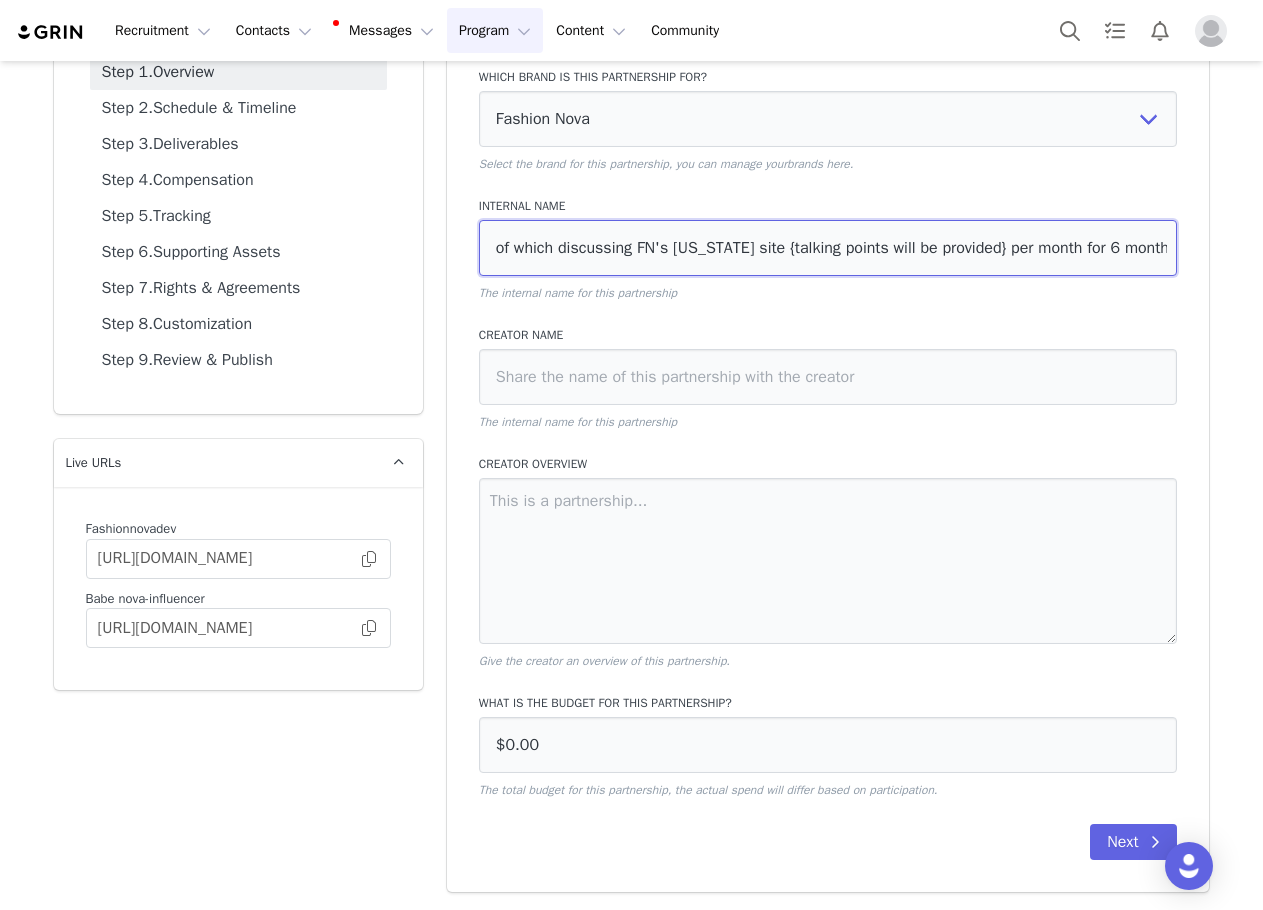 drag, startPoint x: 1034, startPoint y: 249, endPoint x: 1179, endPoint y: 259, distance: 145.34442 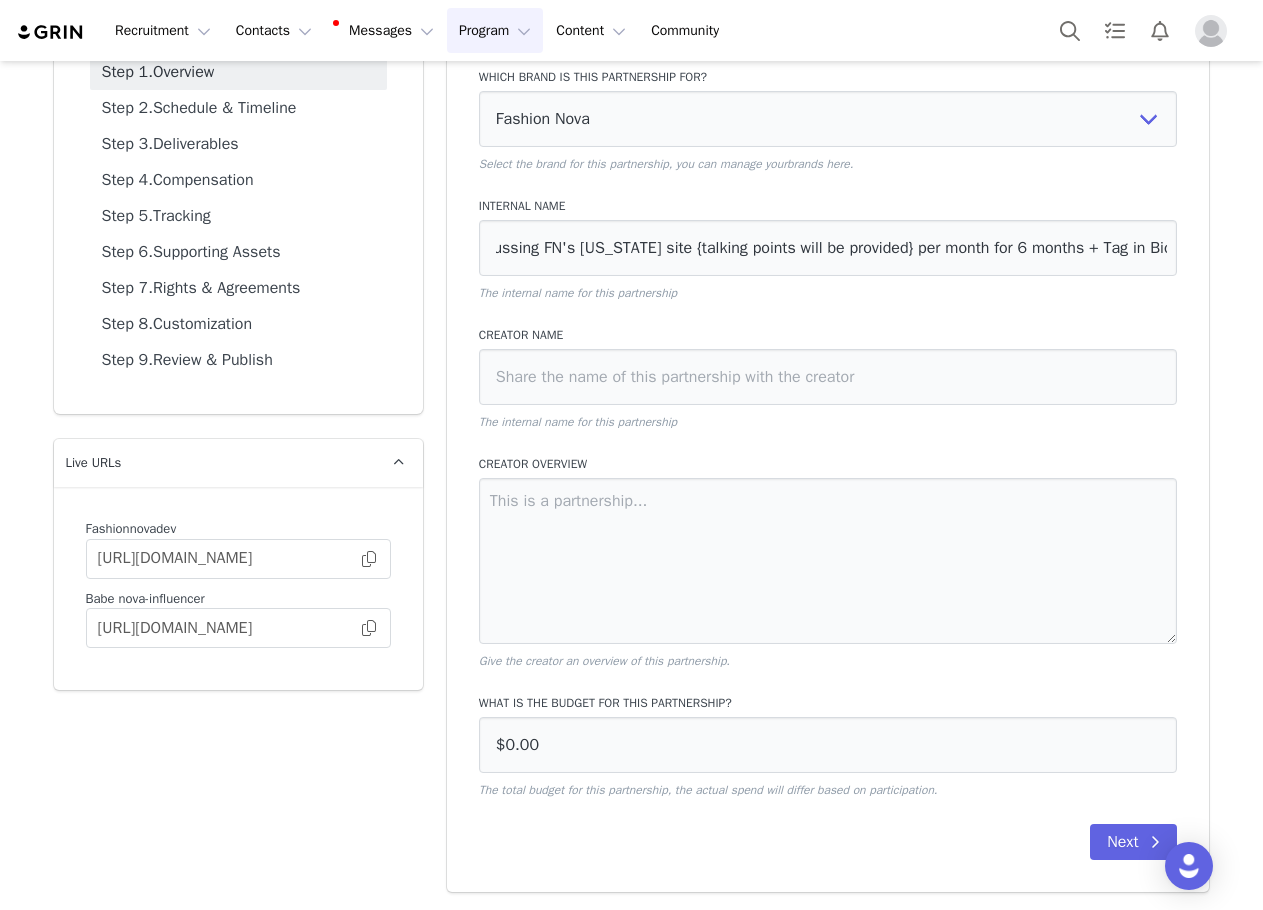 scroll, scrollTop: 0, scrollLeft: 0, axis: both 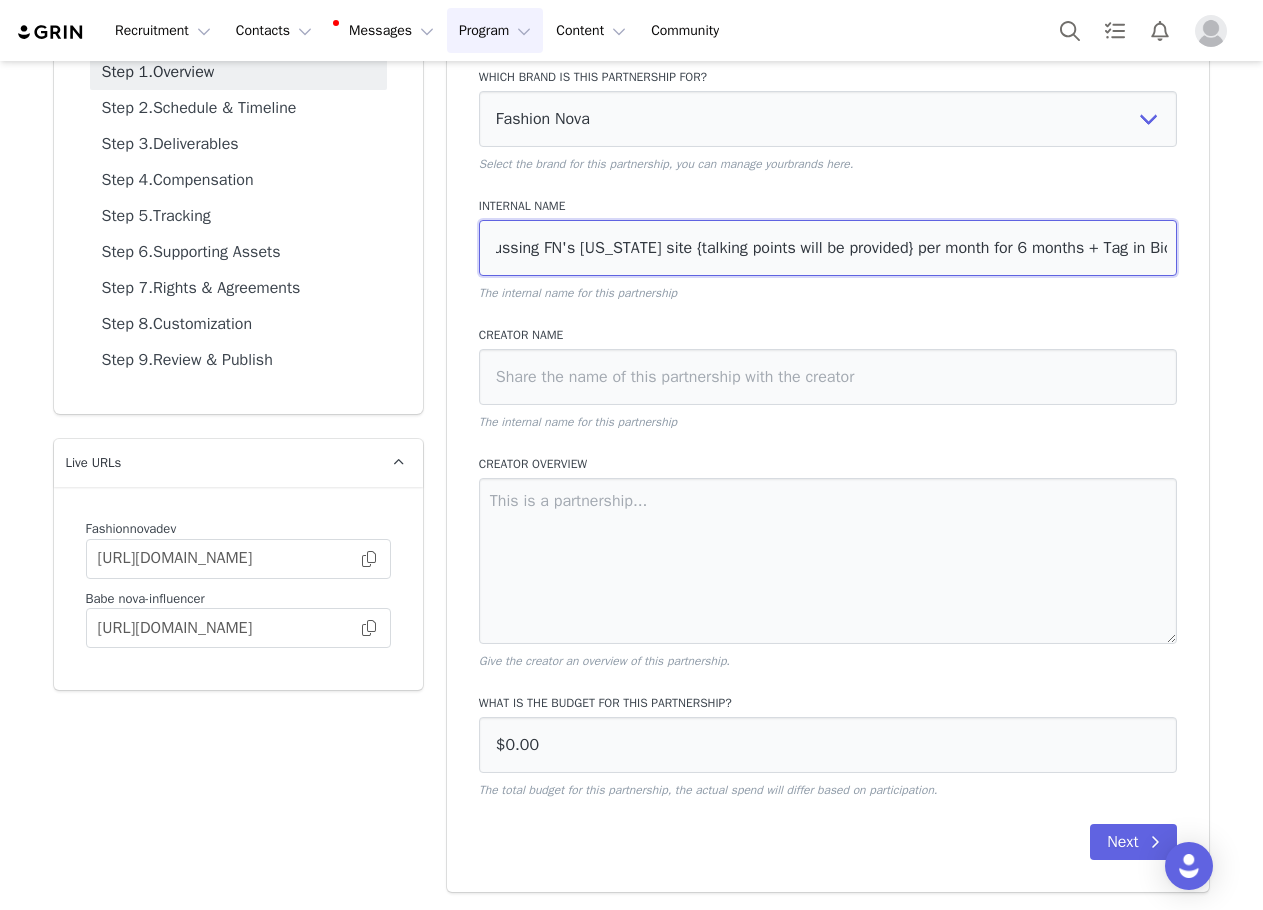 drag, startPoint x: 1011, startPoint y: 260, endPoint x: 1272, endPoint y: 260, distance: 261 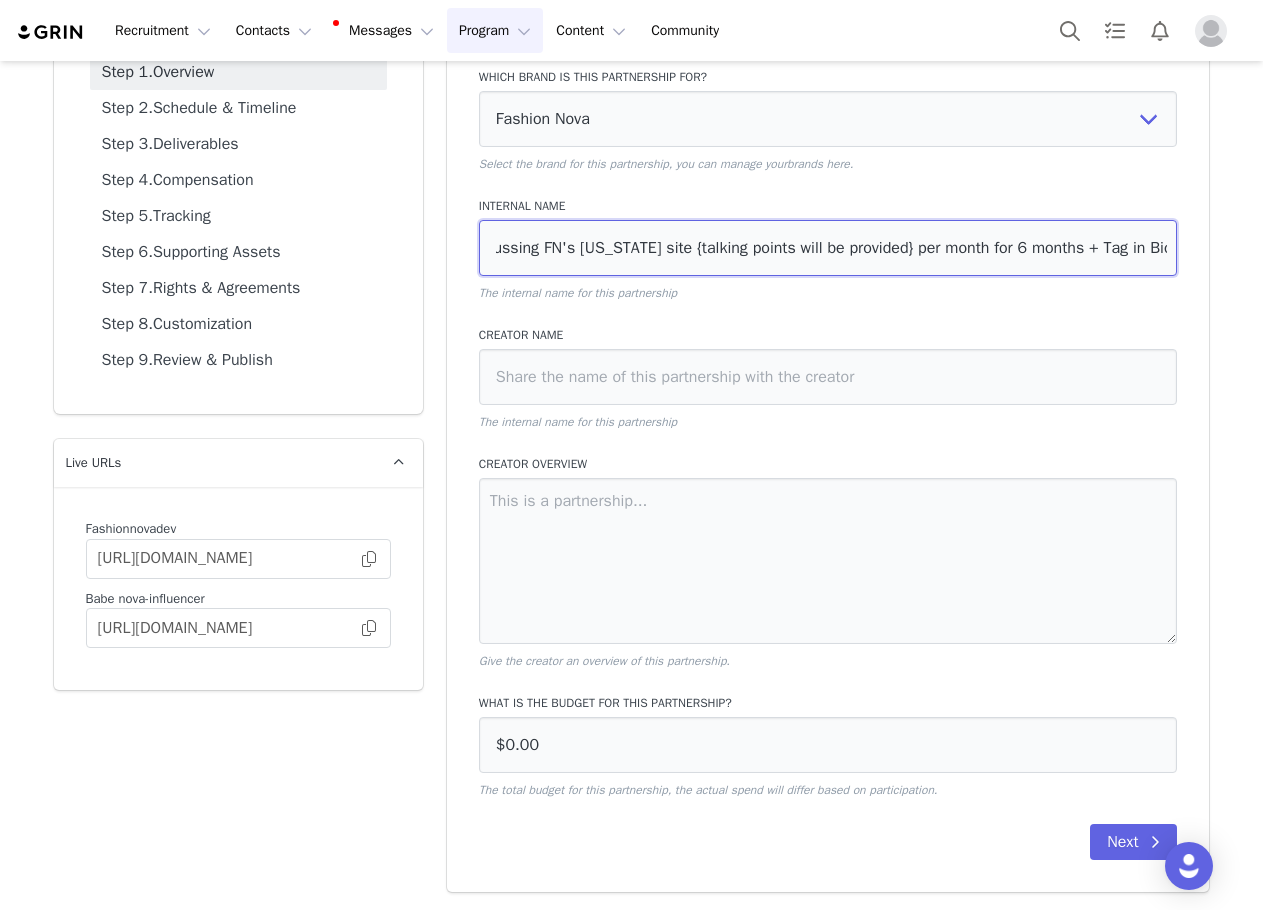 click on "7/25: 2 IG Posts, 2 IG Reels (discussing FN's MX website)(repurposed from TT), 2 TT Videos (2 of which discussing FN's new Mexico site {talking points will be provided} per month for 6 months + Tag in Bio" at bounding box center (828, 248) 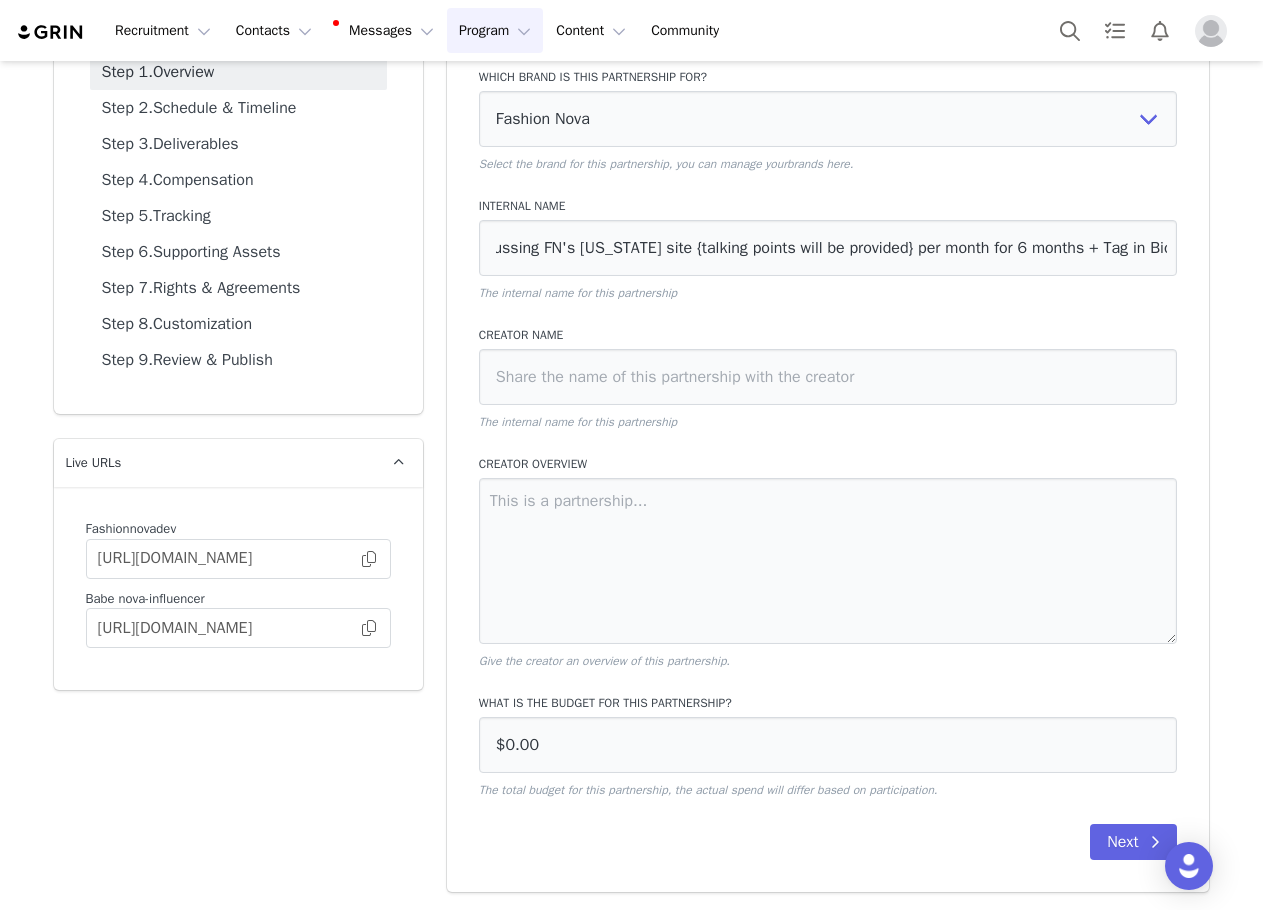 scroll, scrollTop: 0, scrollLeft: 0, axis: both 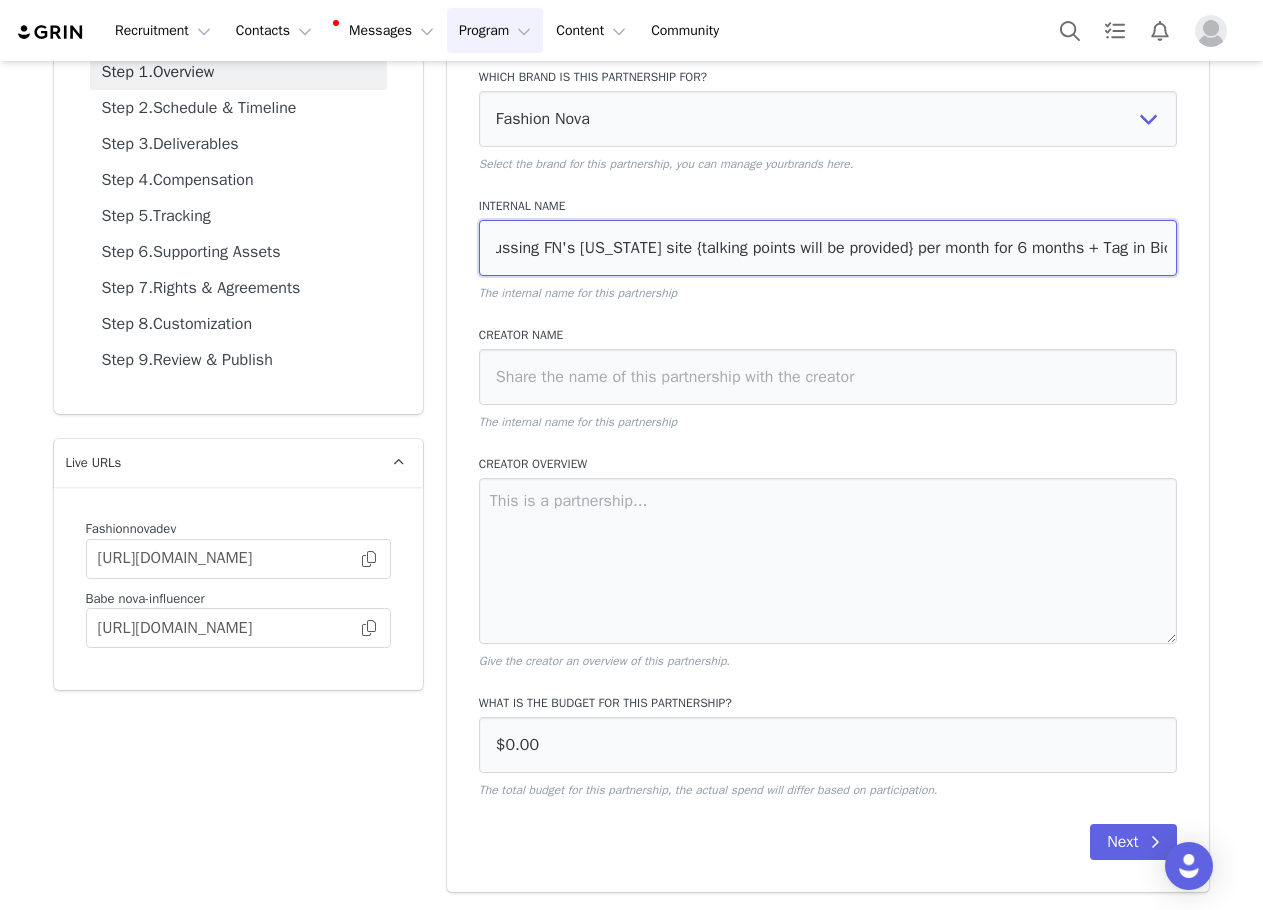 drag, startPoint x: 914, startPoint y: 254, endPoint x: 1197, endPoint y: 260, distance: 283.0636 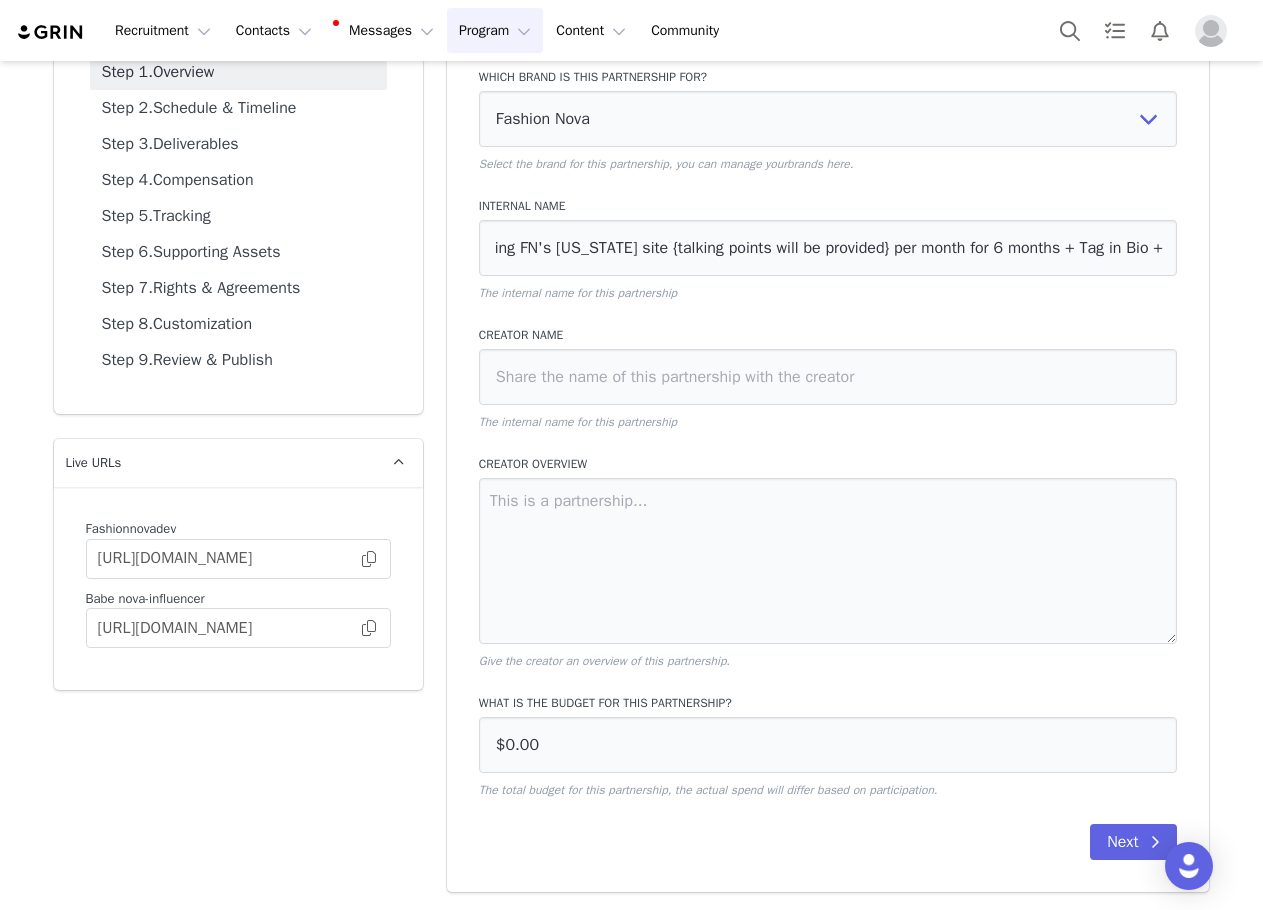scroll, scrollTop: 0, scrollLeft: 0, axis: both 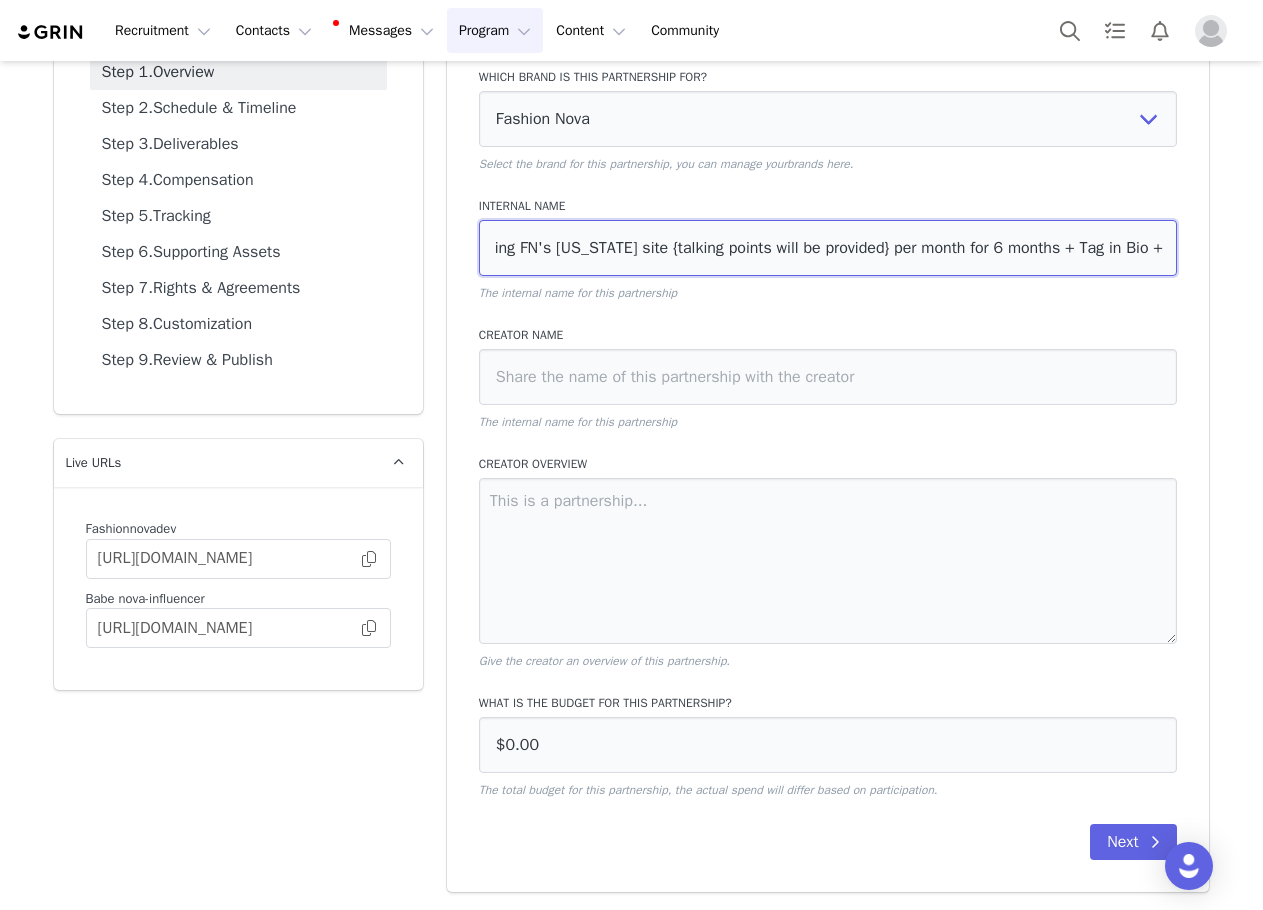 drag, startPoint x: 913, startPoint y: 248, endPoint x: 1212, endPoint y: 248, distance: 299 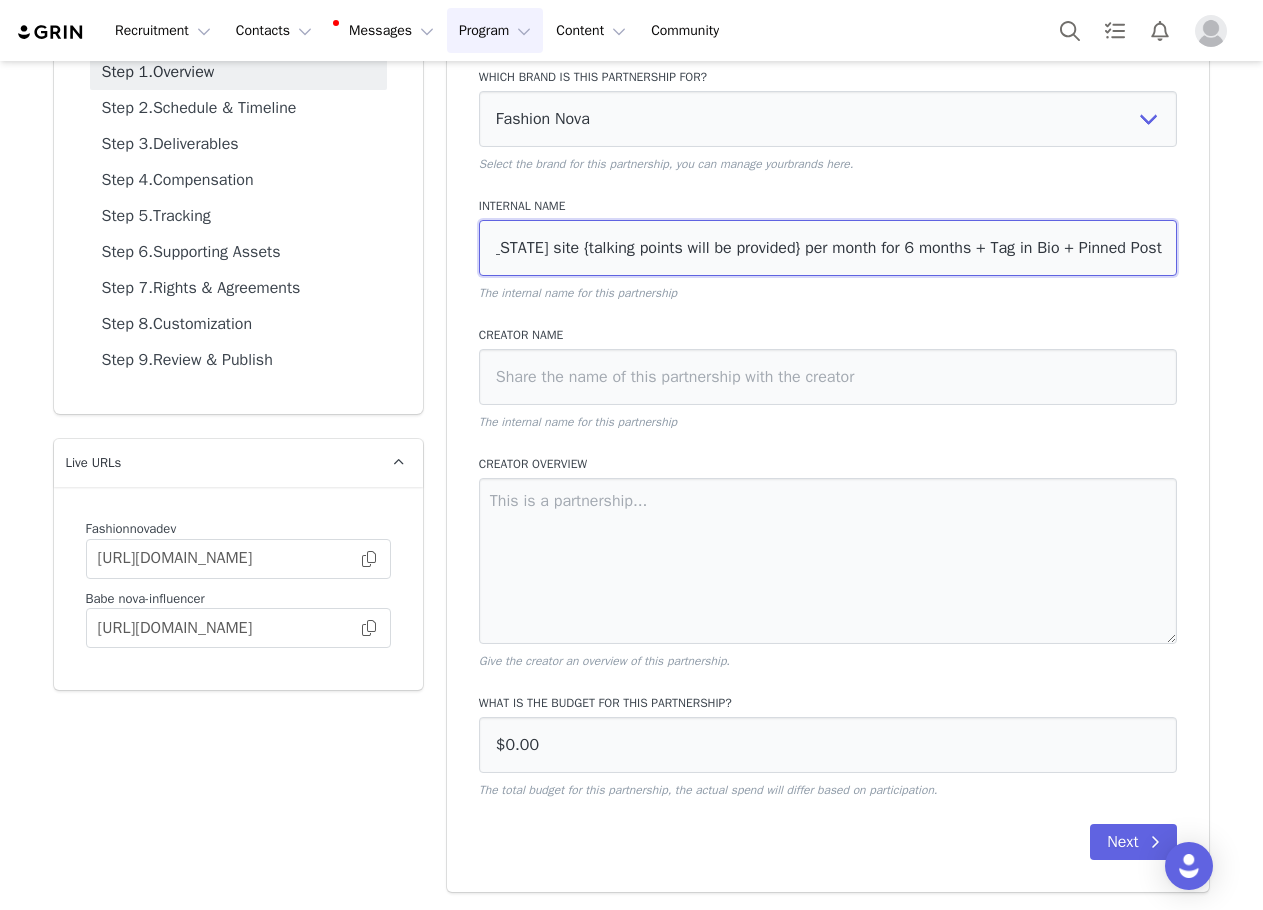 scroll, scrollTop: 0, scrollLeft: 885, axis: horizontal 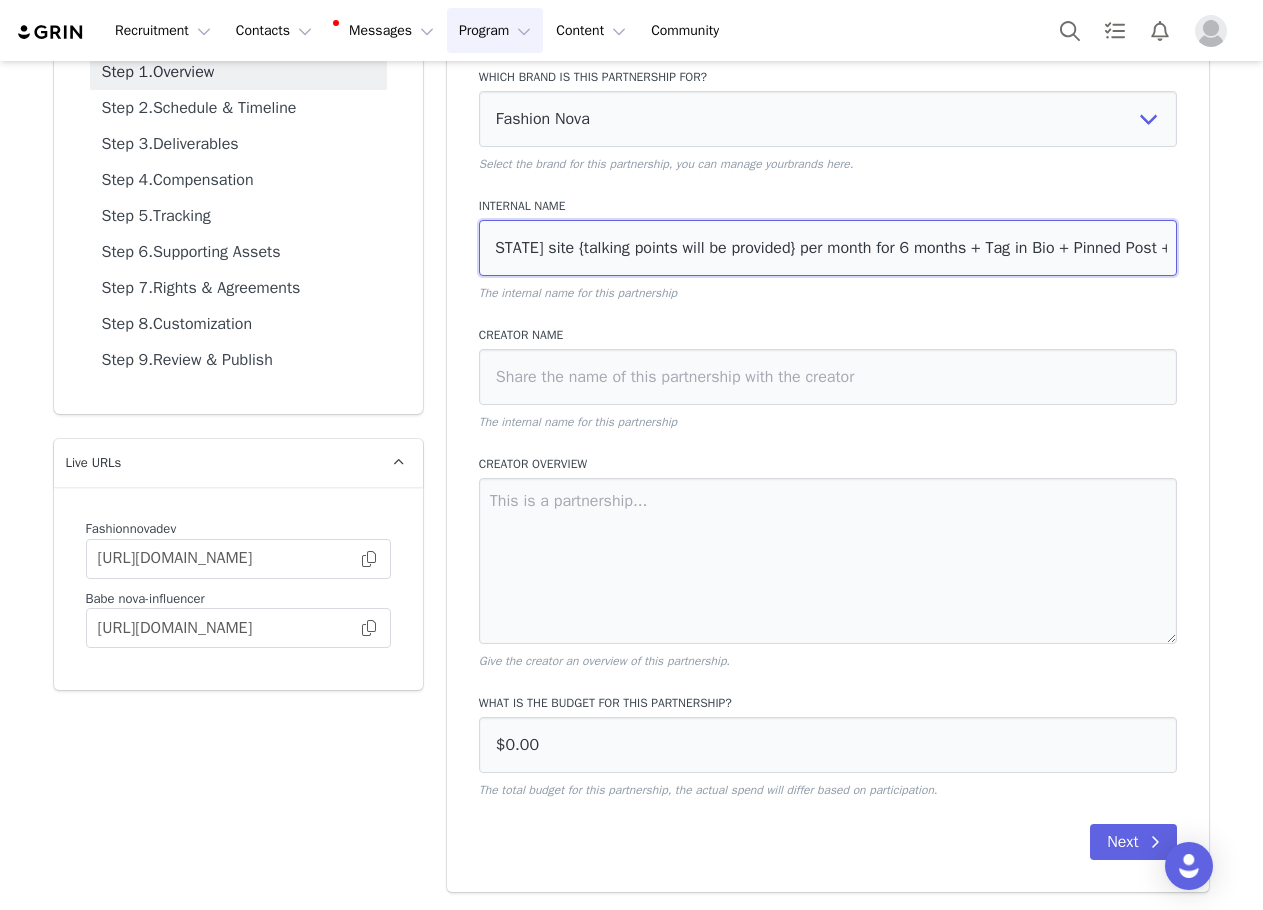 type on "7/25: 2 IG Posts, 2 IG Reels (discussing FN's MX website)(repurposed from TT), 2 TT Videos (2 of which discussing FN's new Mexico site {talking points will be provided} per month for 6 months + Tag in Bio + Pinned Post +" 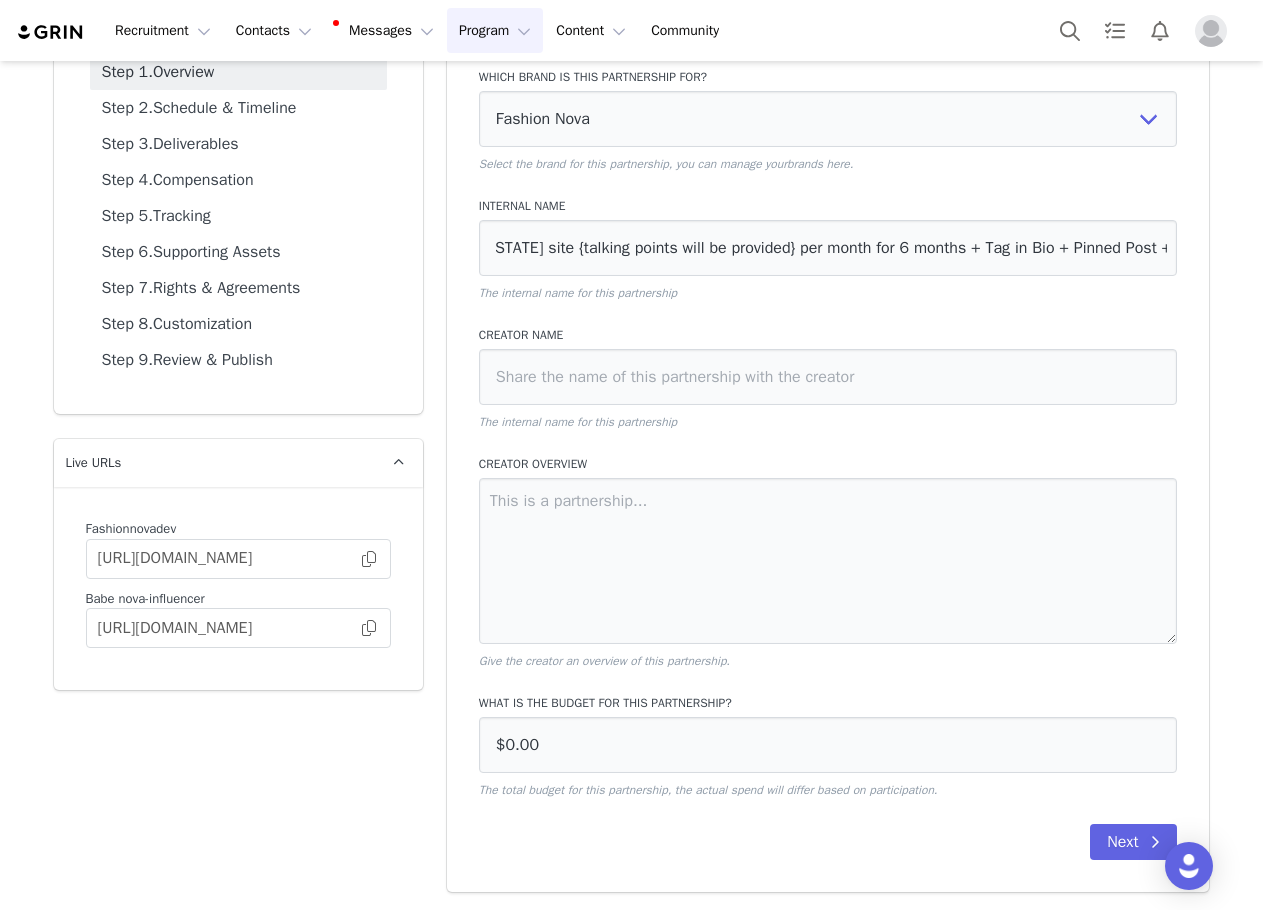 scroll, scrollTop: 0, scrollLeft: 0, axis: both 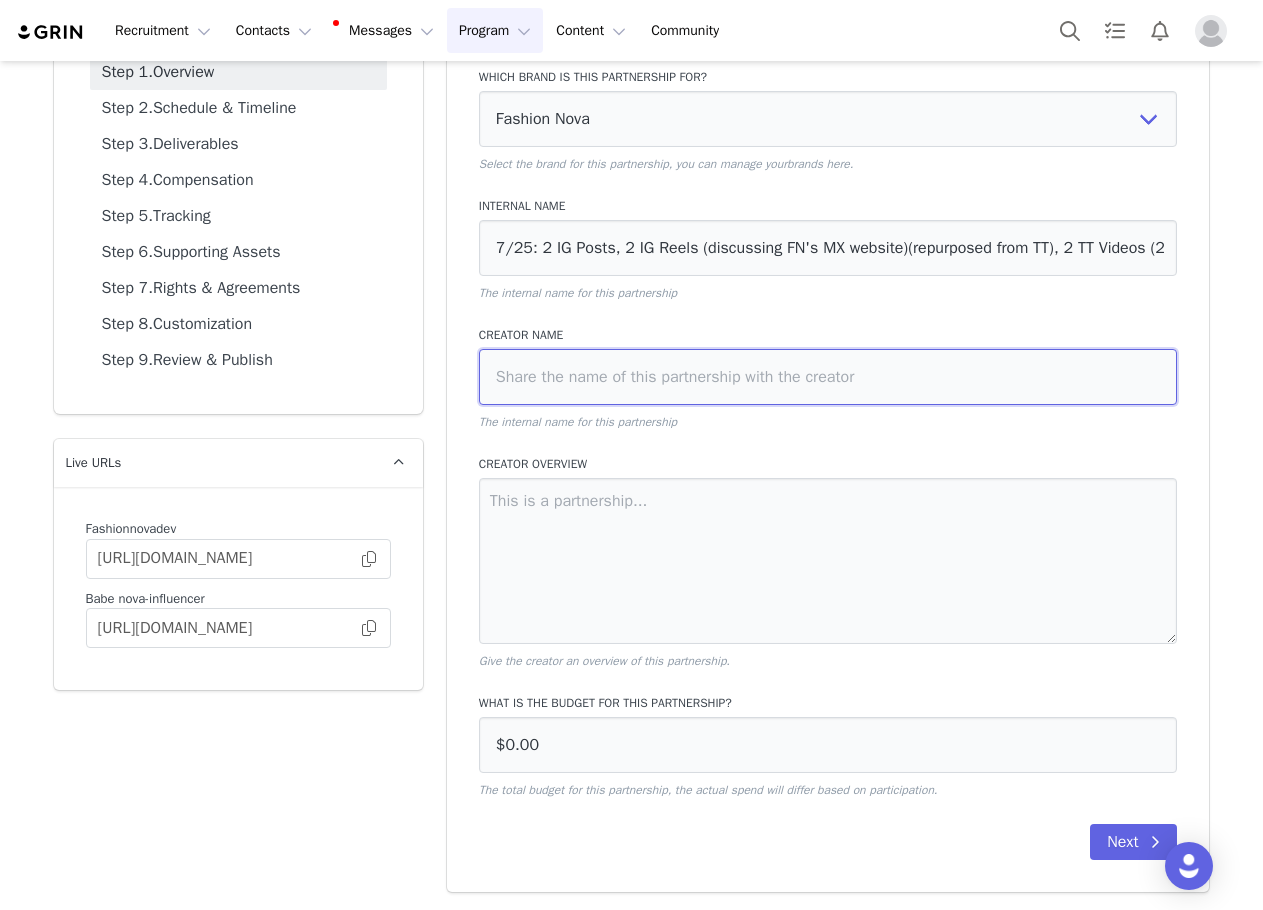 click at bounding box center (828, 377) 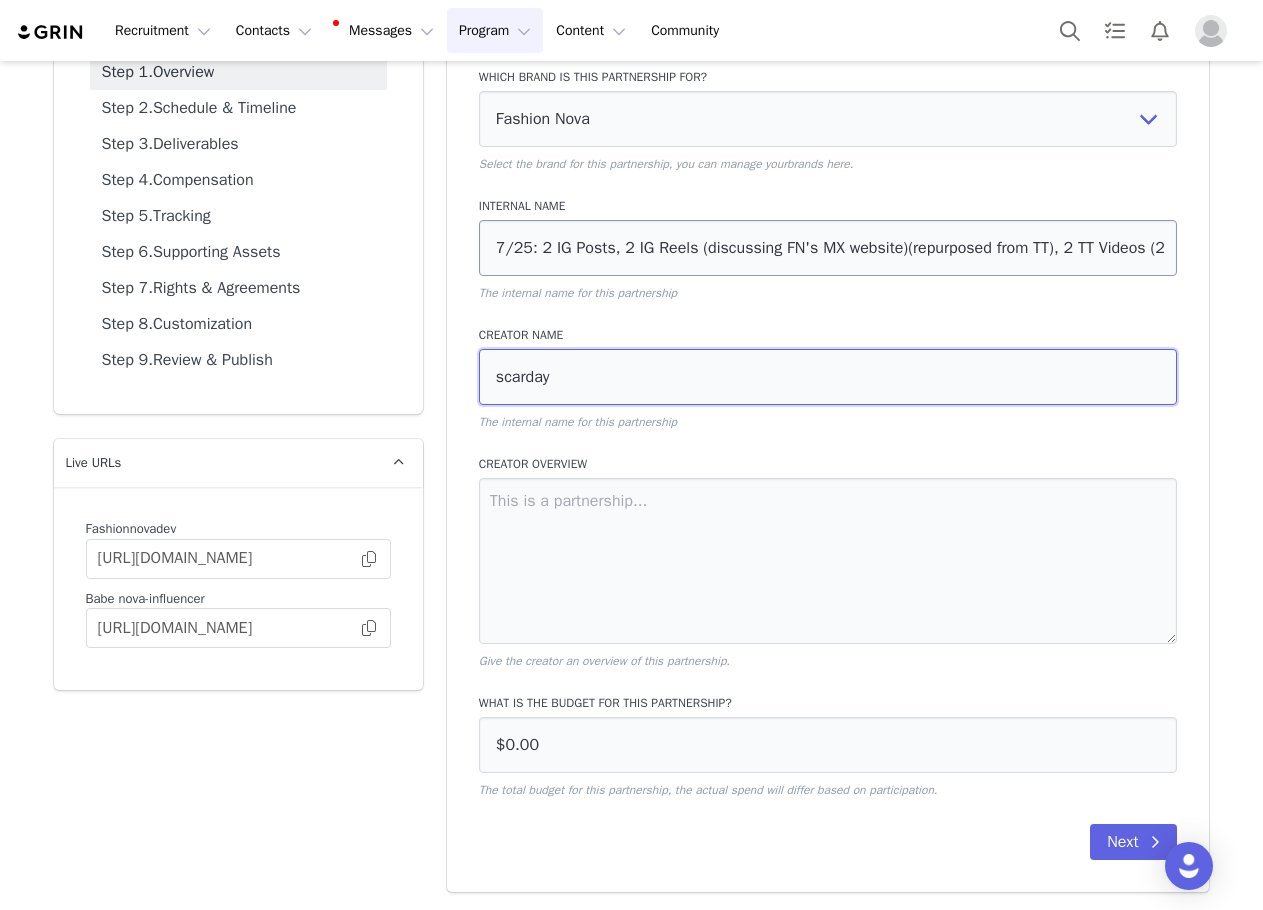 type on "scarday" 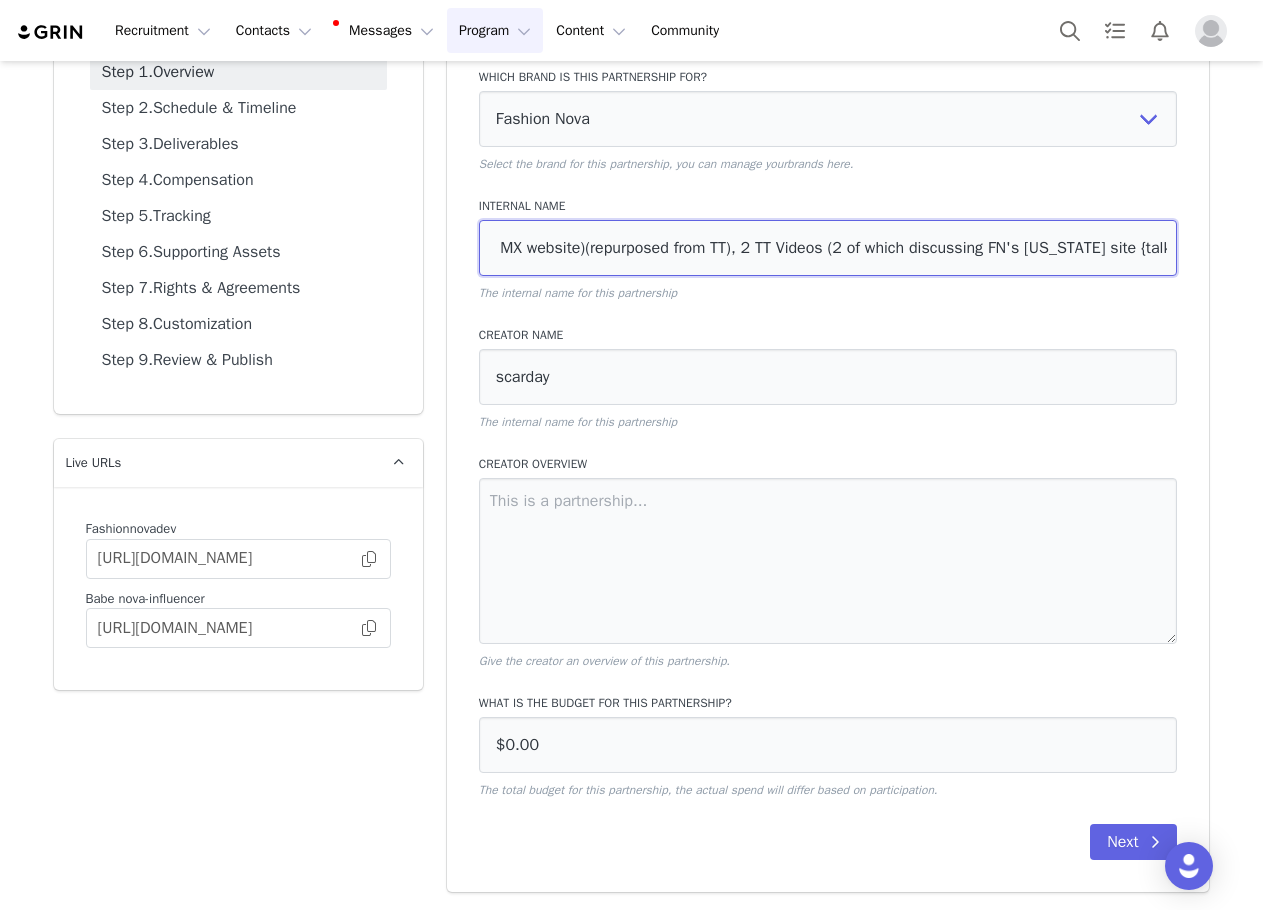 scroll, scrollTop: 0, scrollLeft: 885, axis: horizontal 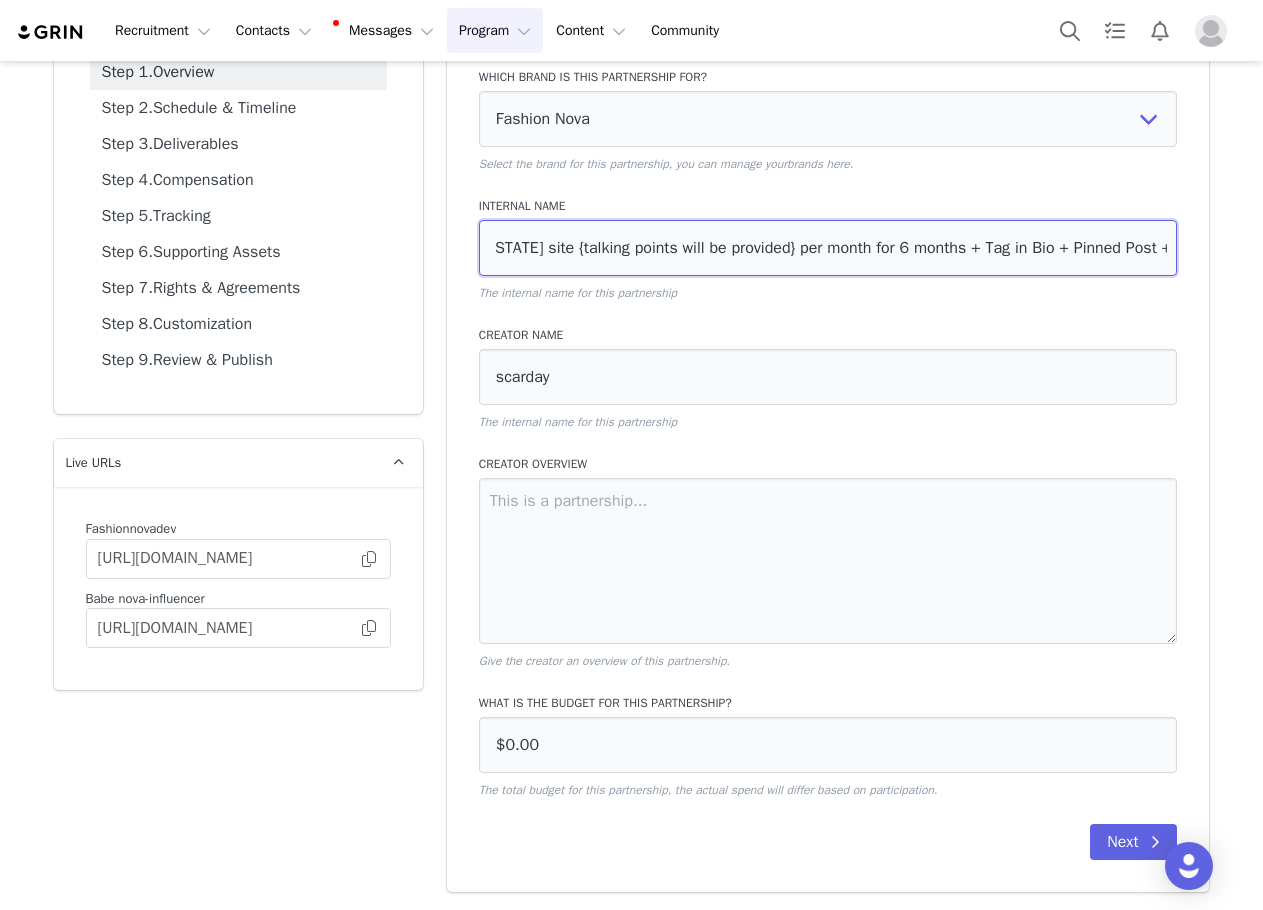 drag, startPoint x: 1100, startPoint y: 250, endPoint x: 1254, endPoint y: 252, distance: 154.01299 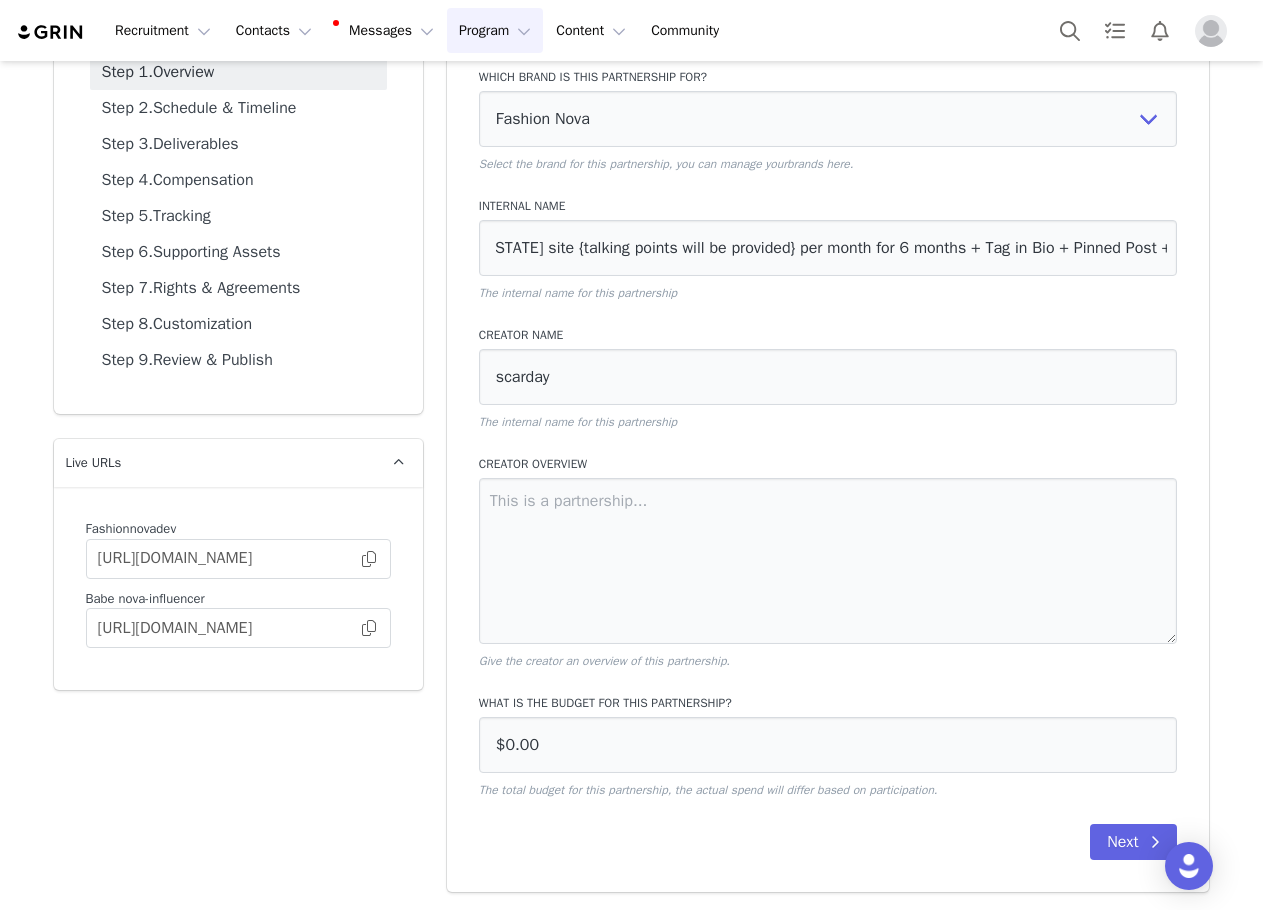 scroll, scrollTop: 0, scrollLeft: 0, axis: both 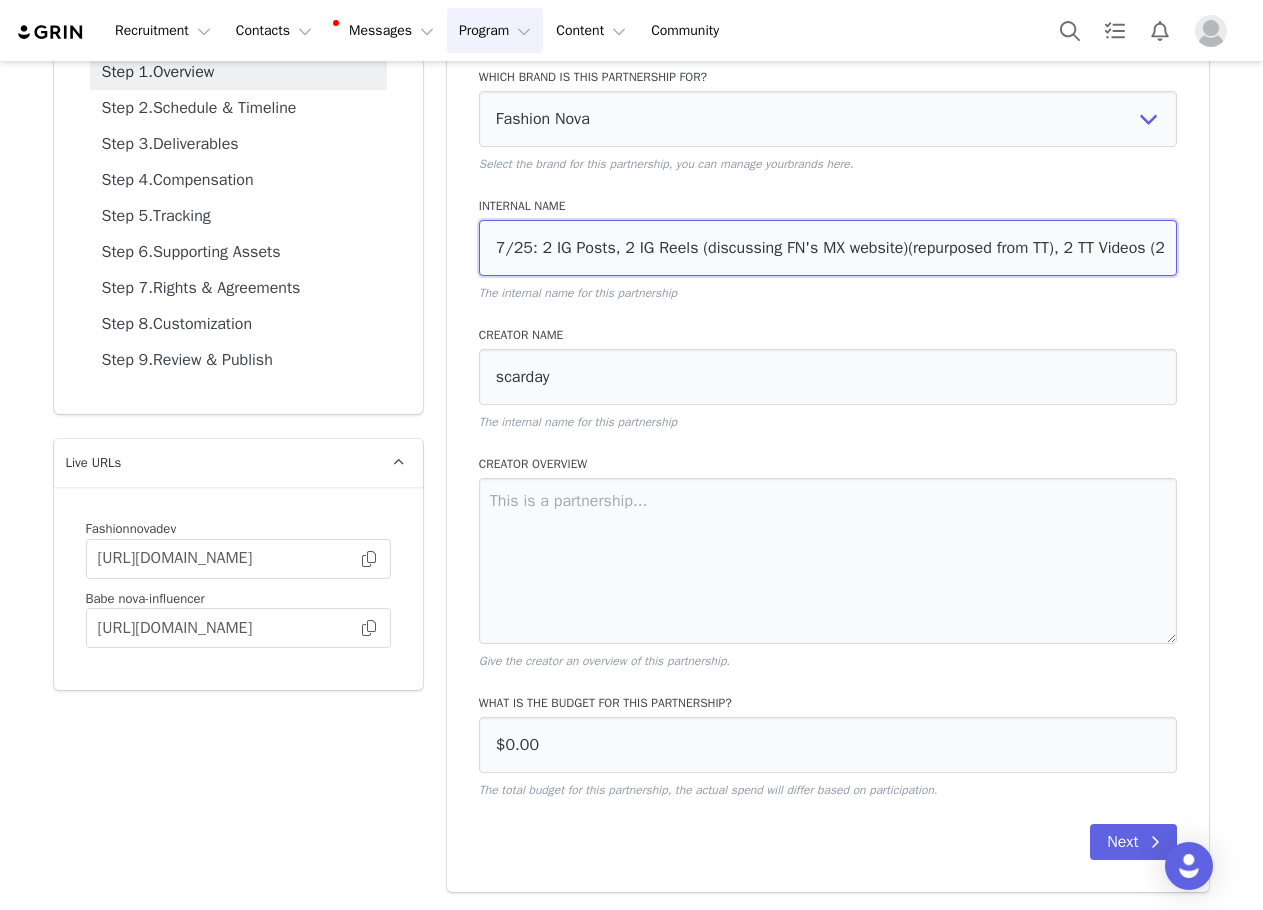 click on "7/25: 2 IG Posts, 2 IG Reels (discussing FN's MX website)(repurposed from TT), 2 TT Videos (2 of which discussing FN's new Mexico site {talking points will be provided} per month for 6 months + Tag in Bio + Pinned Post +" at bounding box center [828, 248] 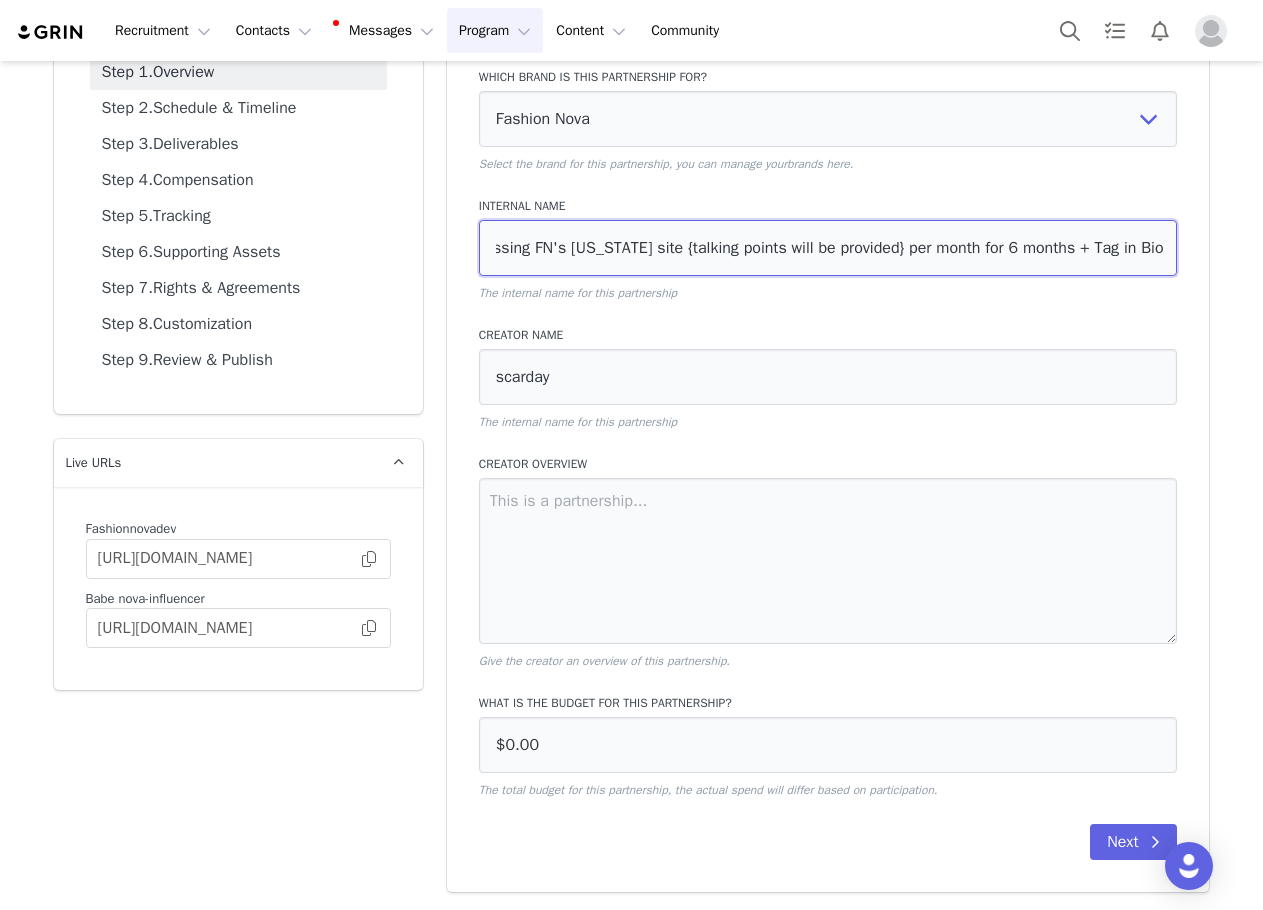 scroll, scrollTop: 0, scrollLeft: 885, axis: horizontal 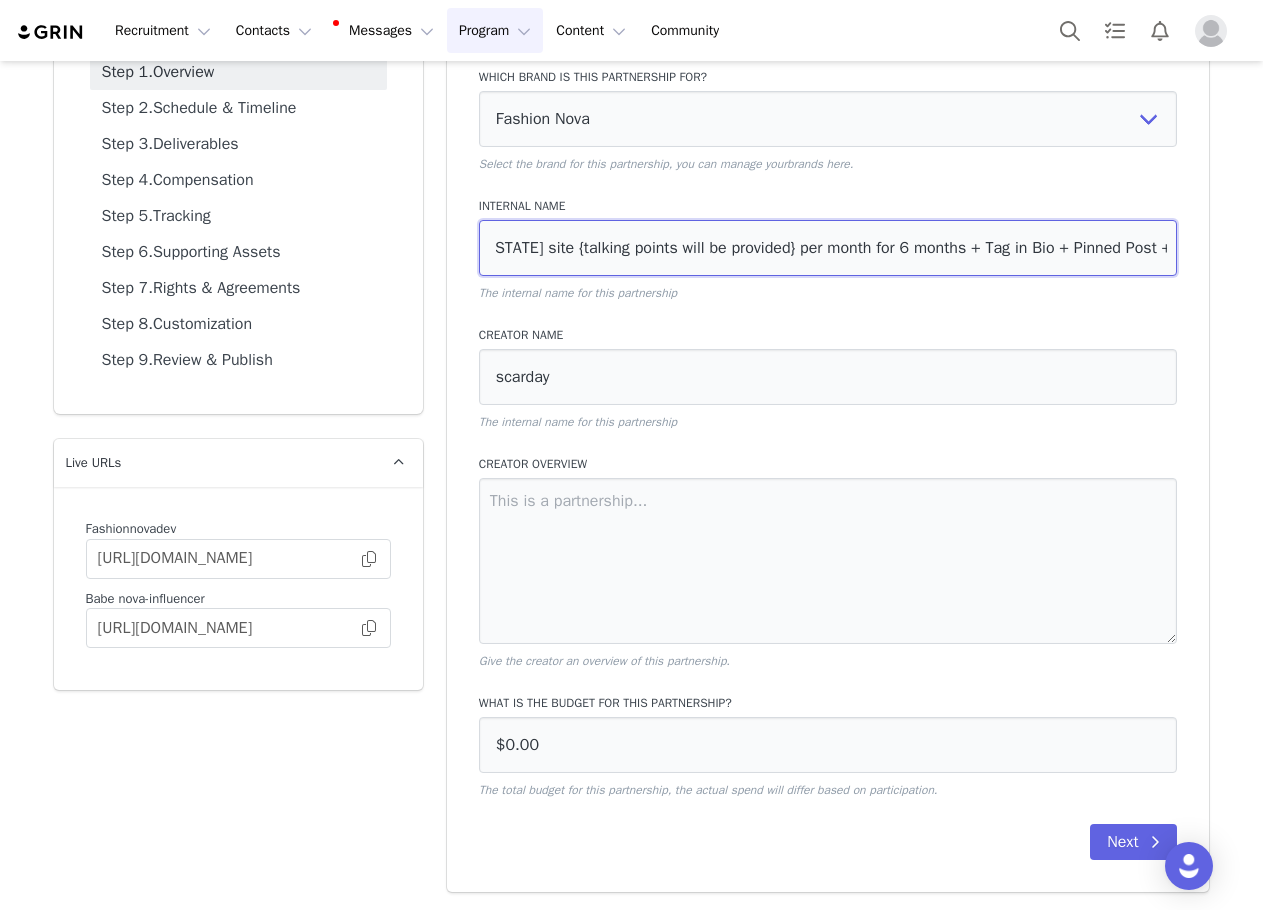 drag, startPoint x: 1075, startPoint y: 249, endPoint x: 1204, endPoint y: 266, distance: 130.11533 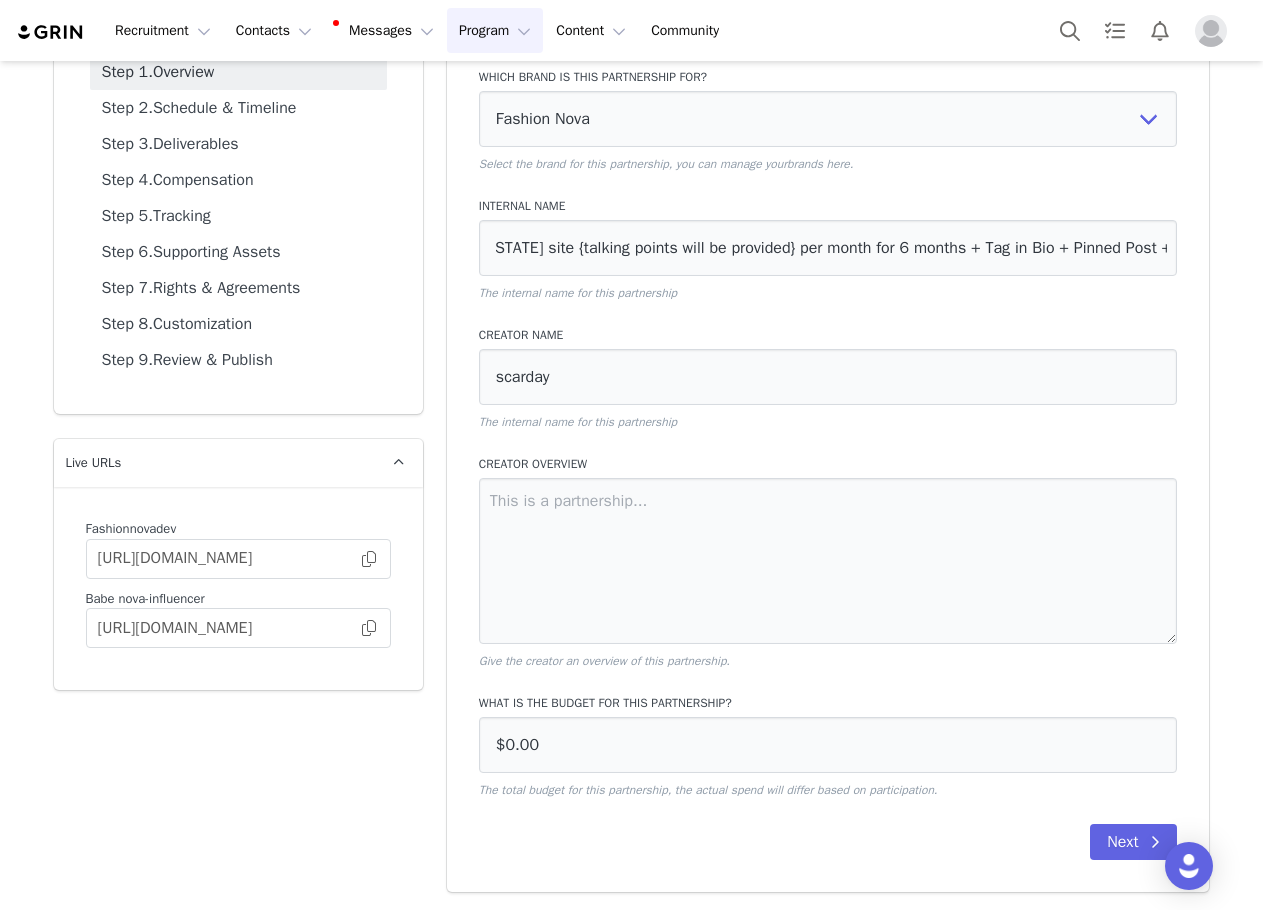 scroll, scrollTop: 0, scrollLeft: 0, axis: both 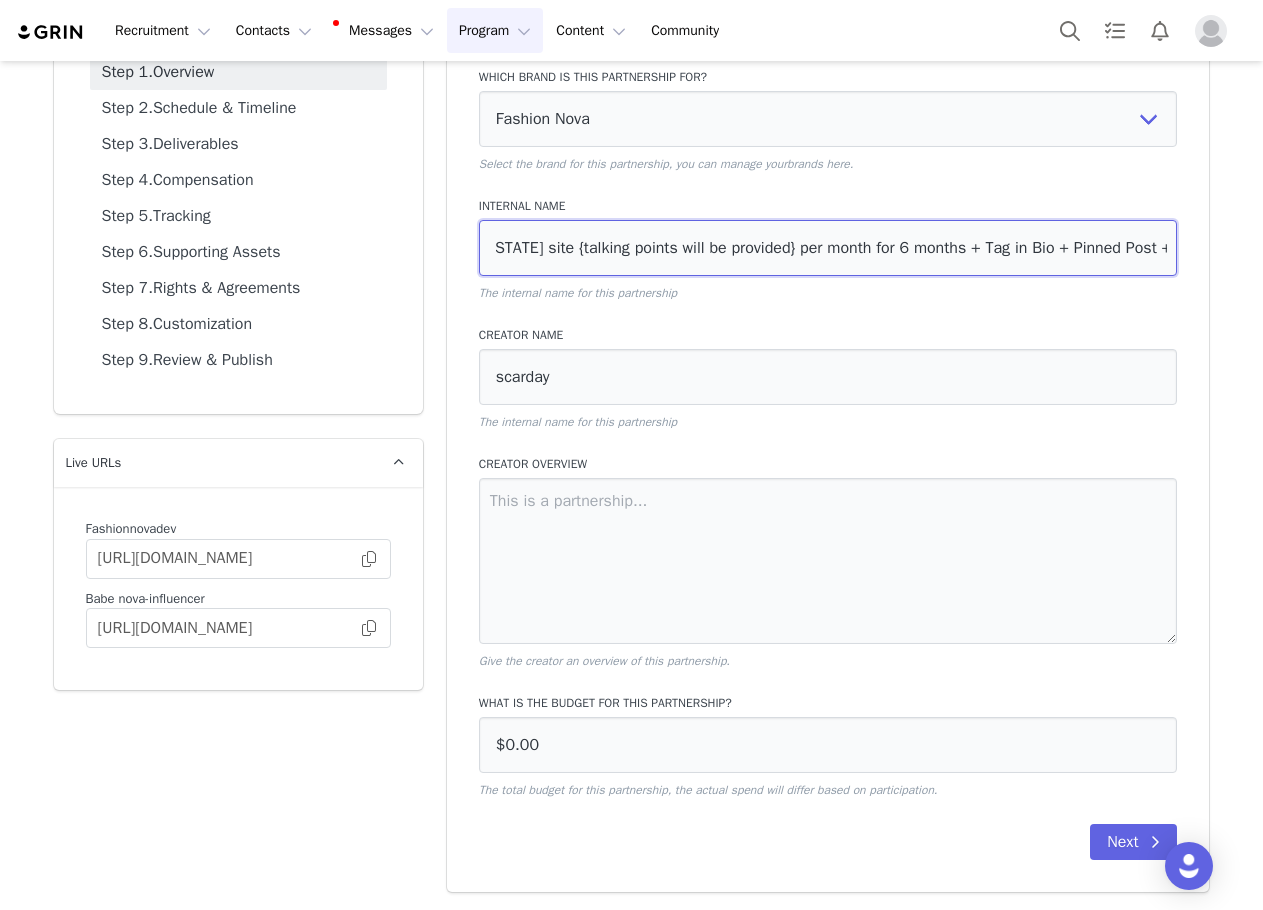 drag, startPoint x: 1130, startPoint y: 264, endPoint x: 1271, endPoint y: 259, distance: 141.08862 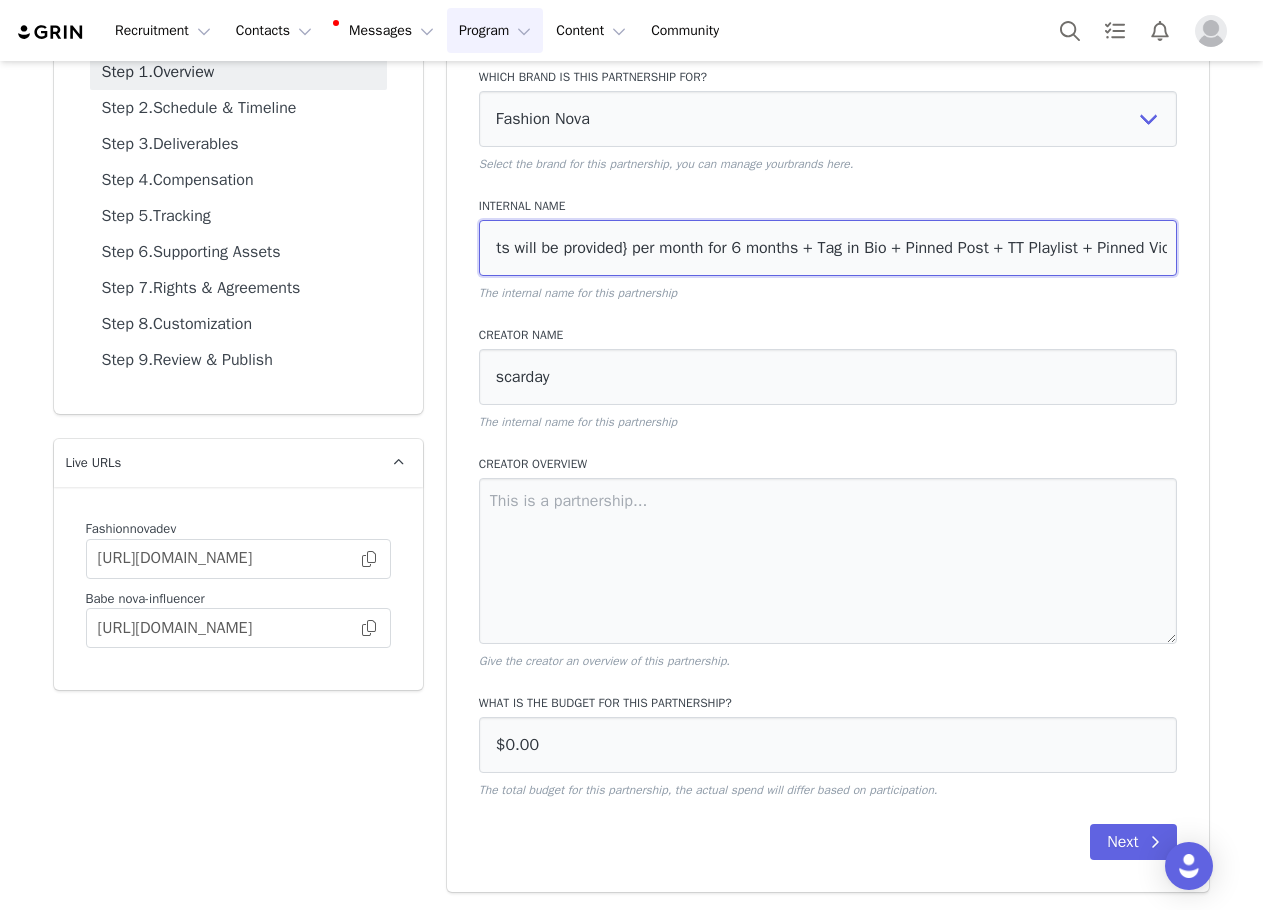 scroll, scrollTop: 0, scrollLeft: 1070, axis: horizontal 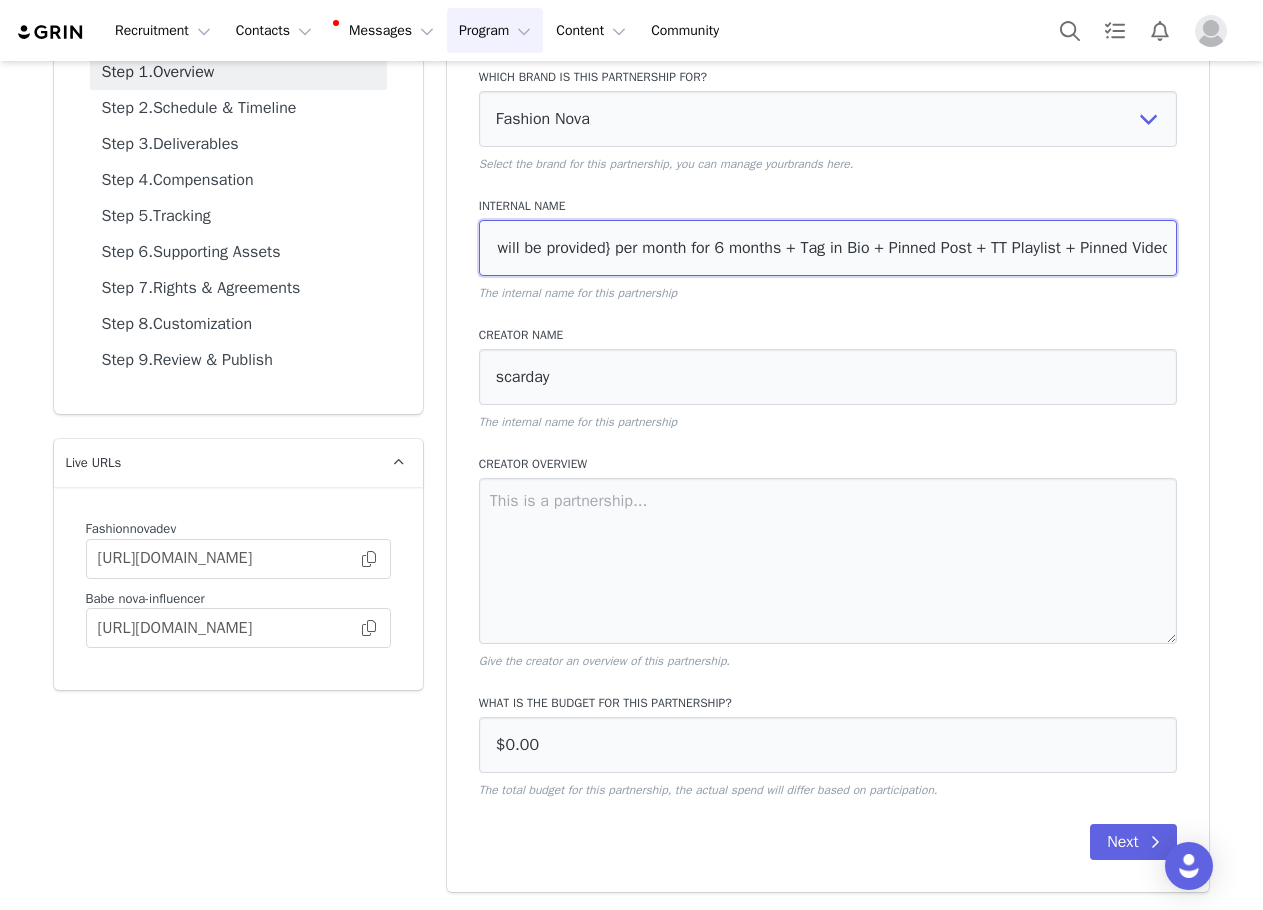 type on "7/25: 2 IG Posts, 2 IG Reels (discussing FN's MX website)(repurposed from TT), 2 TT Videos (2 of which discussing FN's new Mexico site {talking points will be provided} per month for 6 months + Tag in Bio + Pinned Post + TT Playlist + Pinned Video" 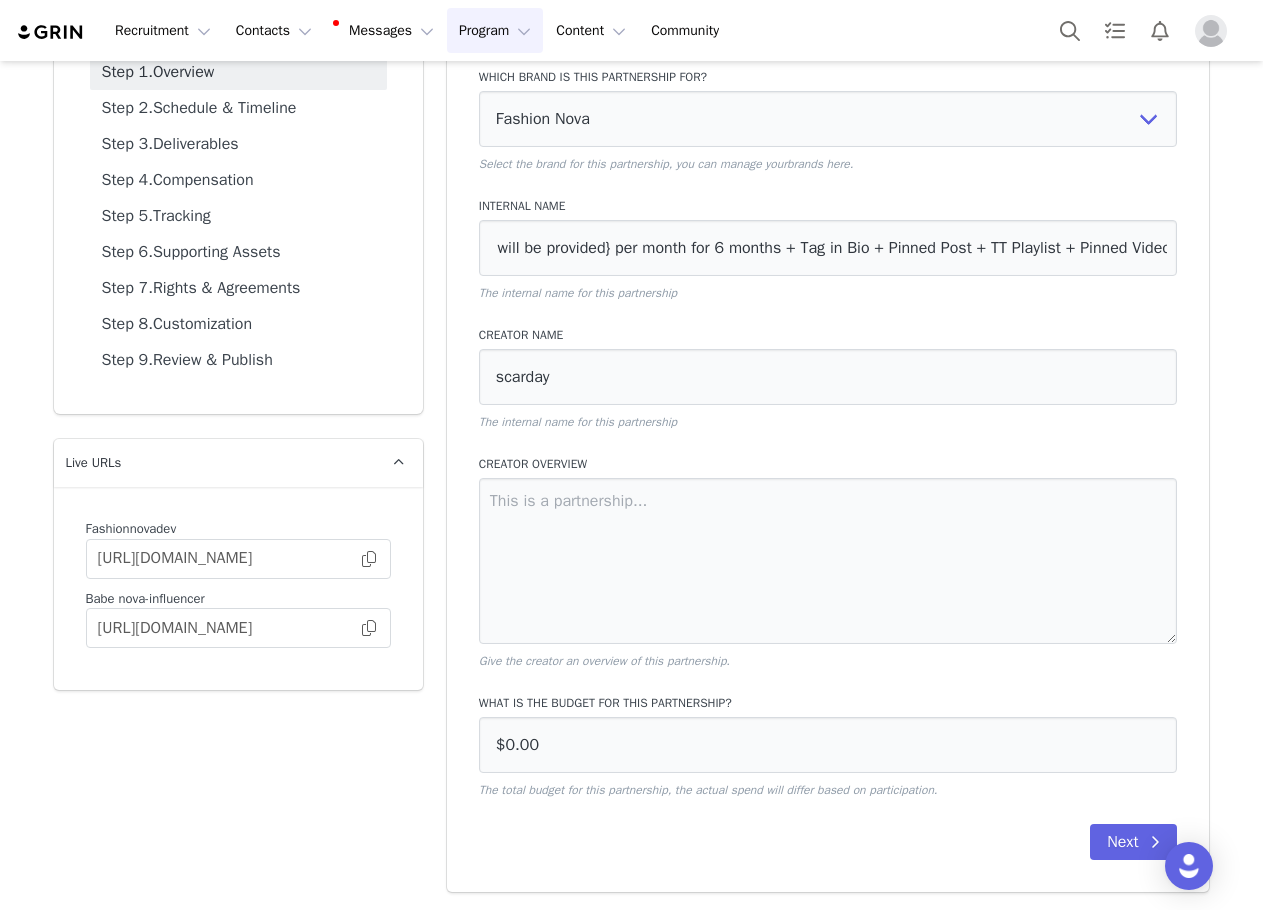 scroll, scrollTop: 0, scrollLeft: 0, axis: both 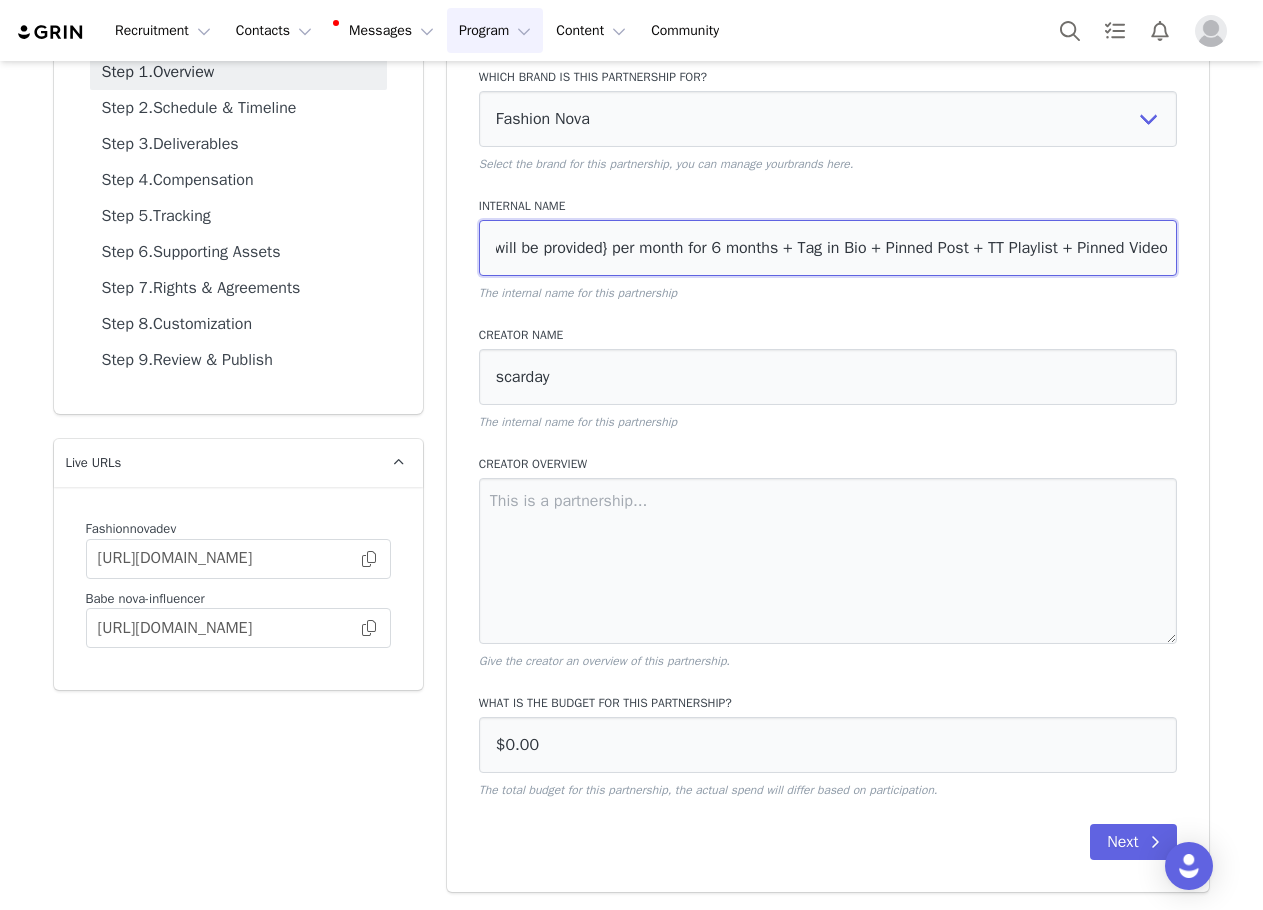 drag, startPoint x: 1104, startPoint y: 245, endPoint x: 1207, endPoint y: 241, distance: 103.077644 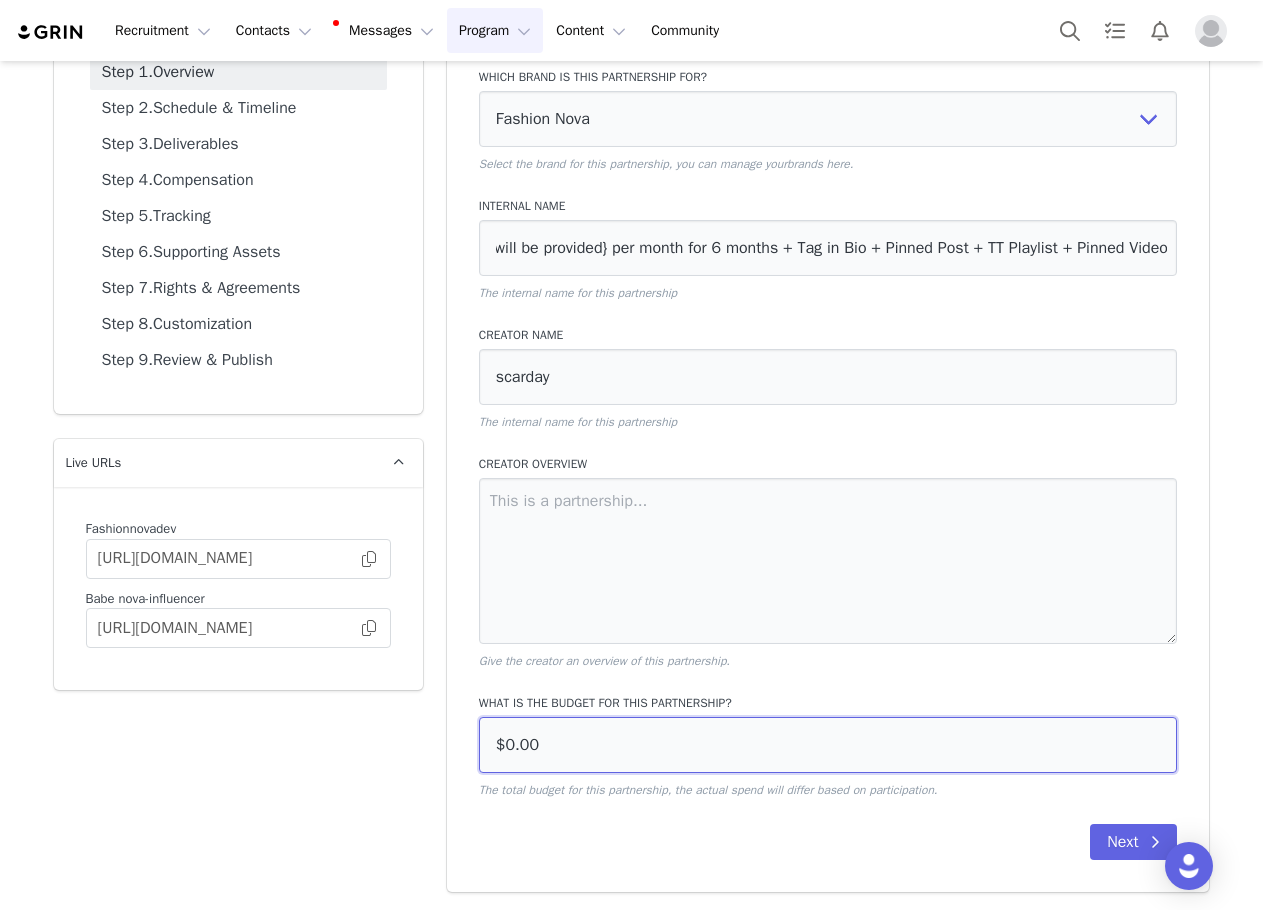 click on "$0.00" at bounding box center [828, 745] 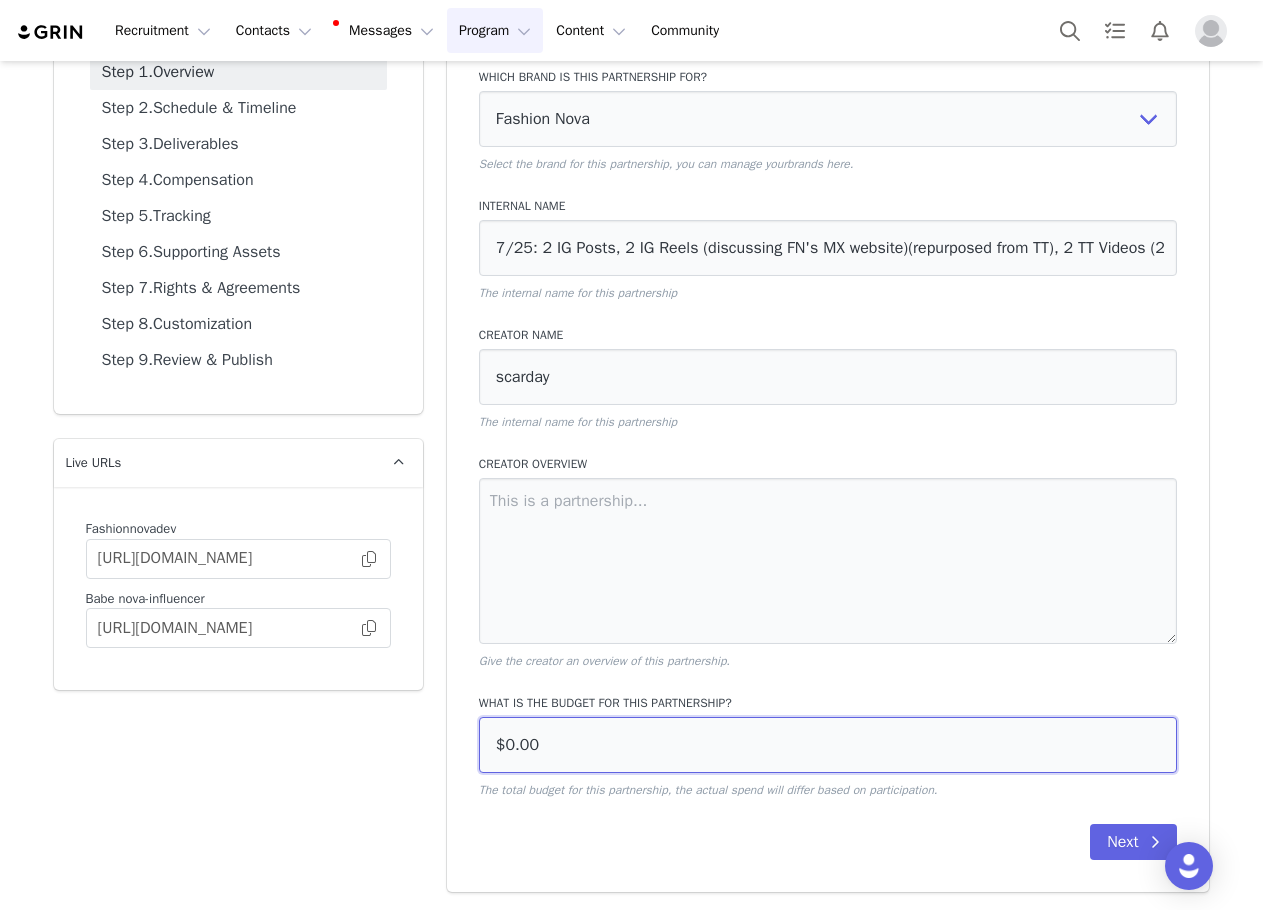 click on "$0.00" at bounding box center (828, 745) 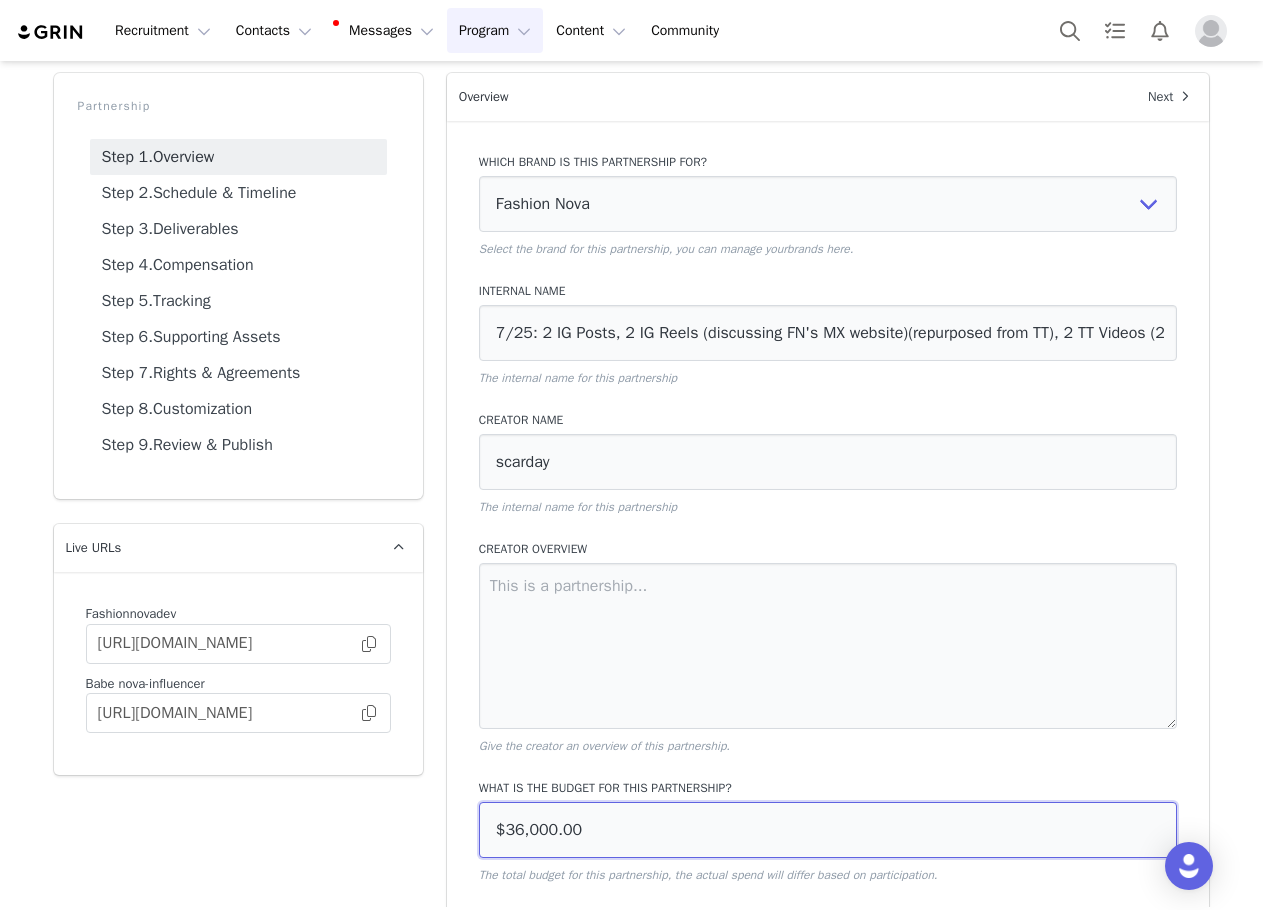 scroll, scrollTop: 168, scrollLeft: 0, axis: vertical 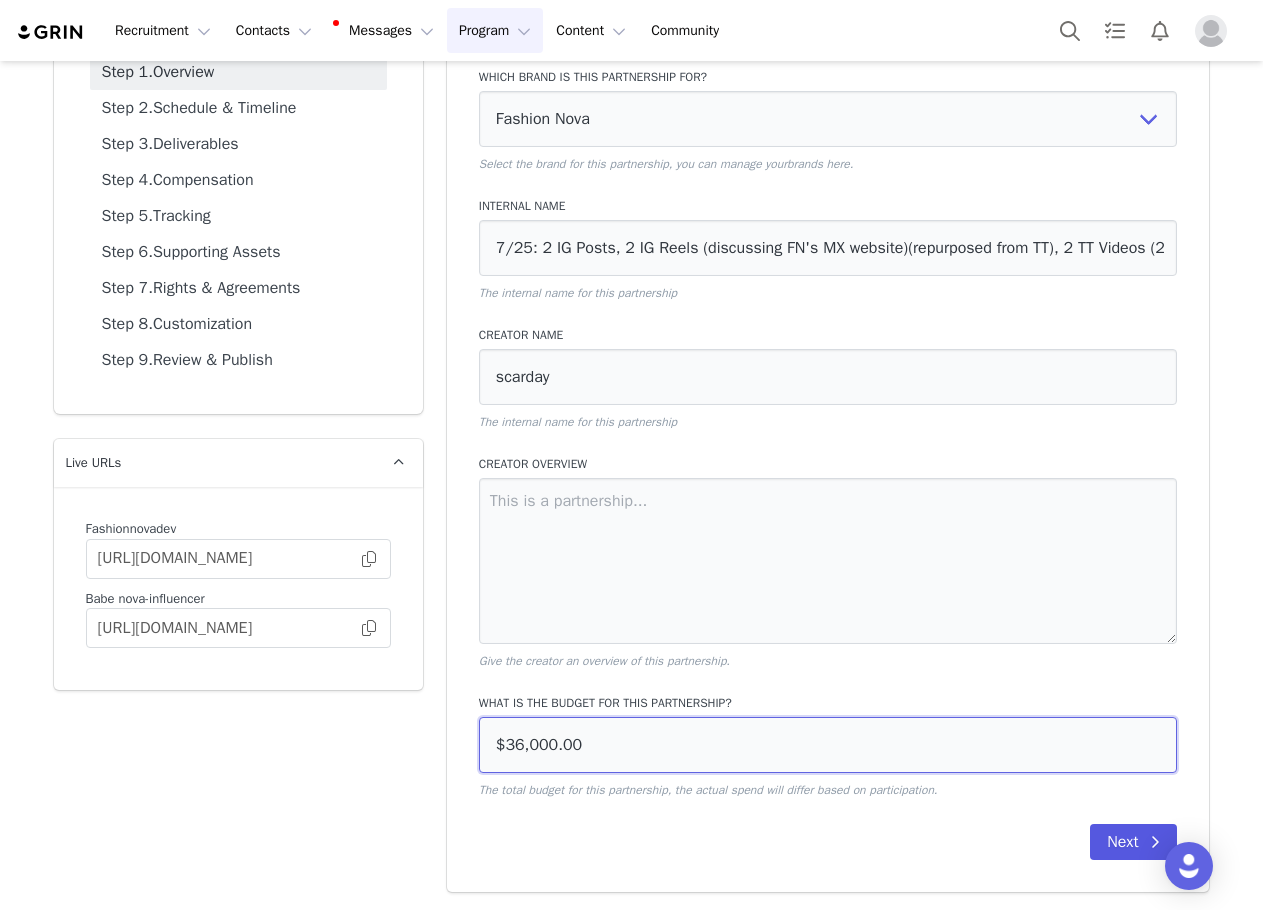 type on "$36,000.00" 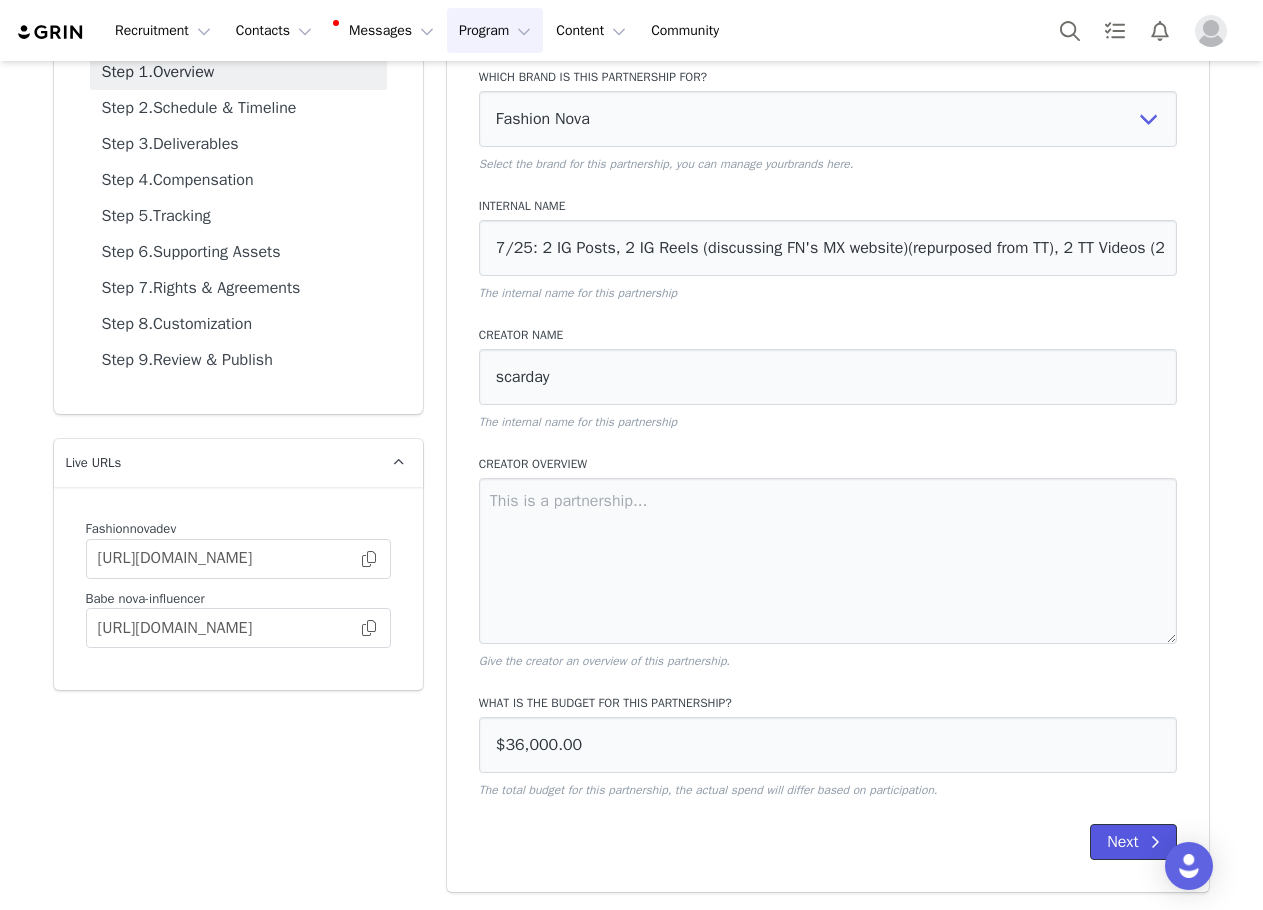 click on "Next" at bounding box center (1133, 842) 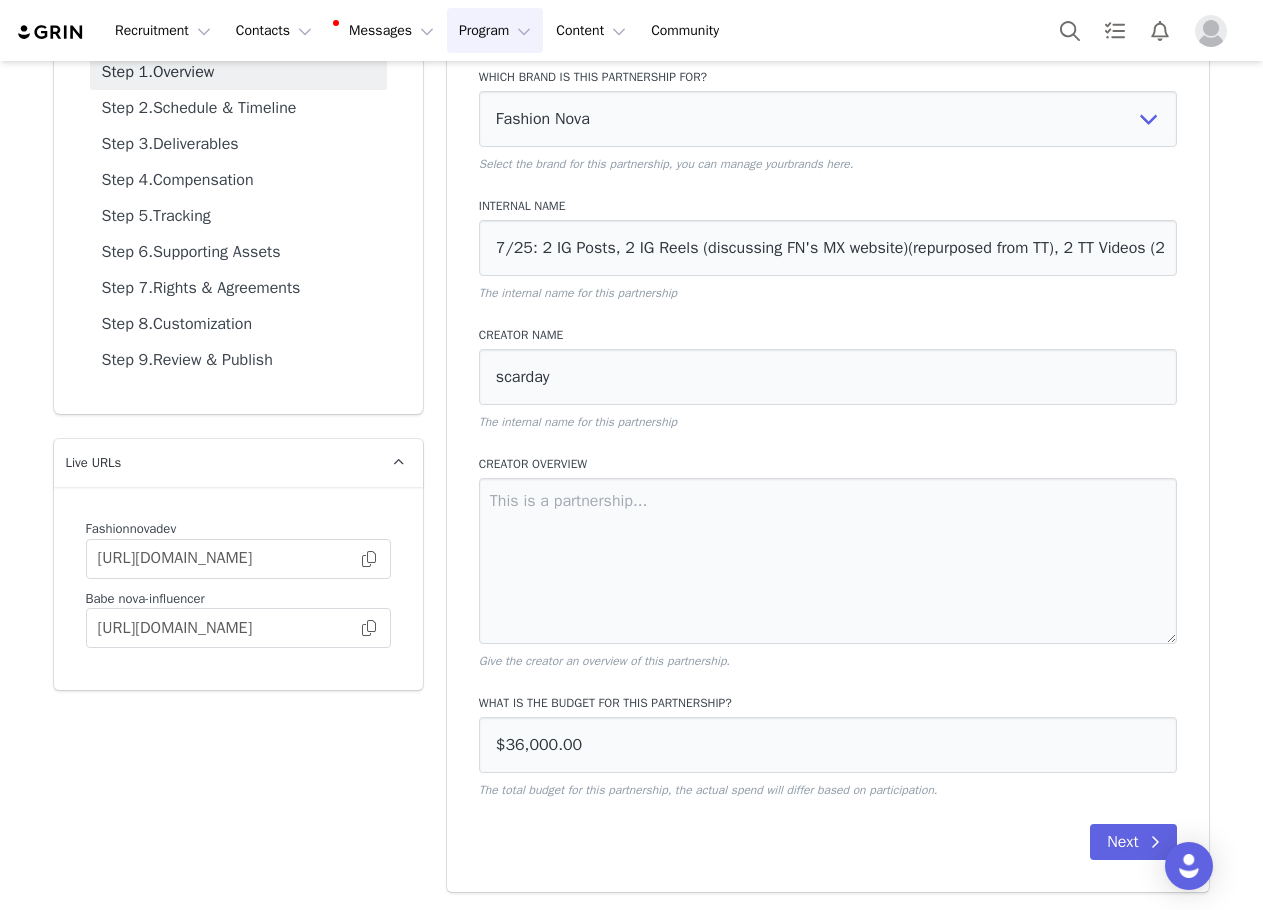 scroll, scrollTop: 0, scrollLeft: 0, axis: both 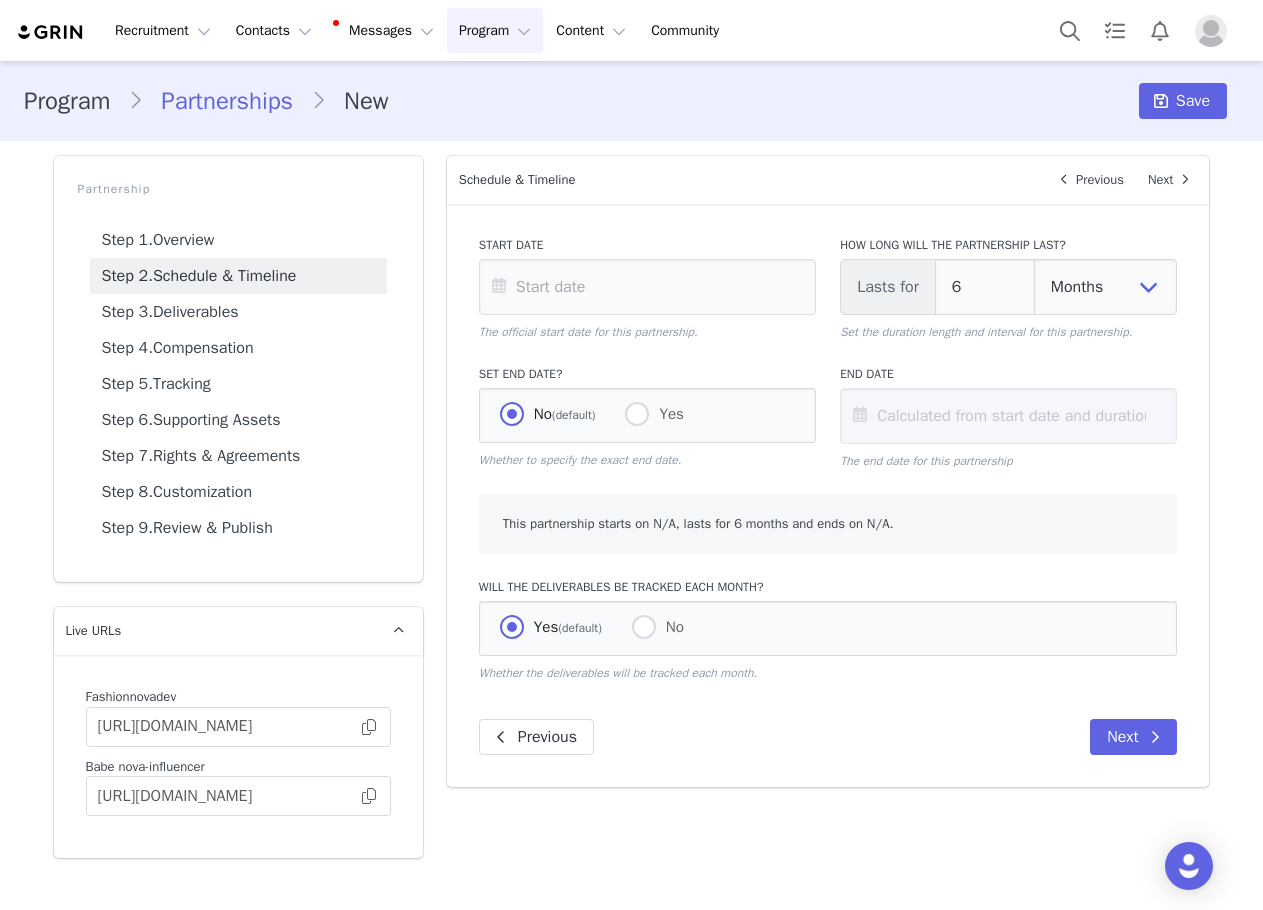 click on "Start Date  The official start date for this partnership." at bounding box center (647, 288) 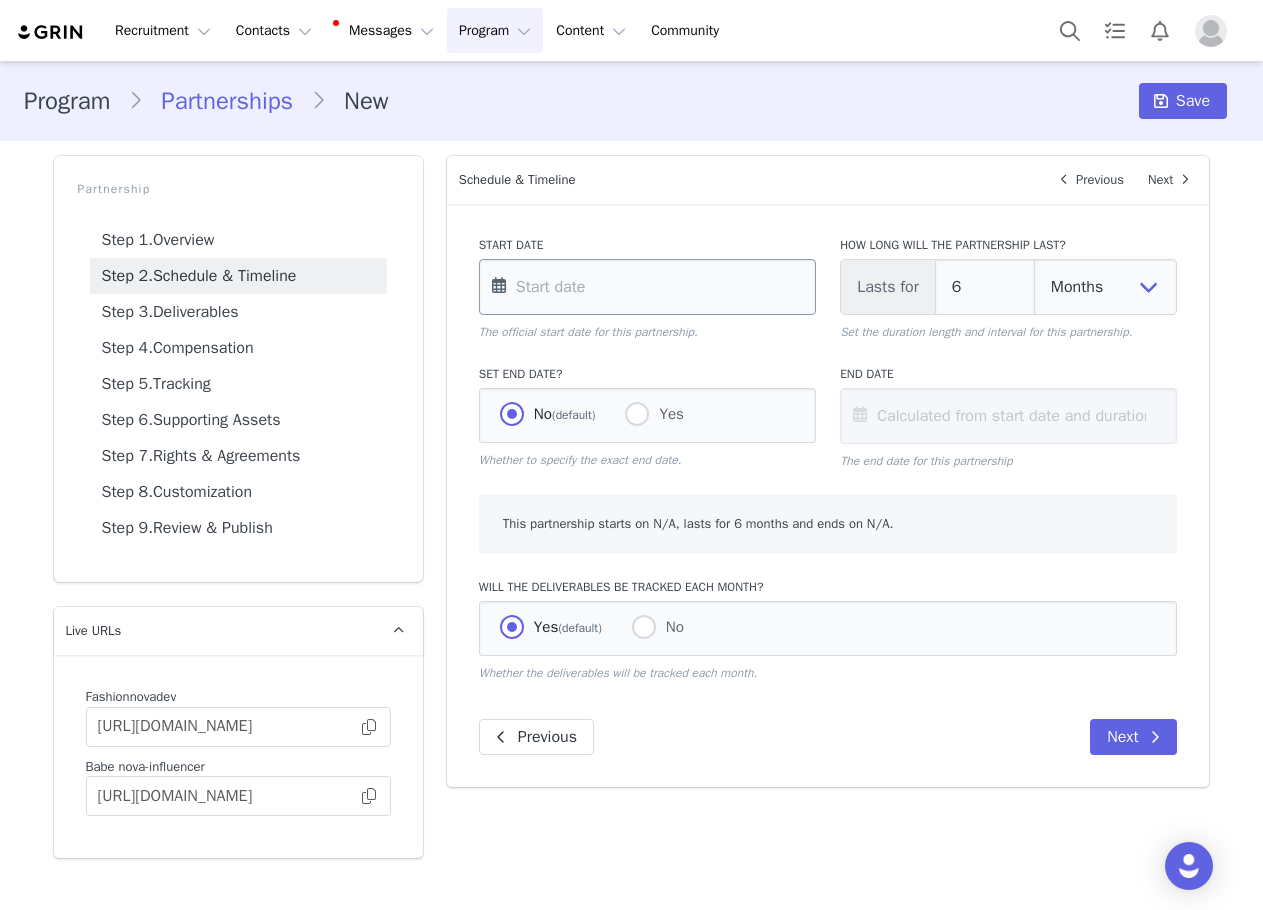 click at bounding box center [647, 287] 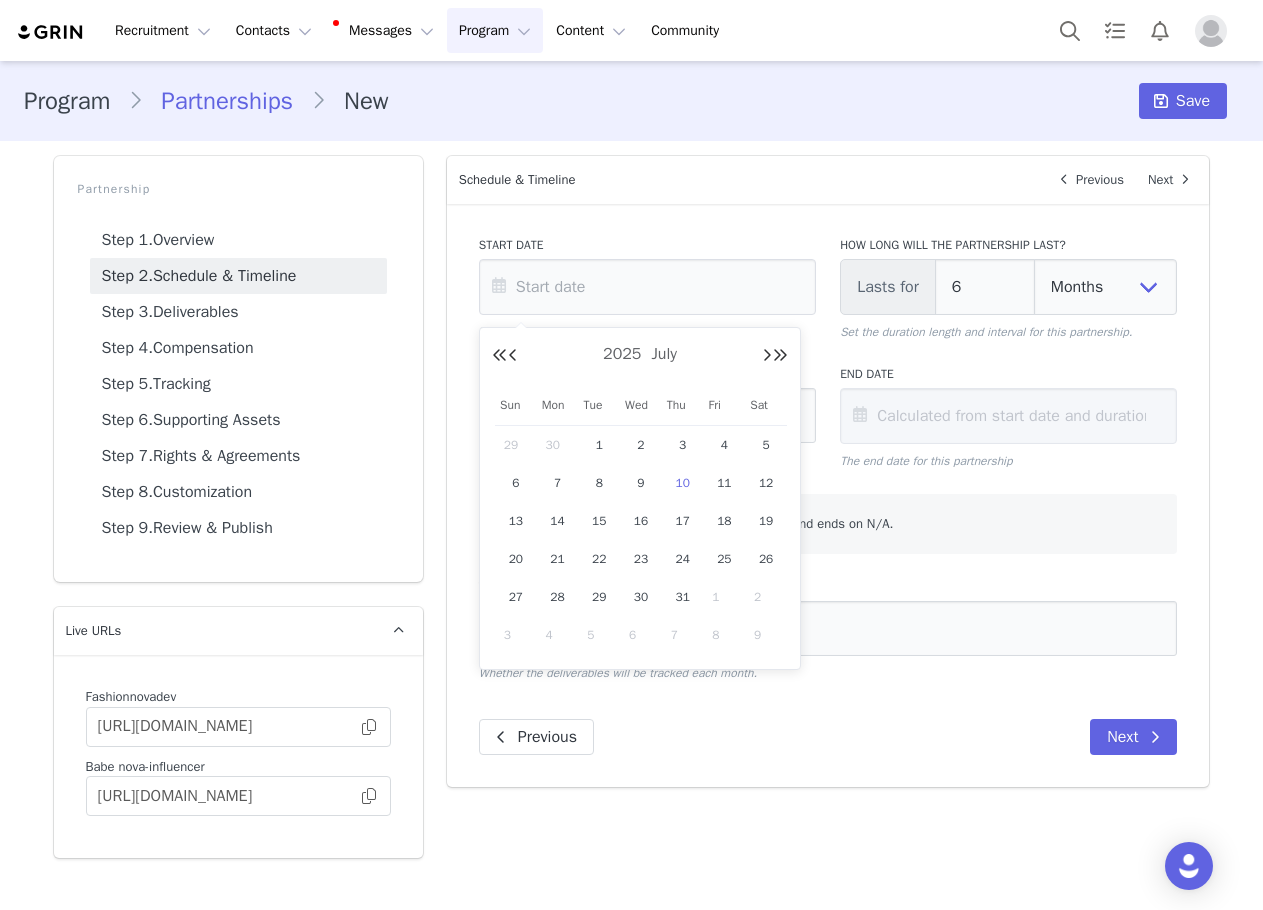 click on "10" at bounding box center (683, 483) 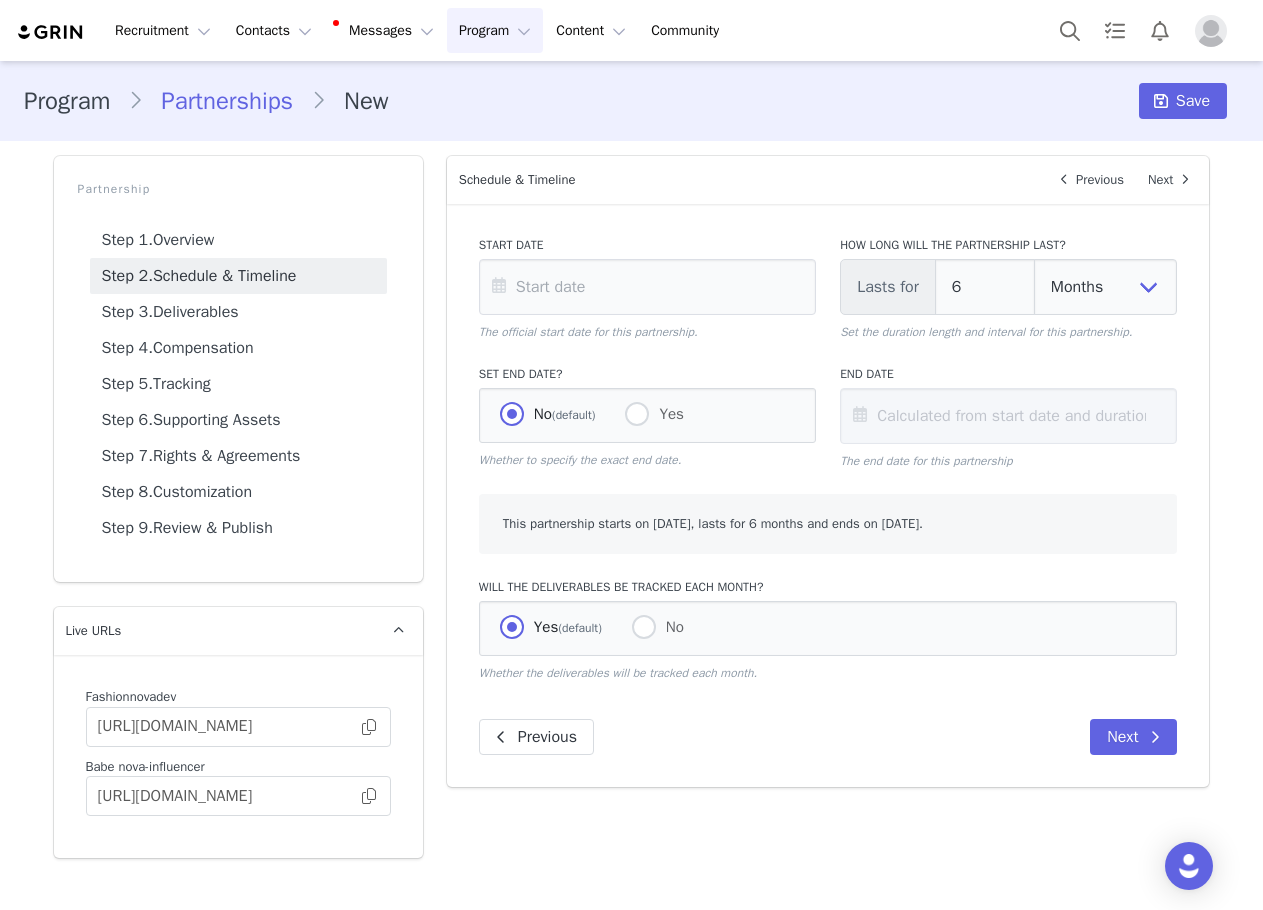 type on "Jul 10 2025" 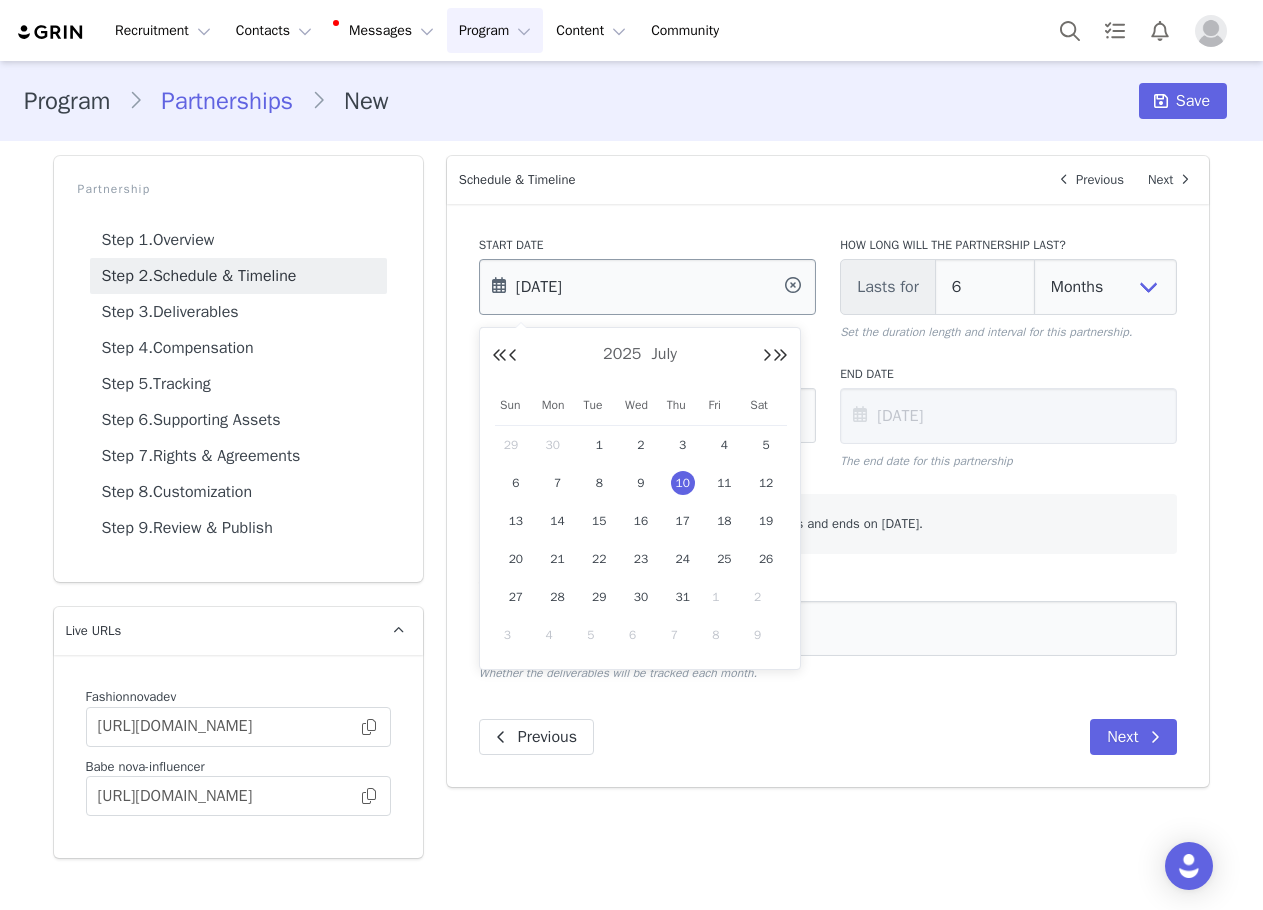 click on "Jul 10 2025" at bounding box center [647, 287] 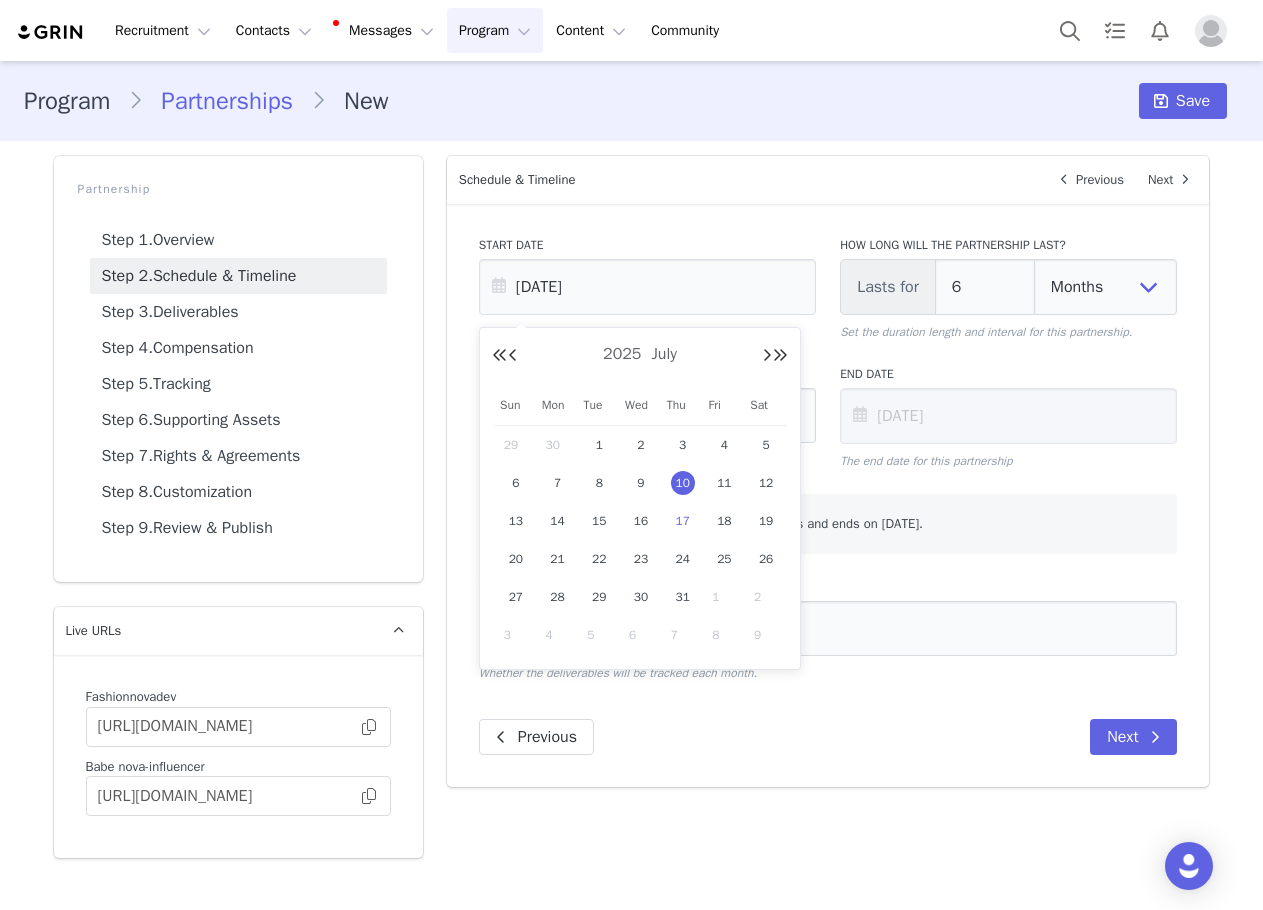 click on "17" at bounding box center (683, 521) 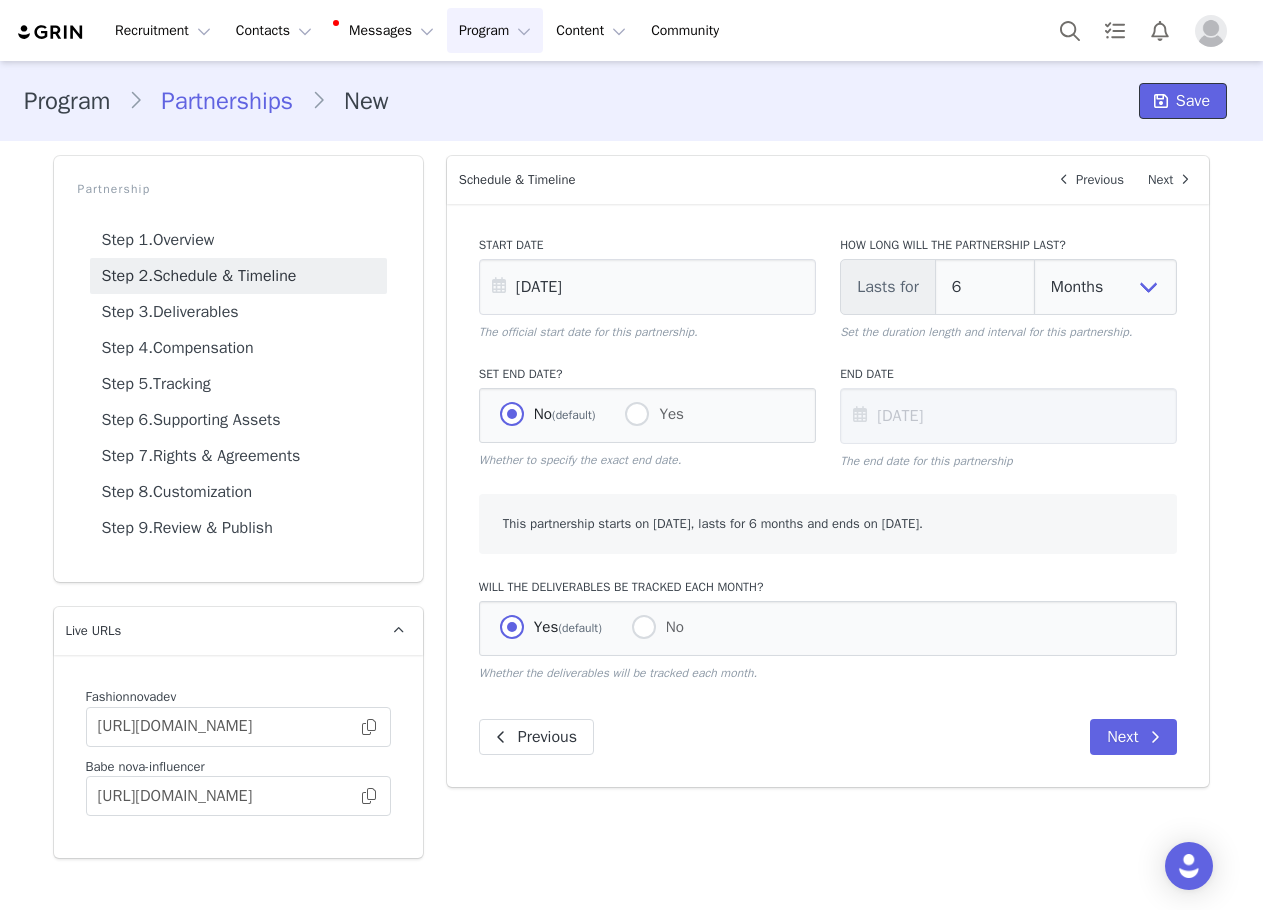 click on "Save" at bounding box center [1193, 101] 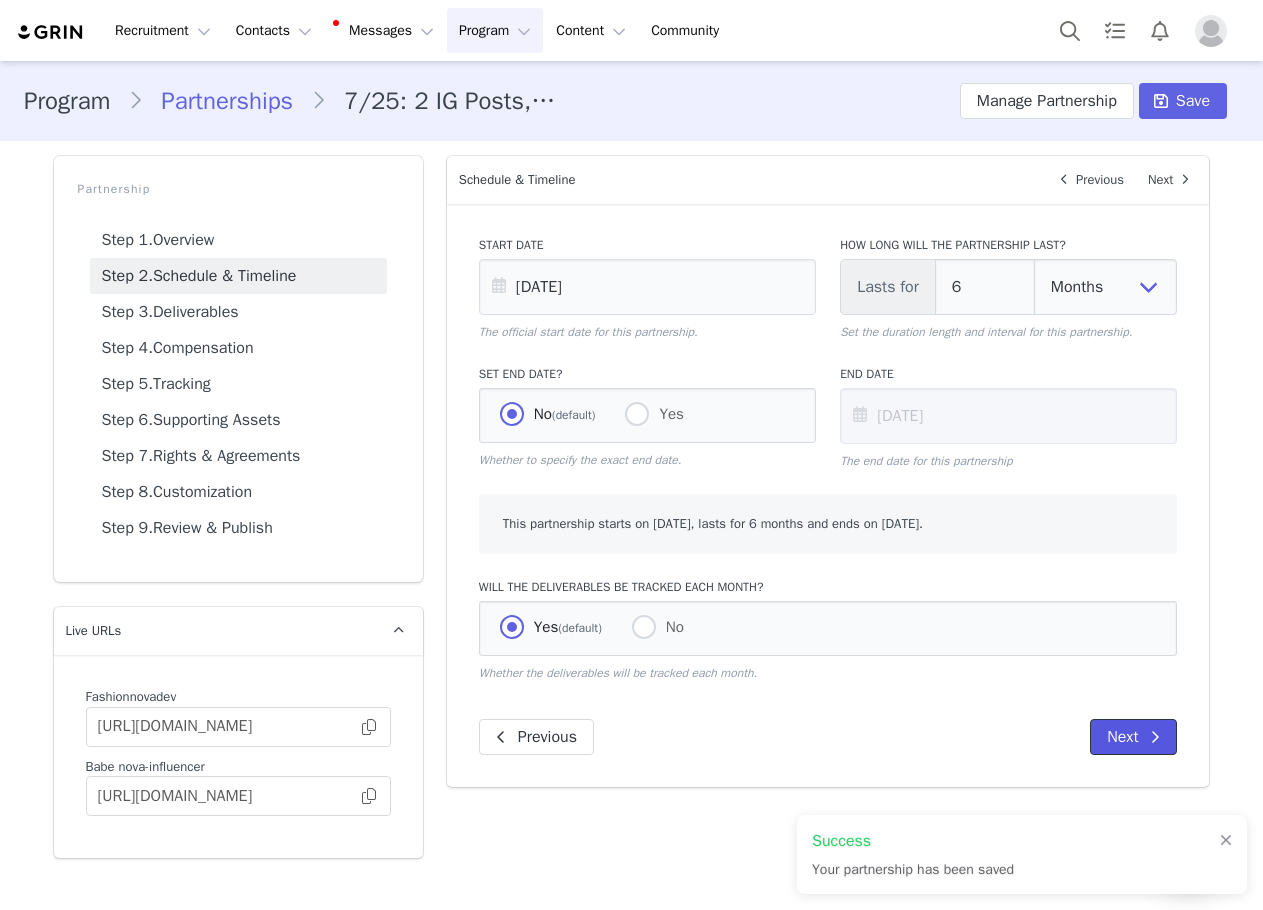 click on "Next" at bounding box center (1133, 737) 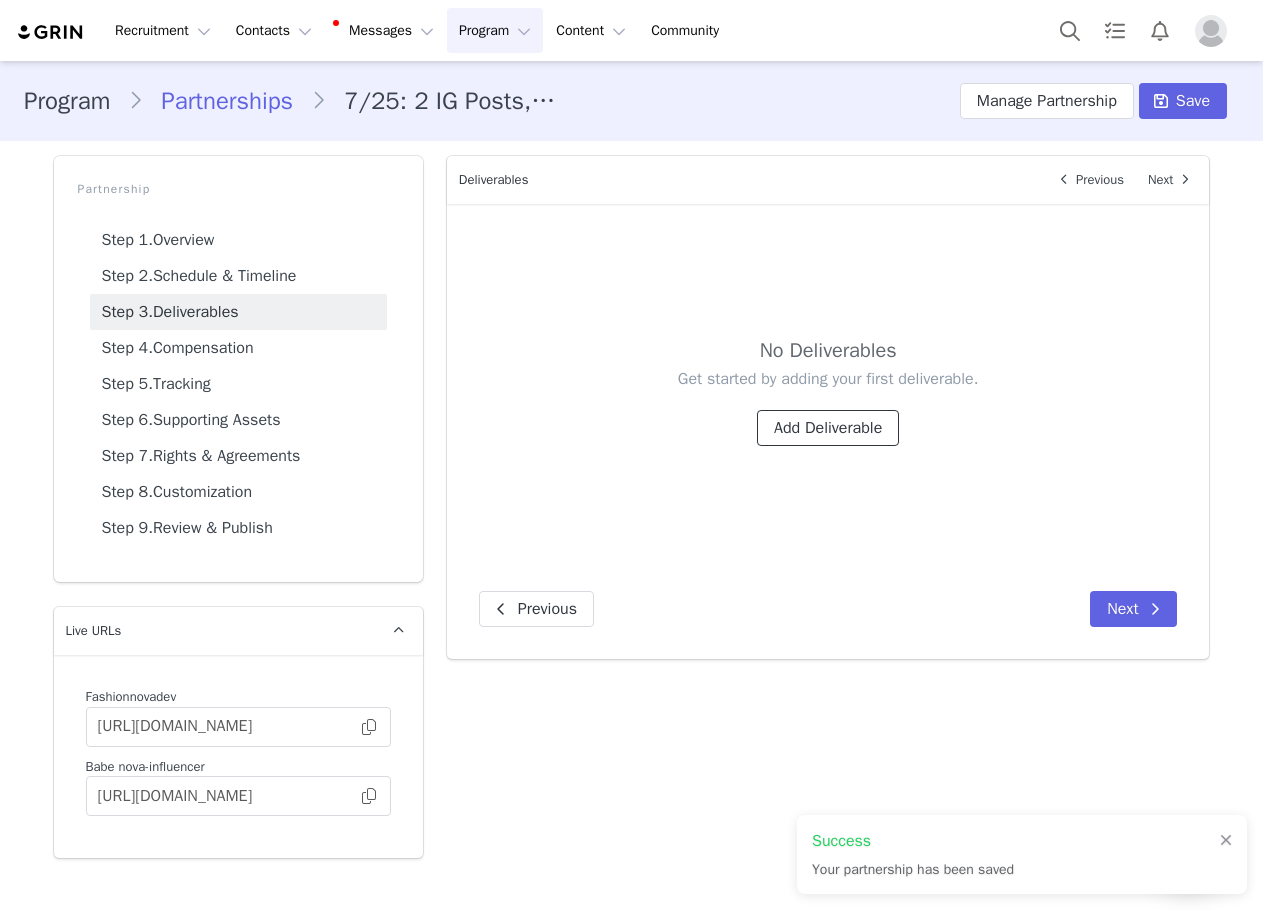 click on "Add Deliverable" at bounding box center [828, 428] 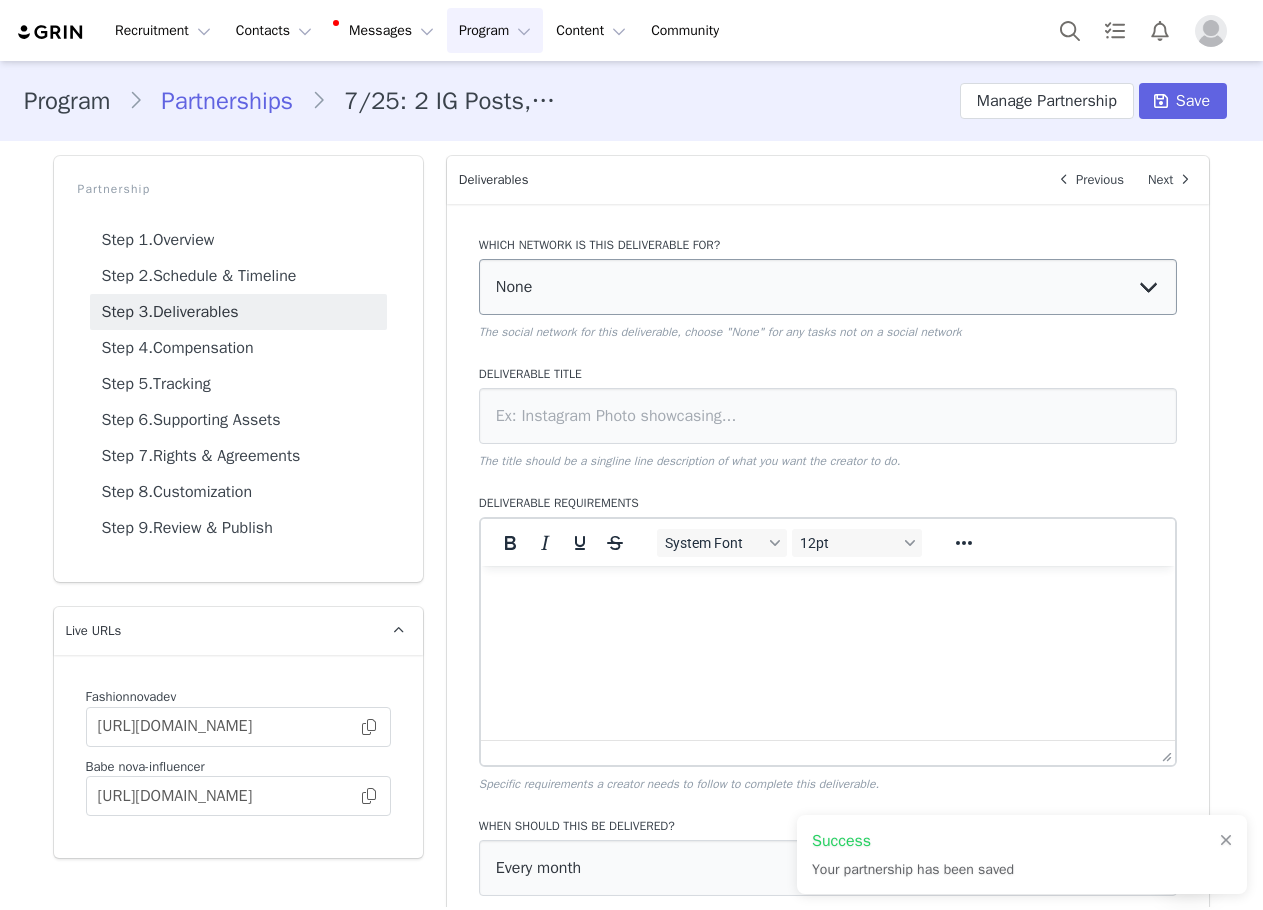 scroll, scrollTop: 0, scrollLeft: 0, axis: both 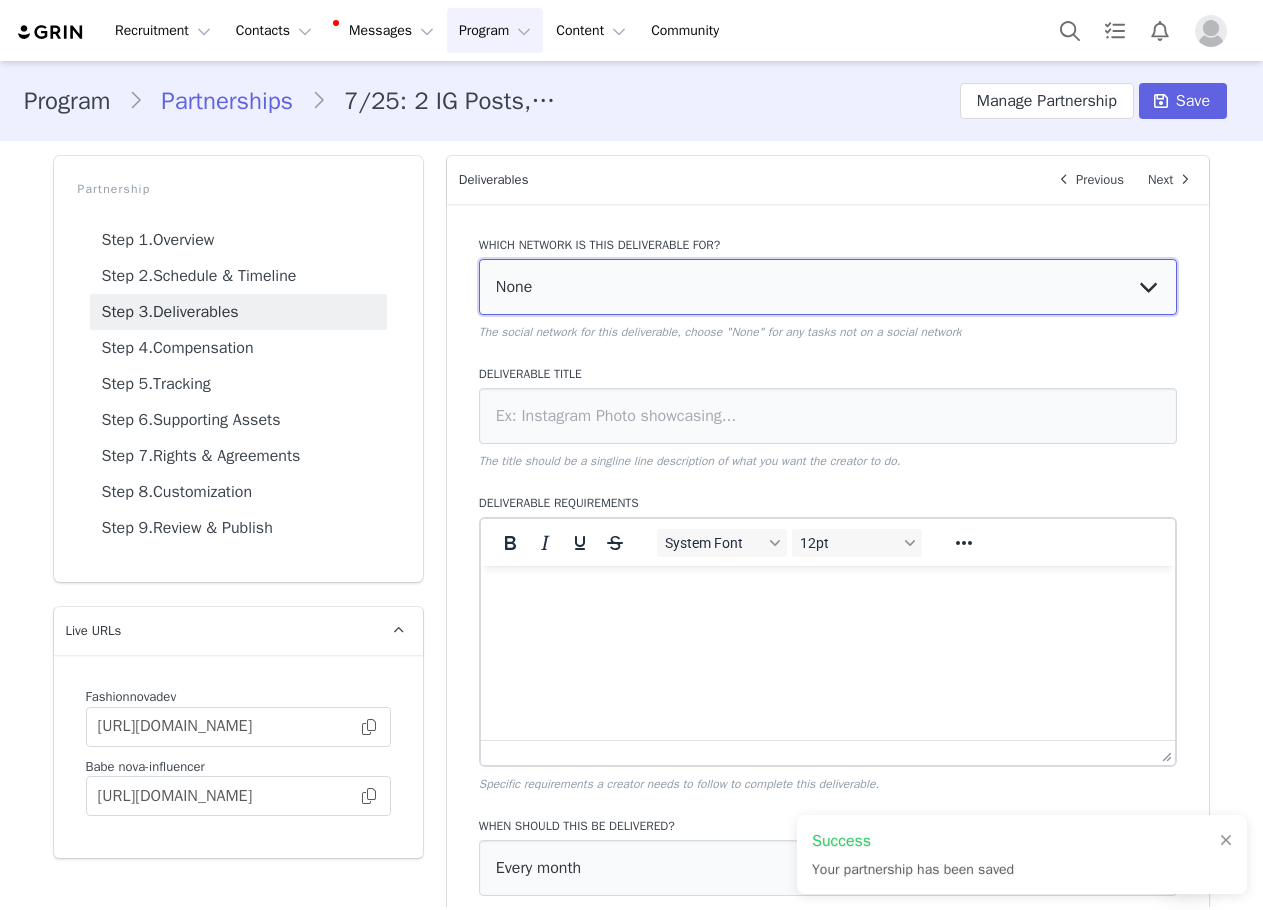 click on "None  YouTube   Twitter   Instagram   Facebook   Twitch   TikTok   Pinterest" at bounding box center (828, 287) 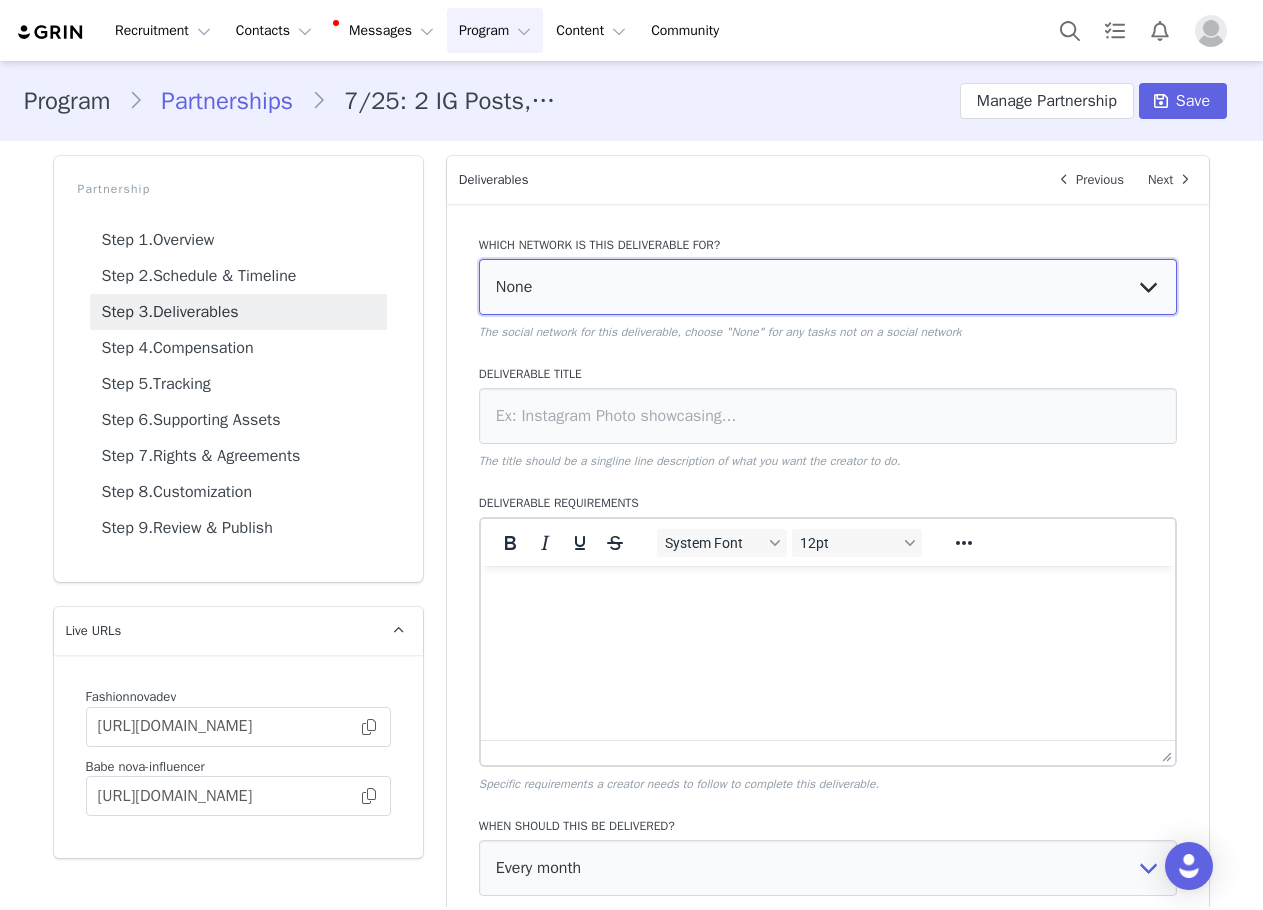 select on "5" 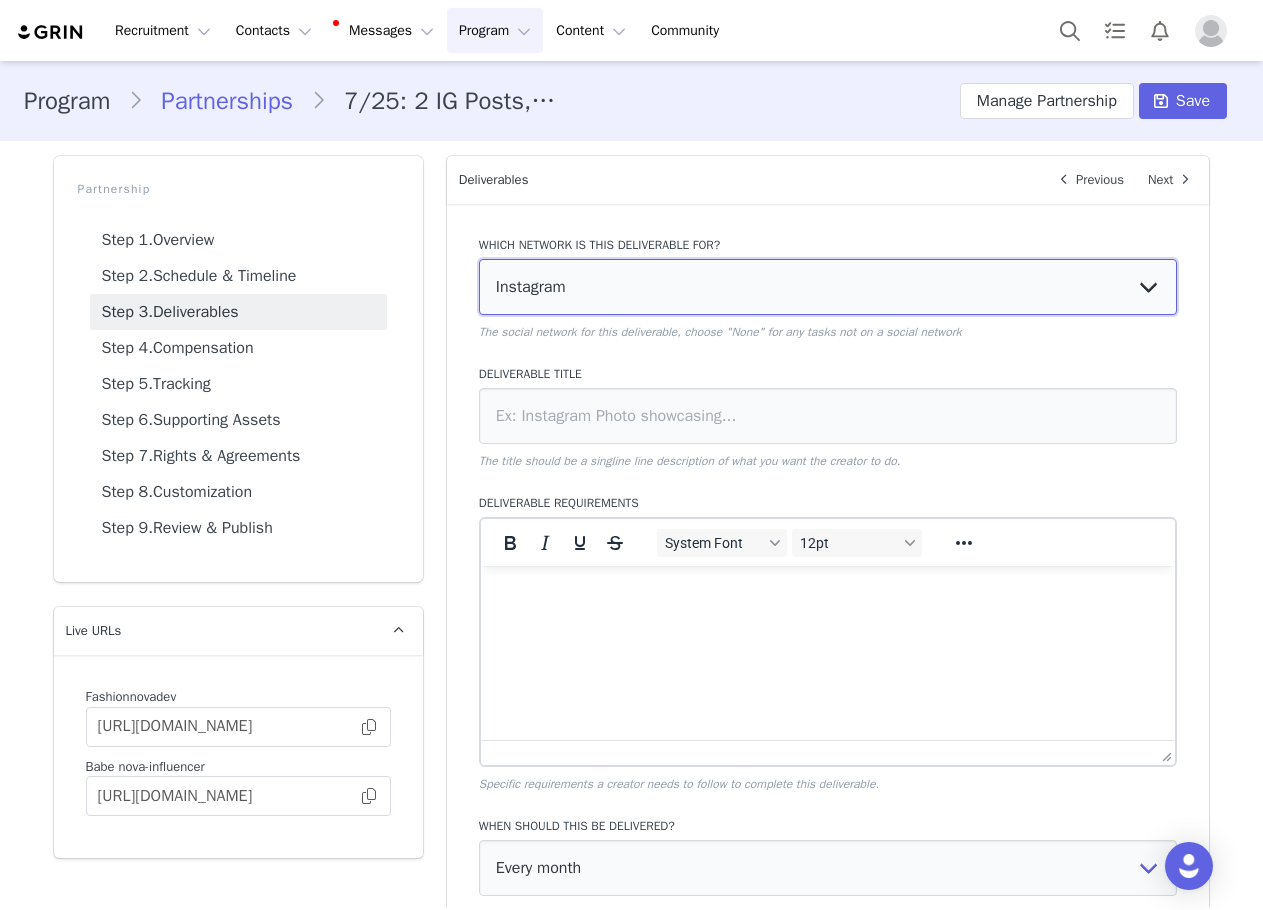 click on "None  YouTube   Twitter   Instagram   Facebook   Twitch   TikTok   Pinterest" at bounding box center [828, 287] 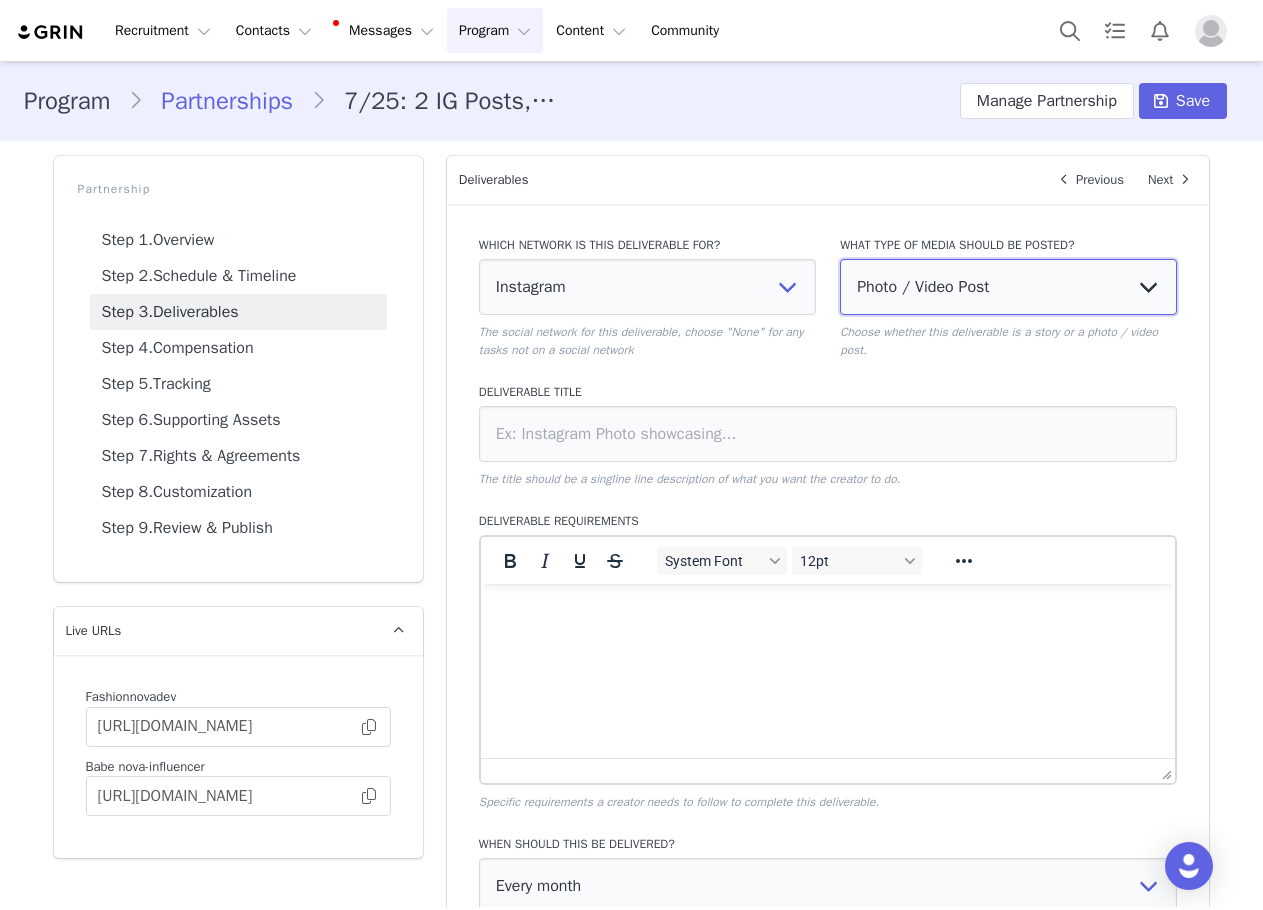 drag, startPoint x: 920, startPoint y: 284, endPoint x: 933, endPoint y: 313, distance: 31.780497 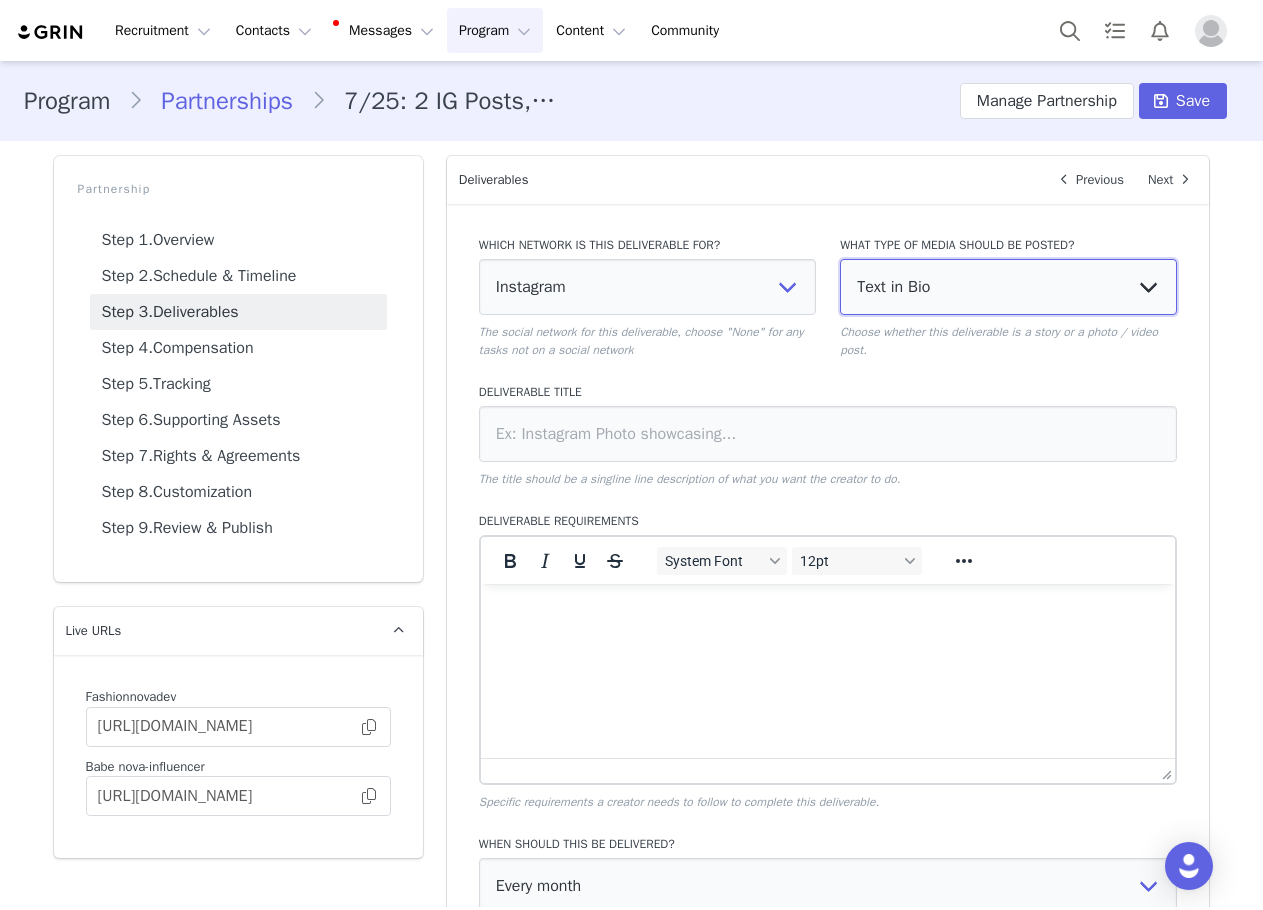 click on "Photo / Video Post   Story   Text in Bio   Highlight Reel" at bounding box center [1008, 287] 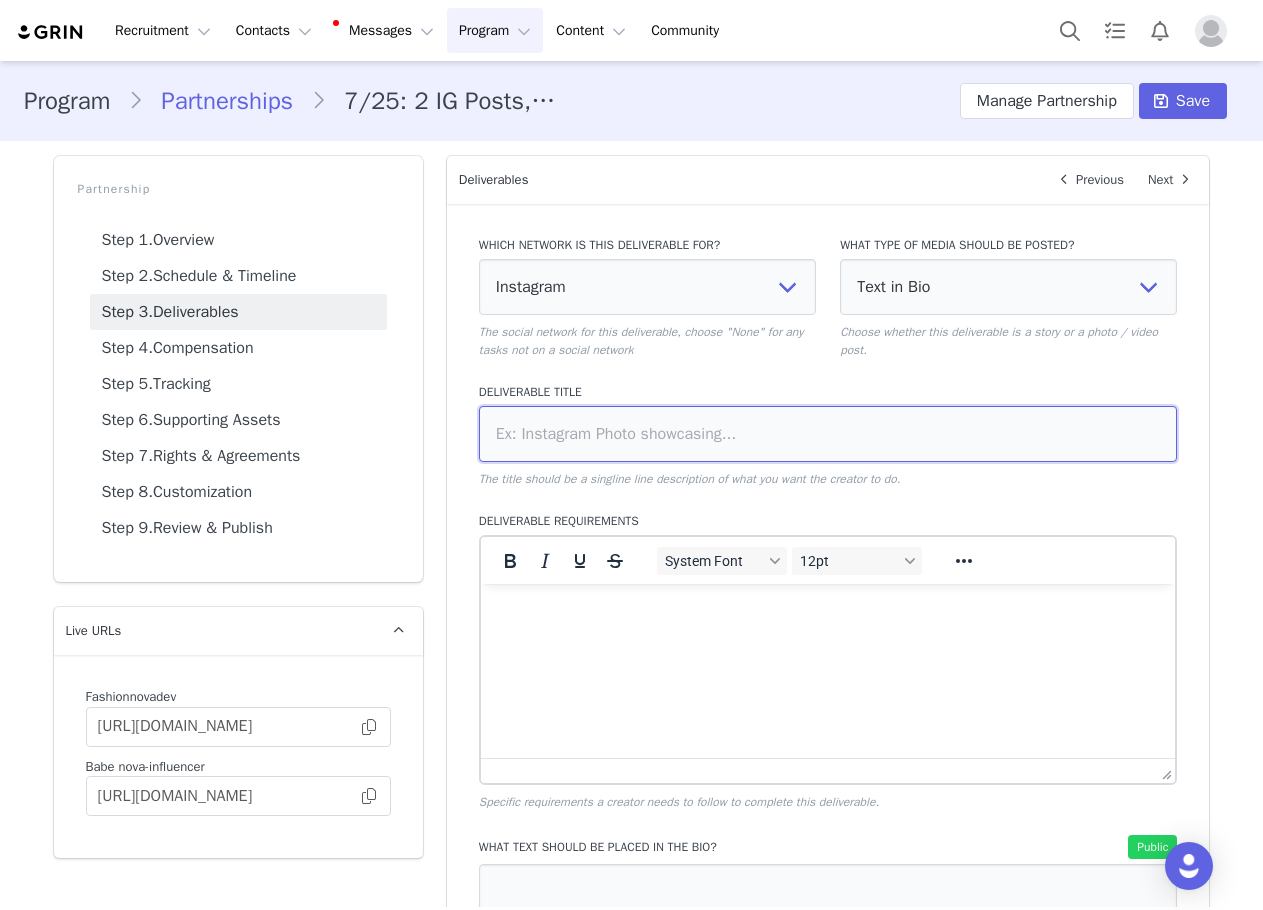 click at bounding box center [828, 434] 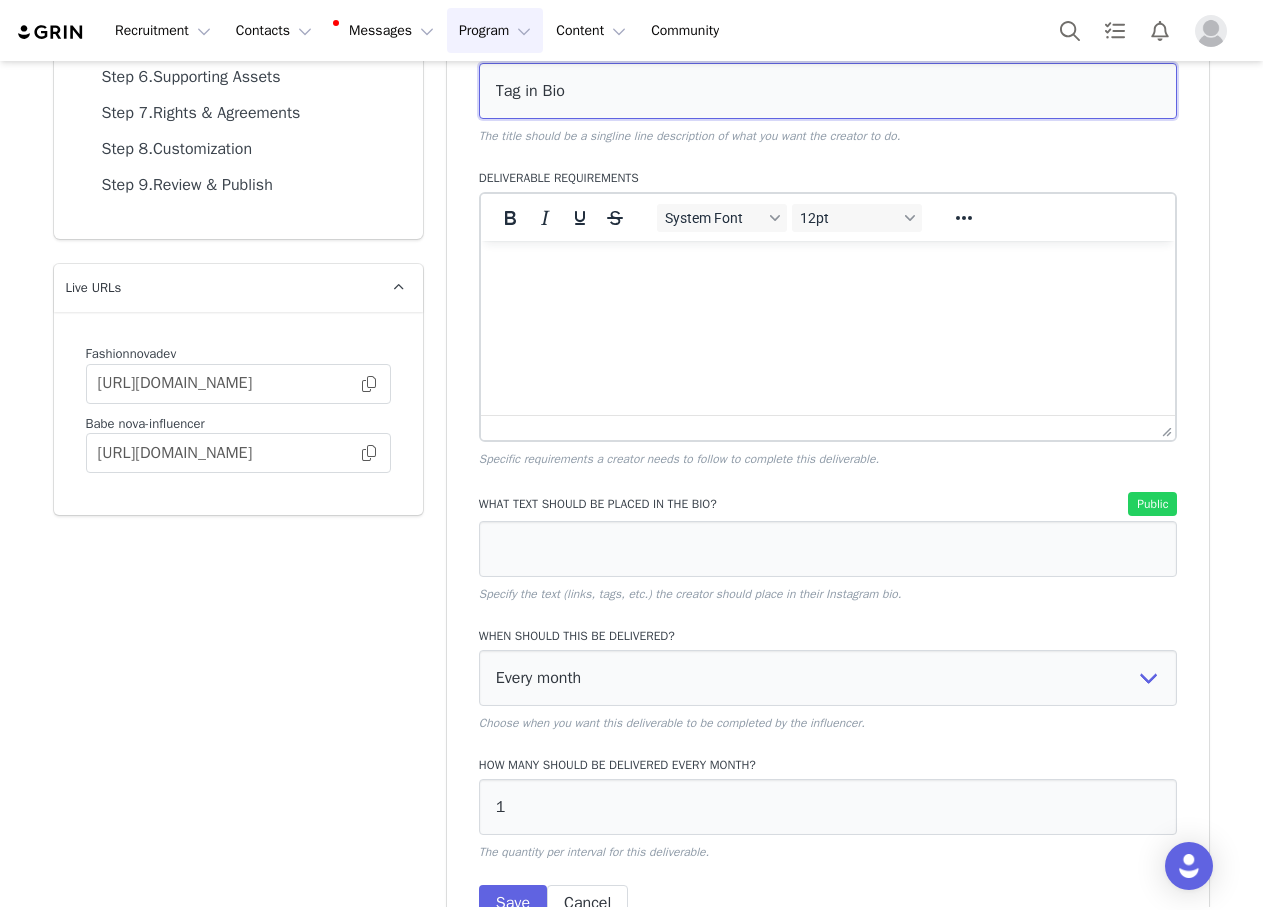 scroll, scrollTop: 400, scrollLeft: 0, axis: vertical 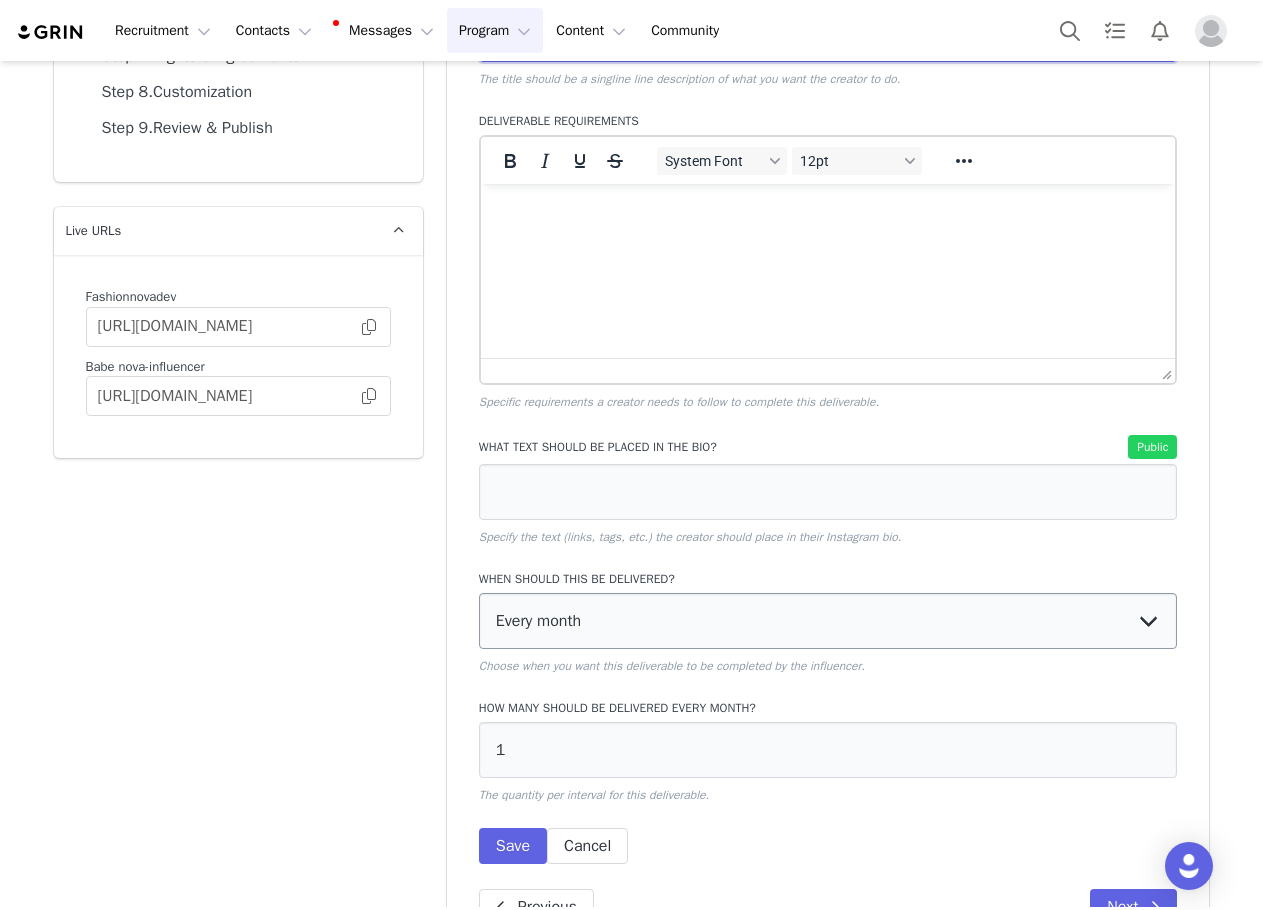 type on "Tag in Bio" 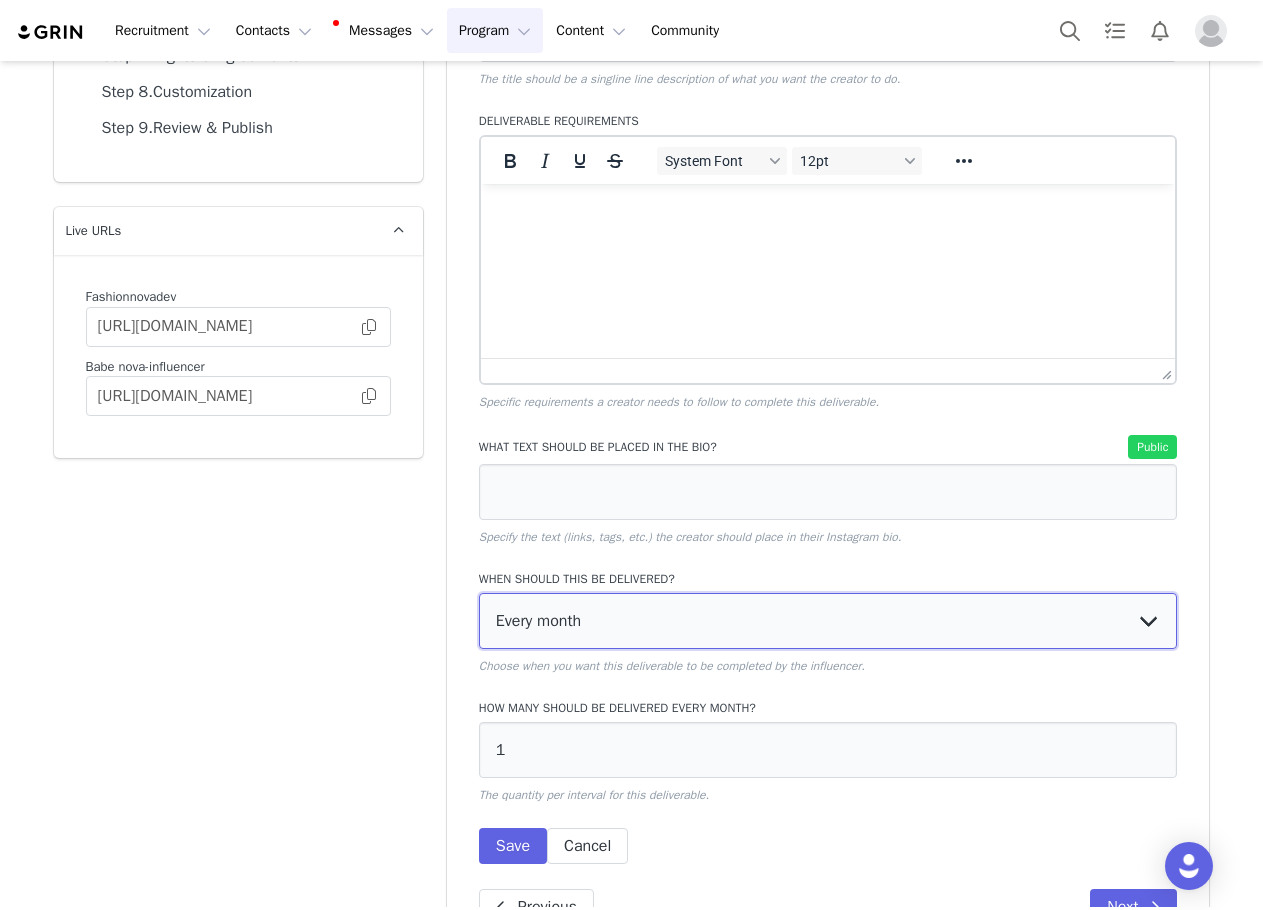 click on "Every month Every other month In specific months Throughout partnership" at bounding box center (828, 621) 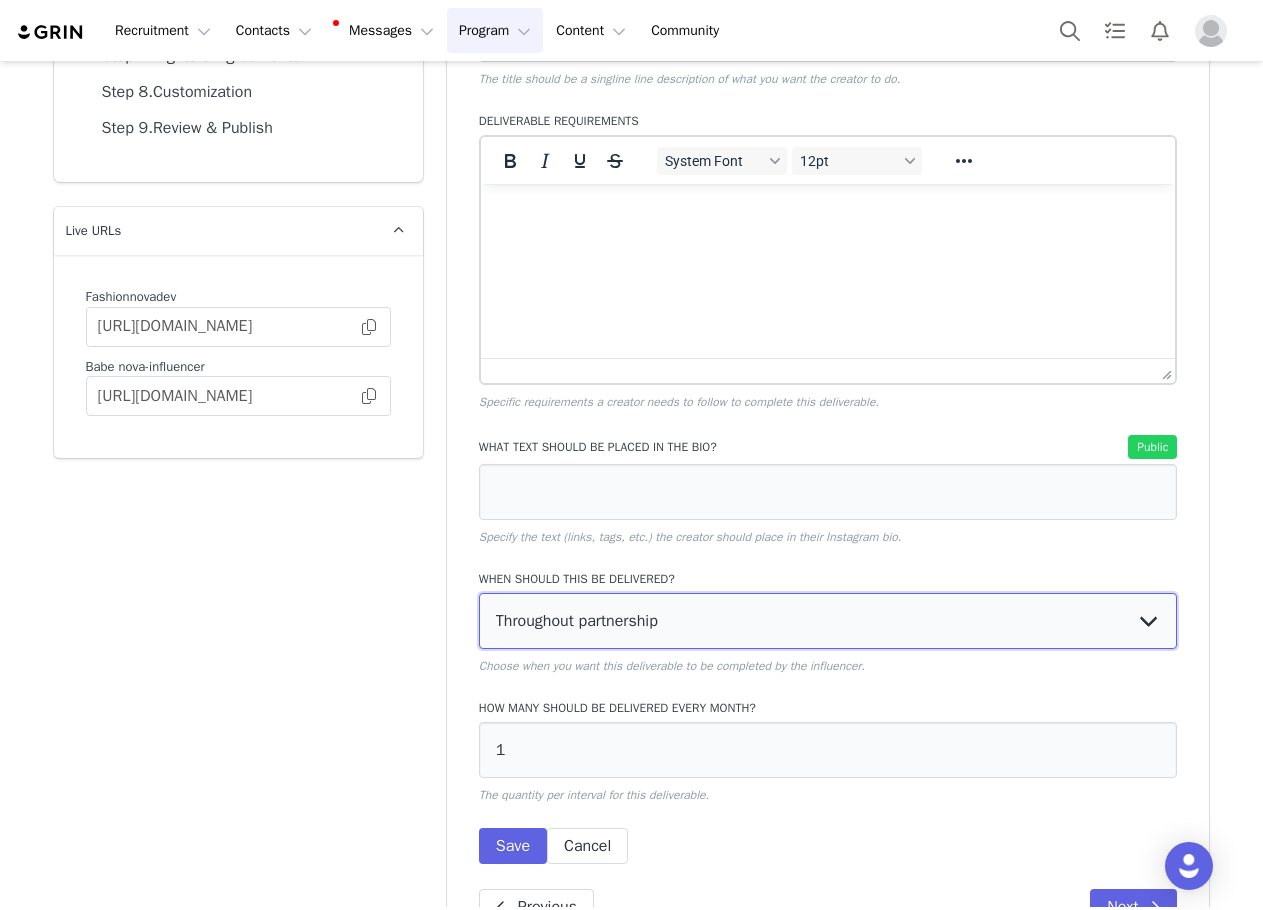 click on "Every month Every other month In specific months Throughout partnership" at bounding box center (828, 621) 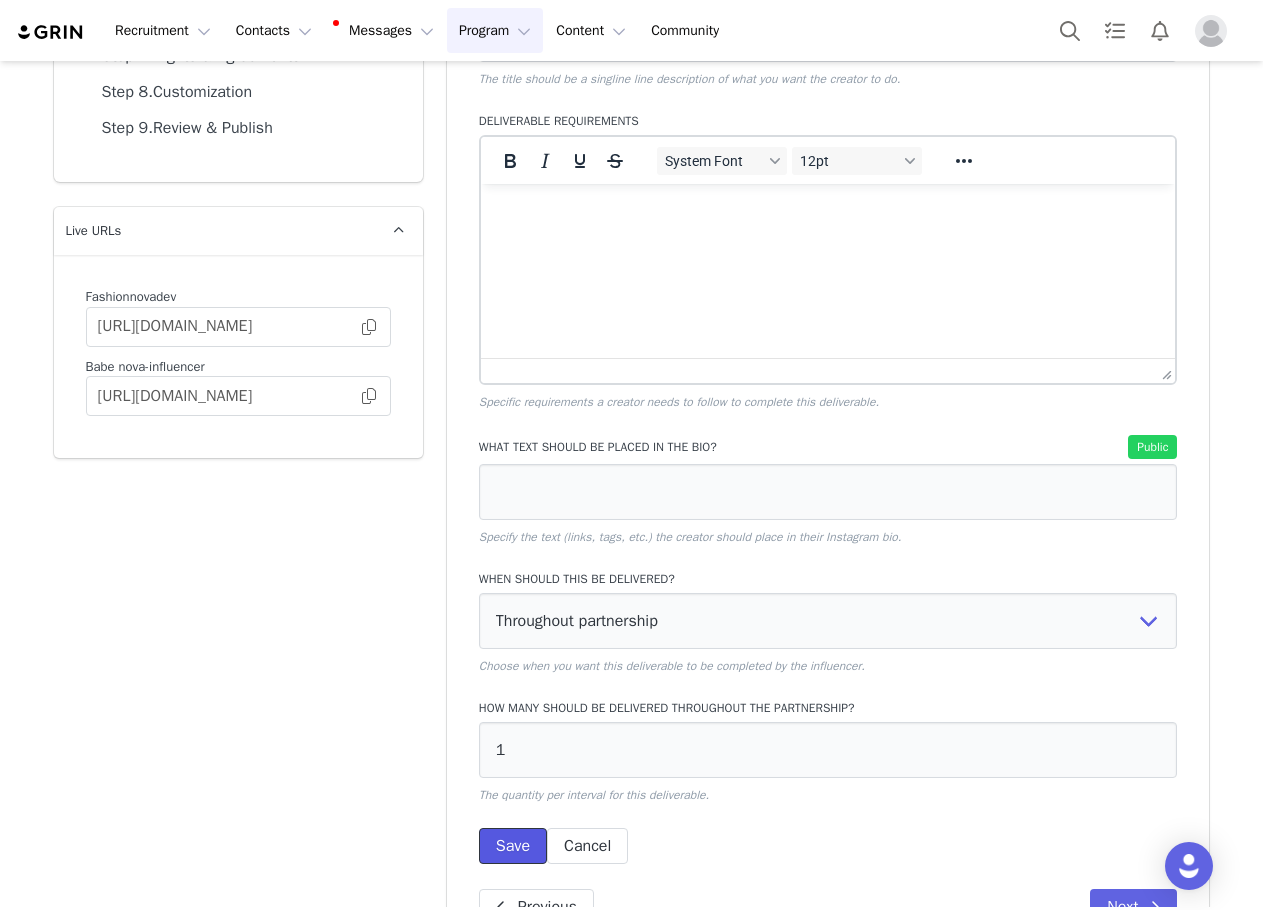 click on "Save" at bounding box center (513, 846) 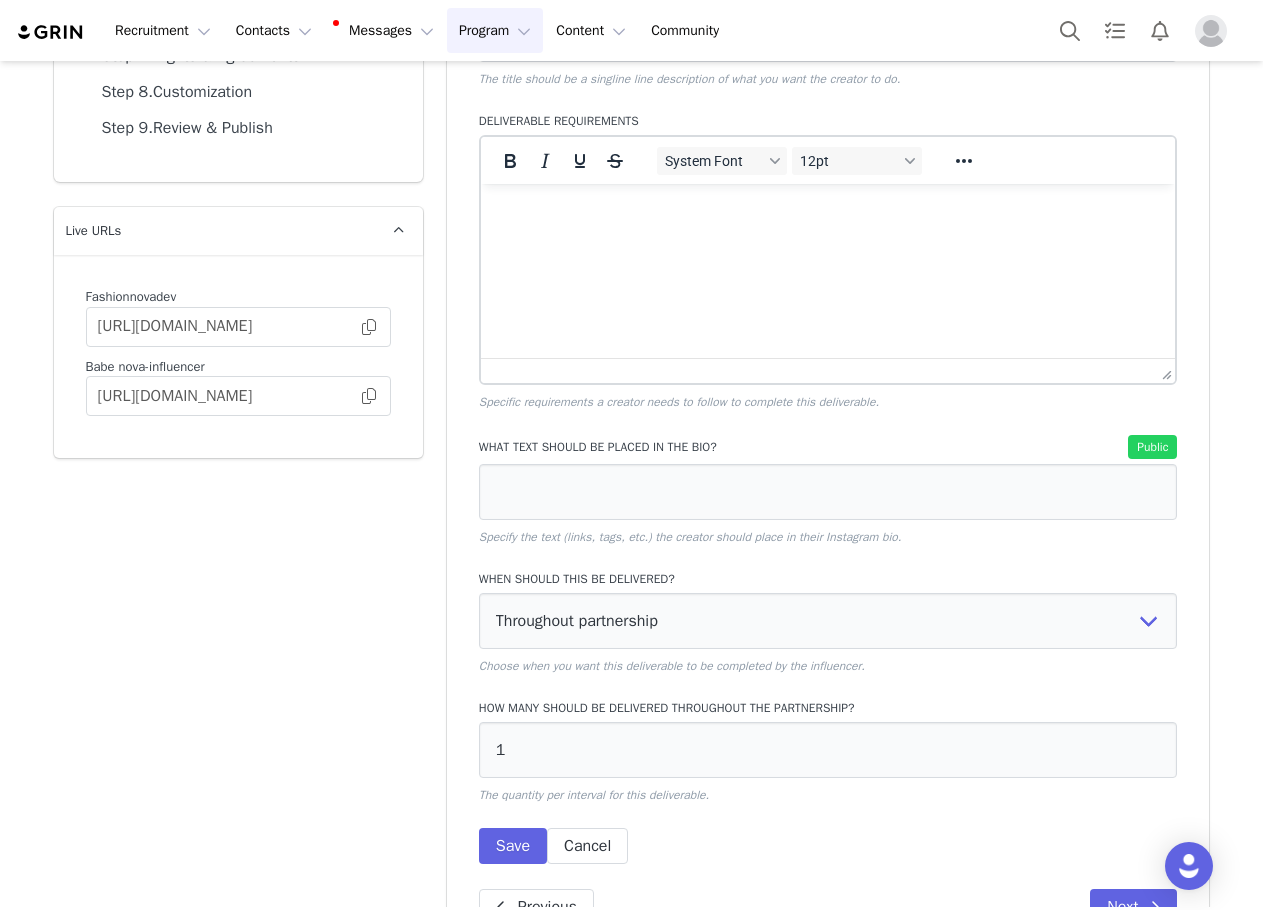 scroll, scrollTop: 0, scrollLeft: 0, axis: both 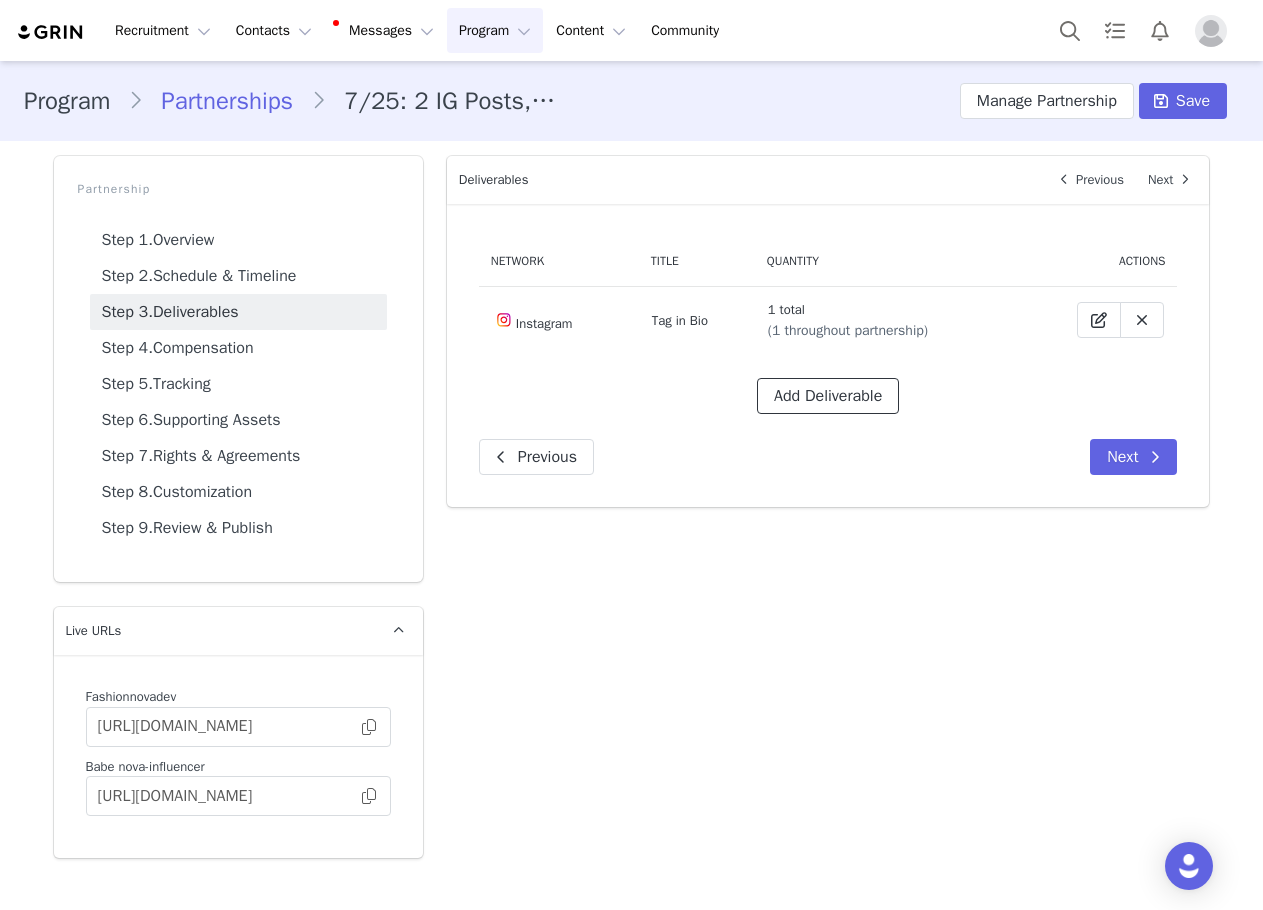 click on "Add Deliverable" at bounding box center [828, 396] 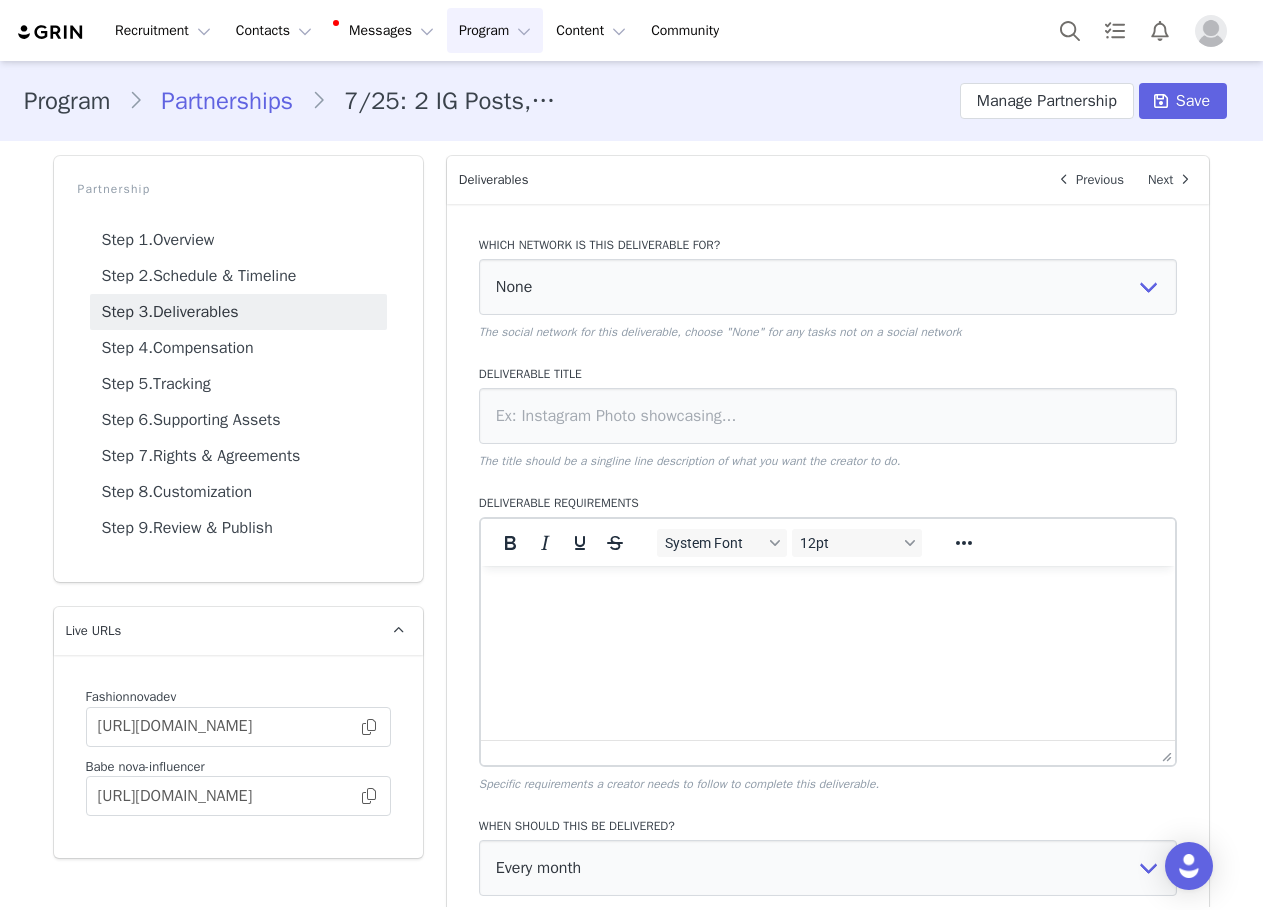 scroll, scrollTop: 0, scrollLeft: 0, axis: both 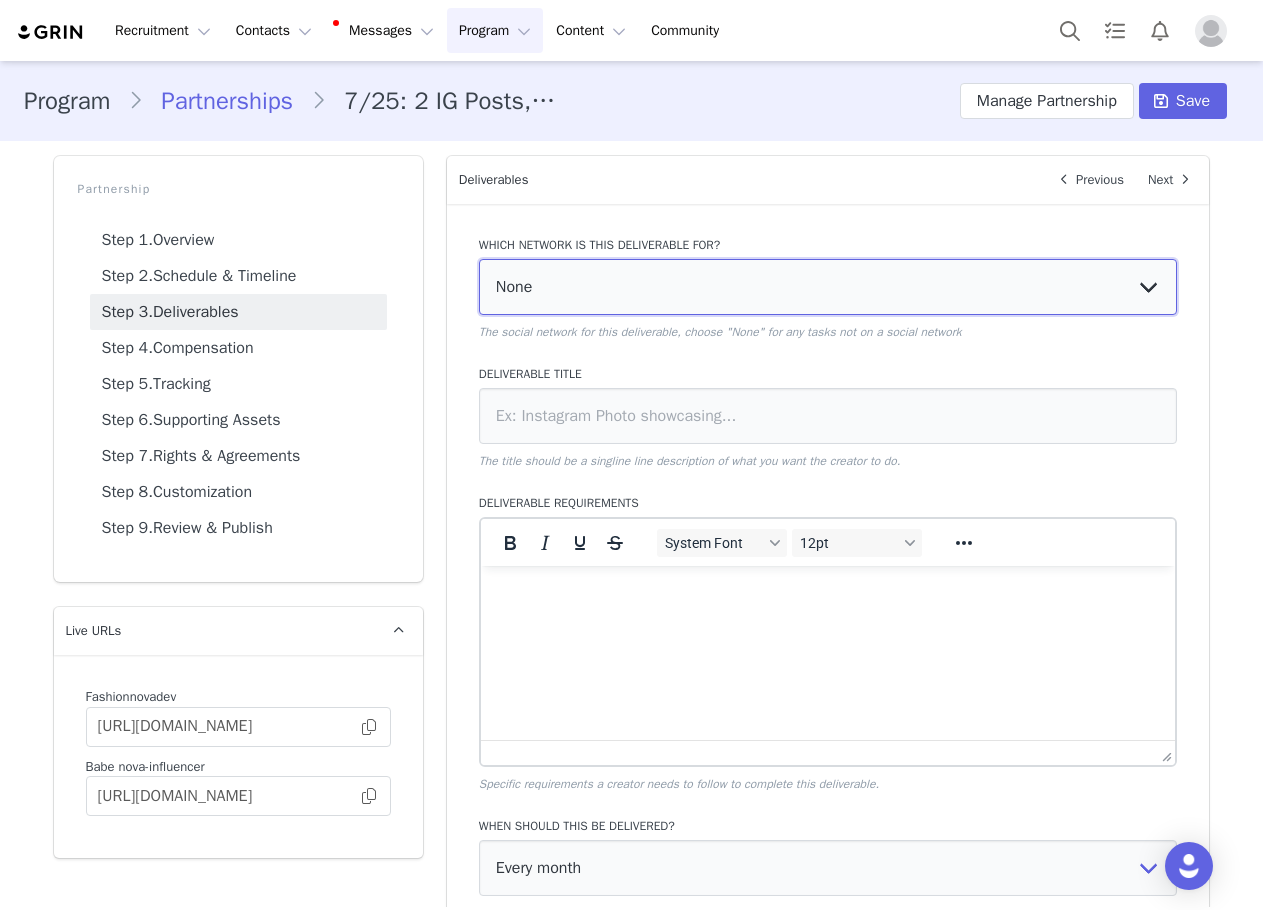click on "None  YouTube   Twitter   Instagram   Facebook   Twitch   TikTok   Pinterest" at bounding box center [828, 287] 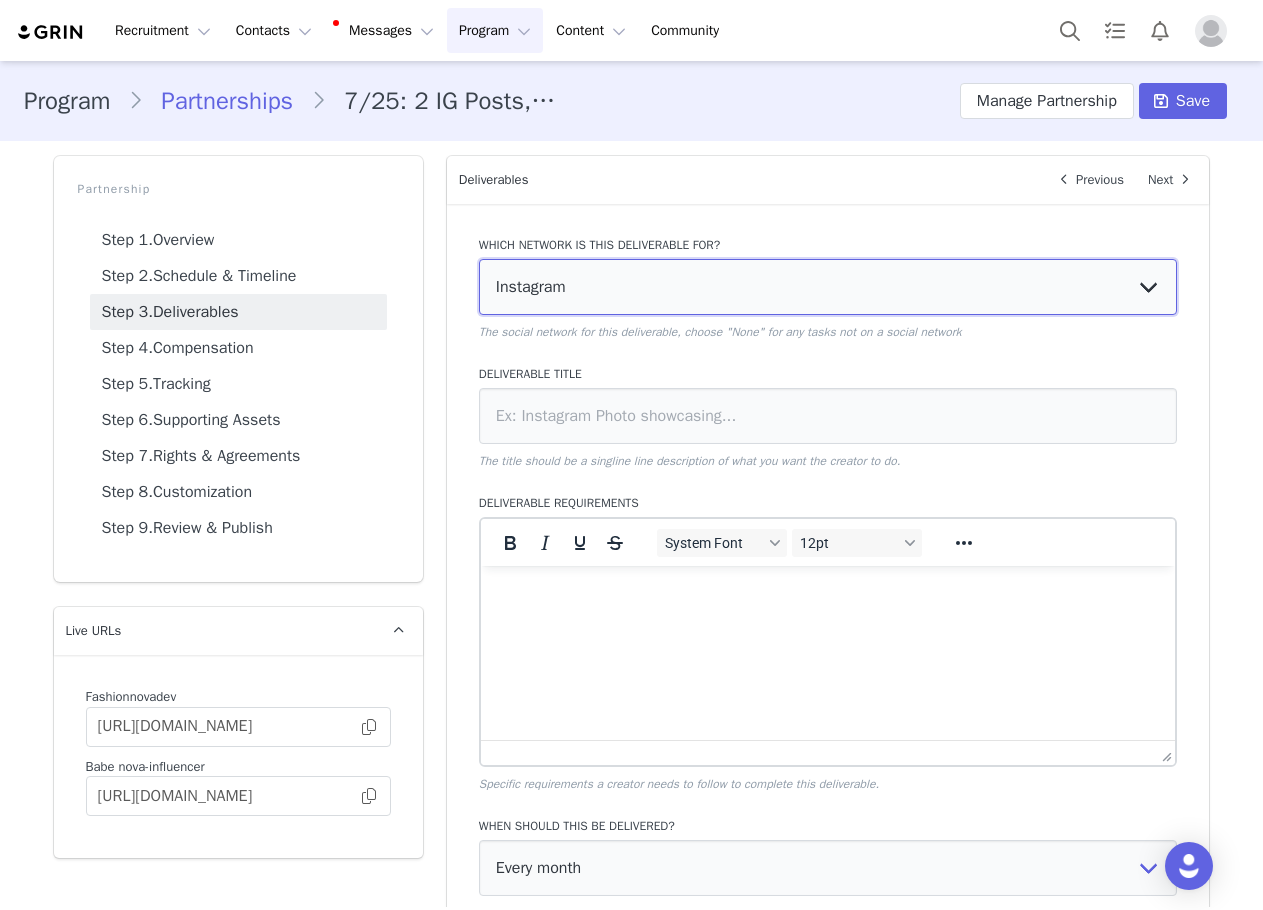 click on "None  YouTube   Twitter   Instagram   Facebook   Twitch   TikTok   Pinterest" at bounding box center (828, 287) 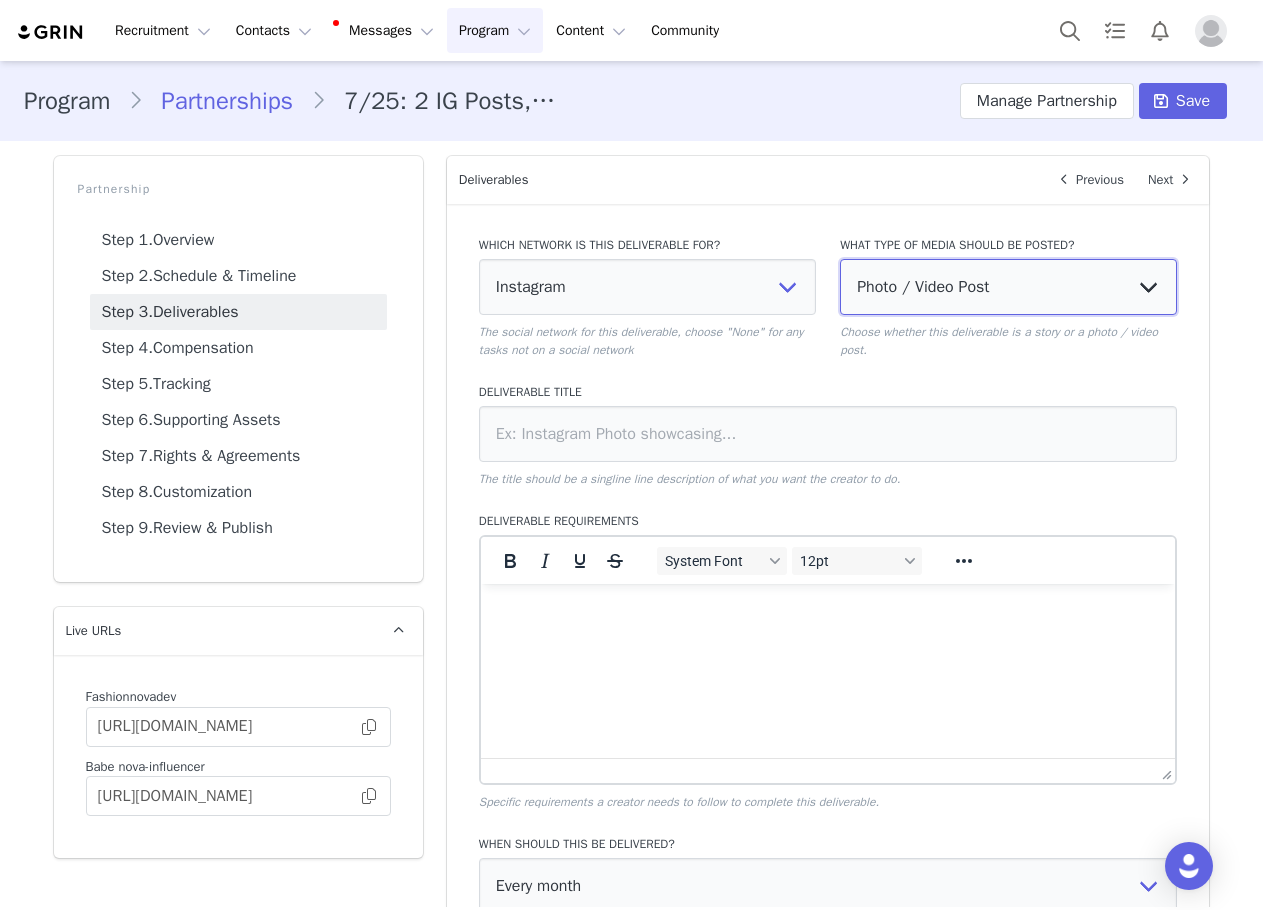 click on "Photo / Video Post   Story   Text in Bio   Highlight Reel" at bounding box center (1008, 287) 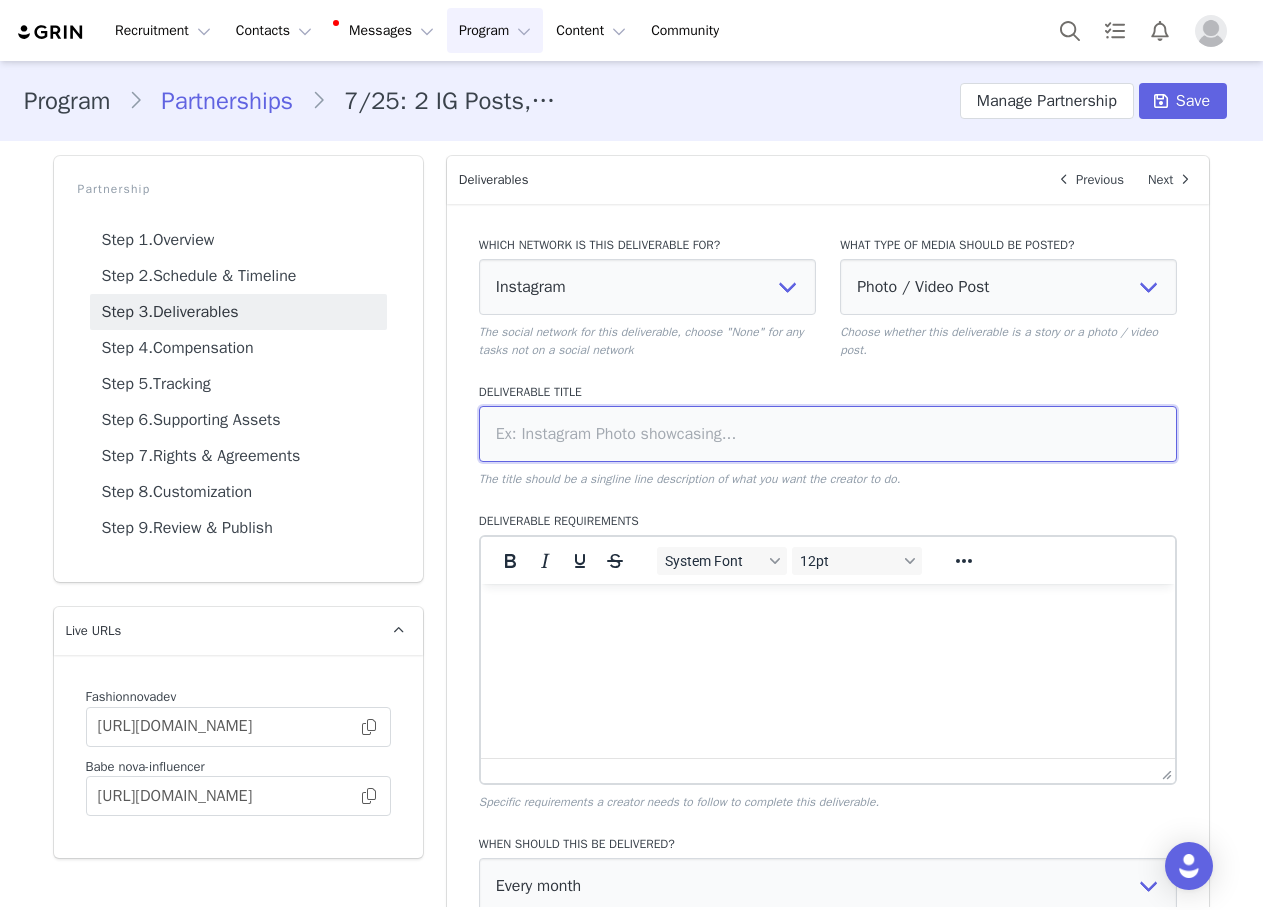 click at bounding box center [828, 434] 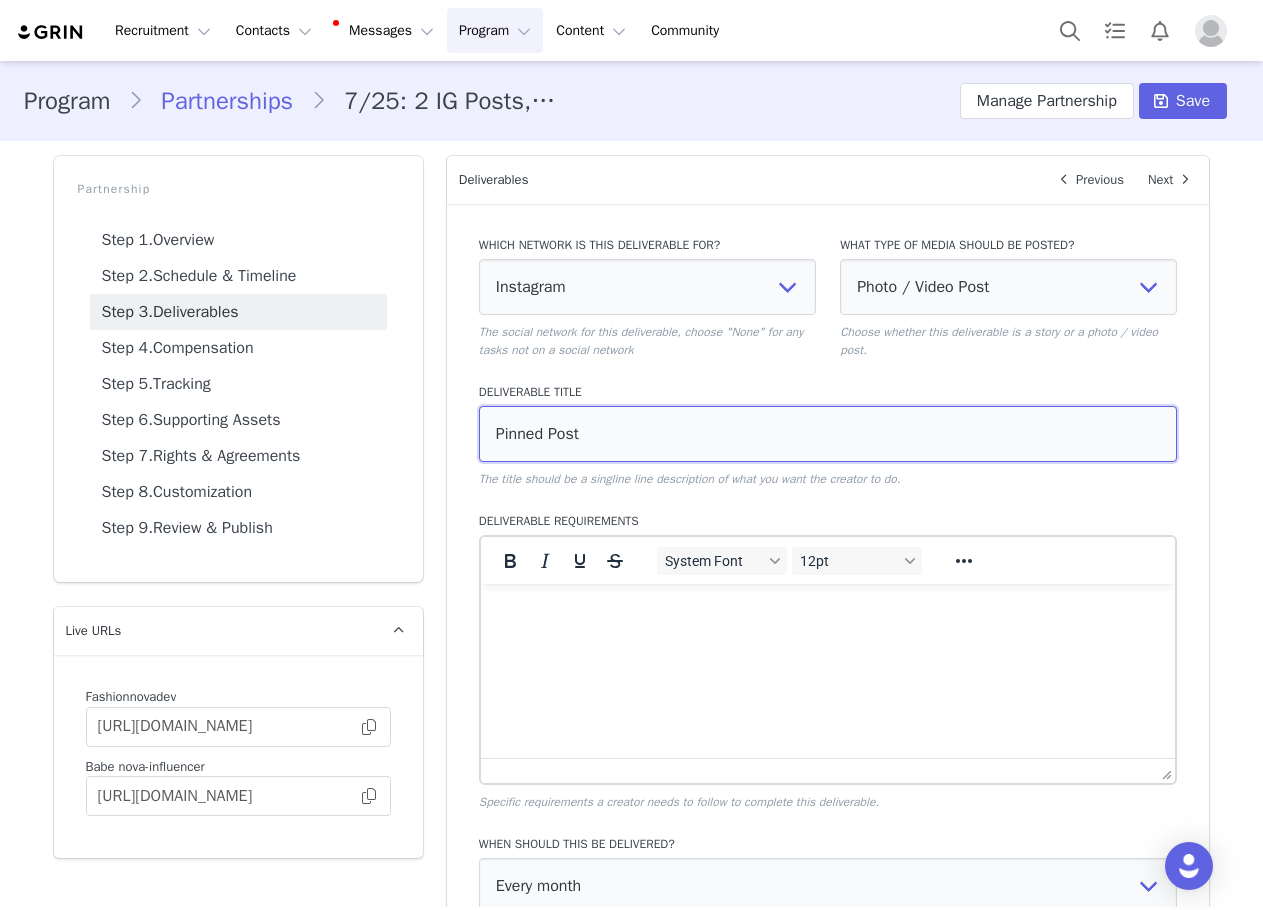 type on "Pinned Post" 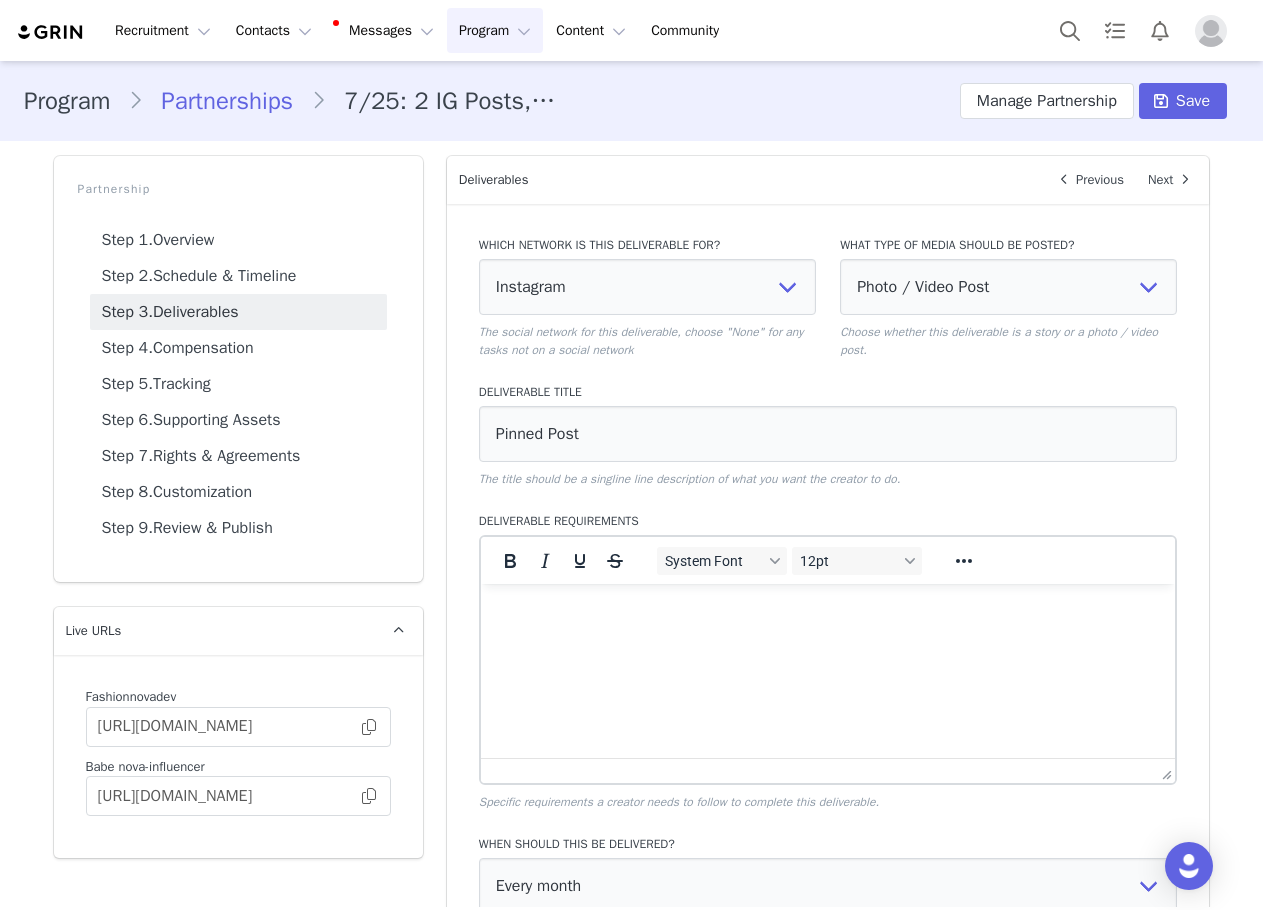 click on "Deliverable Requirements" at bounding box center (828, 521) 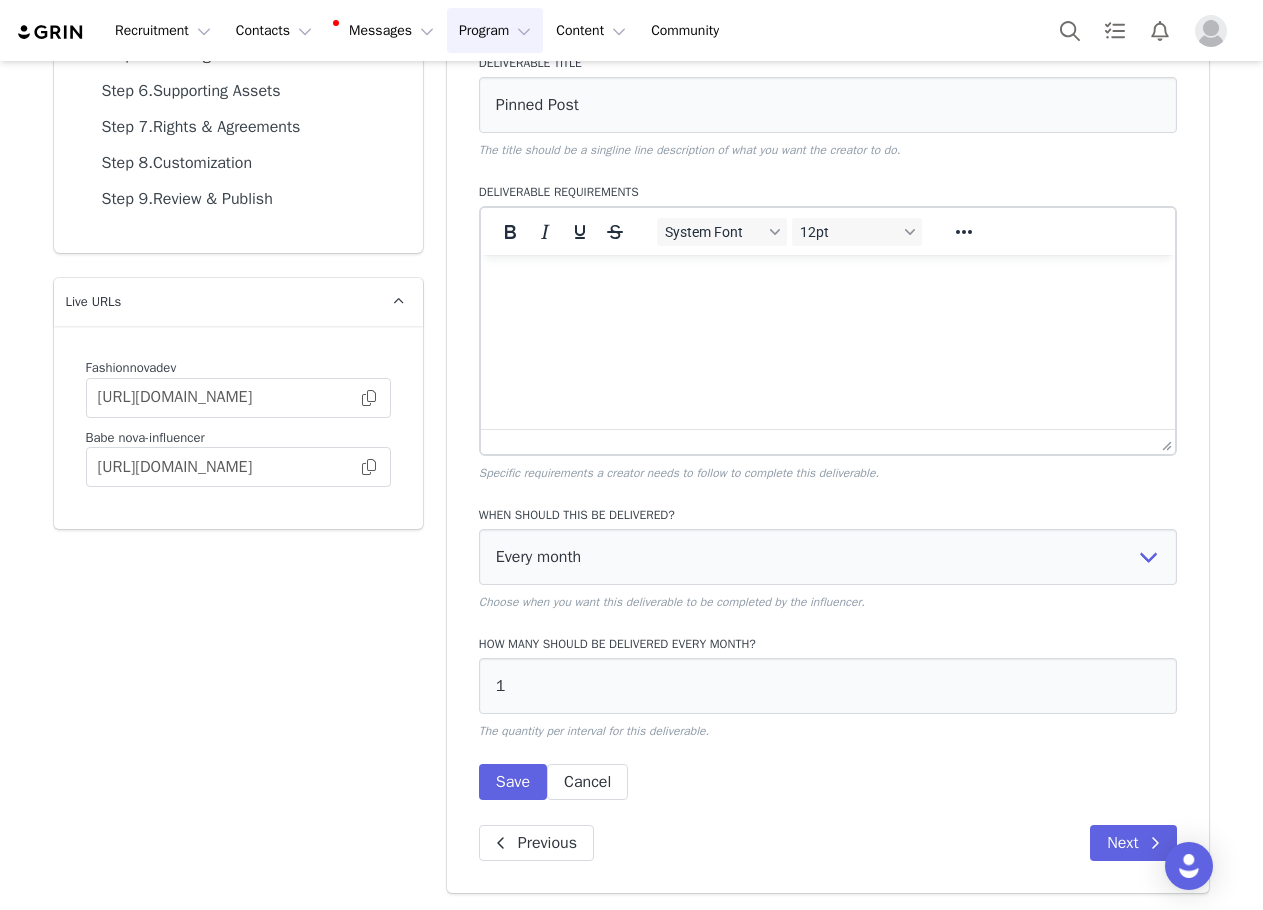 scroll, scrollTop: 330, scrollLeft: 0, axis: vertical 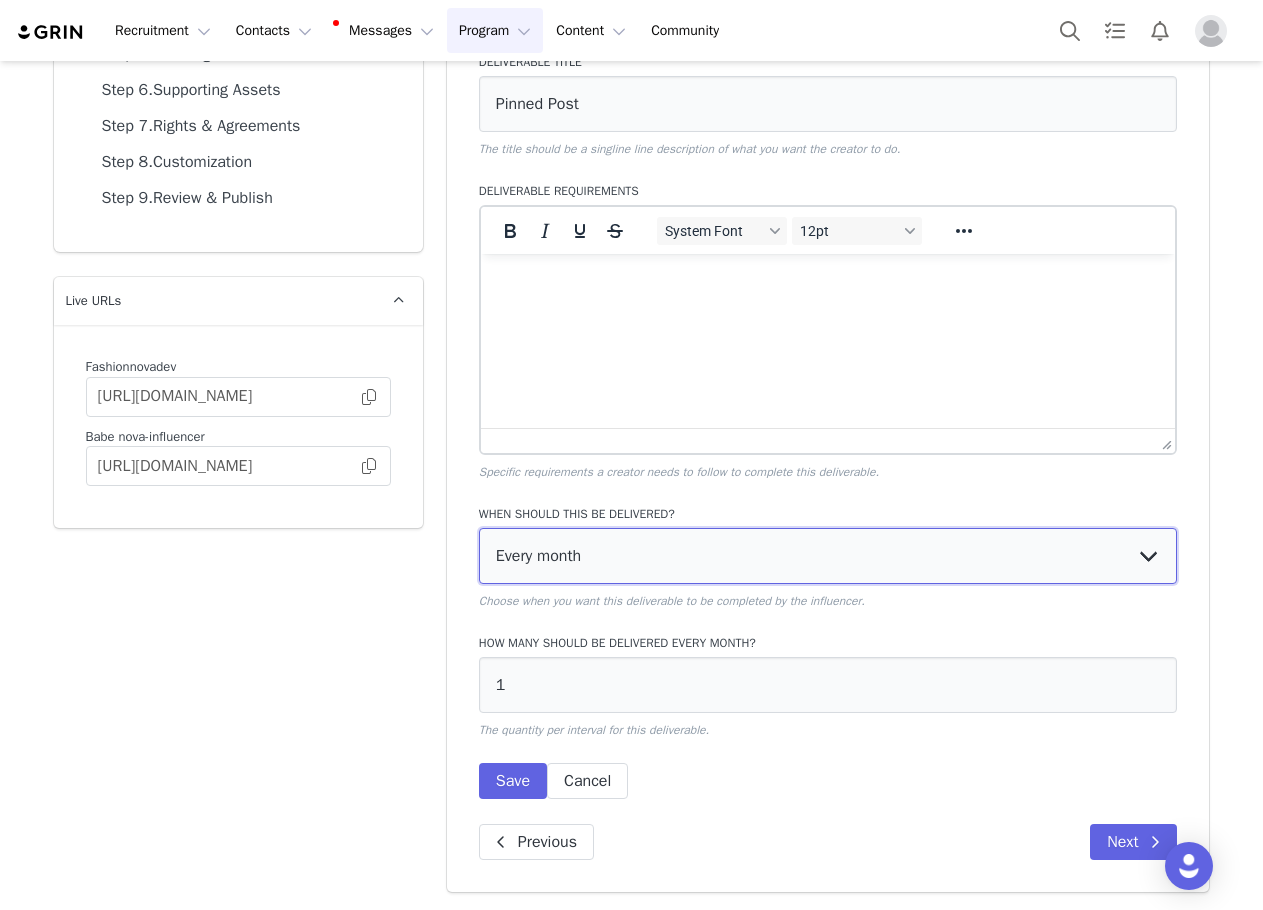 click on "Every month Every other month In specific months Throughout partnership" at bounding box center [828, 556] 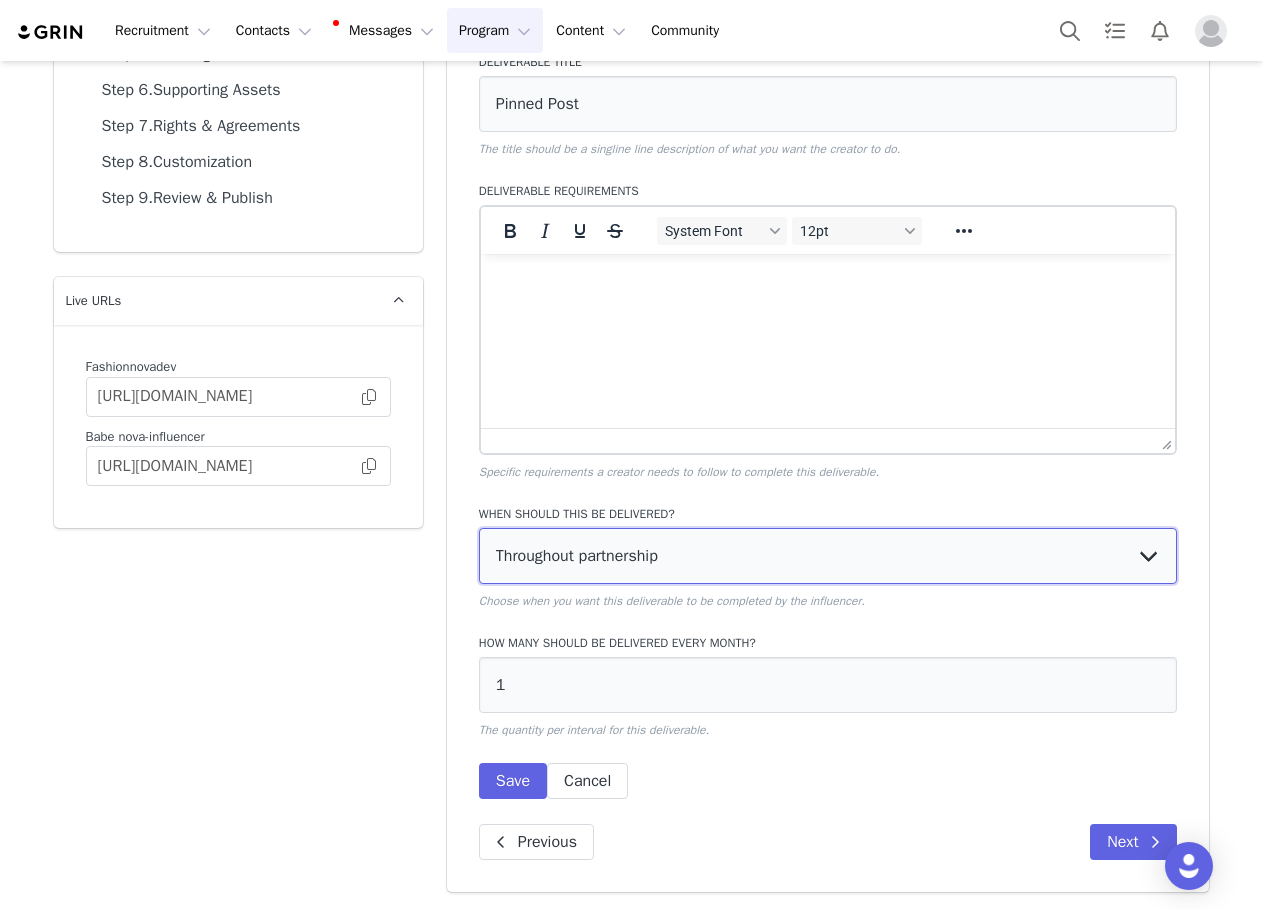 click on "Every month Every other month In specific months Throughout partnership" at bounding box center [828, 556] 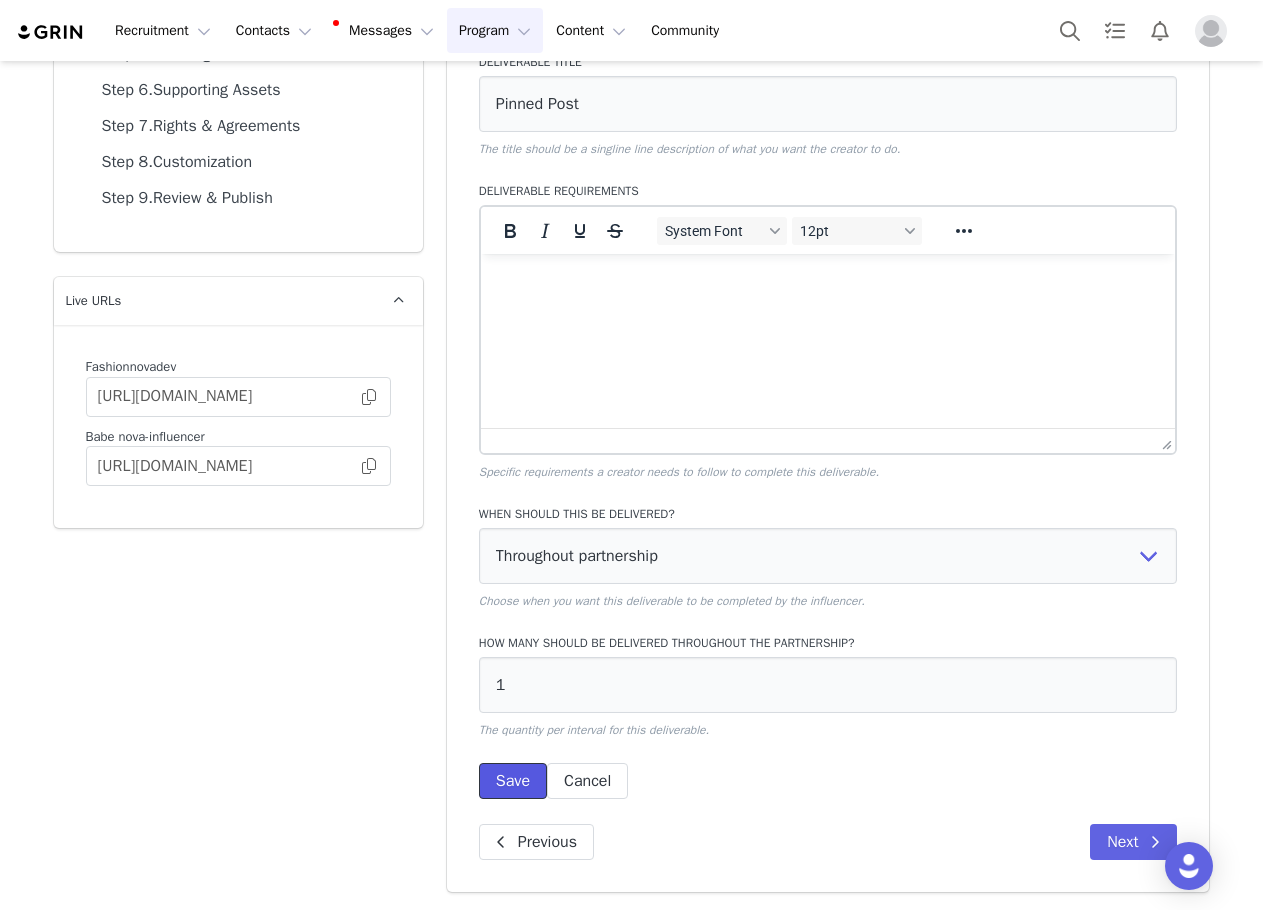 click on "Save" at bounding box center [513, 781] 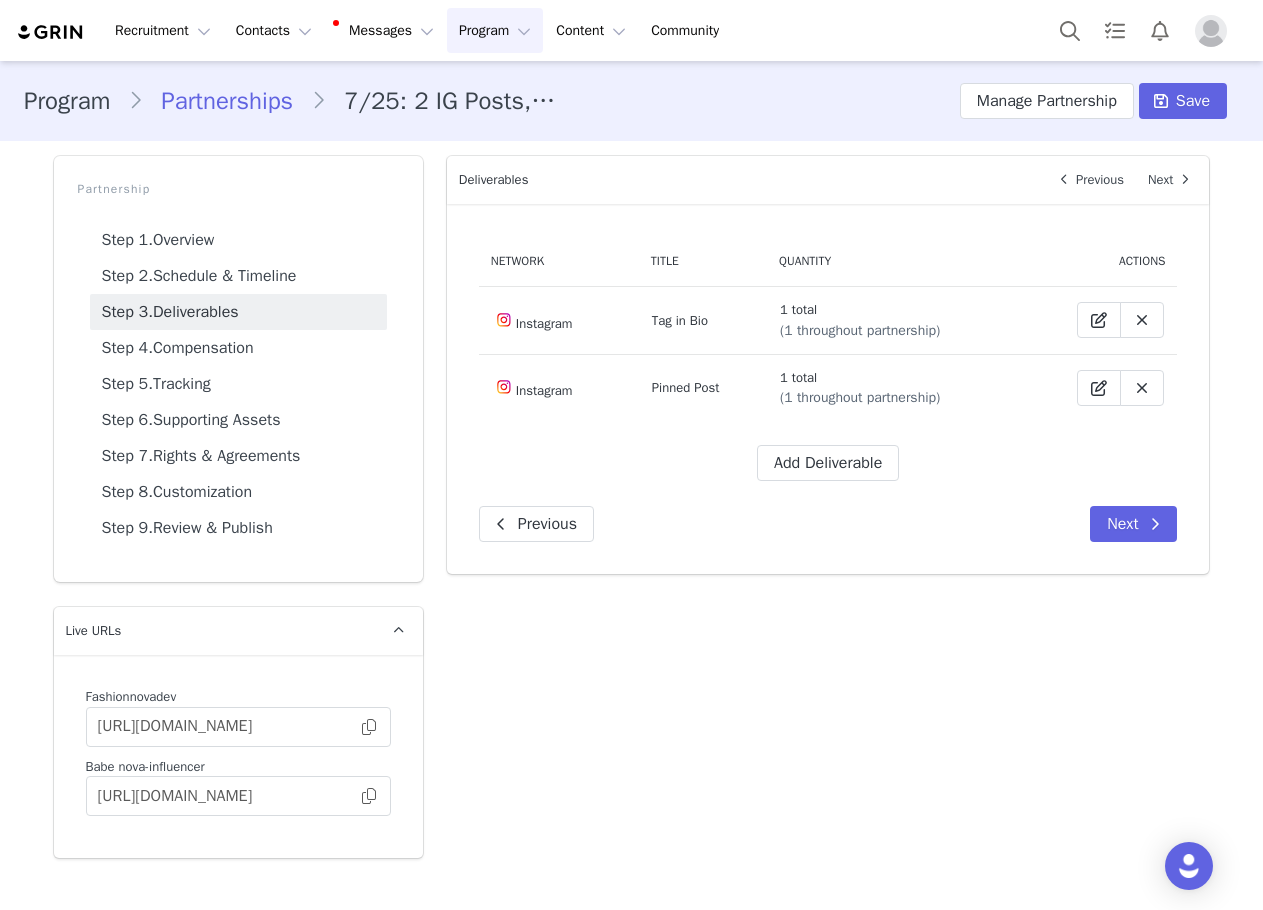 scroll, scrollTop: 0, scrollLeft: 0, axis: both 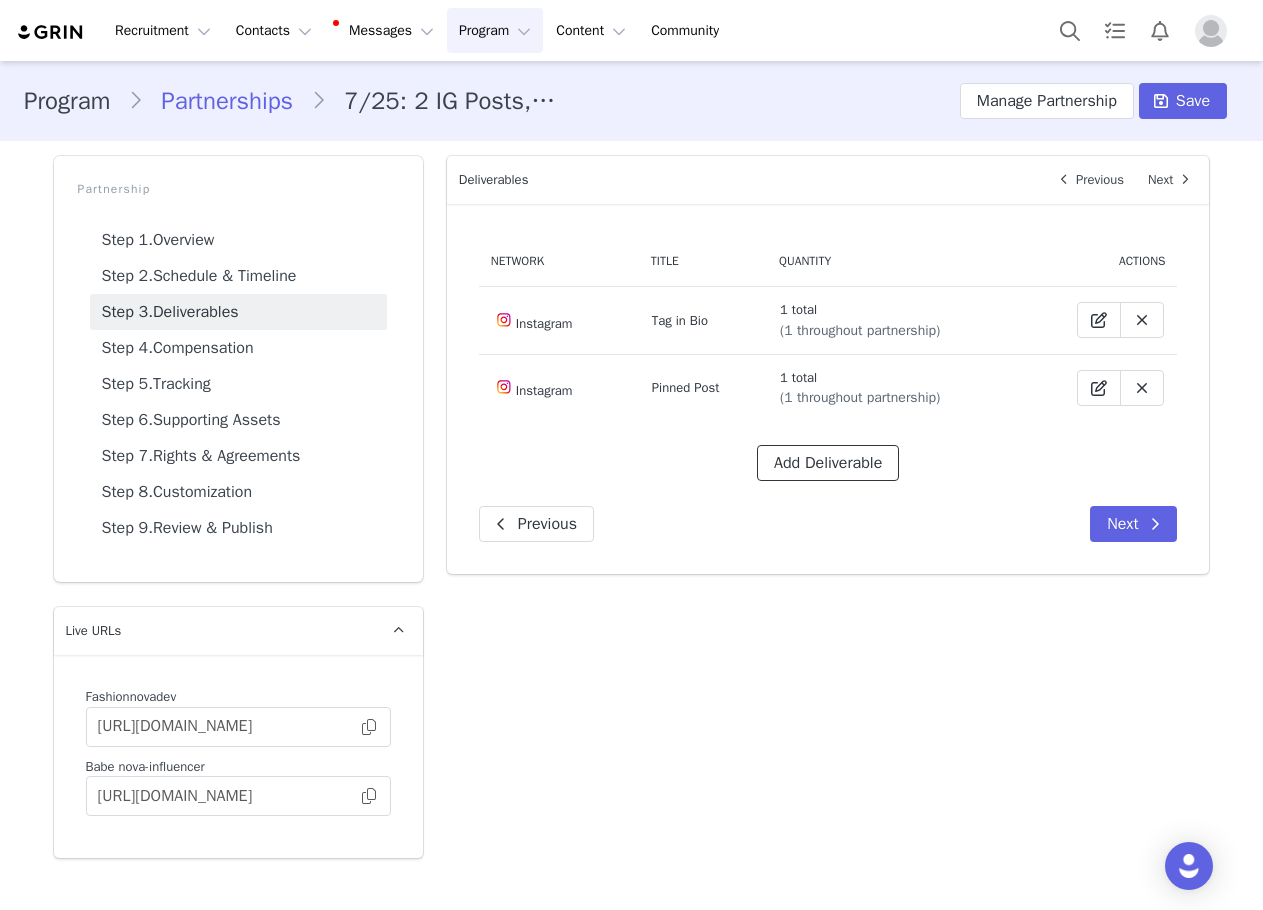 click on "Add Deliverable" at bounding box center (828, 463) 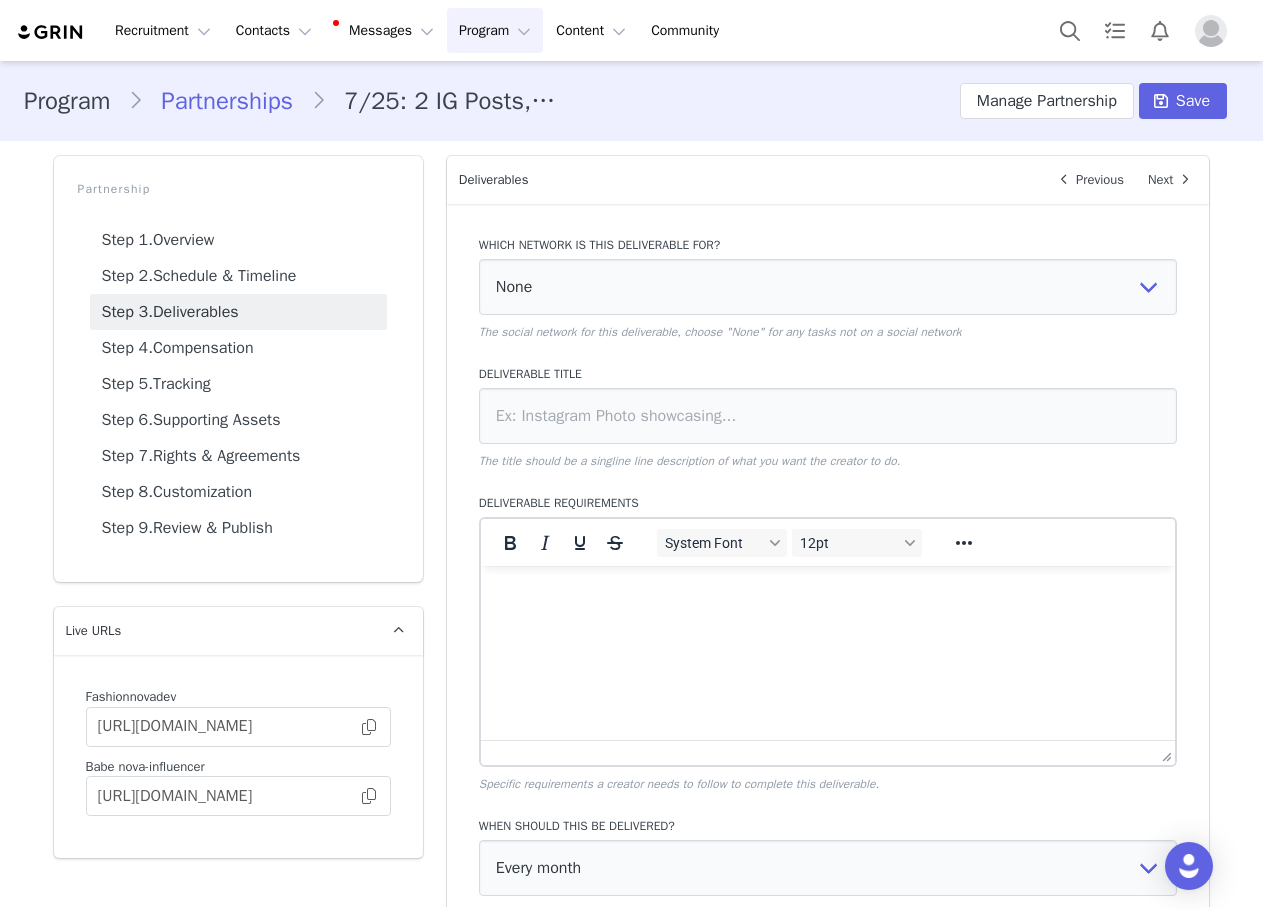 scroll, scrollTop: 0, scrollLeft: 0, axis: both 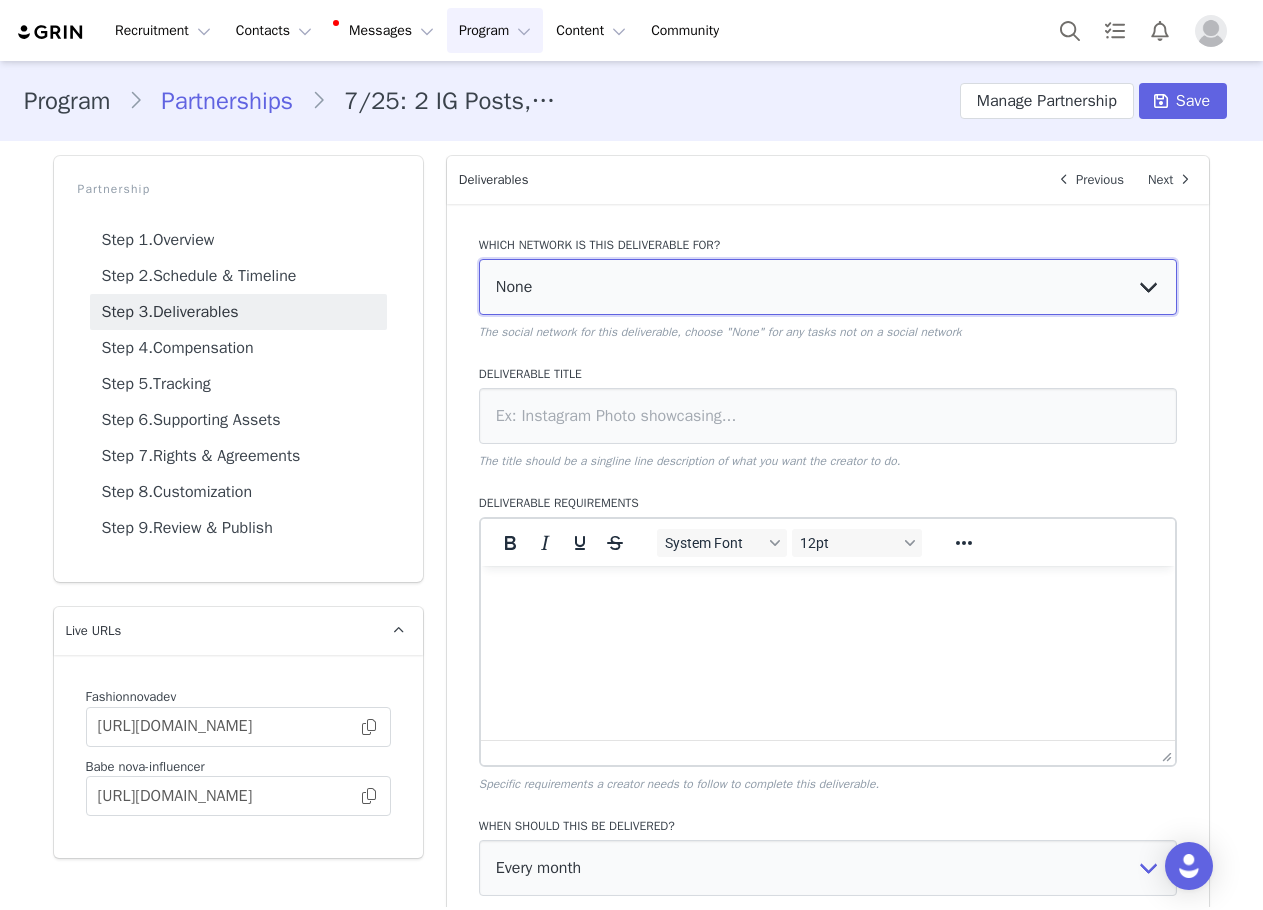 click on "None  YouTube   Twitter   Instagram   Facebook   Twitch   TikTok   Pinterest" at bounding box center [828, 287] 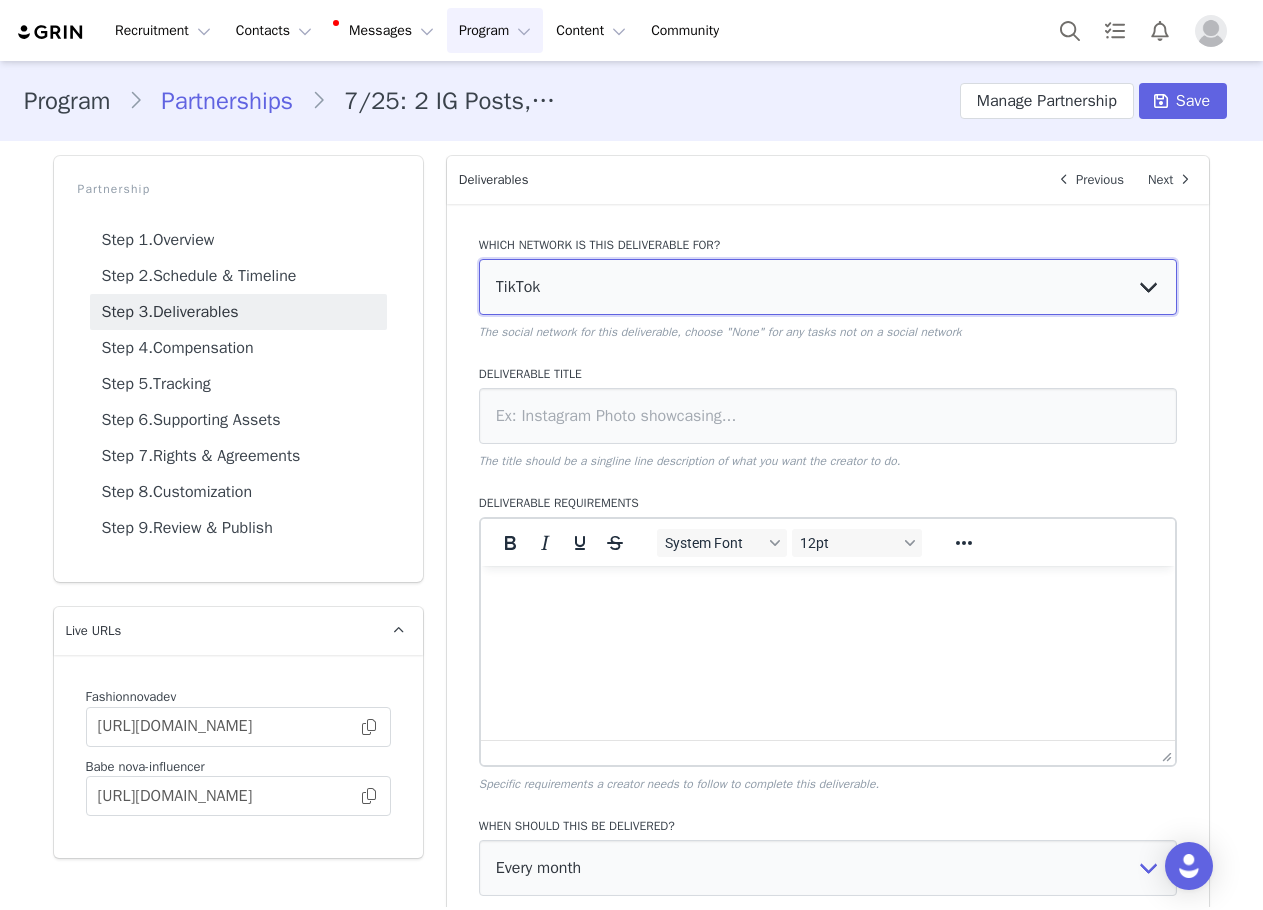 click on "None  YouTube   Twitter   Instagram   Facebook   Twitch   TikTok   Pinterest" at bounding box center (828, 287) 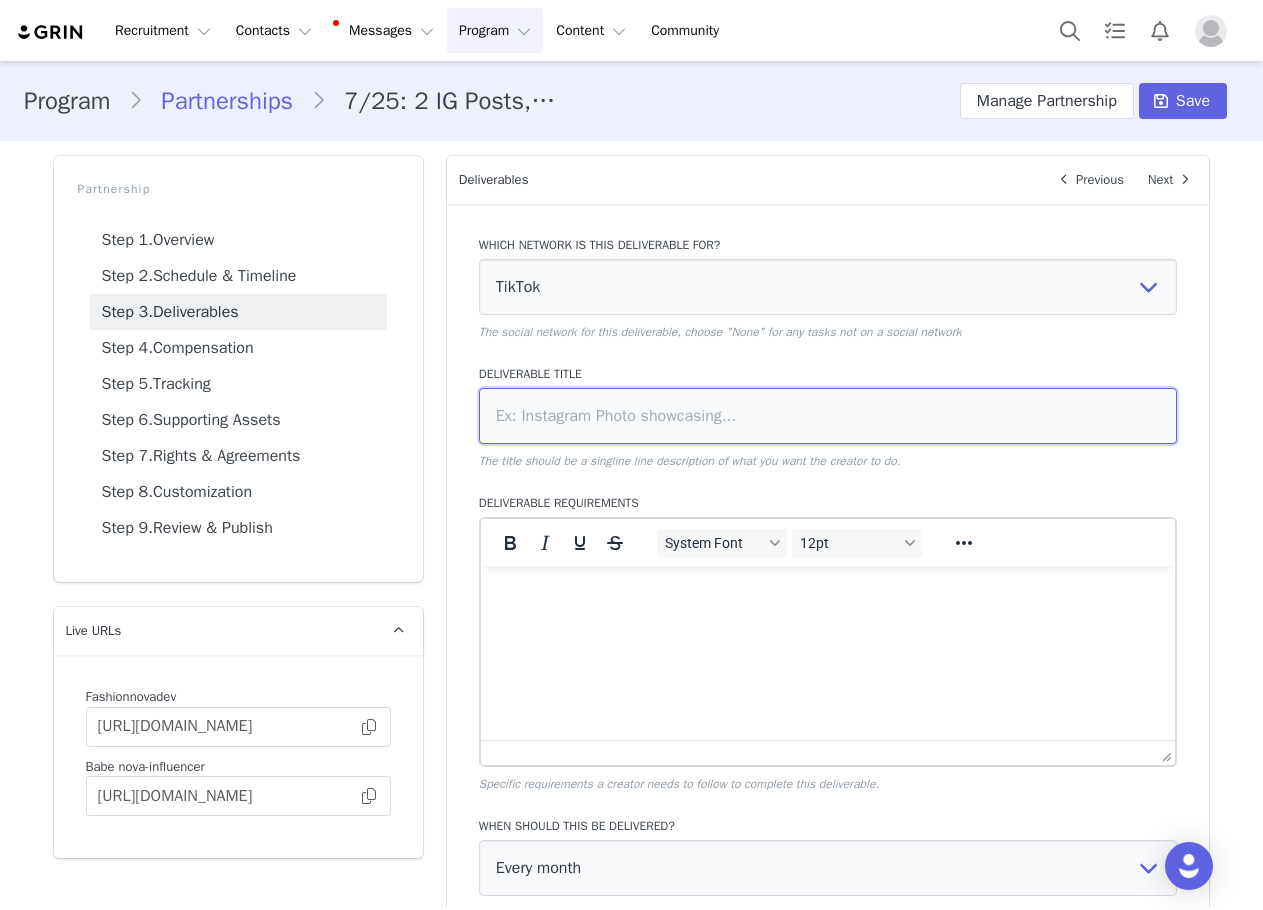 click at bounding box center [828, 416] 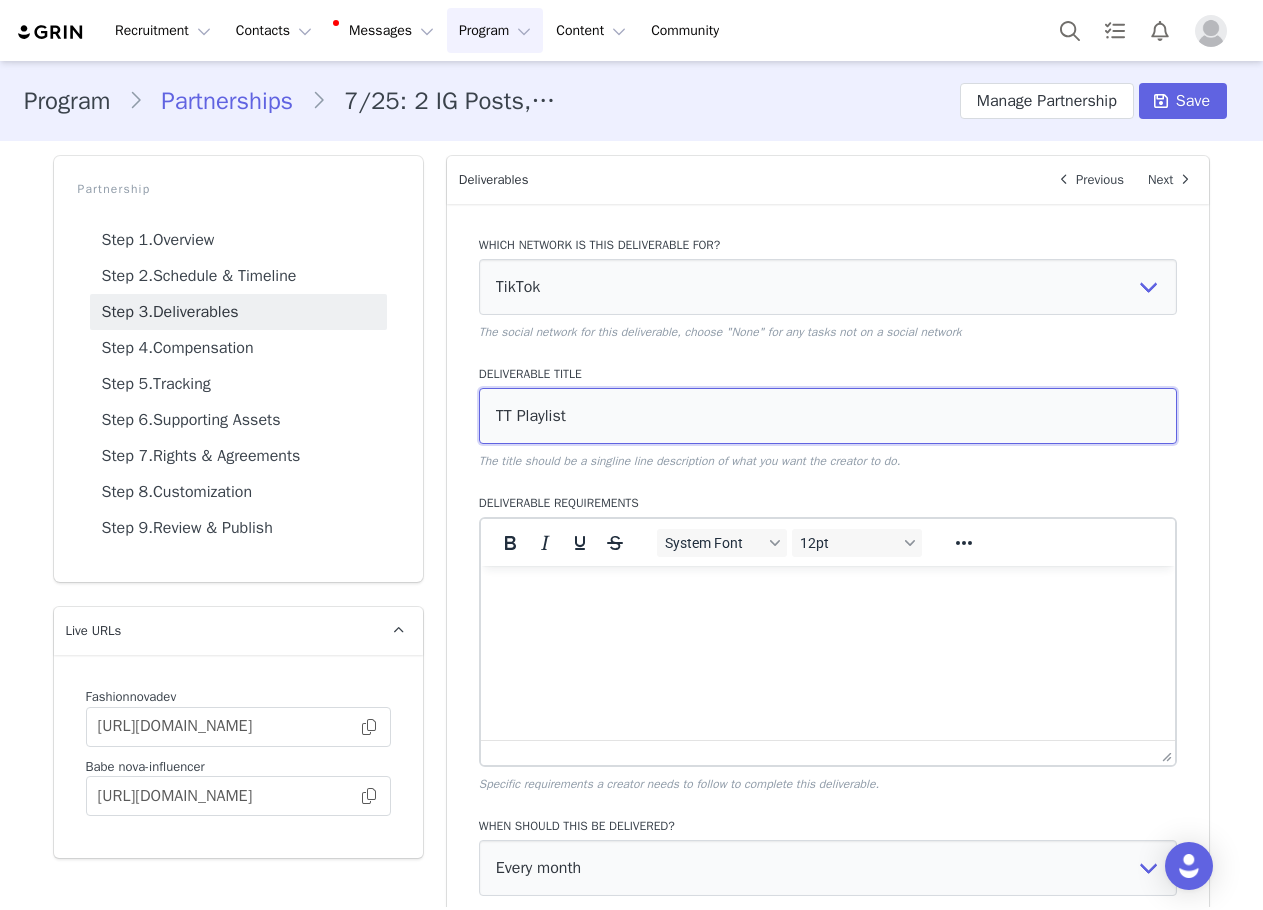type on "TT Playlist" 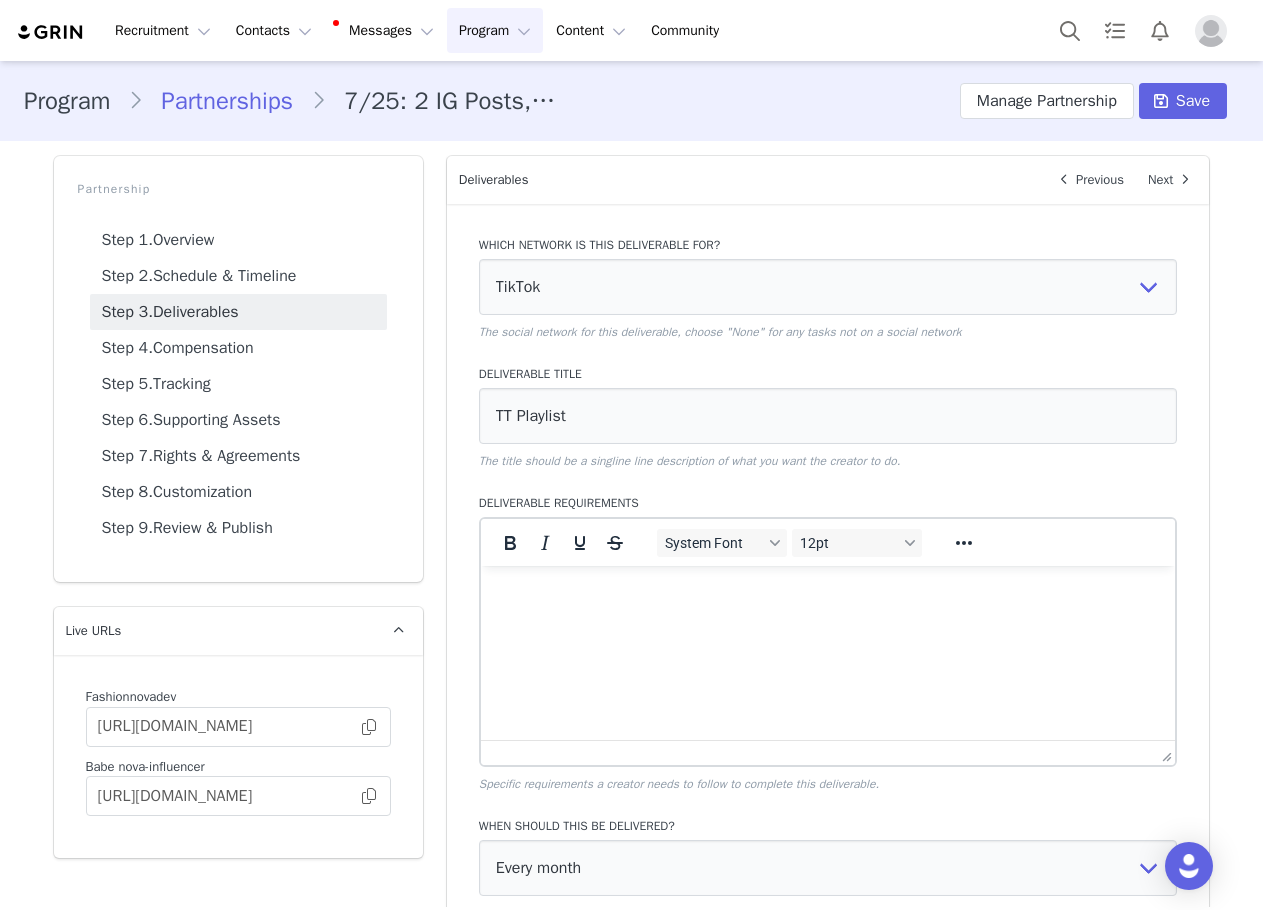 click on "Which network is this deliverable for?  None  YouTube   Twitter   Instagram   Facebook   Twitch   TikTok   Pinterest   The social network for this deliverable, choose "None" for any tasks not on a social network   Deliverable Title  TT Playlist  The title should be a singline line description of what you want the creator to do.   Deliverable Requirements  System Font 12pt To open the popup, press Shift+Enter To open the popup, press Shift+Enter To open the popup, press Shift+Enter To open the popup, press Shift+Enter  Specific requirements a creator needs to follow to complete this deliverable.   When should this be delivered?  Every month Every other month In specific months Throughout partnership  Choose when you want this deliverable to be completed by the influencer.   How many should be delivered every month?  1 The quantity per interval for this deliverable. Save Cancel" at bounding box center [828, 667] 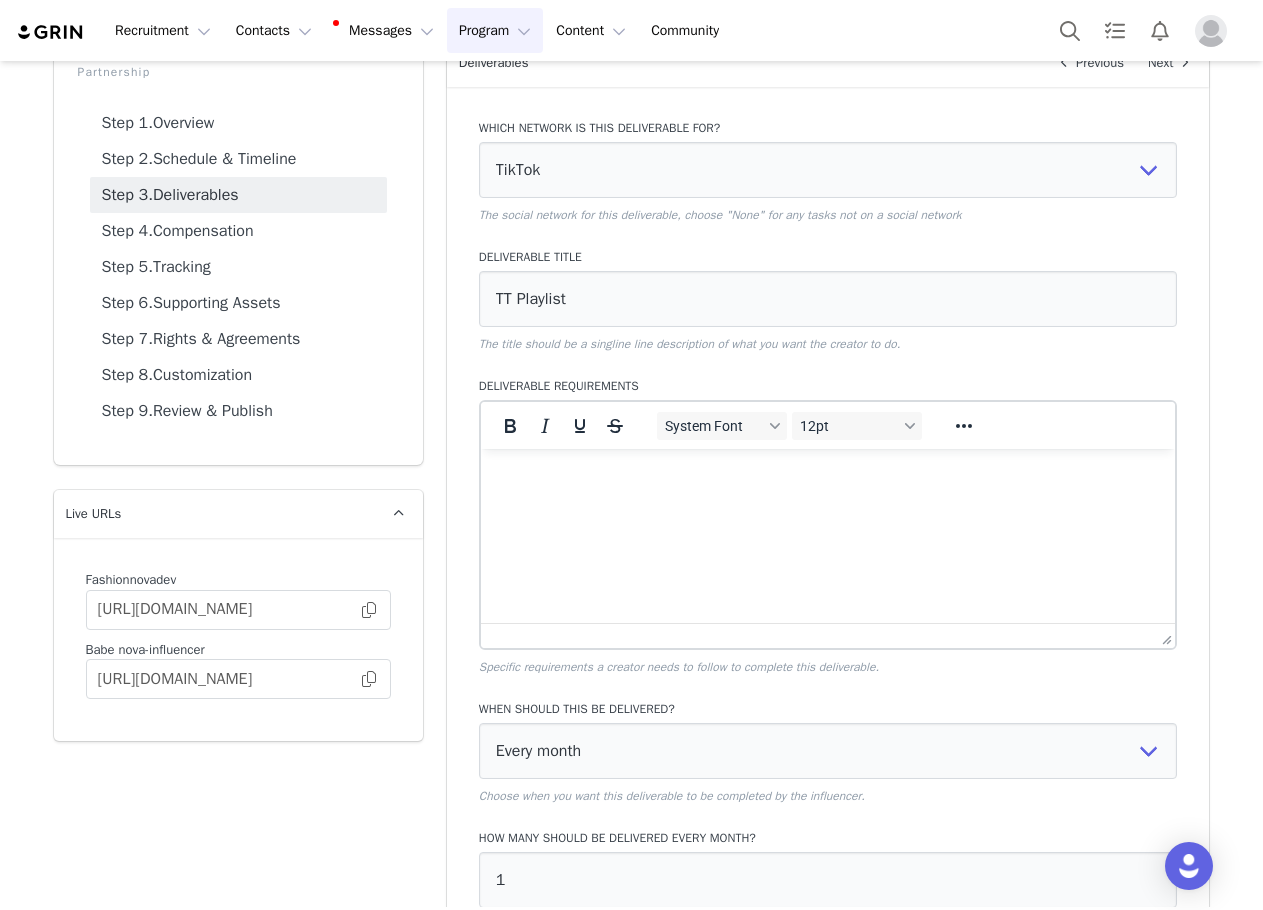 scroll, scrollTop: 312, scrollLeft: 0, axis: vertical 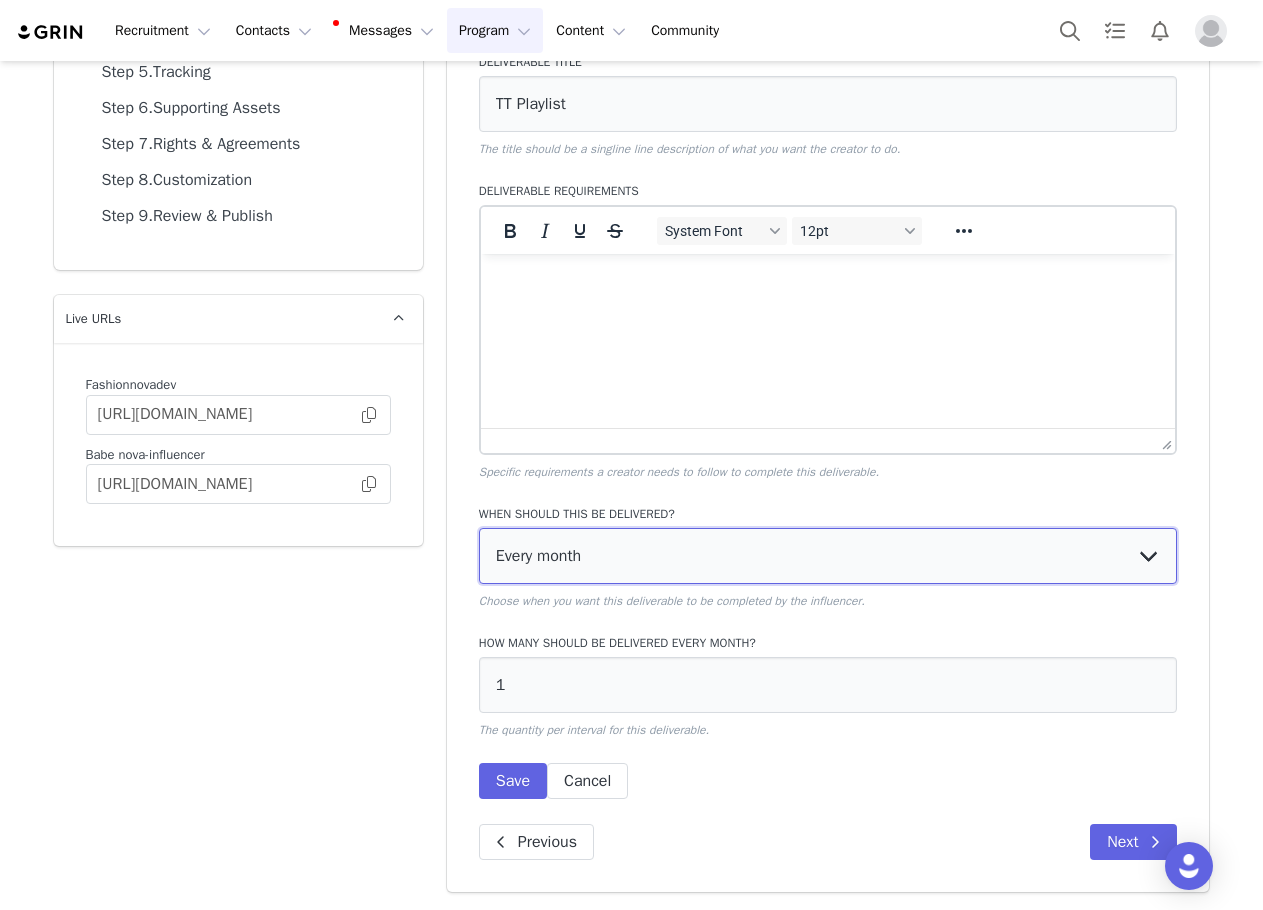 click on "Every month Every other month In specific months Throughout partnership" at bounding box center (828, 556) 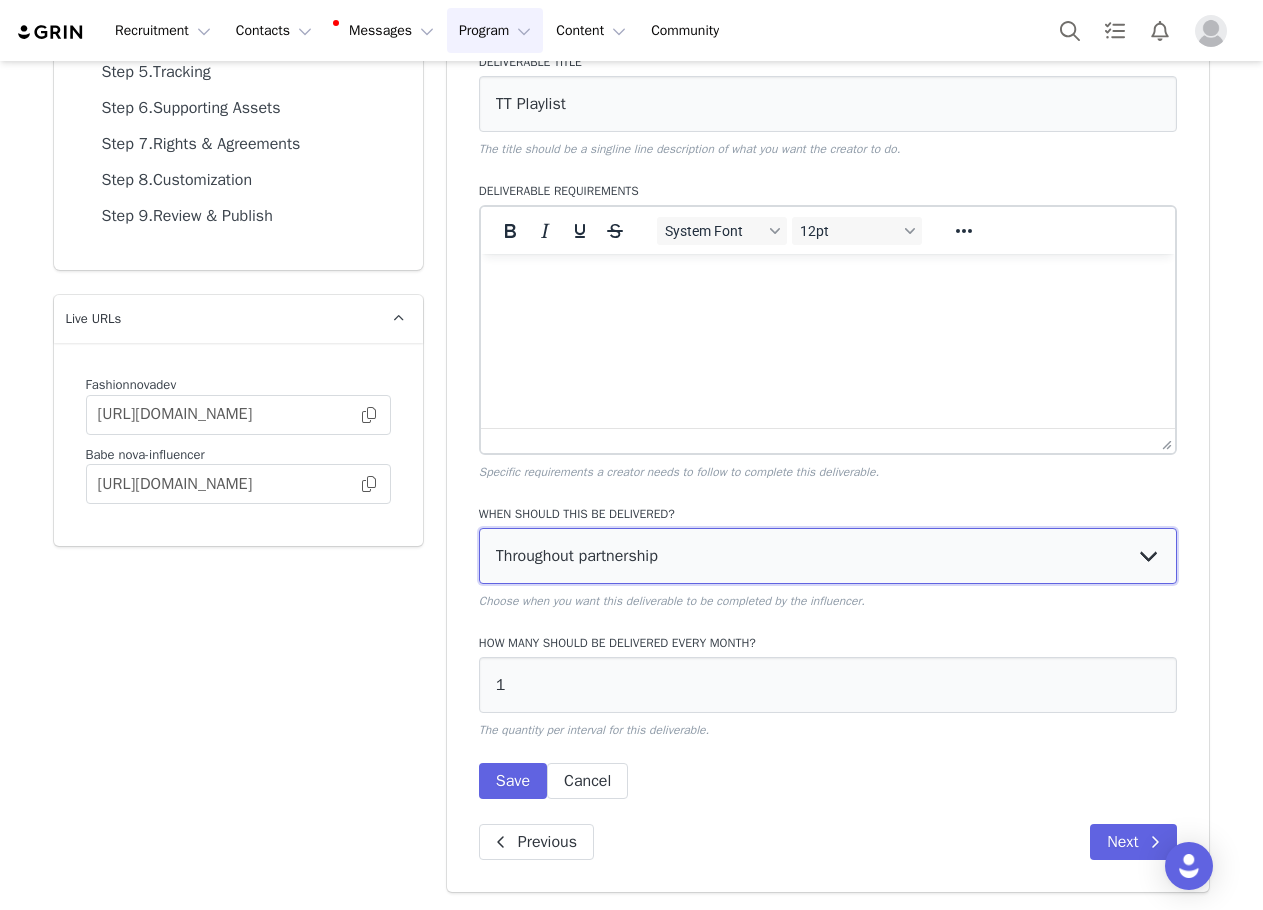 click on "Every month Every other month In specific months Throughout partnership" at bounding box center (828, 556) 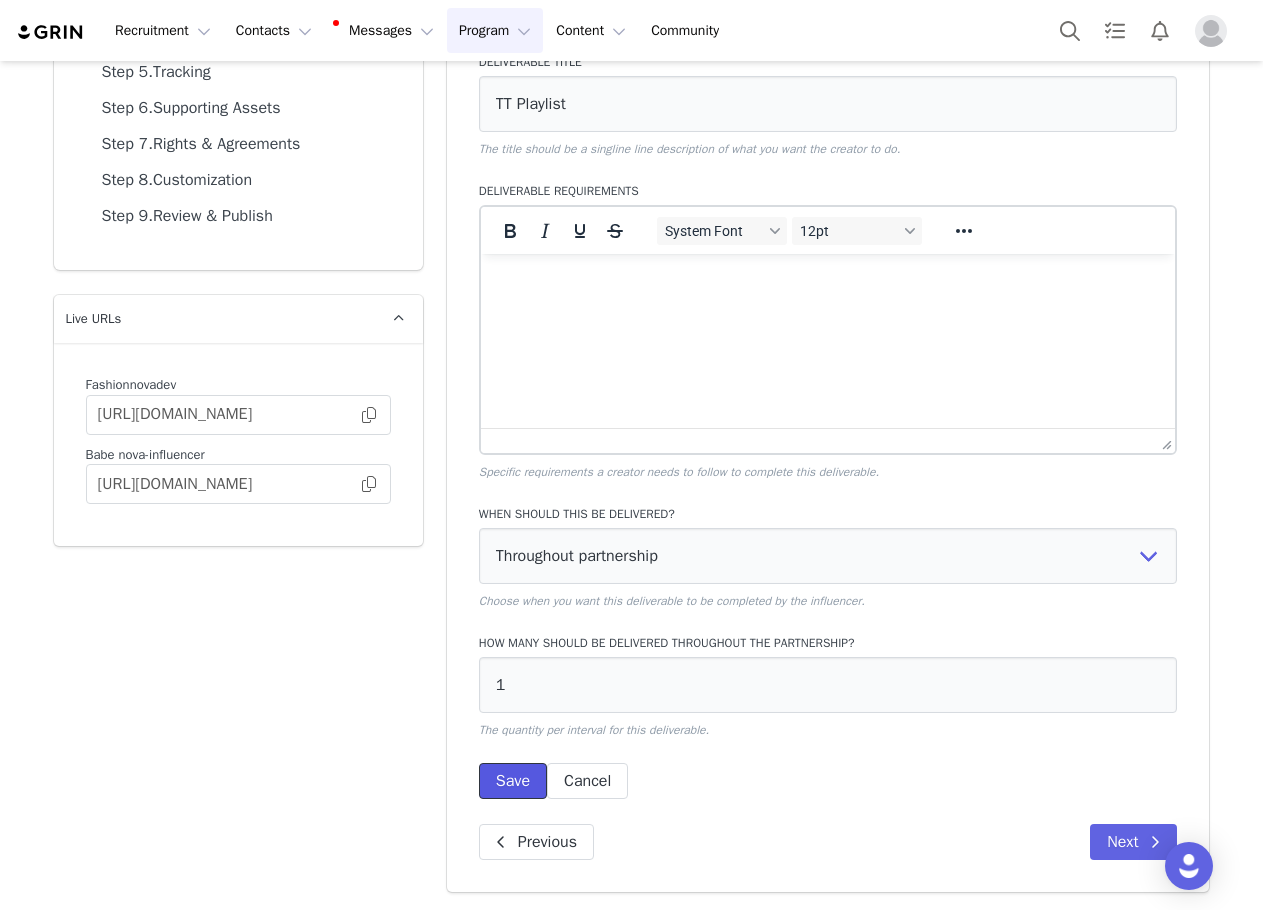 click on "Save" at bounding box center [513, 781] 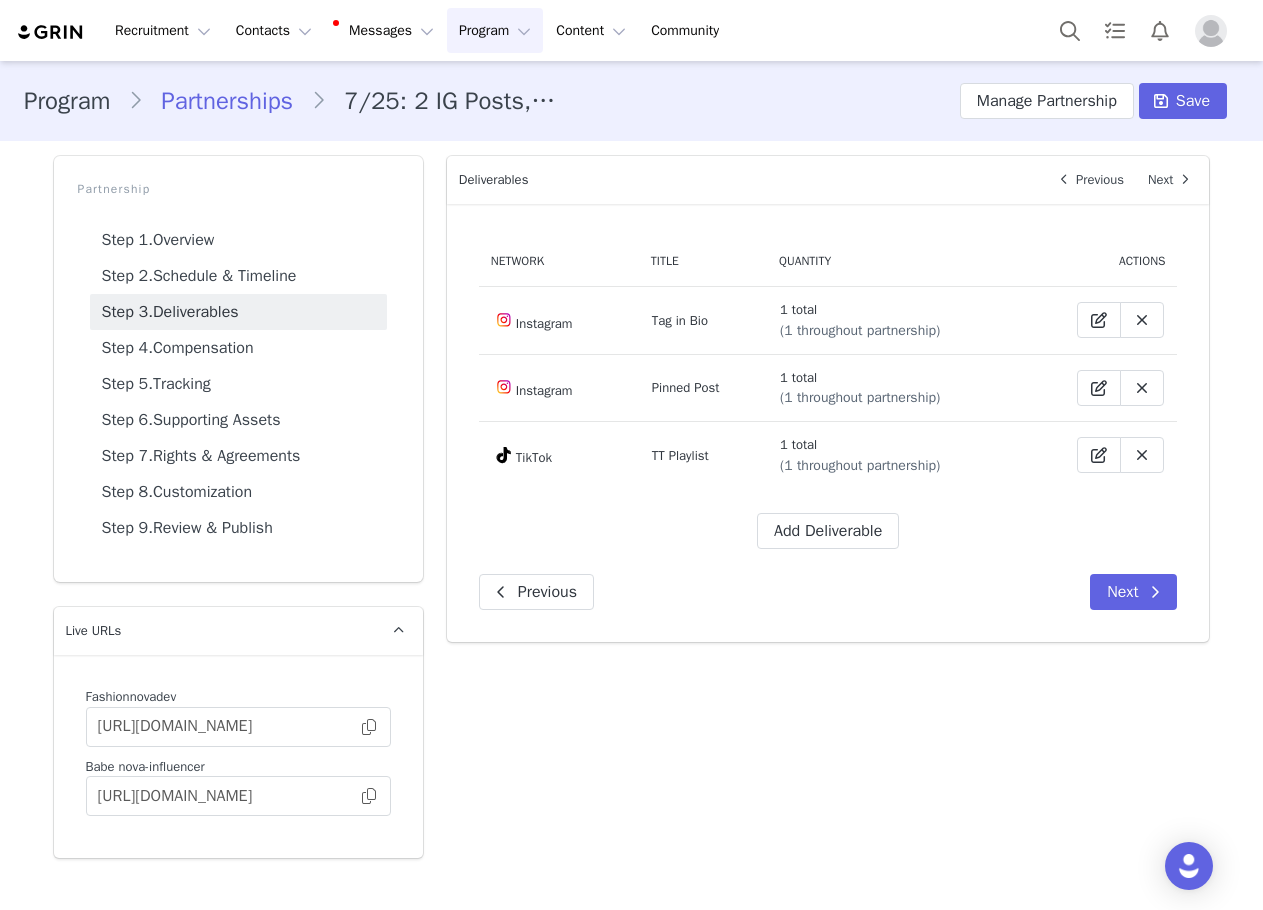 scroll, scrollTop: 0, scrollLeft: 0, axis: both 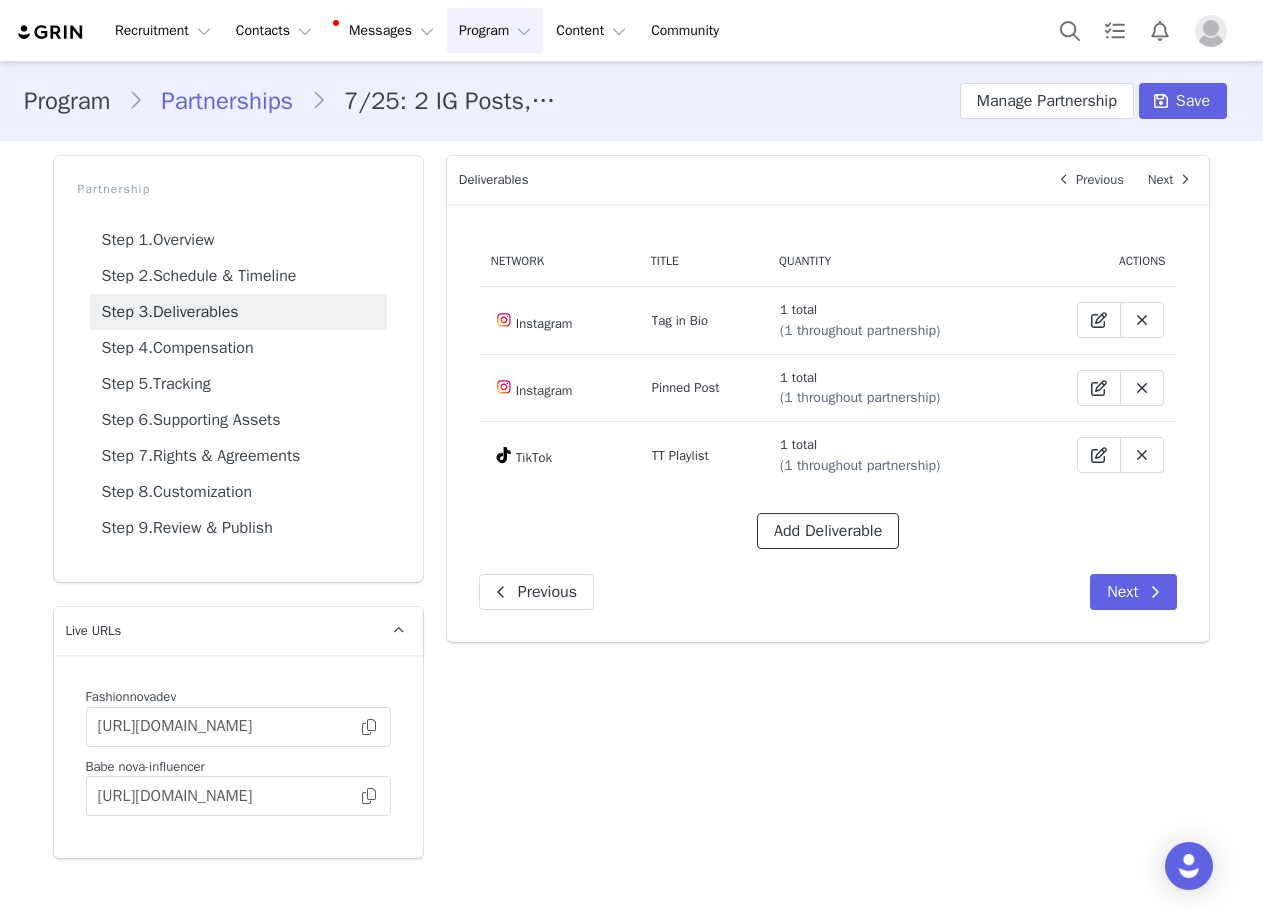 click on "Add Deliverable" at bounding box center (828, 531) 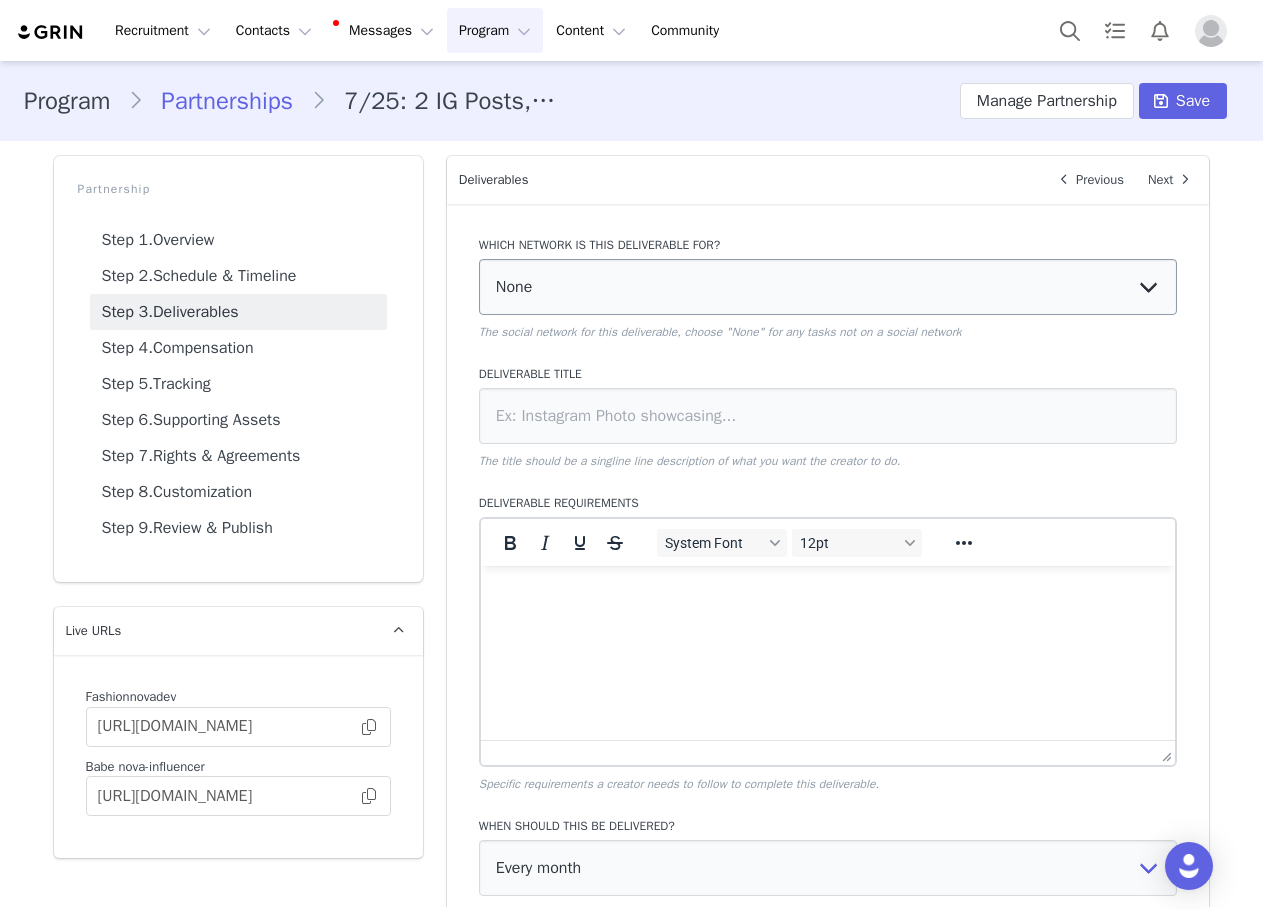 scroll, scrollTop: 0, scrollLeft: 0, axis: both 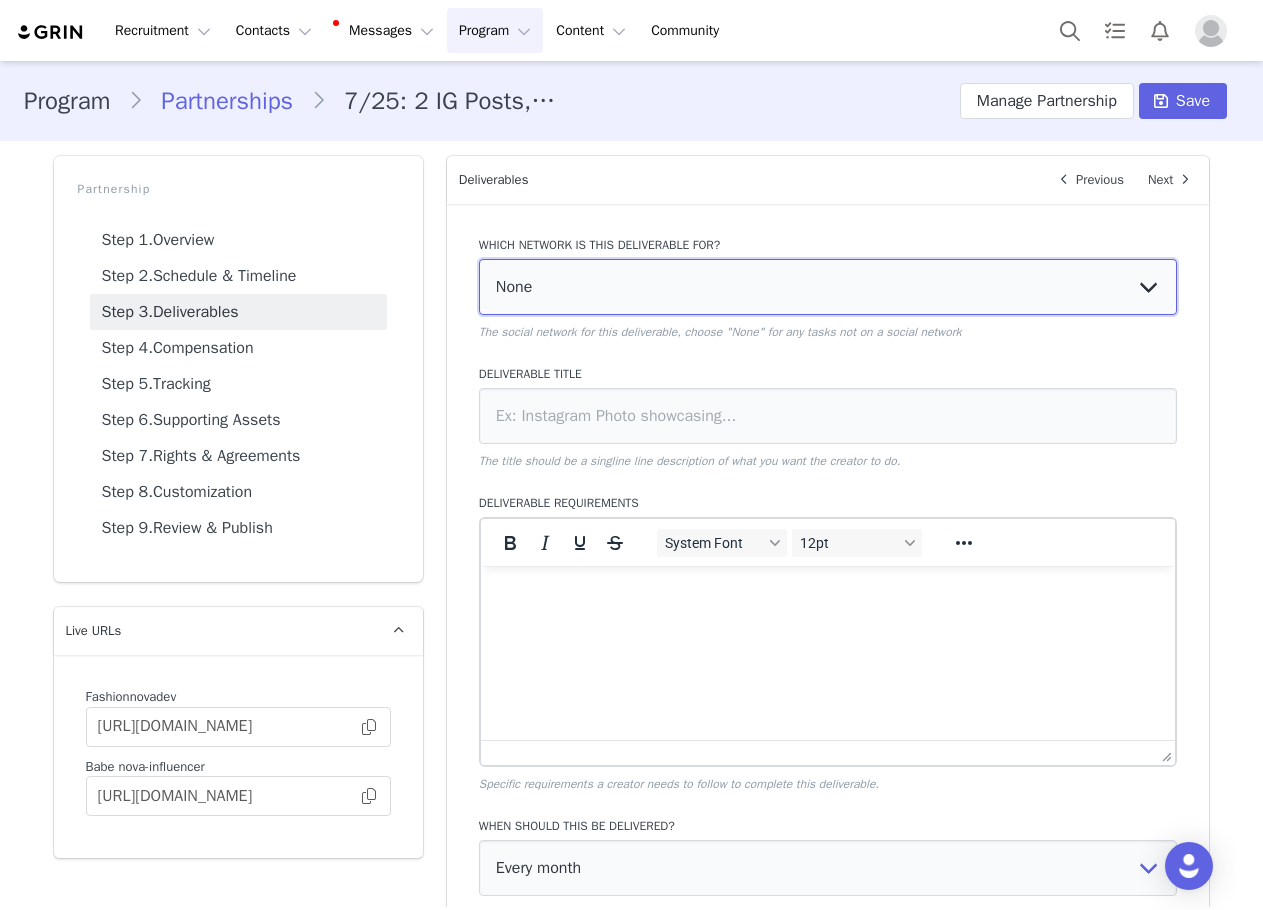 click on "None  YouTube   Twitter   Instagram   Facebook   Twitch   TikTok   Pinterest" at bounding box center [828, 287] 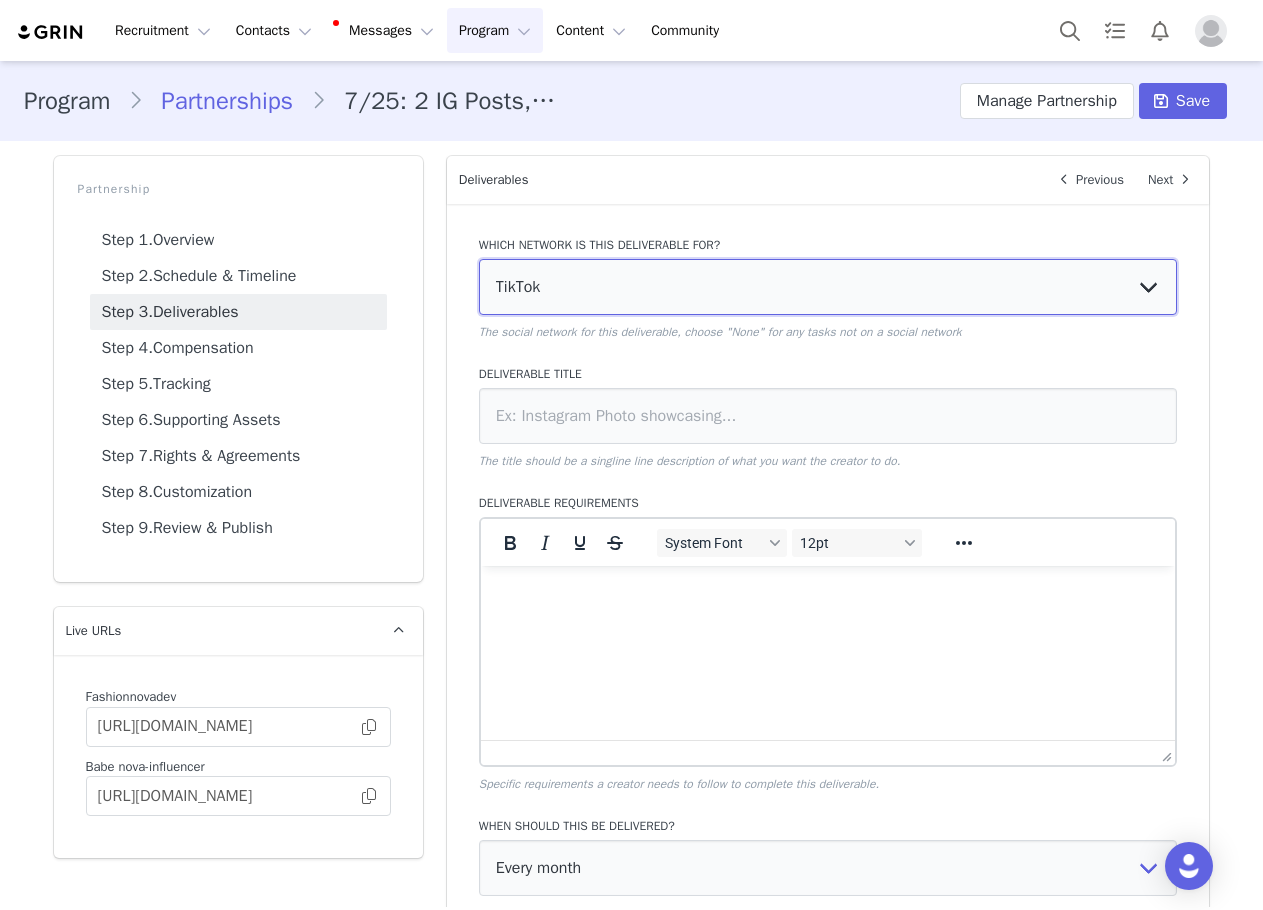 click on "None  YouTube   Twitter   Instagram   Facebook   Twitch   TikTok   Pinterest" at bounding box center [828, 287] 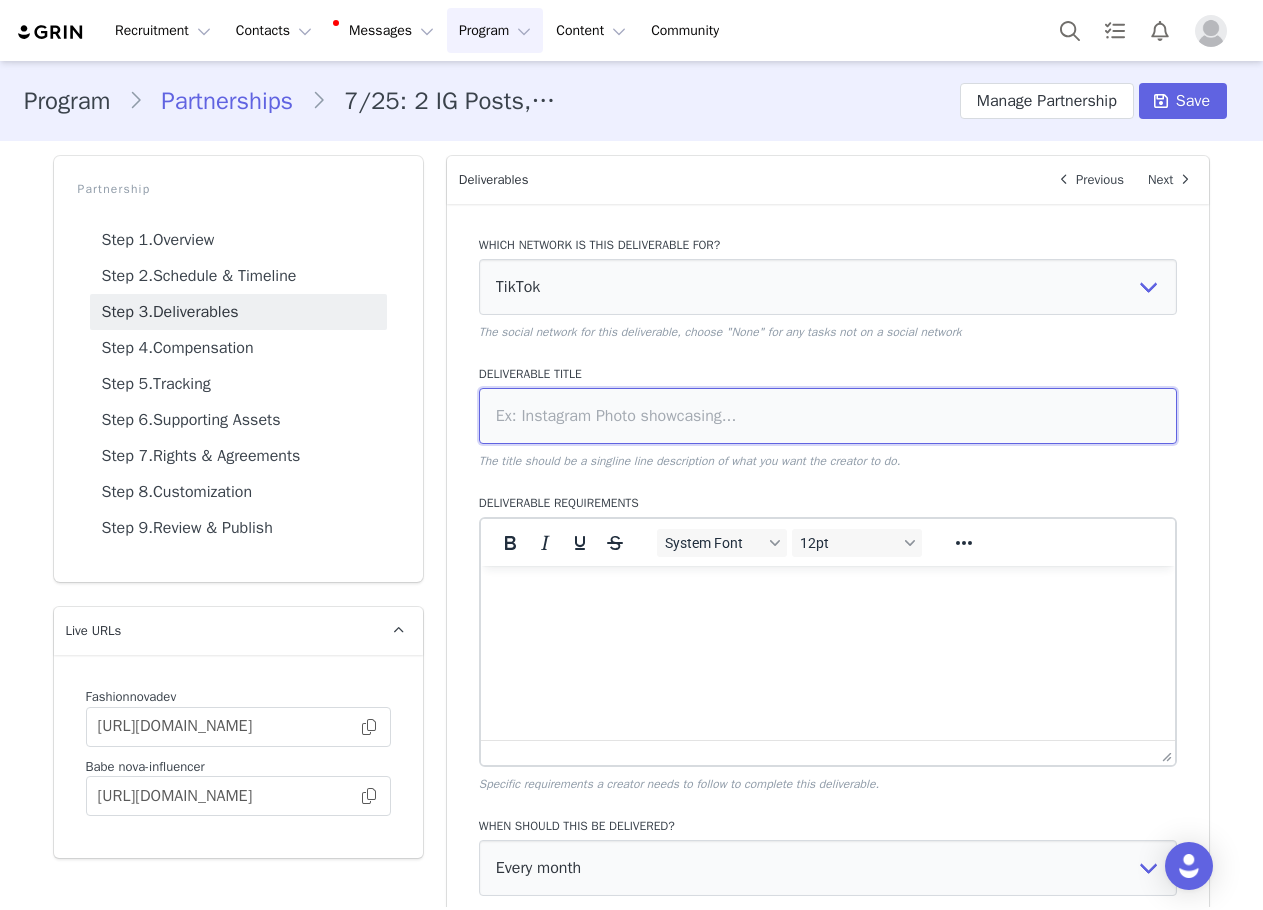 click at bounding box center [828, 416] 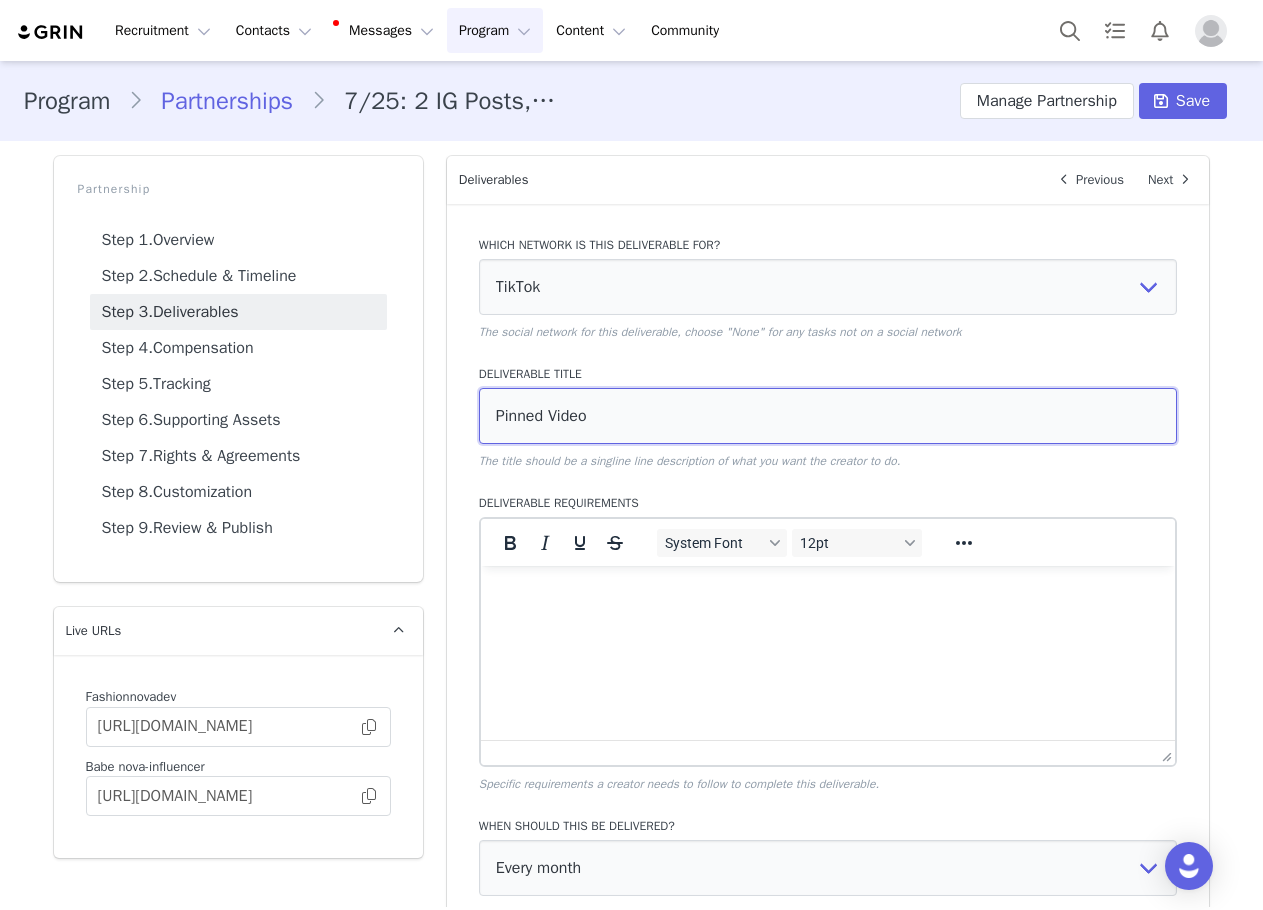 type on "Pinned Video" 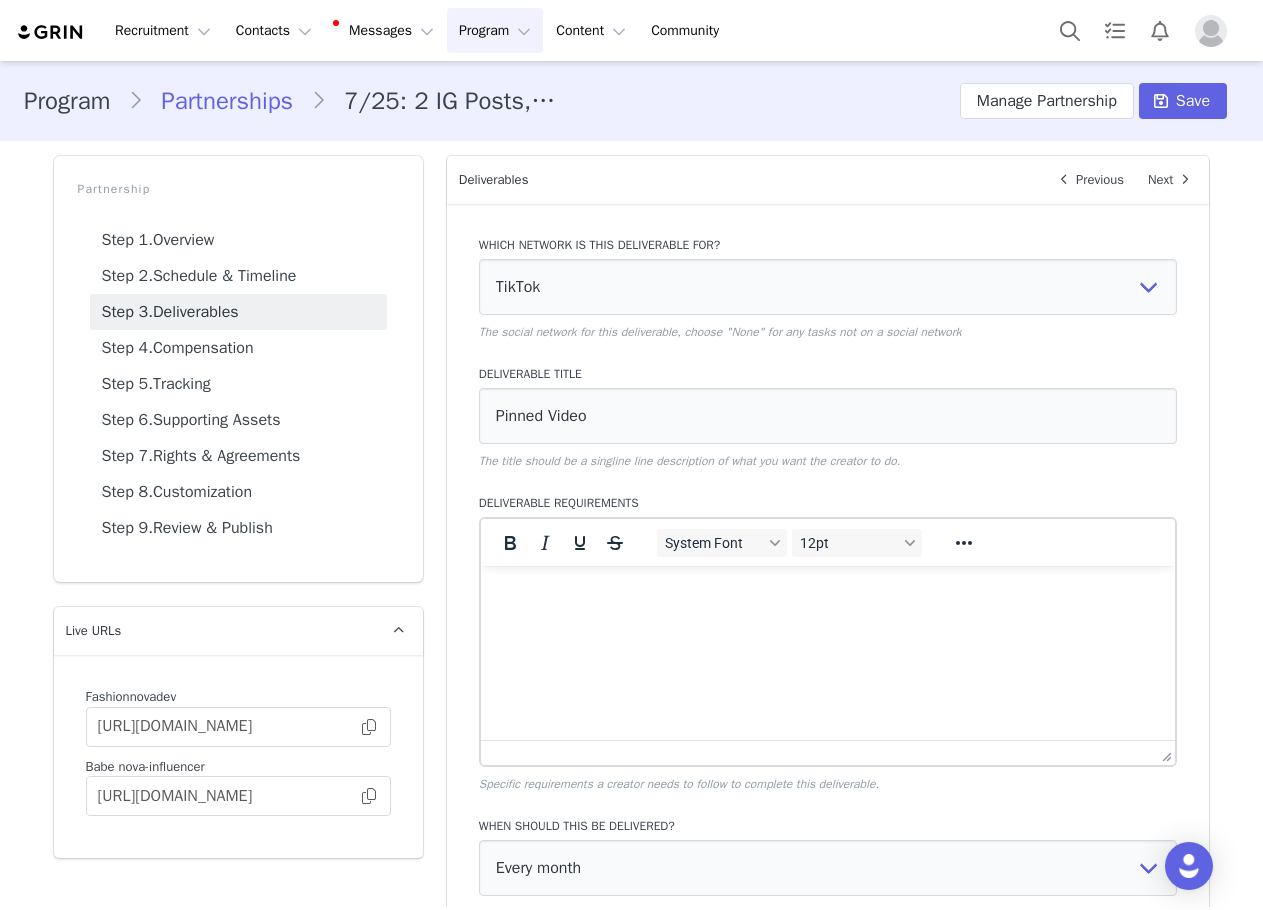 click on "Which network is this deliverable for?  None  YouTube   Twitter   Instagram   Facebook   Twitch   TikTok   Pinterest   The social network for this deliverable, choose "None" for any tasks not on a social network   Deliverable Title  Pinned Video  The title should be a singline line description of what you want the creator to do.   Deliverable Requirements  System Font 12pt To open the popup, press Shift+Enter To open the popup, press Shift+Enter To open the popup, press Shift+Enter To open the popup, press Shift+Enter  Specific requirements a creator needs to follow to complete this deliverable.   When should this be delivered?  Every month Every other month In specific months Throughout partnership  Choose when you want this deliverable to be completed by the influencer.   How many should be delivered every month?  1 The quantity per interval for this deliverable. Save Cancel" at bounding box center [828, 667] 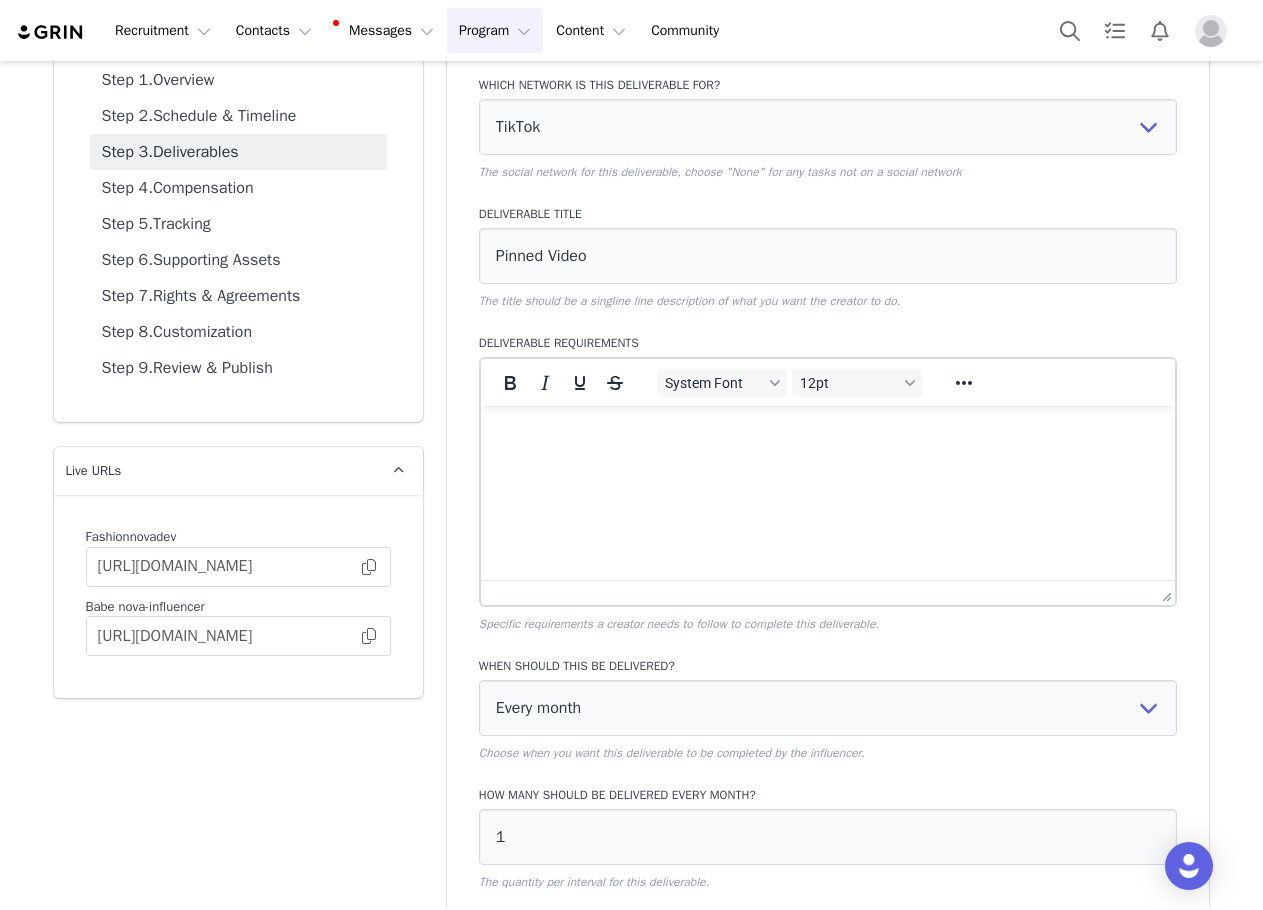 scroll, scrollTop: 312, scrollLeft: 0, axis: vertical 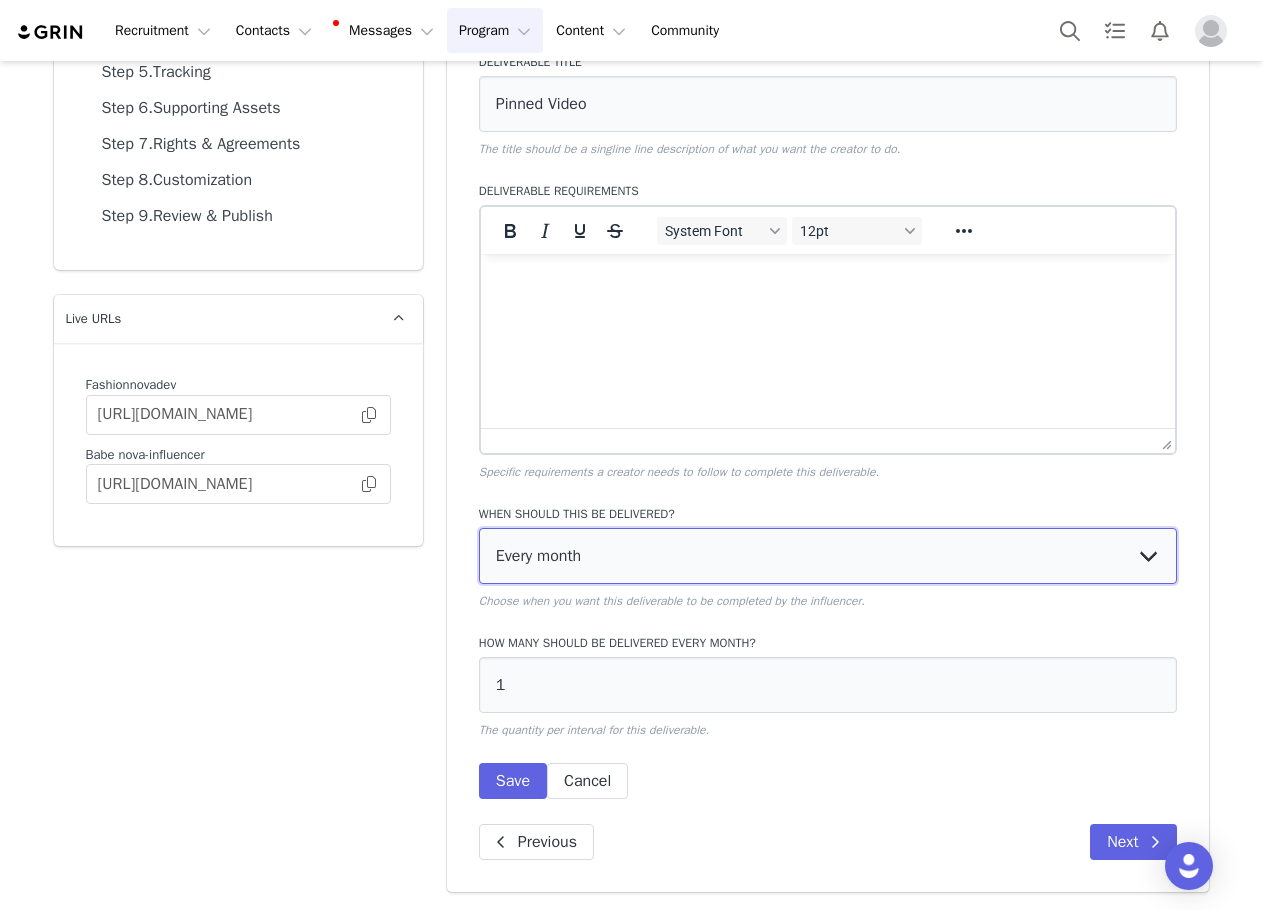 click on "Every month Every other month In specific months Throughout partnership" at bounding box center (828, 556) 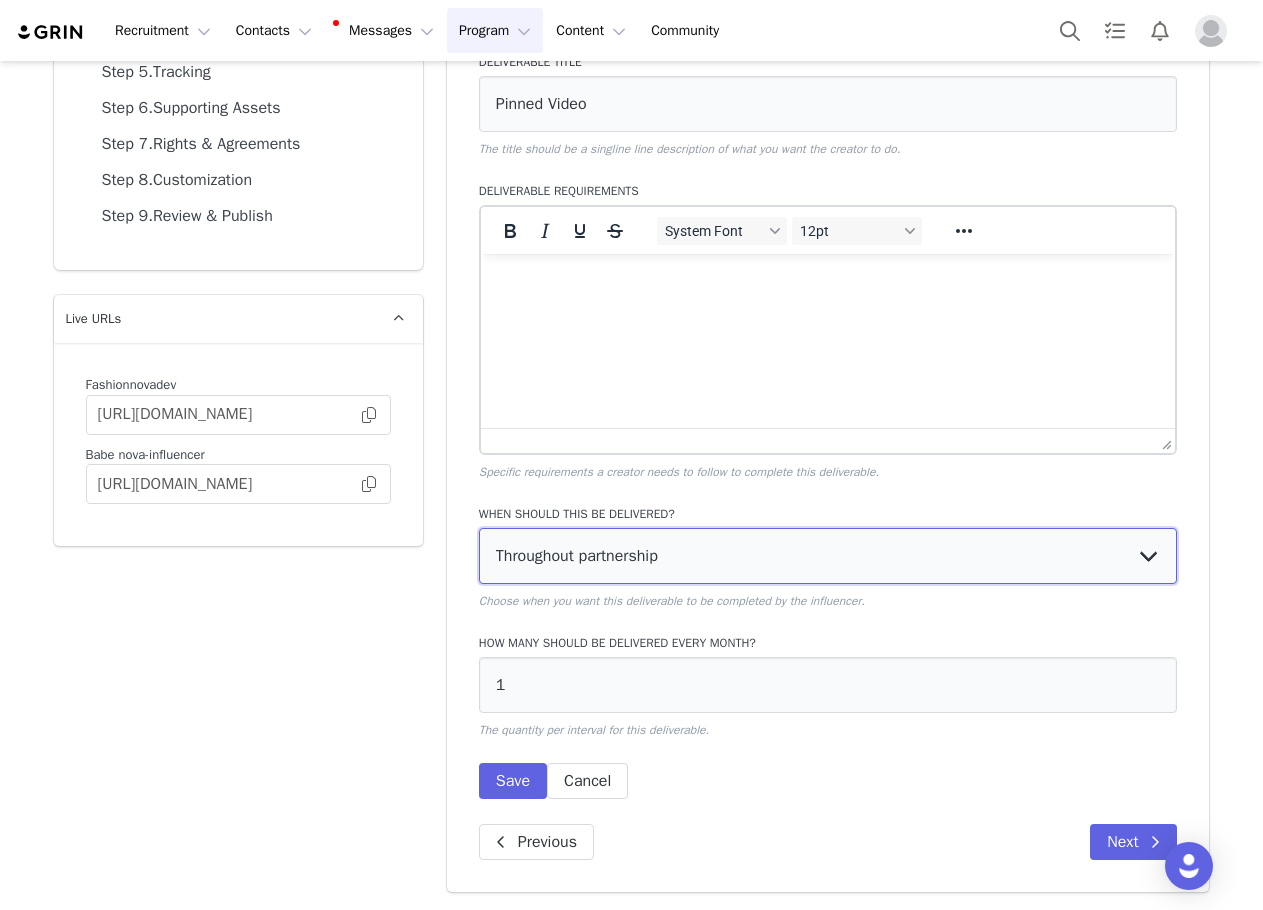 click on "Every month Every other month In specific months Throughout partnership" at bounding box center [828, 556] 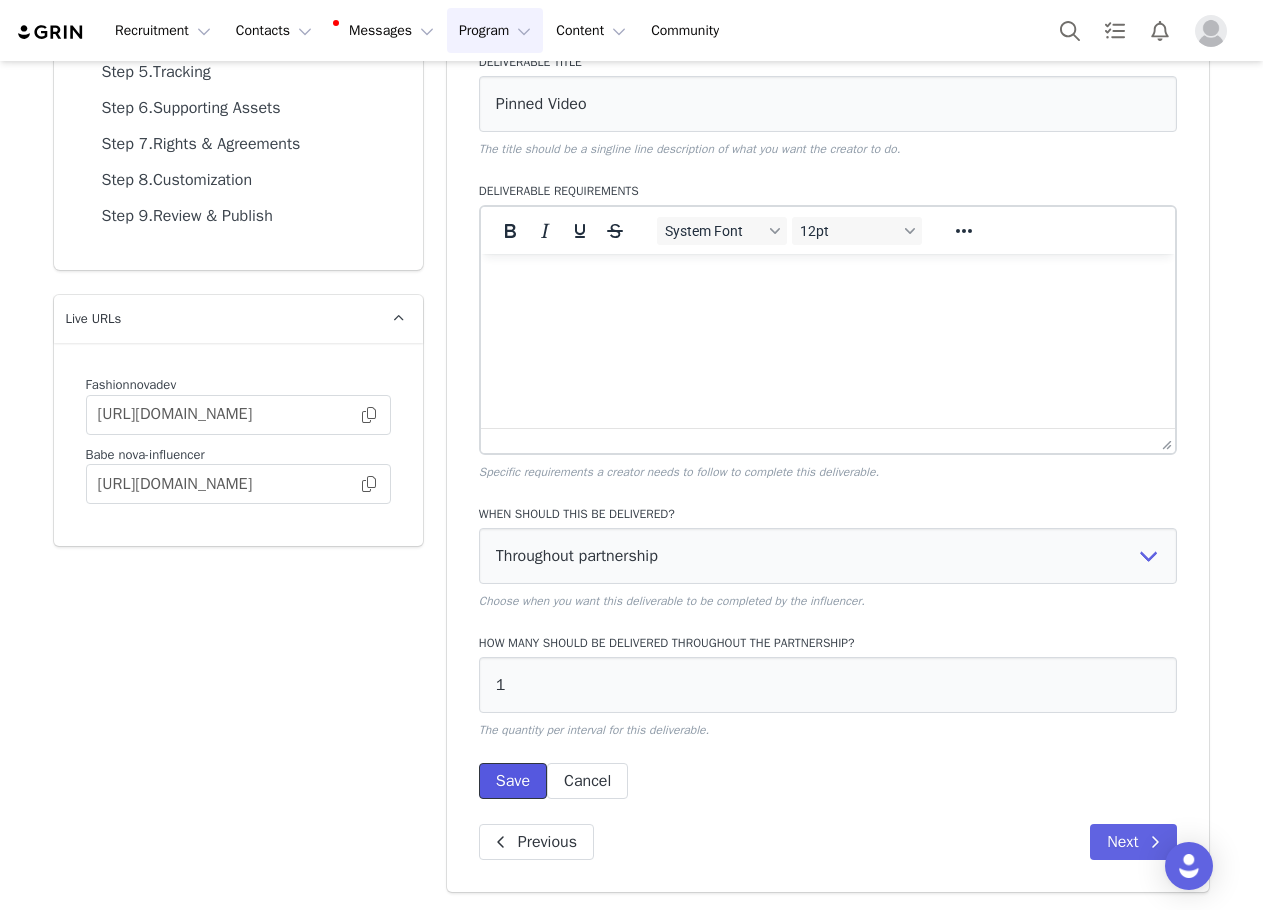 click on "Save" at bounding box center [513, 781] 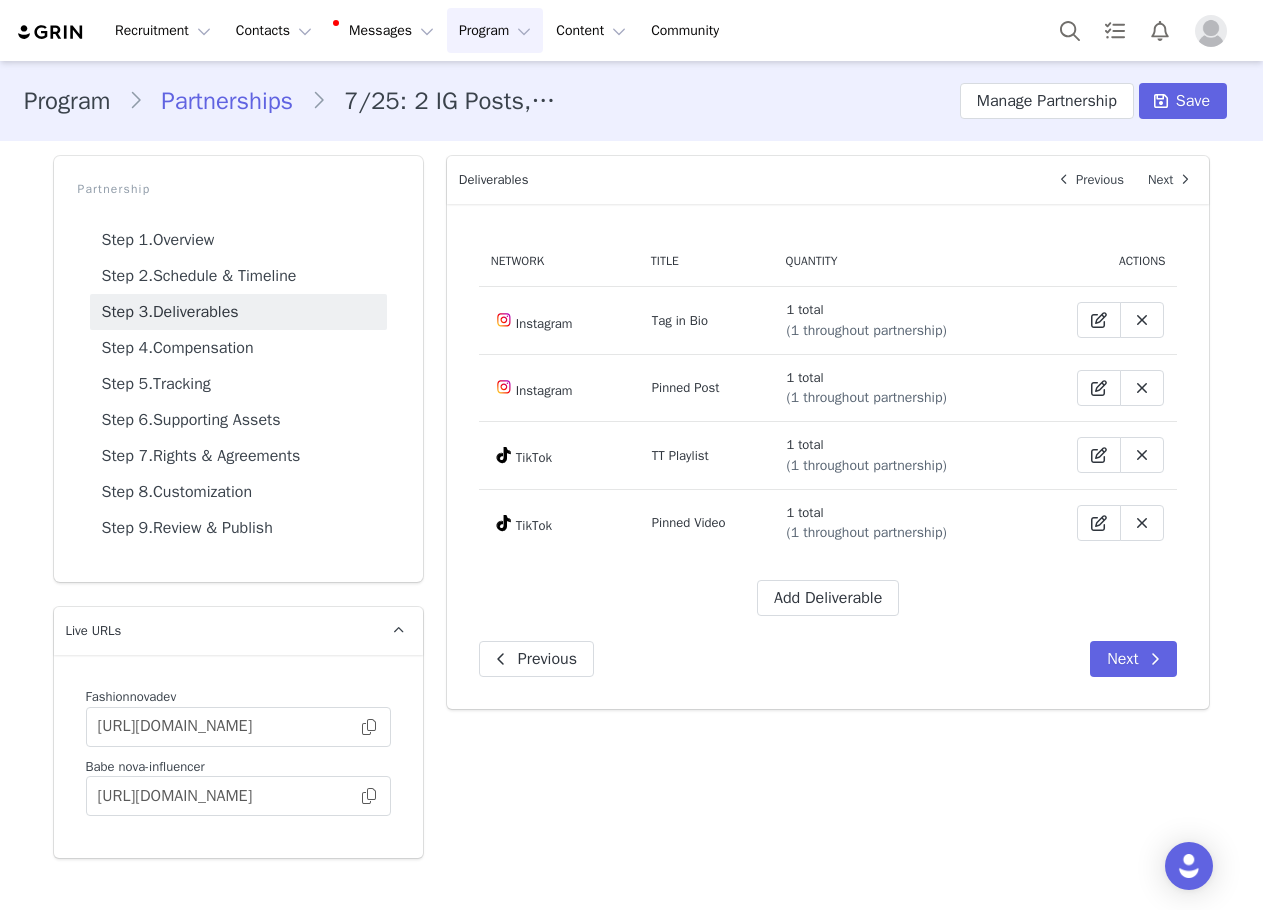 scroll, scrollTop: 0, scrollLeft: 0, axis: both 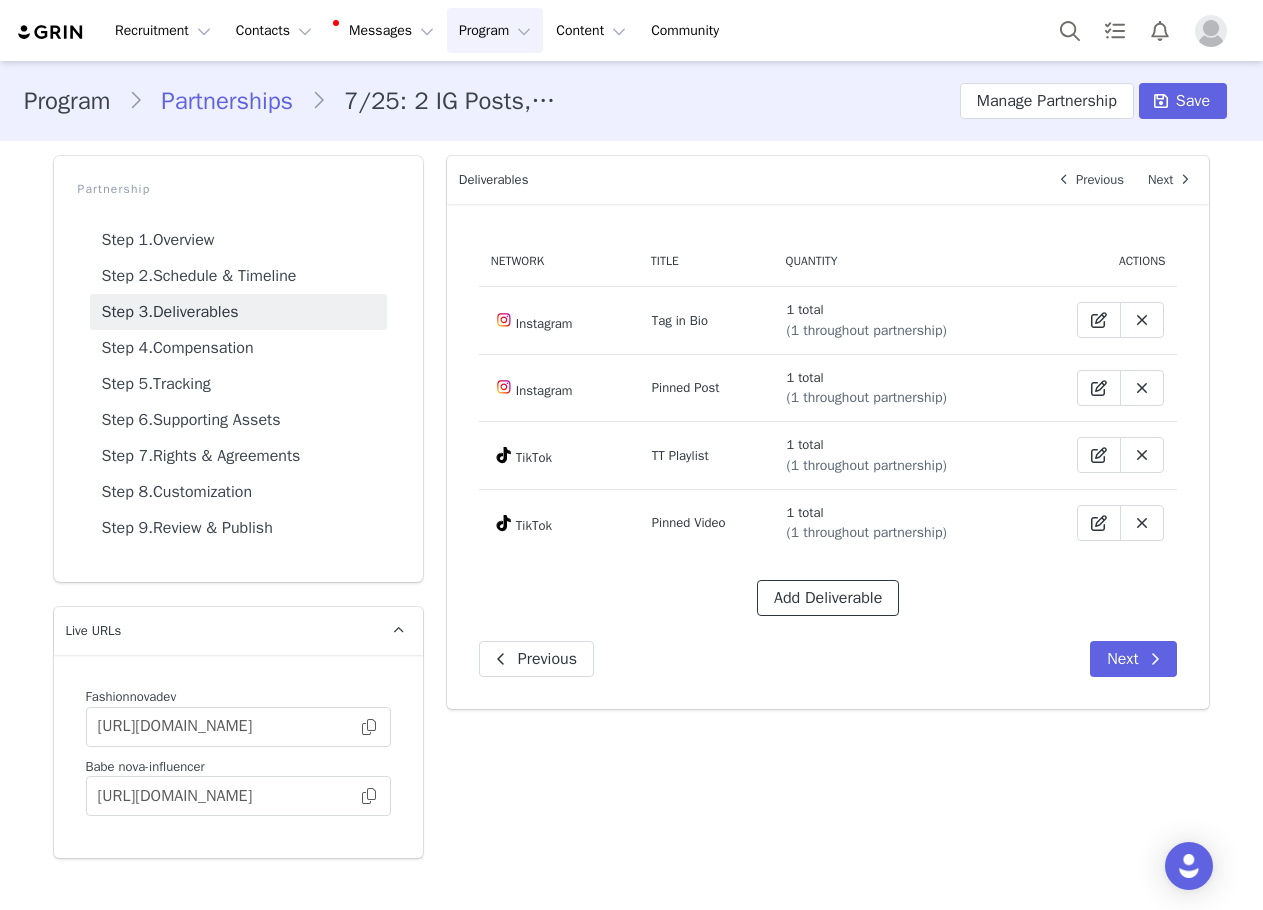 click on "Add Deliverable" at bounding box center [828, 598] 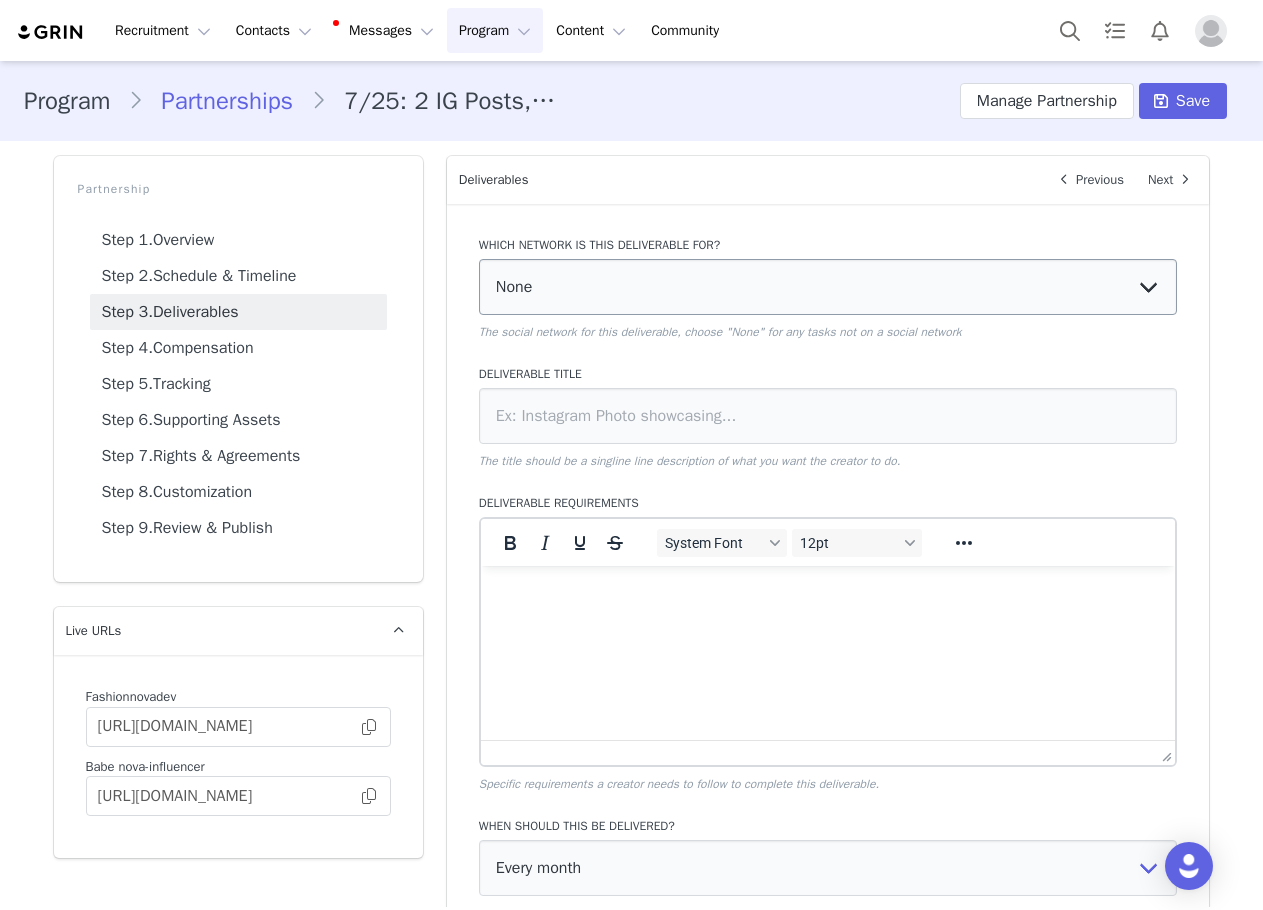 scroll, scrollTop: 0, scrollLeft: 0, axis: both 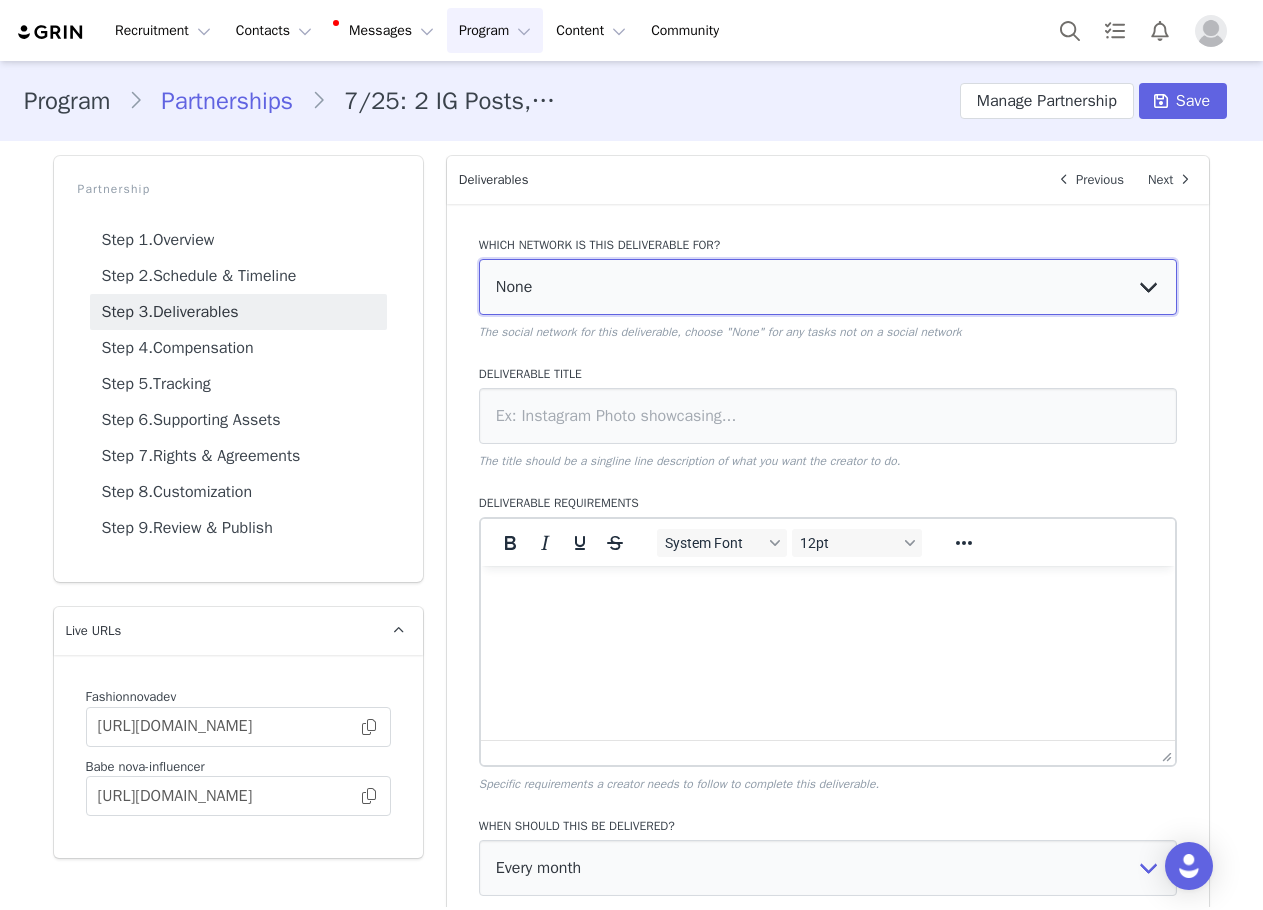 click on "None  YouTube   Twitter   Instagram   Facebook   Twitch   TikTok   Pinterest" at bounding box center [828, 287] 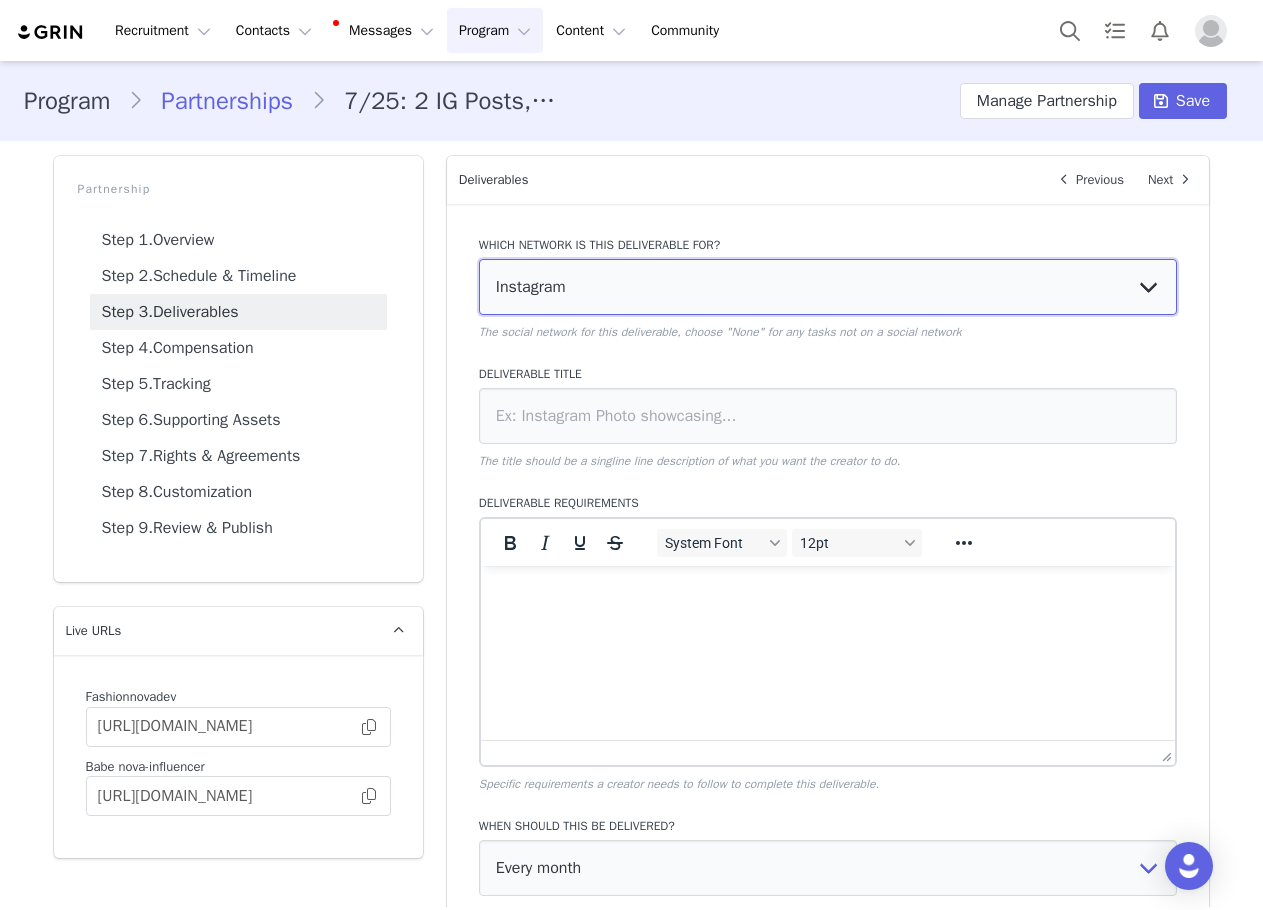 click on "None  YouTube   Twitter   Instagram   Facebook   Twitch   TikTok   Pinterest" at bounding box center [828, 287] 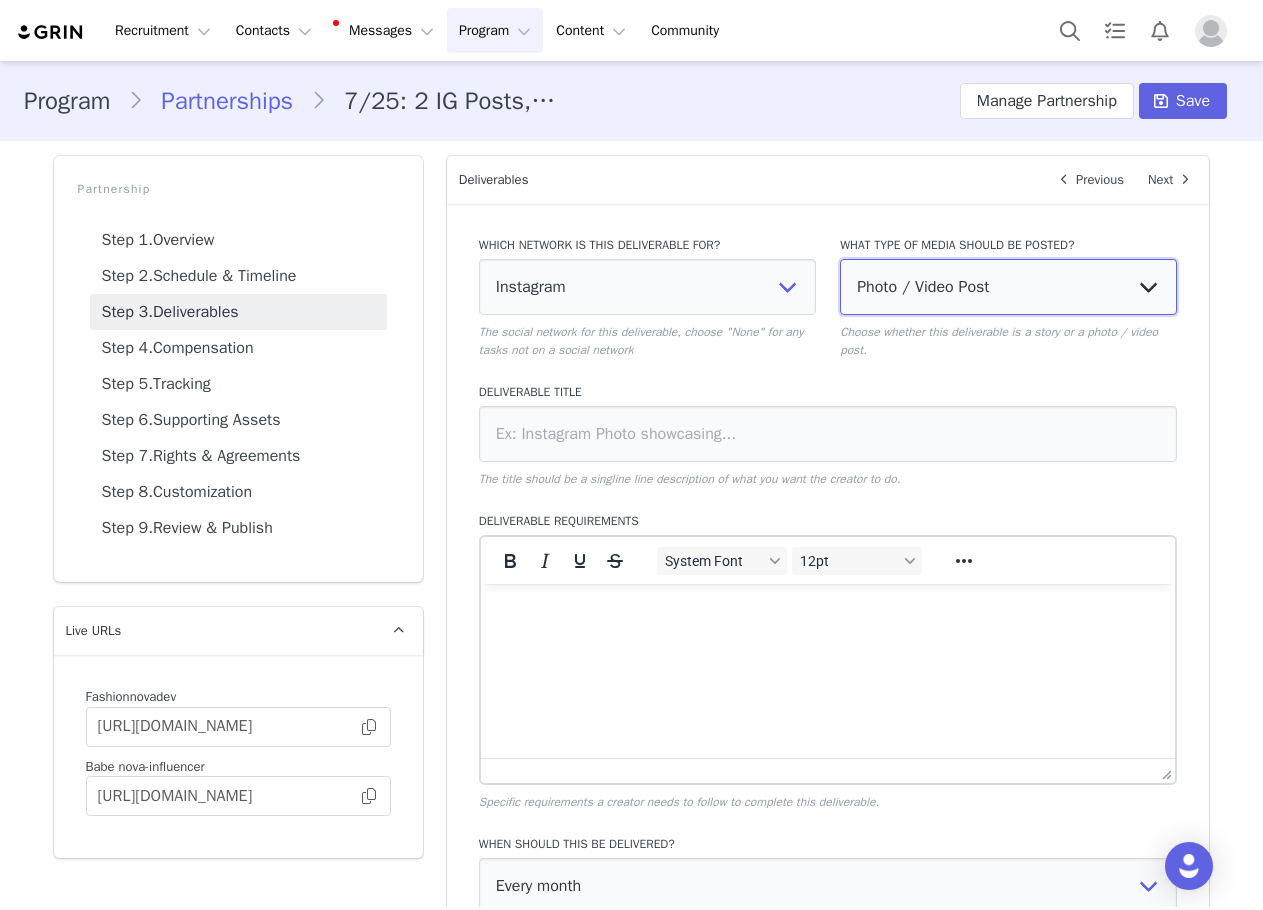 click on "Photo / Video Post   Story   Text in Bio   Highlight Reel" at bounding box center (1008, 287) 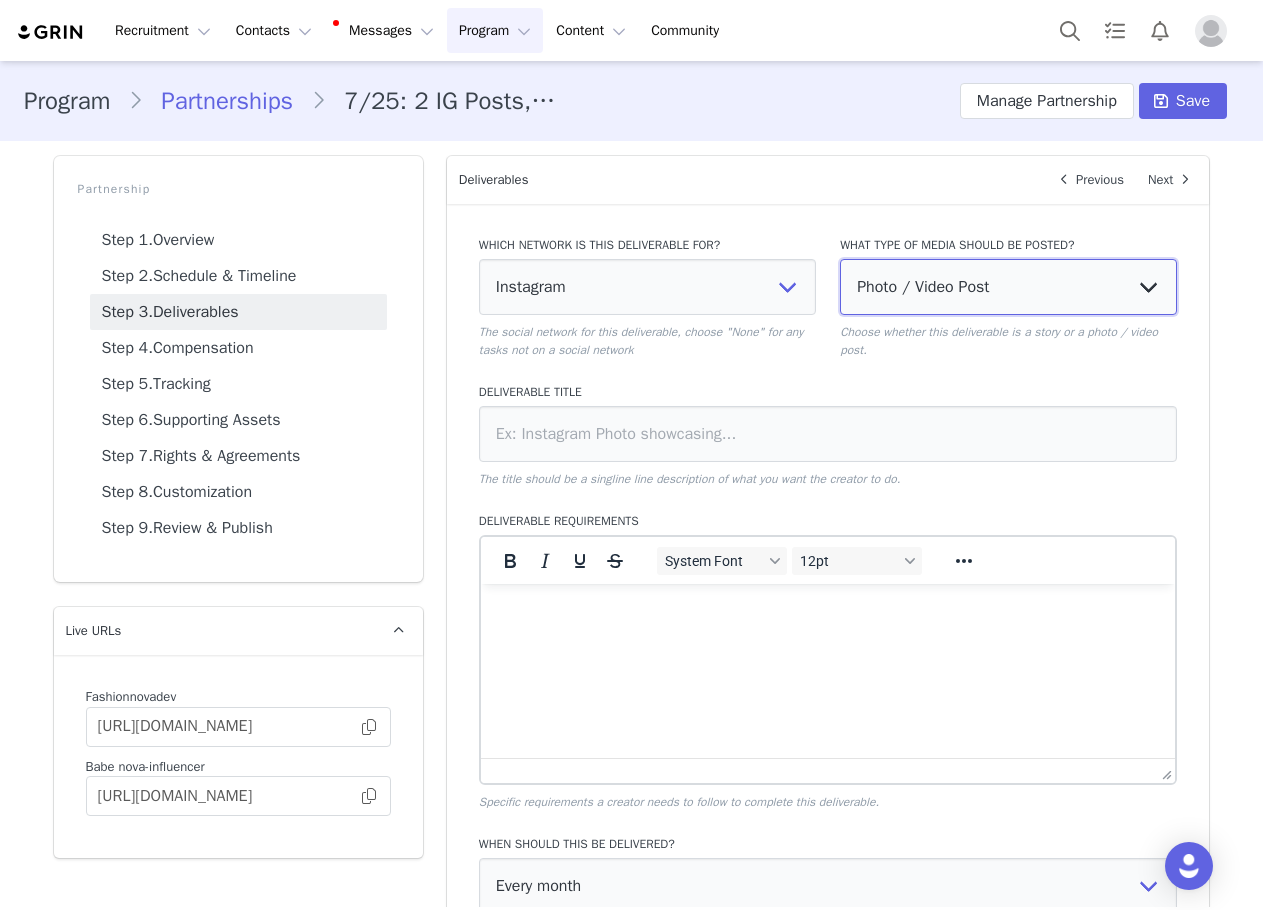 click on "Photo / Video Post   Story   Text in Bio   Highlight Reel" at bounding box center (1008, 287) 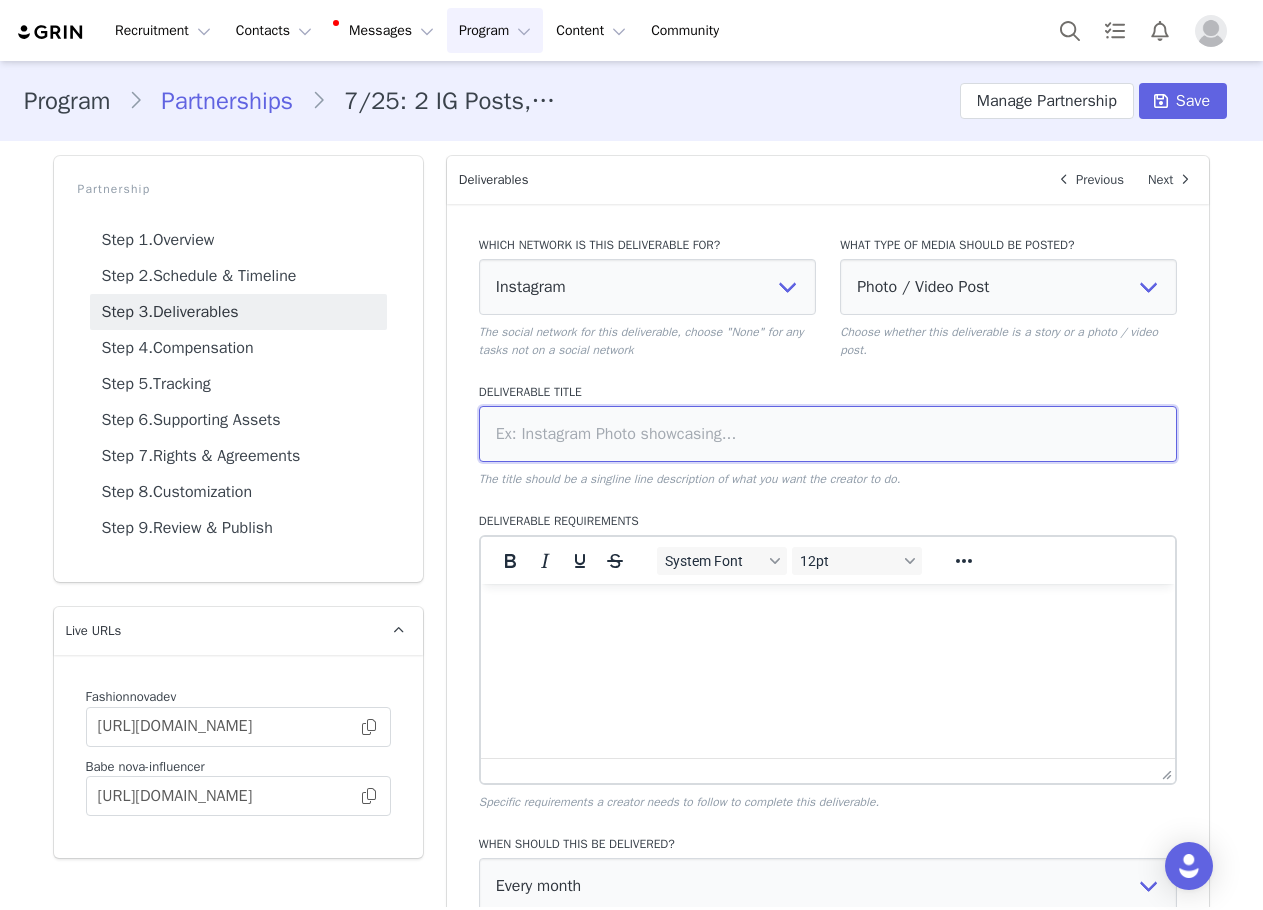 click at bounding box center (828, 434) 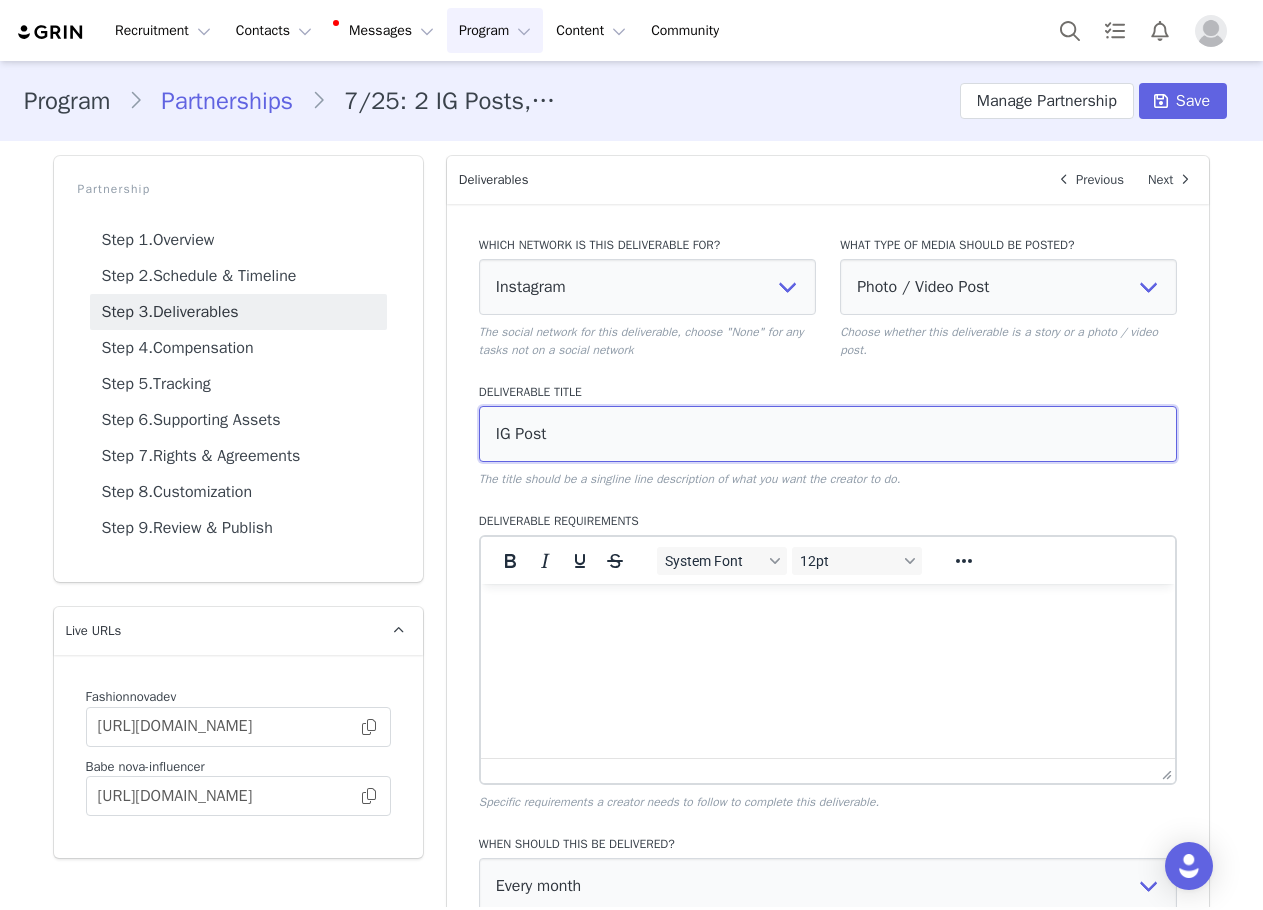 type on "IG Post" 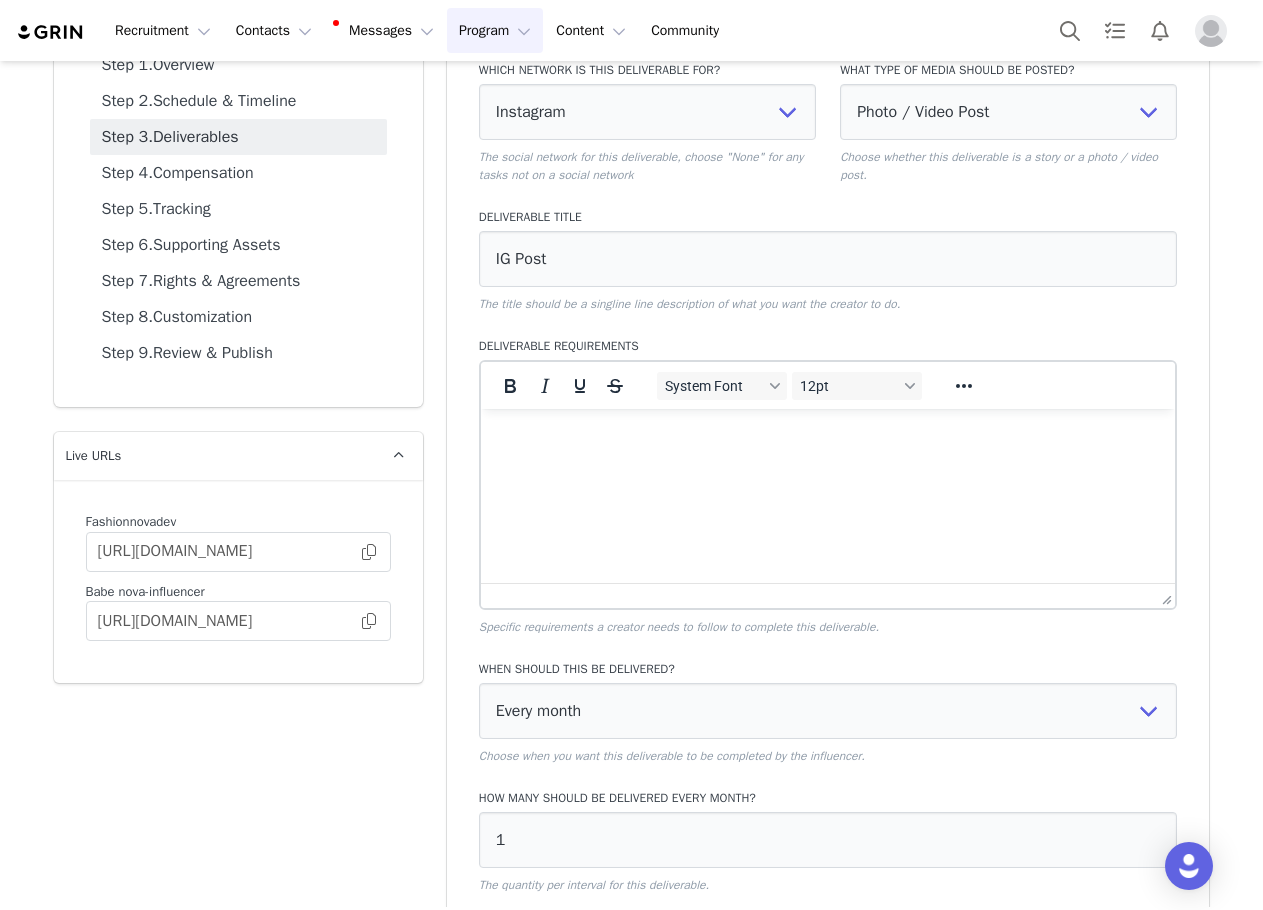 scroll, scrollTop: 330, scrollLeft: 0, axis: vertical 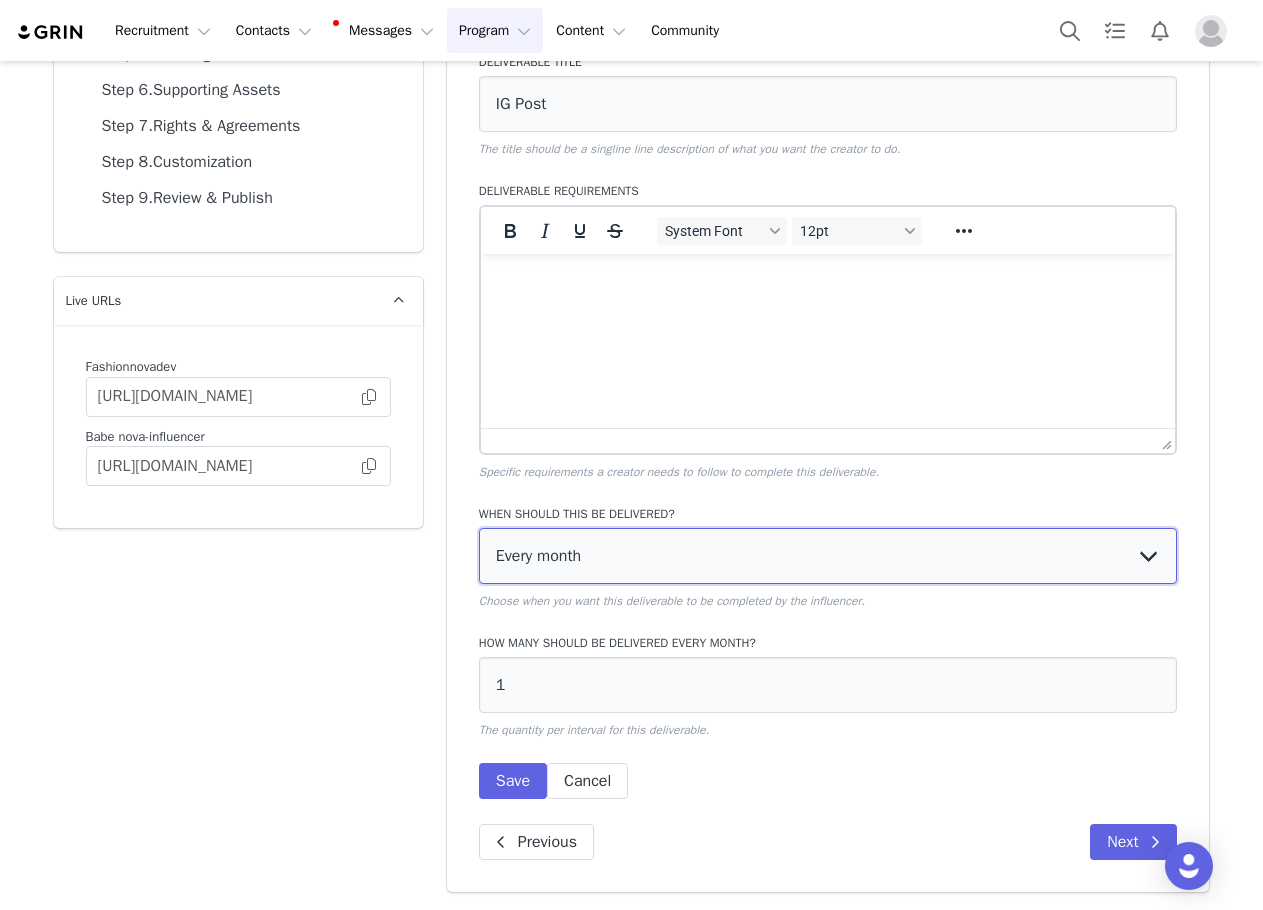 click on "Every month Every other month In specific months Throughout partnership" at bounding box center [828, 556] 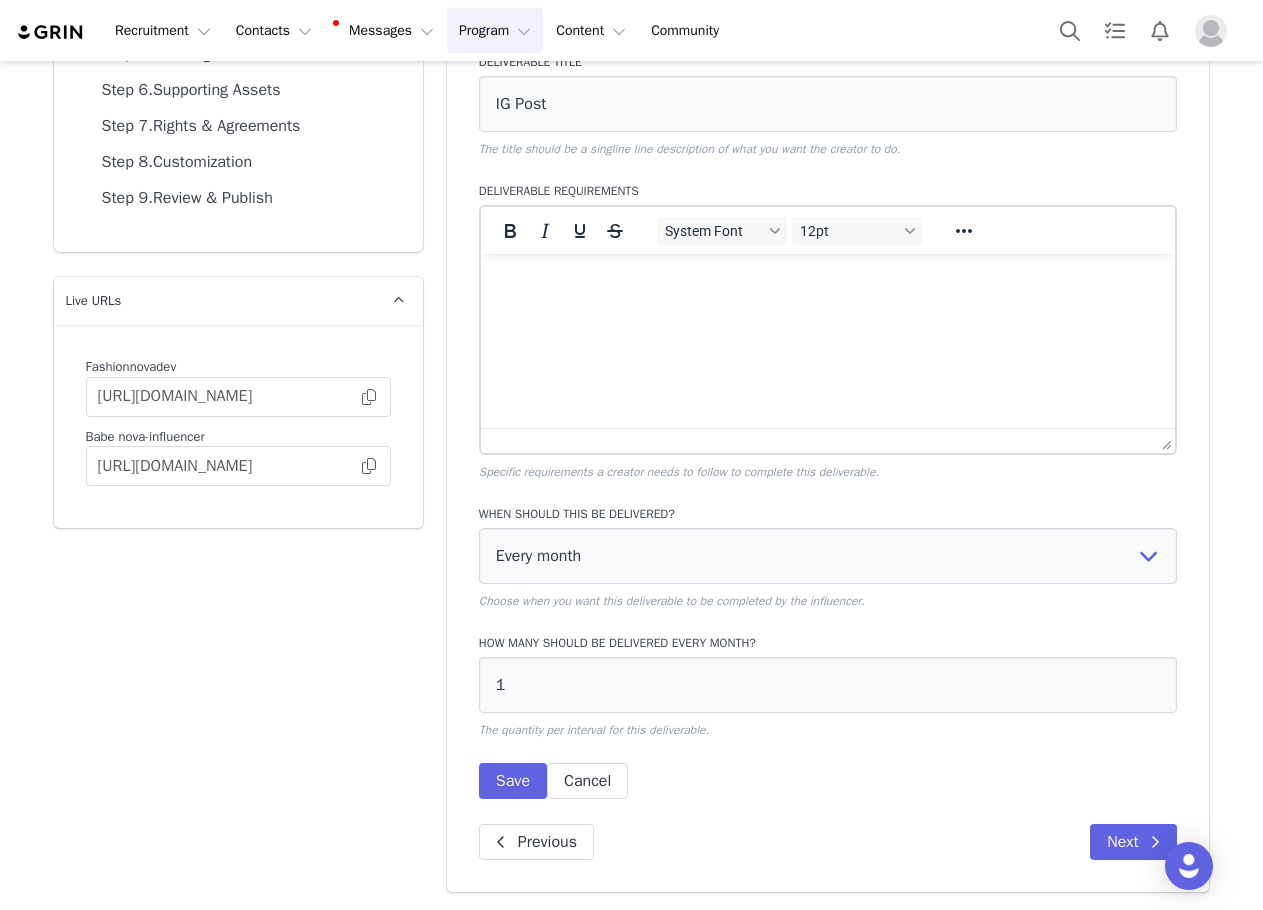 click on "When should this be delivered?" at bounding box center [828, 514] 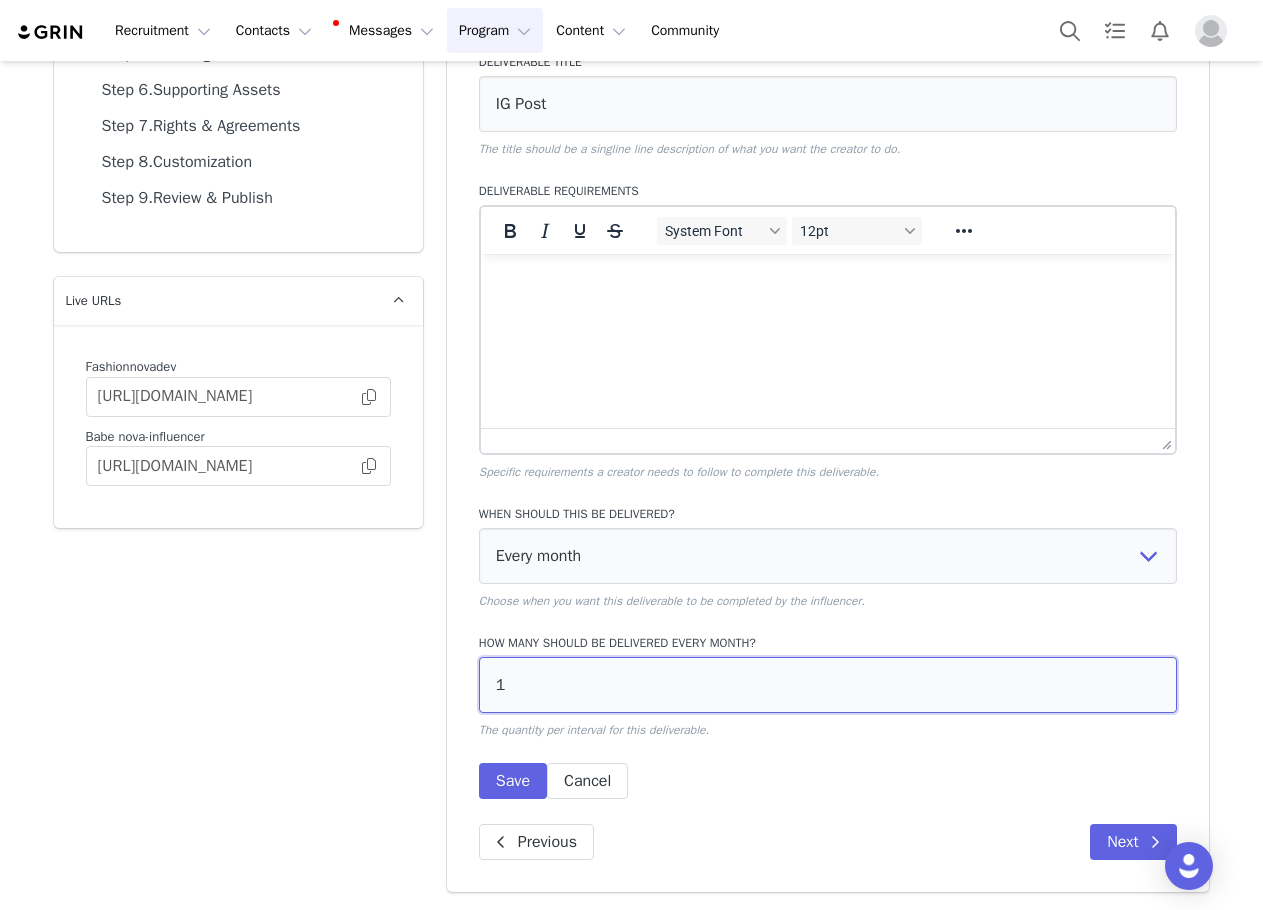 click on "1" at bounding box center (828, 685) 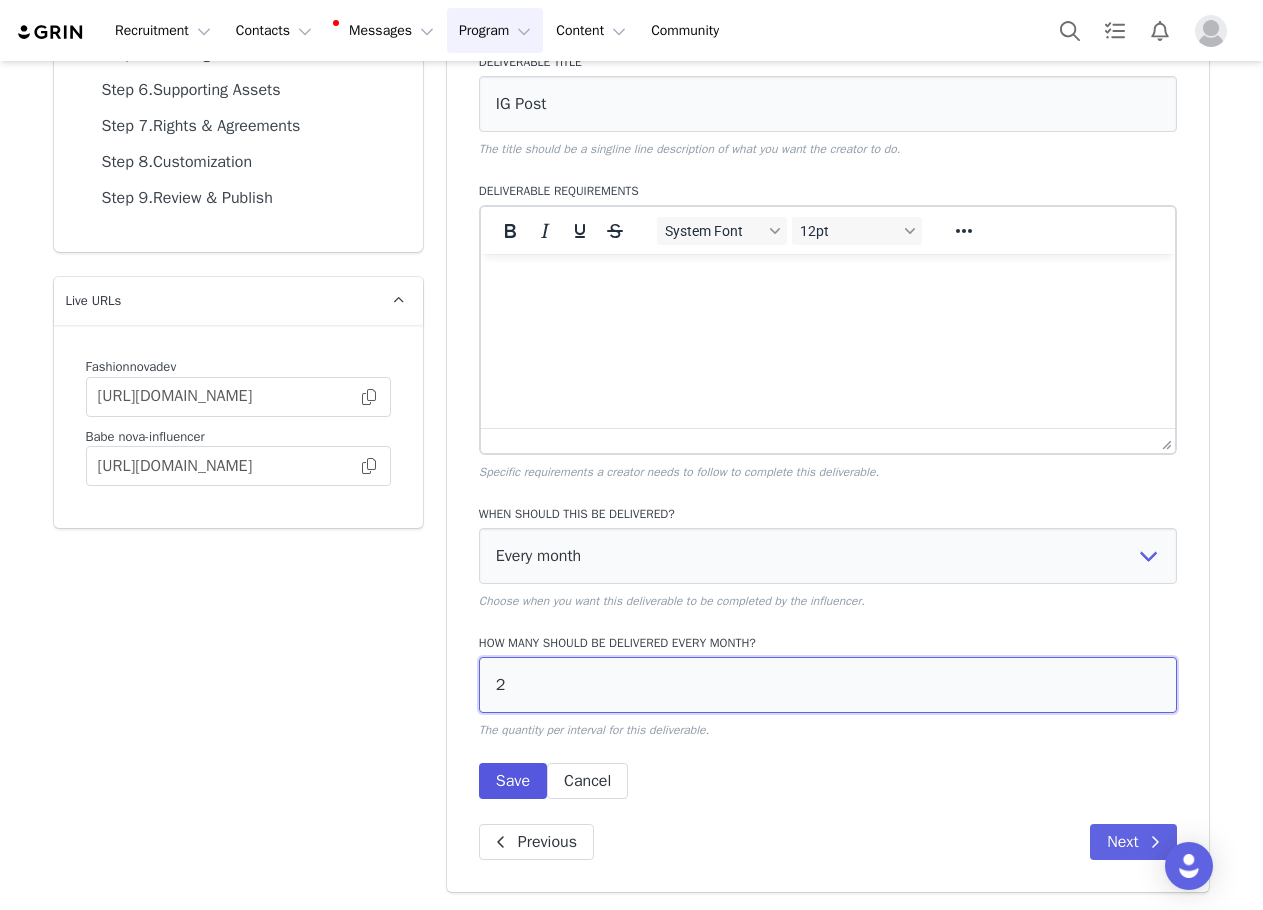 type on "2" 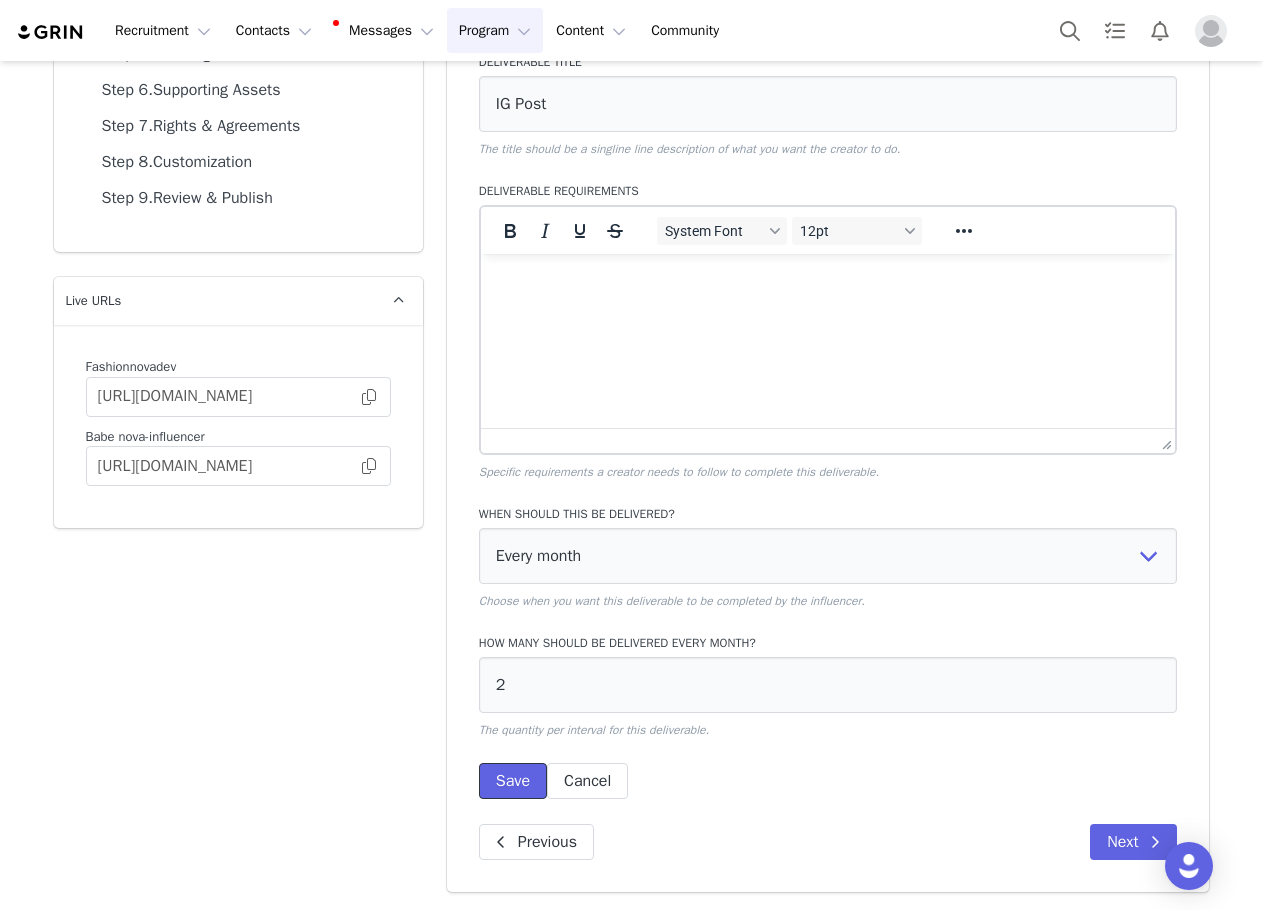 click on "Save" at bounding box center (513, 781) 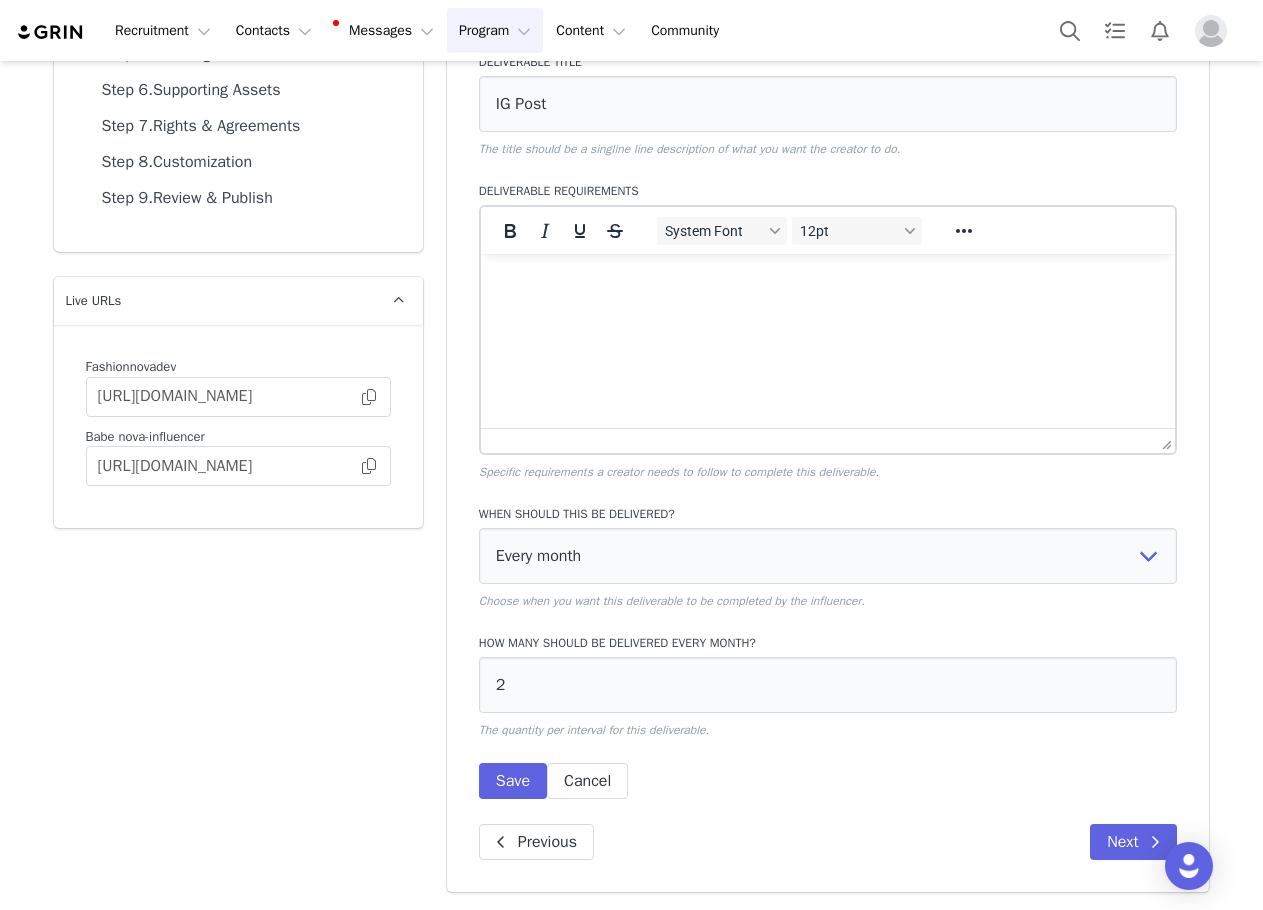 scroll, scrollTop: 0, scrollLeft: 0, axis: both 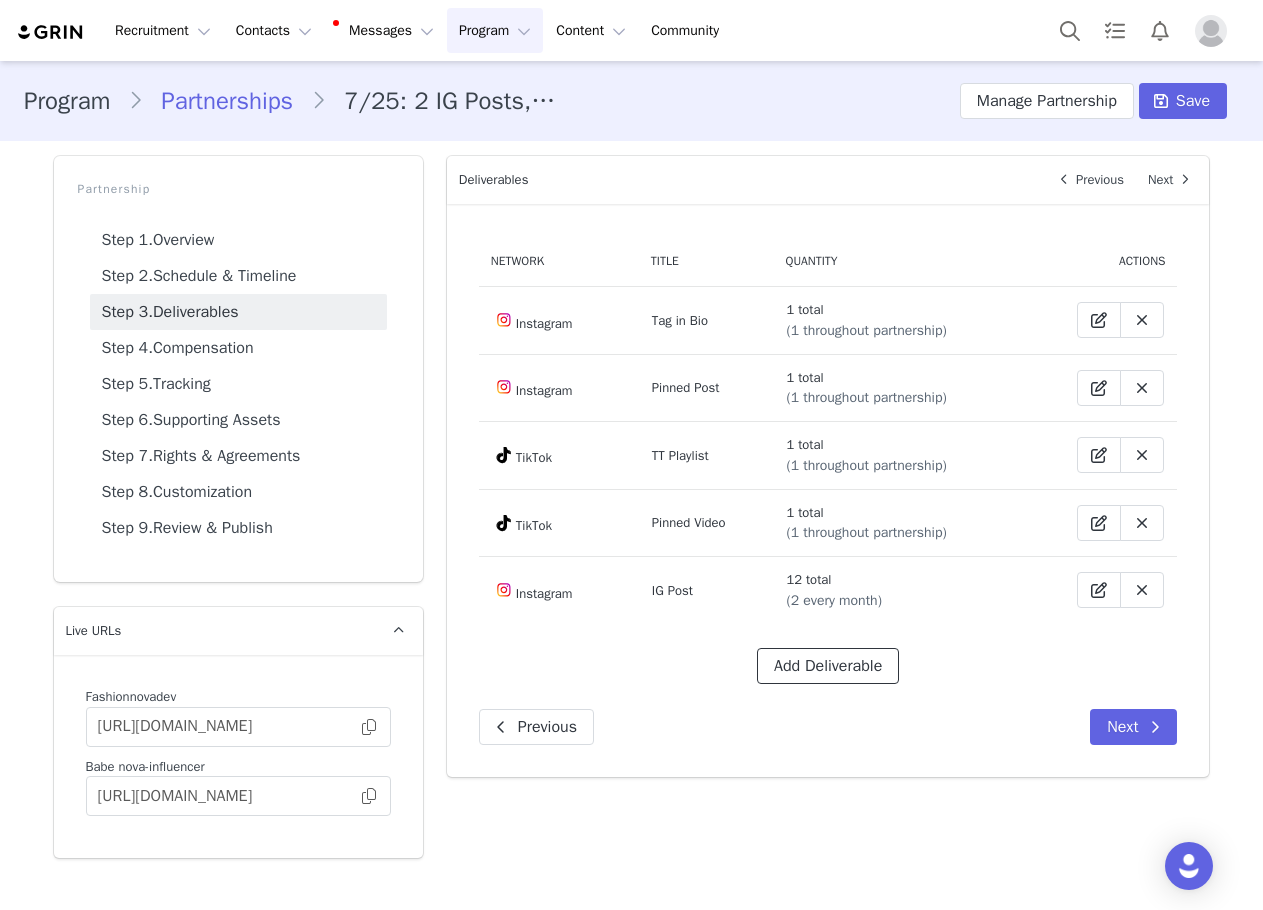 click on "Add Deliverable" at bounding box center [828, 666] 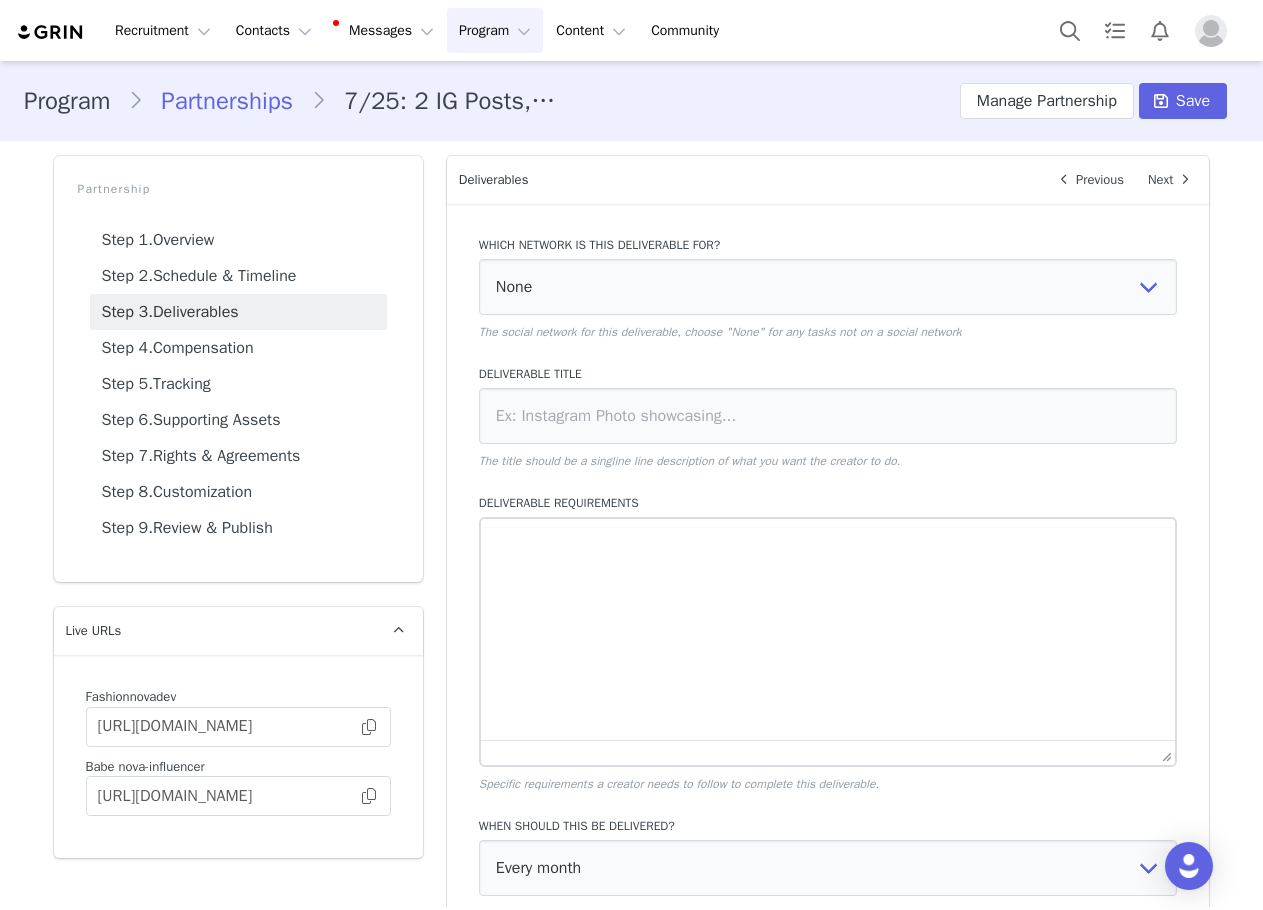 scroll, scrollTop: 0, scrollLeft: 0, axis: both 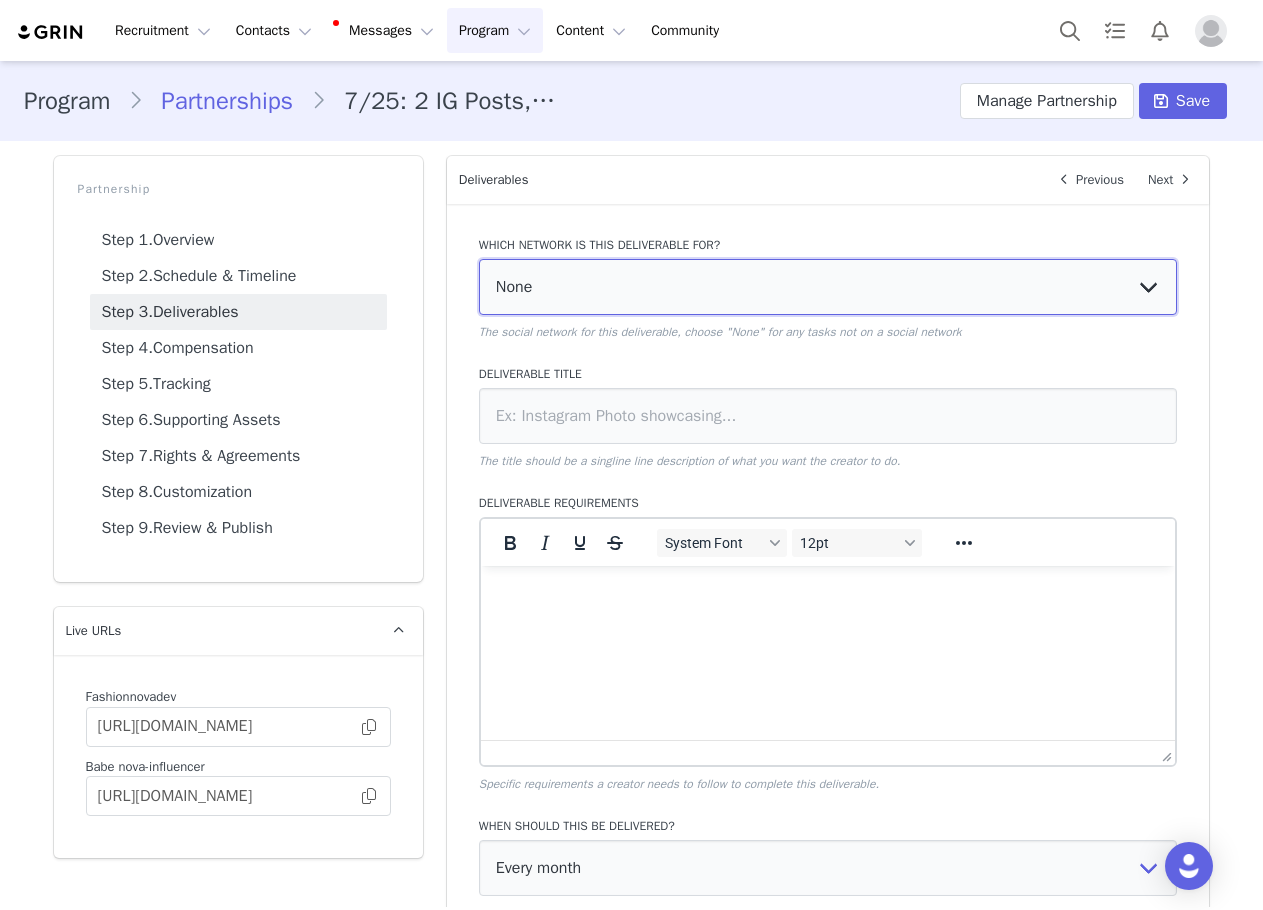 click on "None  YouTube   Twitter   Instagram   Facebook   Twitch   TikTok   Pinterest" at bounding box center (828, 287) 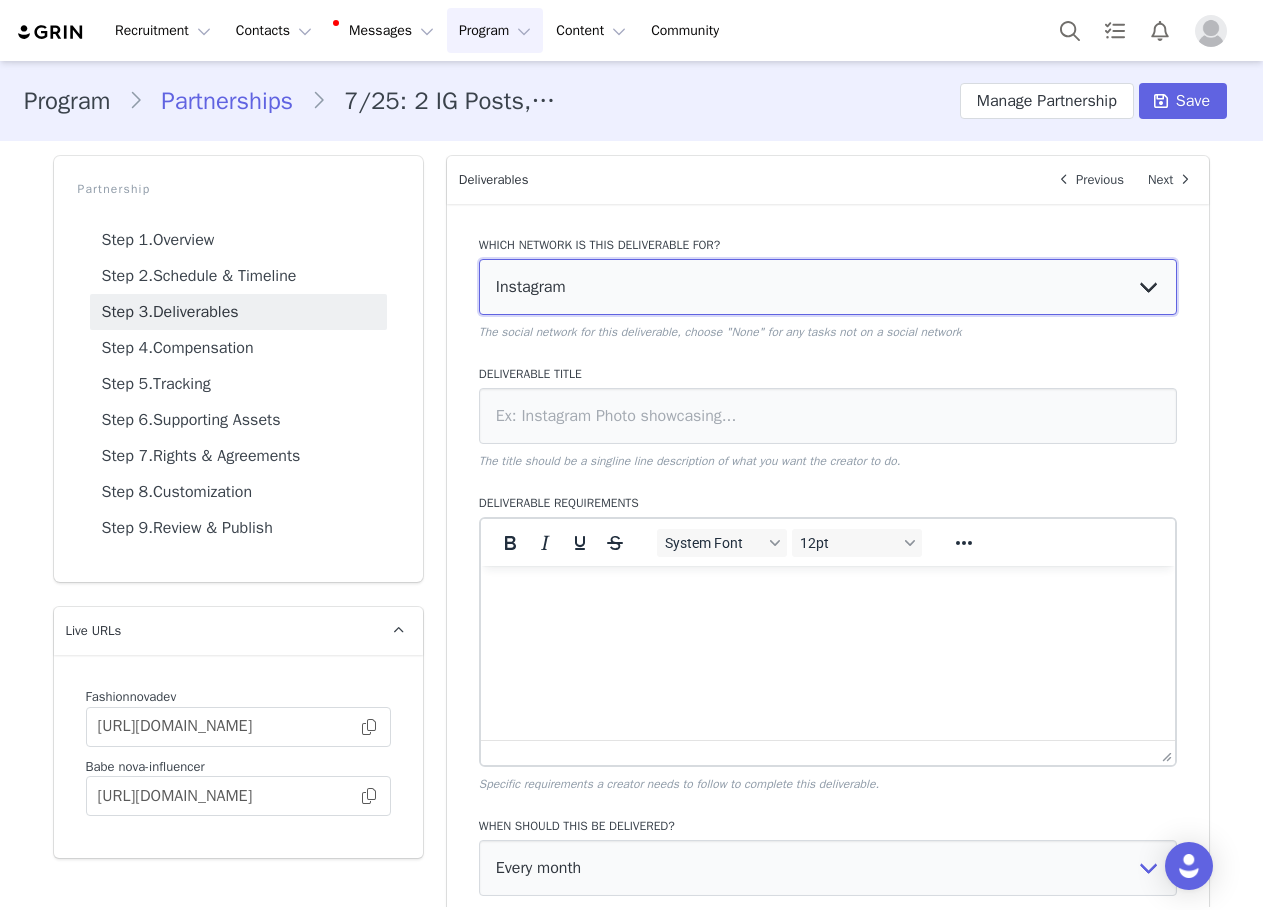 click on "None  YouTube   Twitter   Instagram   Facebook   Twitch   TikTok   Pinterest" at bounding box center (828, 287) 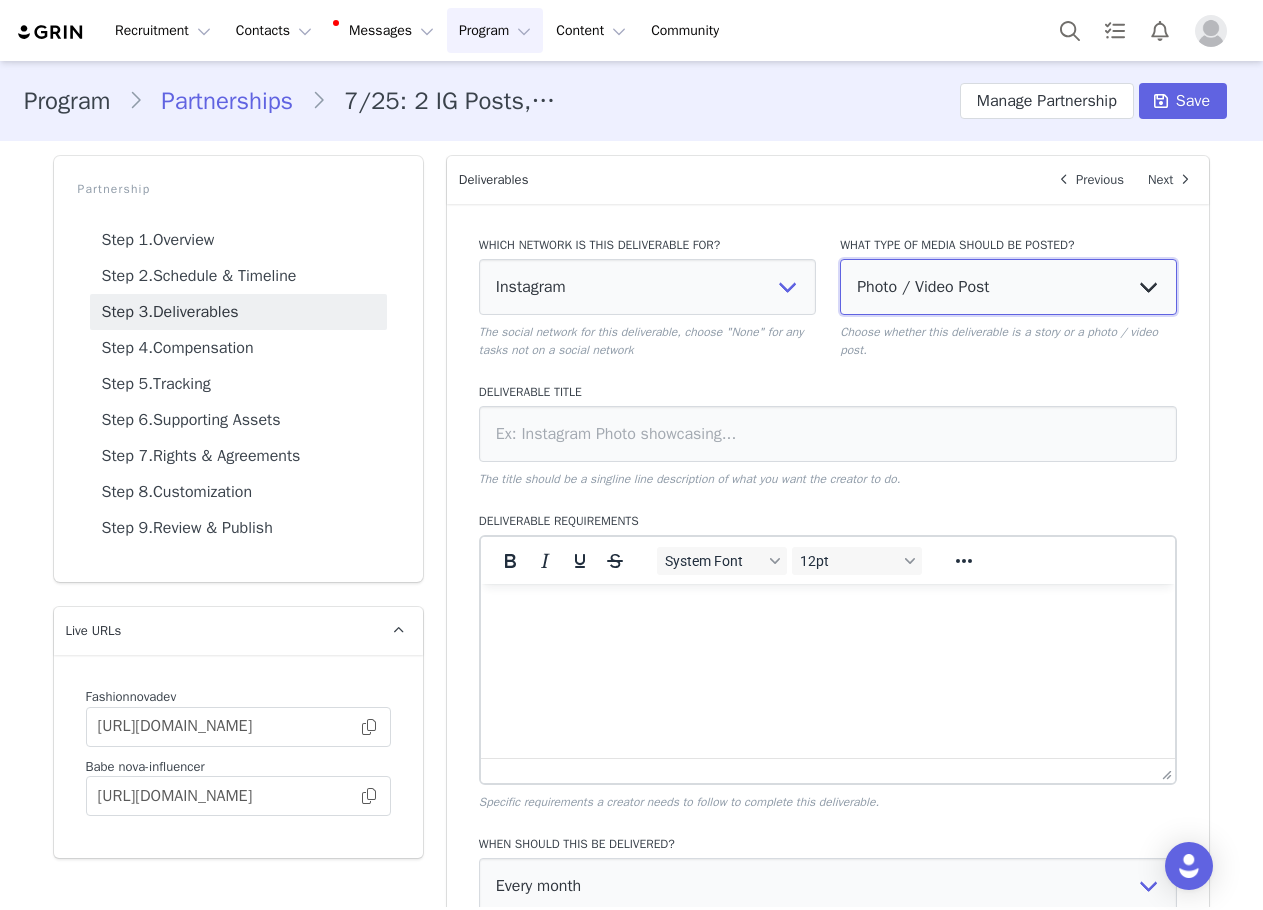click on "Photo / Video Post   Story   Text in Bio   Highlight Reel" at bounding box center [1008, 287] 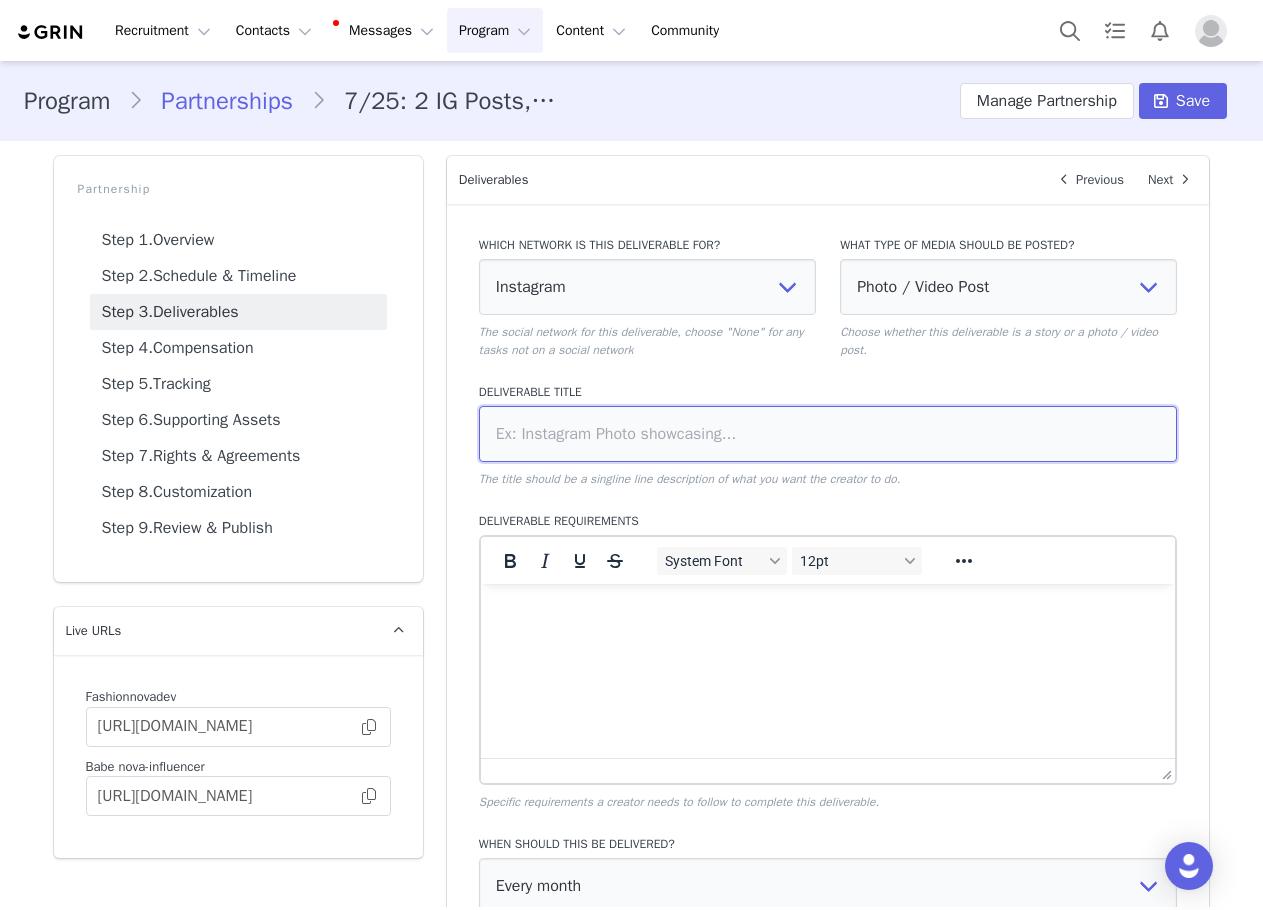 click at bounding box center (828, 434) 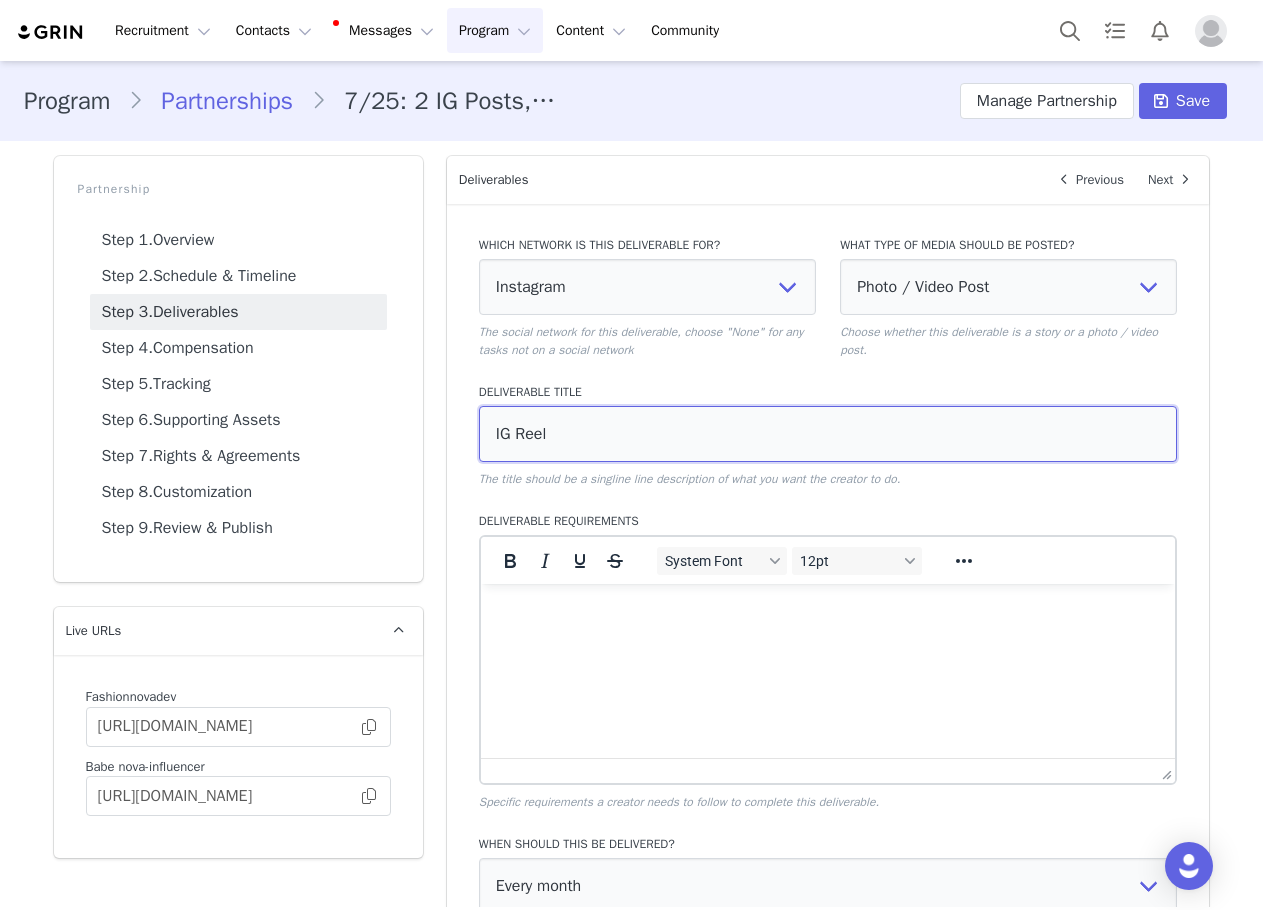 type on "IG Reel" 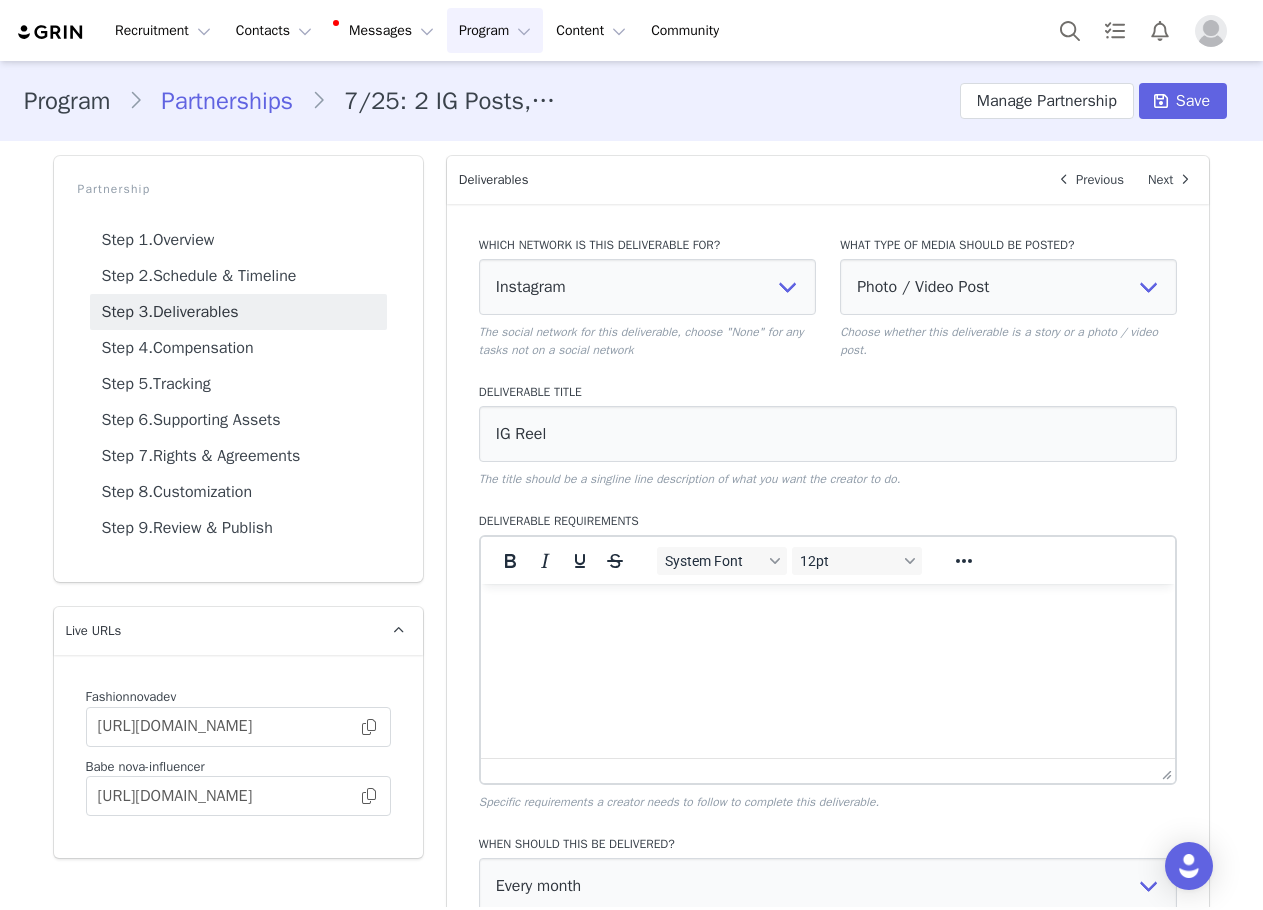 click on "Which network is this deliverable for?  None  YouTube   Twitter   Instagram   Facebook   Twitch   TikTok   Pinterest   The social network for this deliverable, choose "None" for any tasks not on a social network   What type of media should be posted?   Photo / Video Post   Story   Text in Bio   Highlight Reel  Choose whether this deliverable is a story or a photo / video post.  Deliverable Title  IG Reel  The title should be a singline line description of what you want the creator to do.   Deliverable Requirements  System Font 12pt To open the popup, press Shift+Enter To open the popup, press Shift+Enter To open the popup, press Shift+Enter To open the popup, press Shift+Enter  Specific requirements a creator needs to follow to complete this deliverable.   When should this be delivered?  Every month Every other month In specific months Throughout partnership  Choose when you want this deliverable to be completed by the influencer.   How many should be delivered every month?  1 Save Cancel" at bounding box center [828, 676] 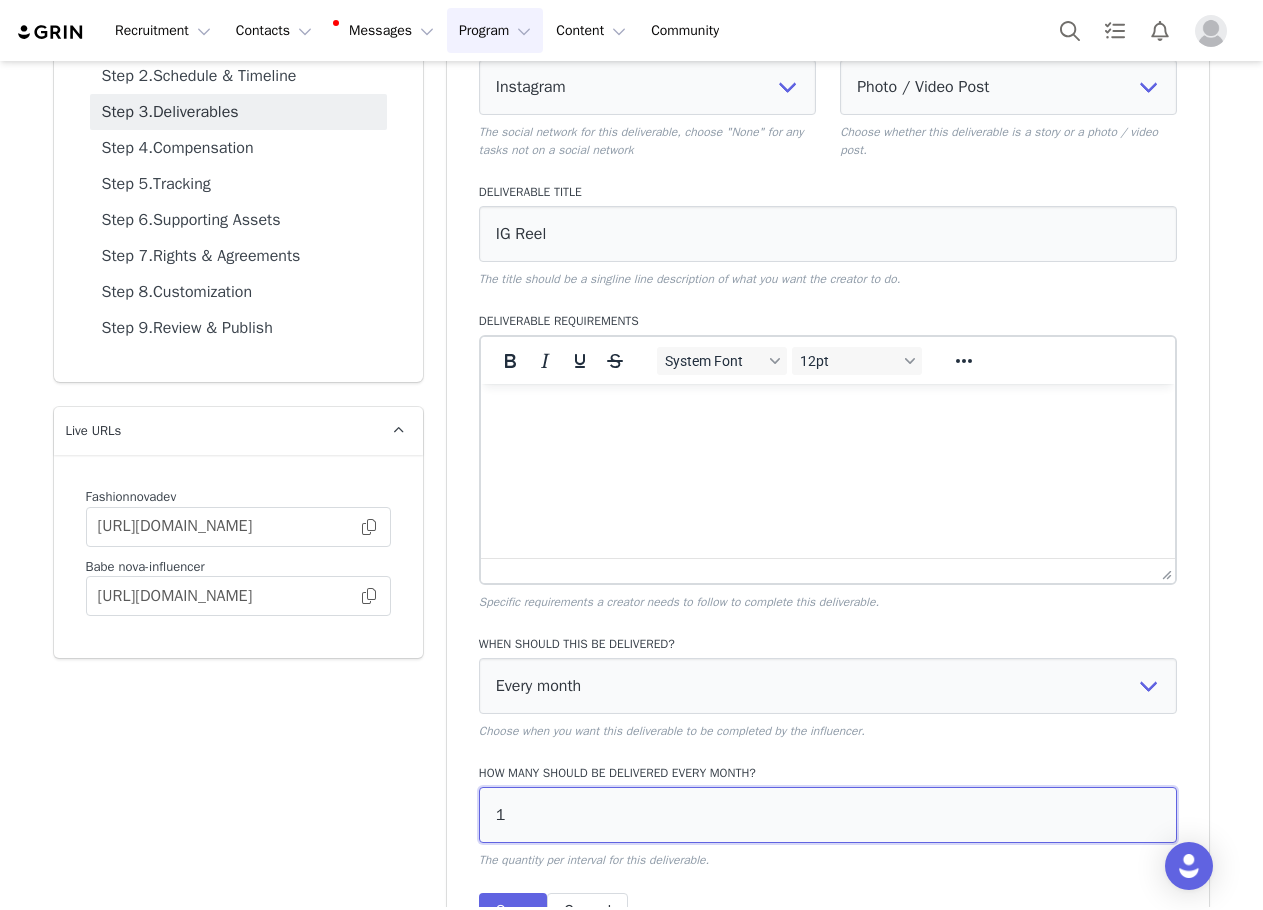 click on "1" at bounding box center (828, 815) 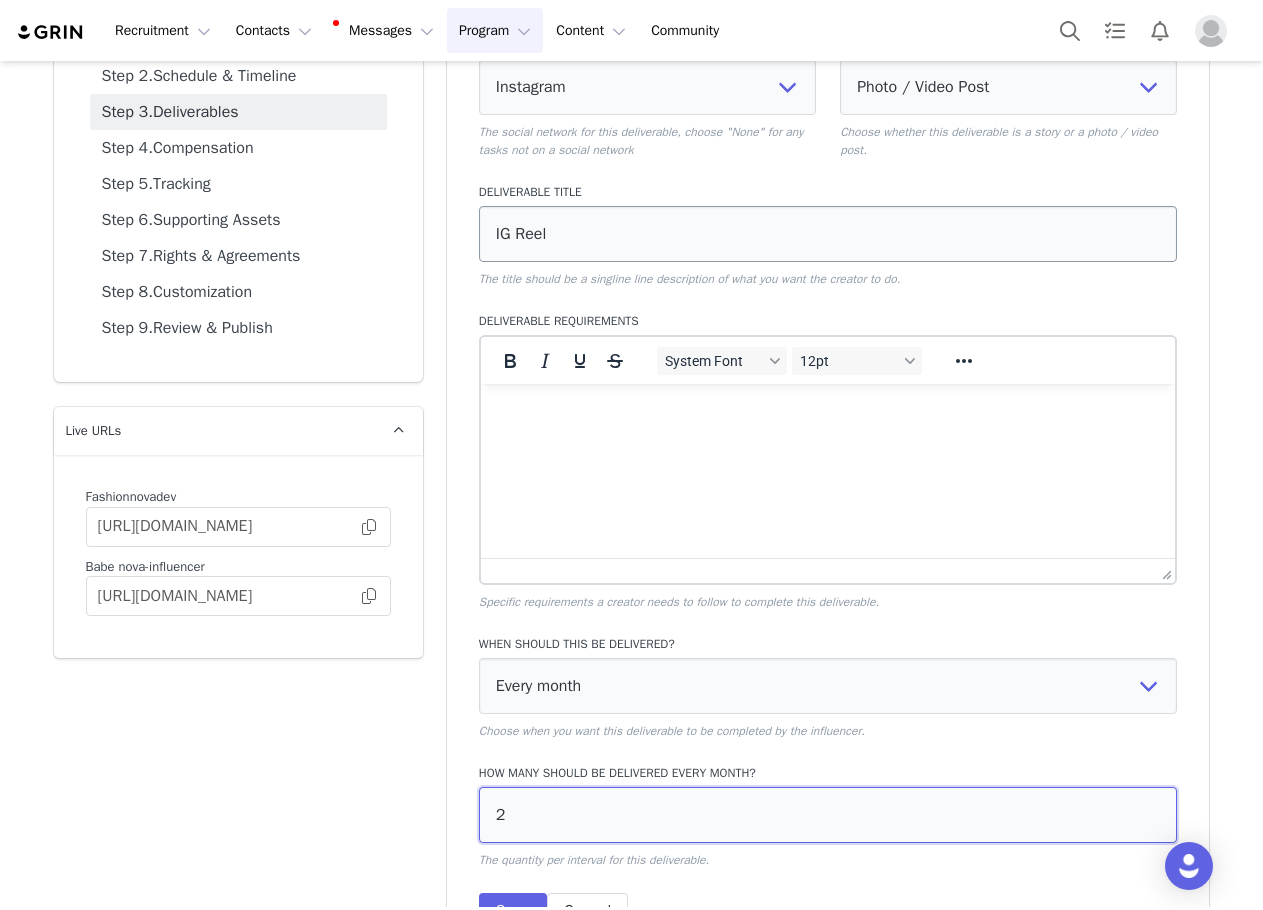 type on "2" 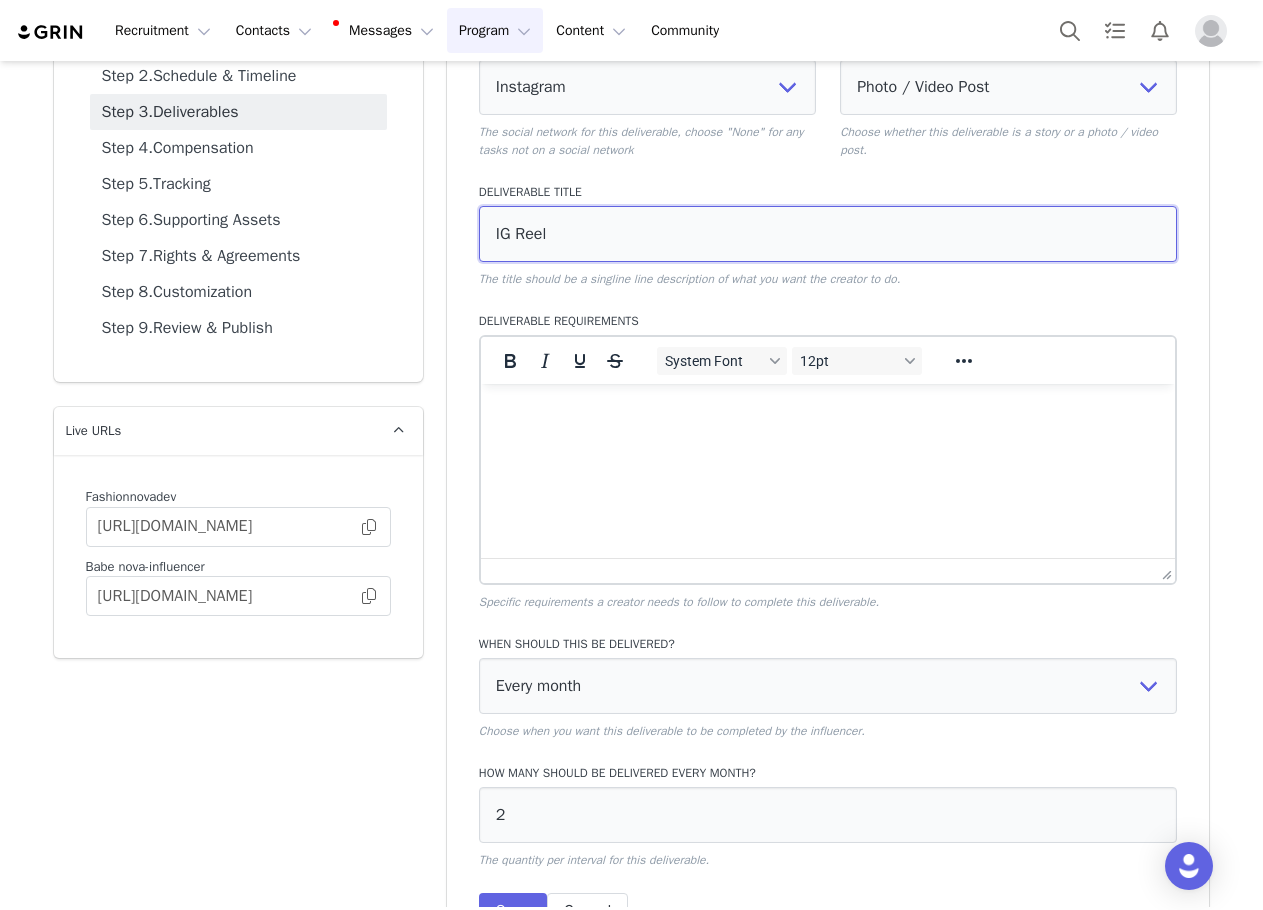 click on "IG Reel" at bounding box center [828, 234] 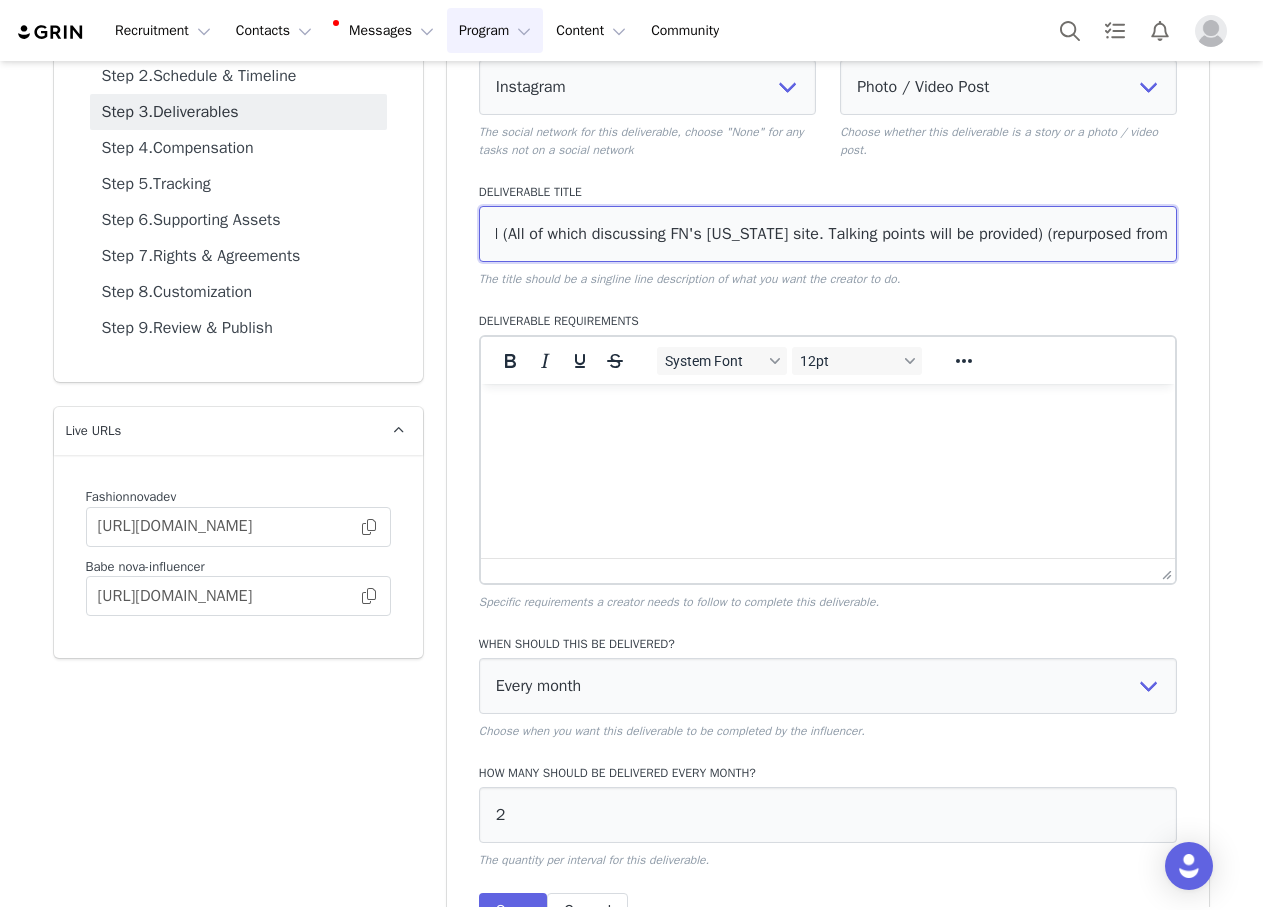 scroll, scrollTop: 0, scrollLeft: 0, axis: both 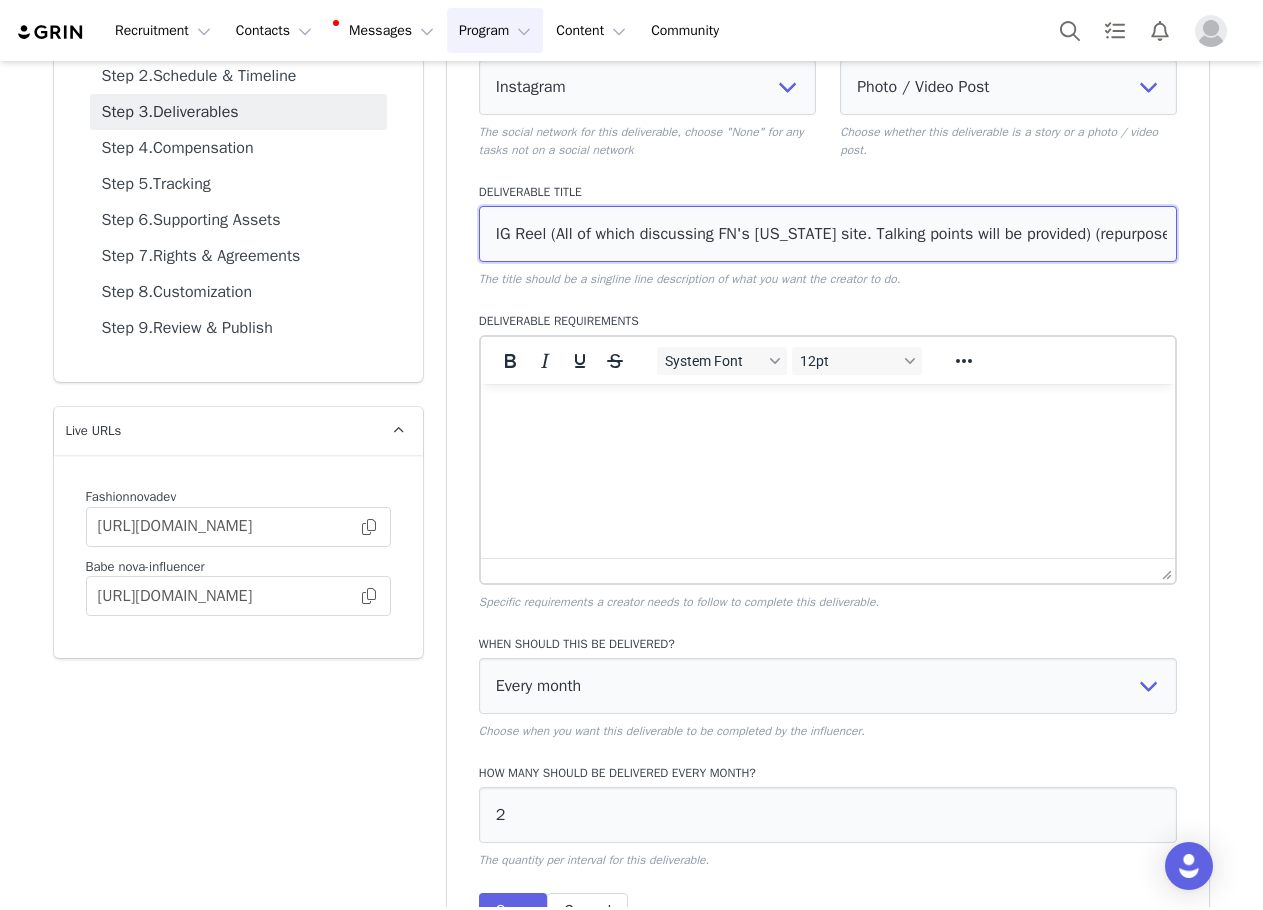 drag, startPoint x: 514, startPoint y: 237, endPoint x: 452, endPoint y: 236, distance: 62.008064 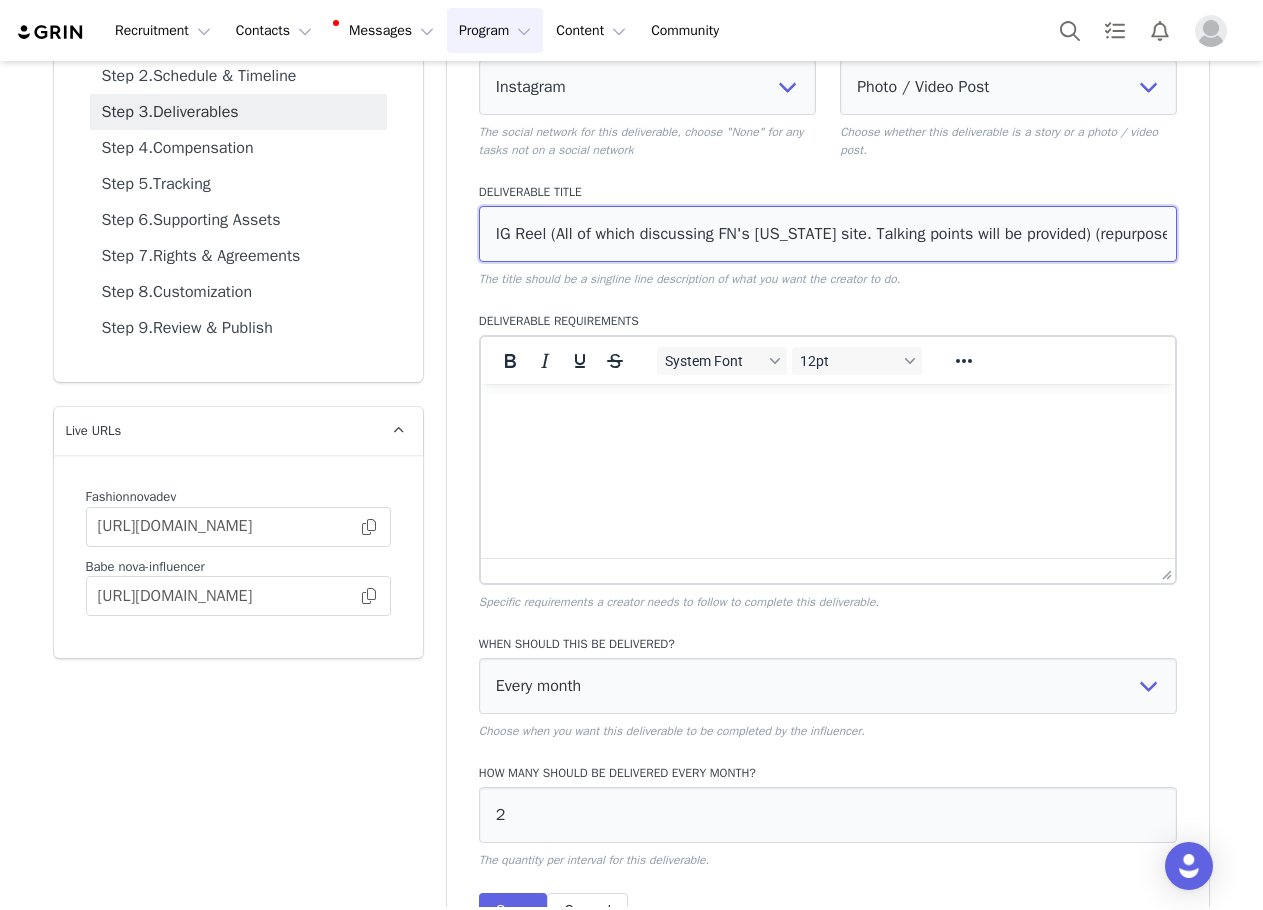 click on "IG Reel (All of which discussing FN's new Mexico site. Talking points will be provided) (repurposed from" at bounding box center (828, 234) 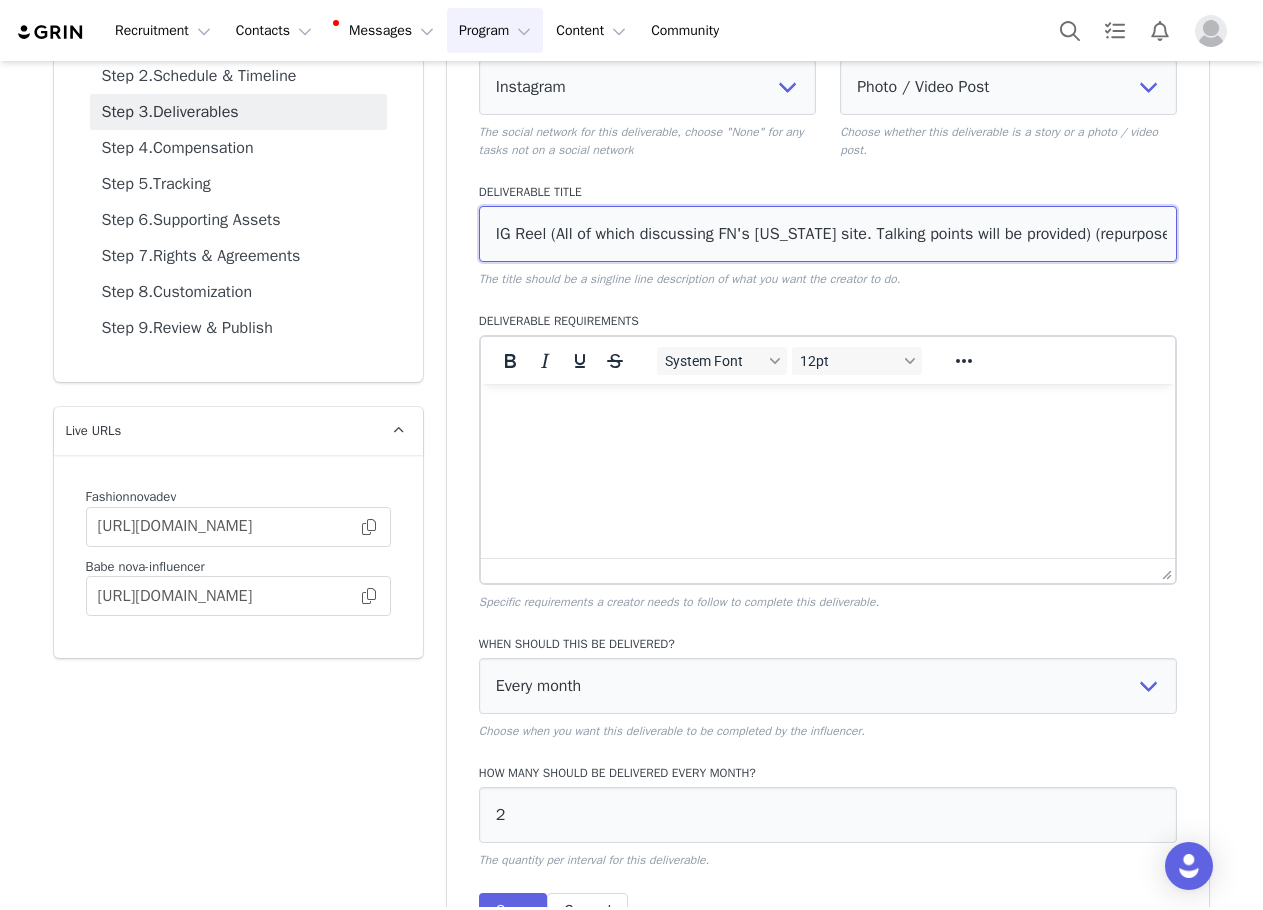 type on "IG Reel (All of which discussing FN's new Mexico site. Talking points will be provided) (repurposed from" 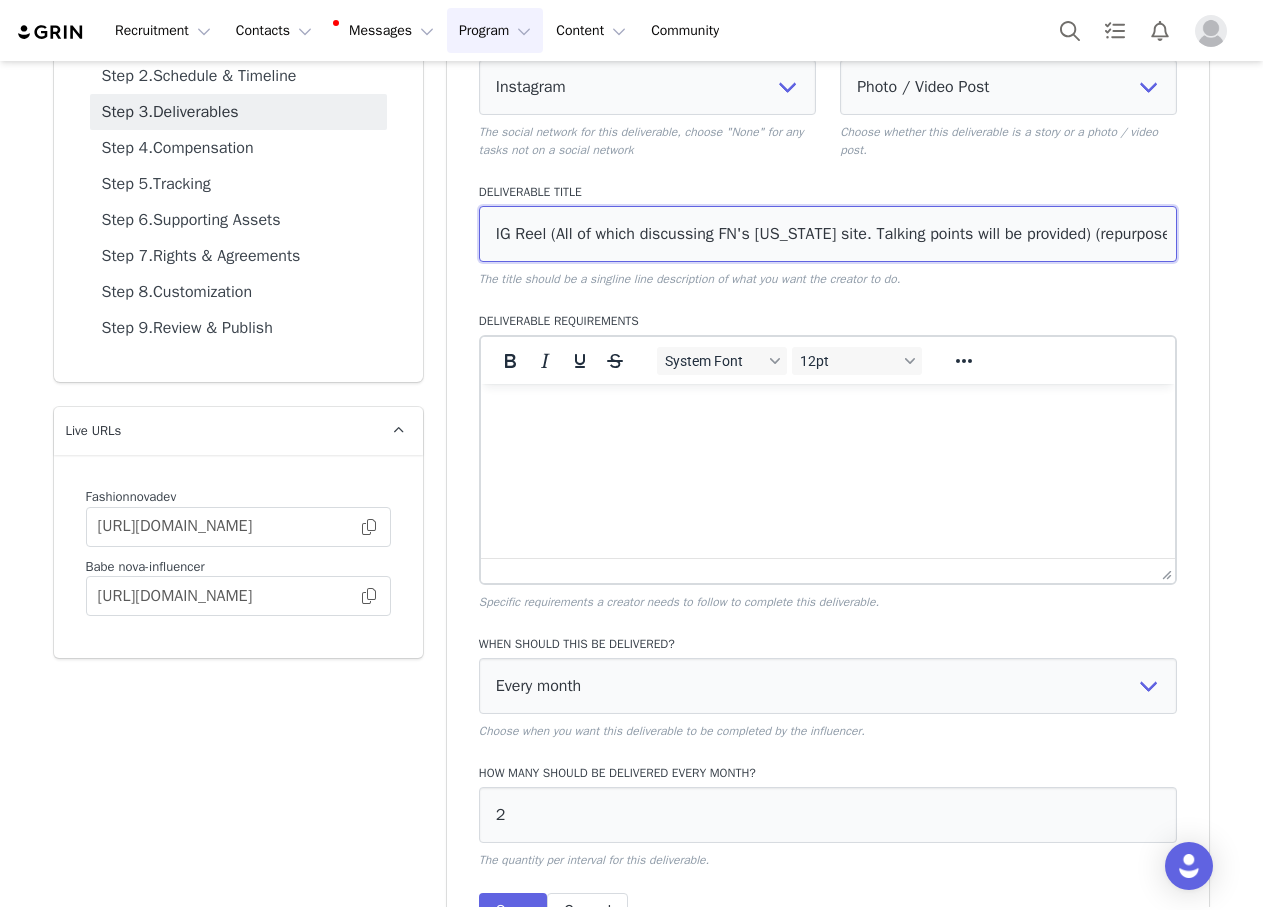 drag, startPoint x: 587, startPoint y: 246, endPoint x: 926, endPoint y: 239, distance: 339.07227 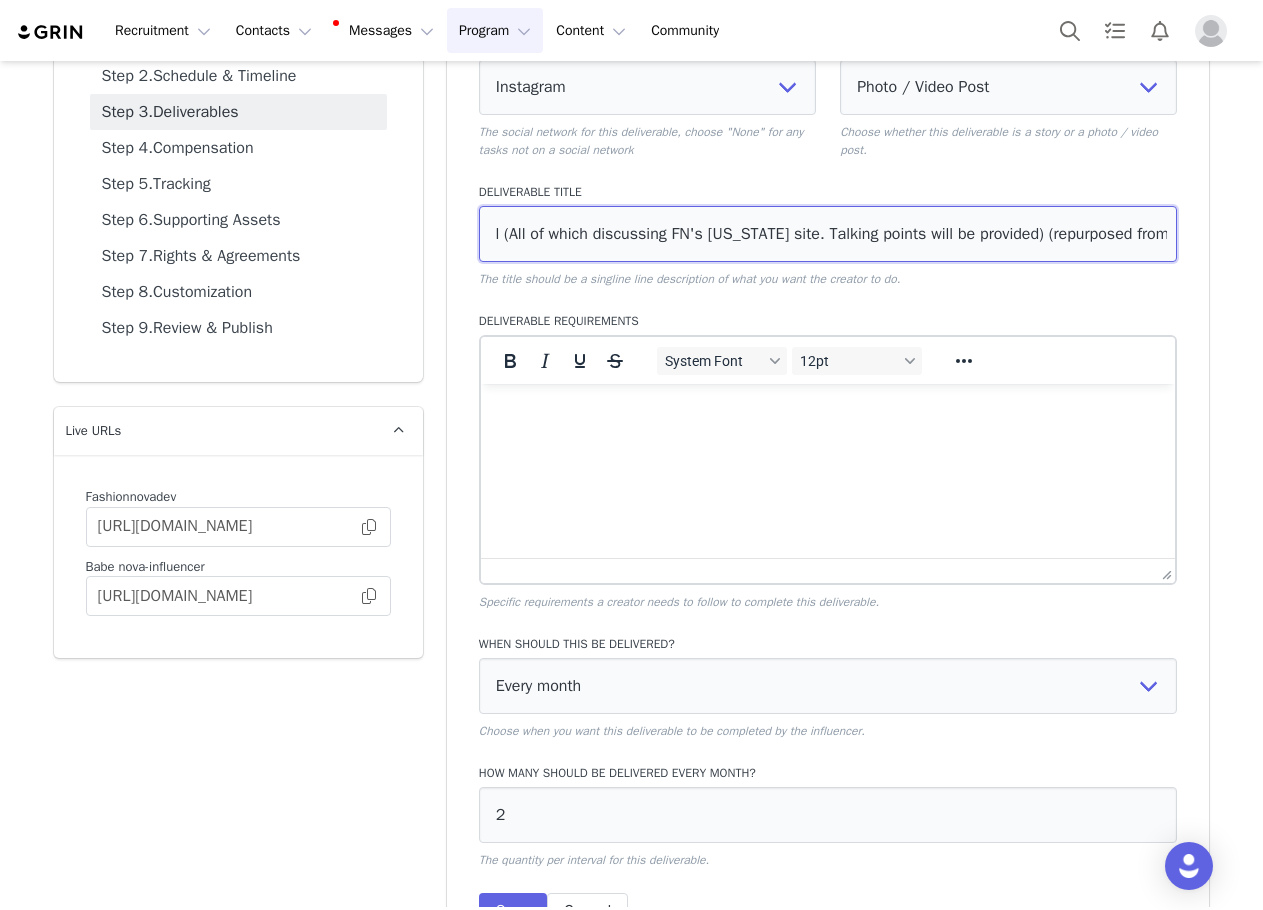 scroll, scrollTop: 0, scrollLeft: 53, axis: horizontal 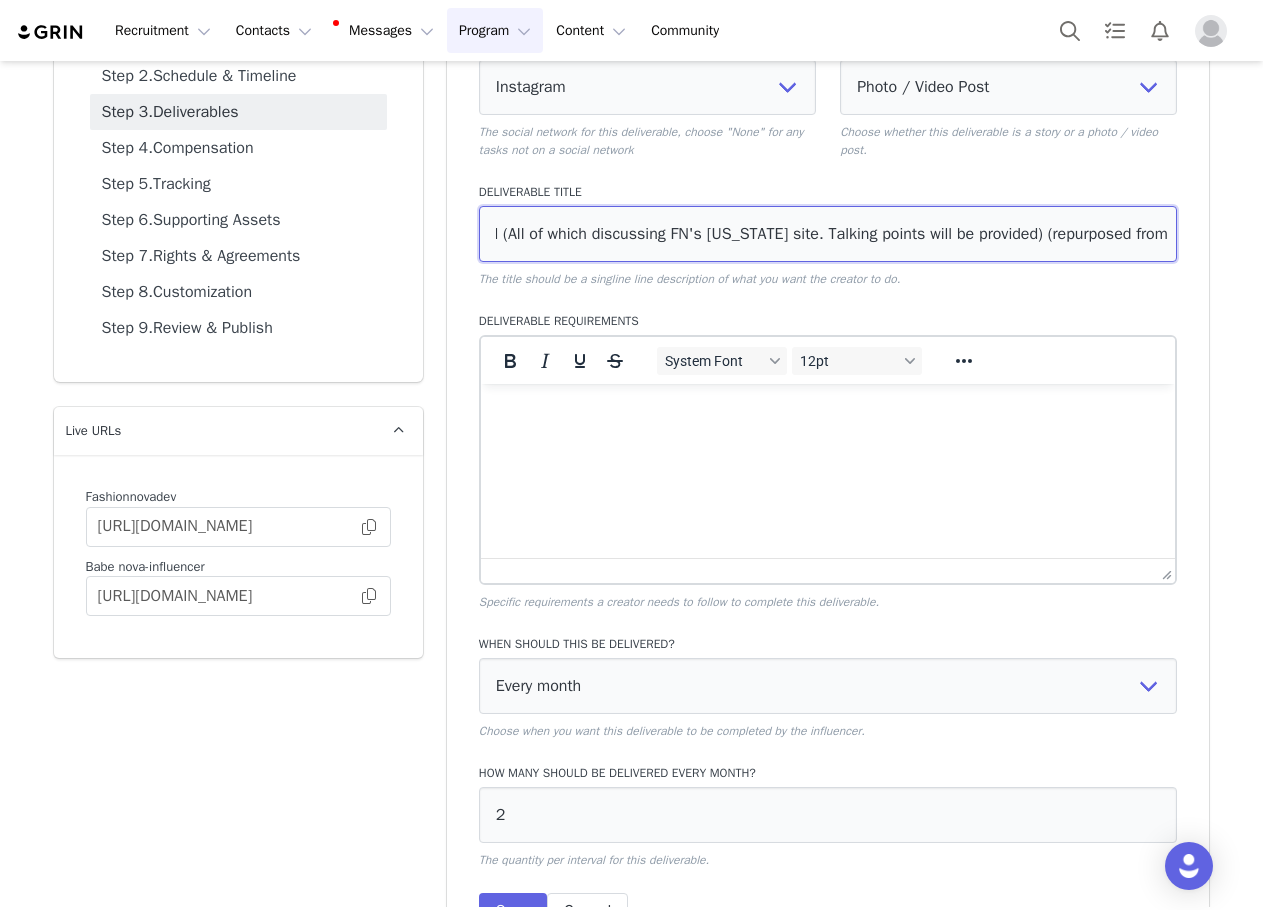 drag, startPoint x: 1074, startPoint y: 243, endPoint x: 1152, endPoint y: 243, distance: 78 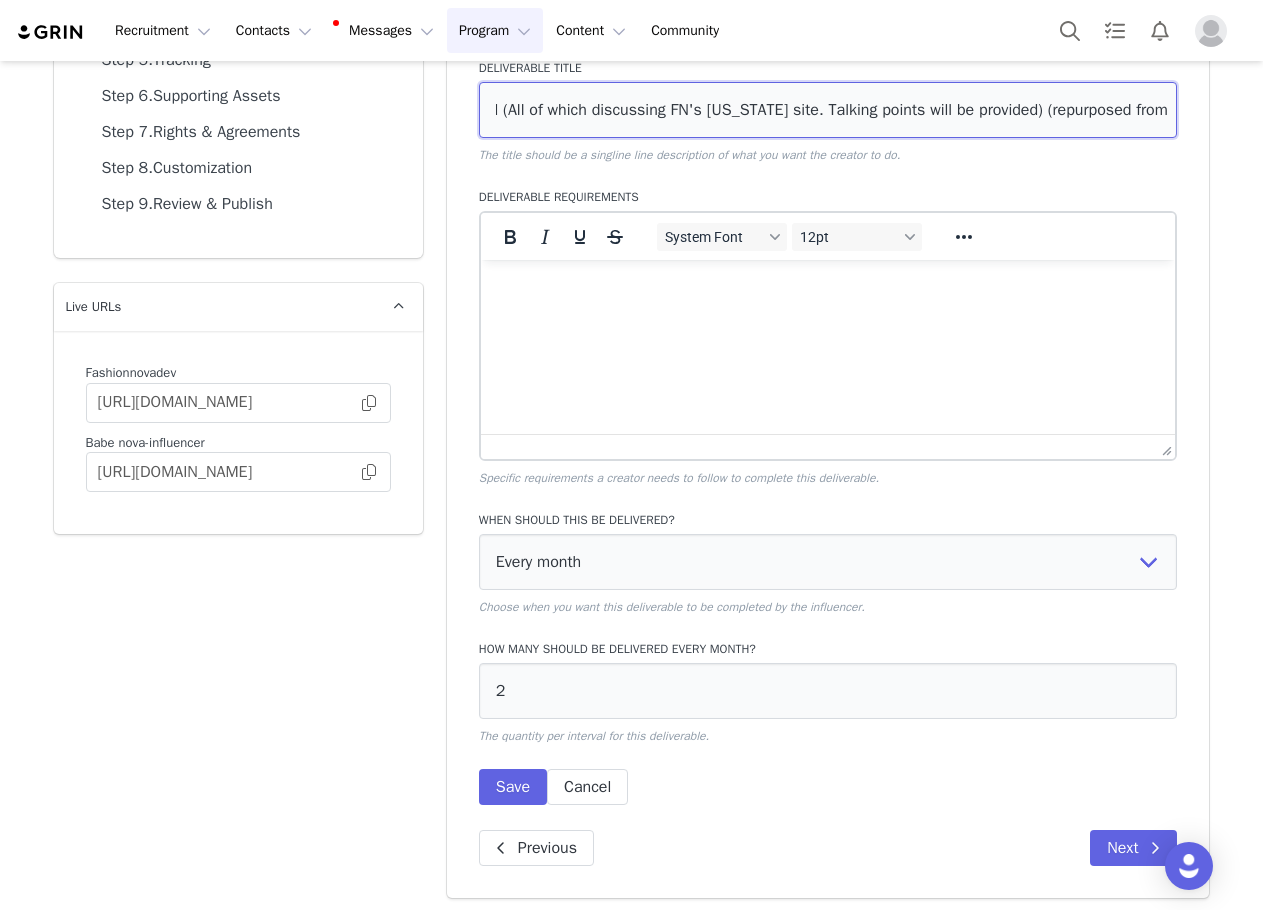 scroll, scrollTop: 330, scrollLeft: 0, axis: vertical 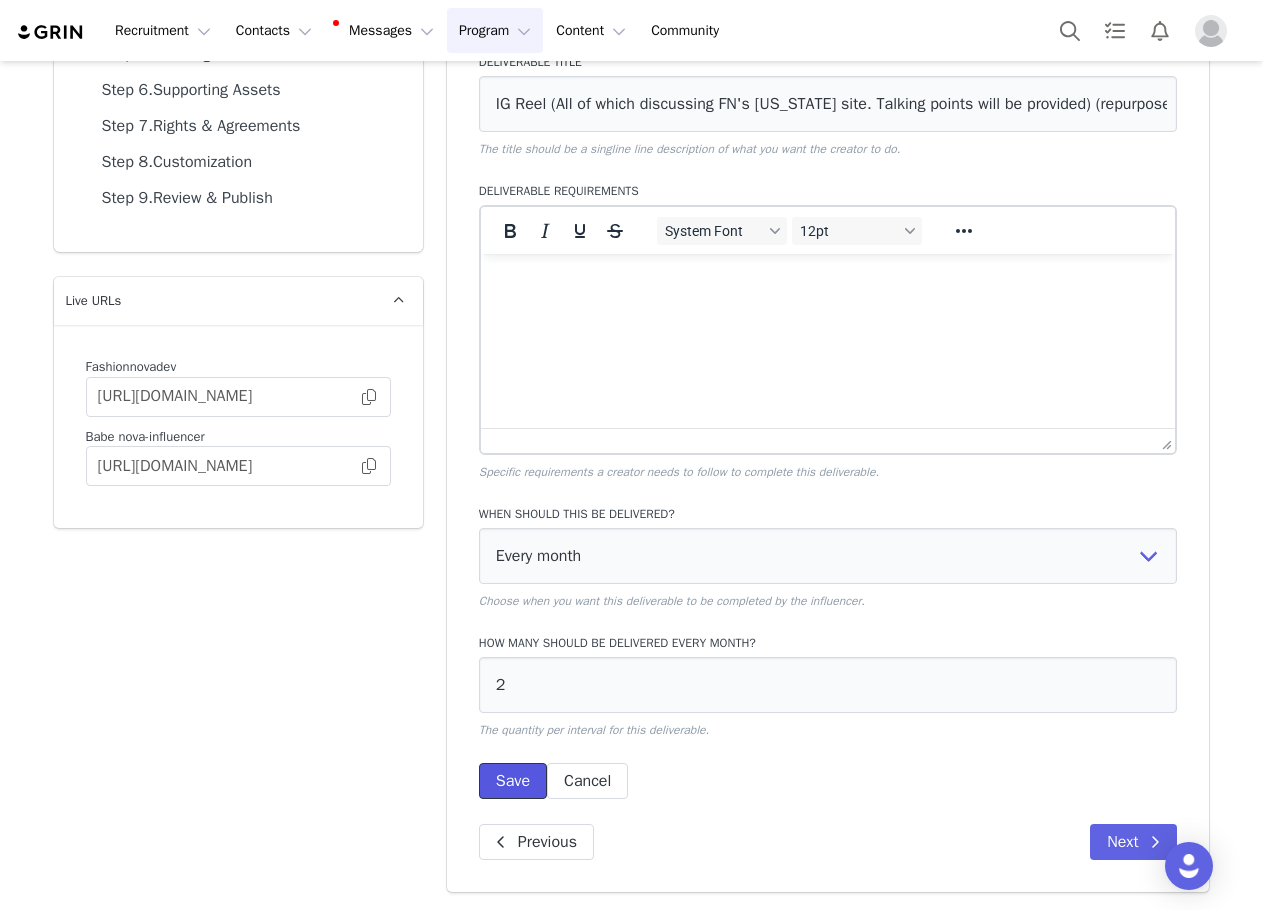 click on "Save" at bounding box center [513, 781] 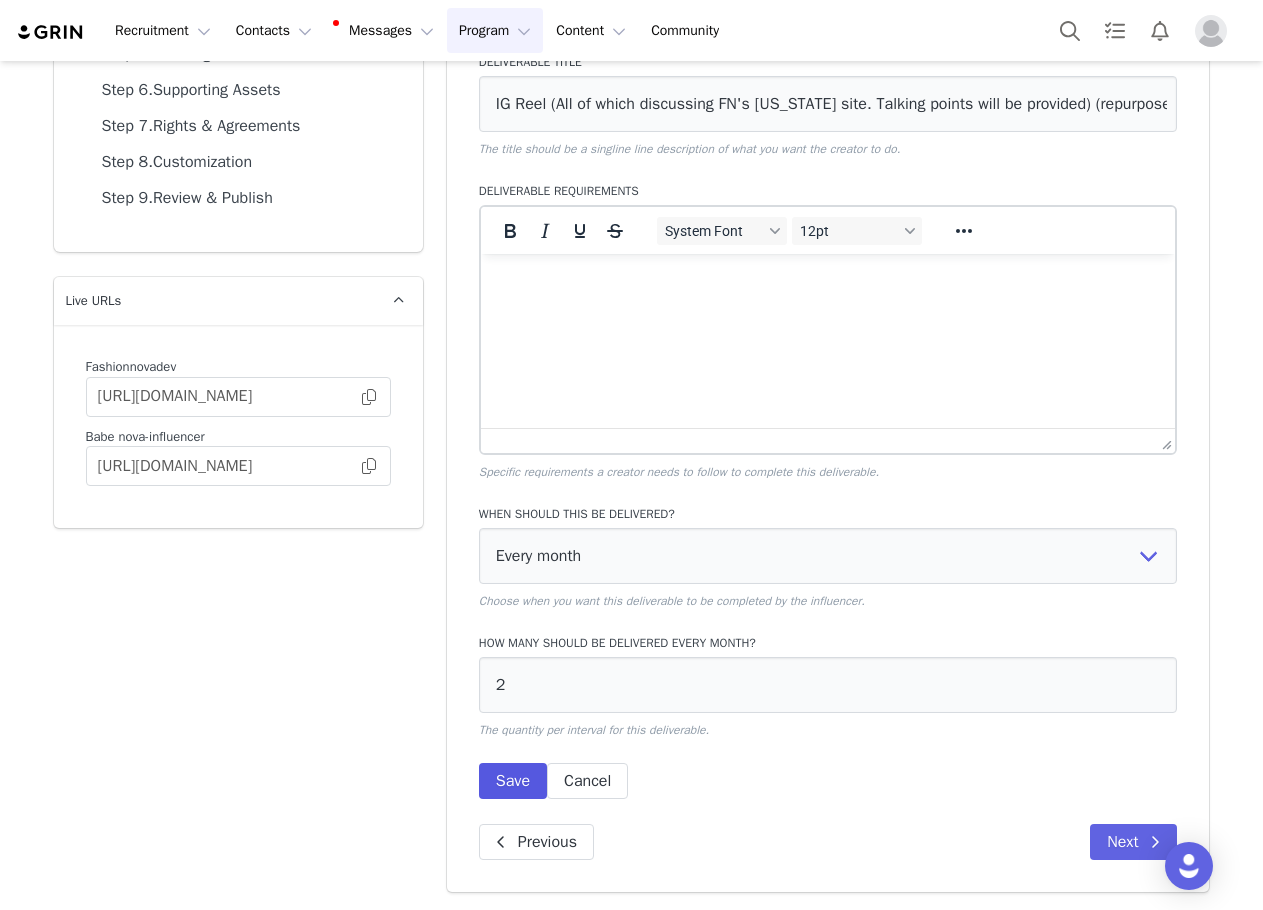scroll, scrollTop: 54, scrollLeft: 0, axis: vertical 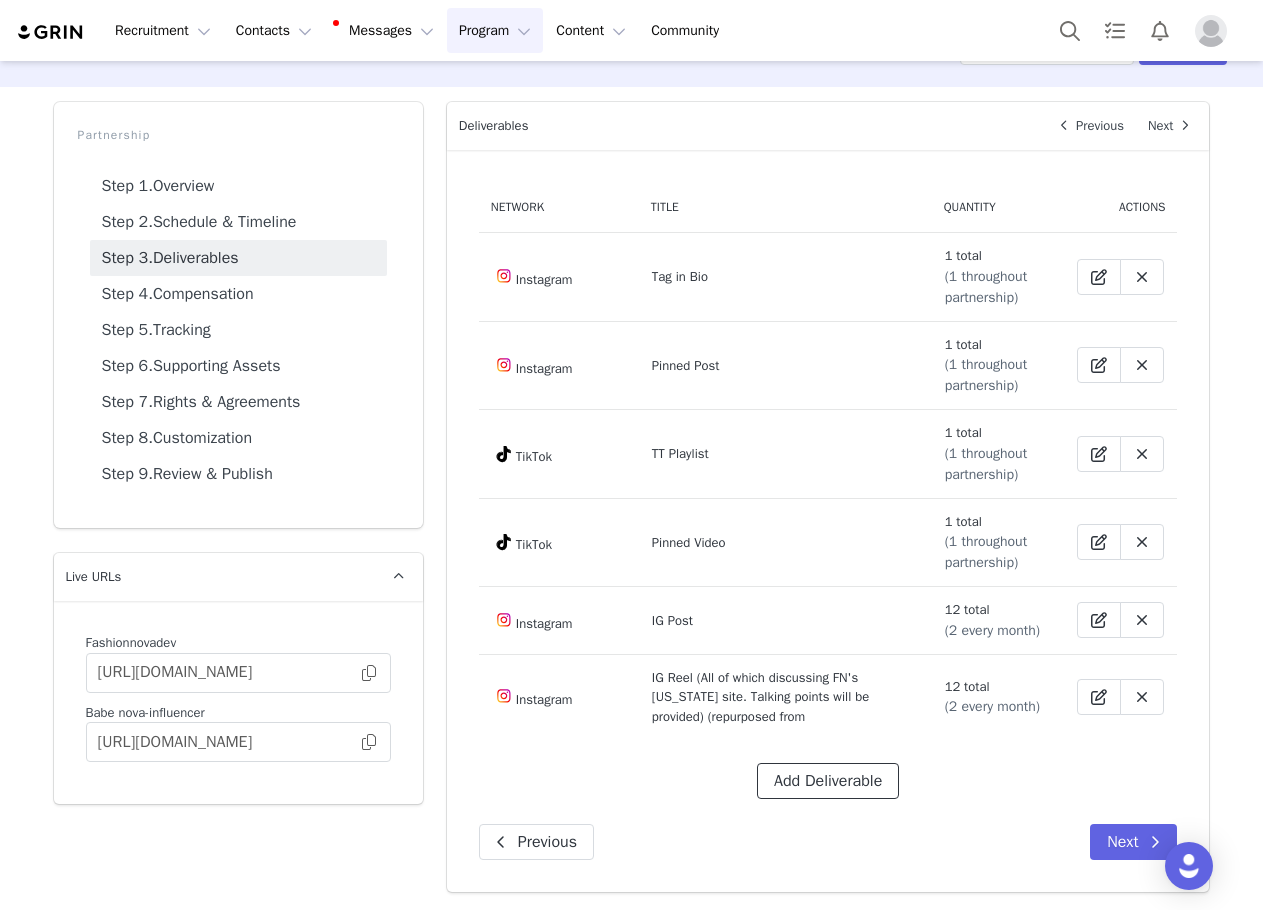 click on "Add Deliverable" at bounding box center [828, 781] 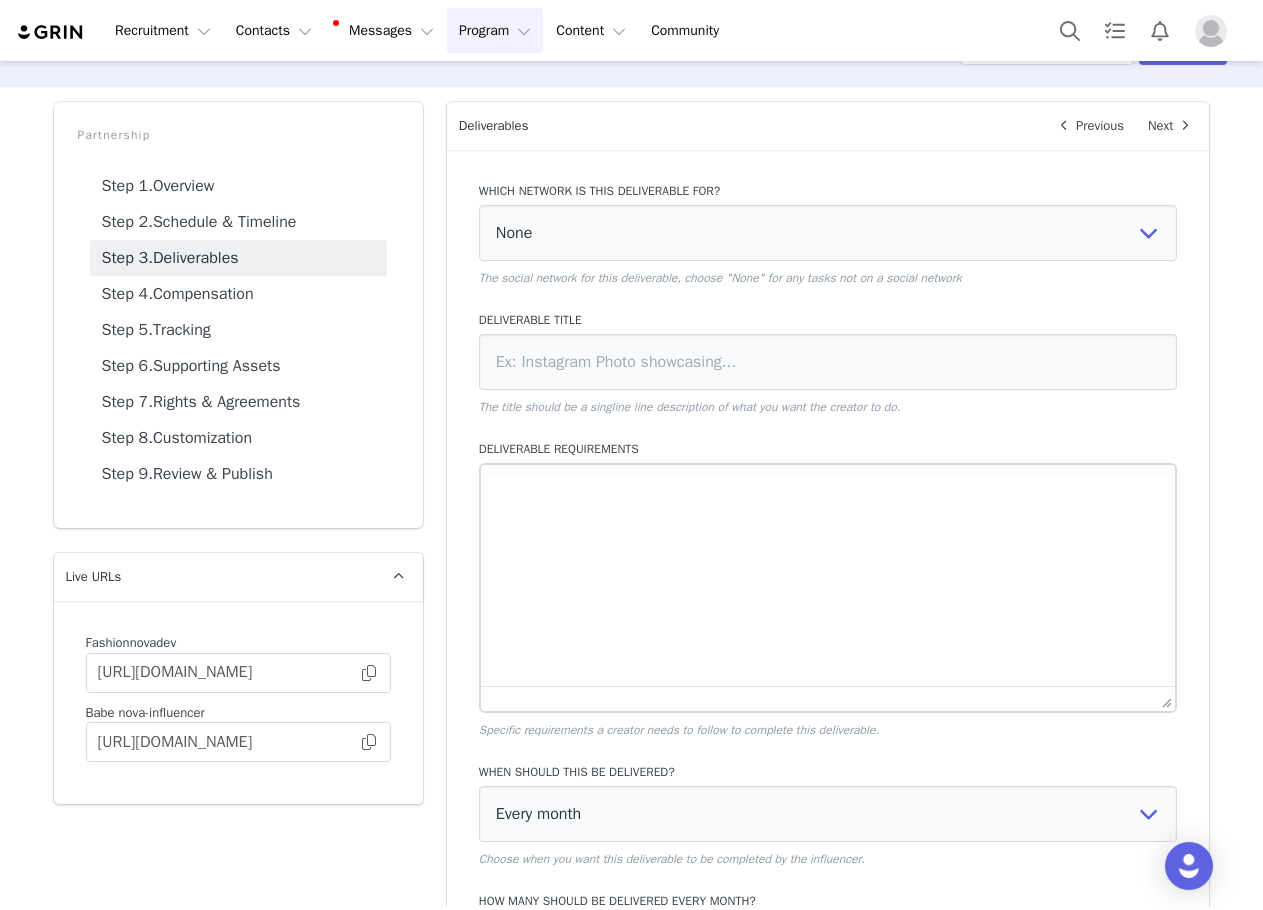 scroll, scrollTop: 0, scrollLeft: 0, axis: both 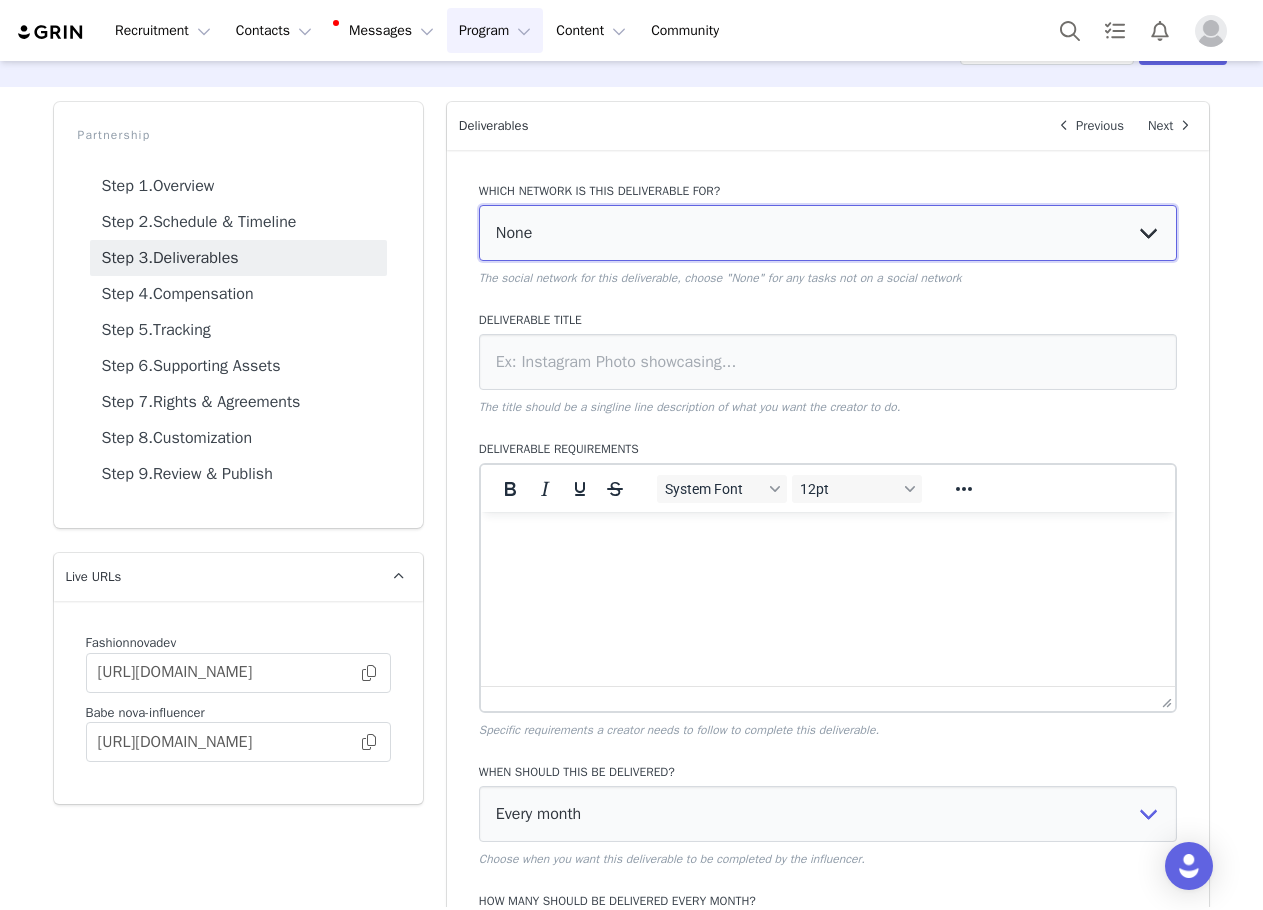 click on "None  YouTube   Twitter   Instagram   Facebook   Twitch   TikTok   Pinterest" at bounding box center [828, 233] 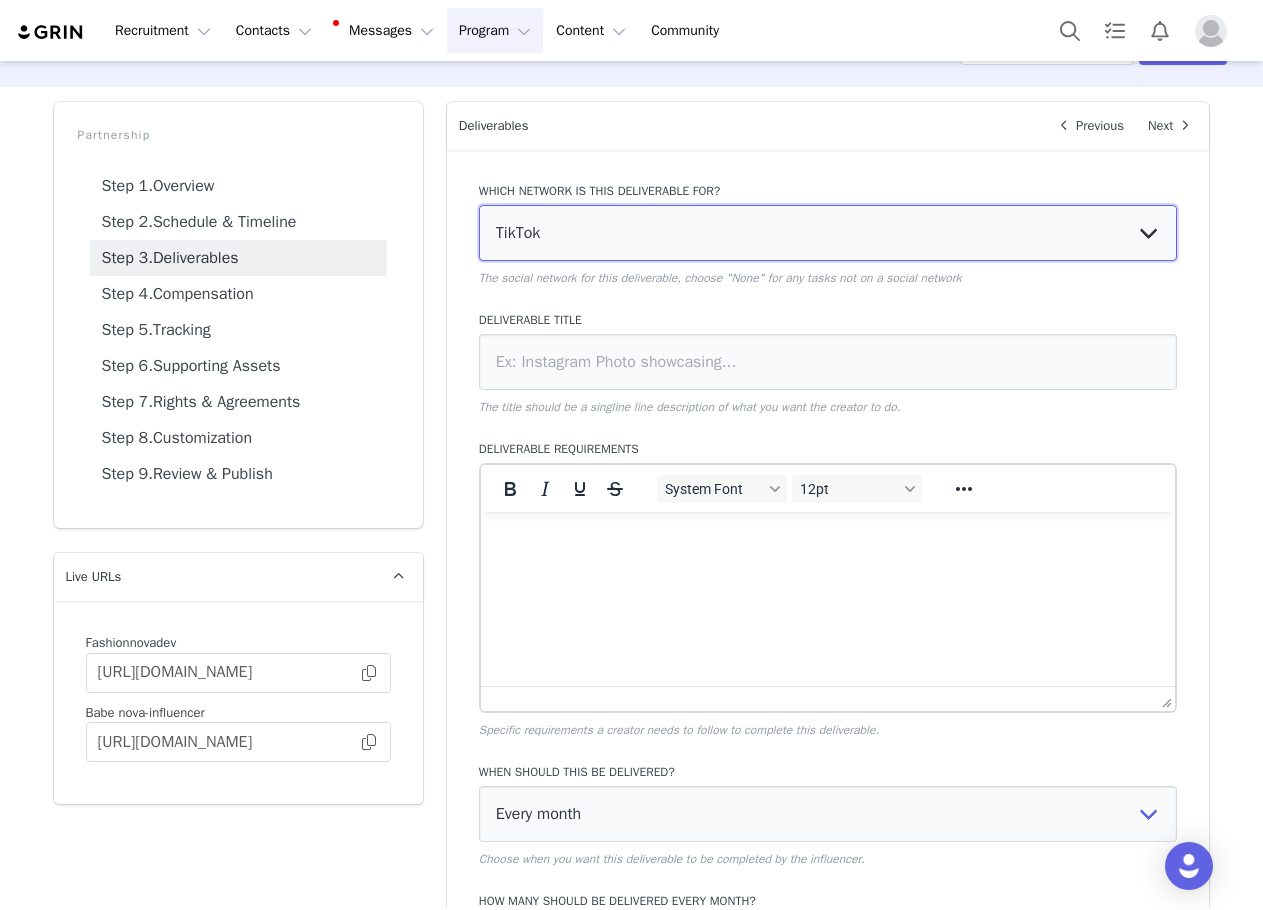 click on "None  YouTube   Twitter   Instagram   Facebook   Twitch   TikTok   Pinterest" at bounding box center [828, 233] 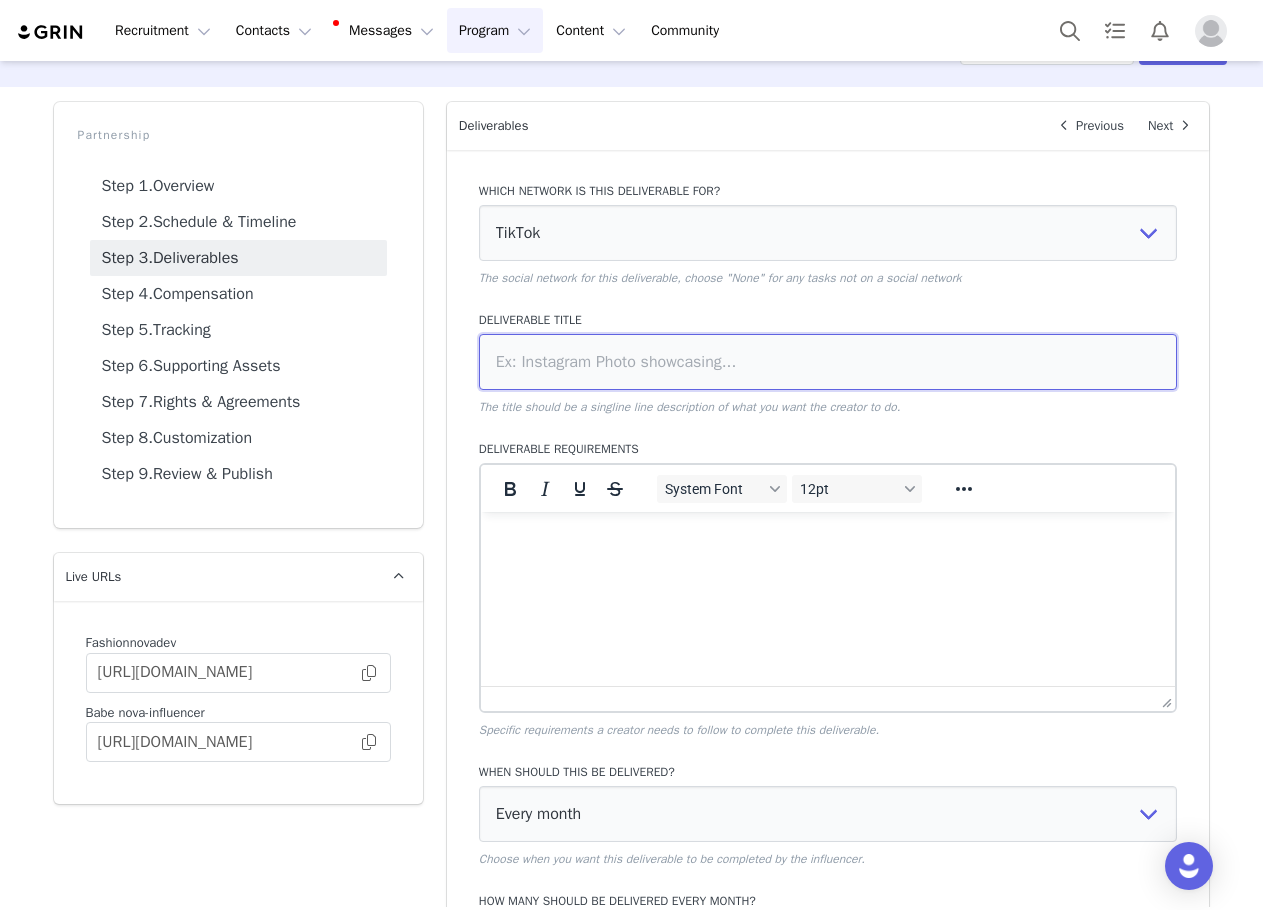 click at bounding box center (828, 362) 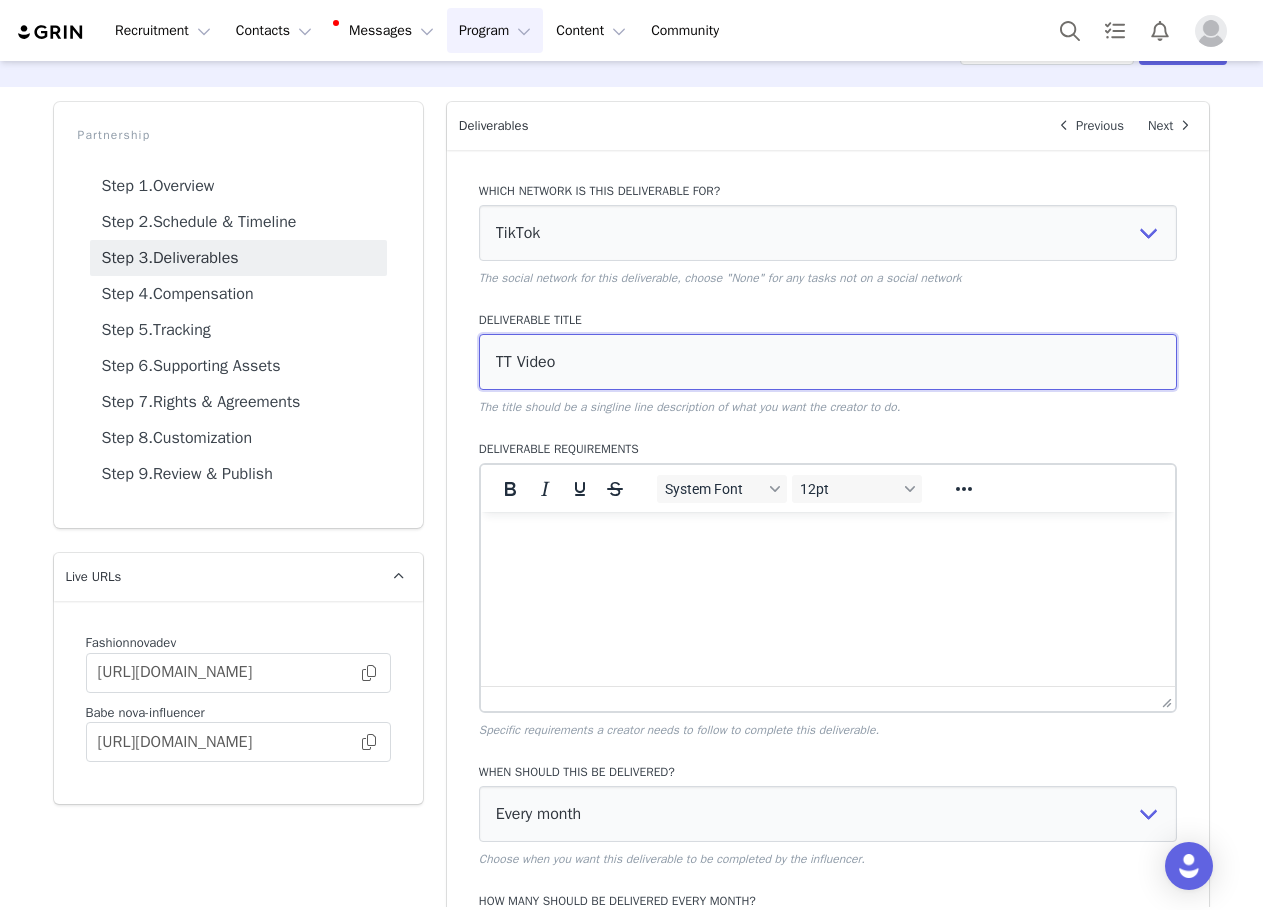 click on "TT Video" at bounding box center (828, 362) 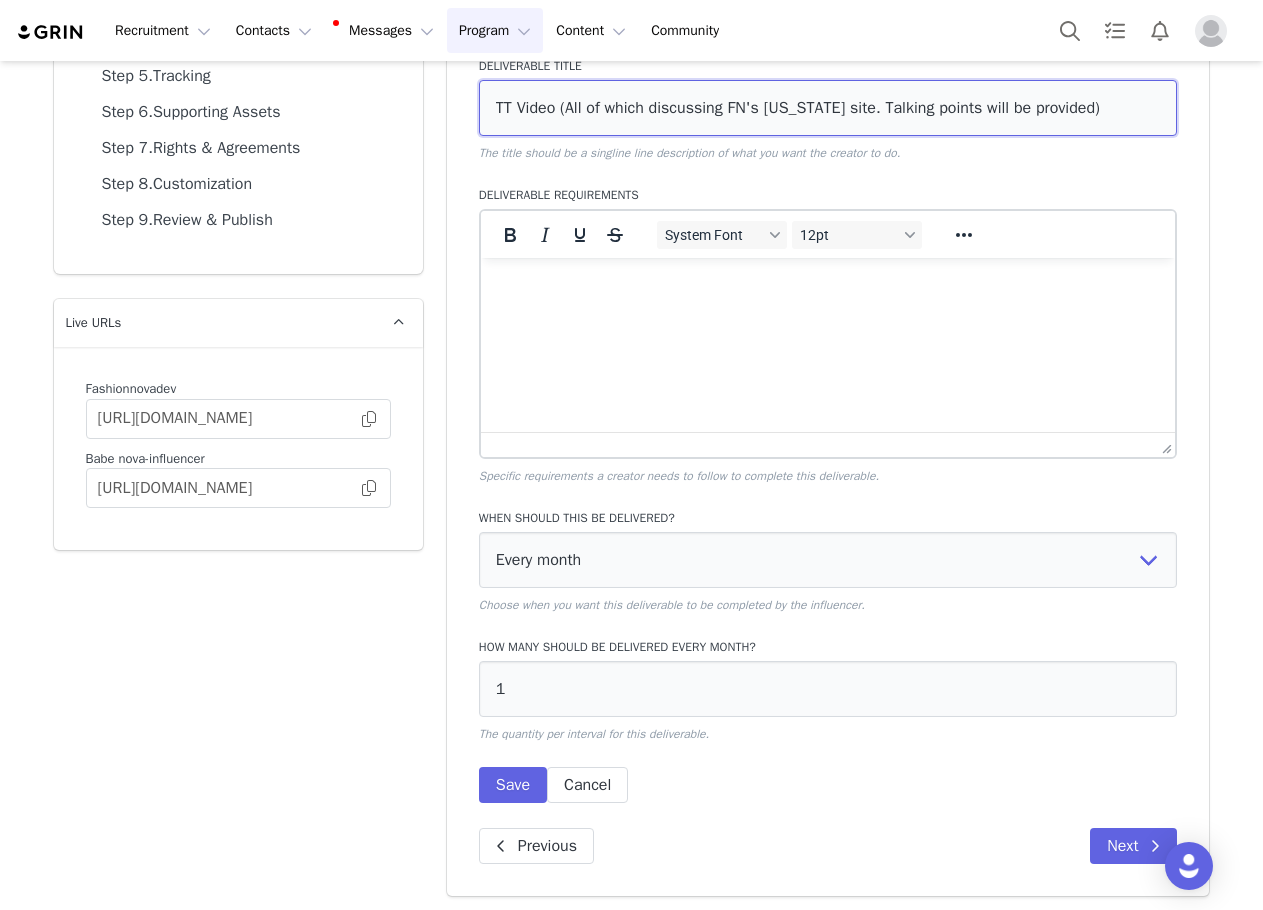 scroll, scrollTop: 312, scrollLeft: 0, axis: vertical 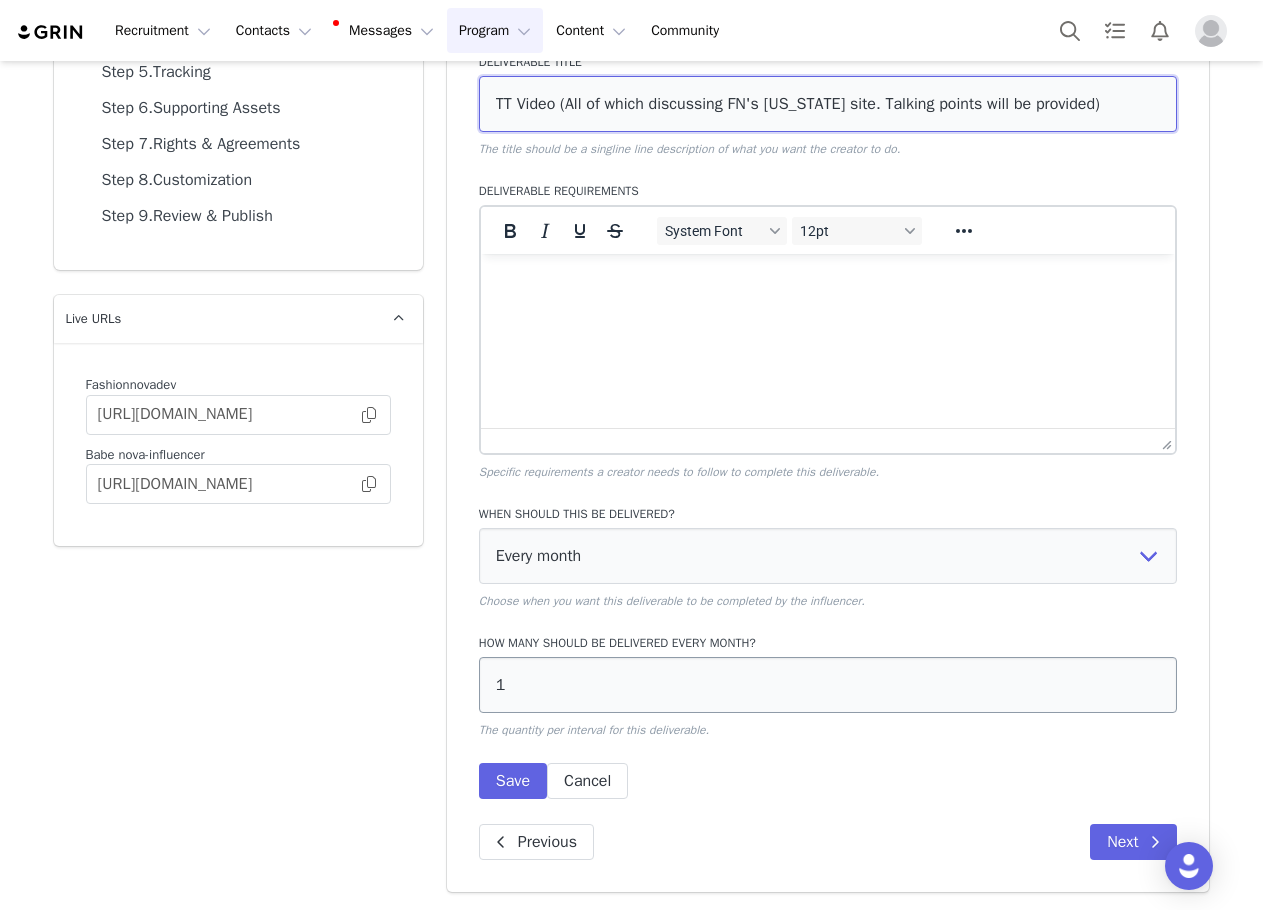 type on "TT Video (All of which discussing FN's new Mexico site. Talking points will be provided)" 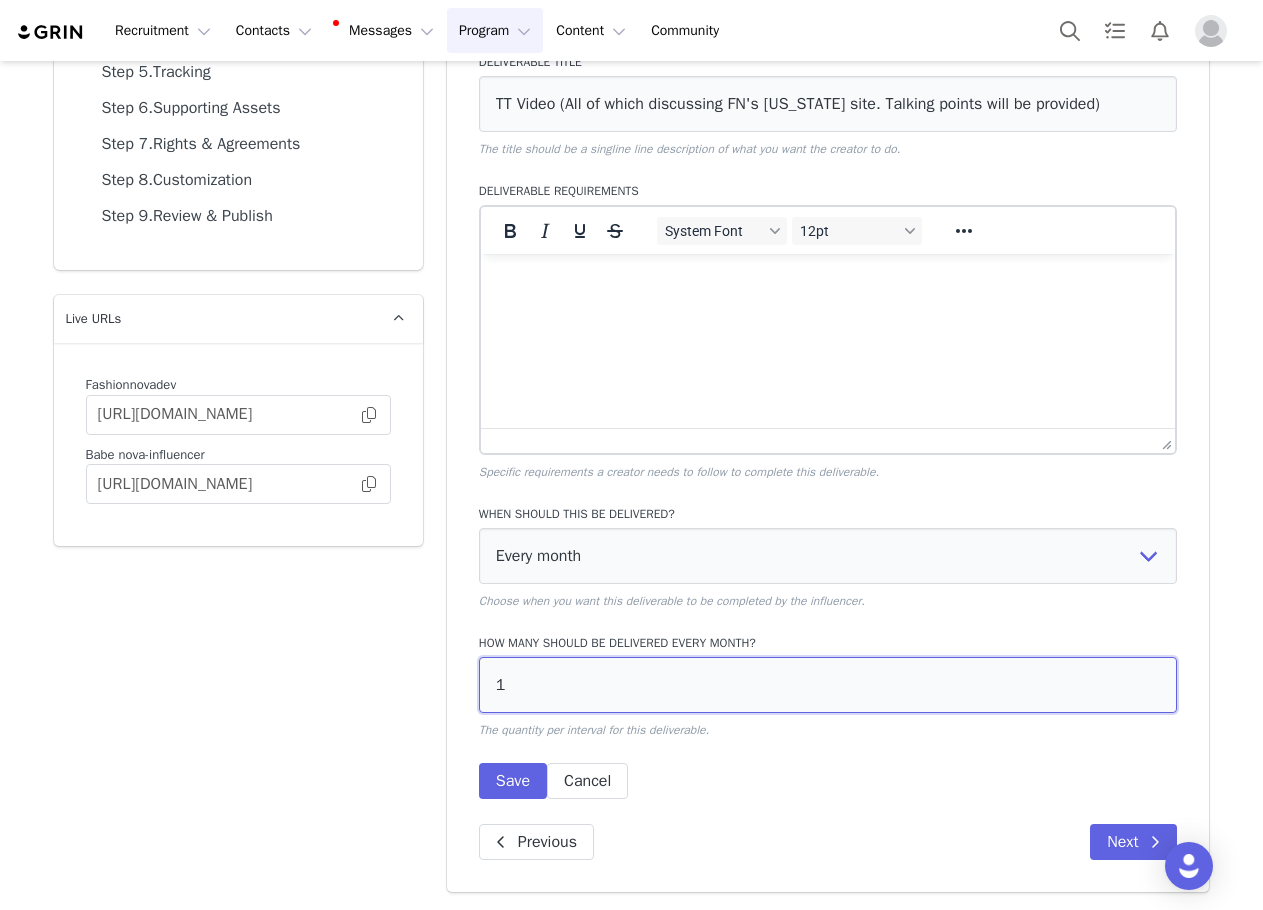 click on "1" at bounding box center (828, 685) 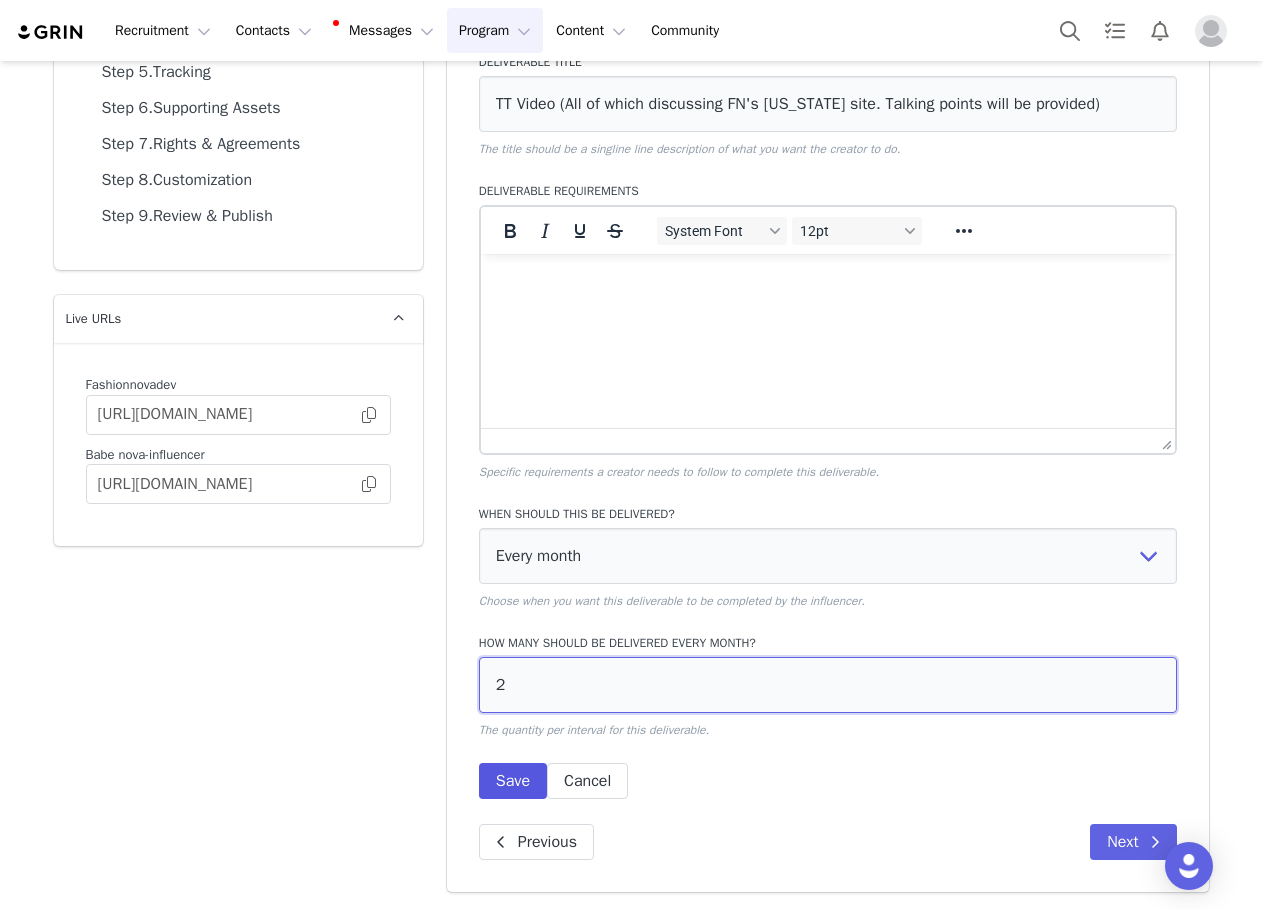 type on "2" 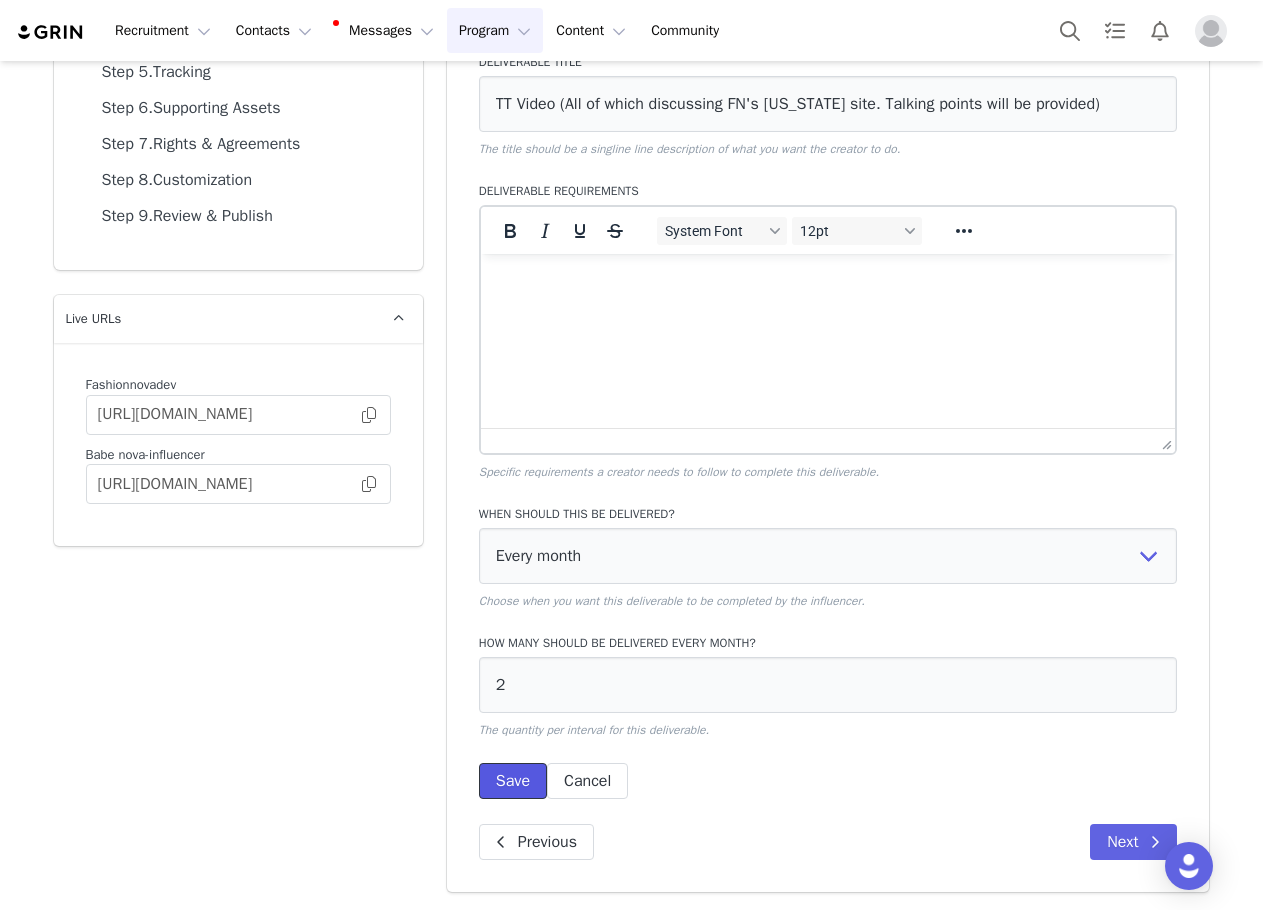 click on "Save" at bounding box center (513, 781) 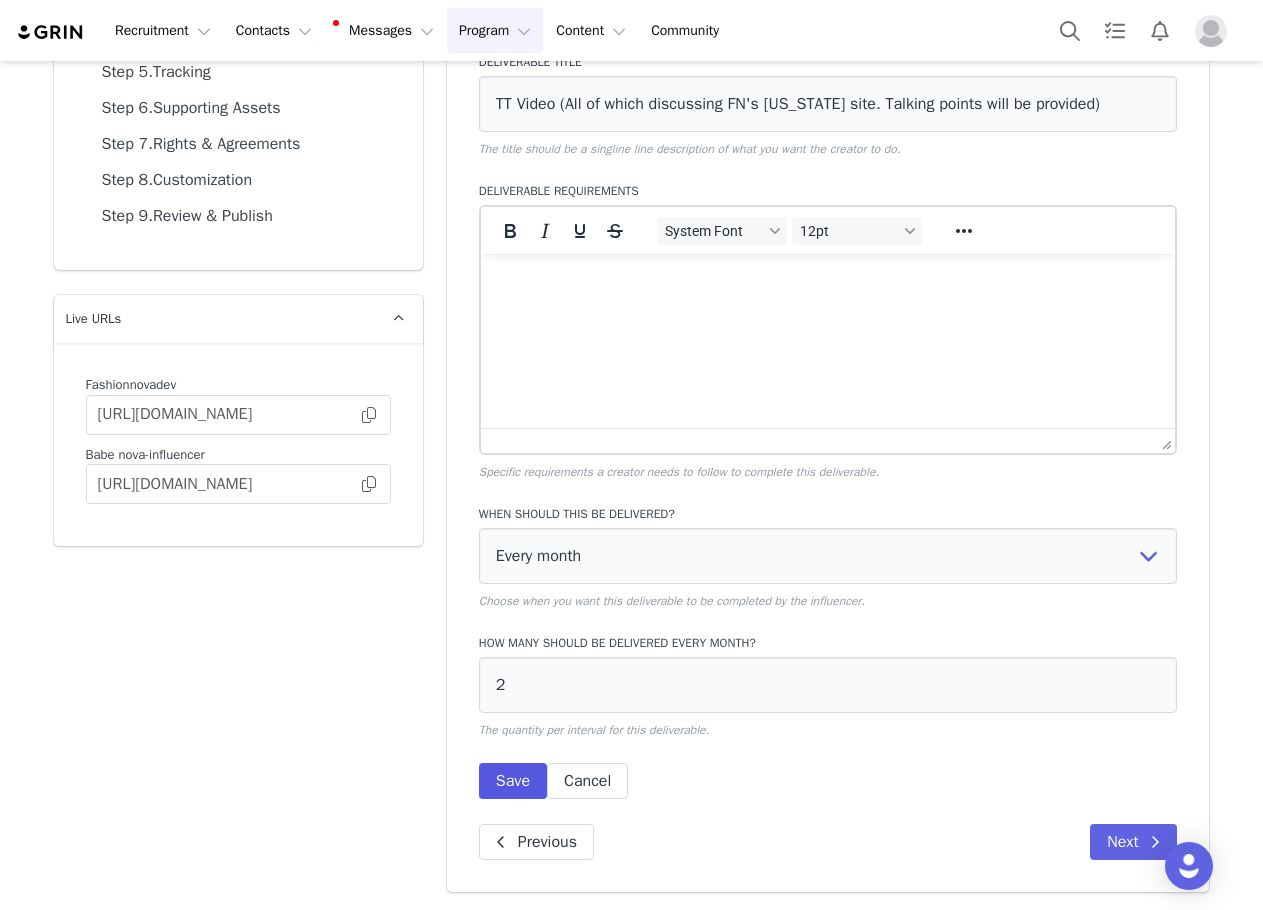 scroll, scrollTop: 122, scrollLeft: 0, axis: vertical 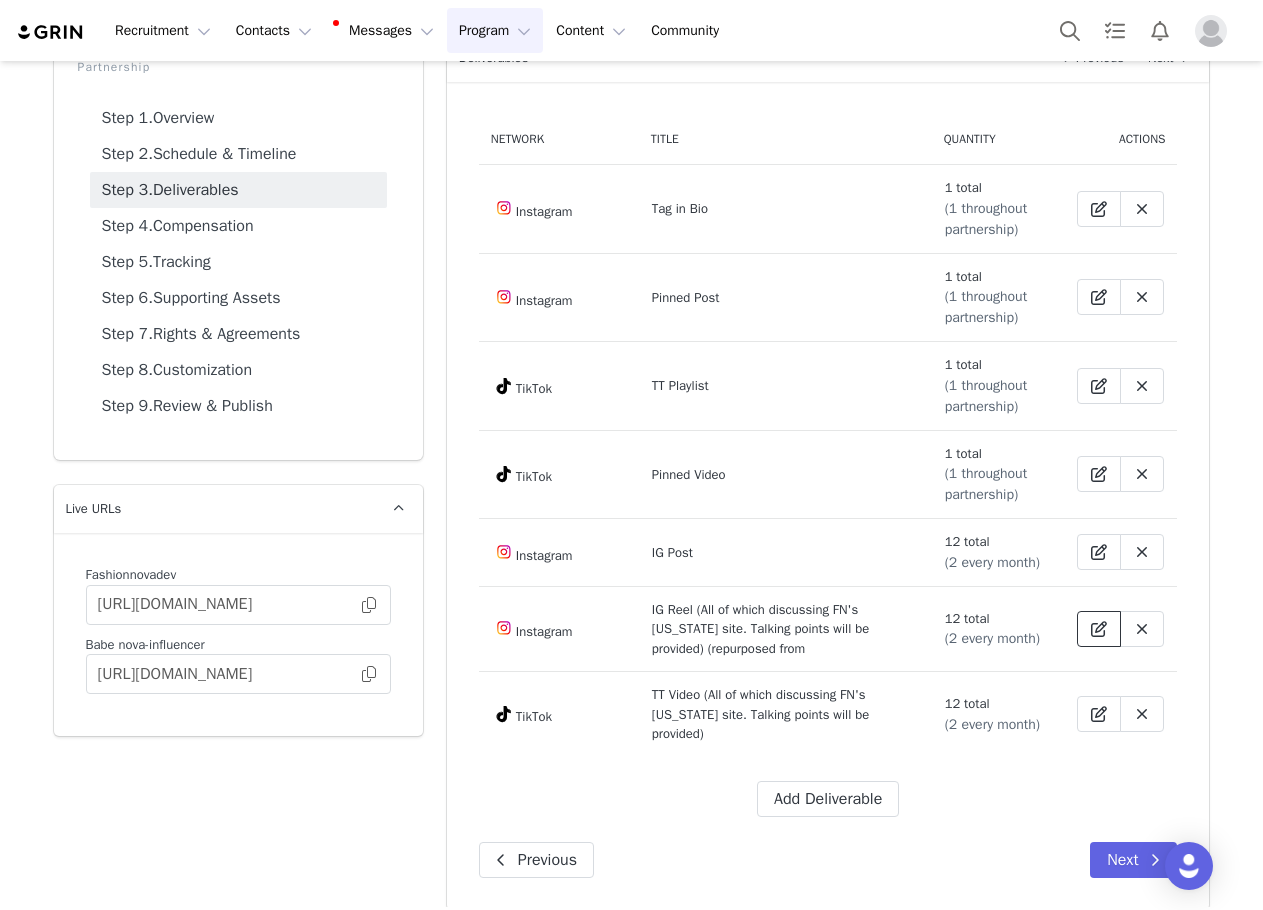 click at bounding box center (1099, 629) 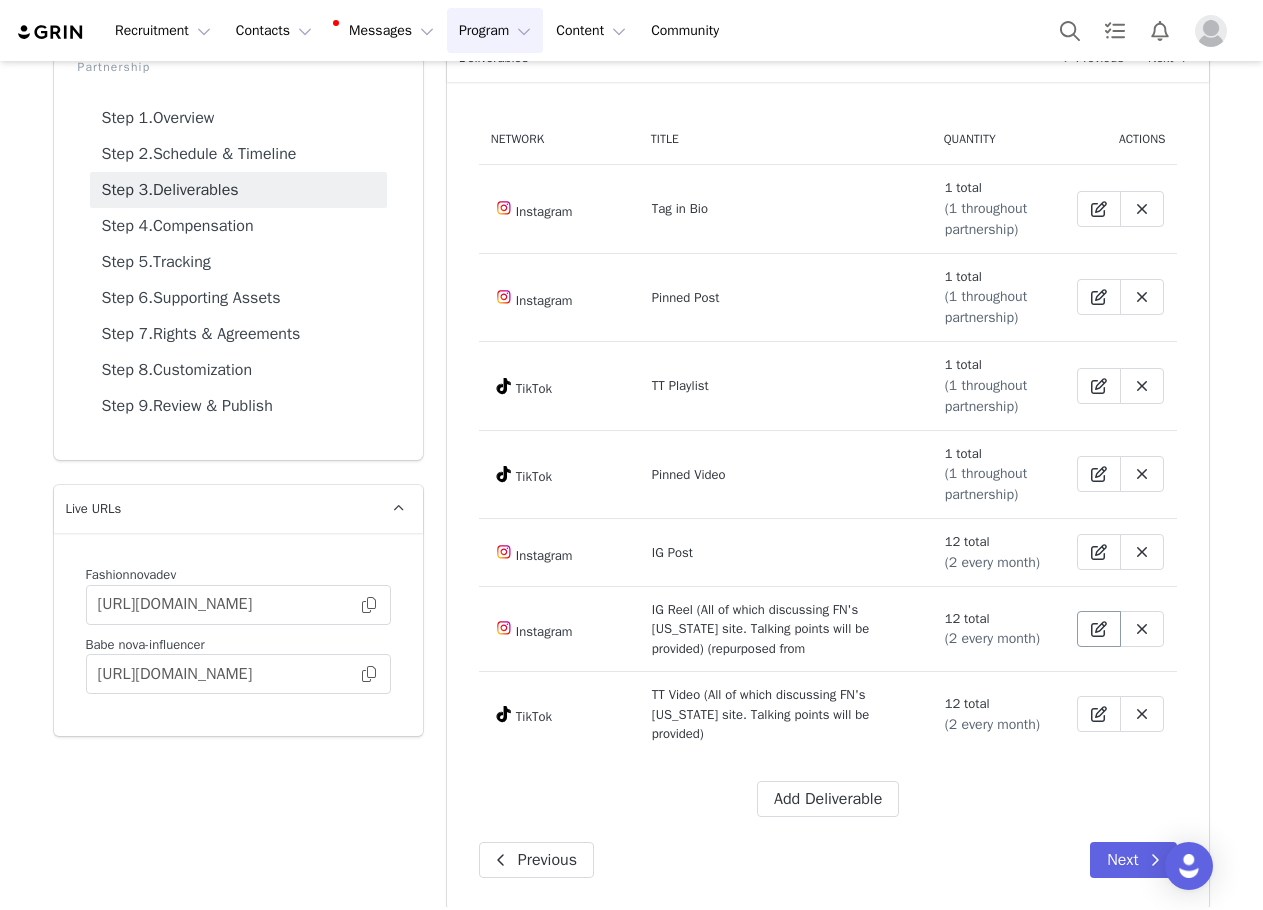 select on "5" 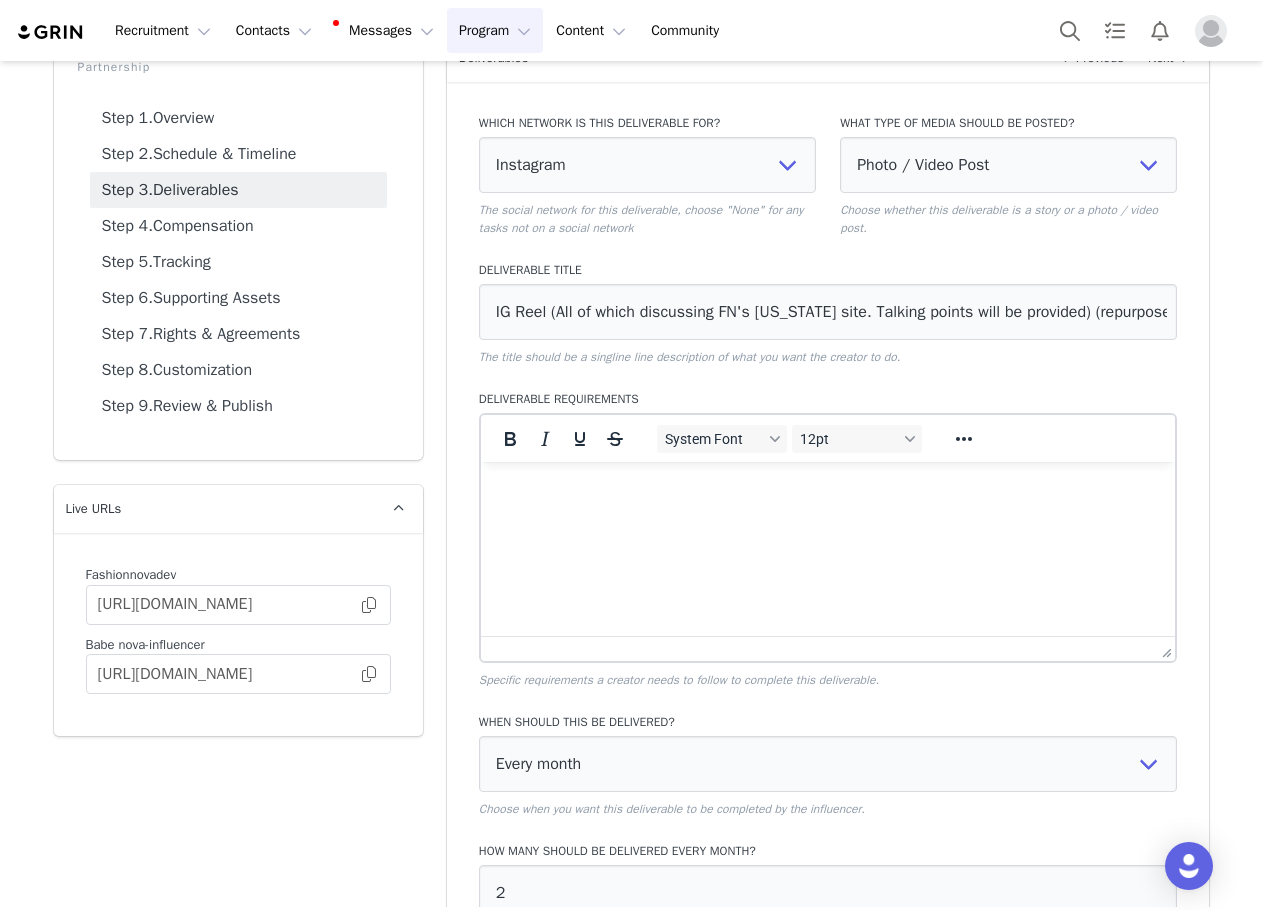 scroll, scrollTop: 0, scrollLeft: 0, axis: both 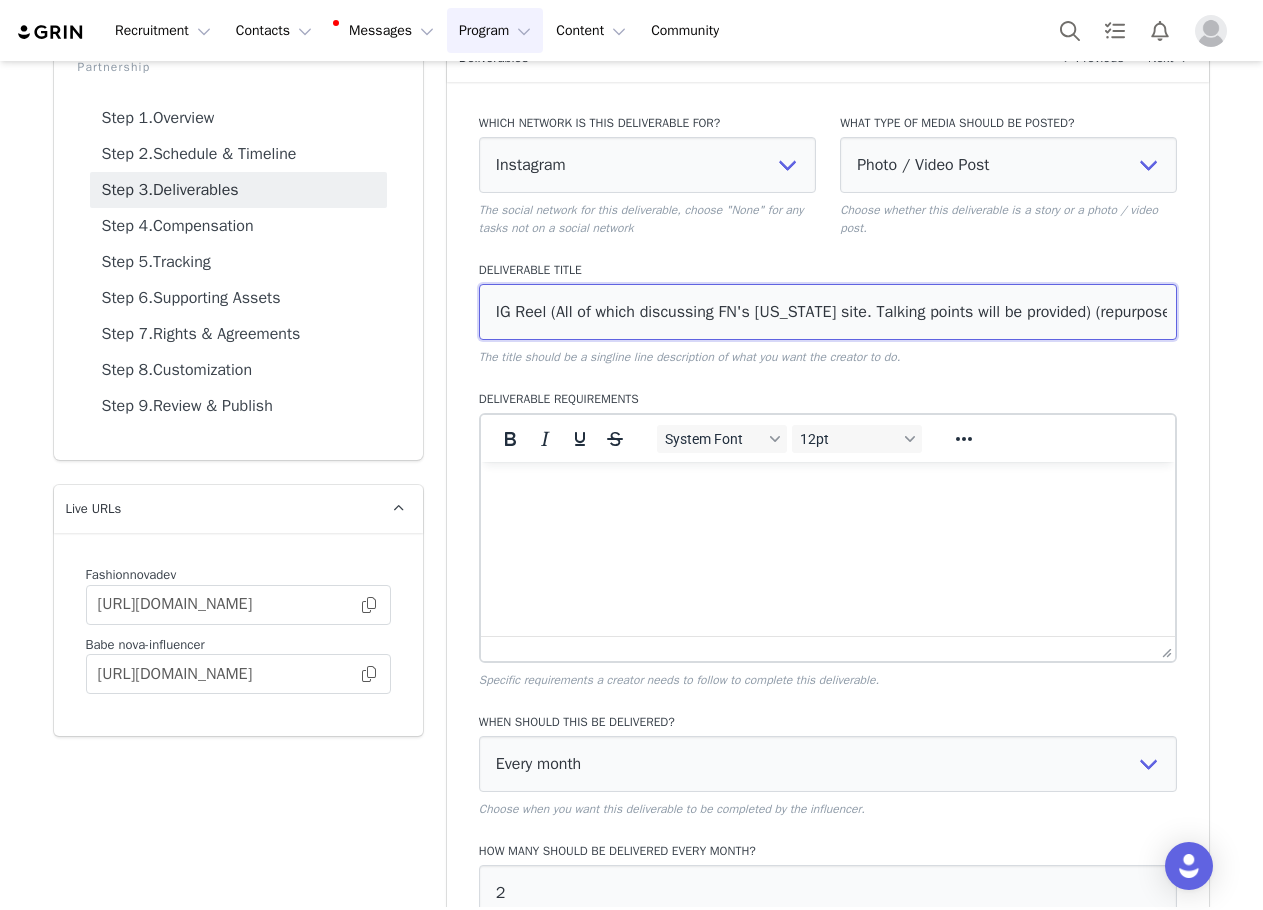 drag, startPoint x: 545, startPoint y: 310, endPoint x: 1085, endPoint y: 304, distance: 540.0333 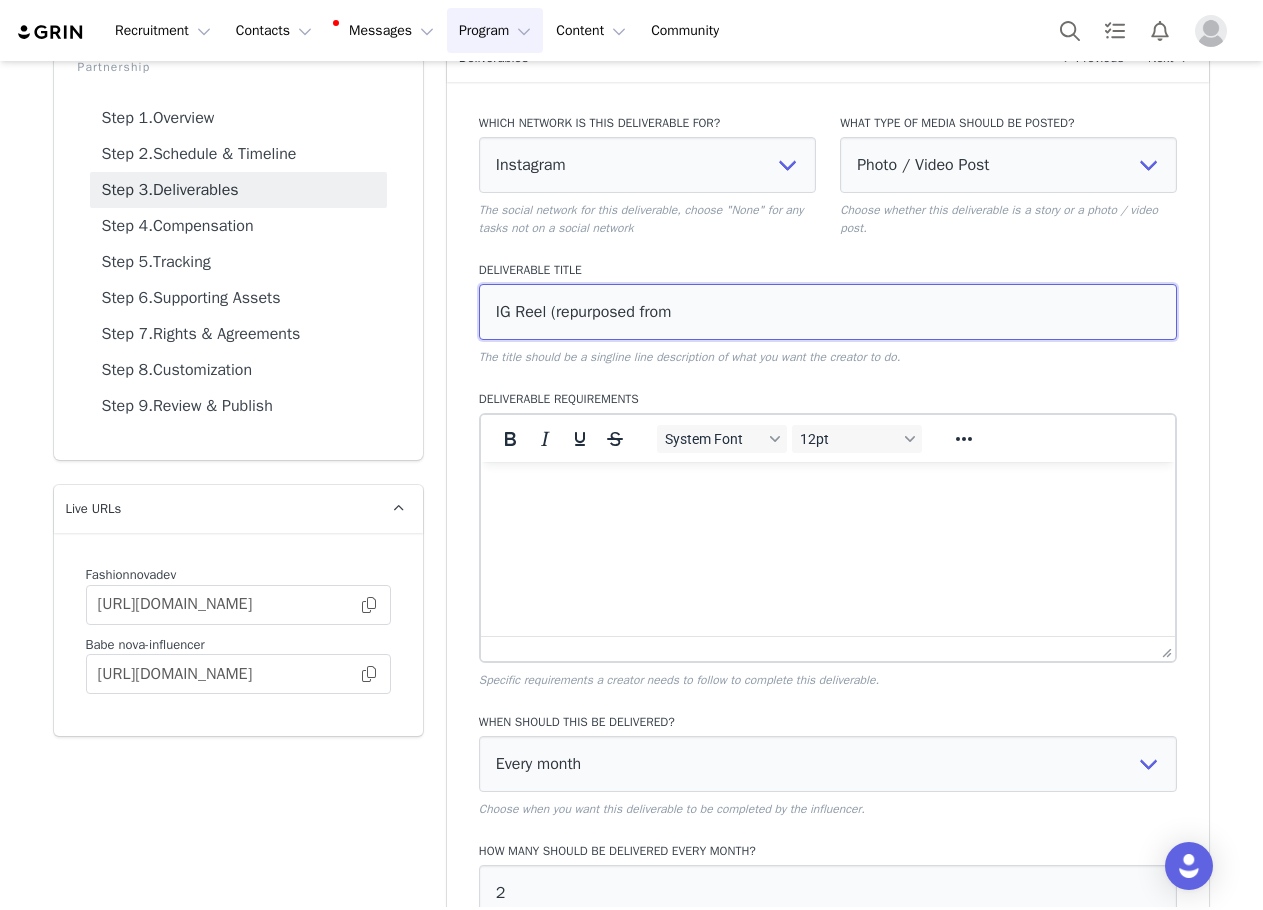 click on "IG Reel (repurposed from" at bounding box center [828, 312] 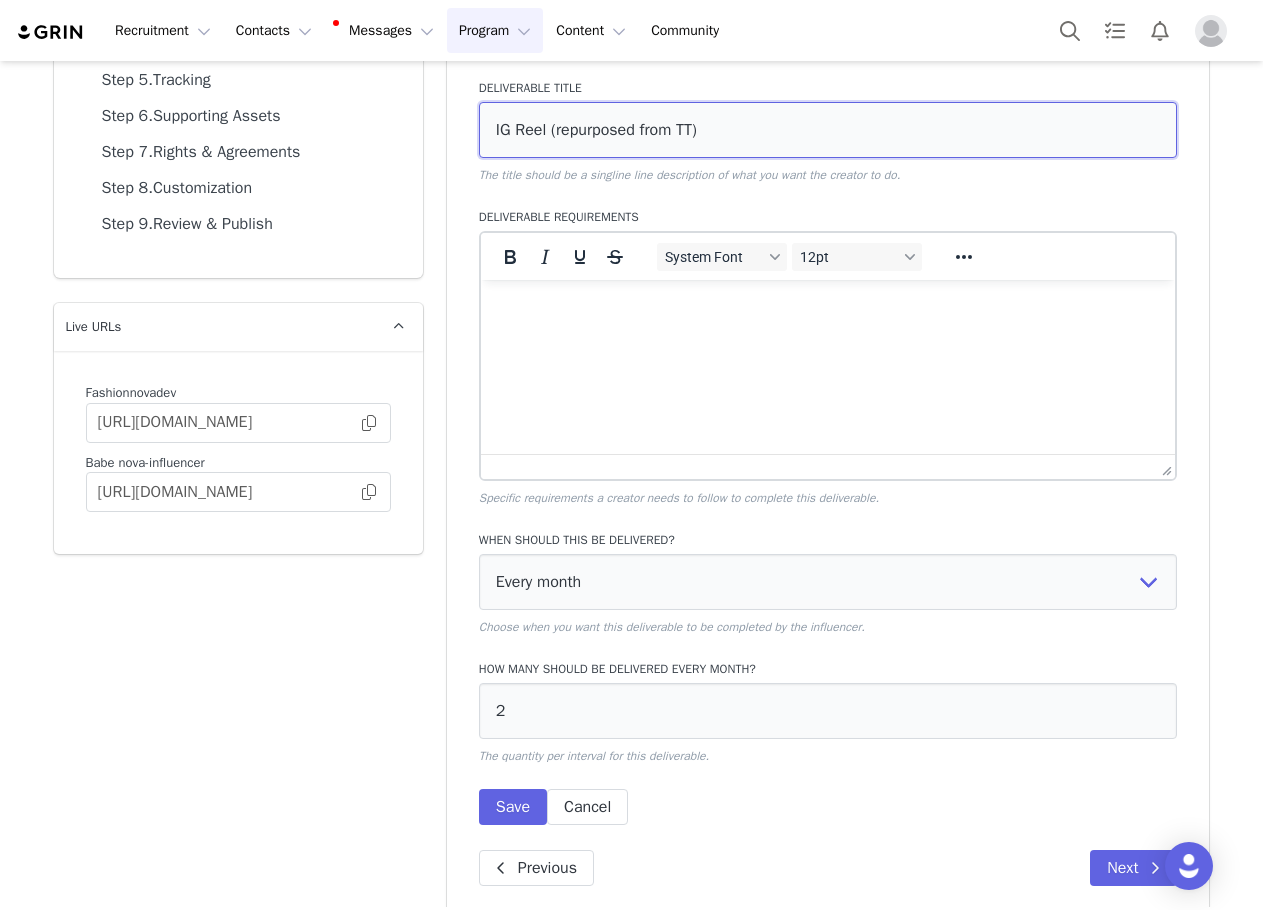 scroll, scrollTop: 322, scrollLeft: 0, axis: vertical 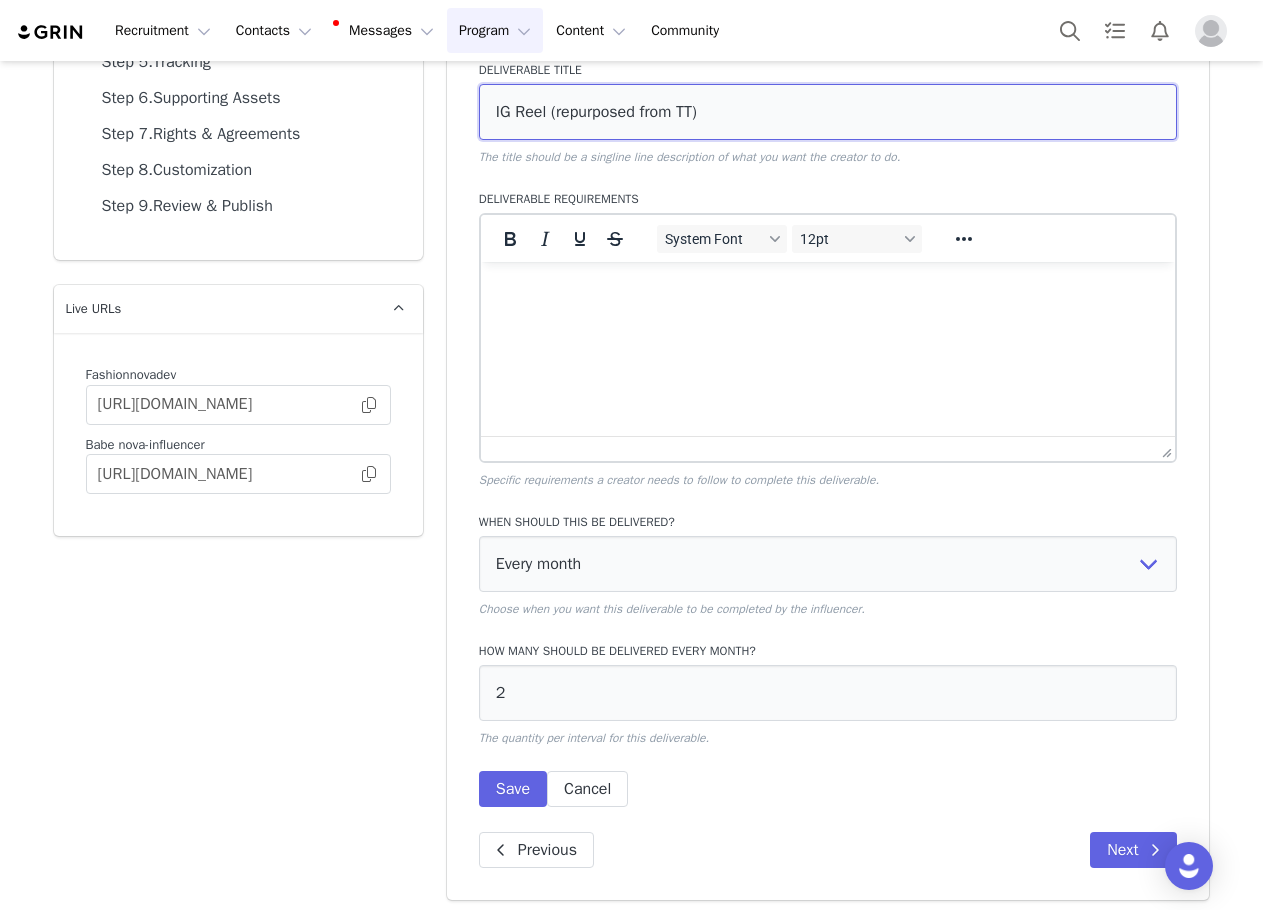 type on "IG Reel (repurposed from TT)" 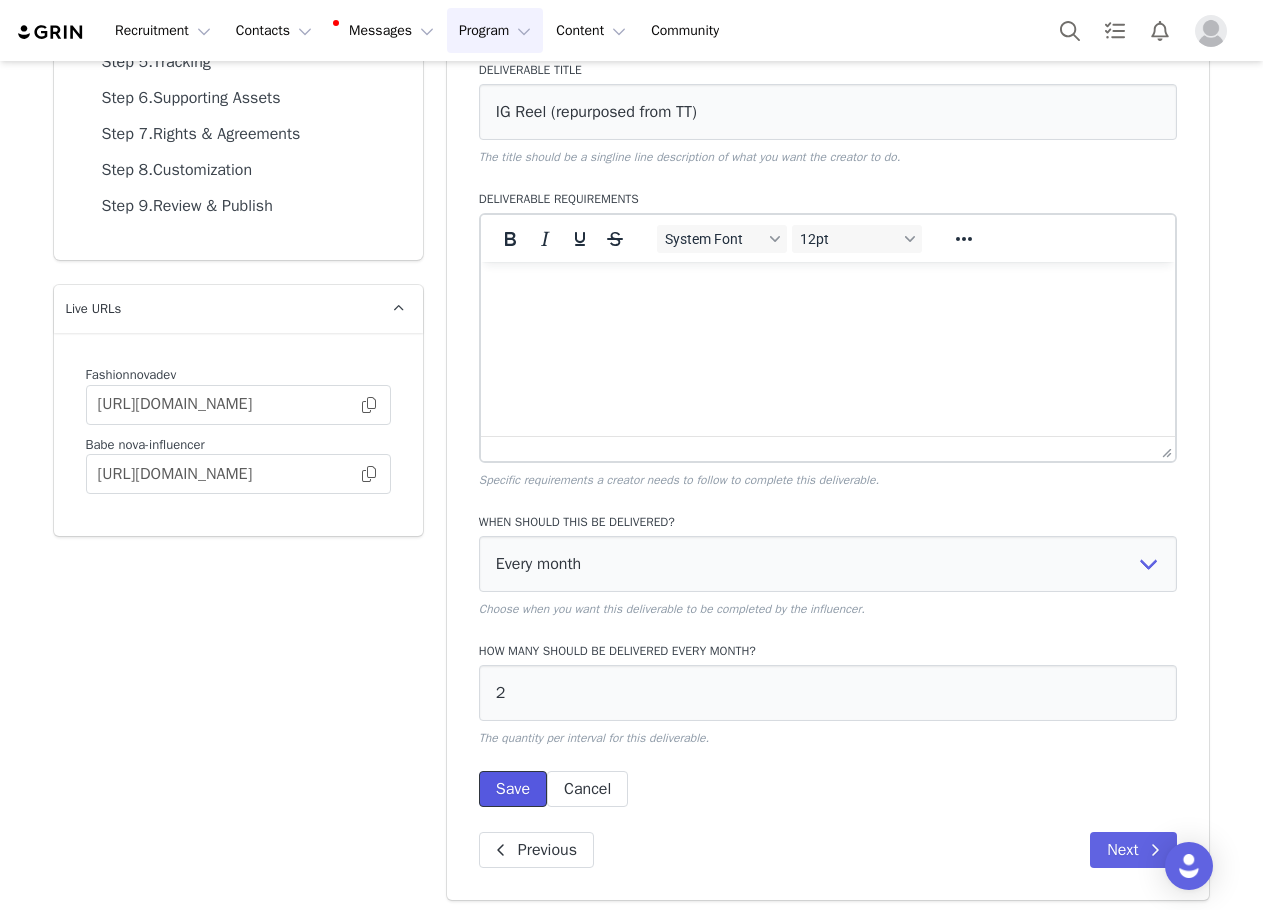 click on "Save" at bounding box center [513, 789] 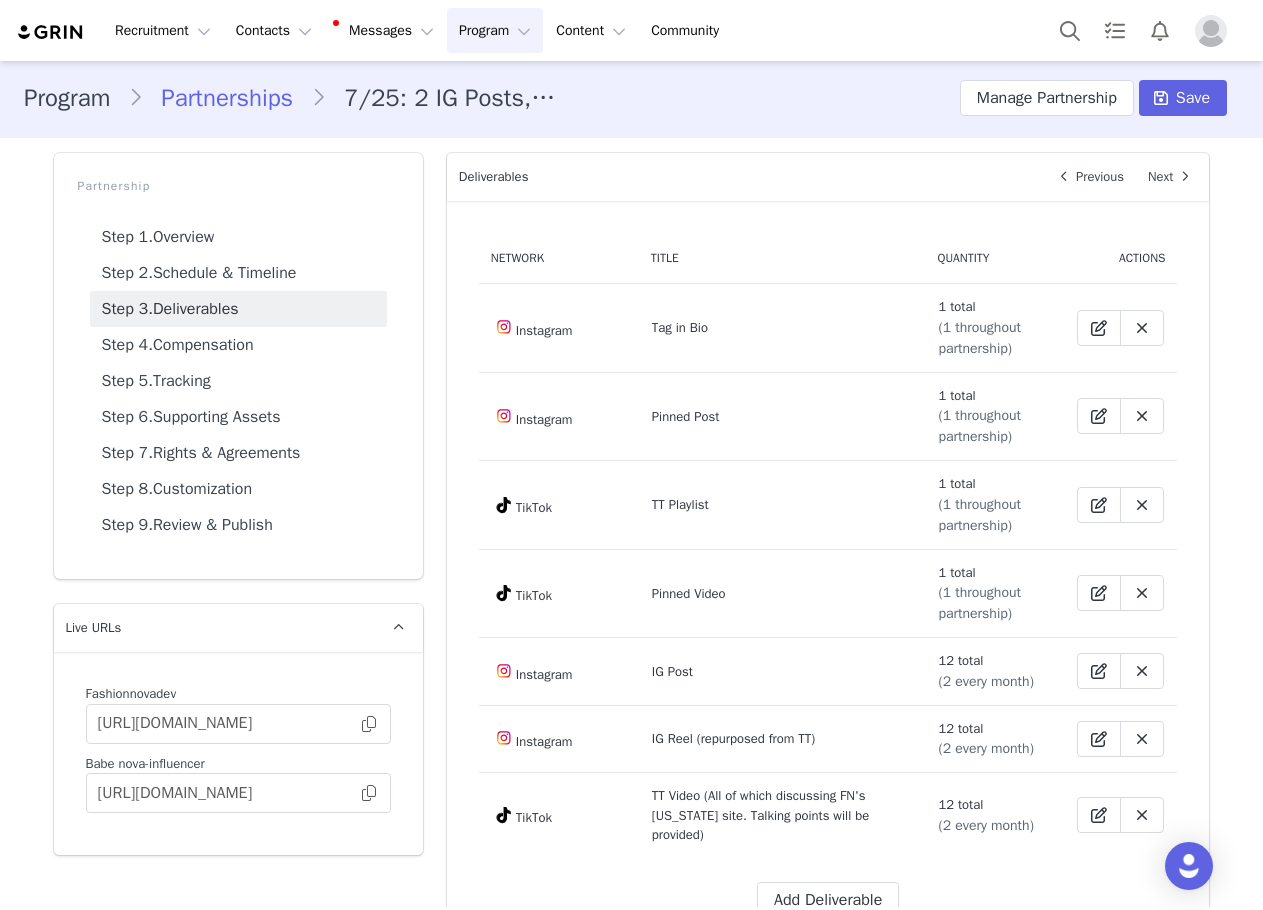 scroll, scrollTop: 0, scrollLeft: 0, axis: both 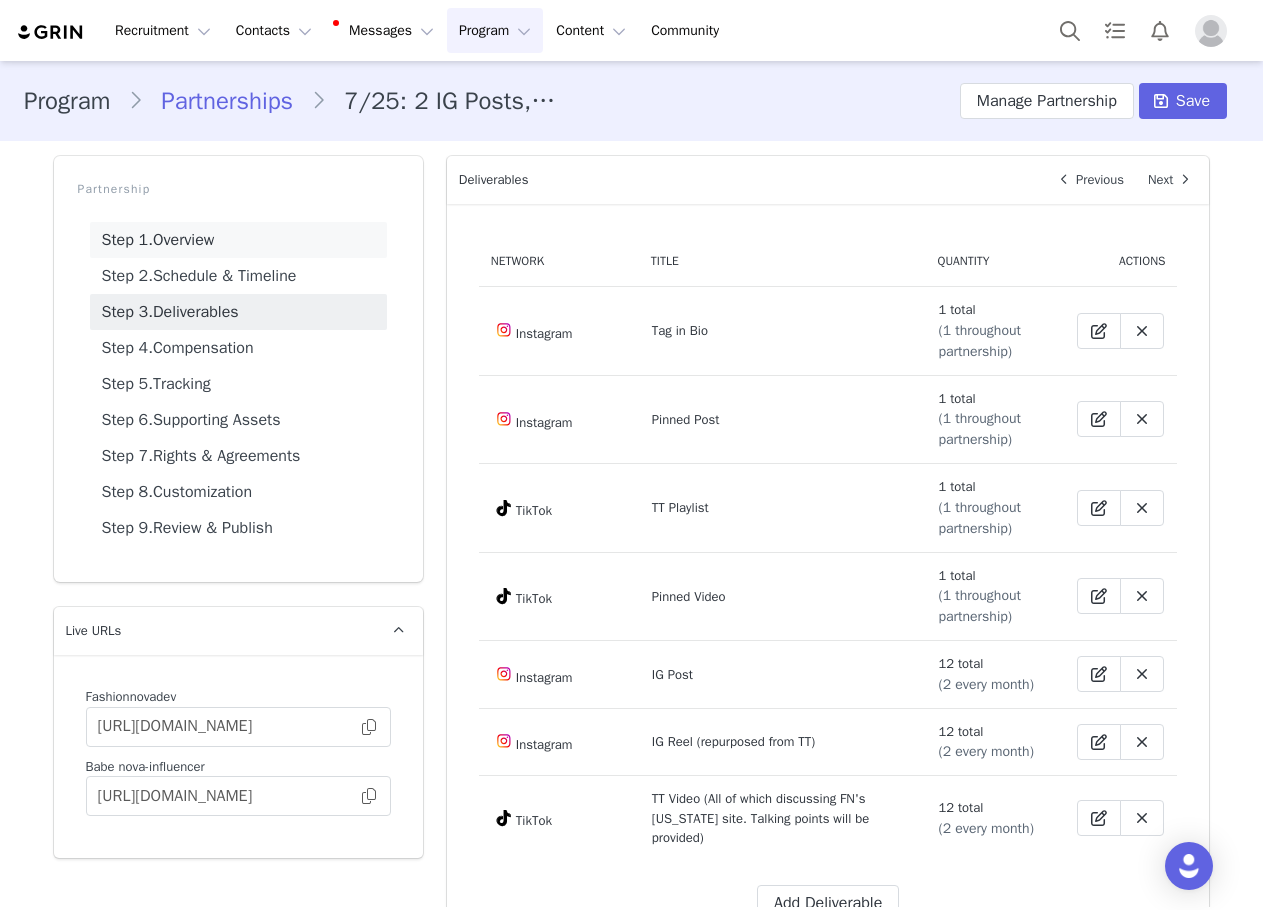 click on "Step 1.  Overview" at bounding box center (238, 240) 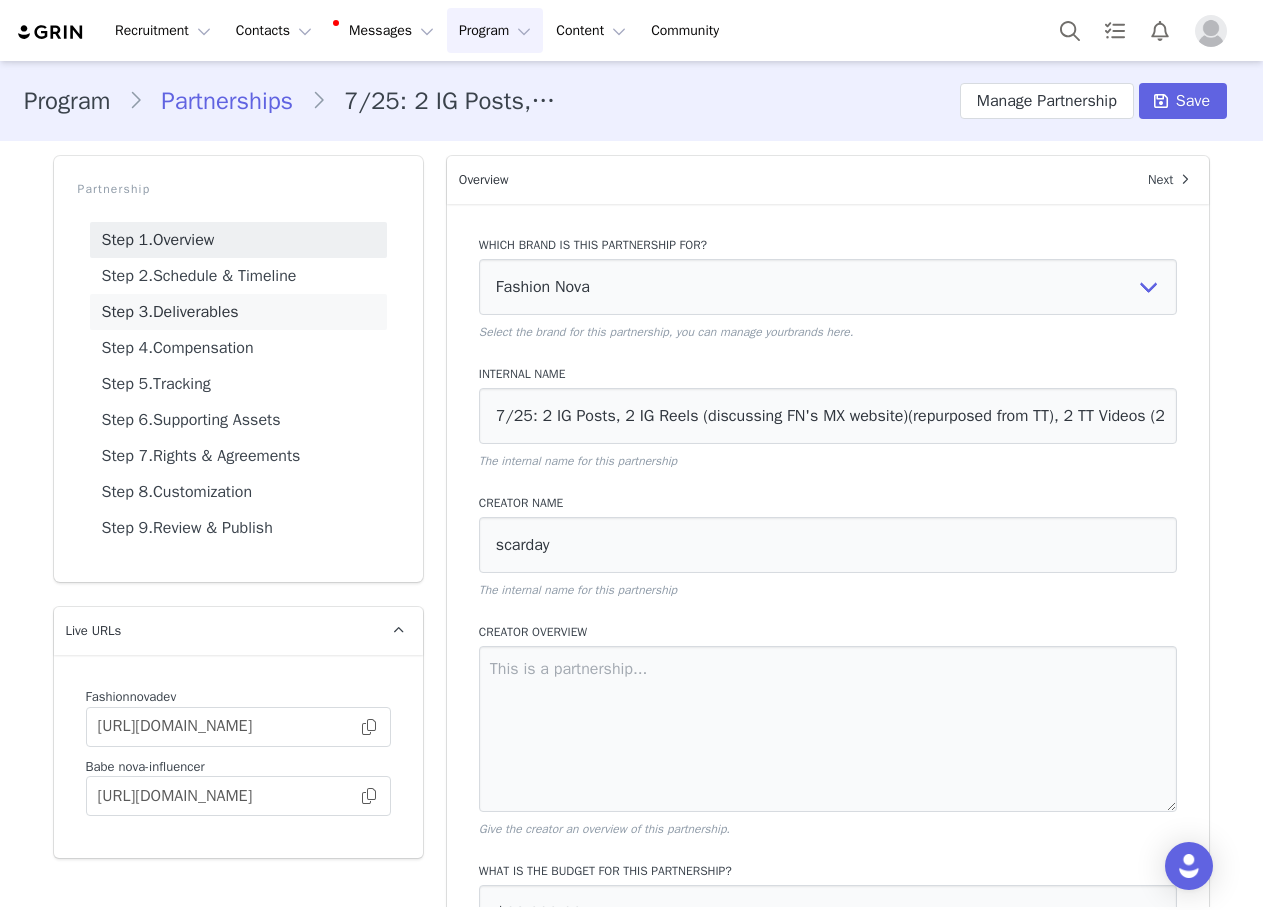 click on "Step 3." at bounding box center (127, 312) 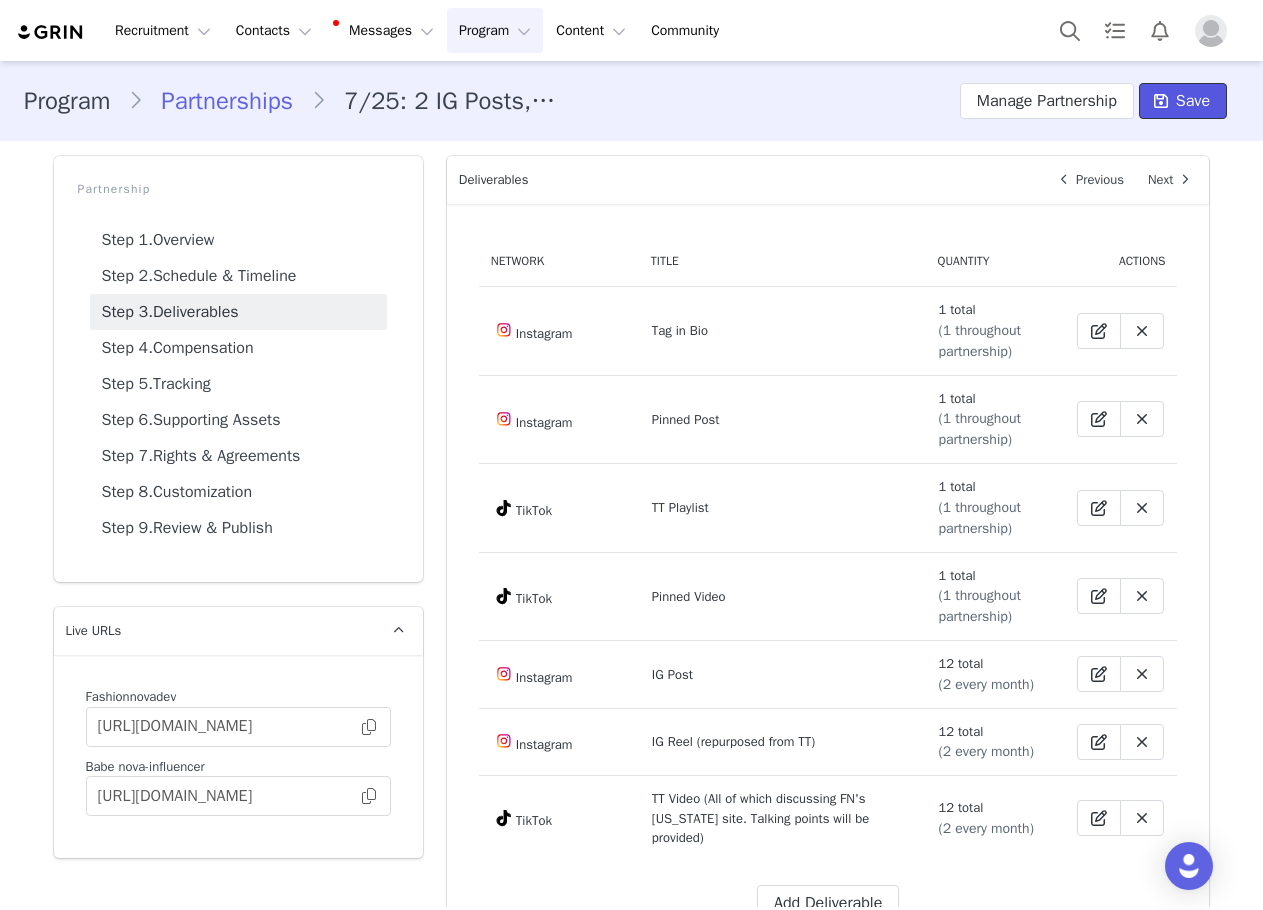 click at bounding box center [1161, 101] 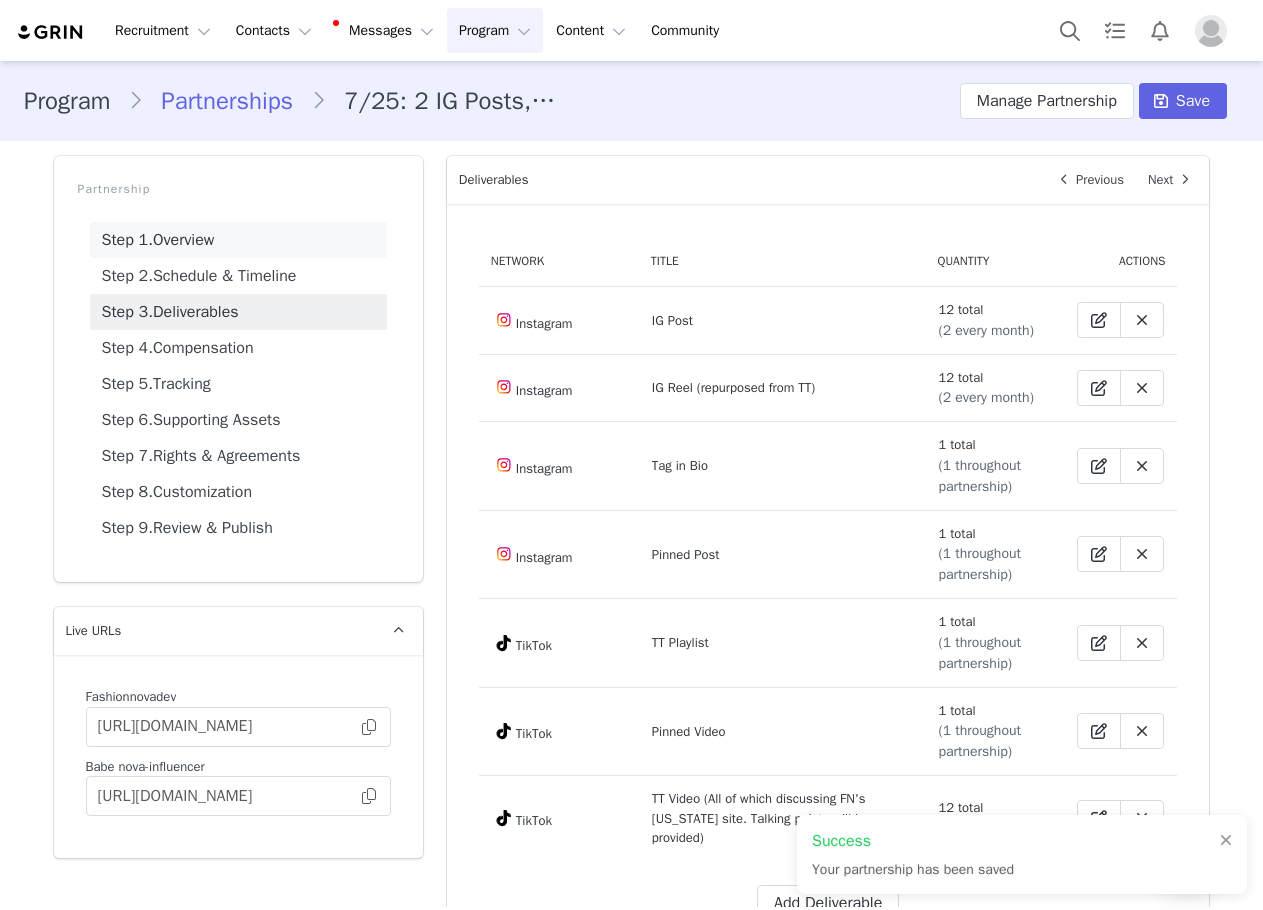 click on "Step 1.  Overview" at bounding box center (238, 240) 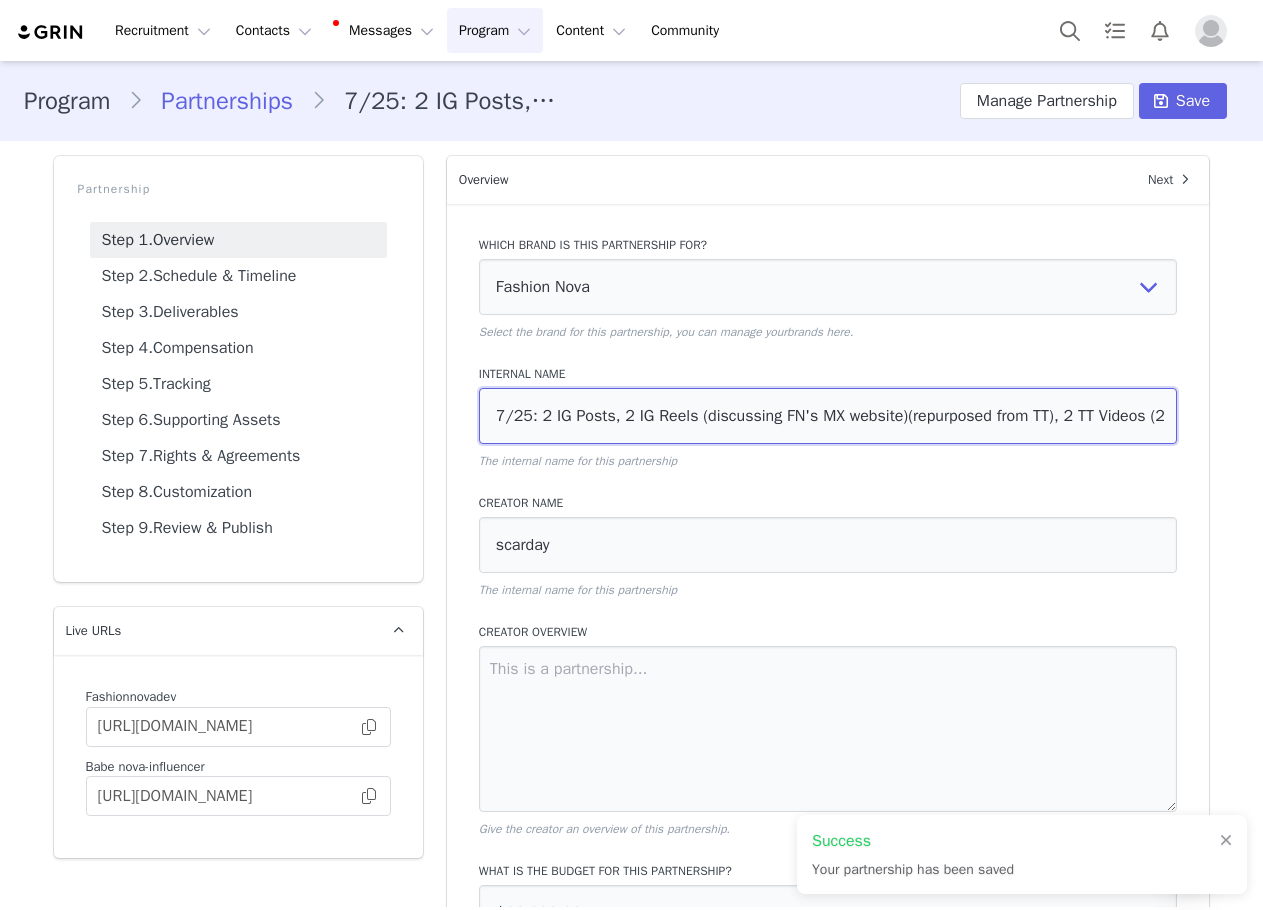 click on "7/25: 2 IG Posts, 2 IG Reels (discussing FN's MX website)(repurposed from TT), 2 TT Videos (2 of which discussing FN's new Mexico site {talking points will be provided} per month for 6 months + Tag in Bio + Pinned Post + TT Playlist + Pinned Video" at bounding box center [828, 416] 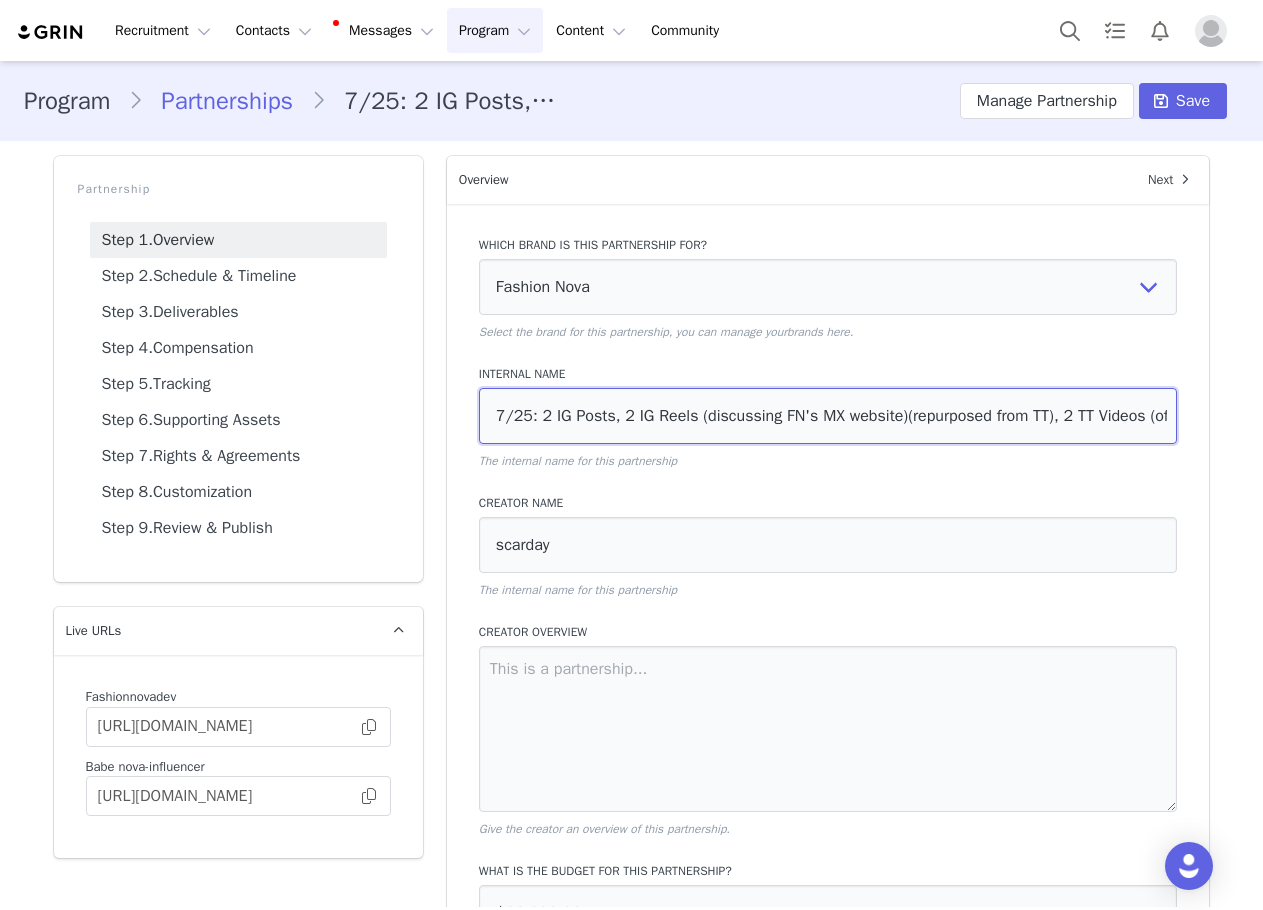 click on "7/25: 2 IG Posts, 2 IG Reels (discussing FN's MX website)(repurposed from TT), 2 TT Videos (of which discussing FN's new Mexico site {talking points will be provided} per month for 6 months + Tag in Bio + Pinned Post + TT Playlist + Pinned Video" at bounding box center [828, 416] 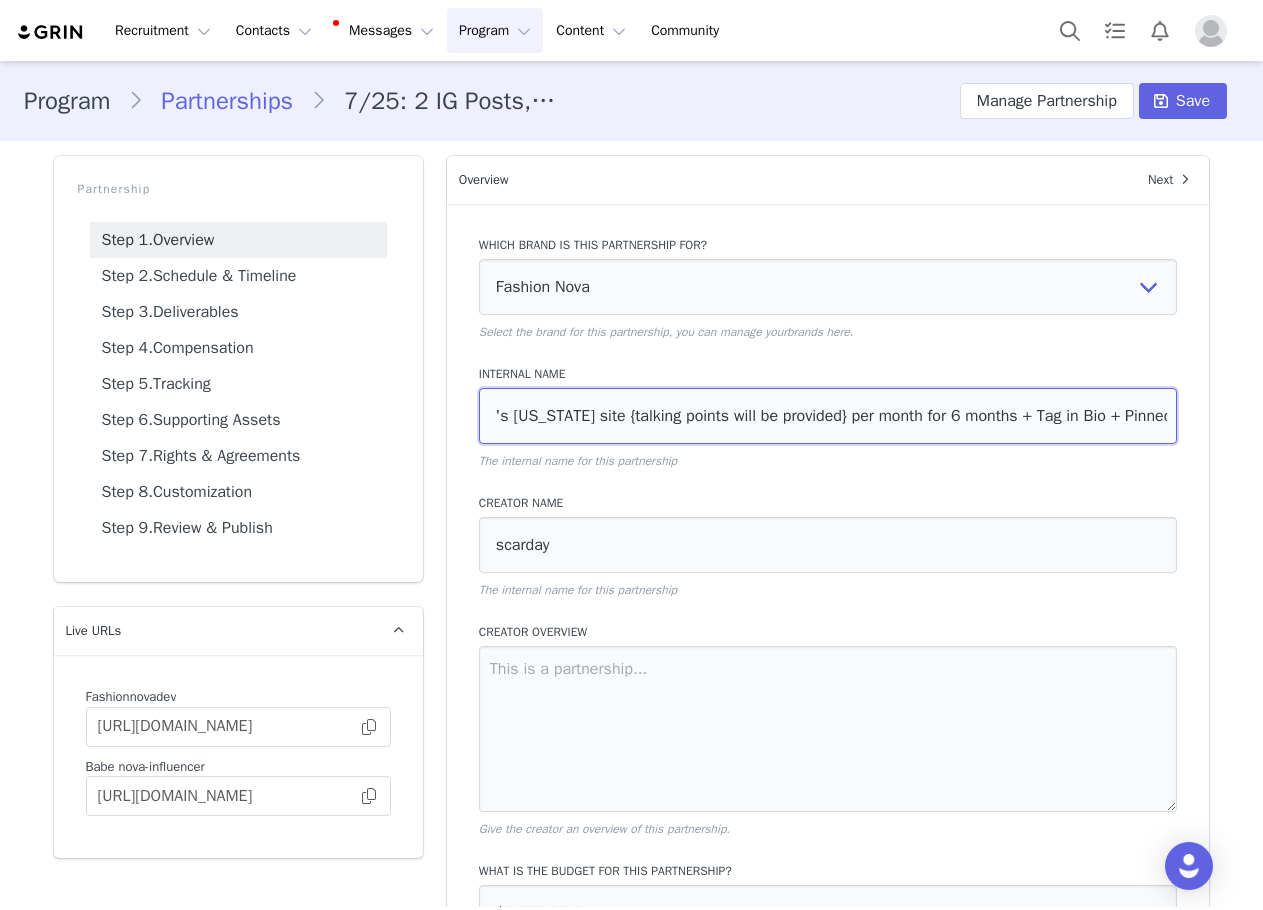 scroll, scrollTop: 0, scrollLeft: 829, axis: horizontal 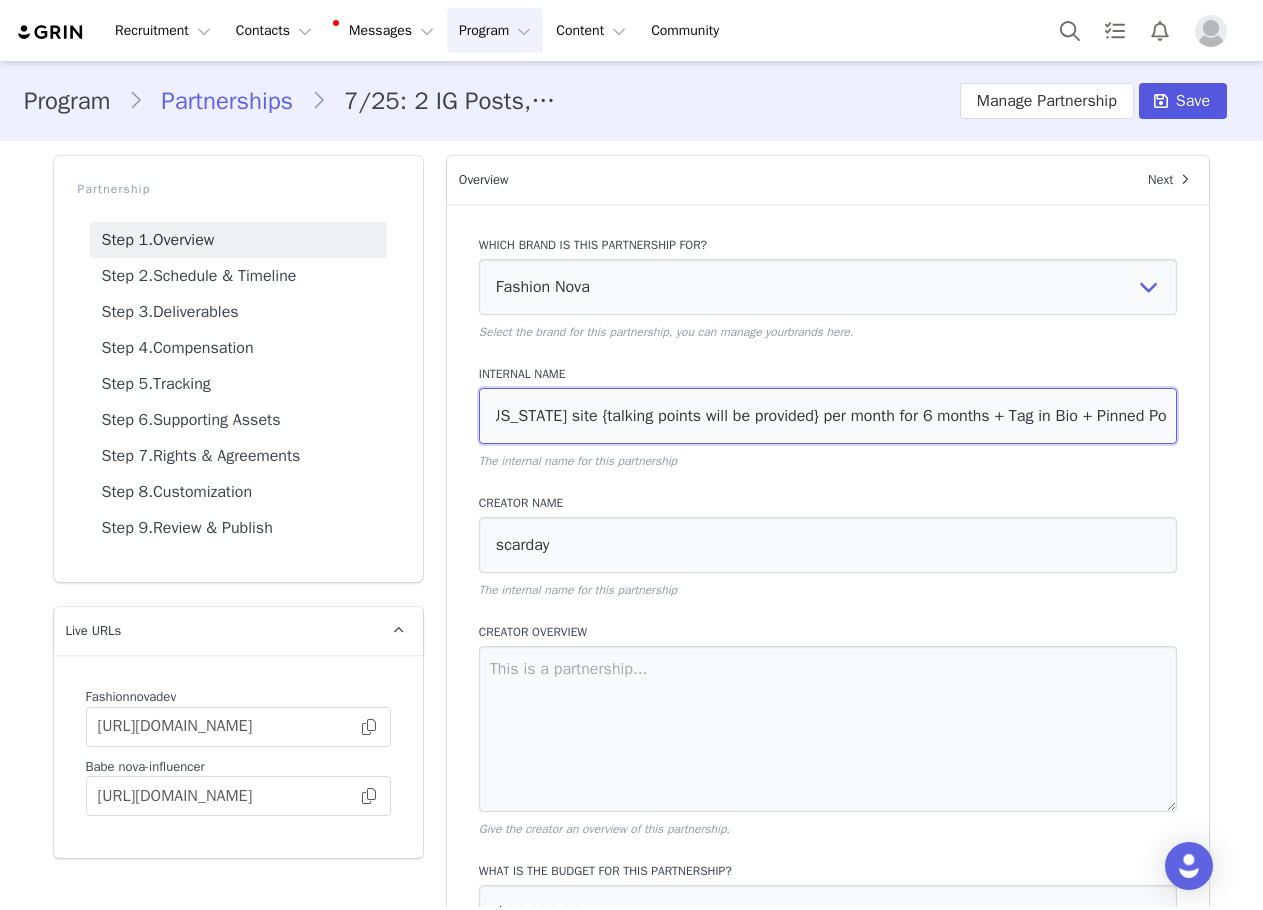 type on "7/25: 2 IG Posts, 2 IG Reels (discussing FN's MX website)(repurposed from TT), 2 TT Videos (which discussing FN's new Mexico site {talking points will be provided} per month for 6 months + Tag in Bio + Pinned Post + TT Playlist + Pinned Video" 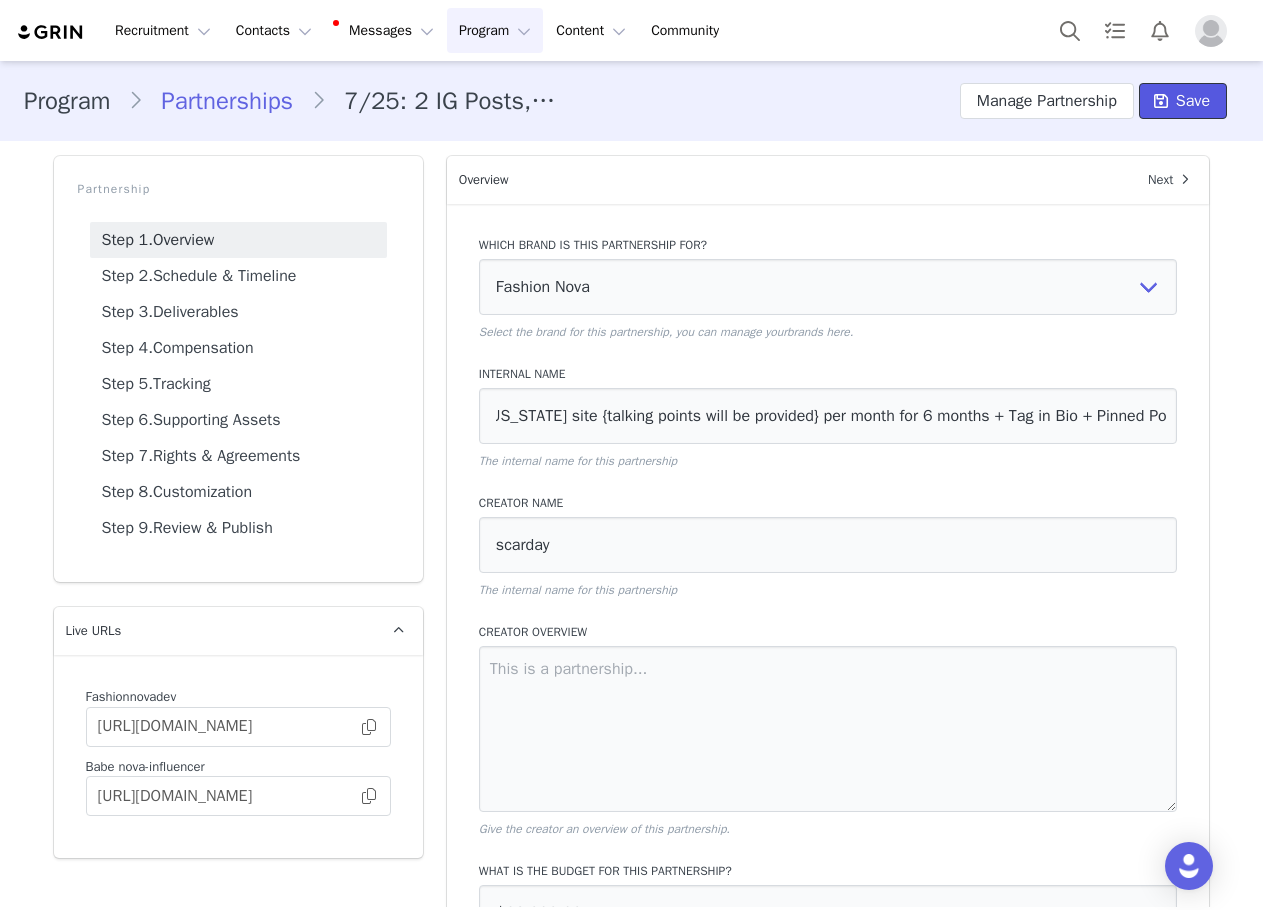 scroll, scrollTop: 0, scrollLeft: 0, axis: both 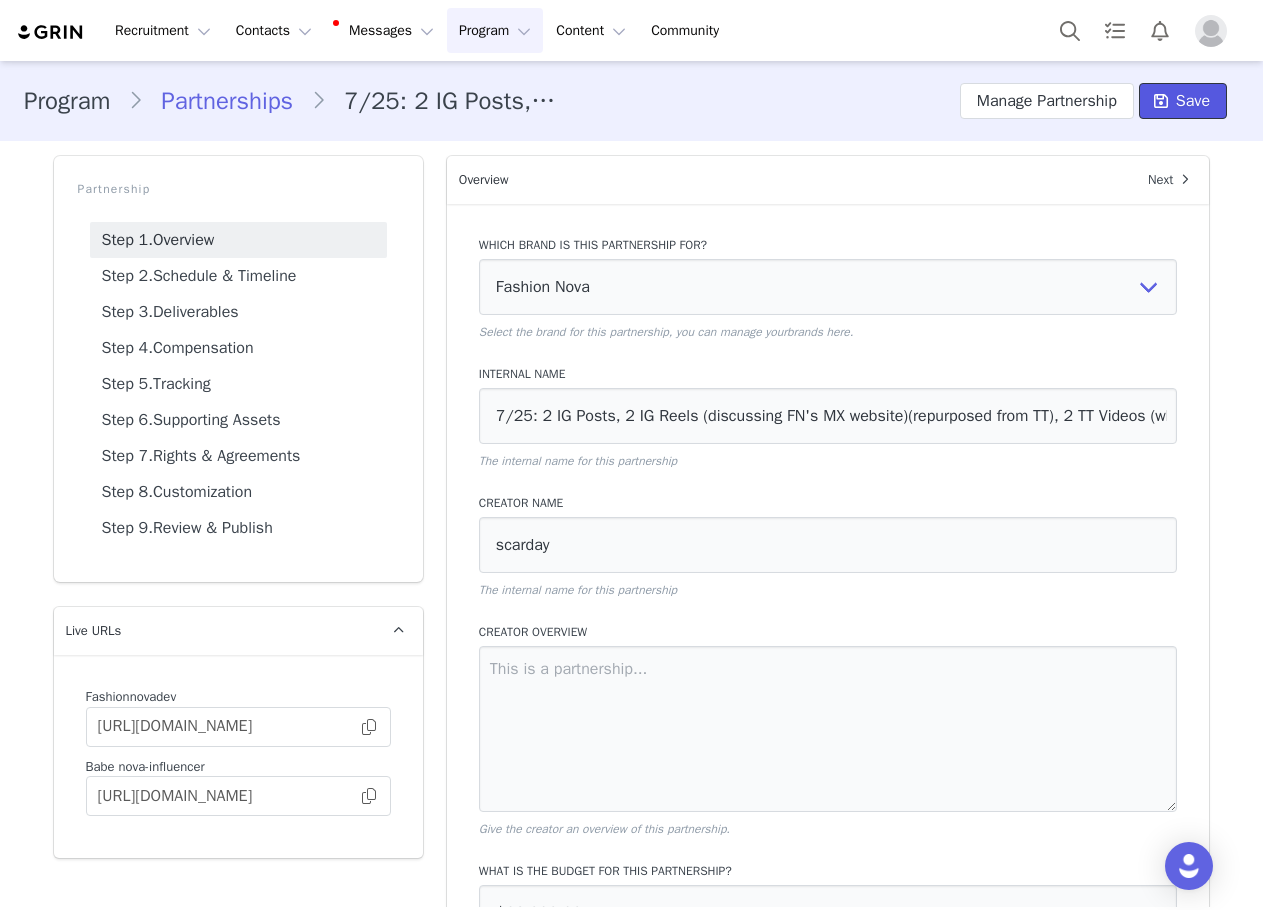 click at bounding box center [1161, 101] 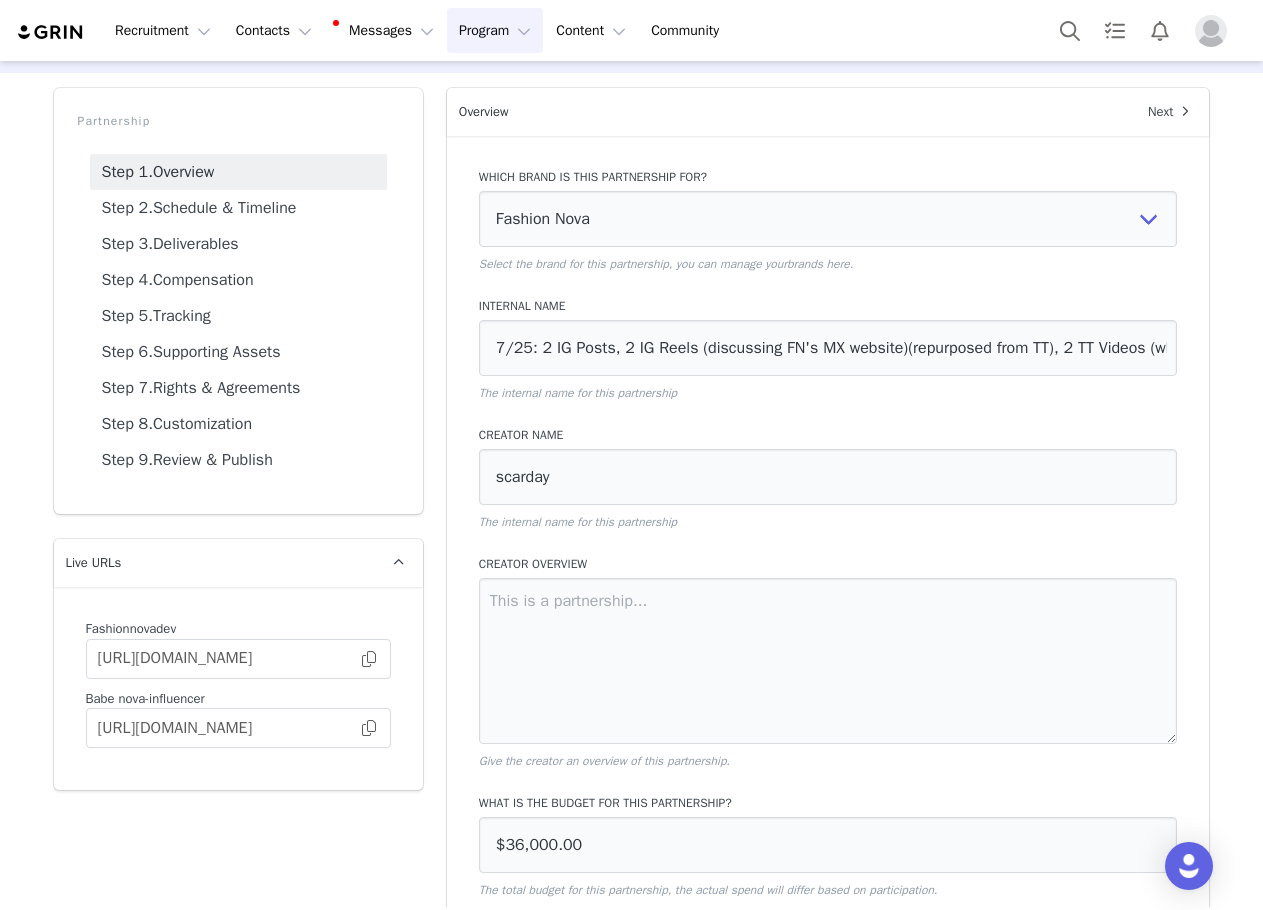 scroll, scrollTop: 168, scrollLeft: 0, axis: vertical 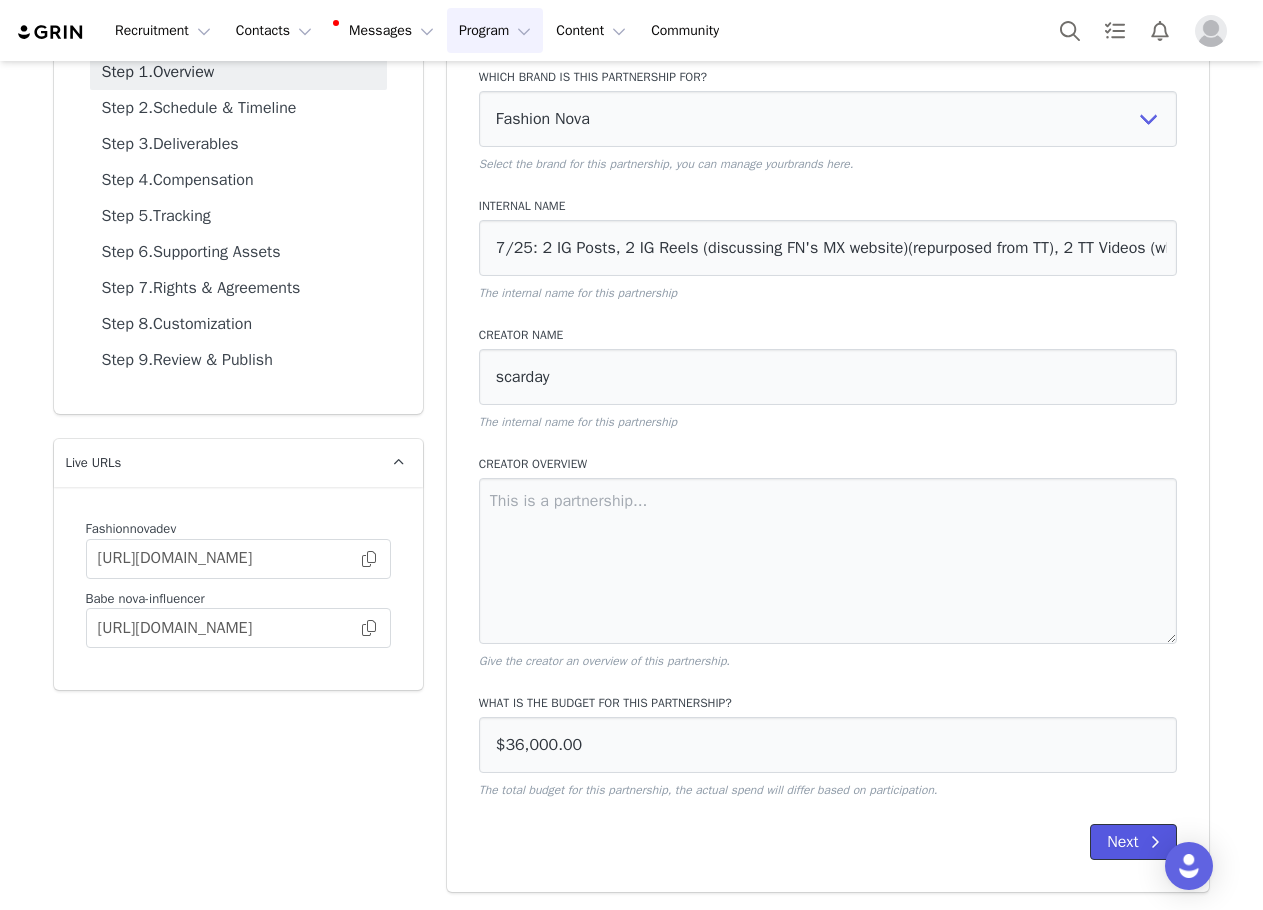 click on "Next" at bounding box center [1133, 842] 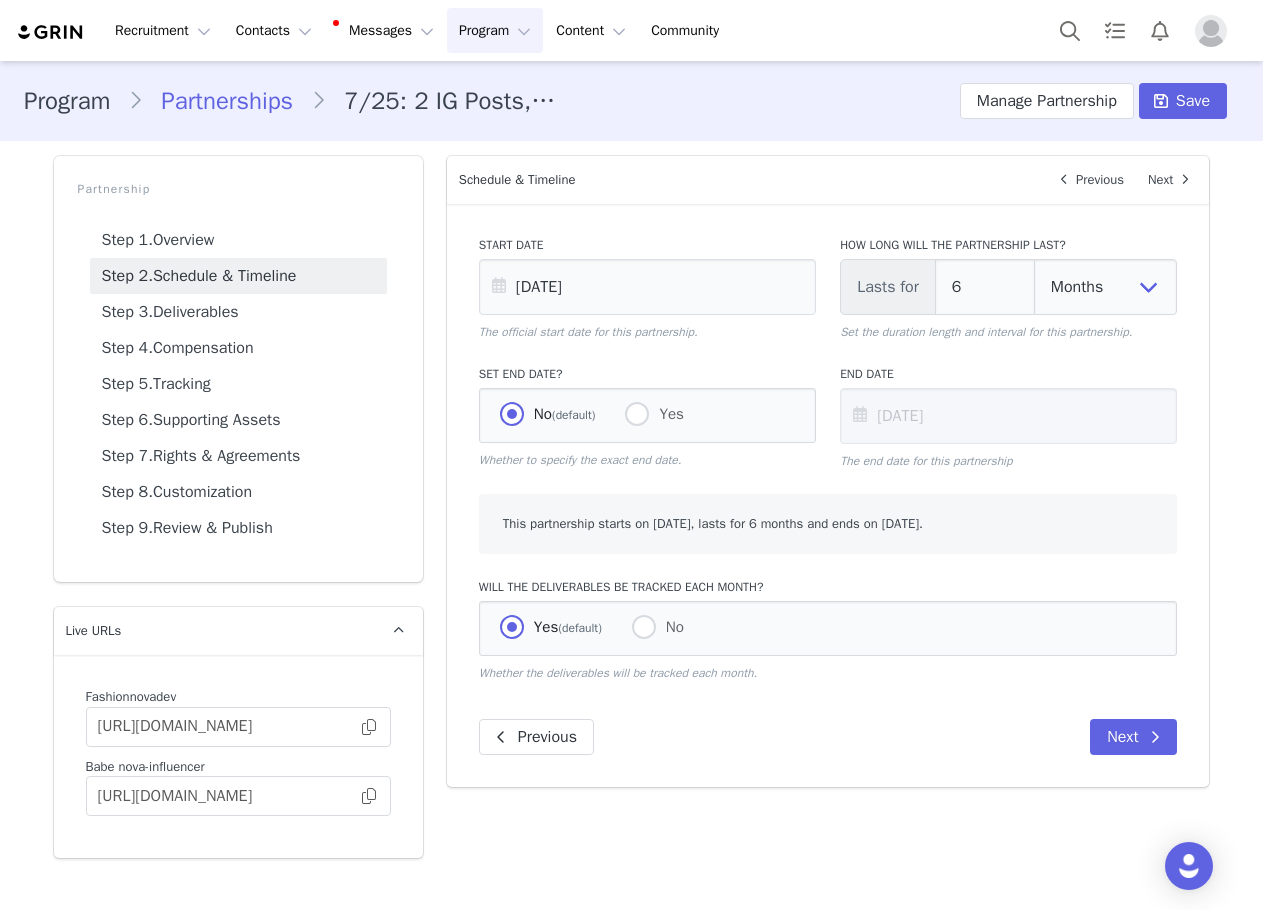 scroll, scrollTop: 0, scrollLeft: 0, axis: both 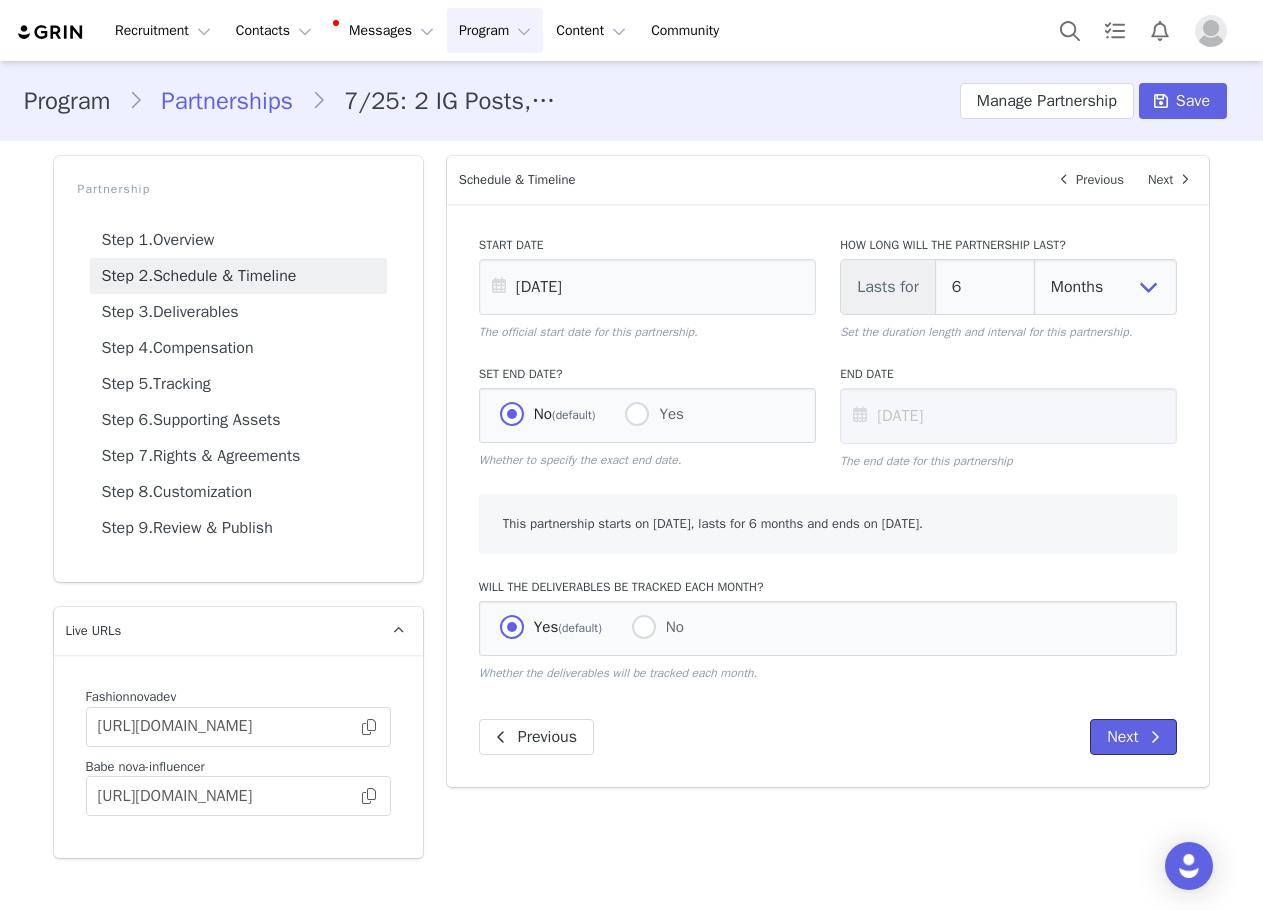 click on "Next" at bounding box center [1133, 737] 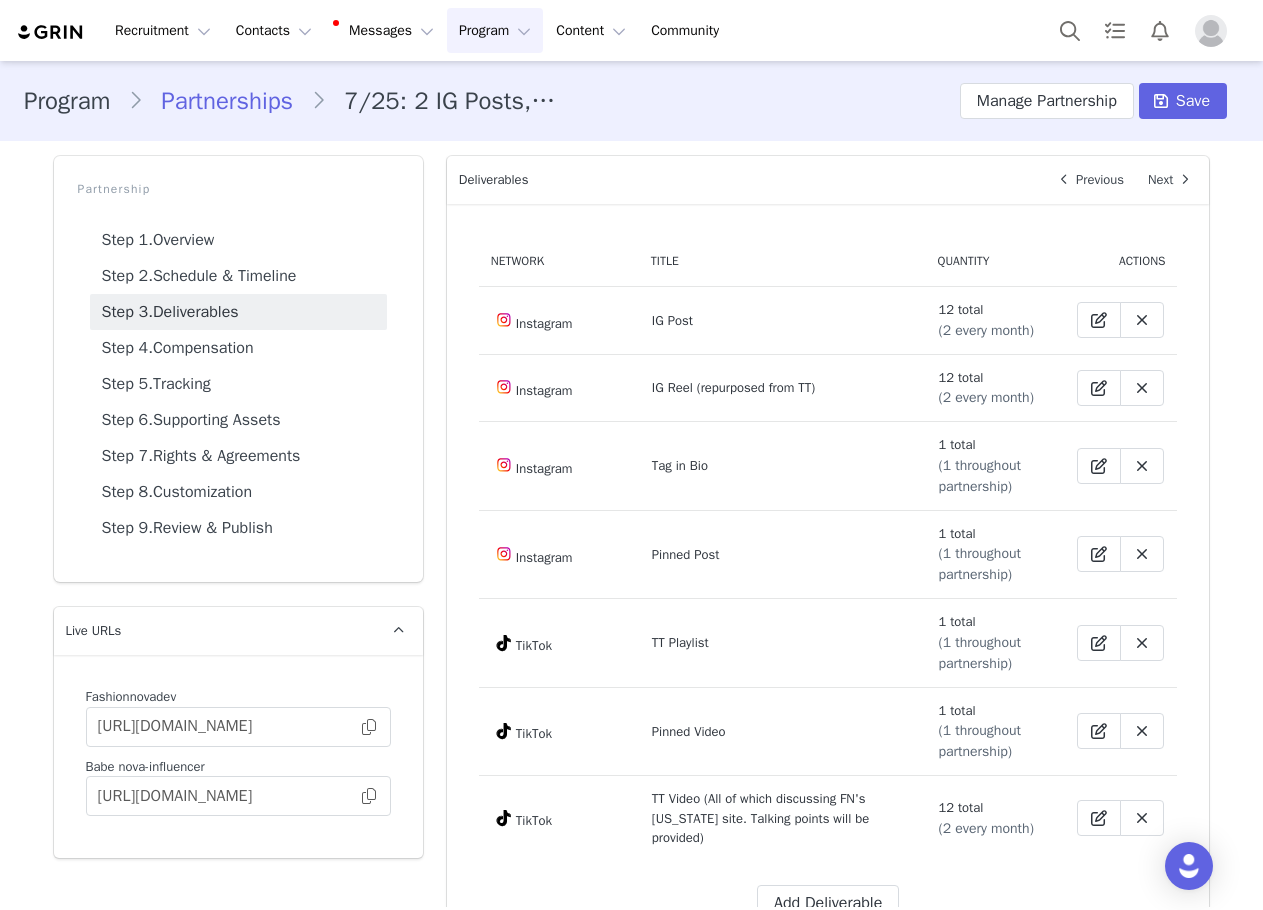 scroll, scrollTop: 104, scrollLeft: 0, axis: vertical 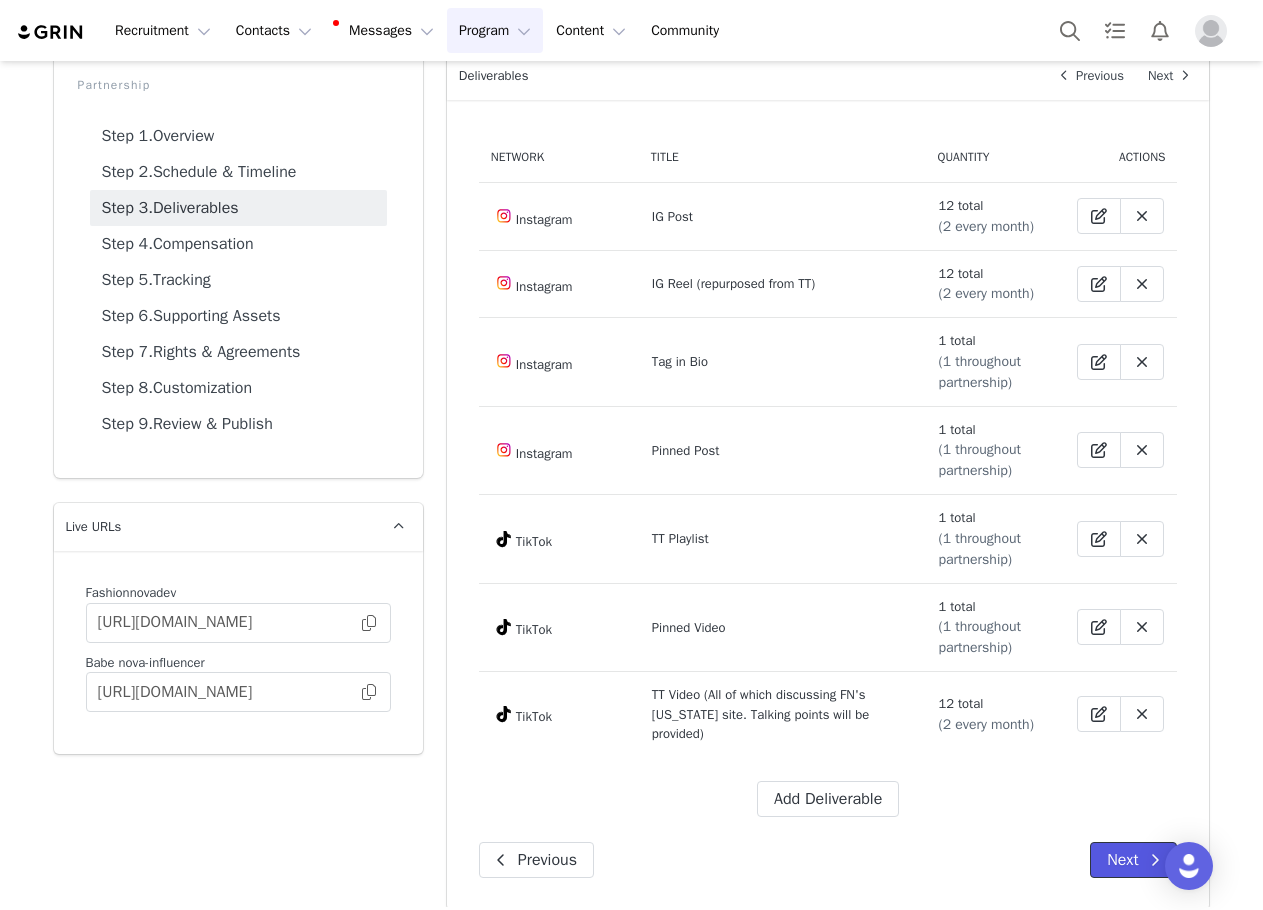 click on "Next" at bounding box center (1133, 860) 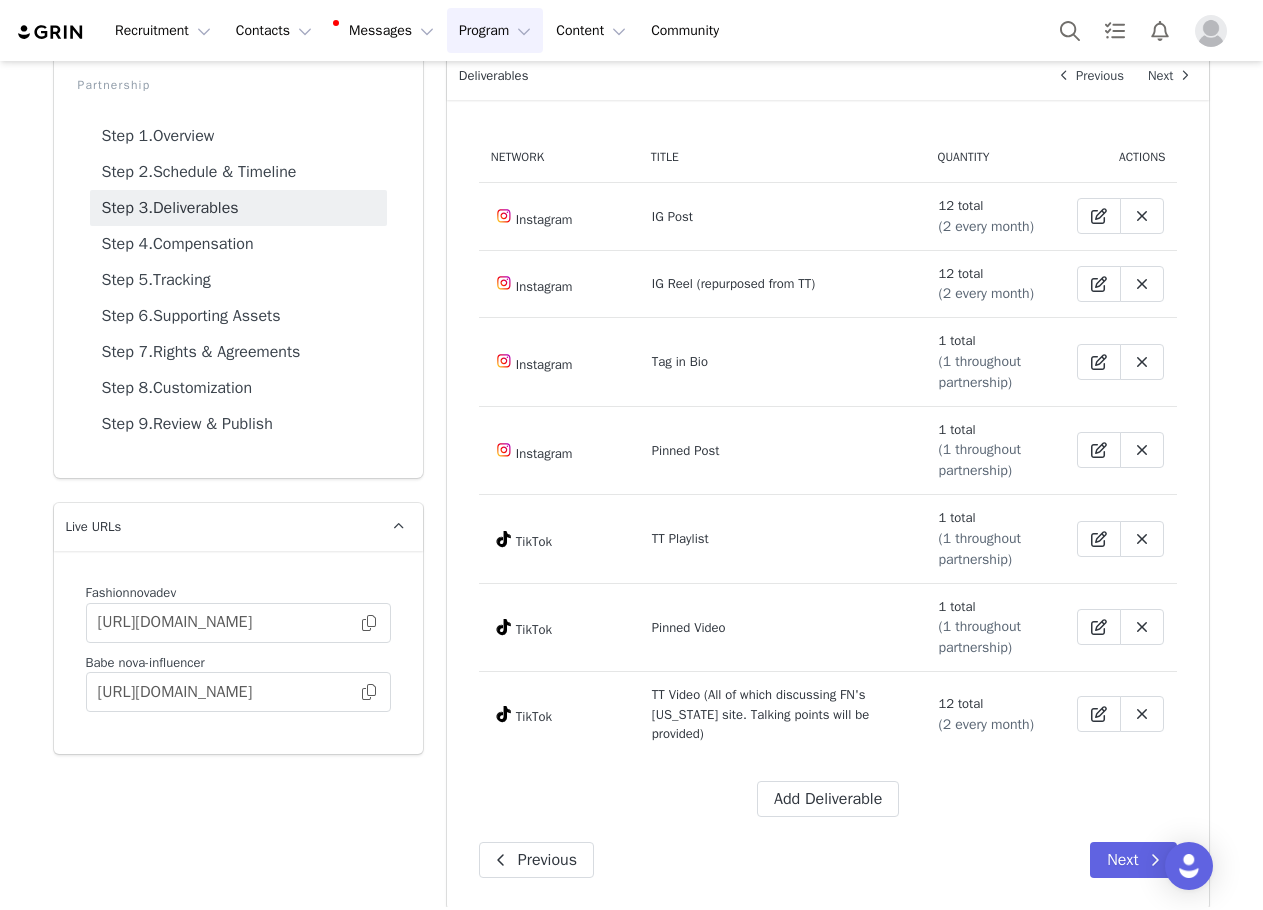 scroll, scrollTop: 0, scrollLeft: 0, axis: both 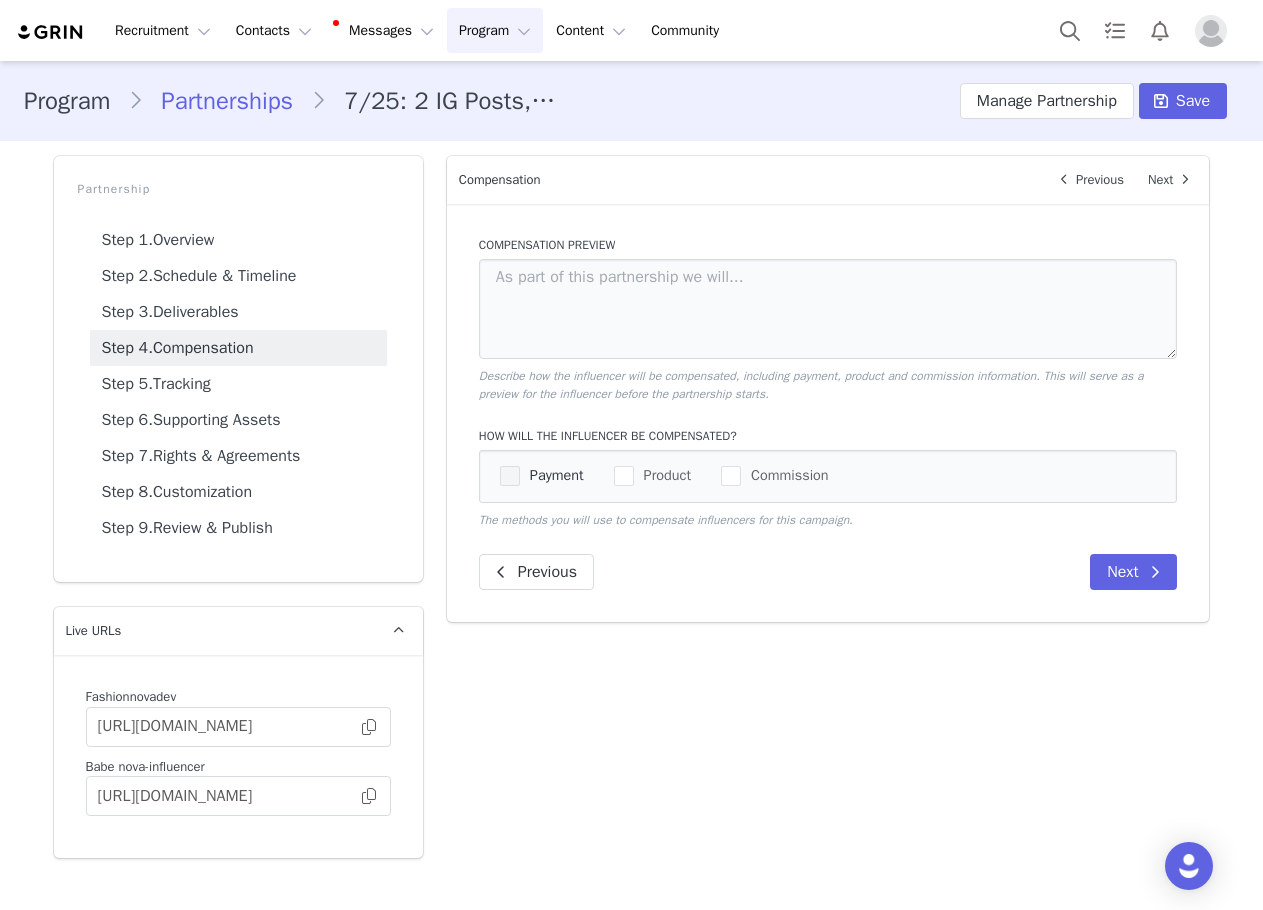 click on "Payment" at bounding box center (552, 475) 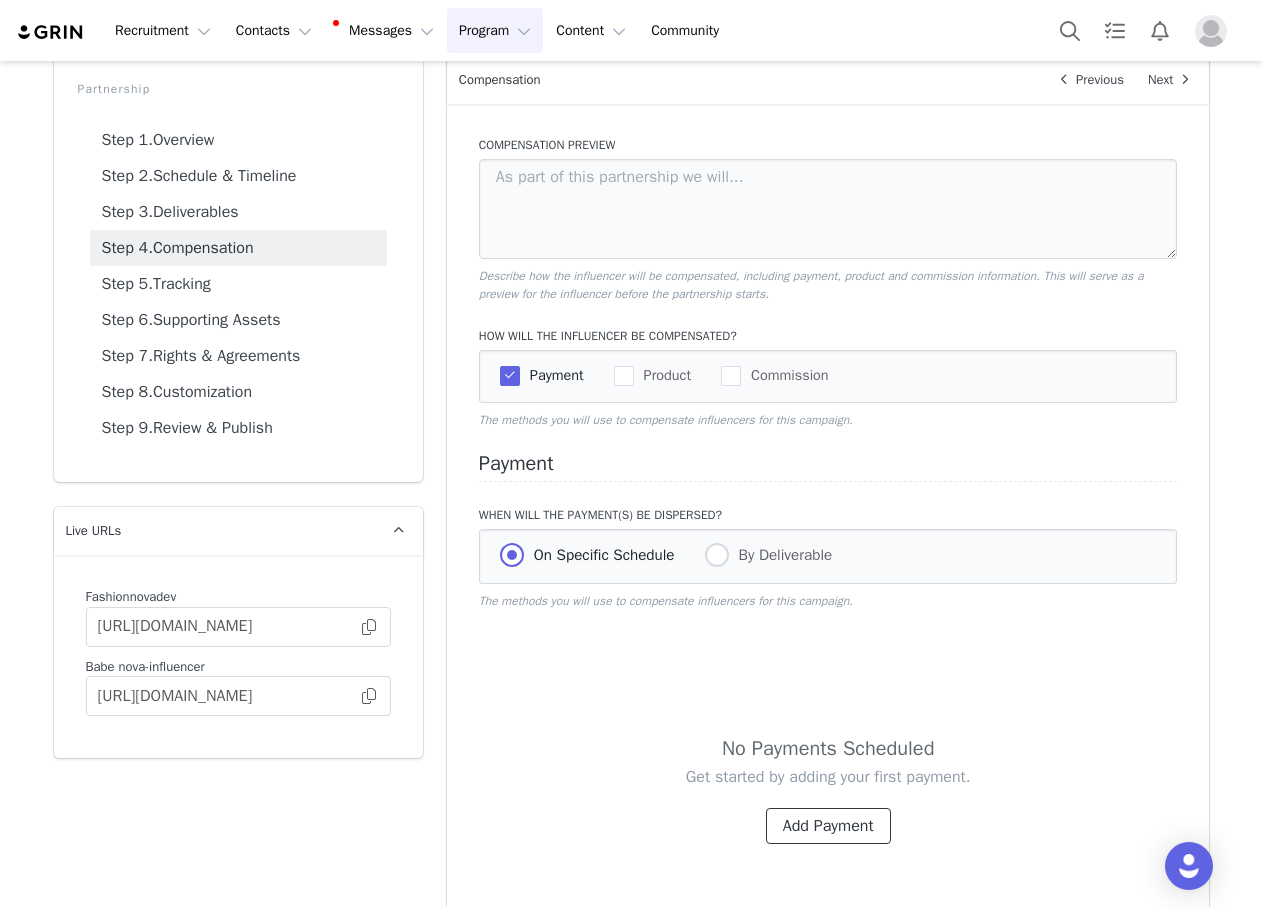 click on "Add Payment" at bounding box center [828, 826] 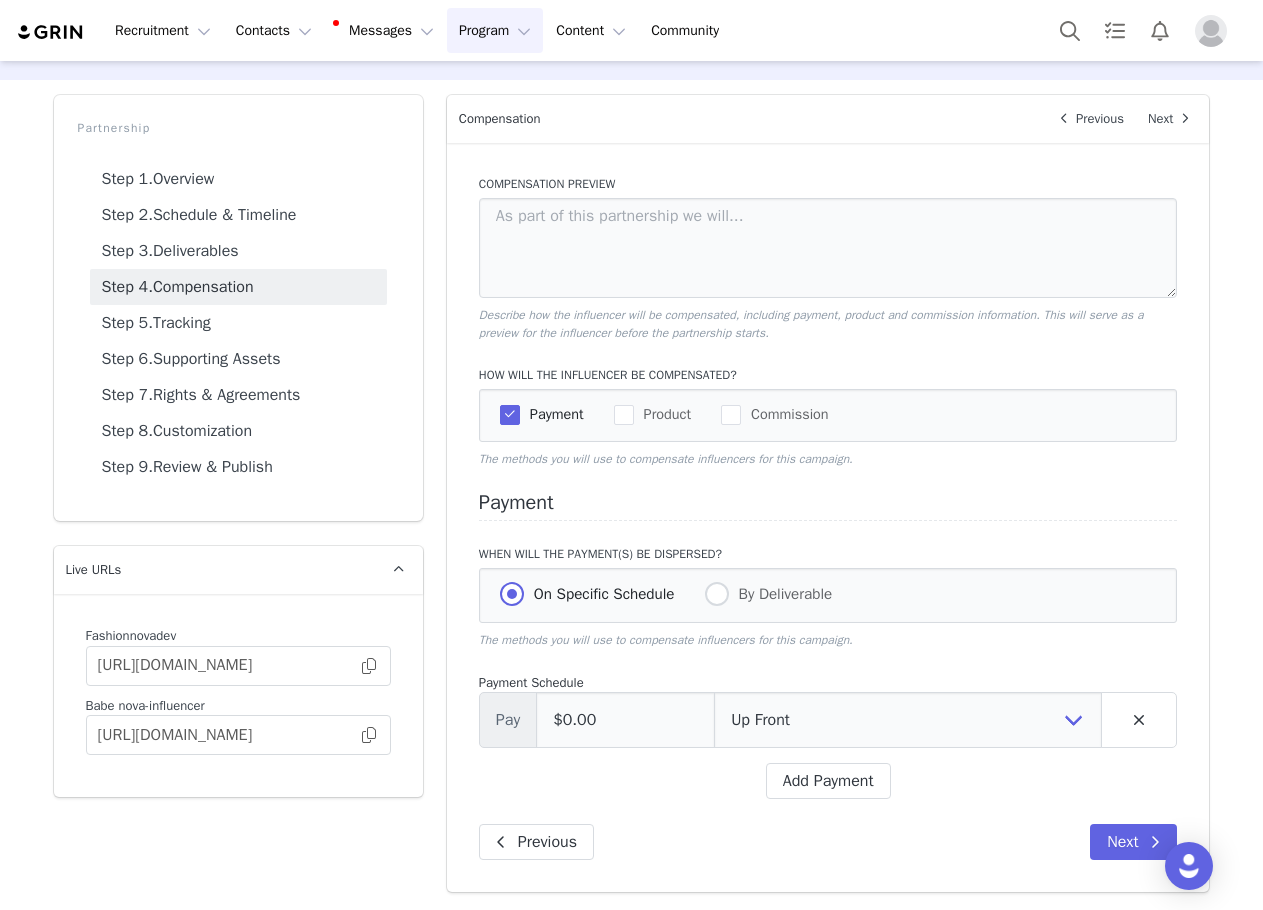 scroll, scrollTop: 61, scrollLeft: 0, axis: vertical 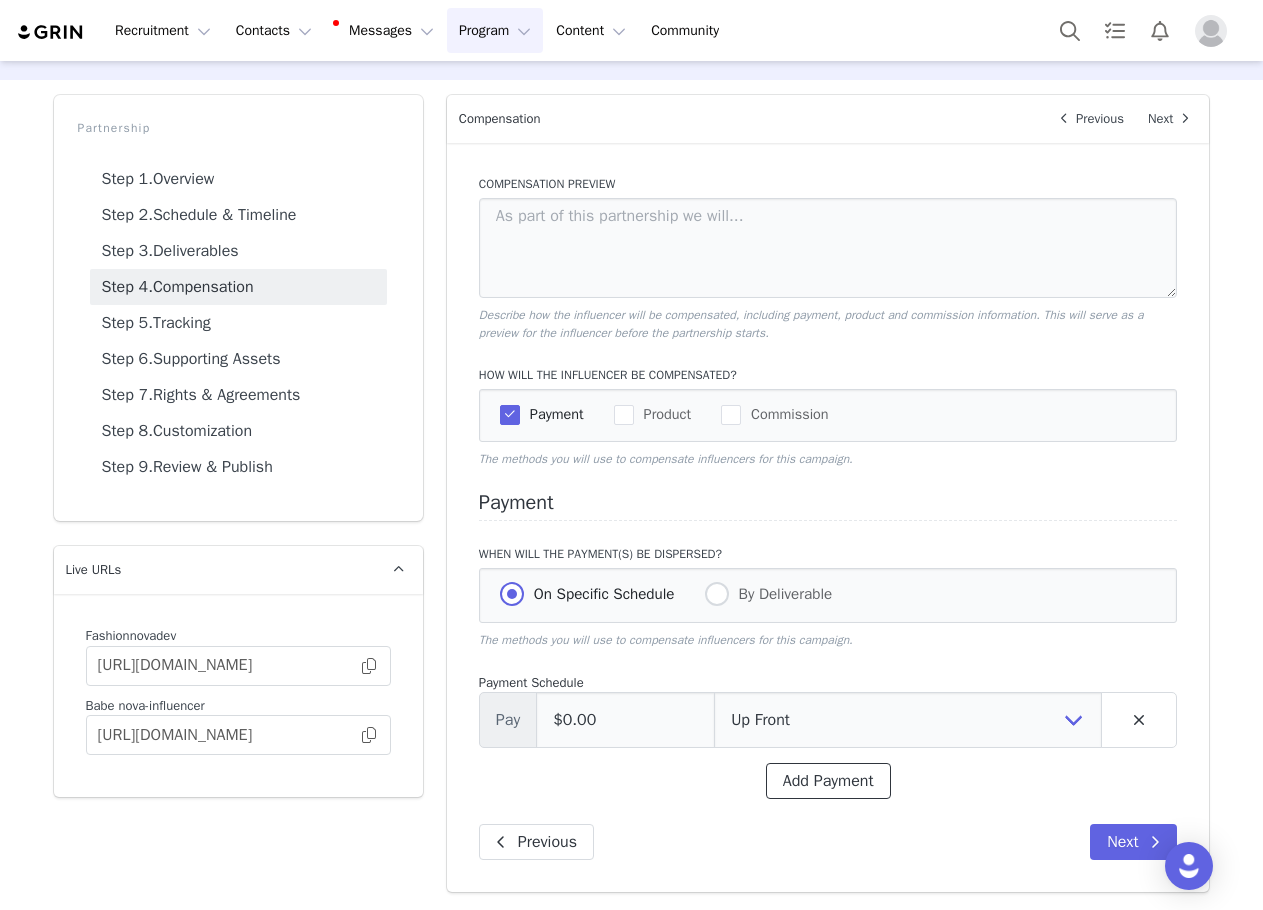 click on "Add Payment" at bounding box center [828, 781] 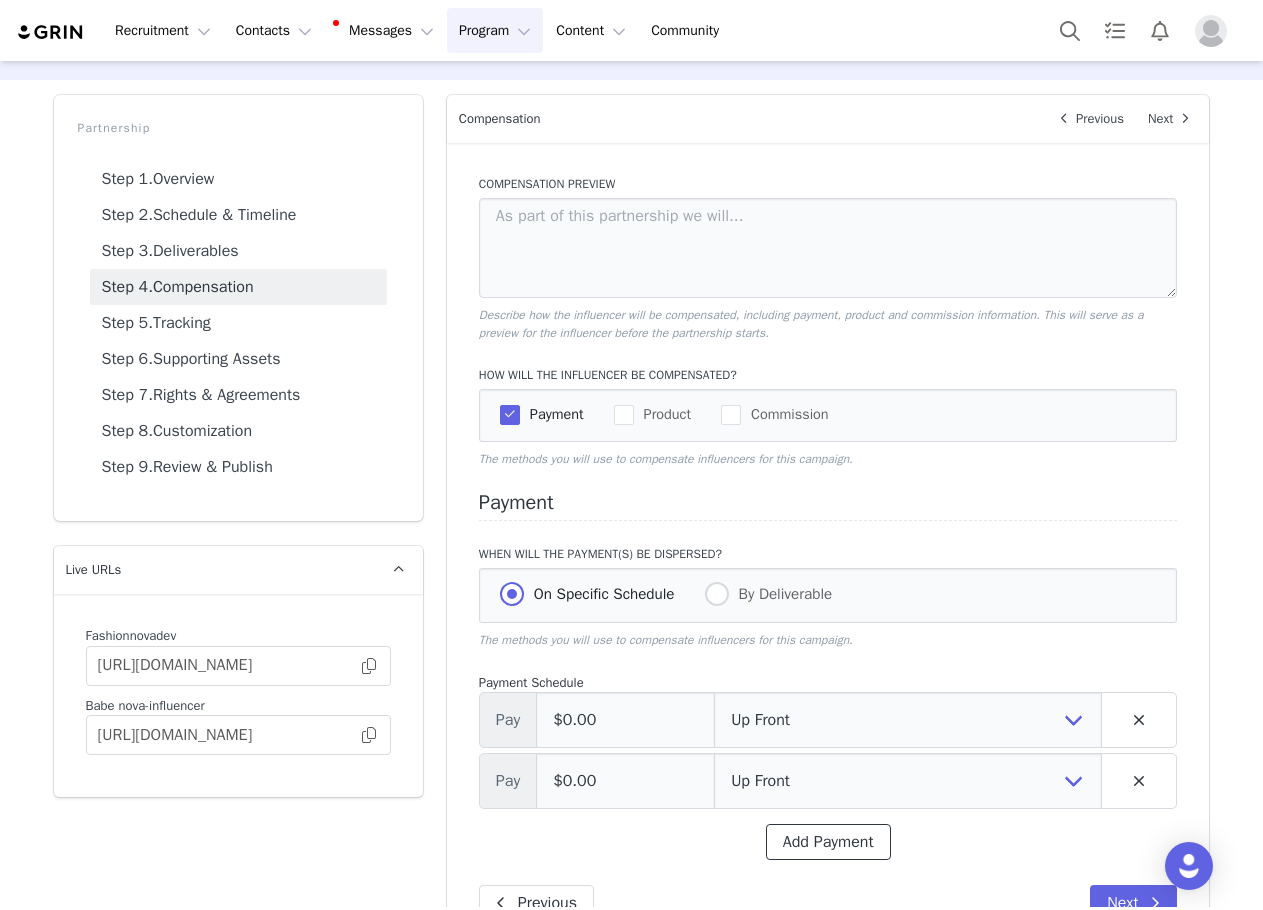 click on "Add Payment" at bounding box center [828, 842] 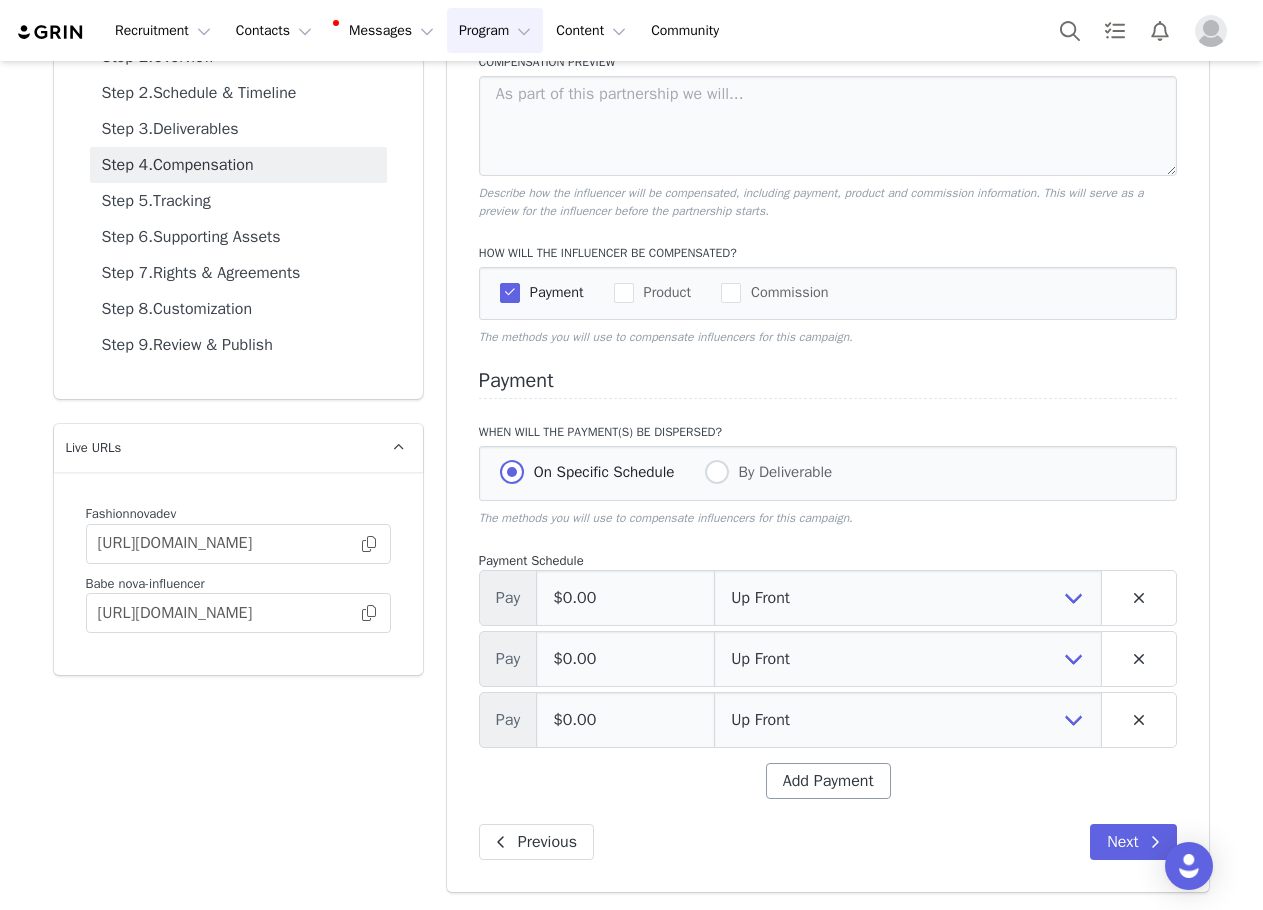 drag, startPoint x: 828, startPoint y: 751, endPoint x: 831, endPoint y: 771, distance: 20.22375 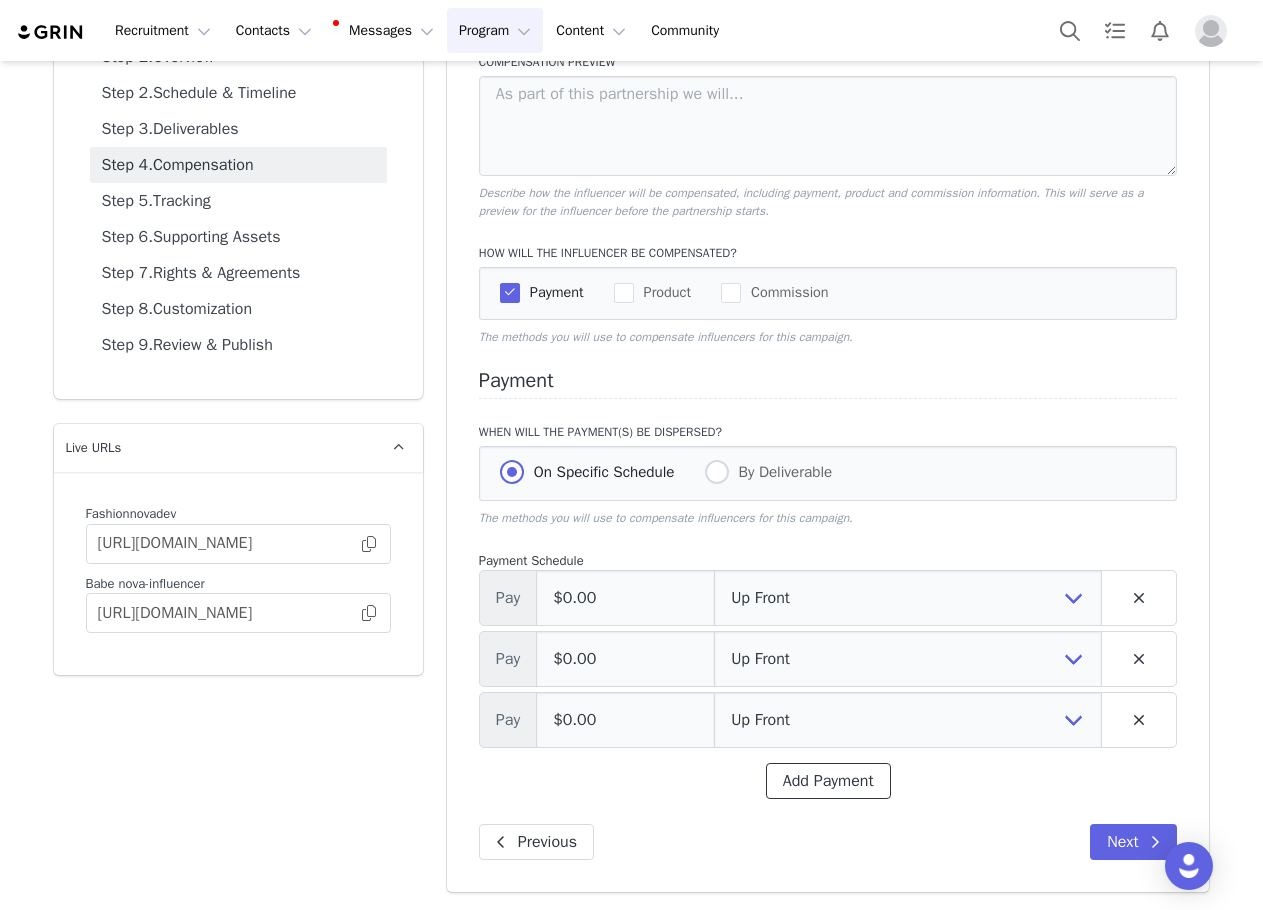 click on "Add Payment" at bounding box center (828, 781) 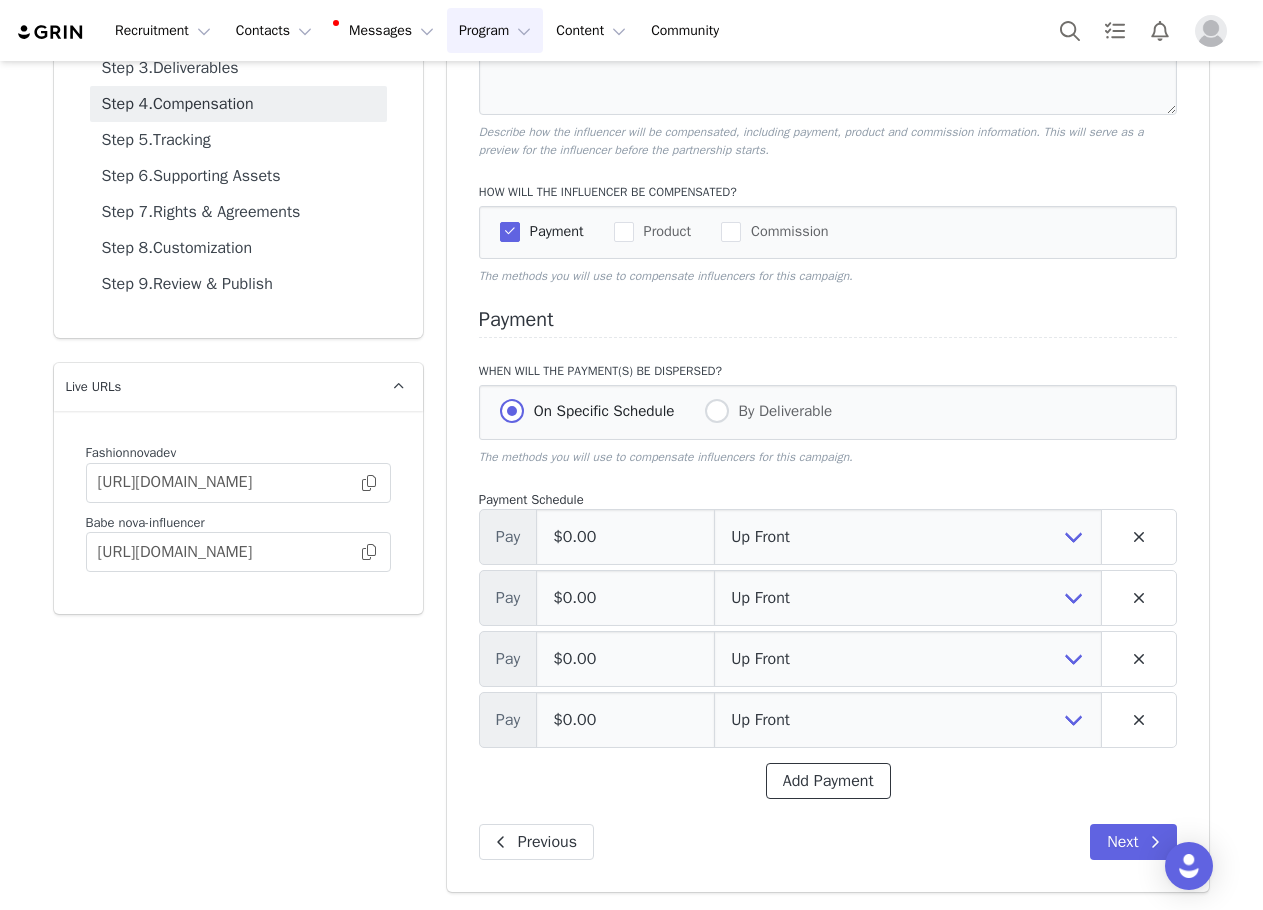 click on "Add Payment" at bounding box center [828, 781] 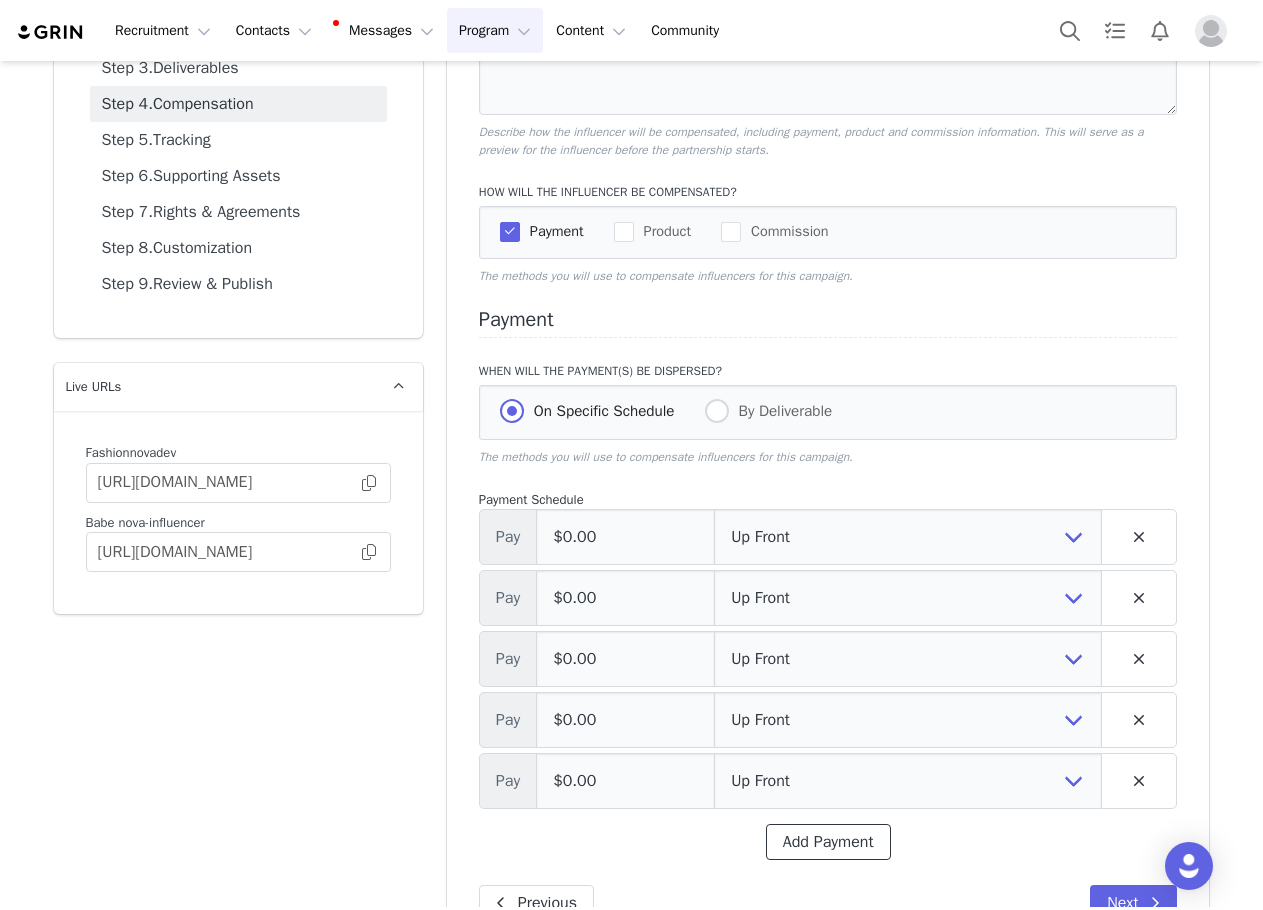 scroll, scrollTop: 305, scrollLeft: 0, axis: vertical 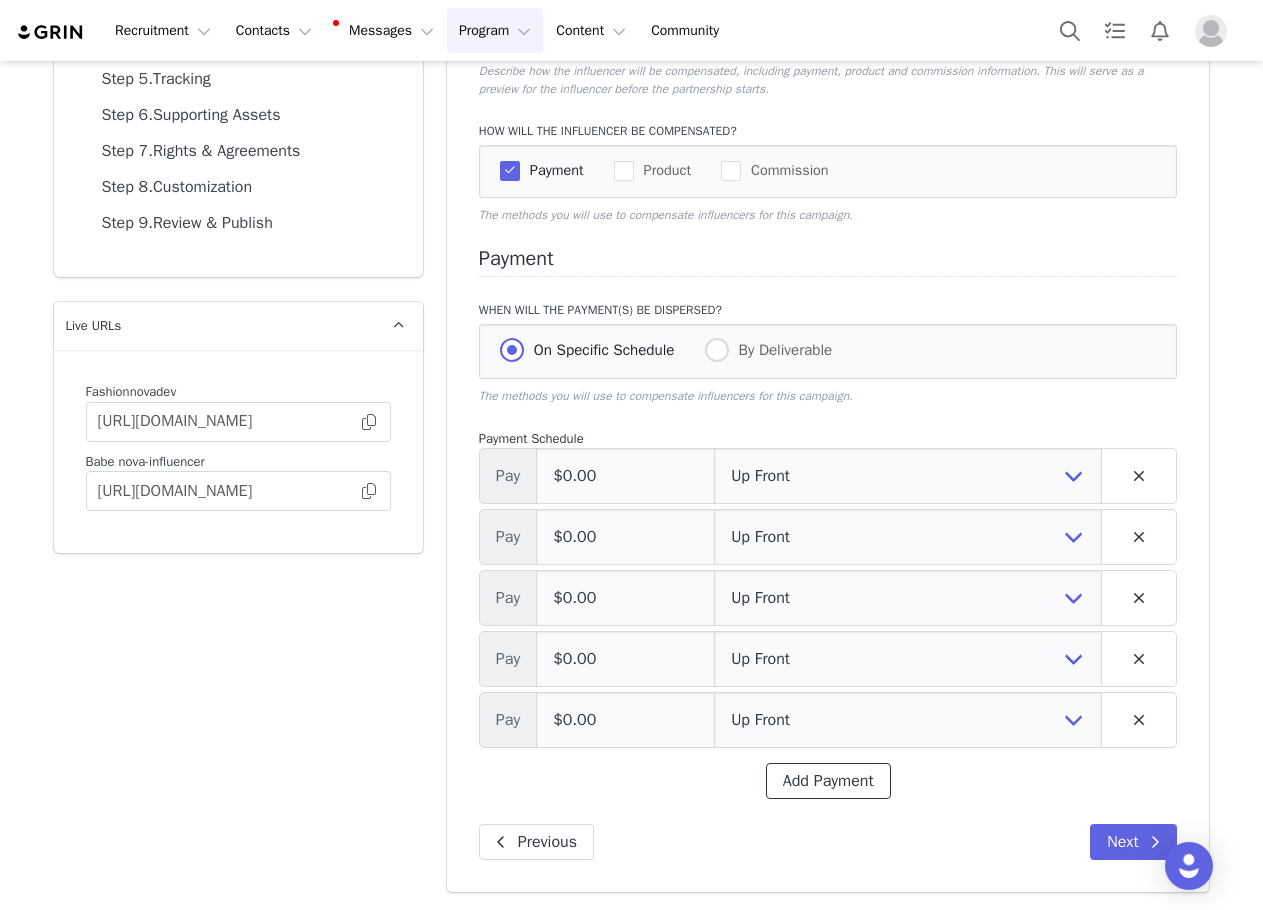 click on "Add Payment" at bounding box center [828, 781] 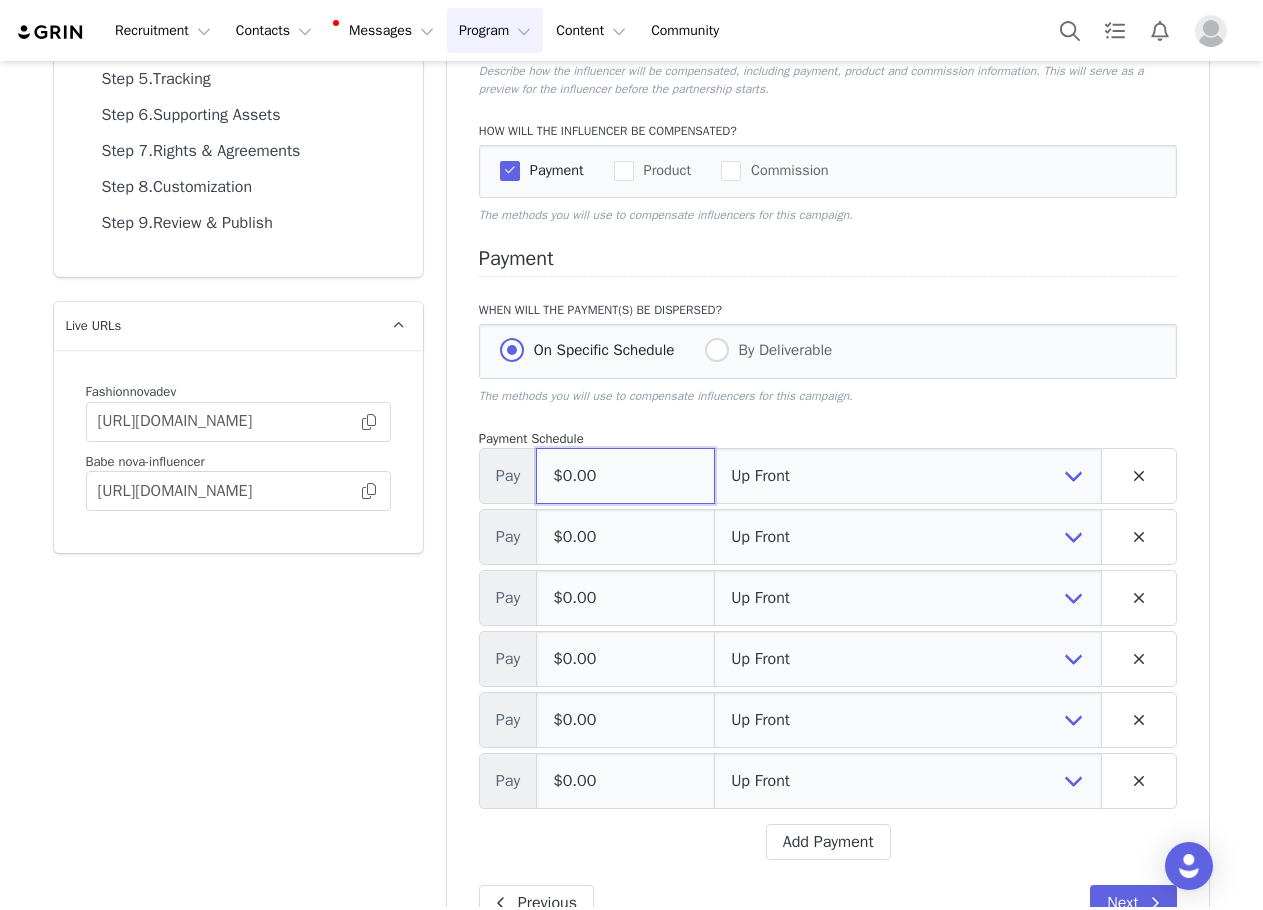 click on "$0.00" at bounding box center [625, 476] 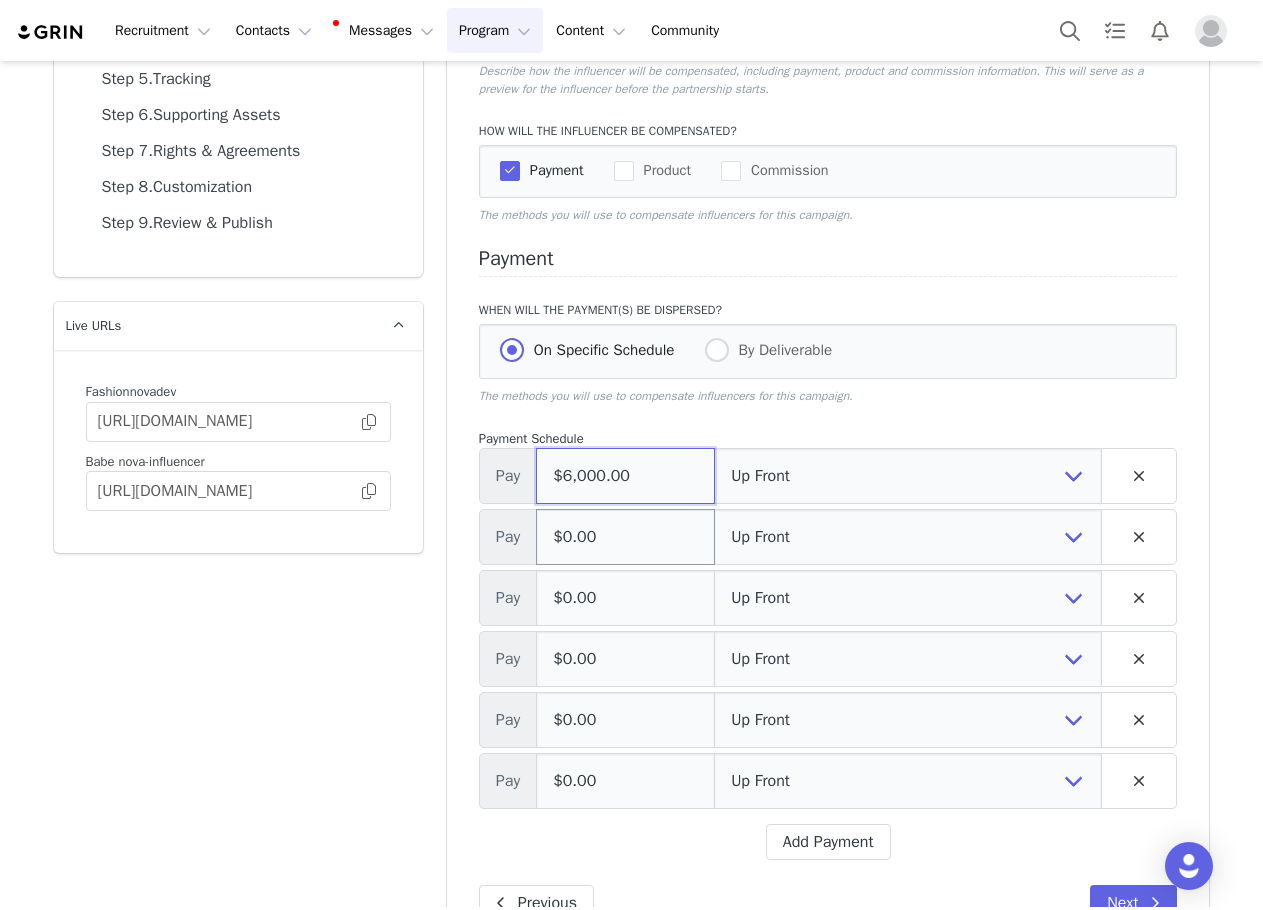 type on "$6,000.00" 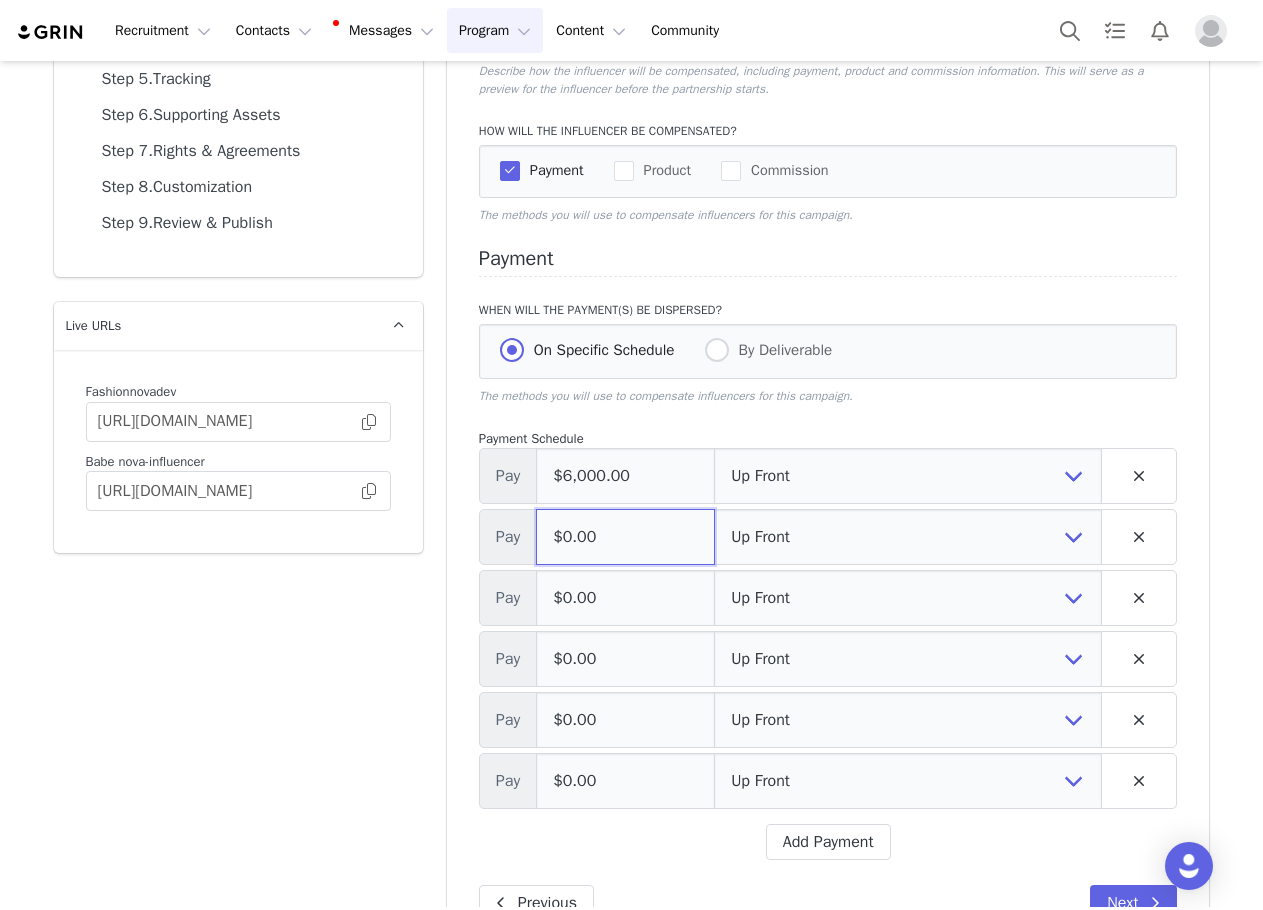 click on "$0.00" at bounding box center [625, 537] 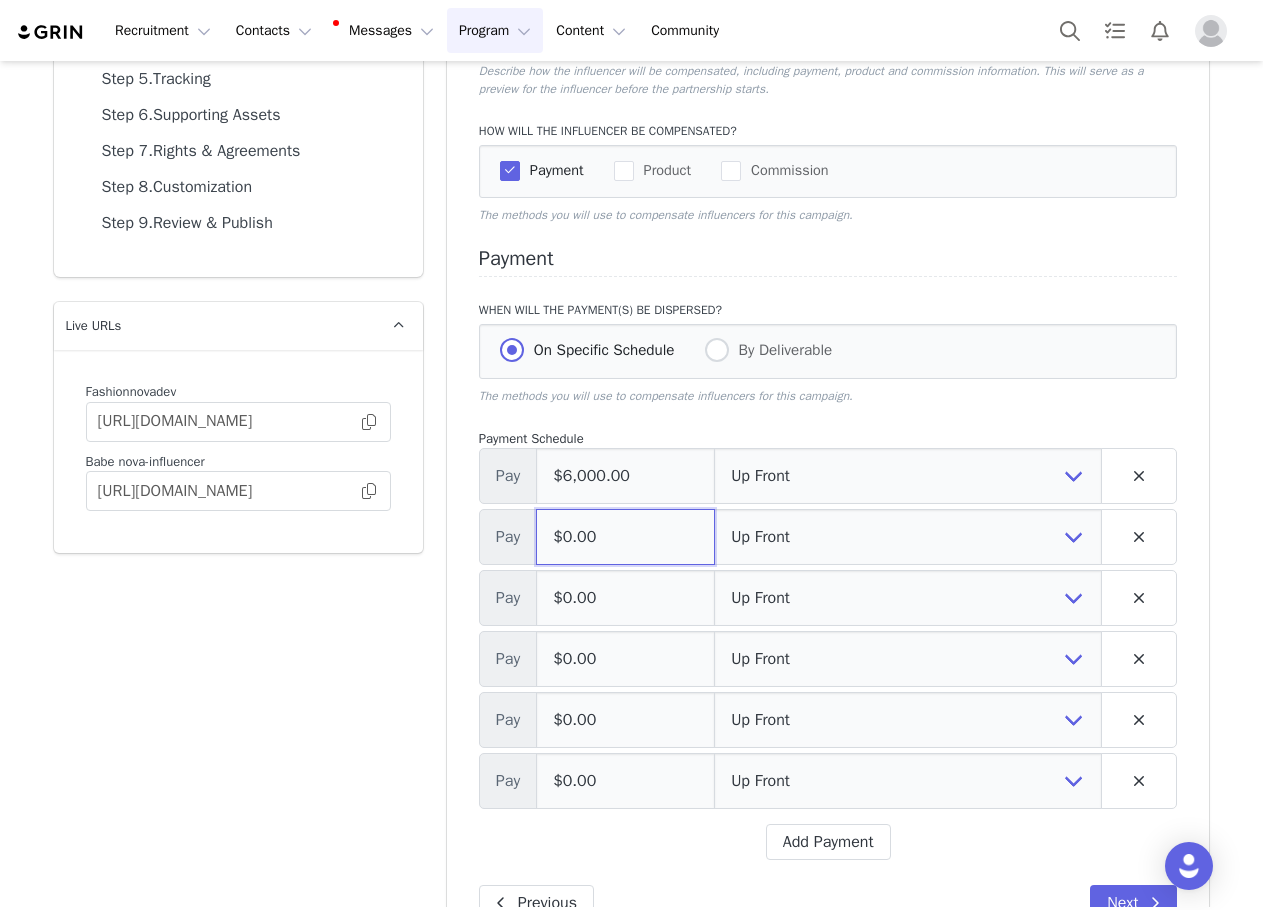 paste on "6,00" 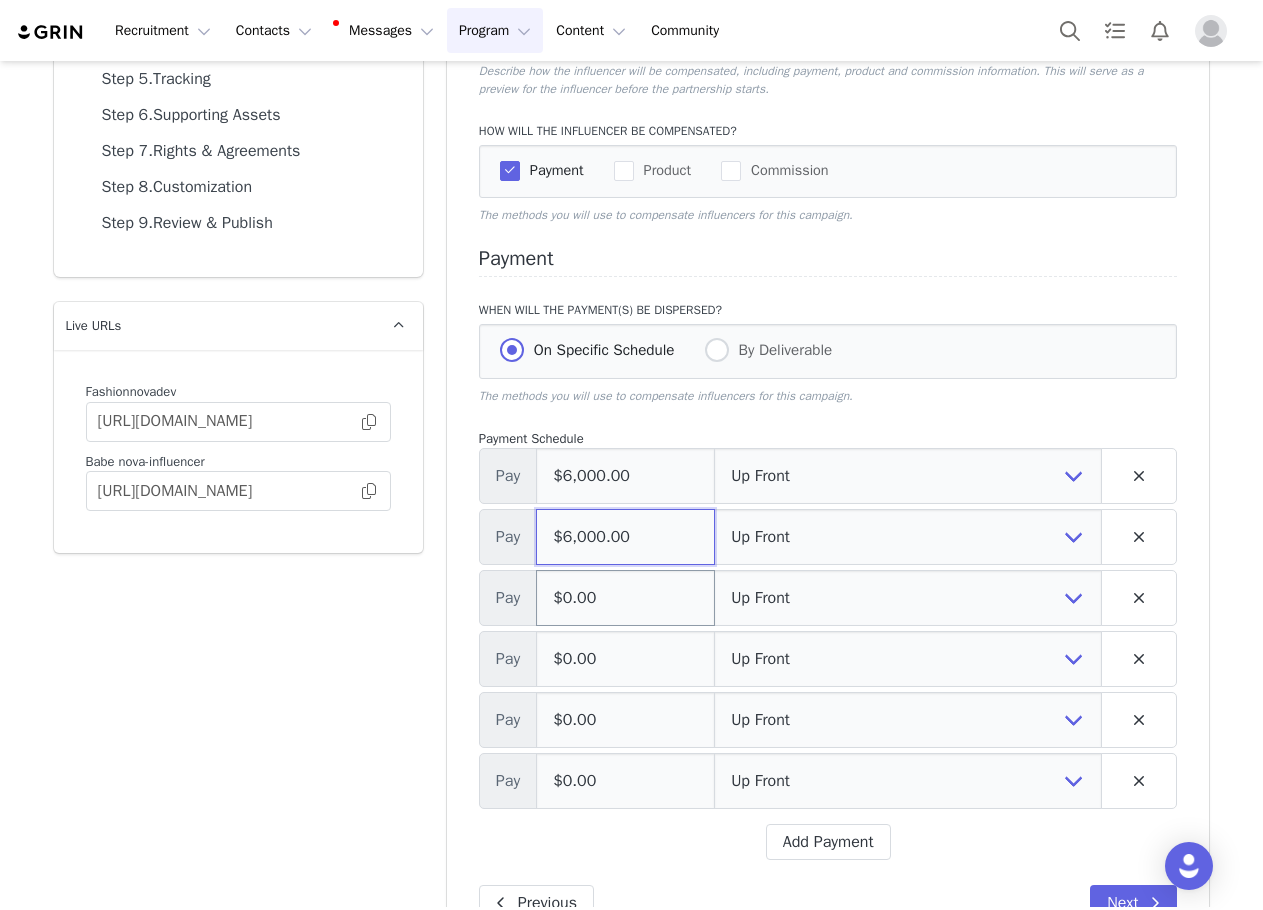 type on "$6,000.00" 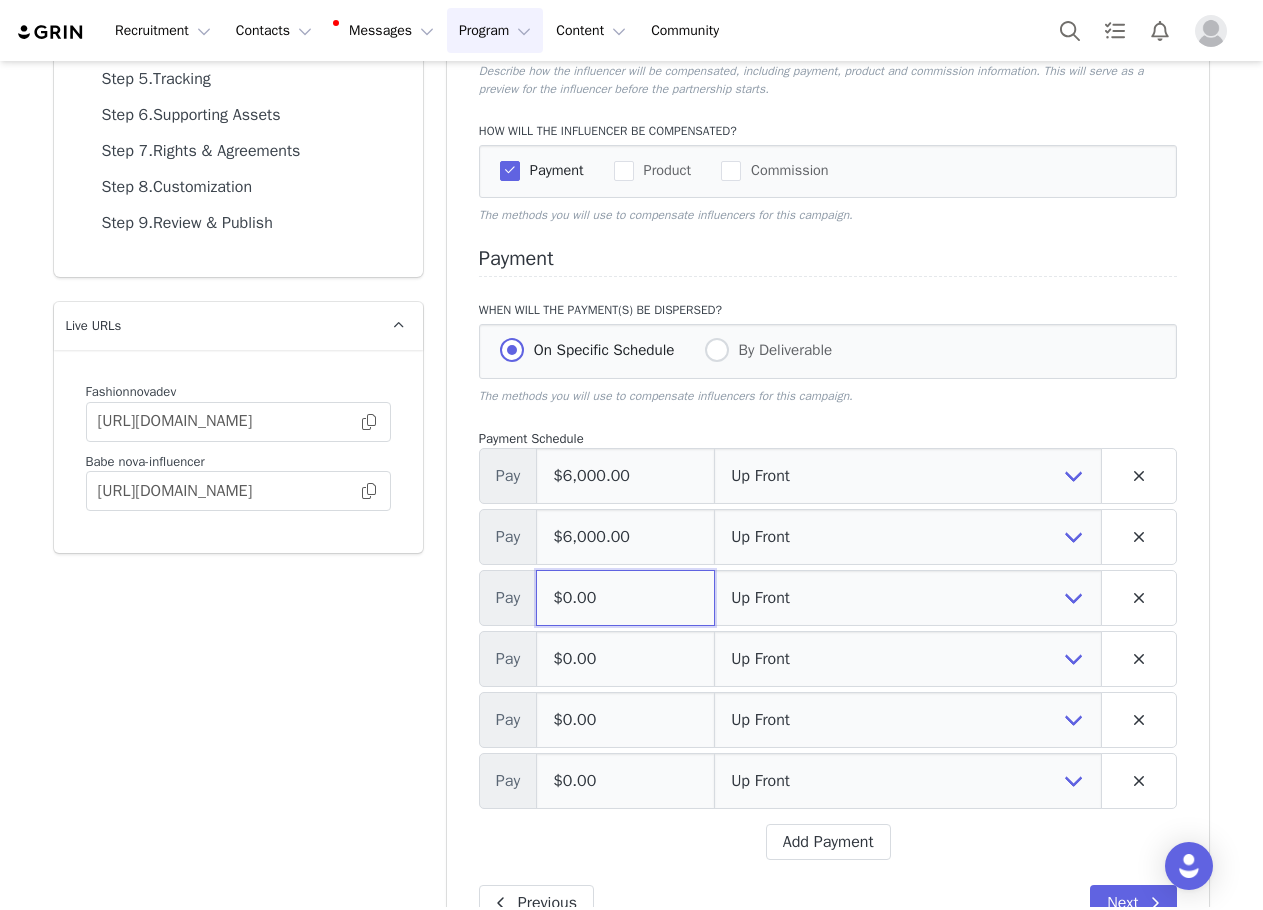 click on "$0.00" at bounding box center (625, 598) 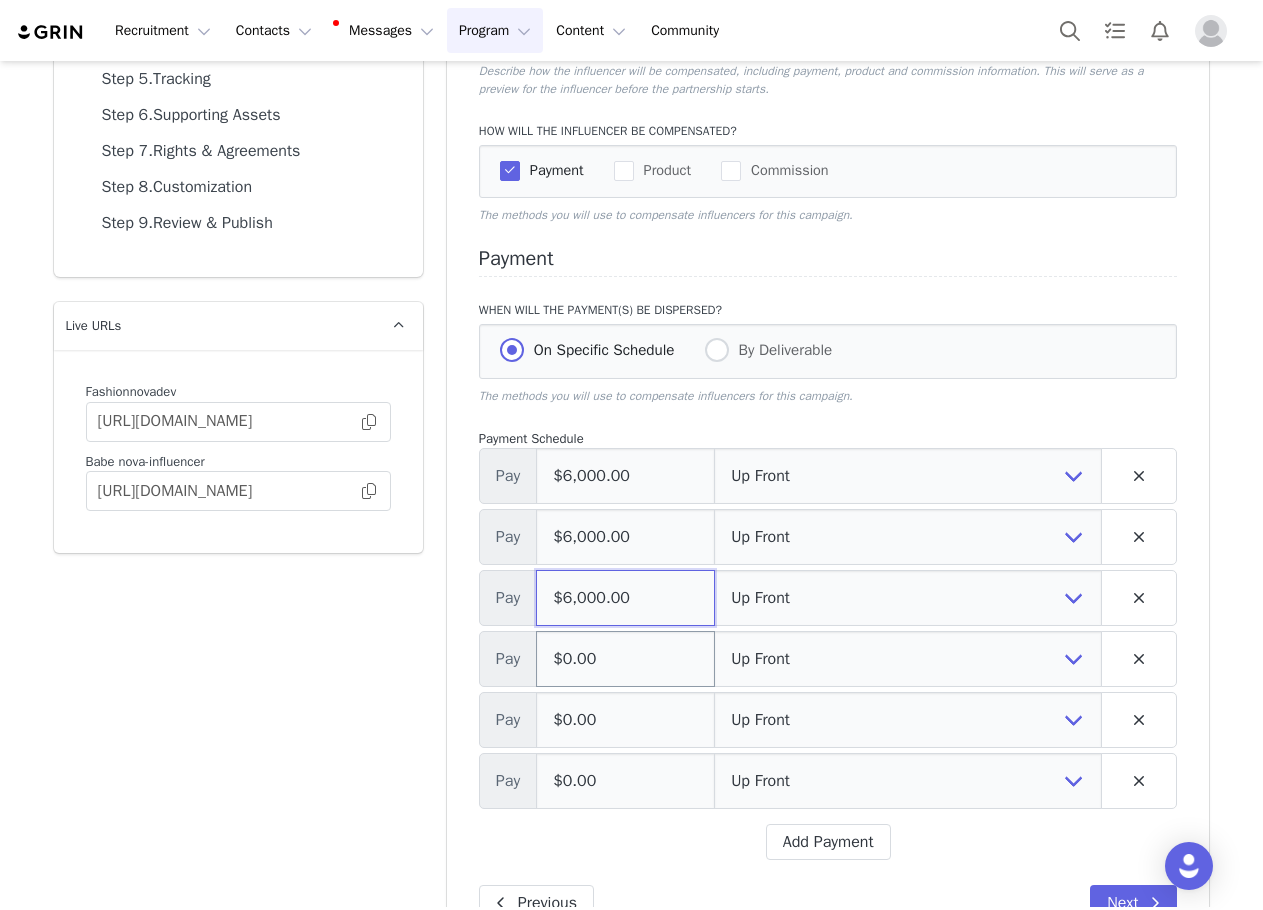 type on "$6,000.00" 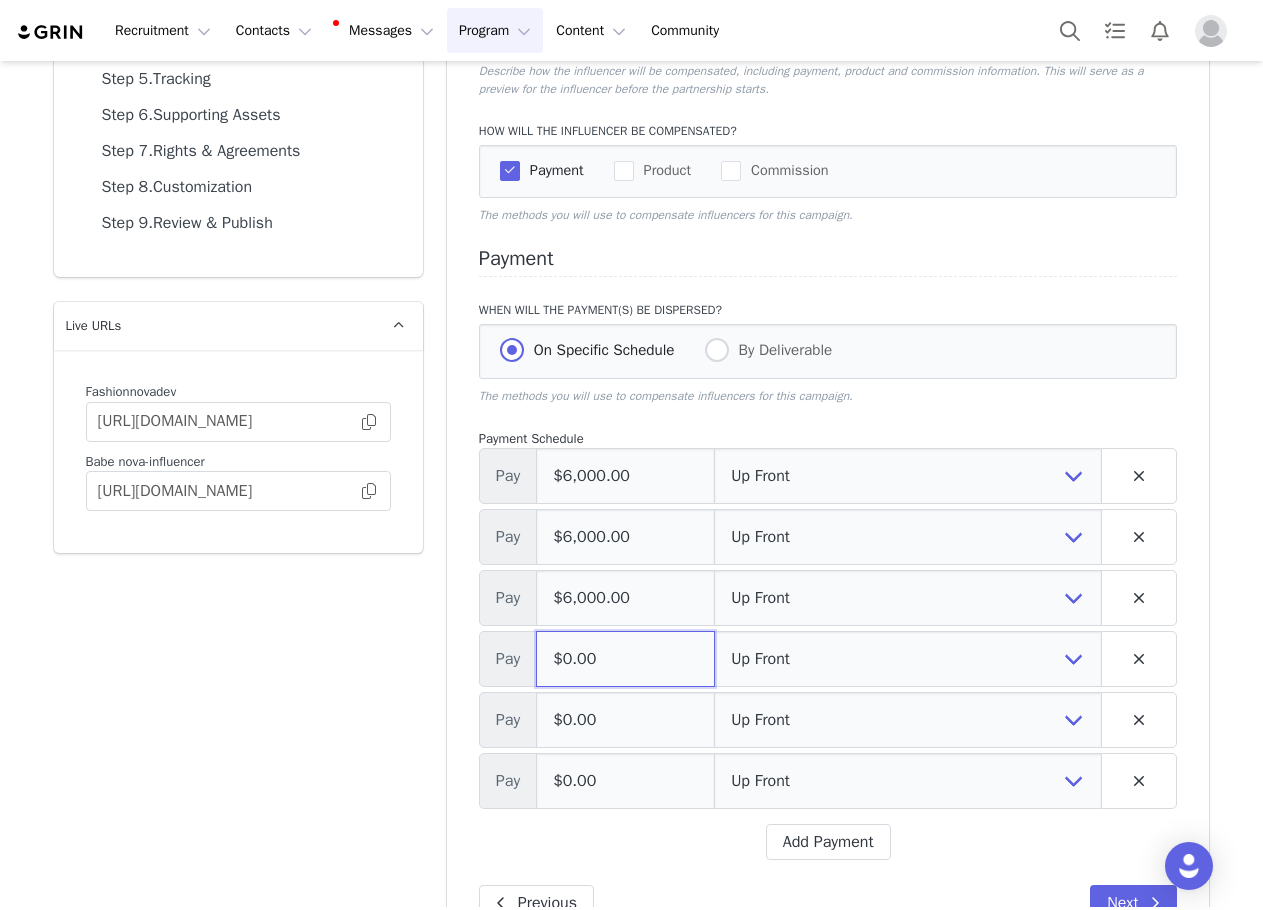 click on "$0.00" at bounding box center (625, 659) 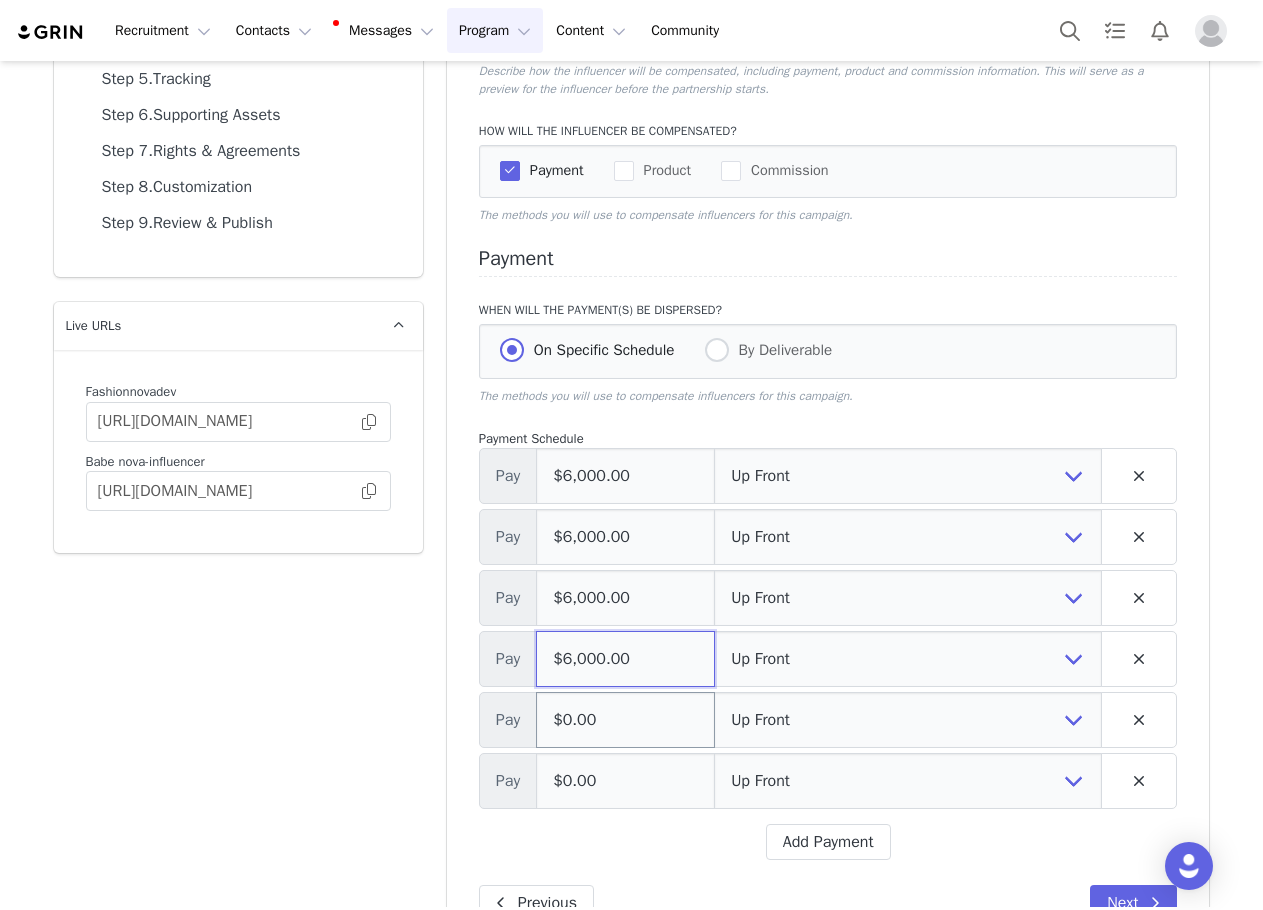 type on "$6,000.00" 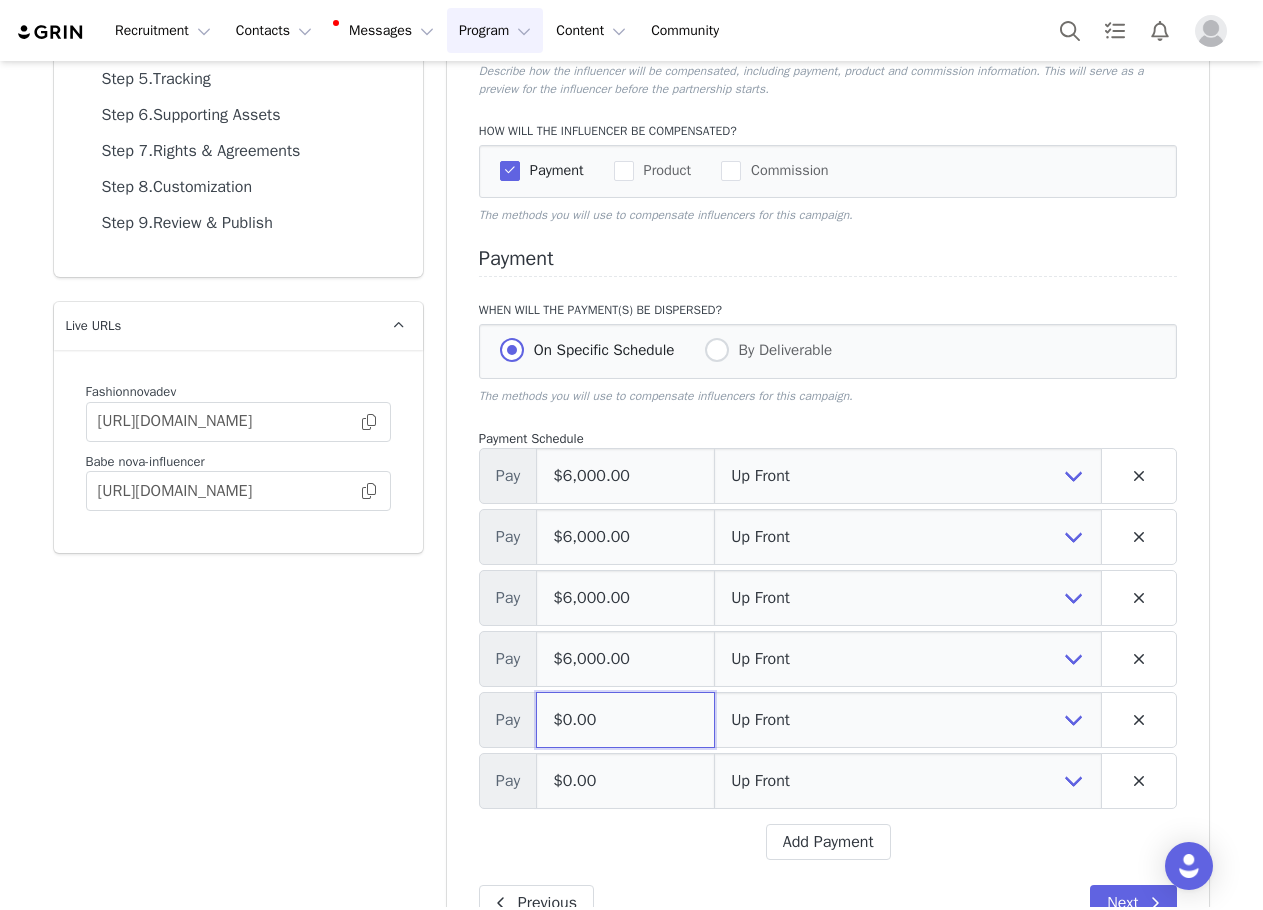 click on "$0.00" at bounding box center (625, 720) 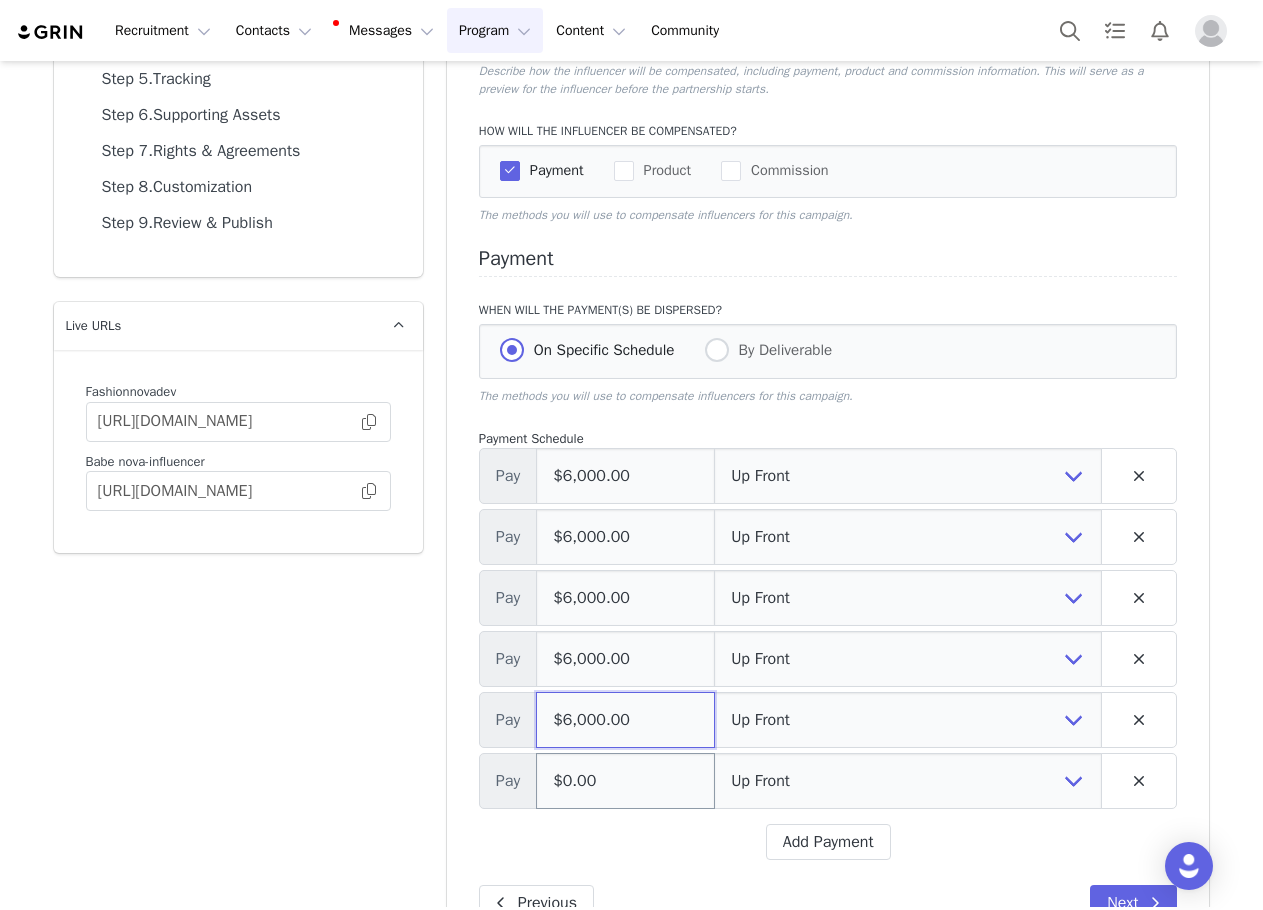 type on "$6,000.00" 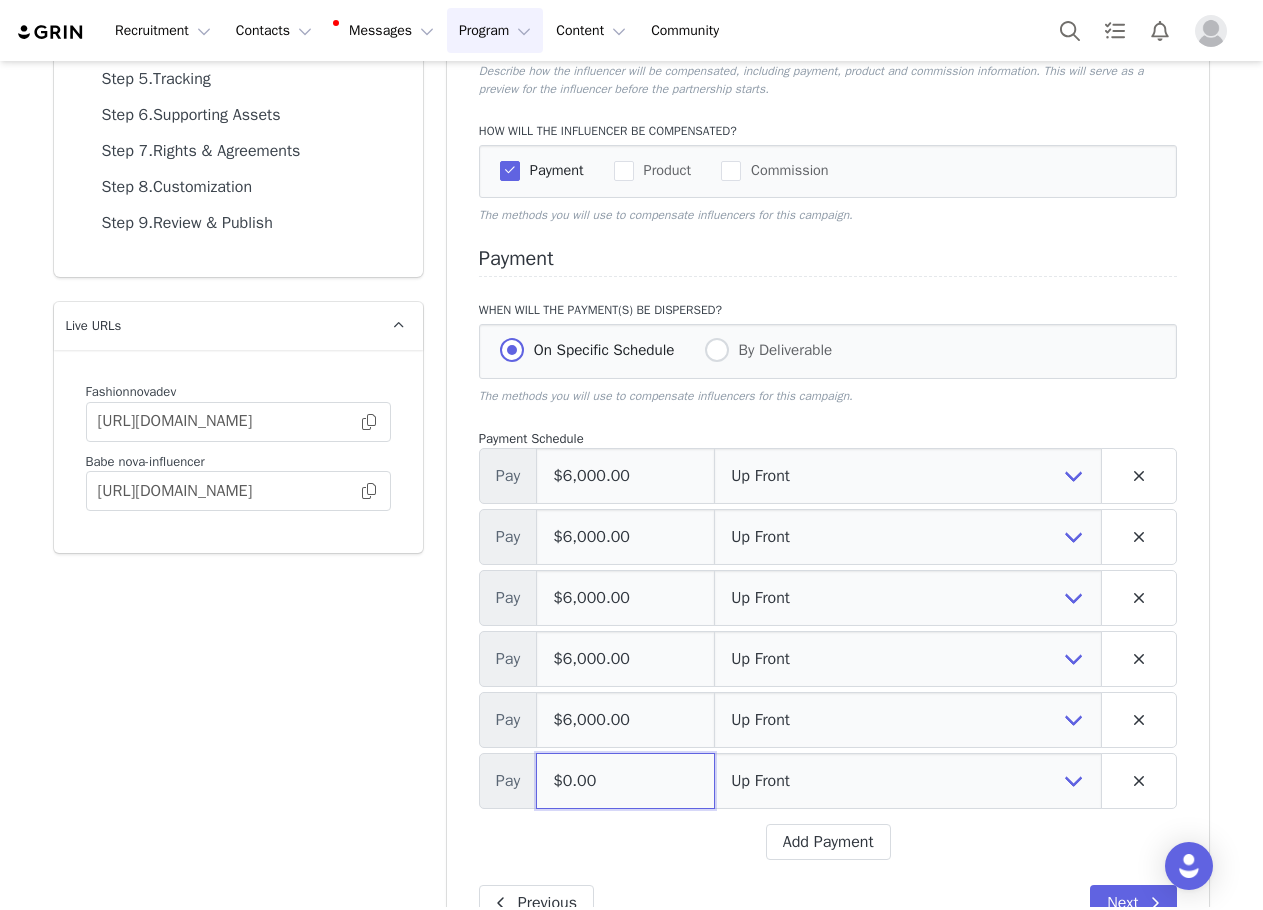 click on "$0.00" at bounding box center [625, 781] 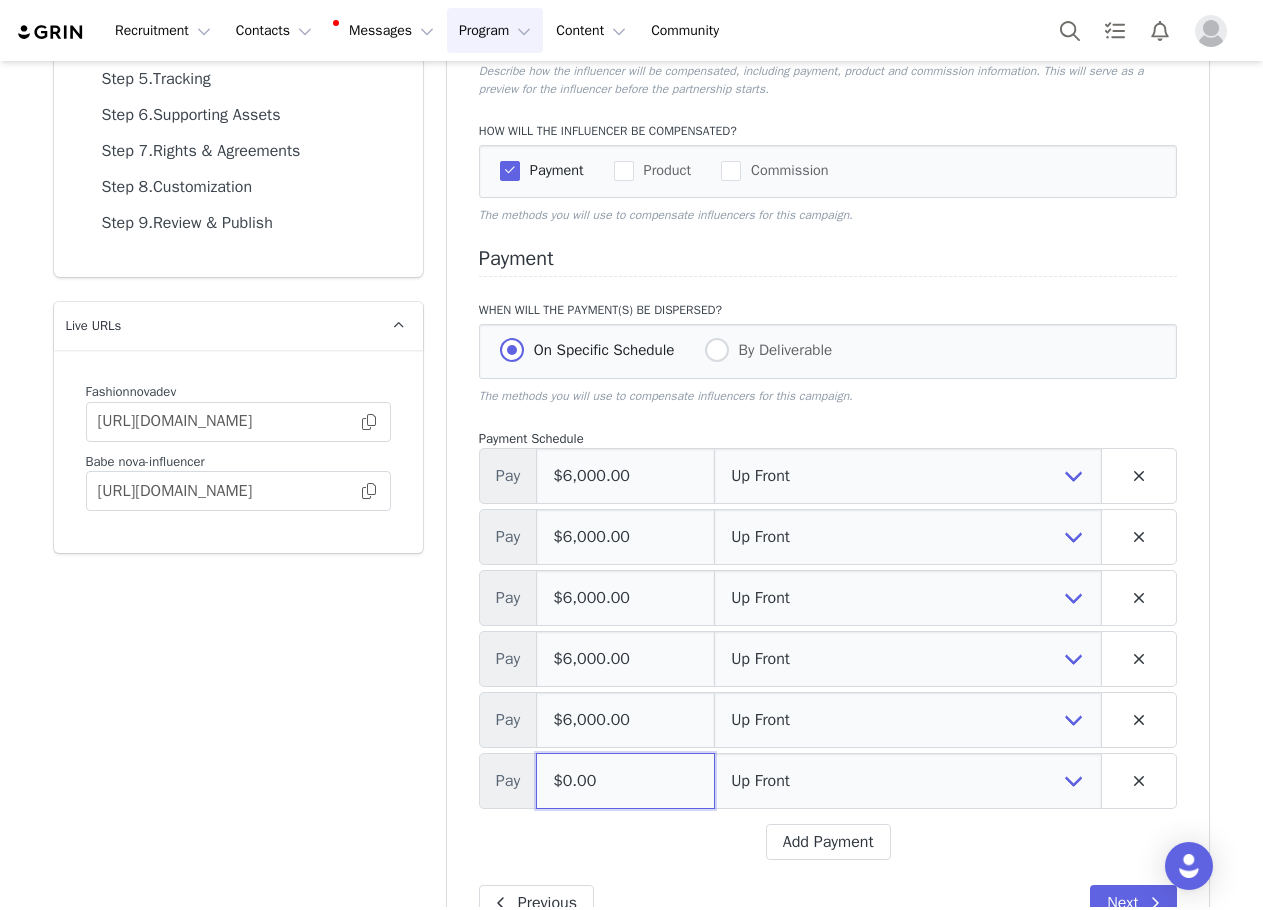 paste on "6,00" 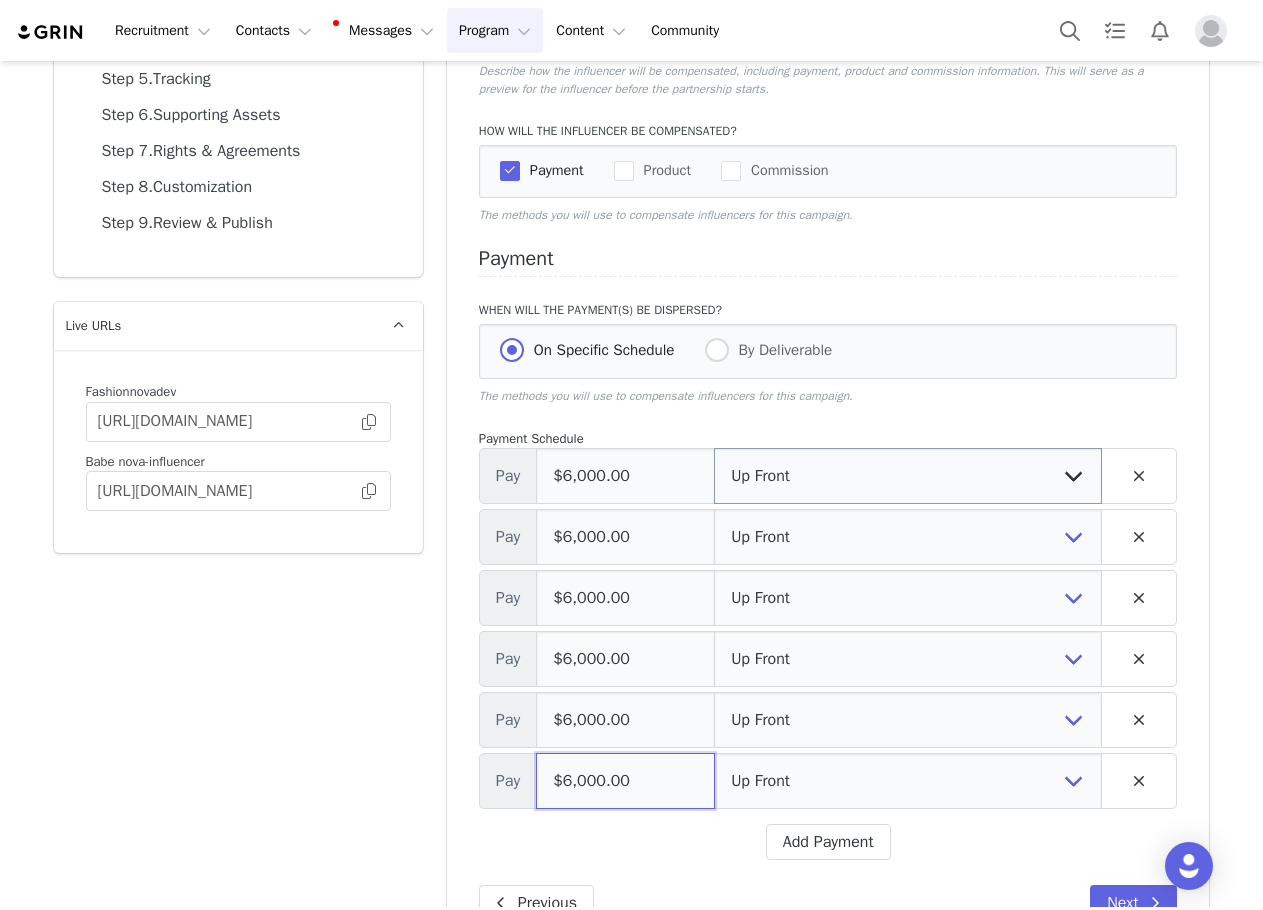 type on "$6,000.00" 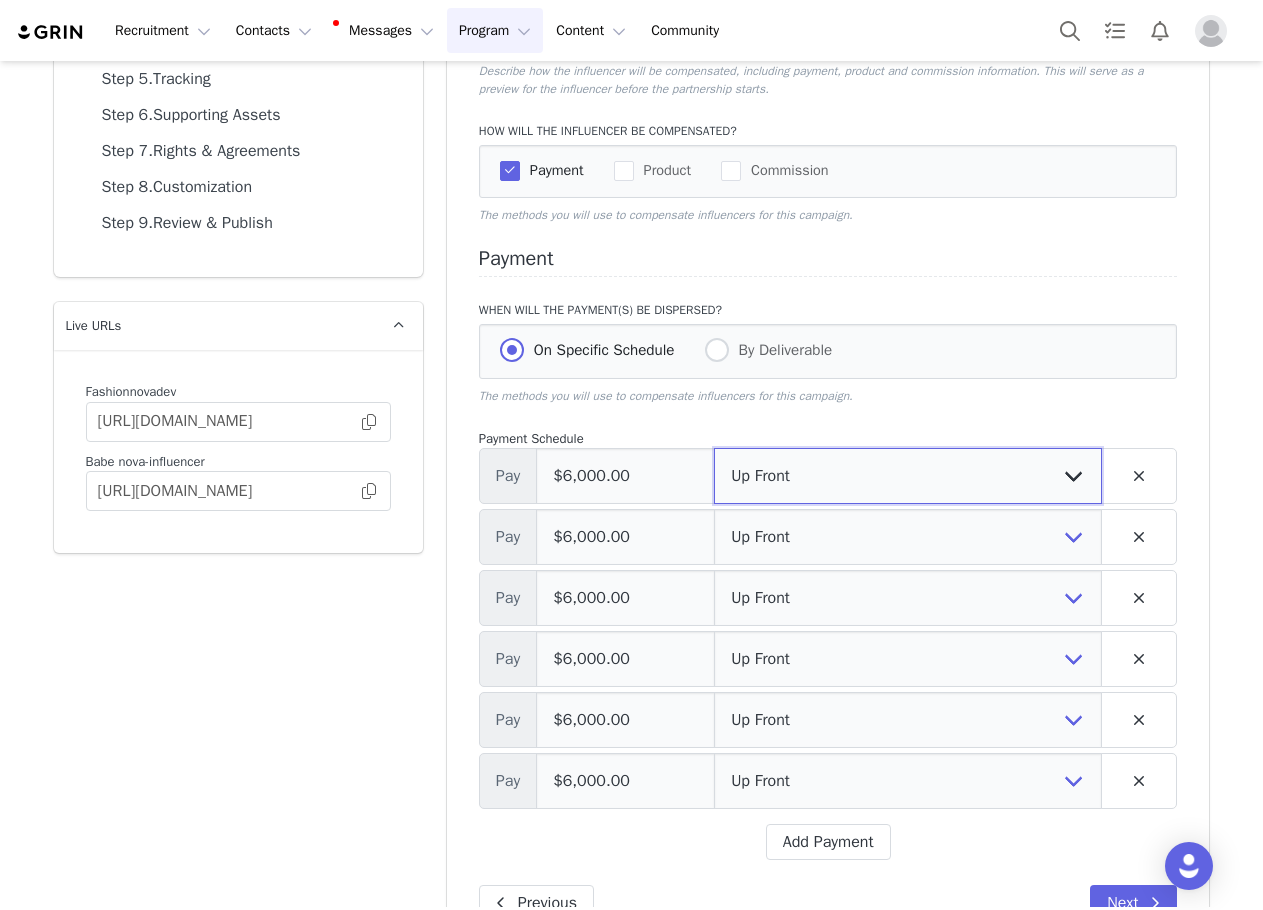 click on "Up Front  Month 1   Month 2   Month 3   Month 4   Month 5   Month 6  Upon Completion" at bounding box center [908, 476] 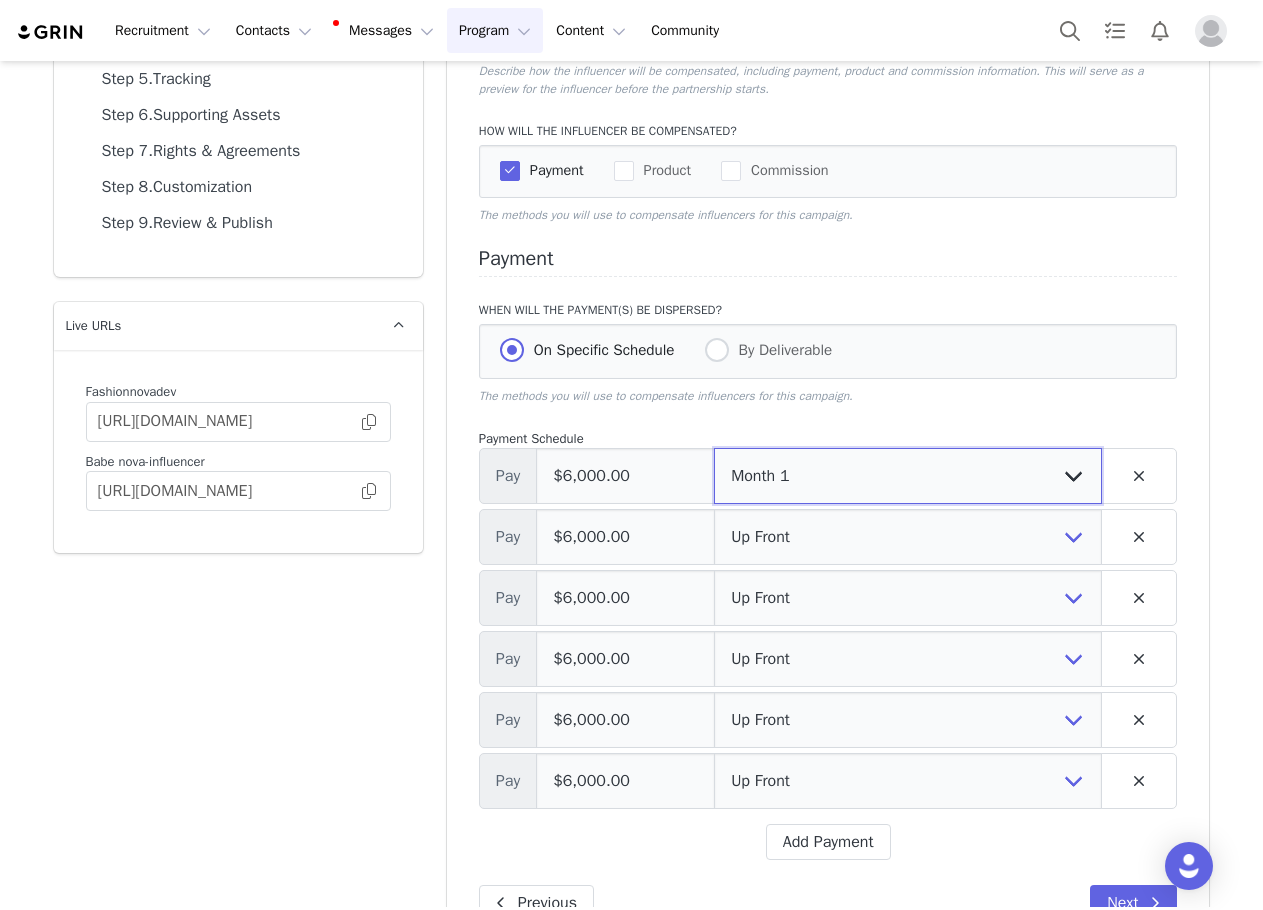 click on "Up Front  Month 1   Month 2   Month 3   Month 4   Month 5   Month 6  Upon Completion" at bounding box center (908, 476) 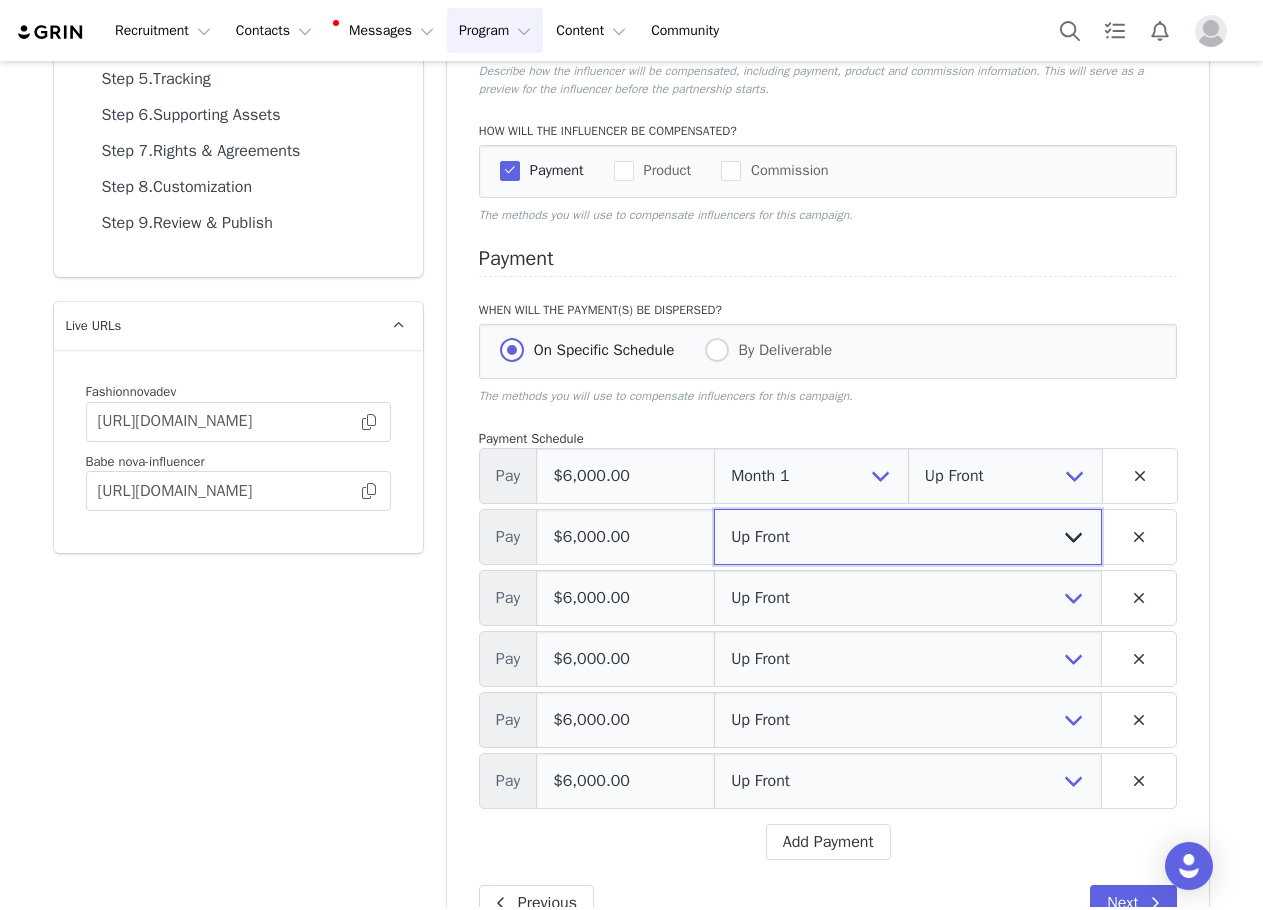 click on "Up Front  Month 1   Month 2   Month 3   Month 4   Month 5   Month 6  Upon Completion" at bounding box center [908, 537] 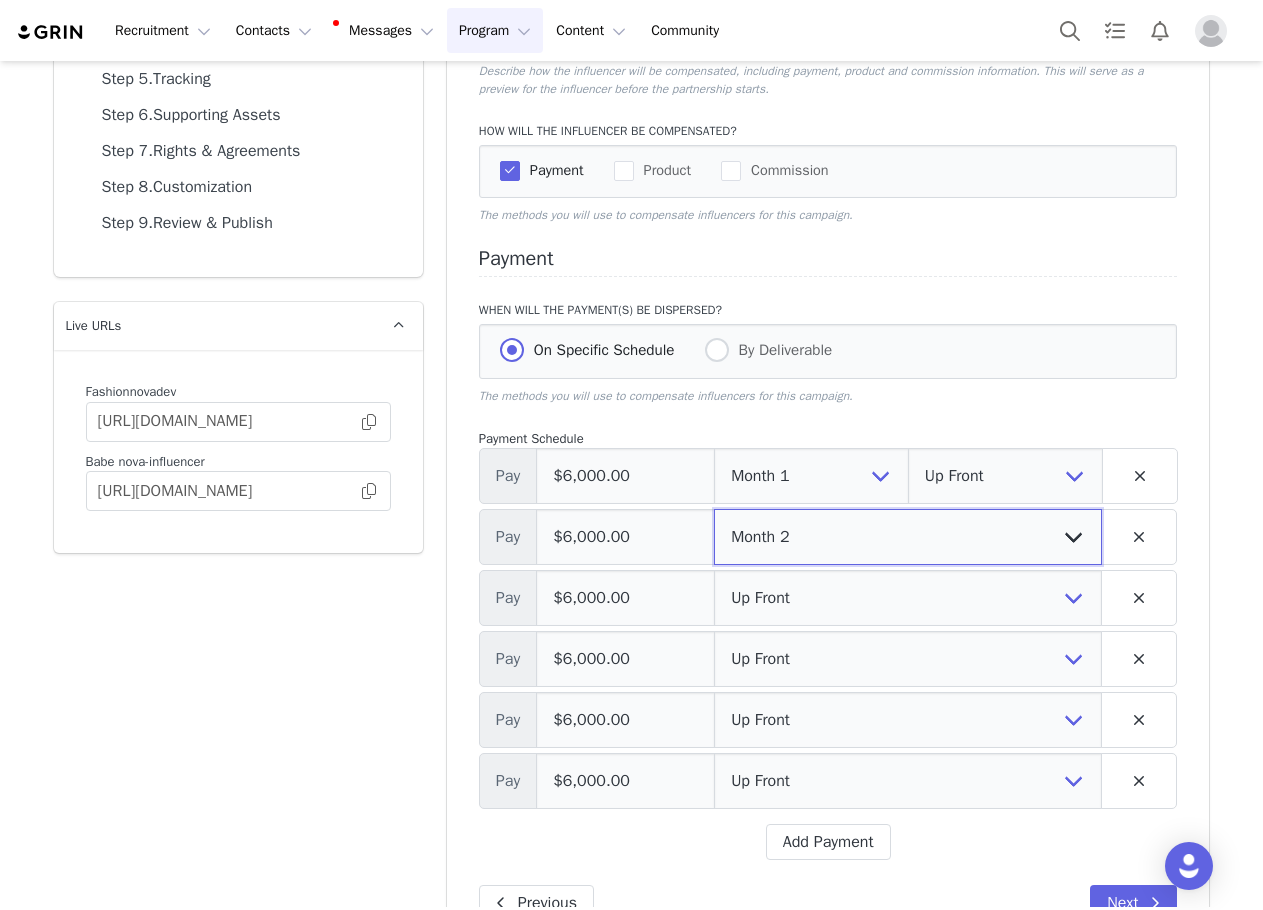 click on "Up Front  Month 1   Month 2   Month 3   Month 4   Month 5   Month 6  Upon Completion" at bounding box center [908, 537] 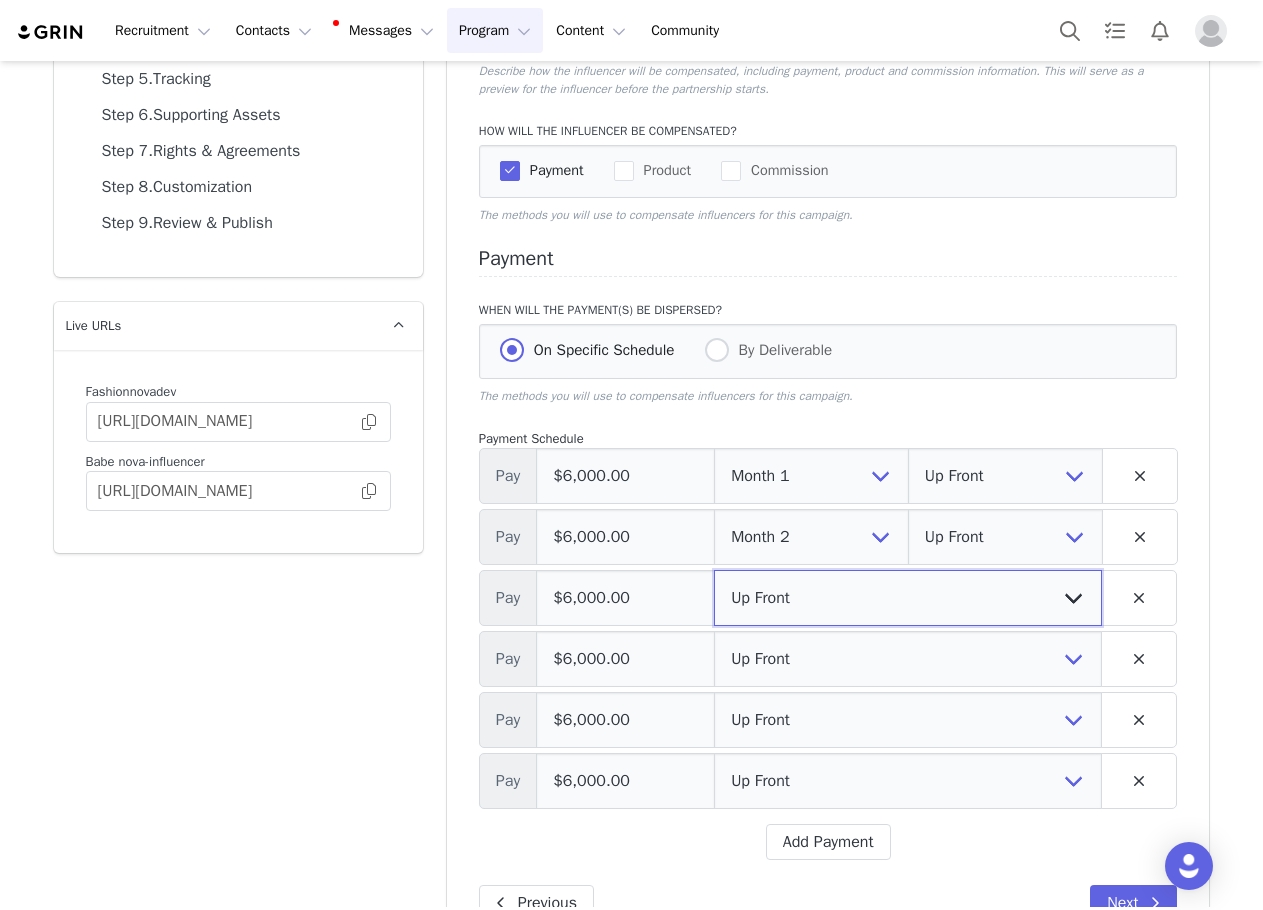 click on "Up Front  Month 1   Month 2   Month 3   Month 4   Month 5   Month 6  Upon Completion" at bounding box center [908, 598] 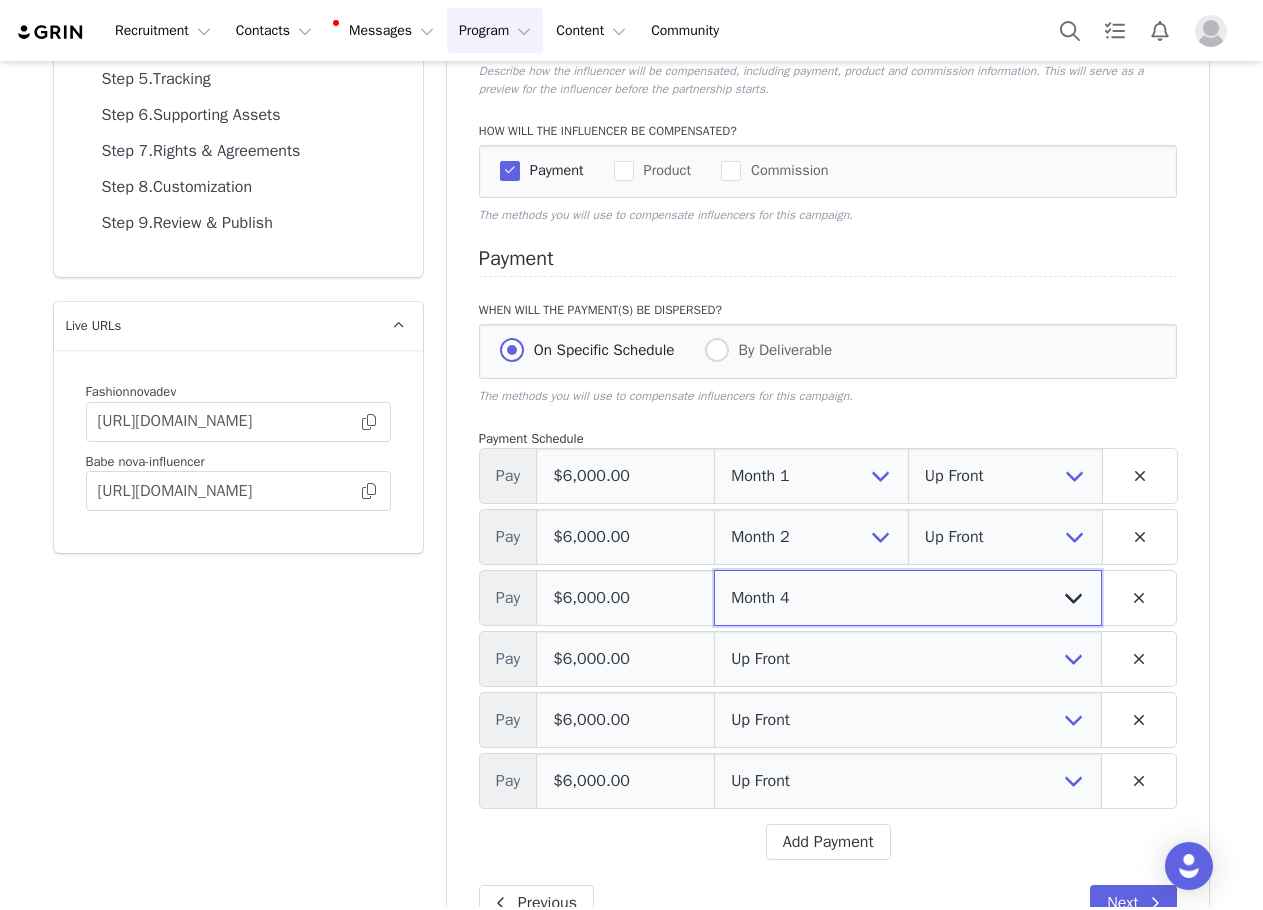 click on "Up Front  Month 1   Month 2   Month 3   Month 4   Month 5   Month 6  Upon Completion" at bounding box center [908, 598] 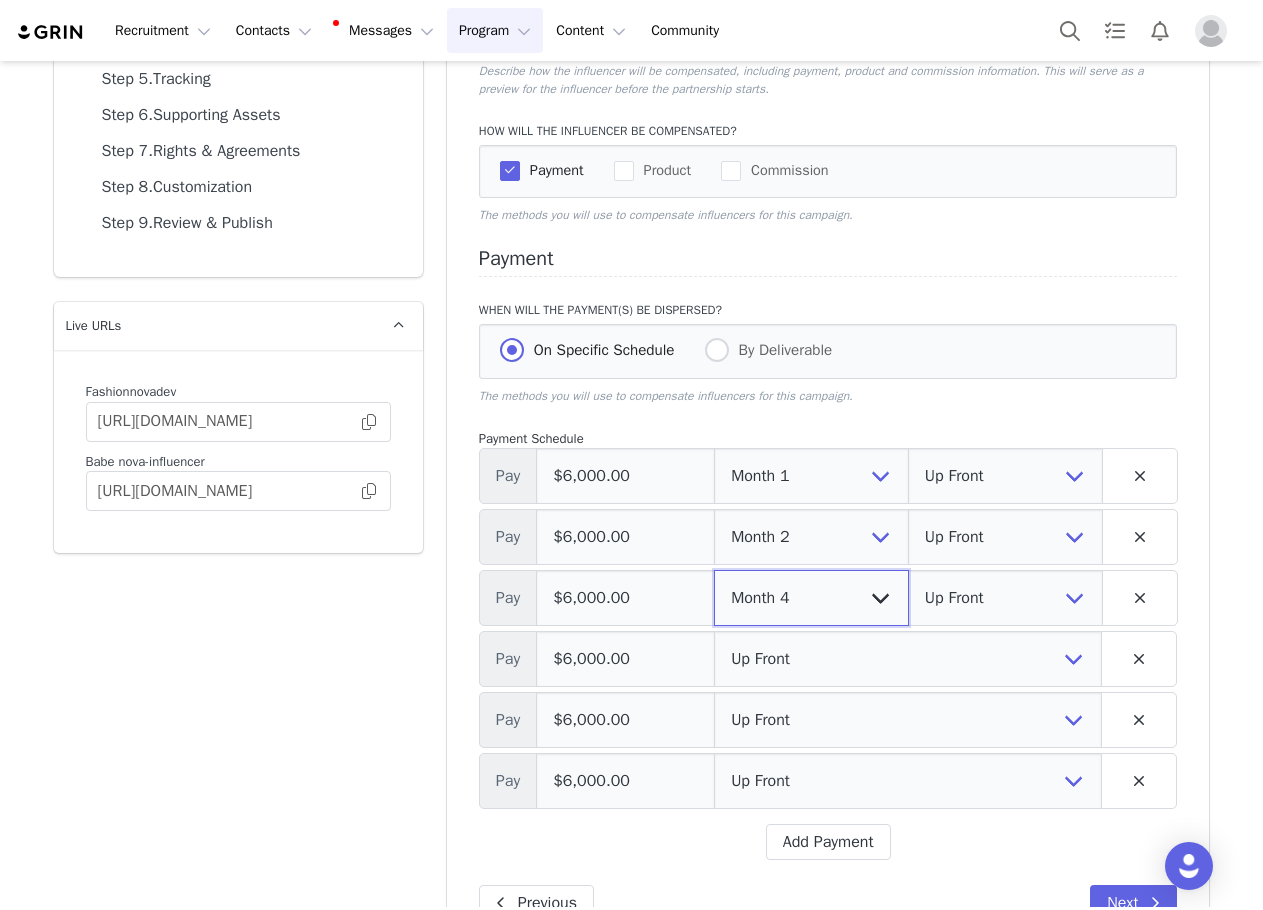 click on "Up Front  Month 1   Month 2   Month 3   Month 4   Month 5   Month 6  Upon Completion" at bounding box center (811, 598) 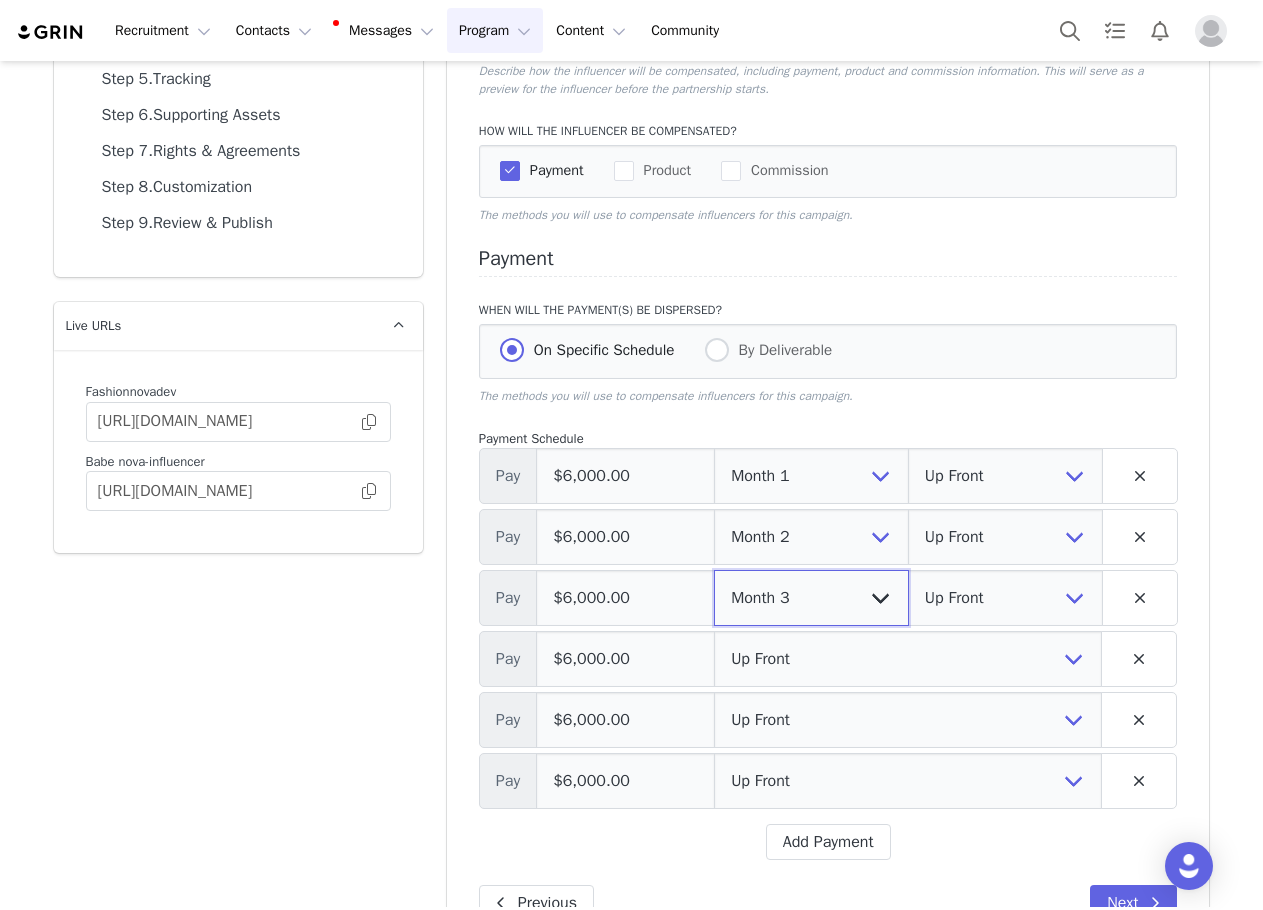 click on "Up Front  Month 1   Month 2   Month 3   Month 4   Month 5   Month 6  Upon Completion" at bounding box center (811, 598) 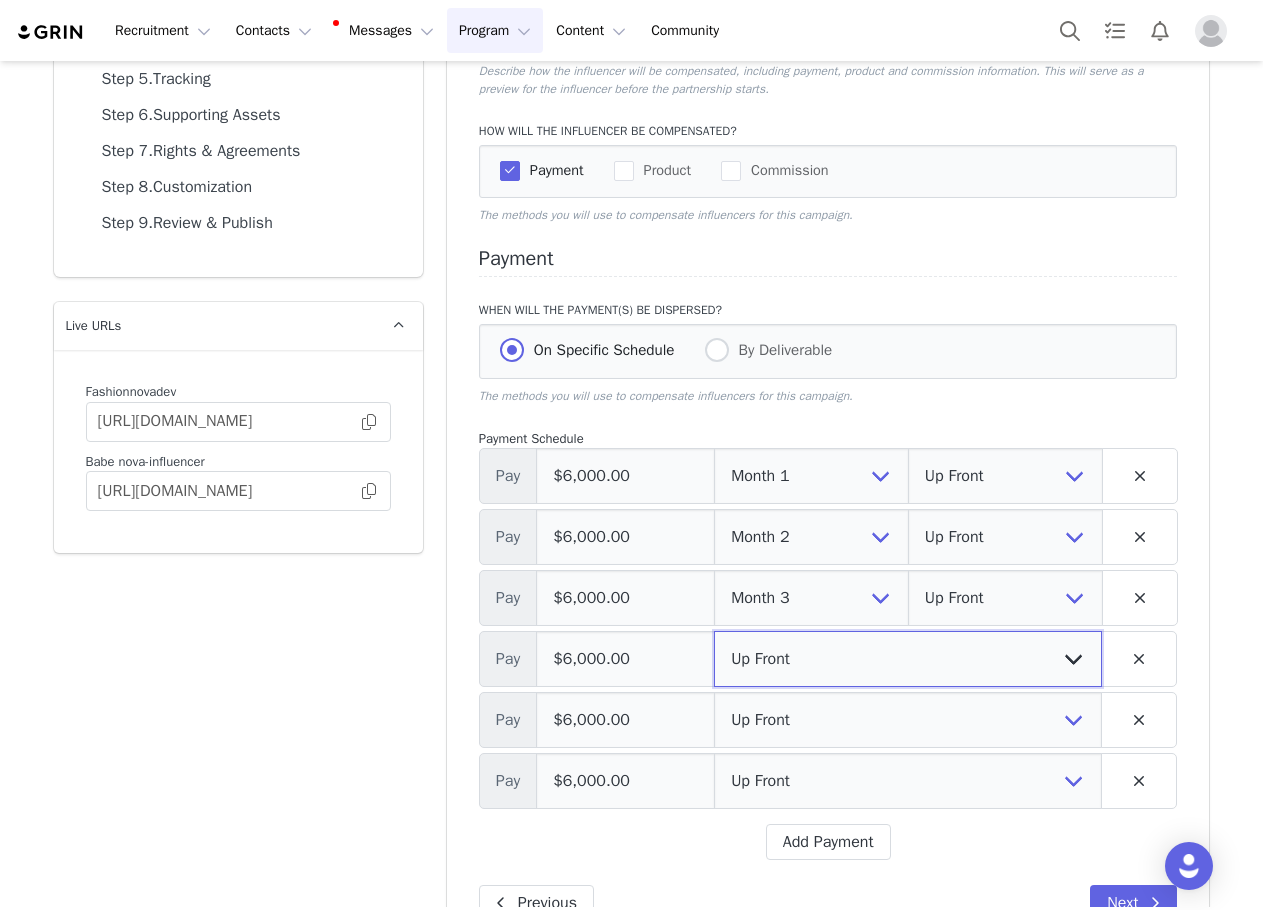 click on "Up Front  Month 1   Month 2   Month 3   Month 4   Month 5   Month 6  Upon Completion" at bounding box center [908, 659] 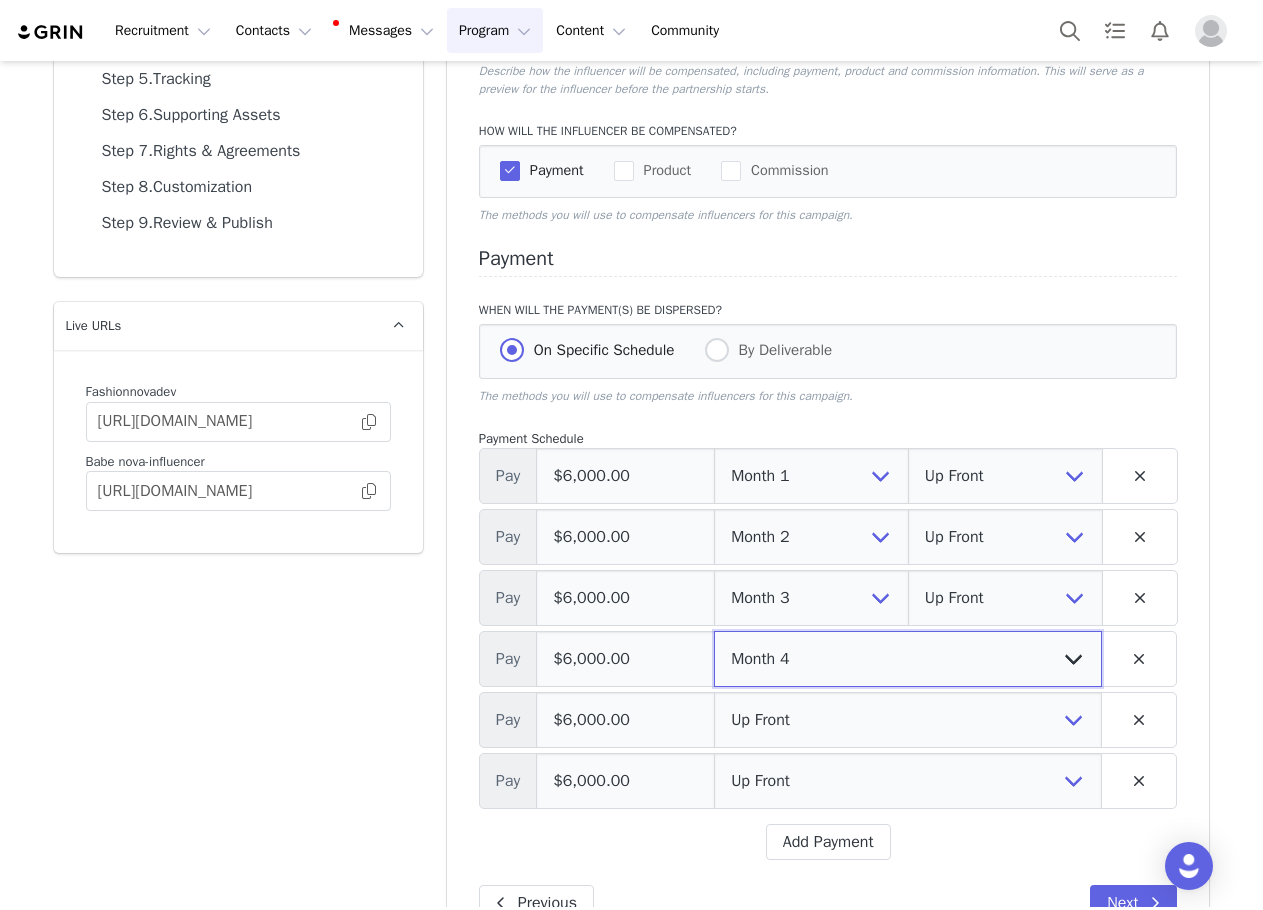 click on "Up Front  Month 1   Month 2   Month 3   Month 4   Month 5   Month 6  Upon Completion" at bounding box center (908, 659) 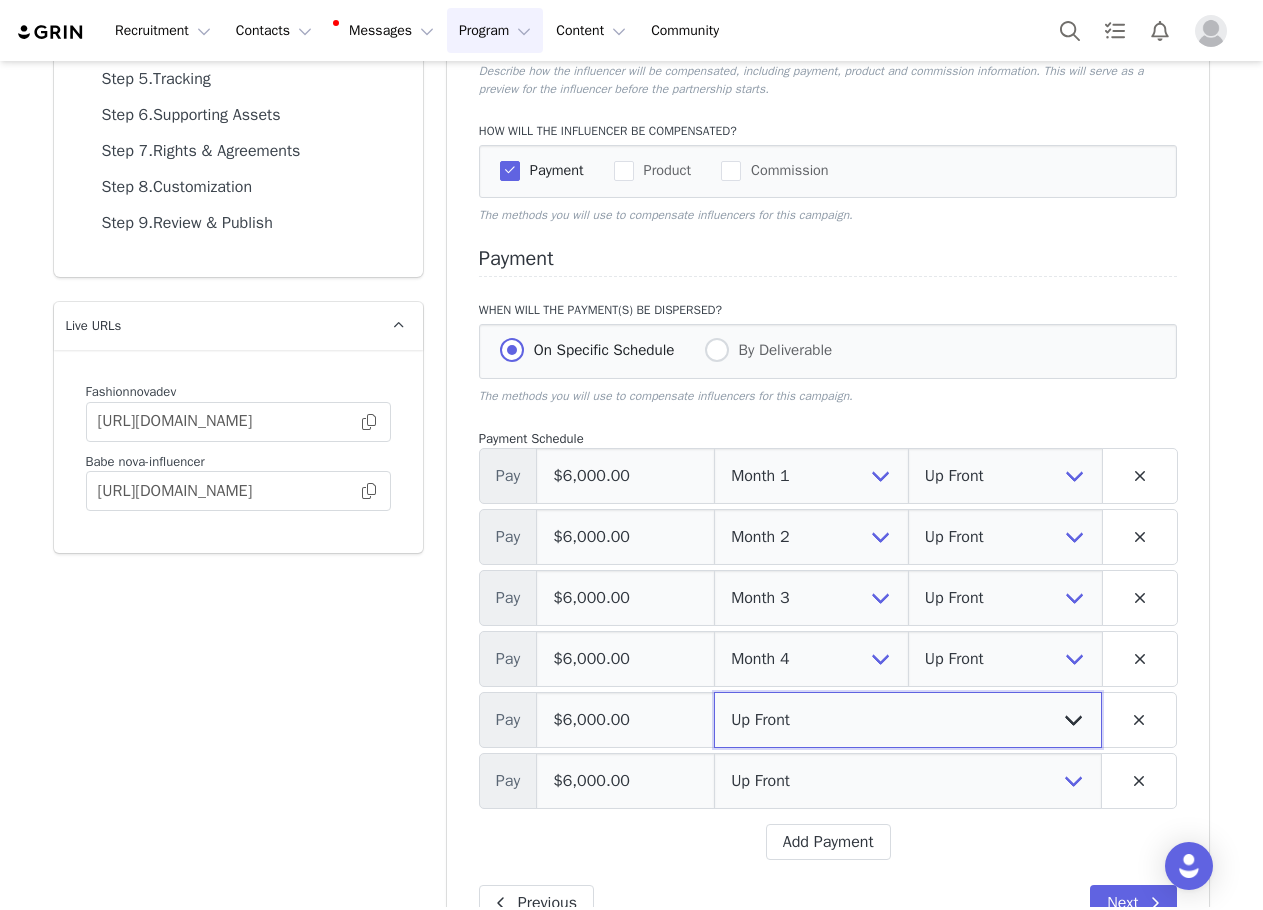 click on "Up Front  Month 1   Month 2   Month 3   Month 4   Month 5   Month 6  Upon Completion" at bounding box center (908, 720) 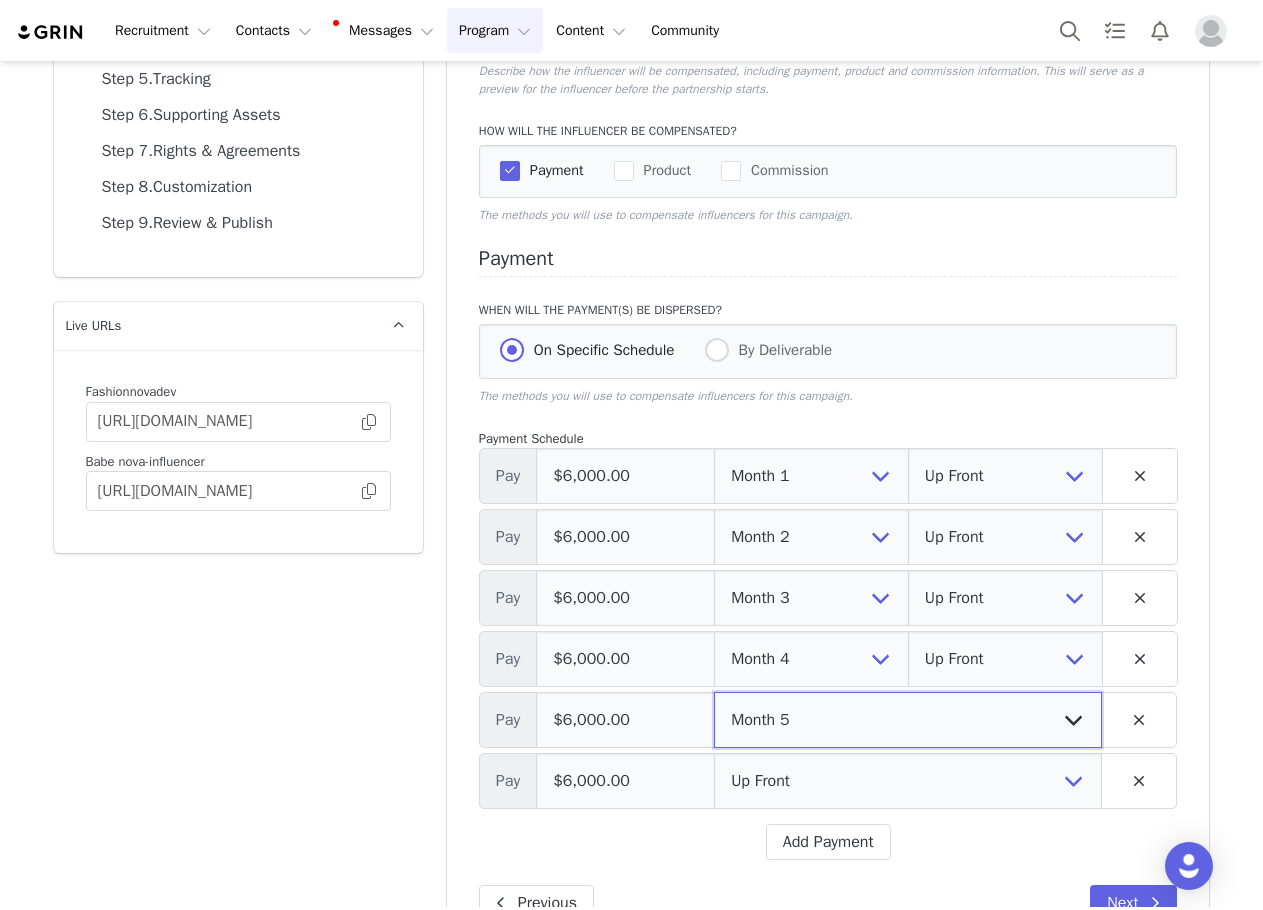 click on "Up Front  Month 1   Month 2   Month 3   Month 4   Month 5   Month 6  Upon Completion" at bounding box center [908, 720] 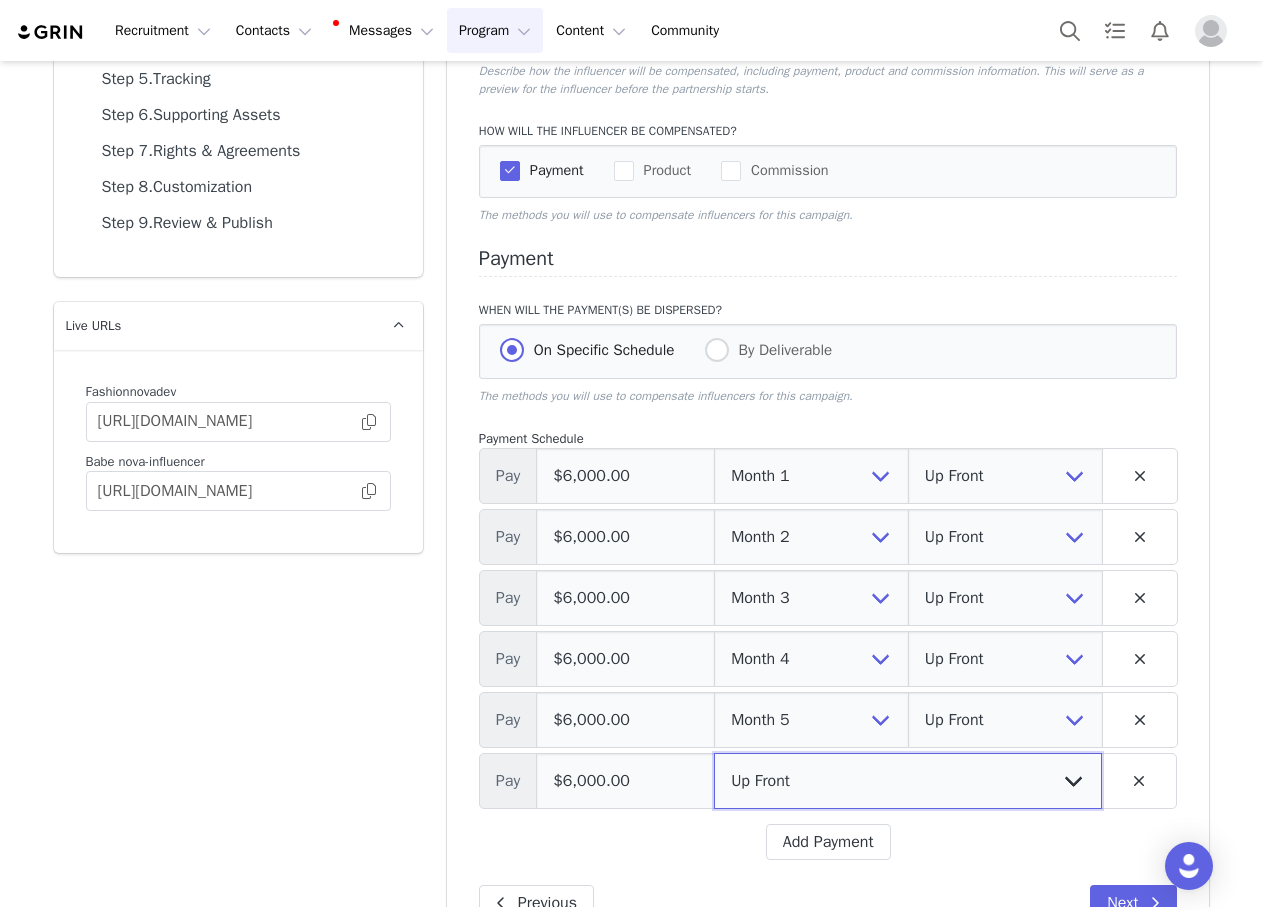 click on "Up Front  Month 1   Month 2   Month 3   Month 4   Month 5   Month 6  Upon Completion" at bounding box center [908, 781] 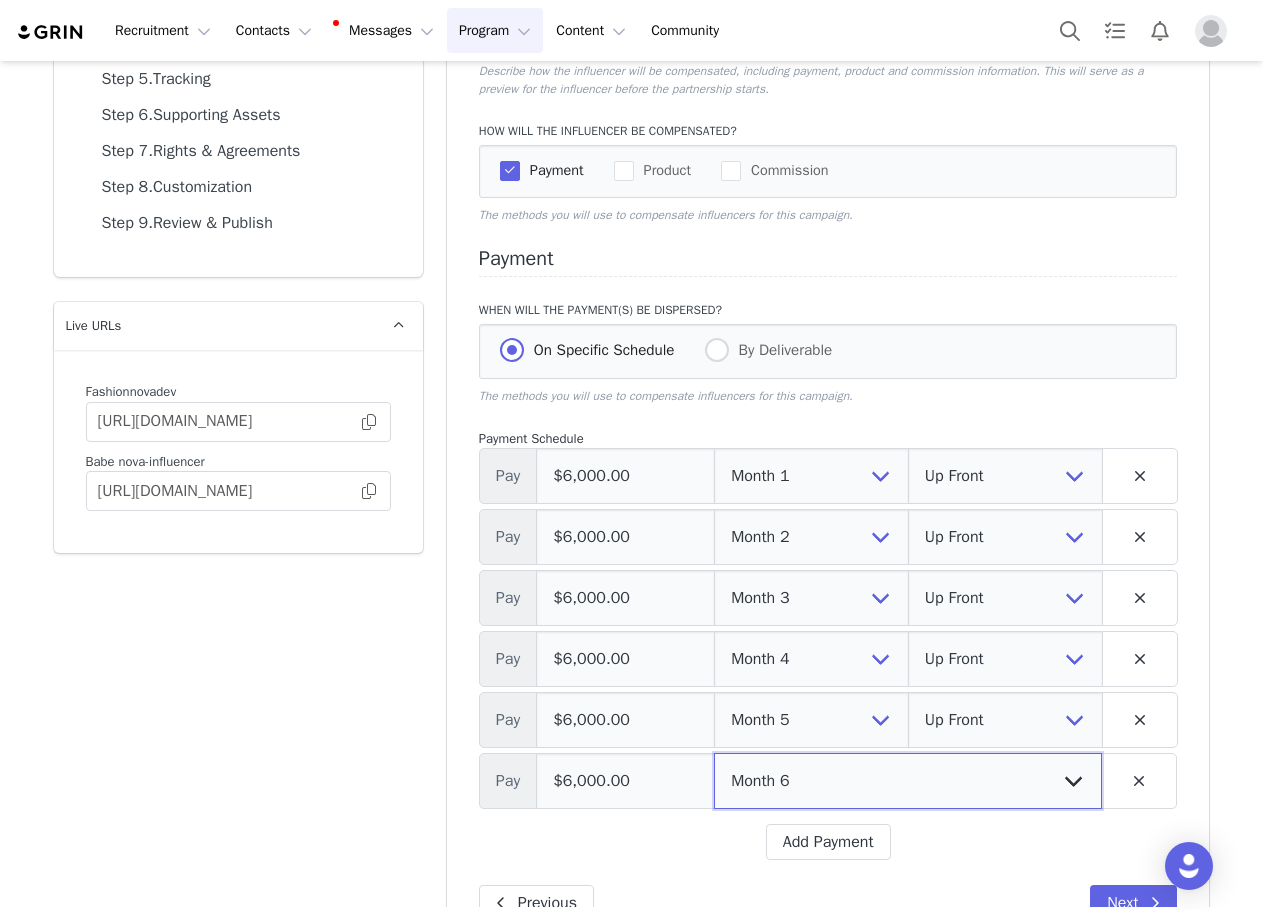 click on "Up Front  Month 1   Month 2   Month 3   Month 4   Month 5   Month 6  Upon Completion" at bounding box center (908, 781) 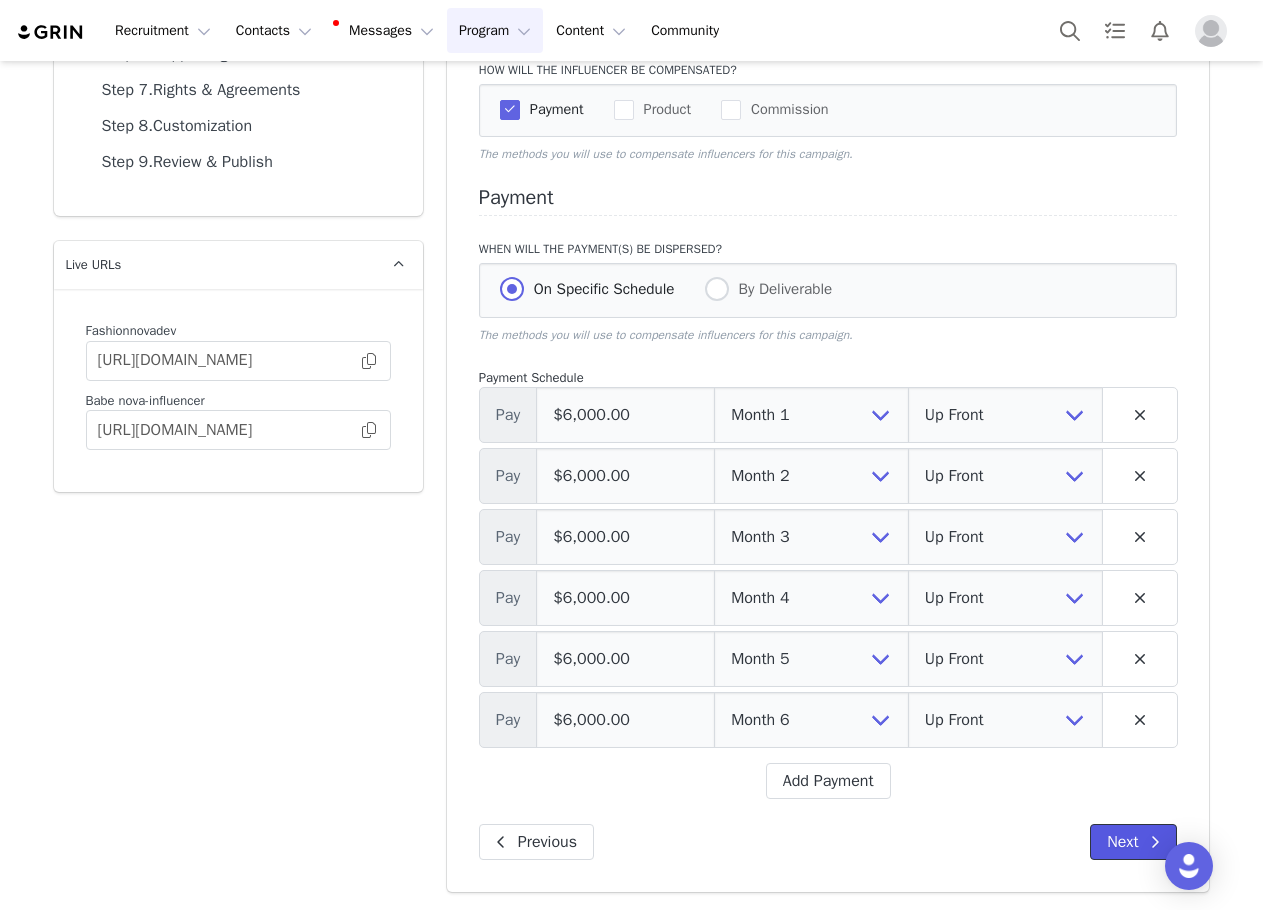 click on "Next" at bounding box center [1133, 842] 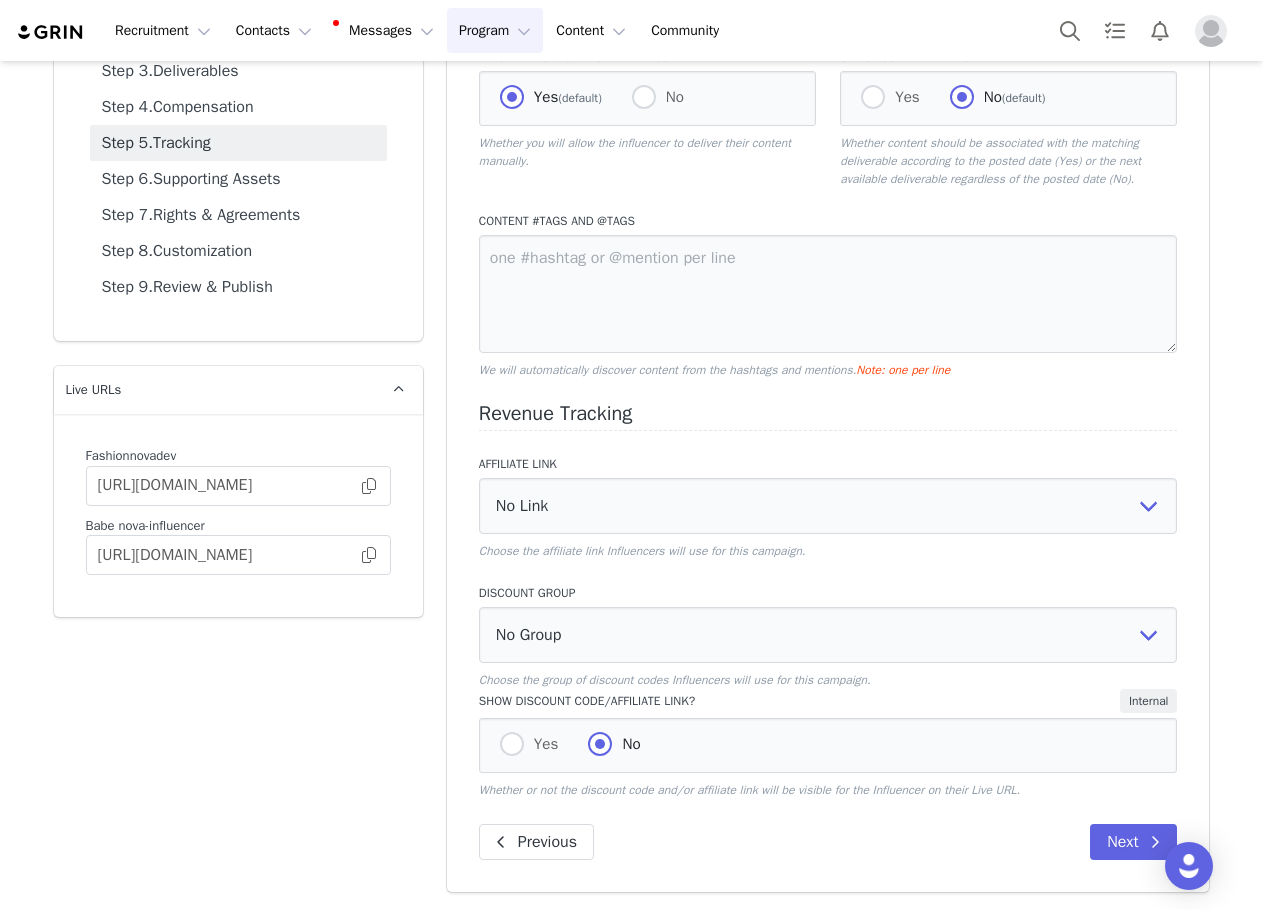 scroll, scrollTop: 0, scrollLeft: 0, axis: both 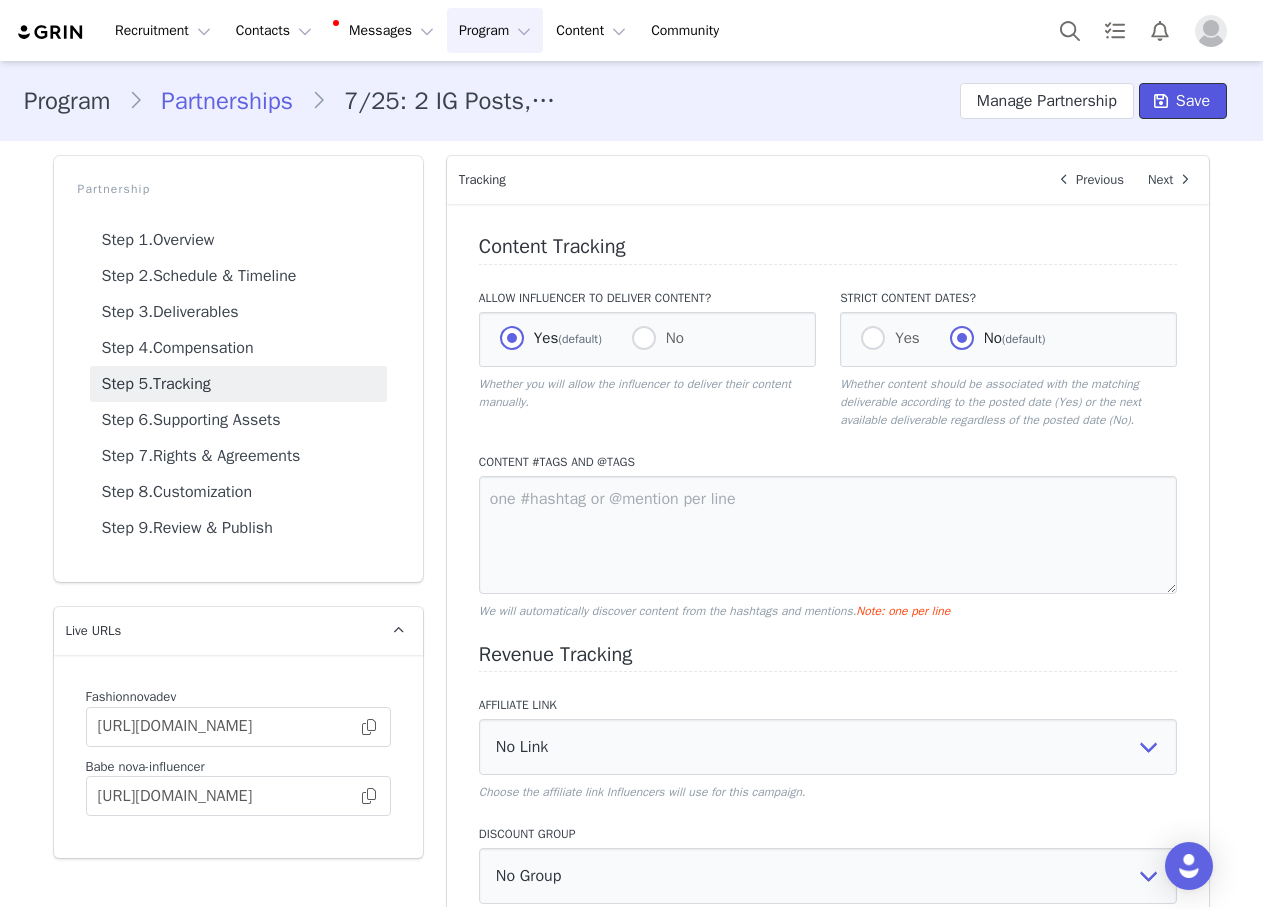 click on "Save" at bounding box center [1183, 101] 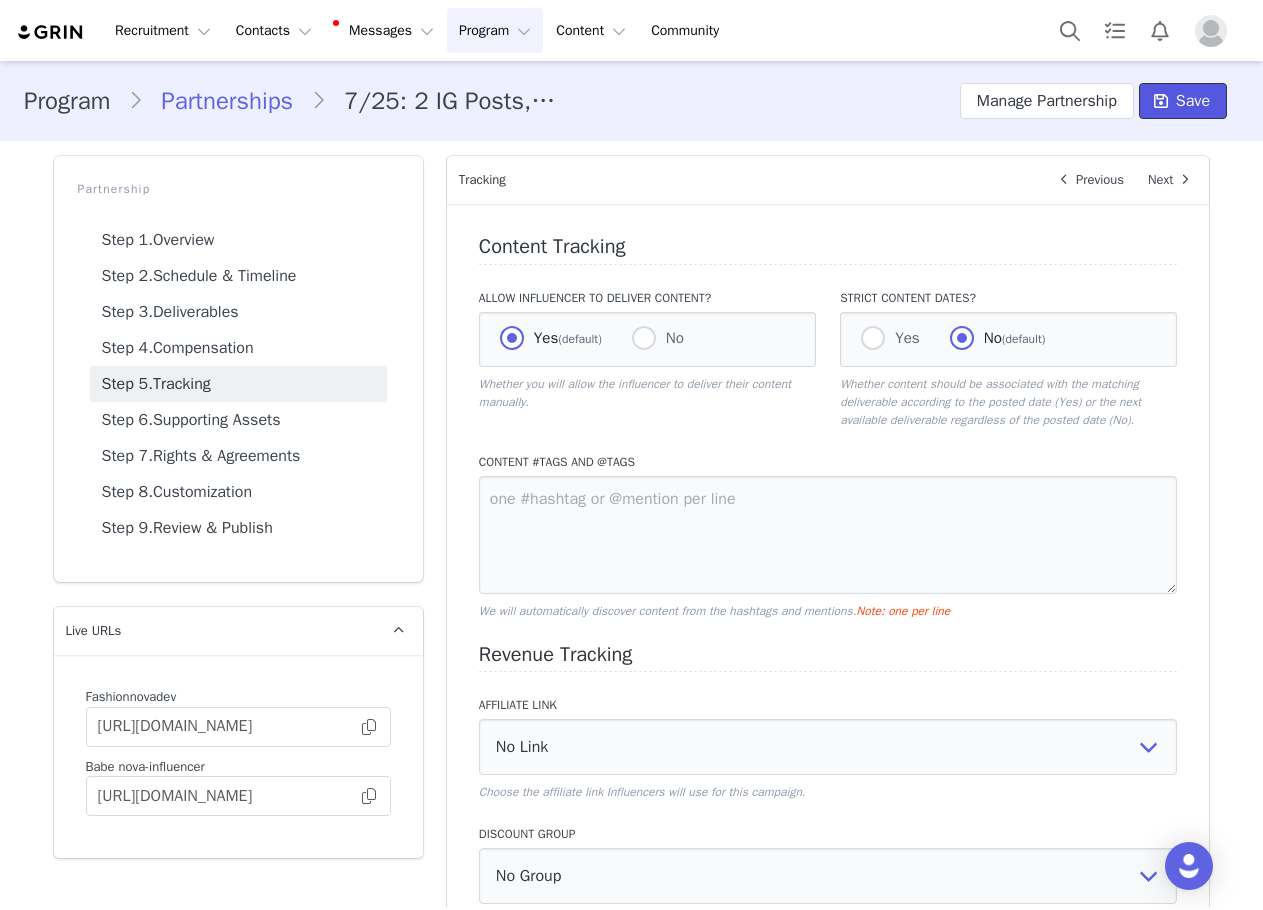 click on "Save" at bounding box center (1193, 101) 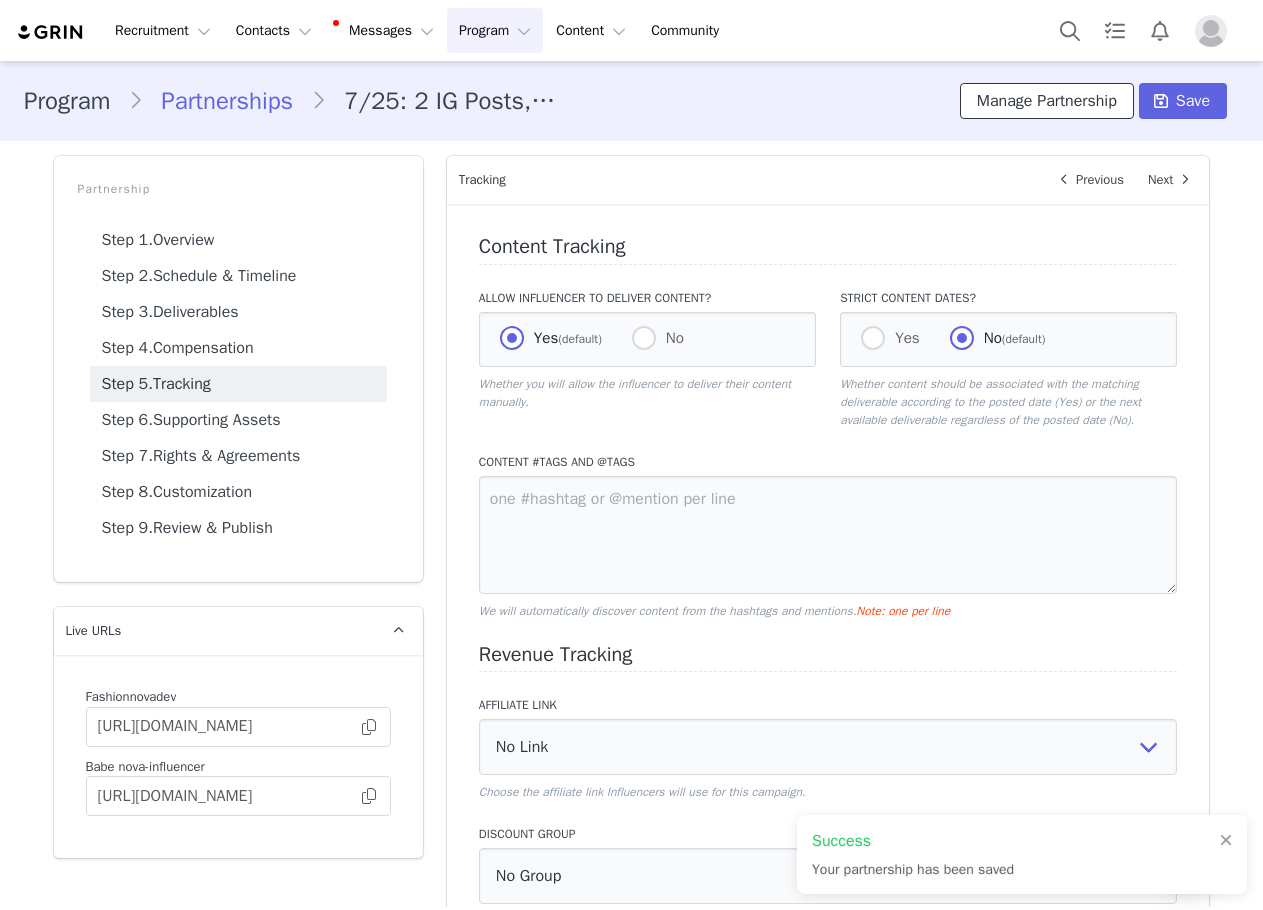click on "Manage Partnership" at bounding box center (1047, 101) 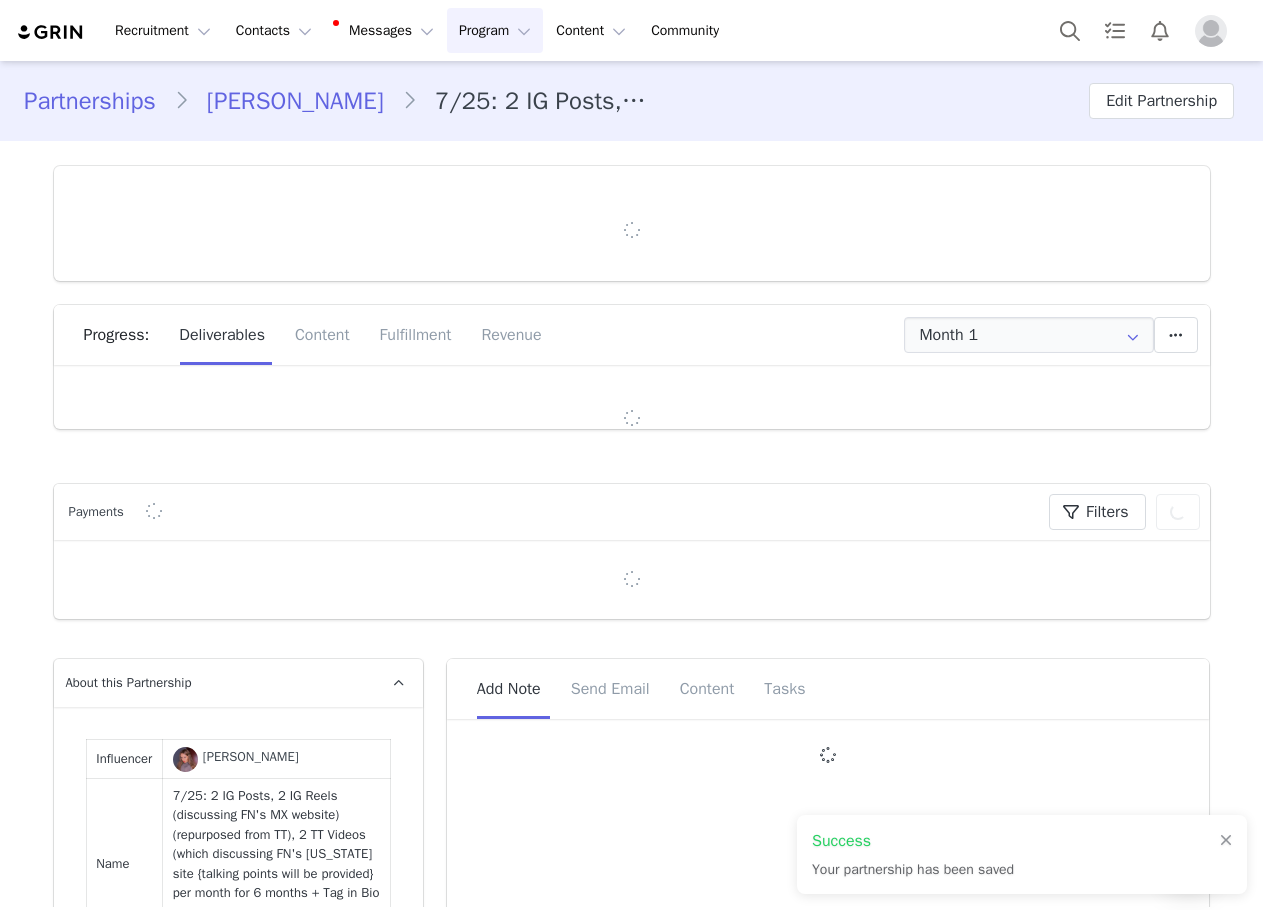 type on "+52 (Mexico)" 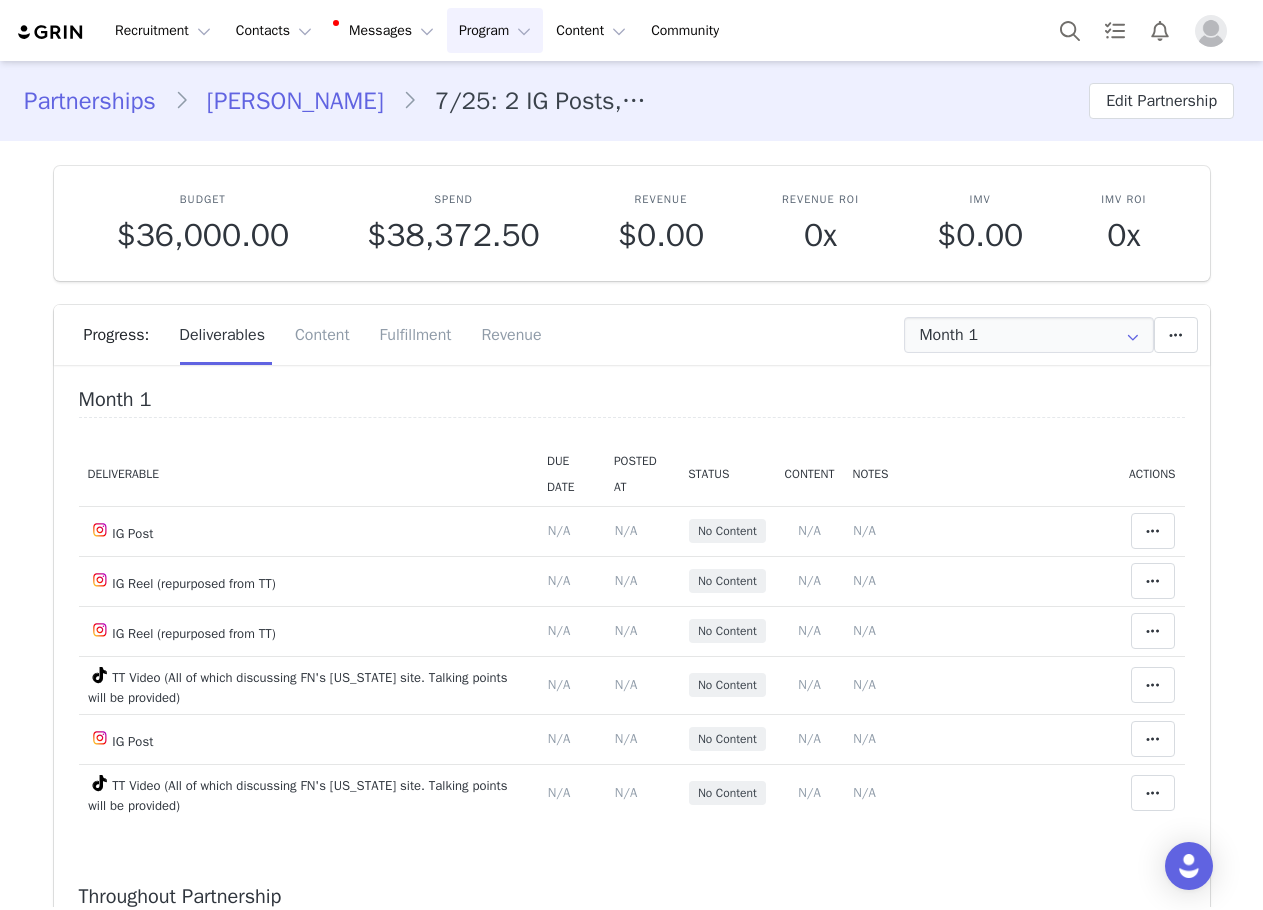 scroll, scrollTop: 0, scrollLeft: 0, axis: both 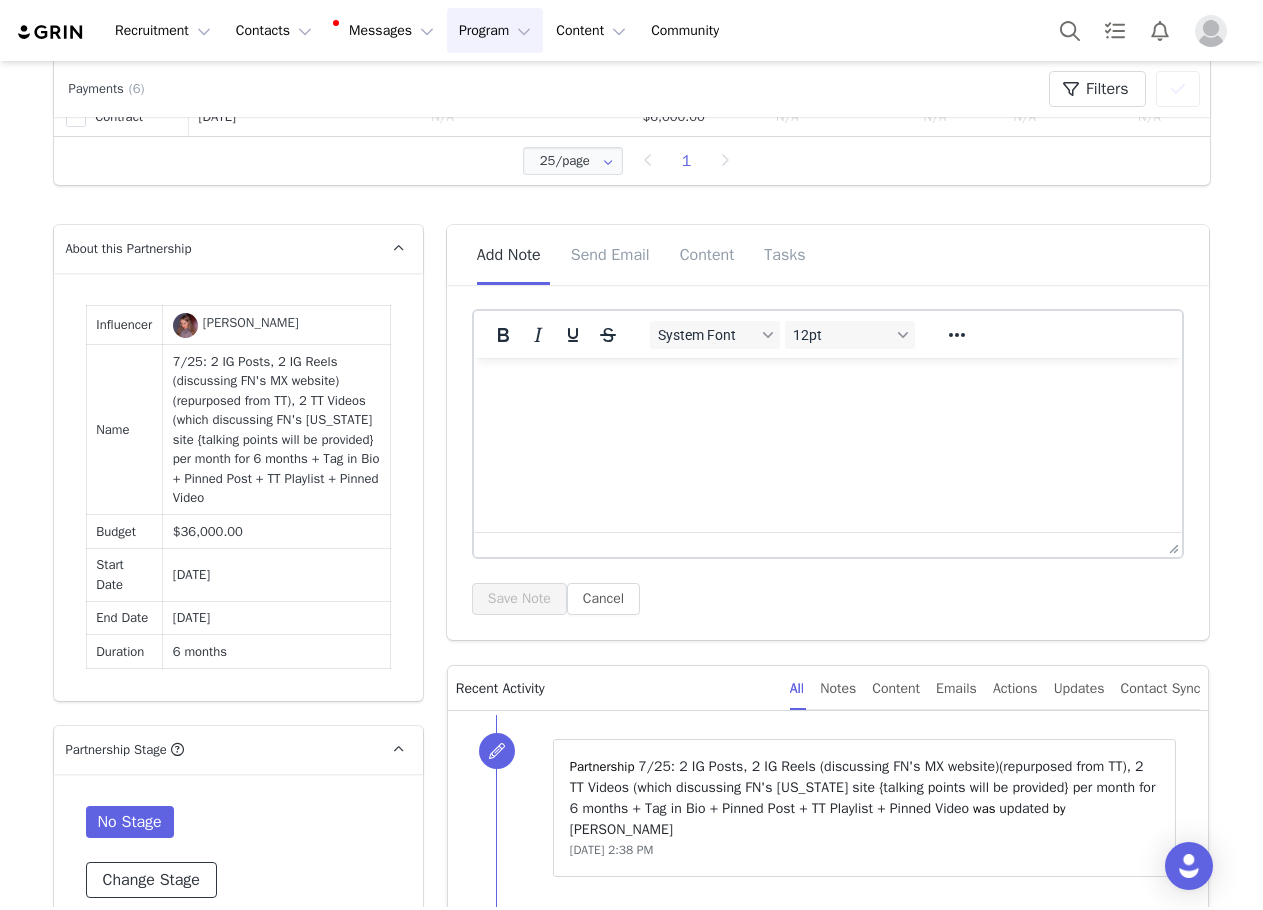 click on "Change Stage" at bounding box center [151, 880] 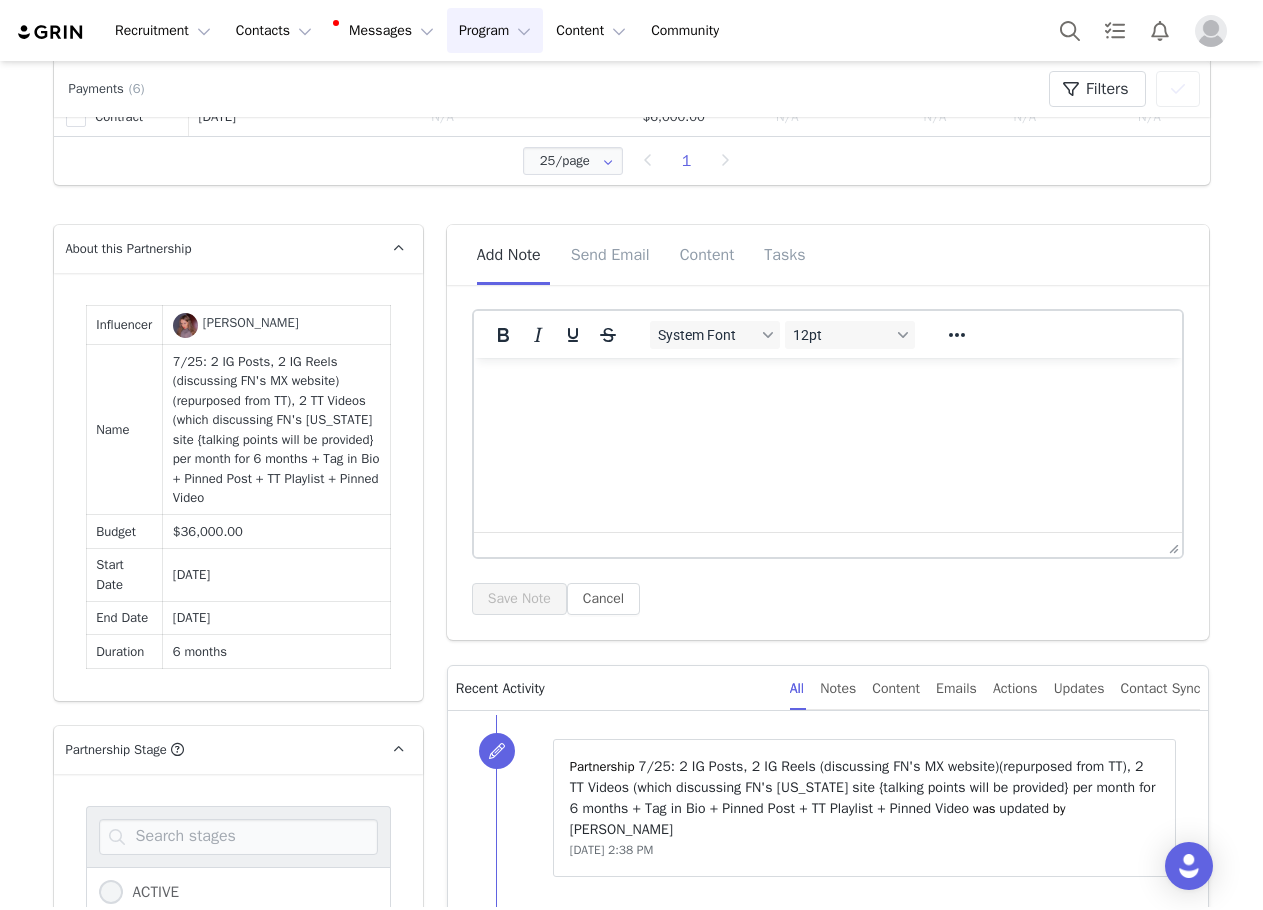 click on "ACTIVE" at bounding box center [238, 893] 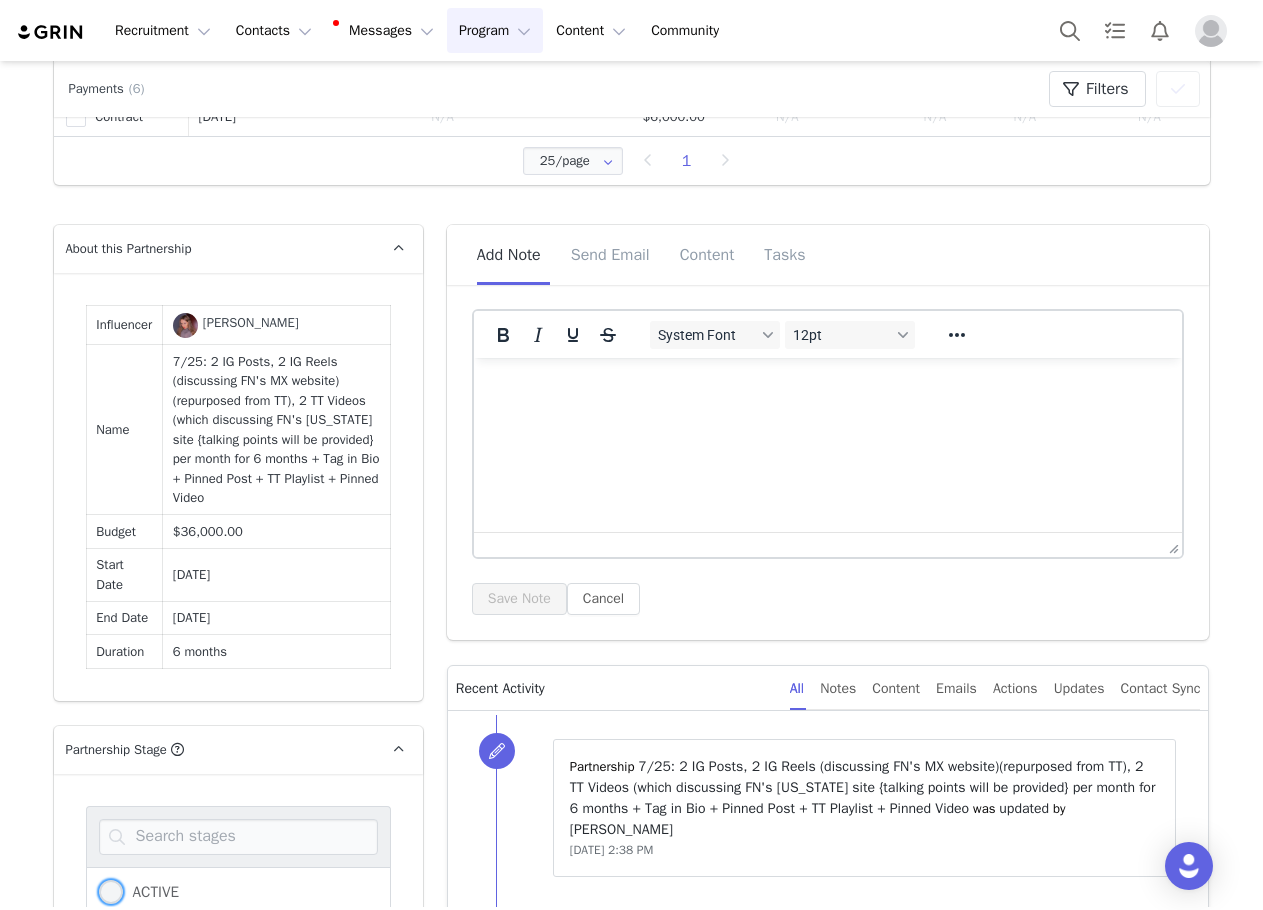 click on "ACTIVE" at bounding box center [151, 892] 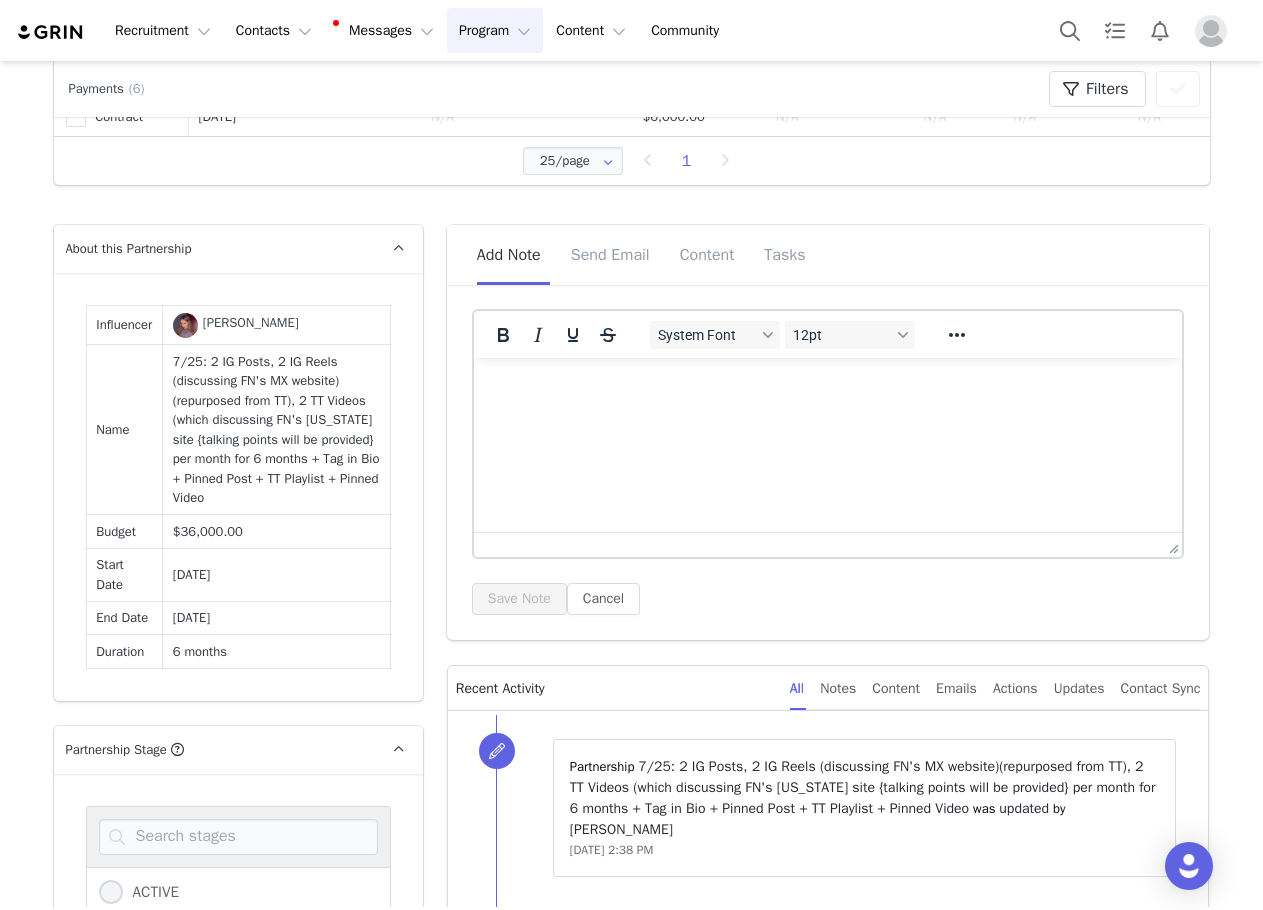 click on "ACTIVE" at bounding box center [111, 893] 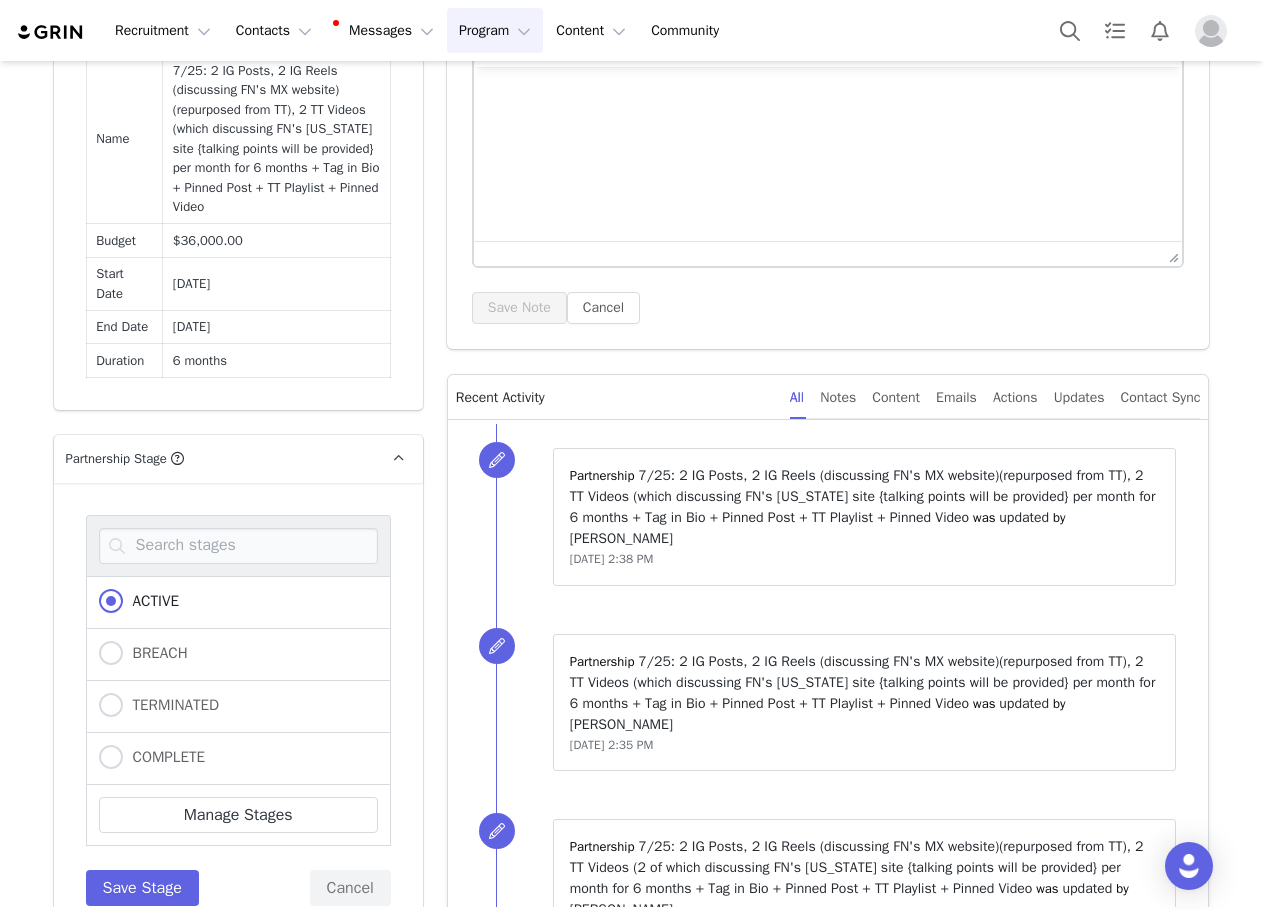 scroll, scrollTop: 1500, scrollLeft: 0, axis: vertical 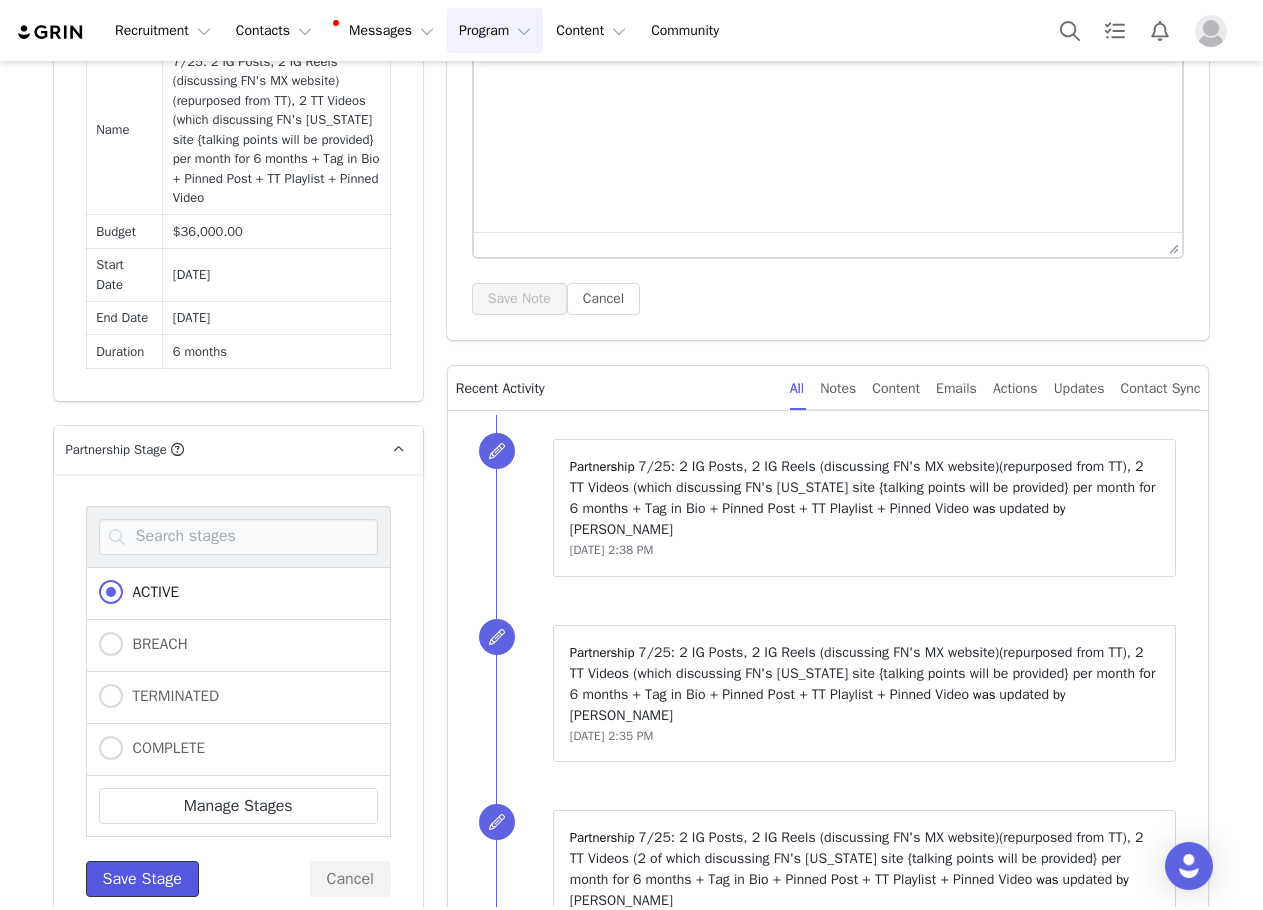click on "Save Stage" at bounding box center [142, 879] 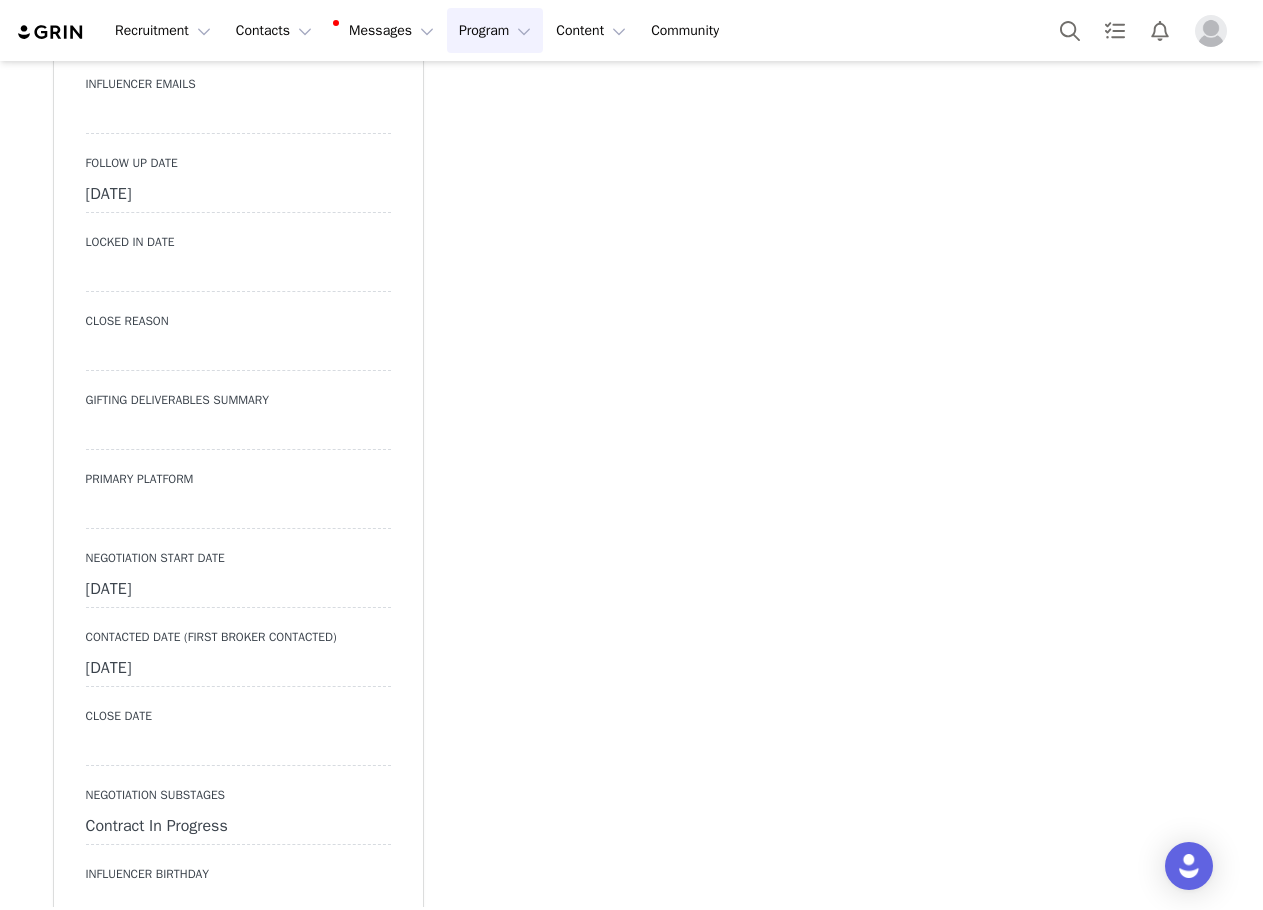 scroll, scrollTop: 5681, scrollLeft: 0, axis: vertical 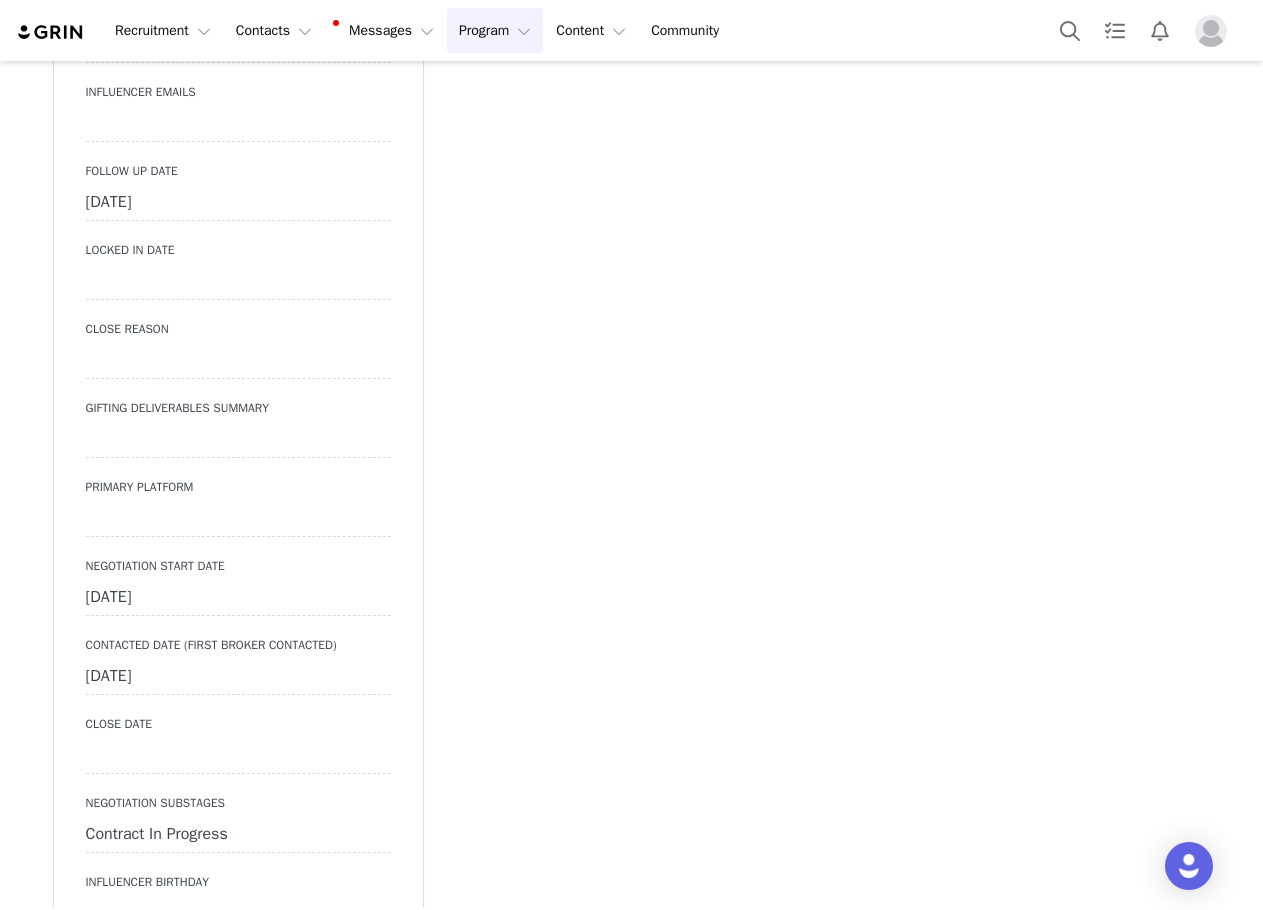 click at bounding box center [238, 519] 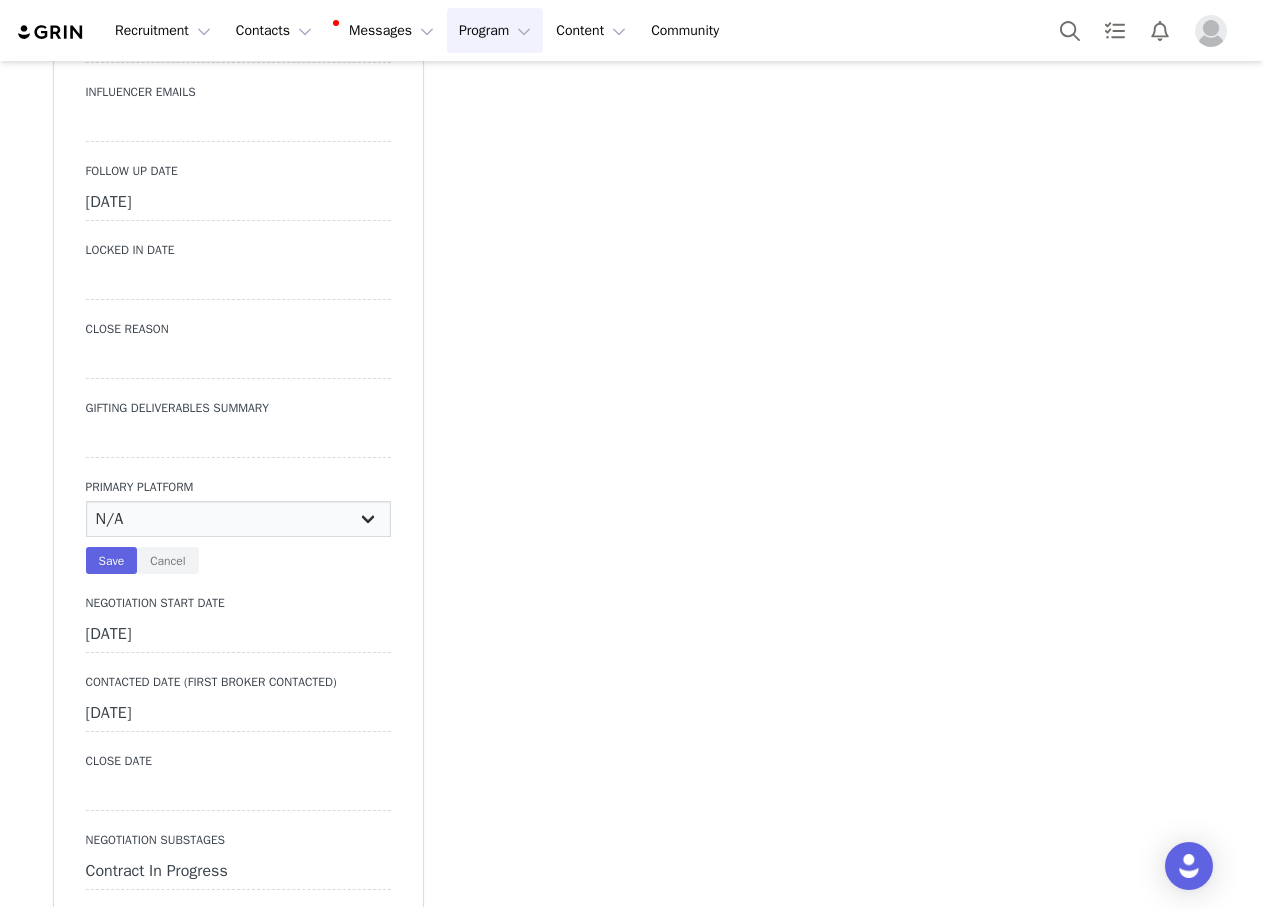 click on "N/A  Instagram   TikTok   Youtube   Other" at bounding box center (238, 519) 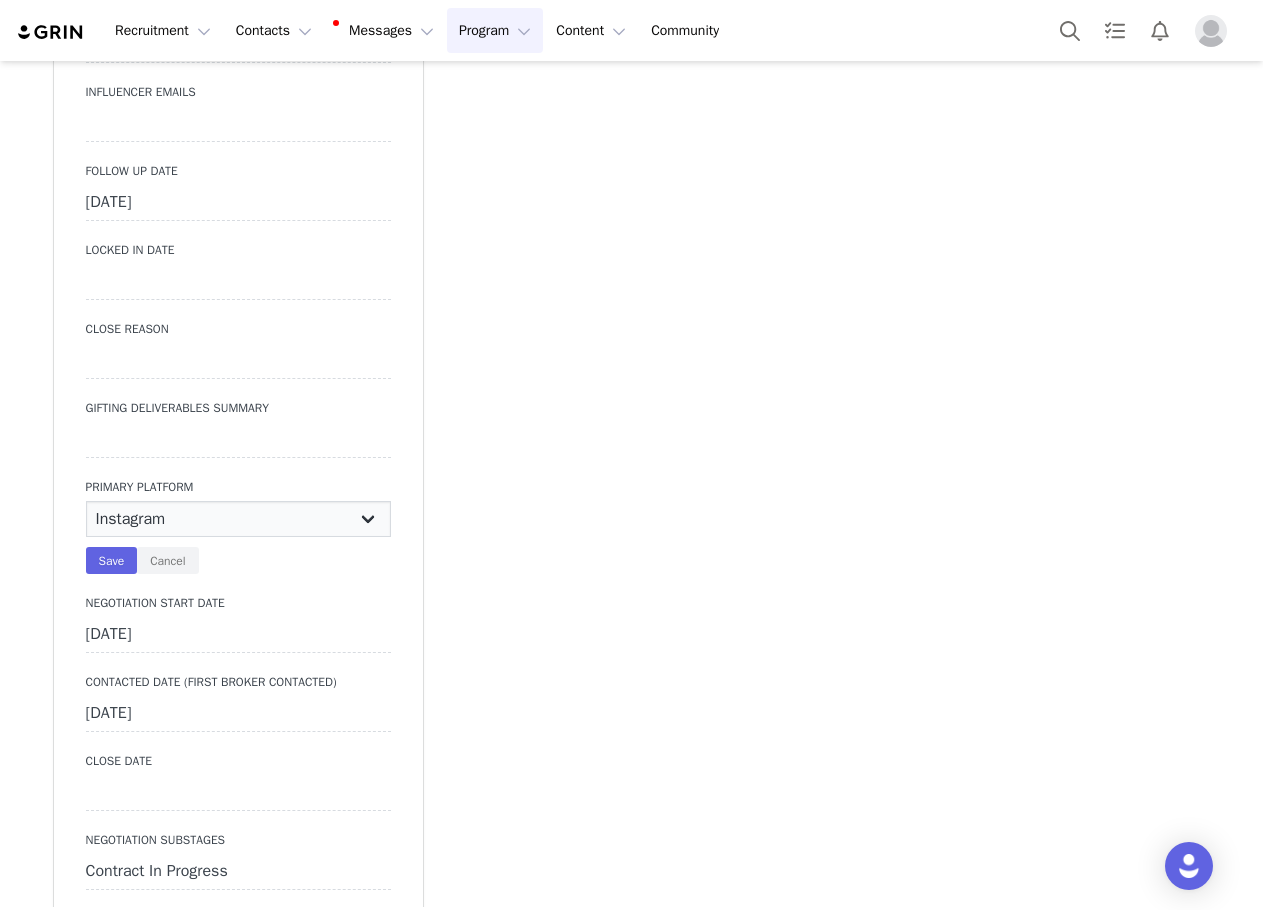 click on "N/A  Instagram   TikTok   Youtube   Other" at bounding box center (238, 519) 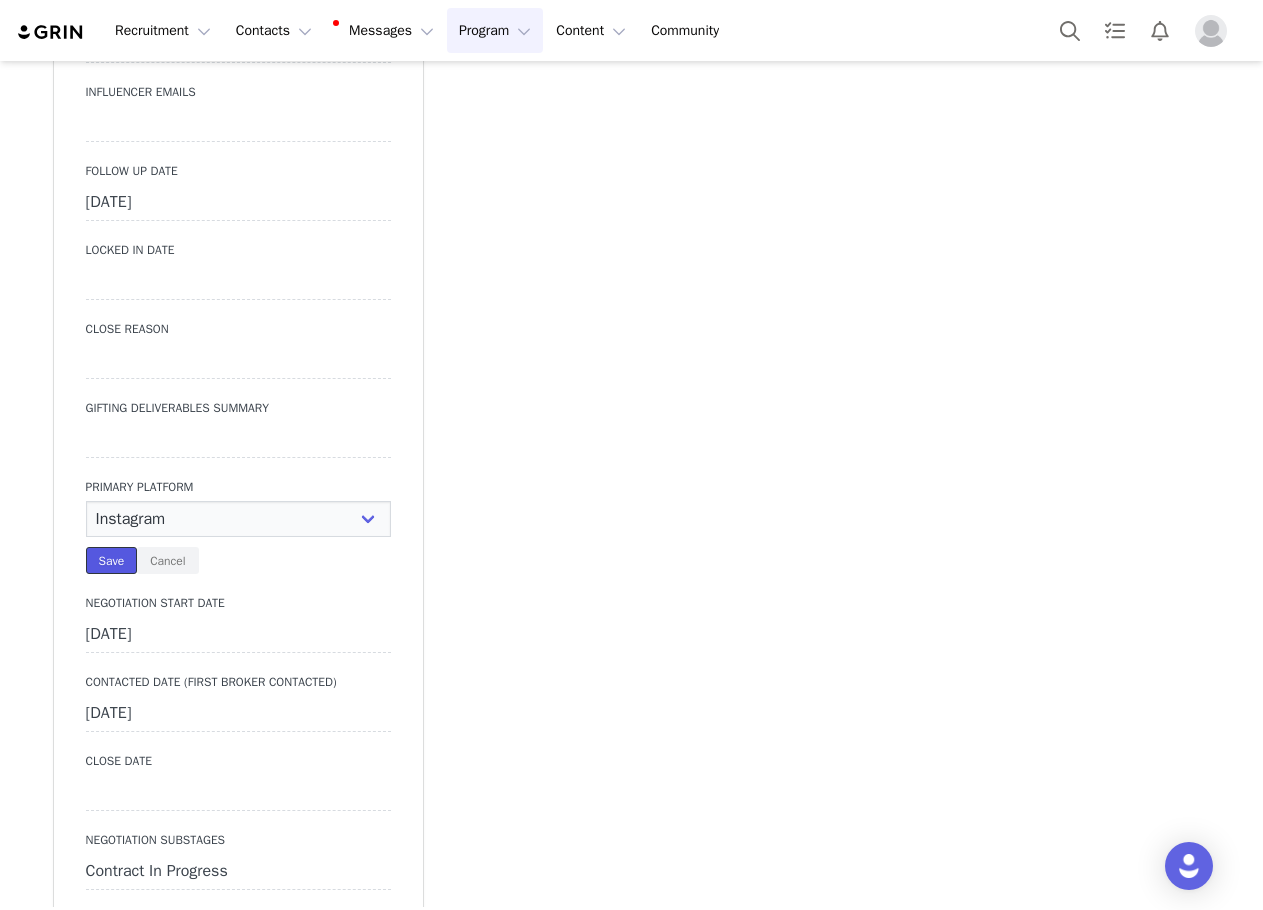 click on "Save" at bounding box center (112, 560) 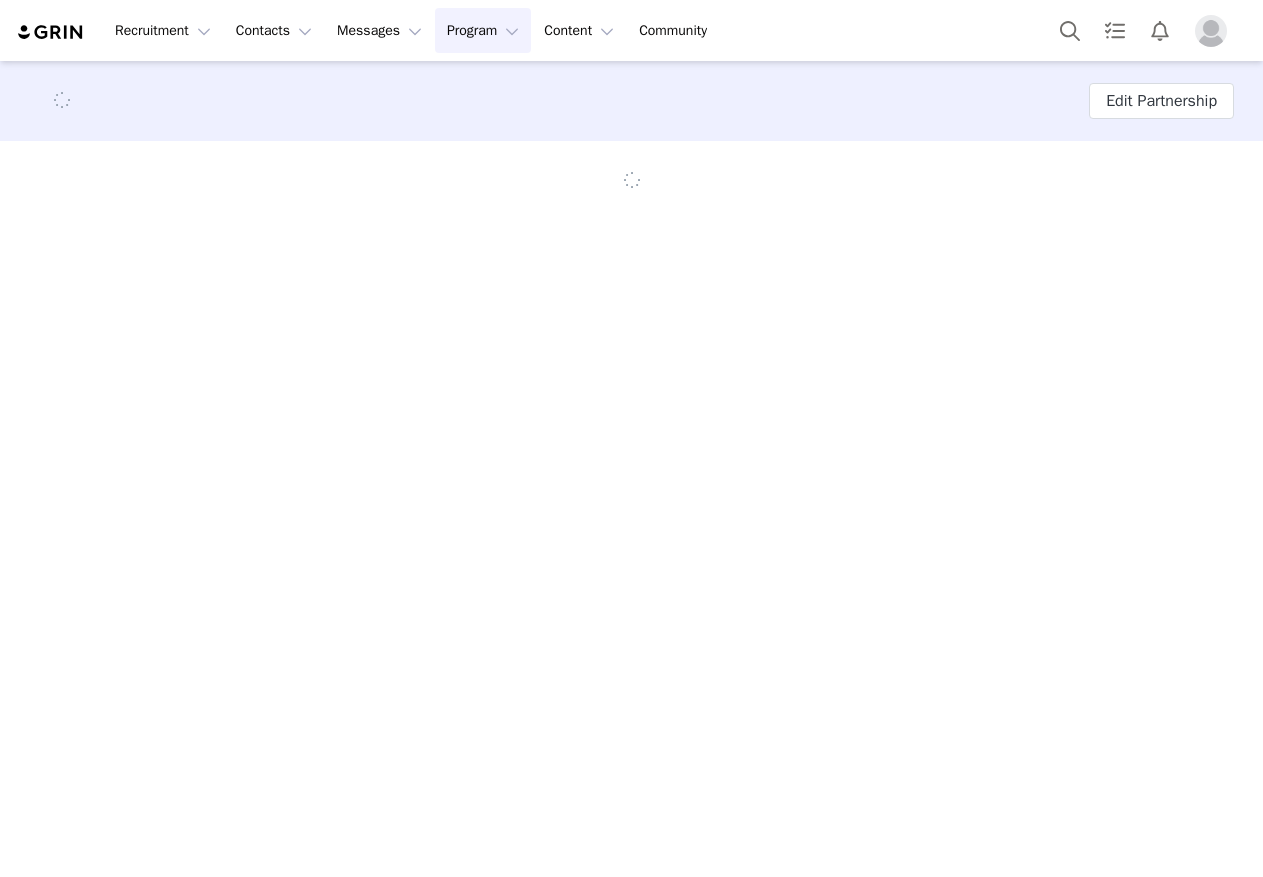 scroll, scrollTop: 0, scrollLeft: 0, axis: both 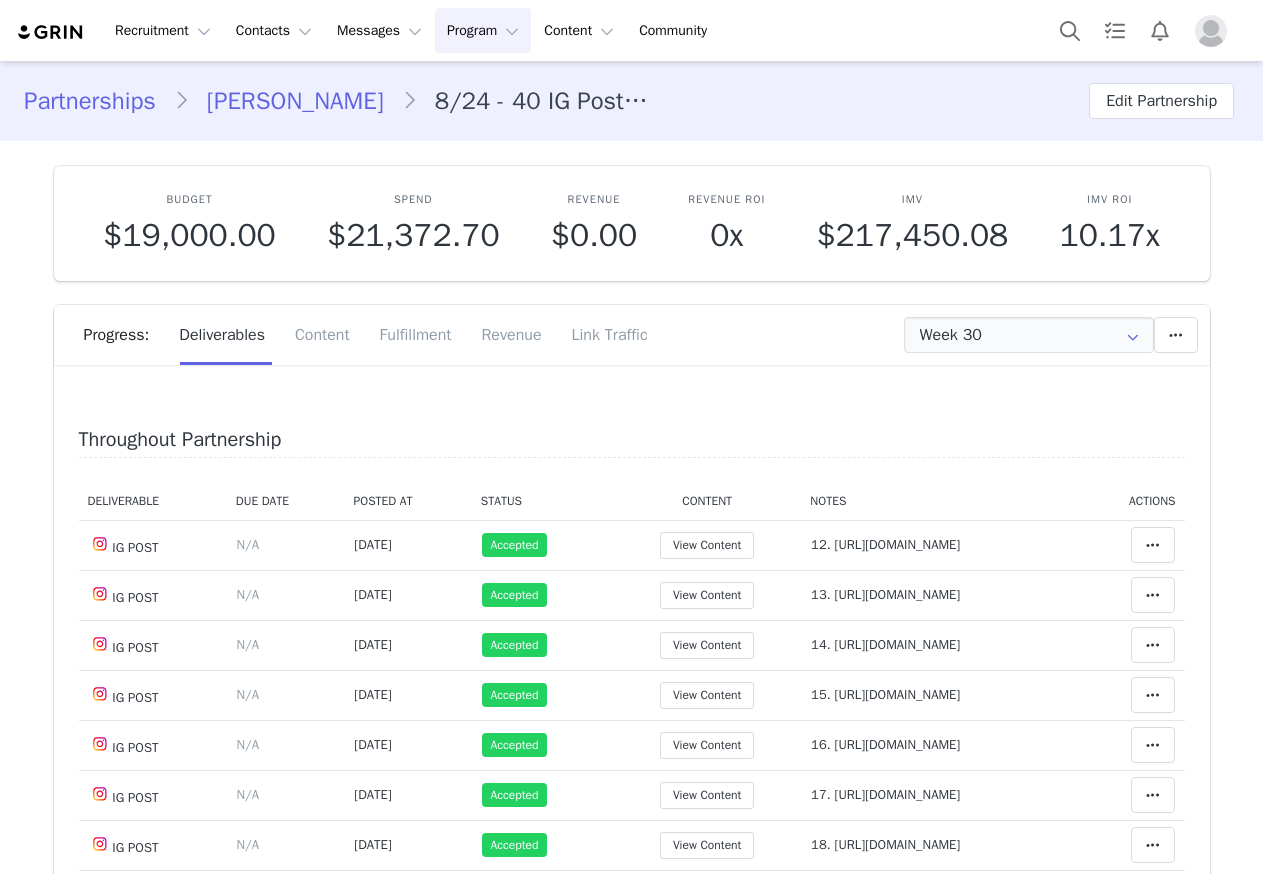 type on "+44 ([GEOGRAPHIC_DATA])" 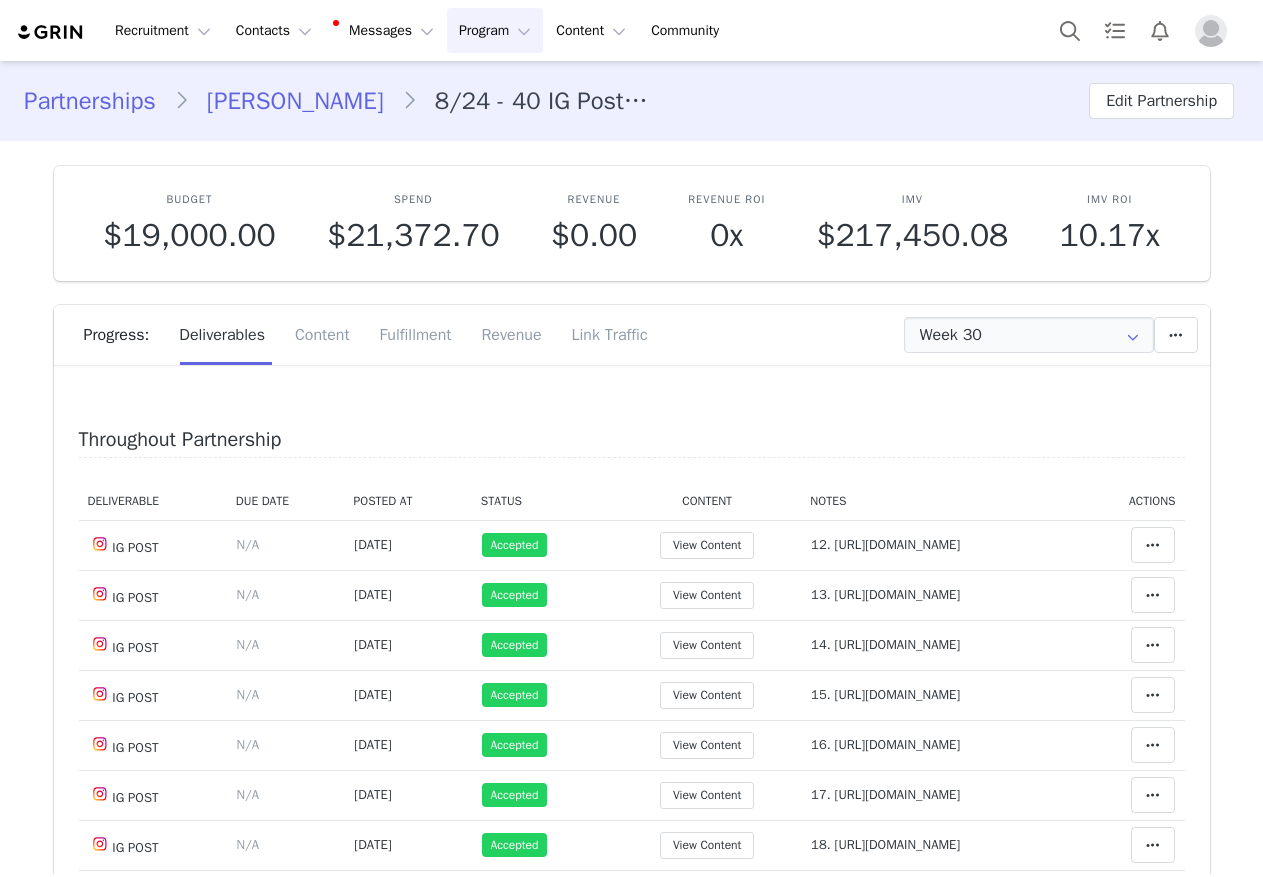 scroll, scrollTop: 0, scrollLeft: 0, axis: both 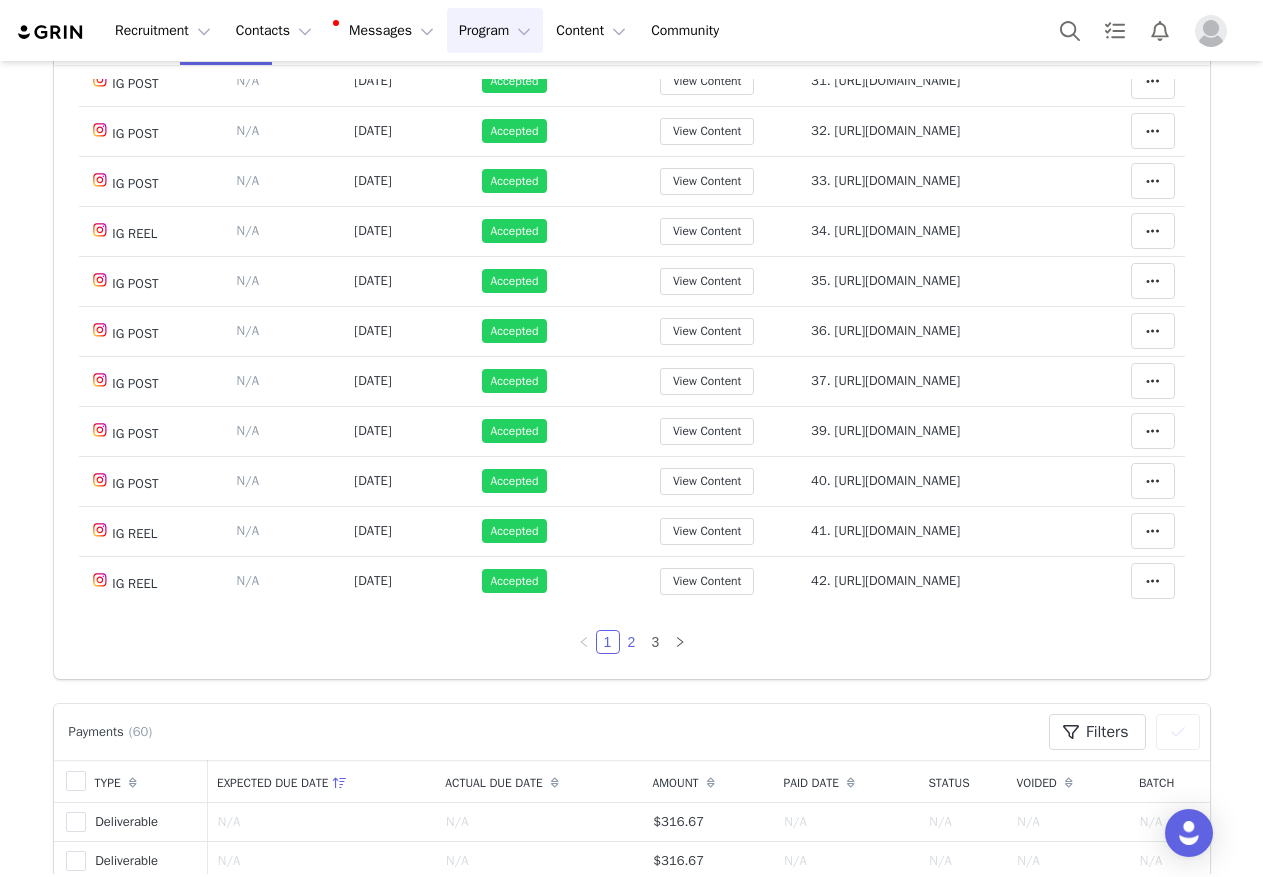 click on "2" at bounding box center [632, 642] 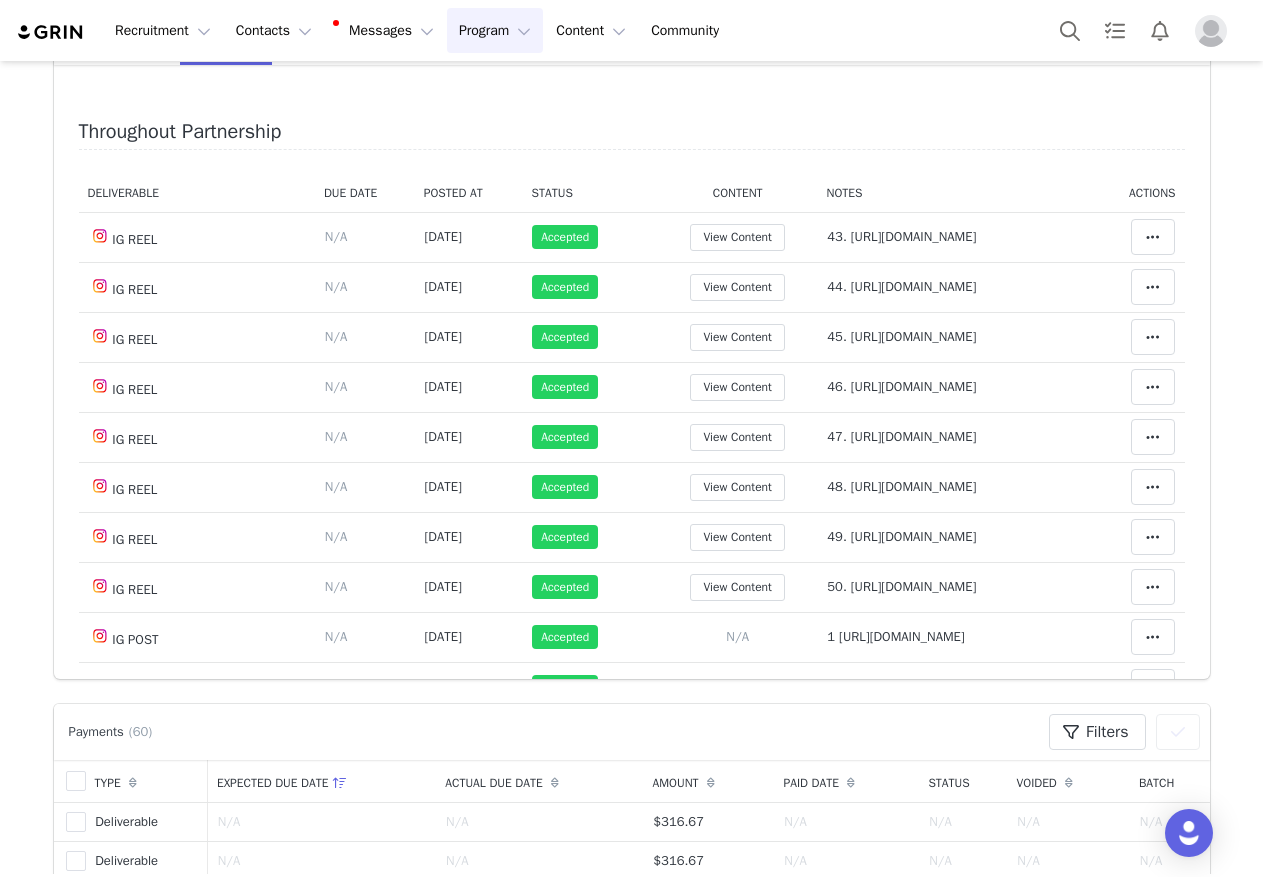 scroll, scrollTop: 0, scrollLeft: 0, axis: both 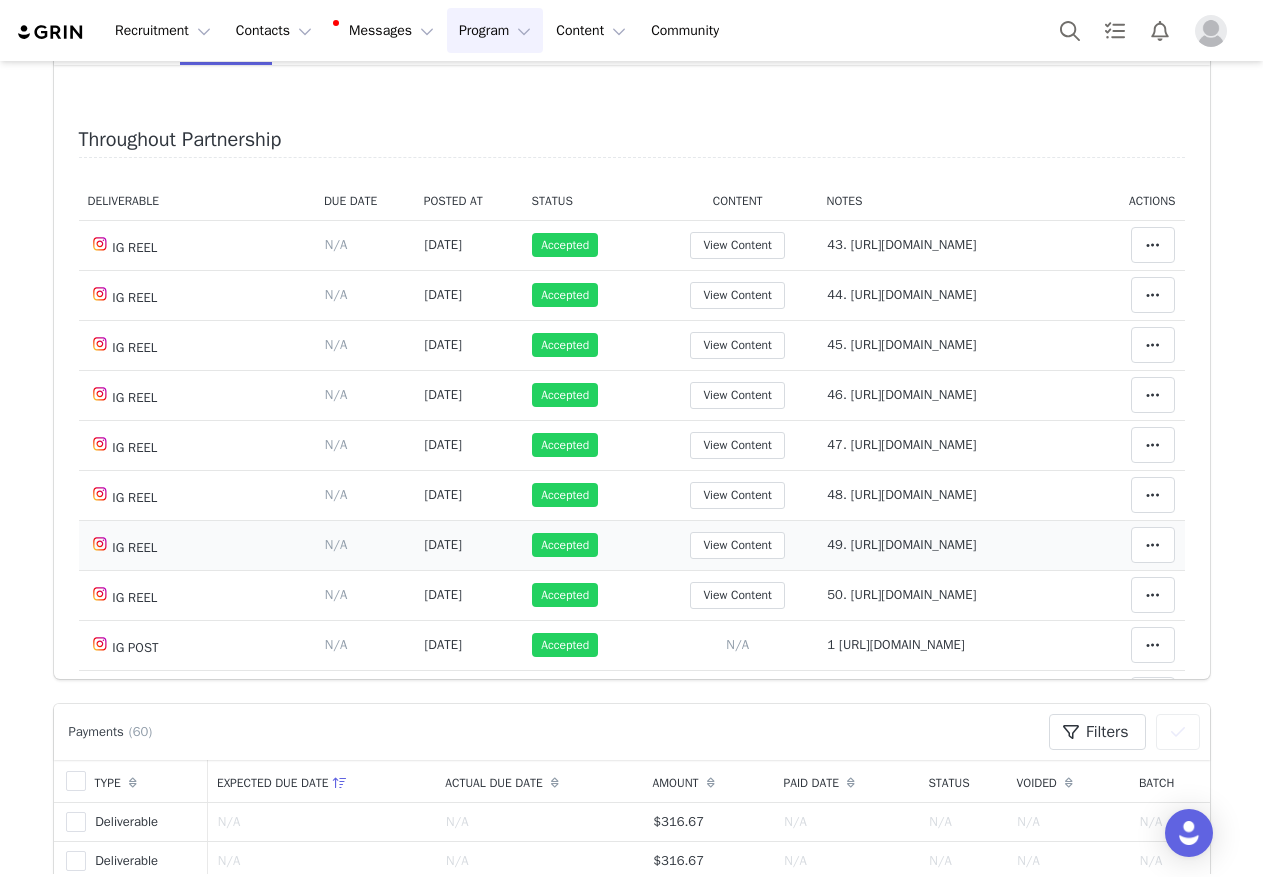 click on "49. https://www.instagram.com/p/DLF-ztxopAW/" at bounding box center (901, 544) 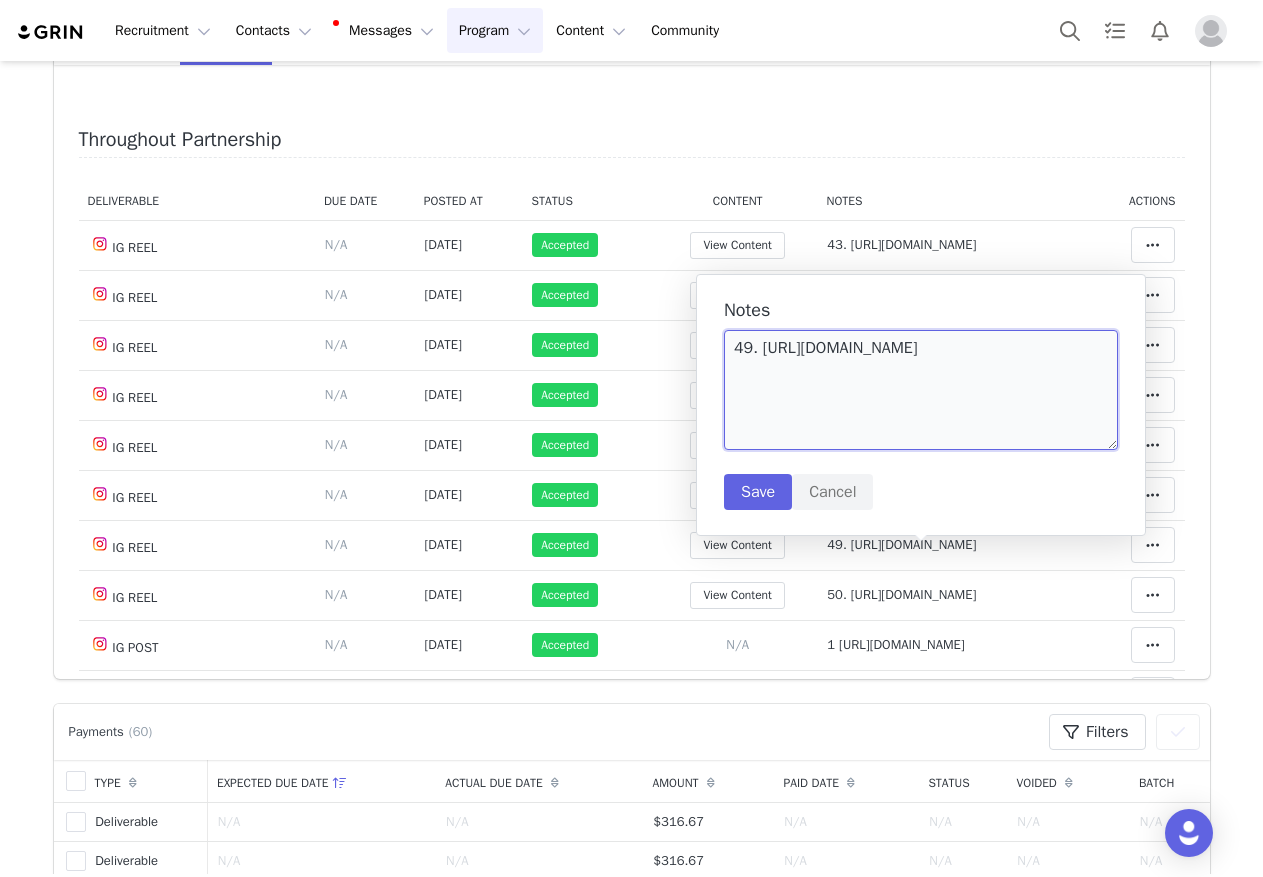 drag, startPoint x: 1085, startPoint y: 345, endPoint x: 757, endPoint y: 345, distance: 328 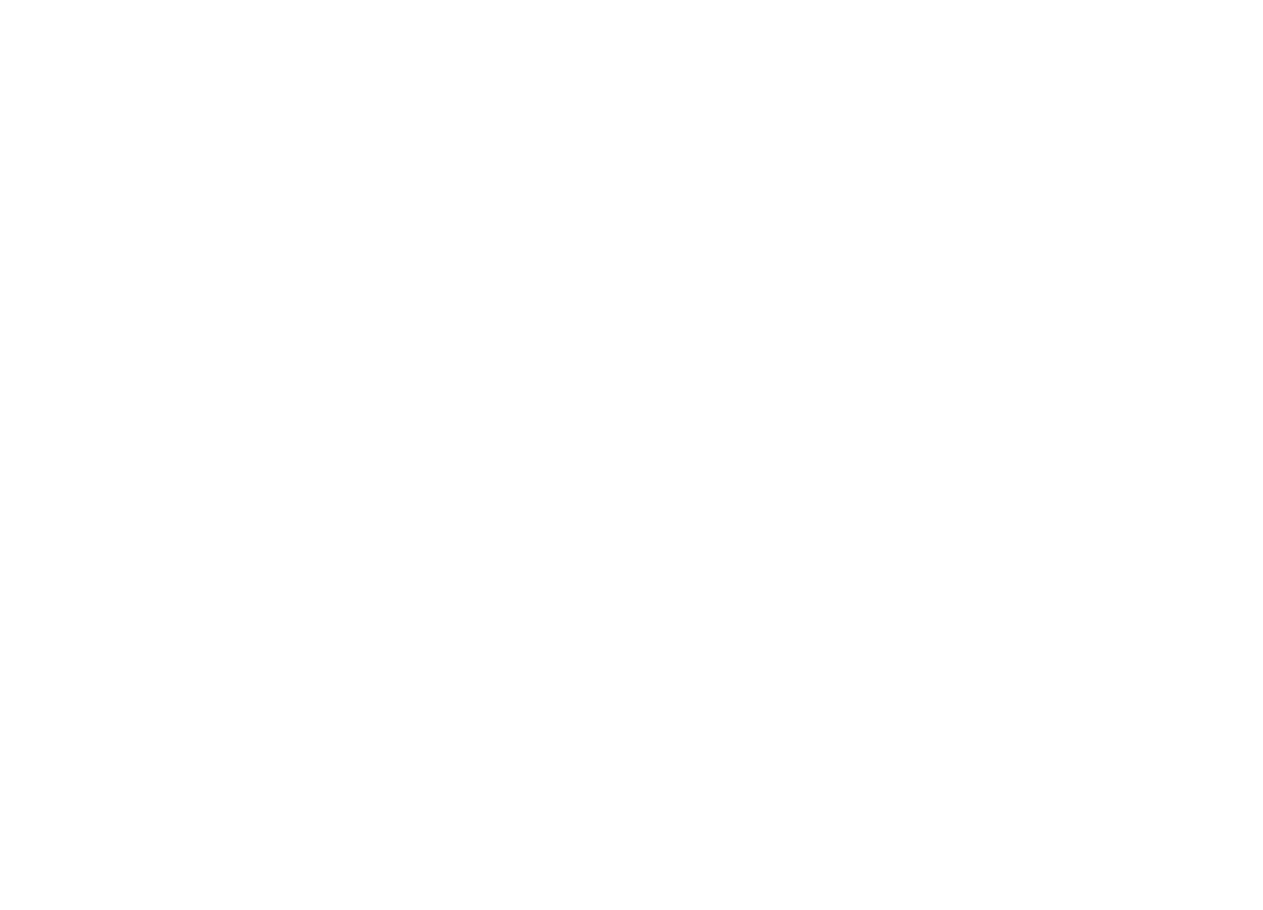 scroll, scrollTop: 0, scrollLeft: 0, axis: both 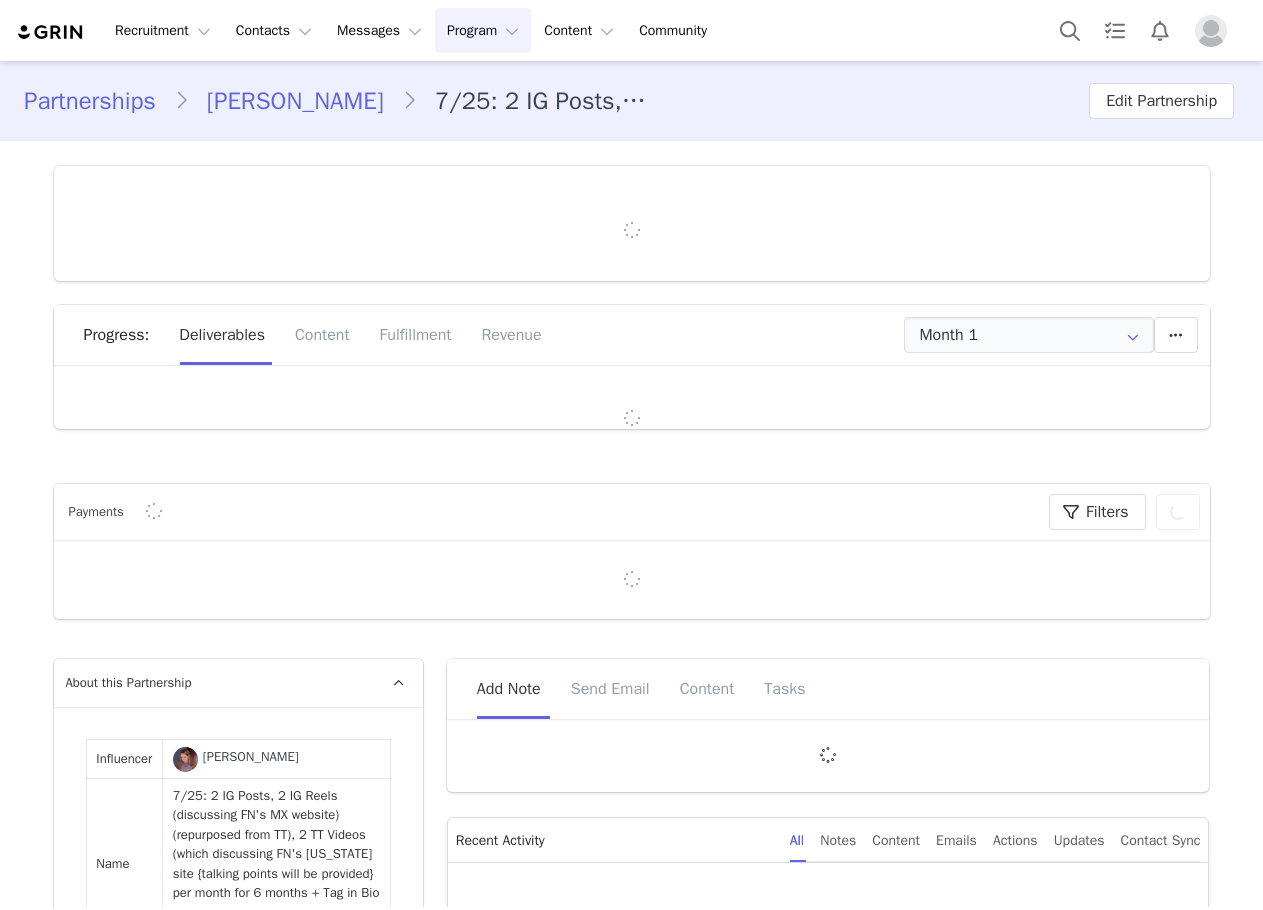 type on "+52 ([GEOGRAPHIC_DATA])" 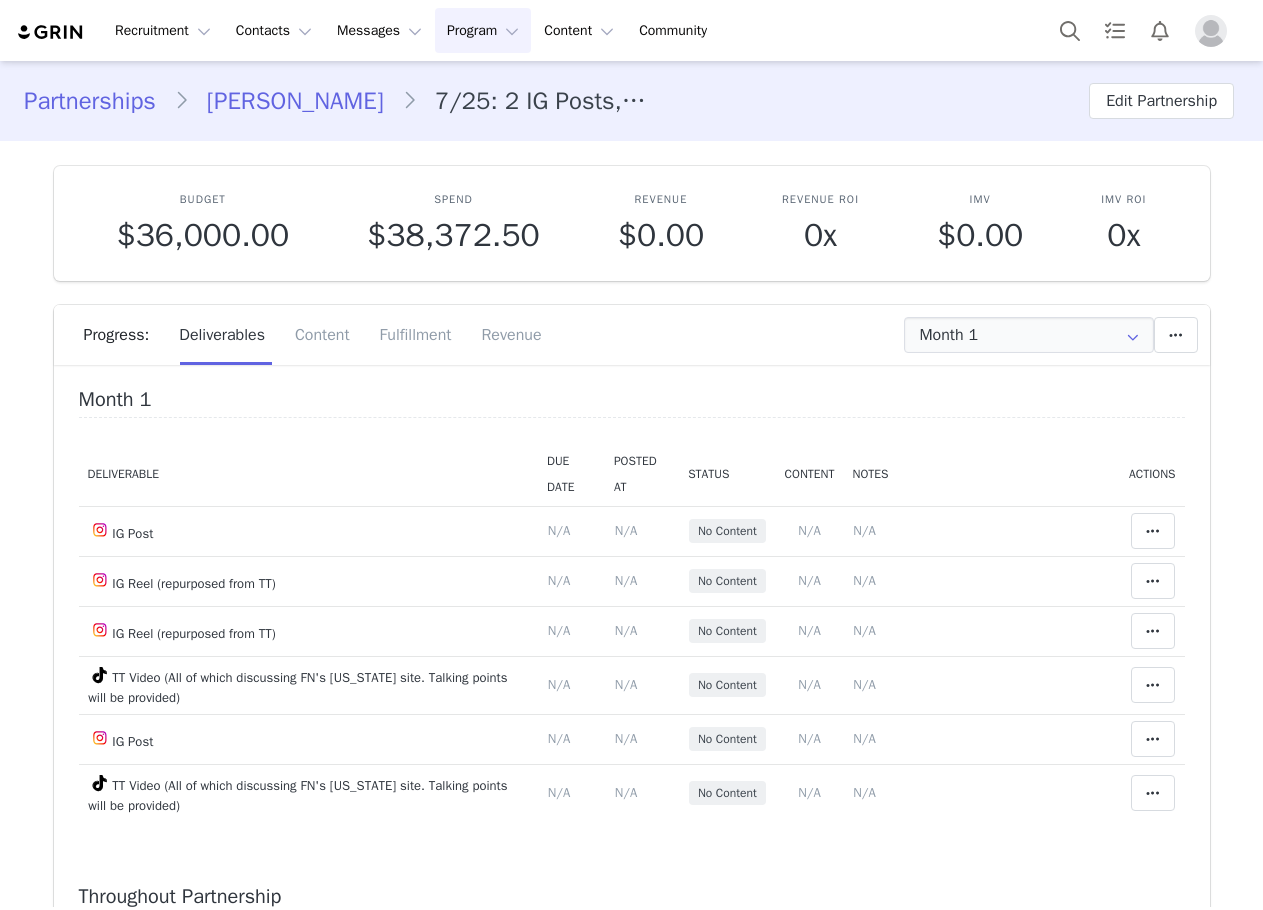scroll, scrollTop: 1403, scrollLeft: 0, axis: vertical 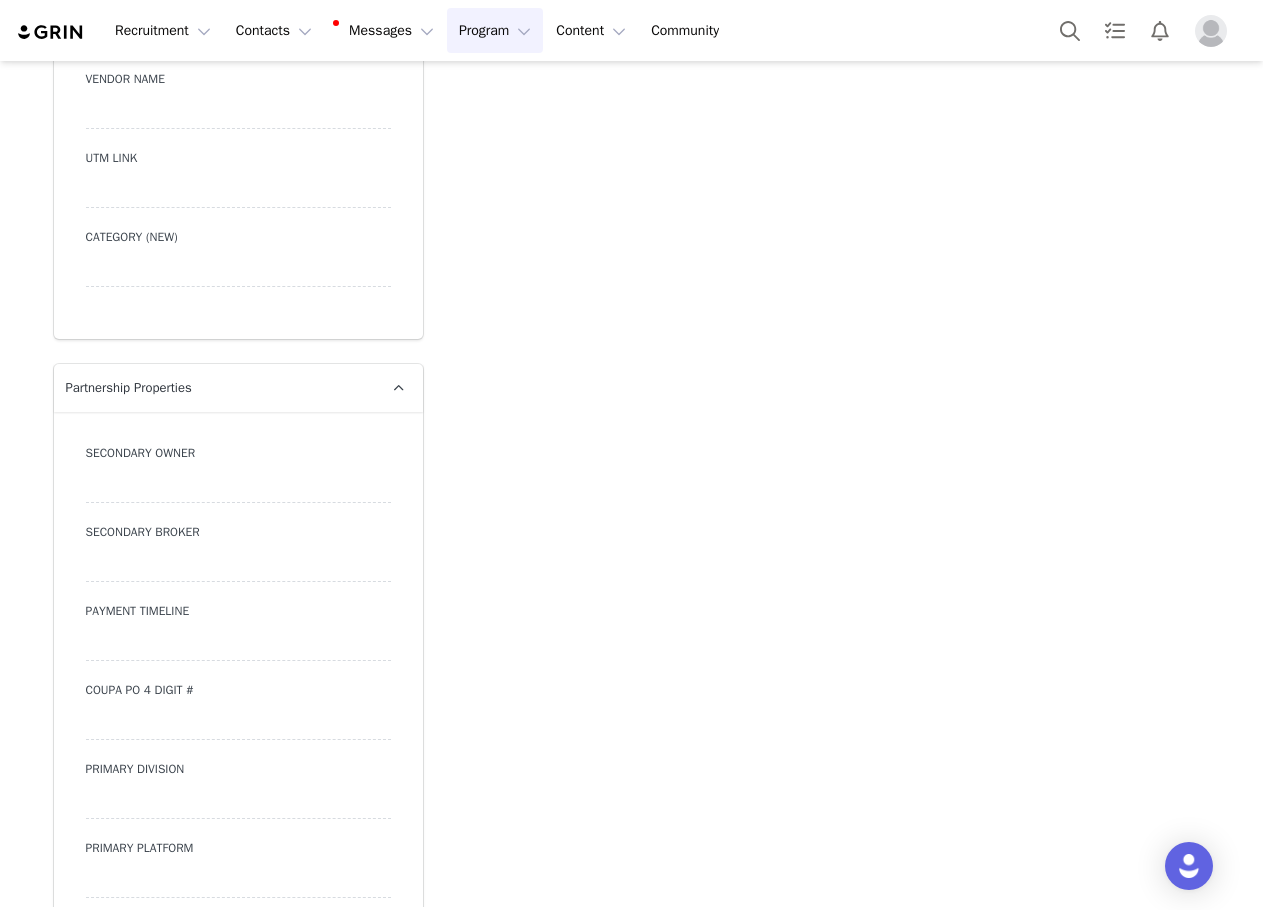 click at bounding box center [238, 801] 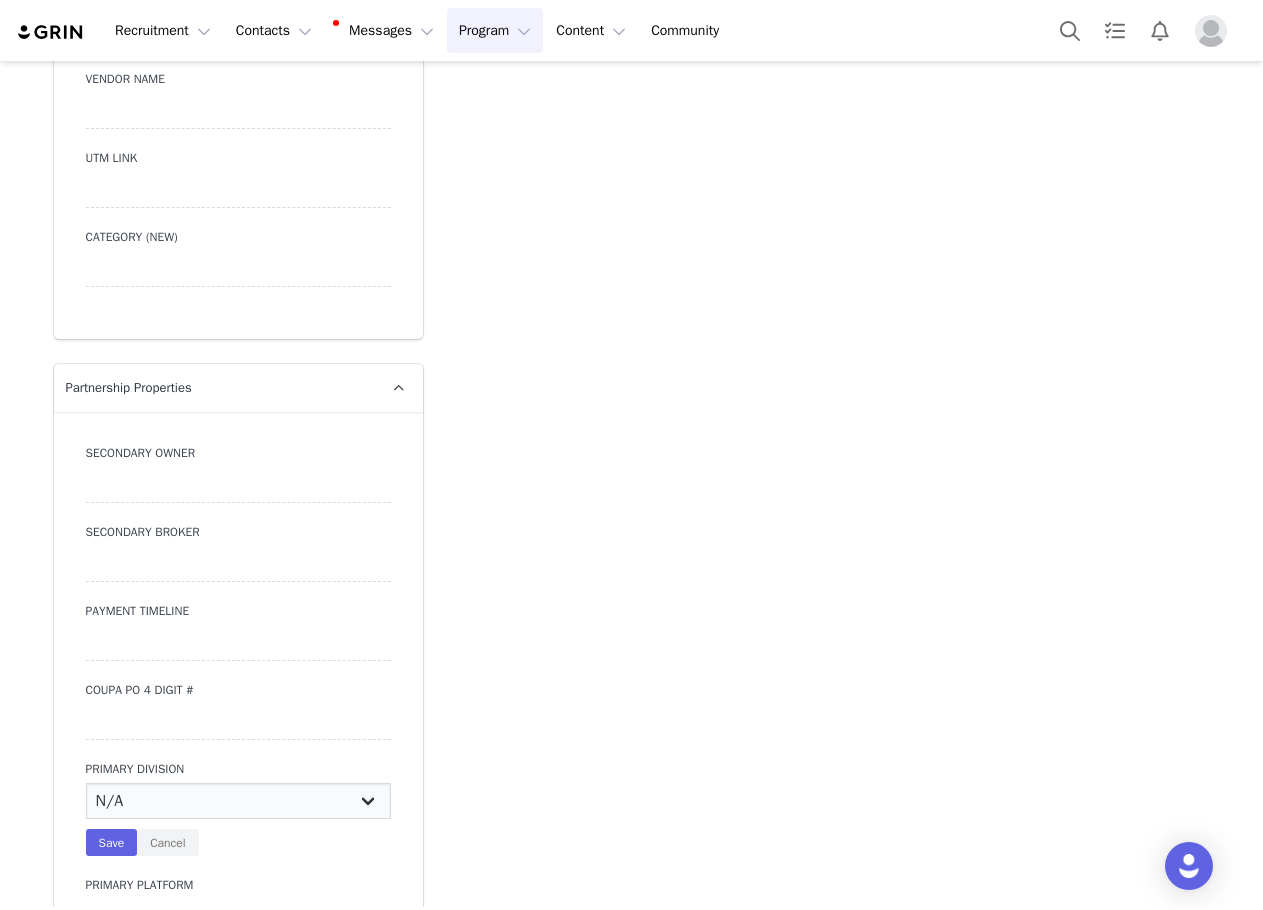 click on "N/A  JRS   Beauty   Promo   Curve   Nova Men   Nova Kids   Nova Sport   Nova Intimates   Skin   Nova Swim" at bounding box center (238, 801) 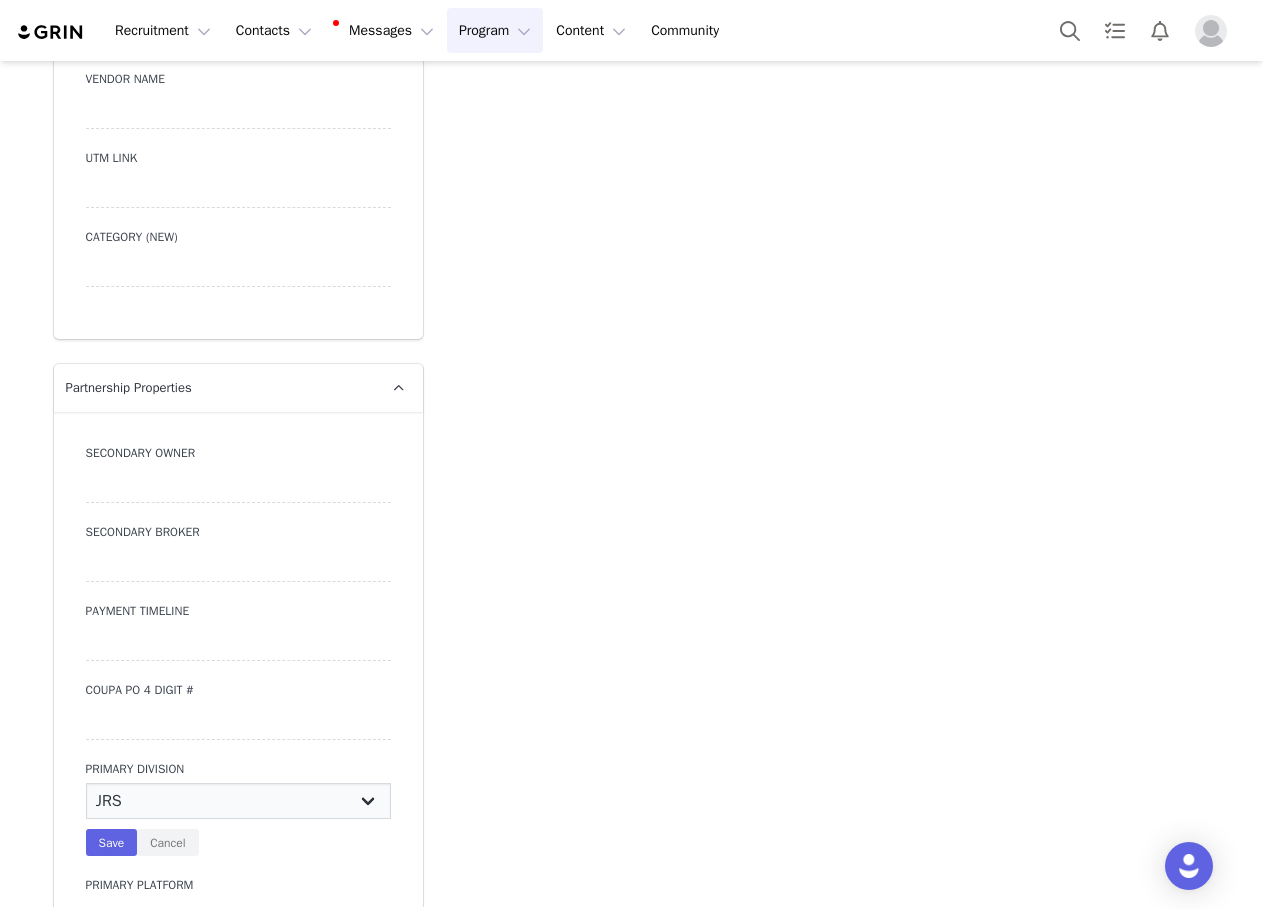 click on "N/A  JRS   Beauty   Promo   Curve   Nova Men   Nova Kids   Nova Sport   Nova Intimates   Skin   Nova Swim" at bounding box center [238, 801] 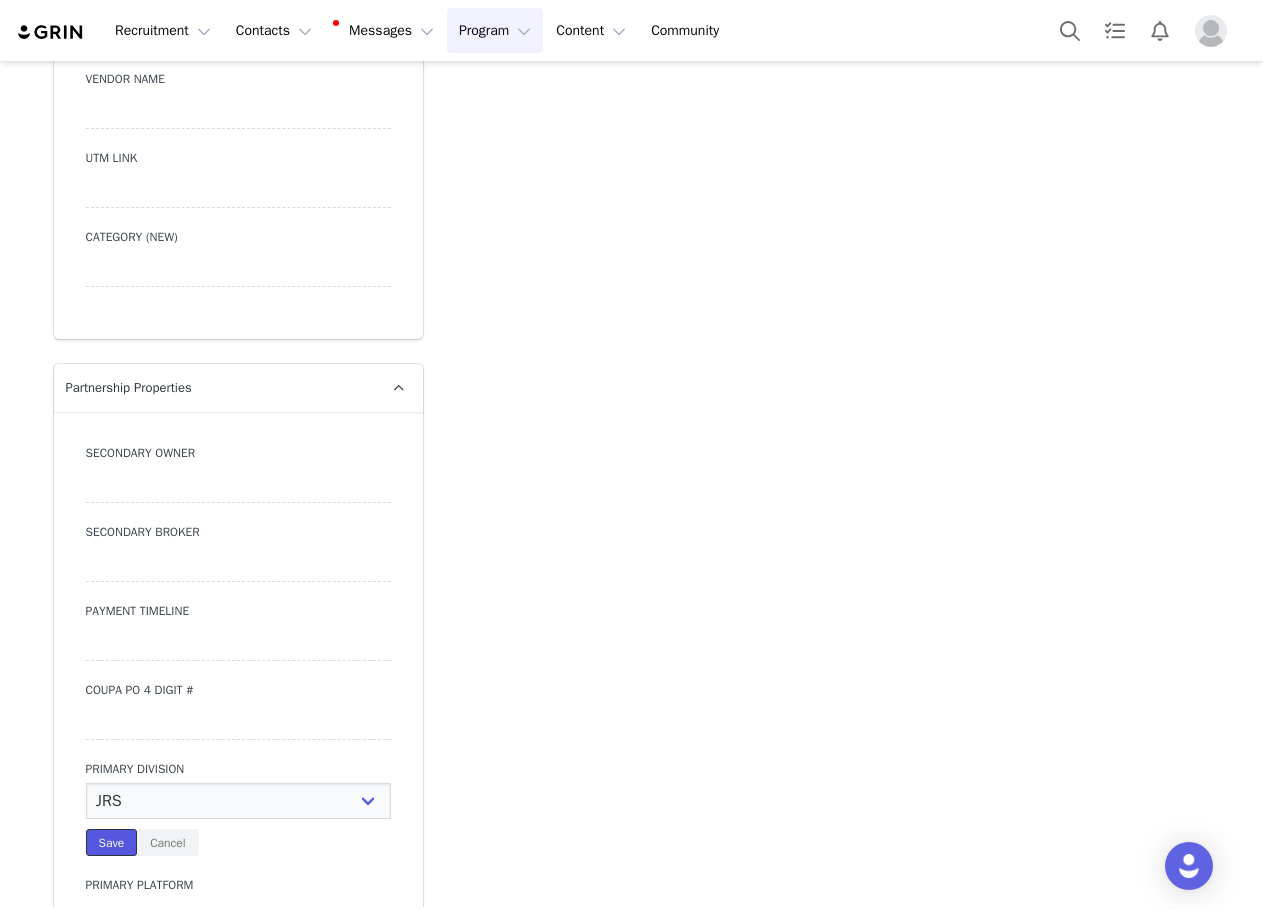 click on "Save" at bounding box center [112, 842] 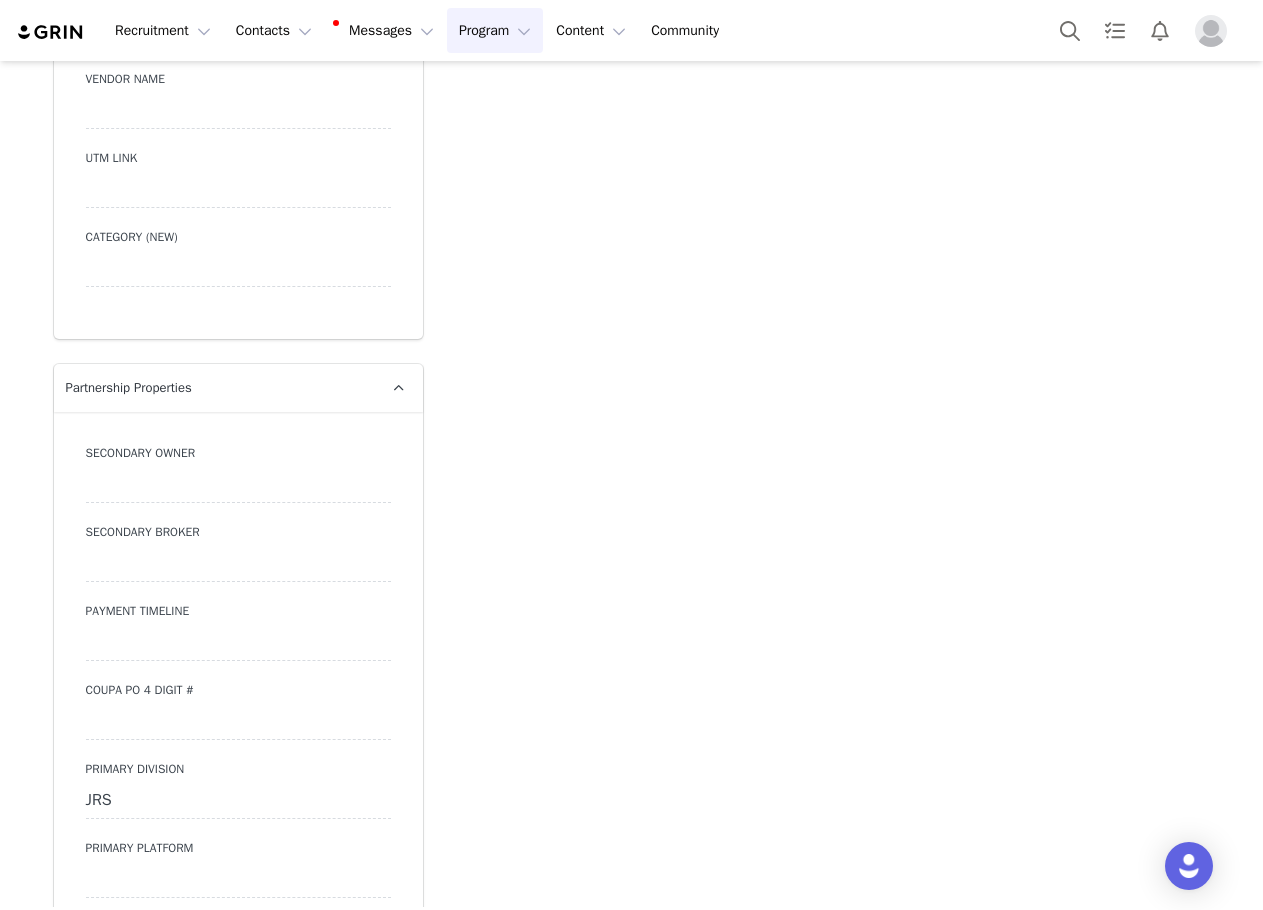 click at bounding box center (238, 880) 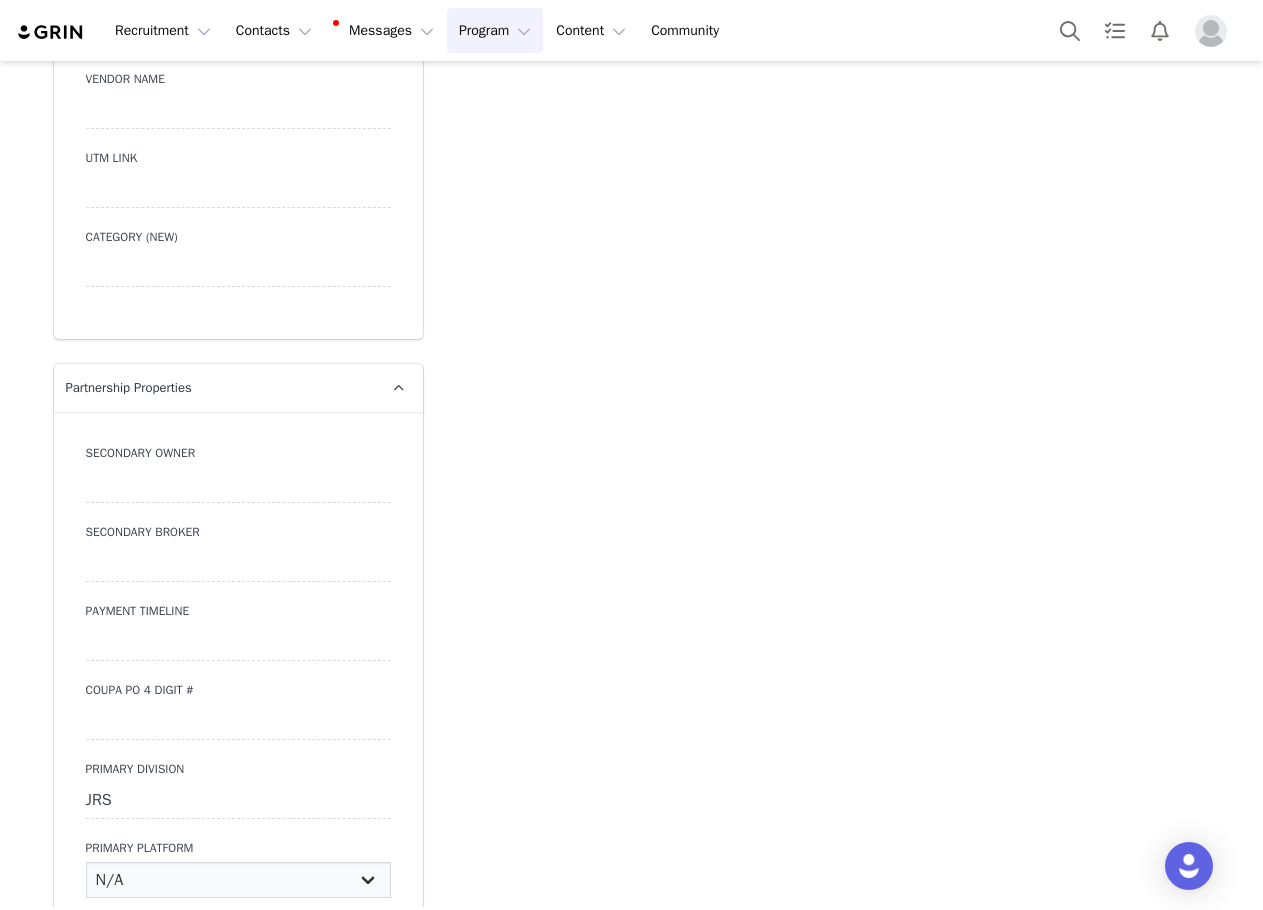 click on "N/A  Instagram   YouTube   TikTok" at bounding box center [238, 880] 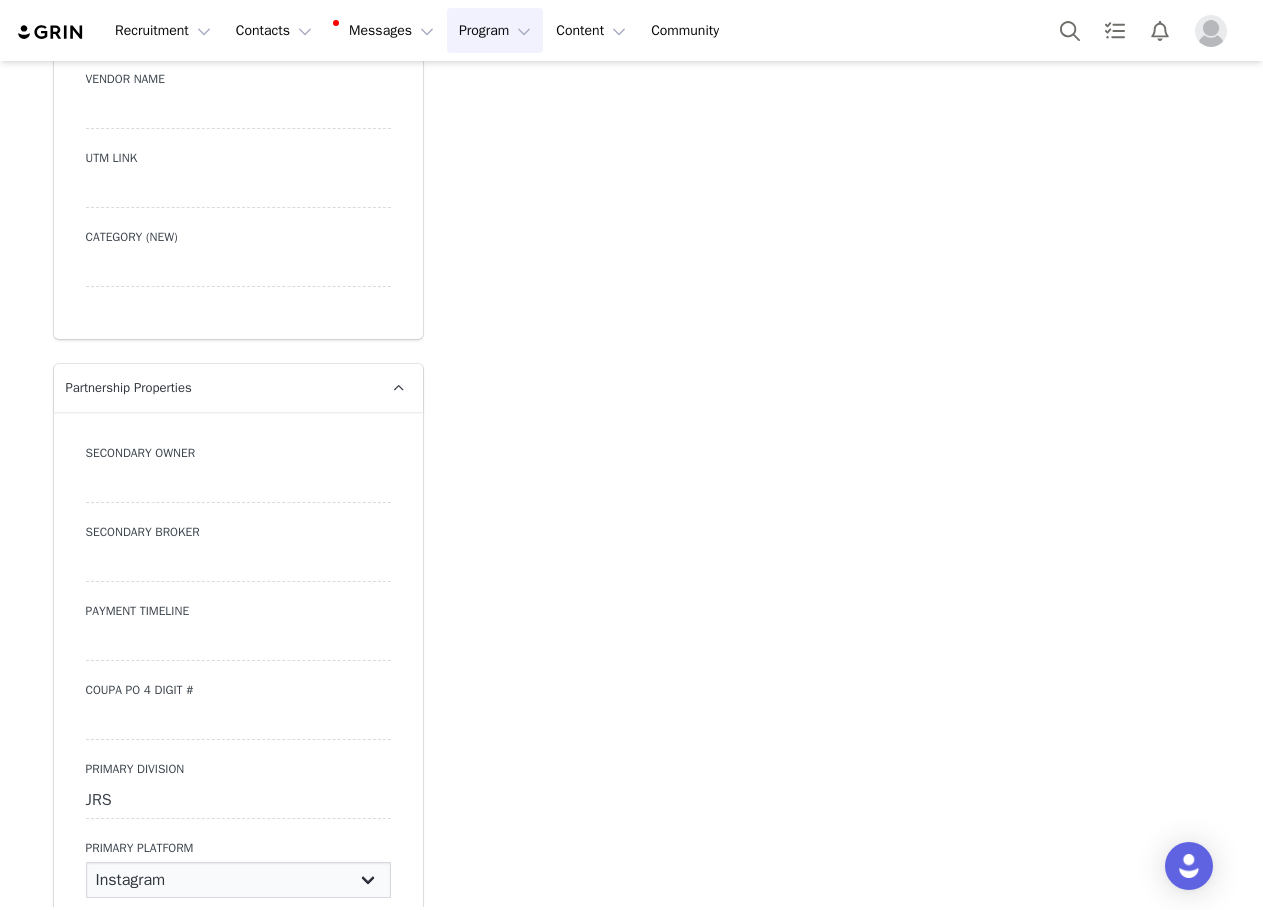 click on "N/A  Instagram   YouTube   TikTok" at bounding box center [238, 880] 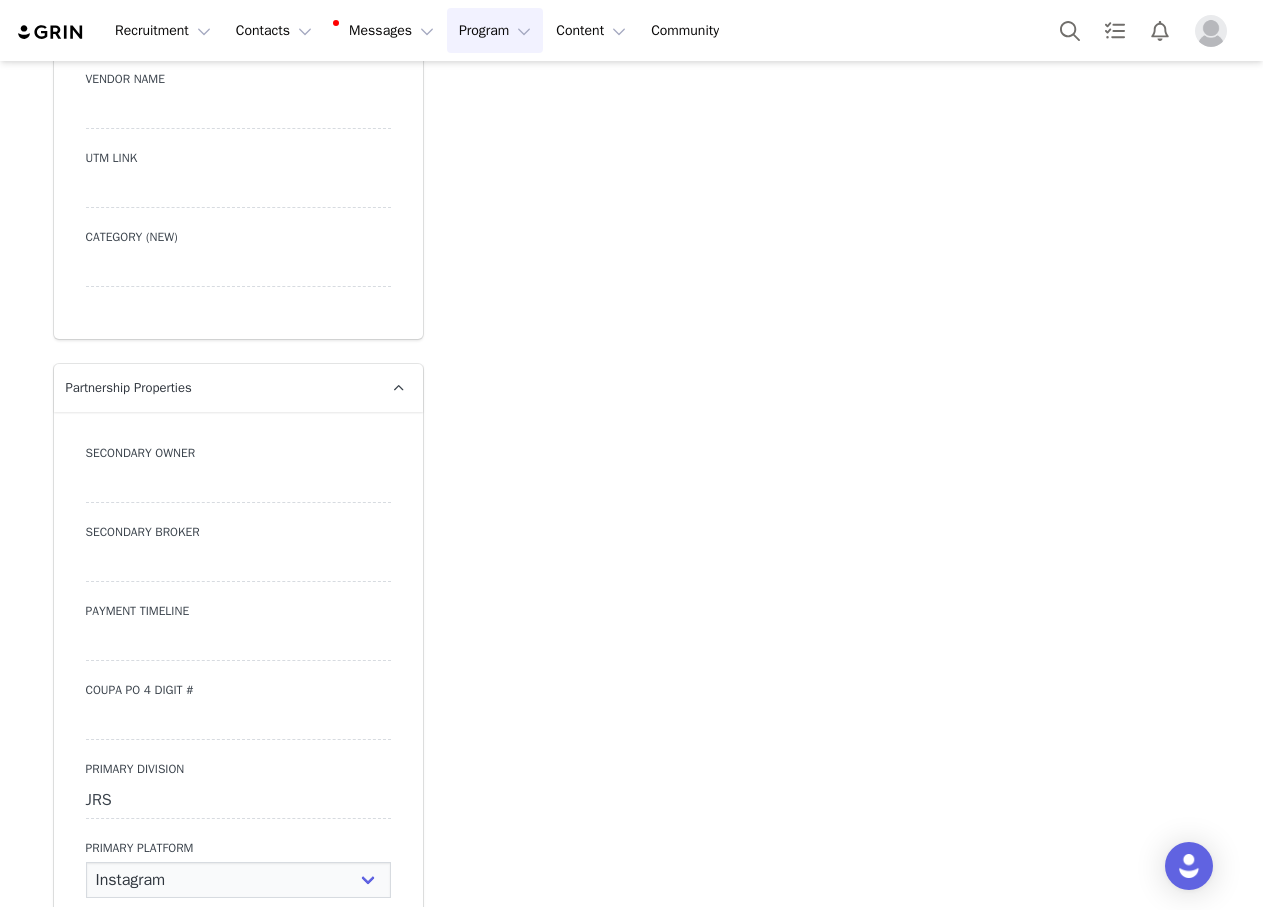 click on "Save" at bounding box center [112, 921] 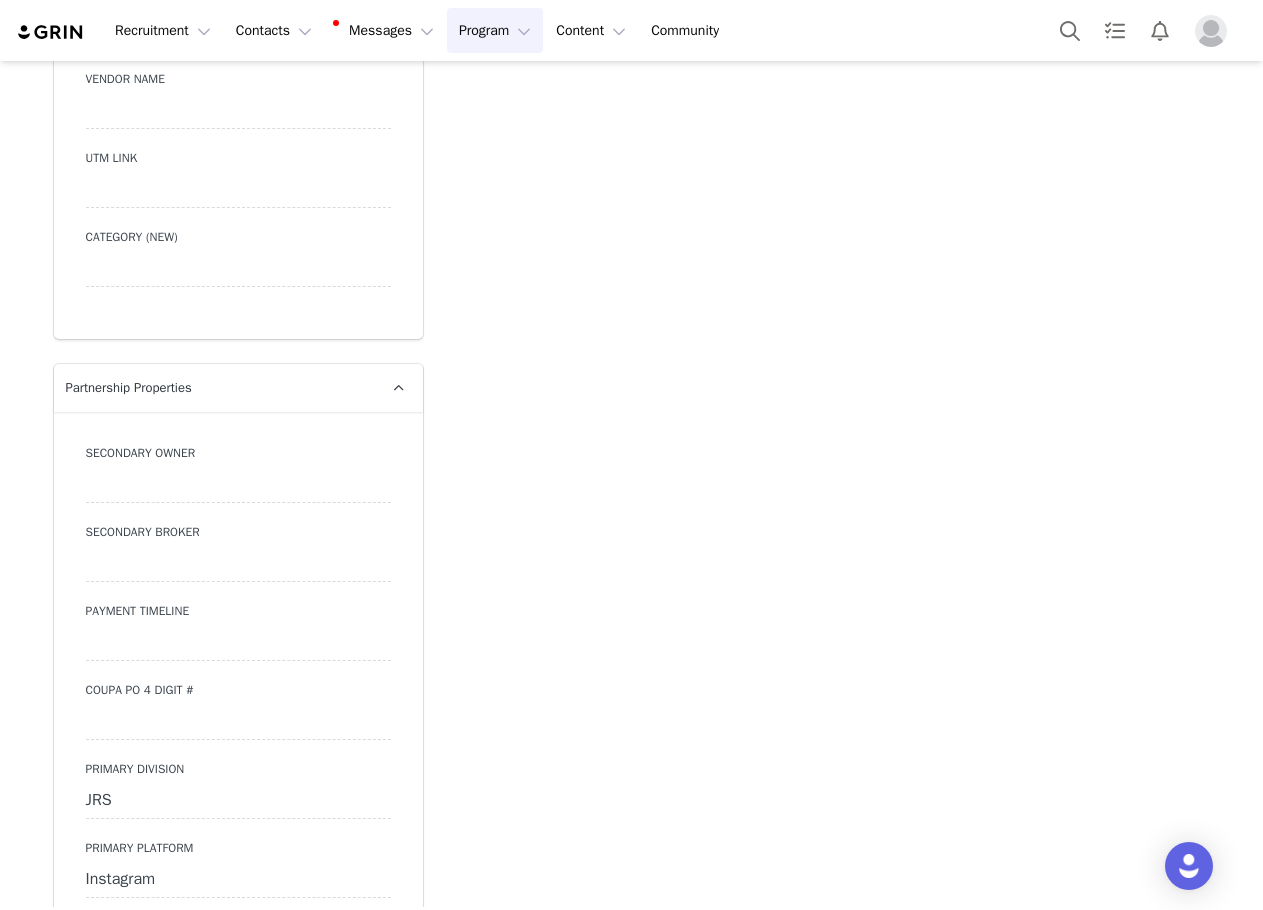 click on "Instagram" at bounding box center (238, 880) 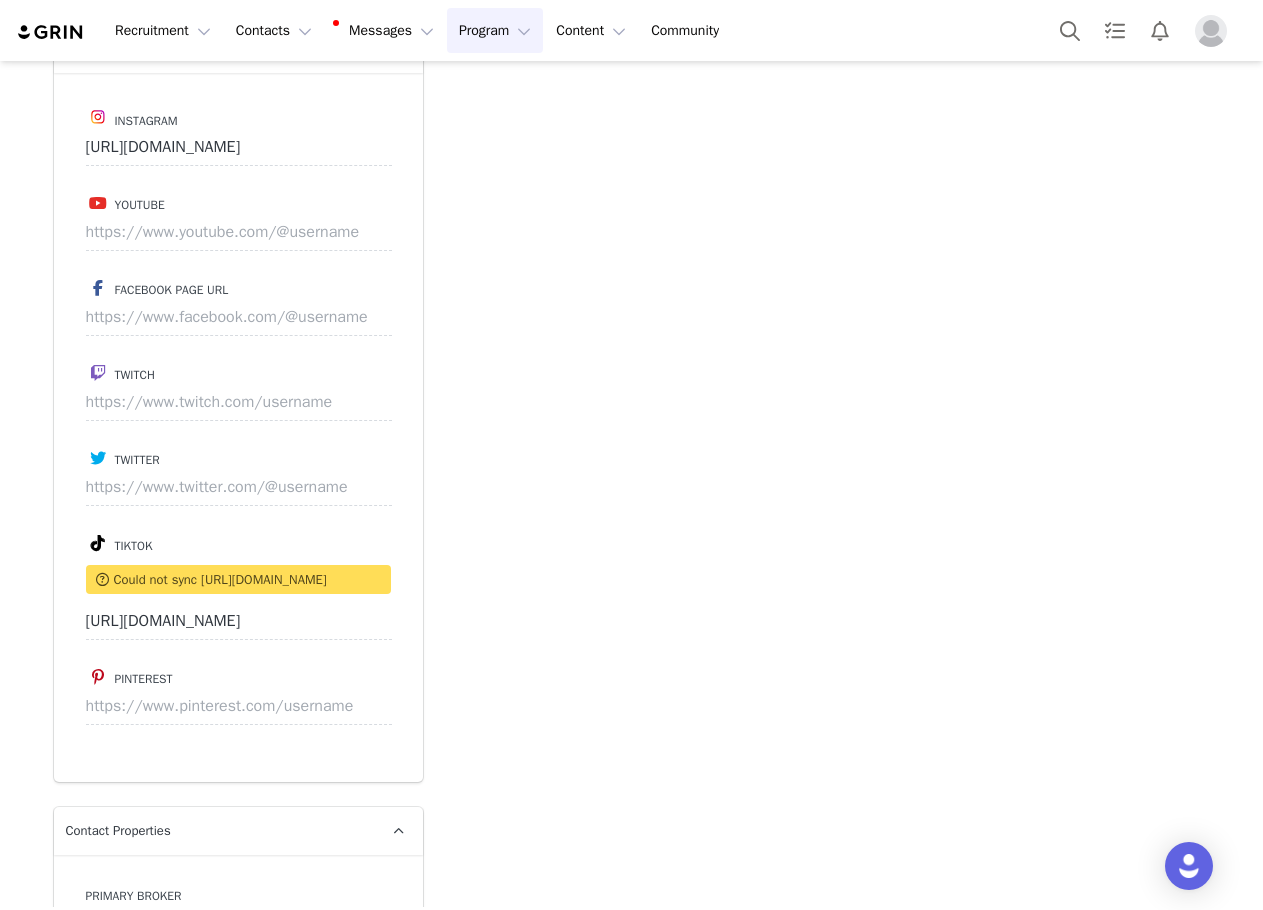 scroll, scrollTop: 4218, scrollLeft: 0, axis: vertical 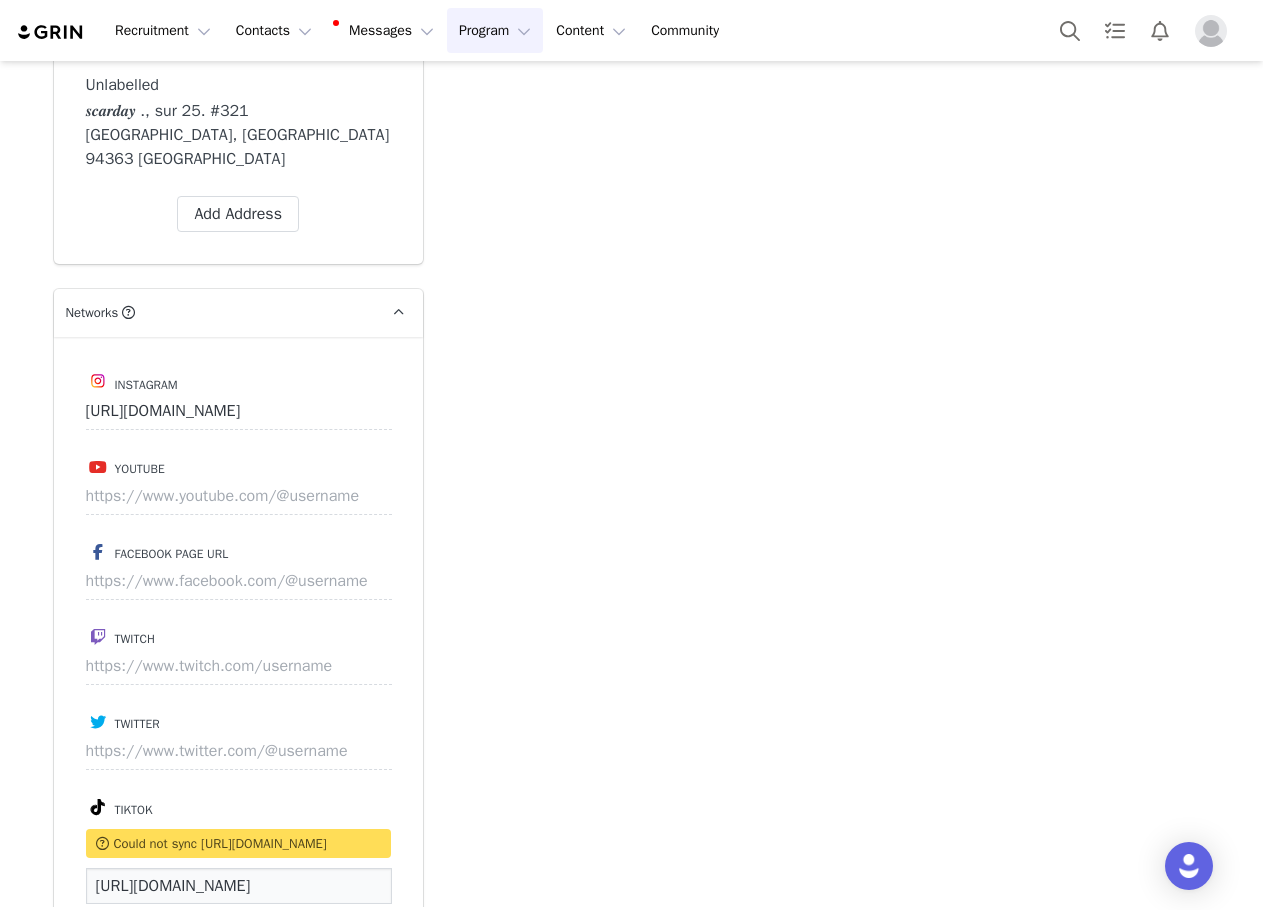 click on "https://www.tiktok.com/@scarday" at bounding box center [239, 886] 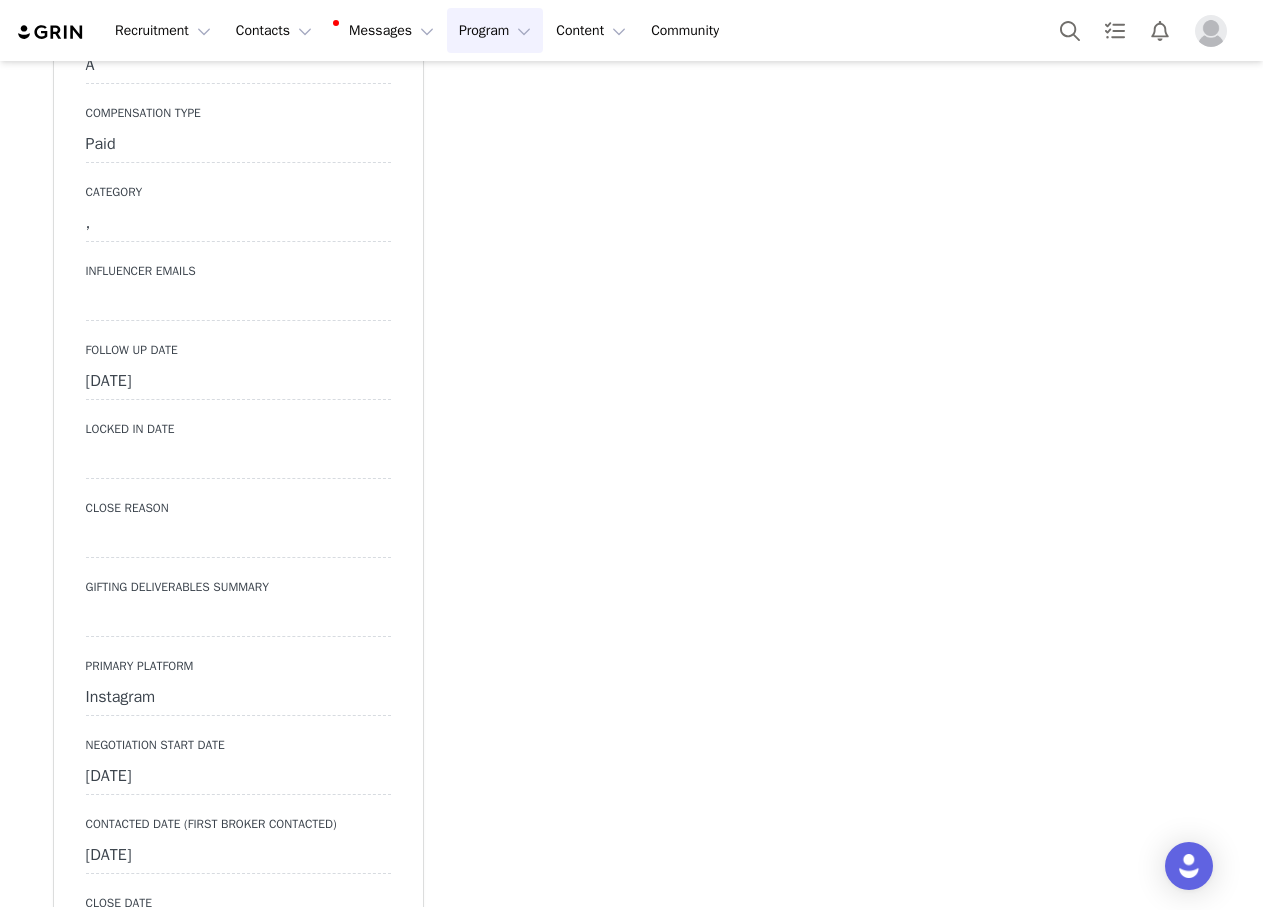 scroll, scrollTop: 5618, scrollLeft: 0, axis: vertical 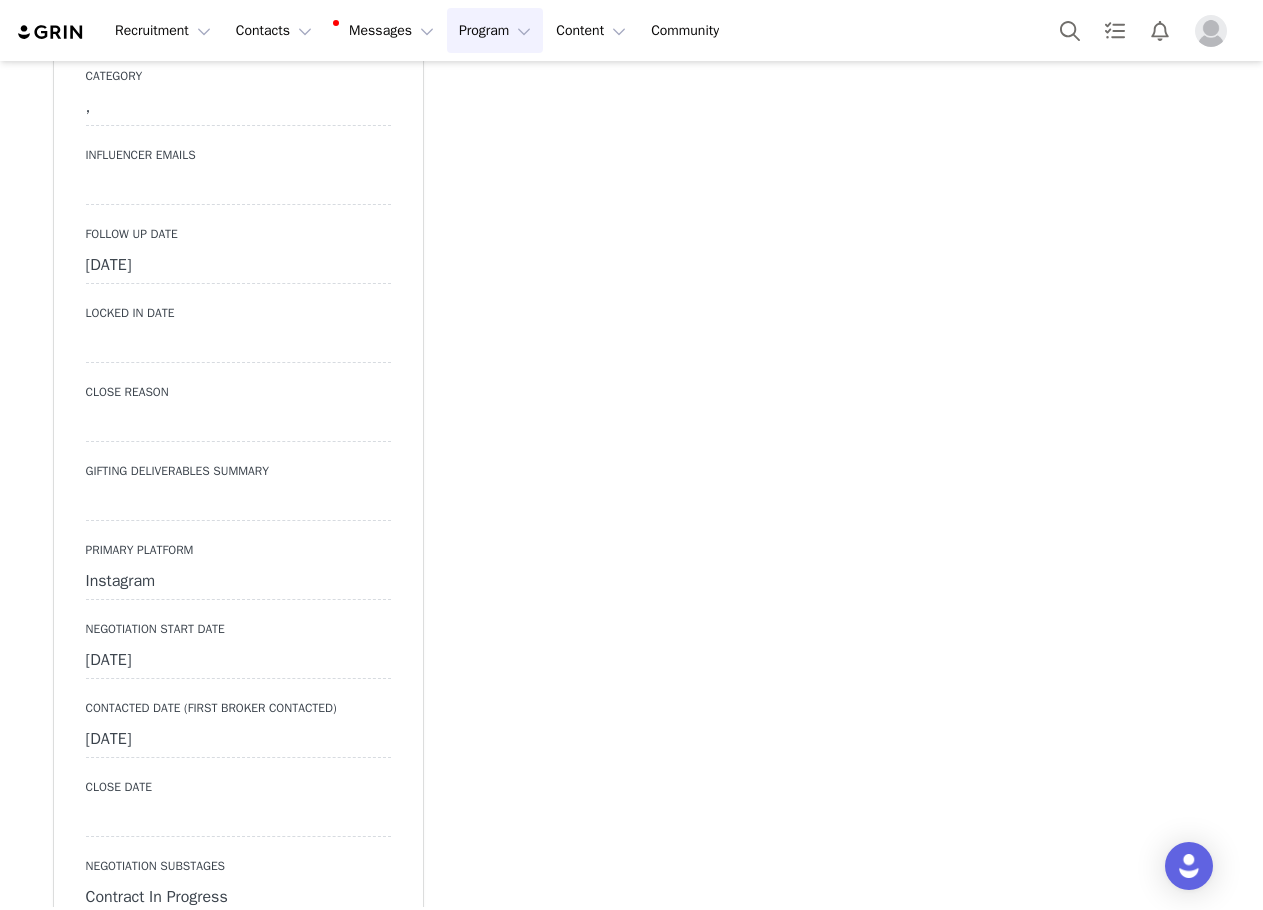 click on "Instagram" at bounding box center [238, 582] 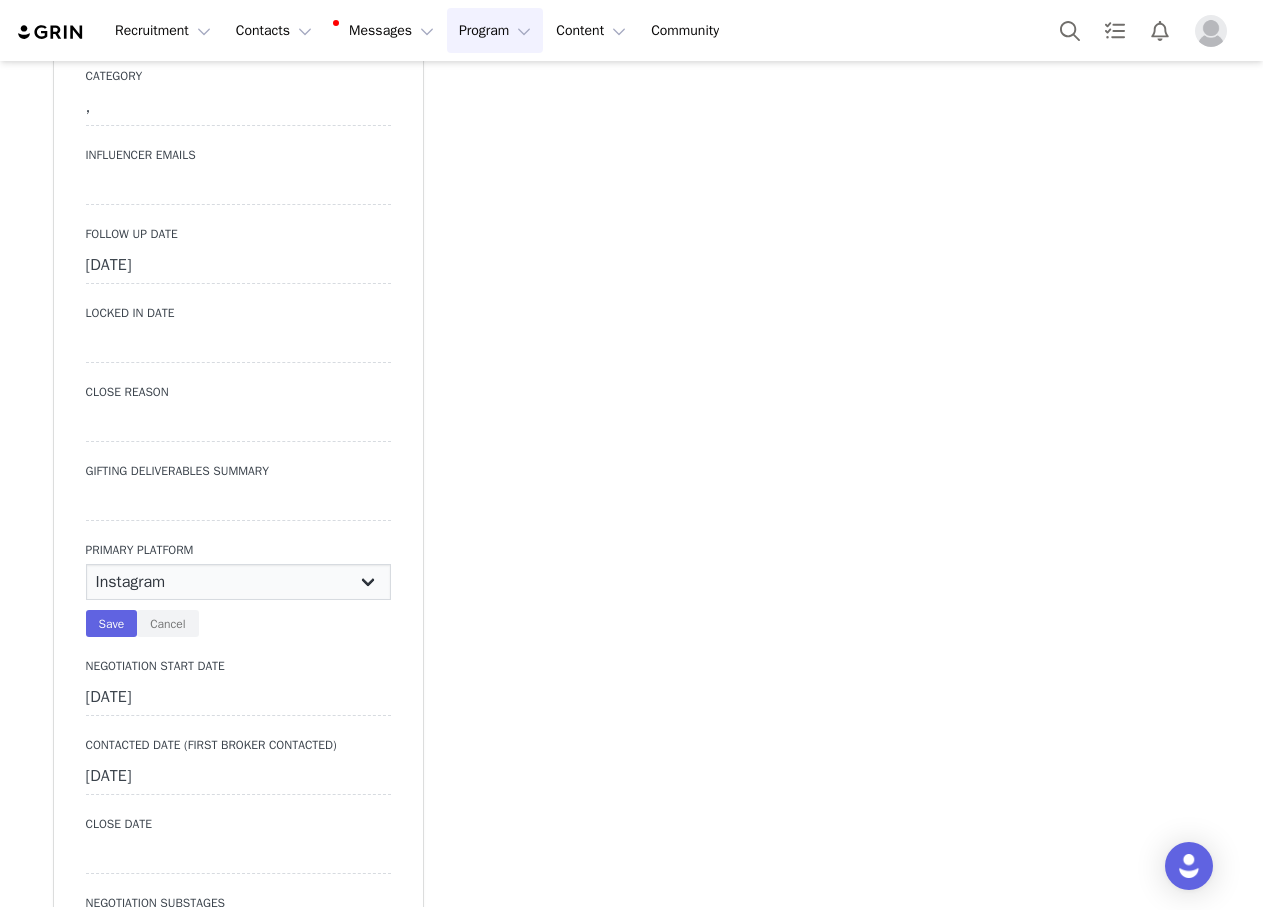 click on "N/A  Instagram   TikTok   Youtube   Other" at bounding box center [238, 582] 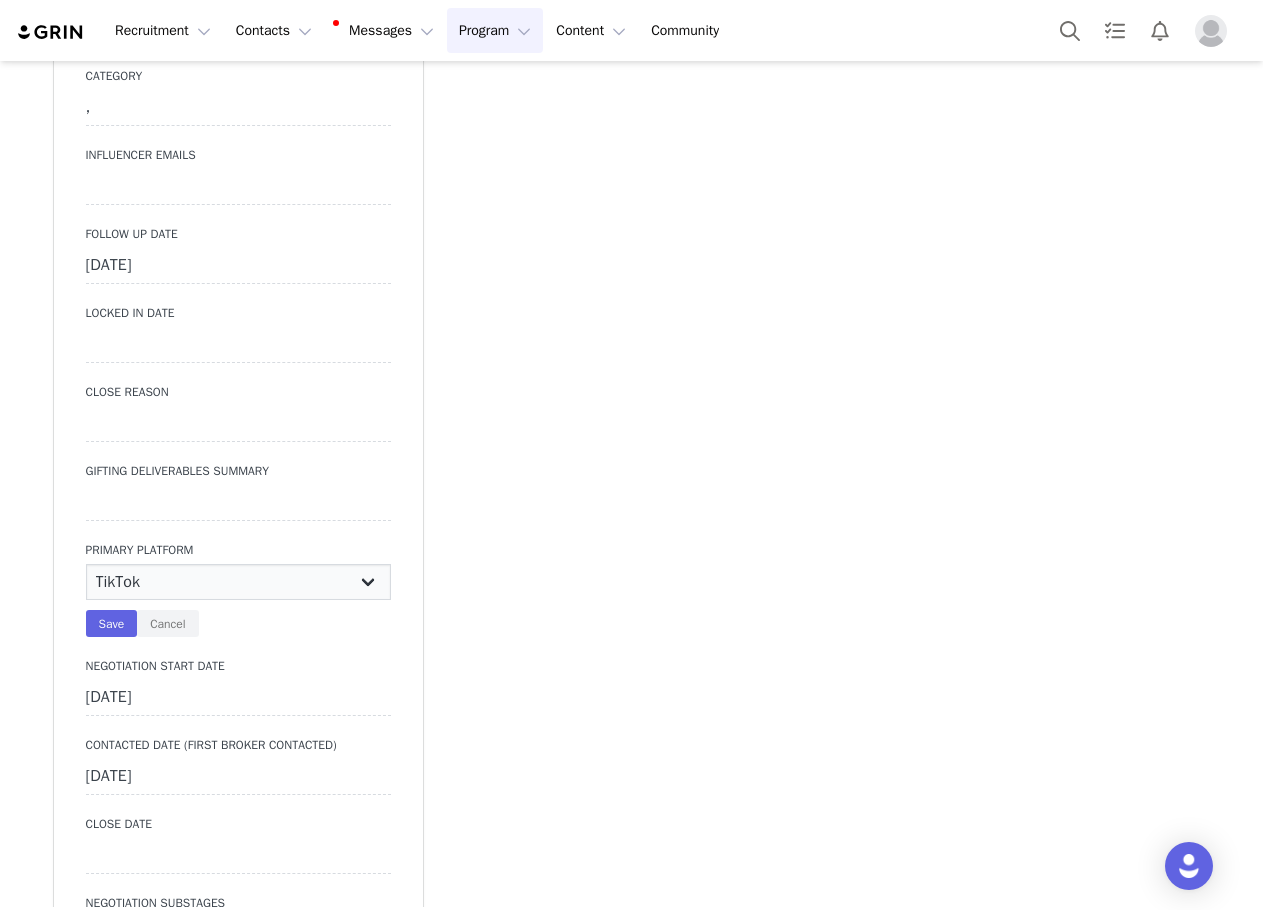 click on "N/A  Instagram   TikTok   Youtube   Other" at bounding box center (238, 582) 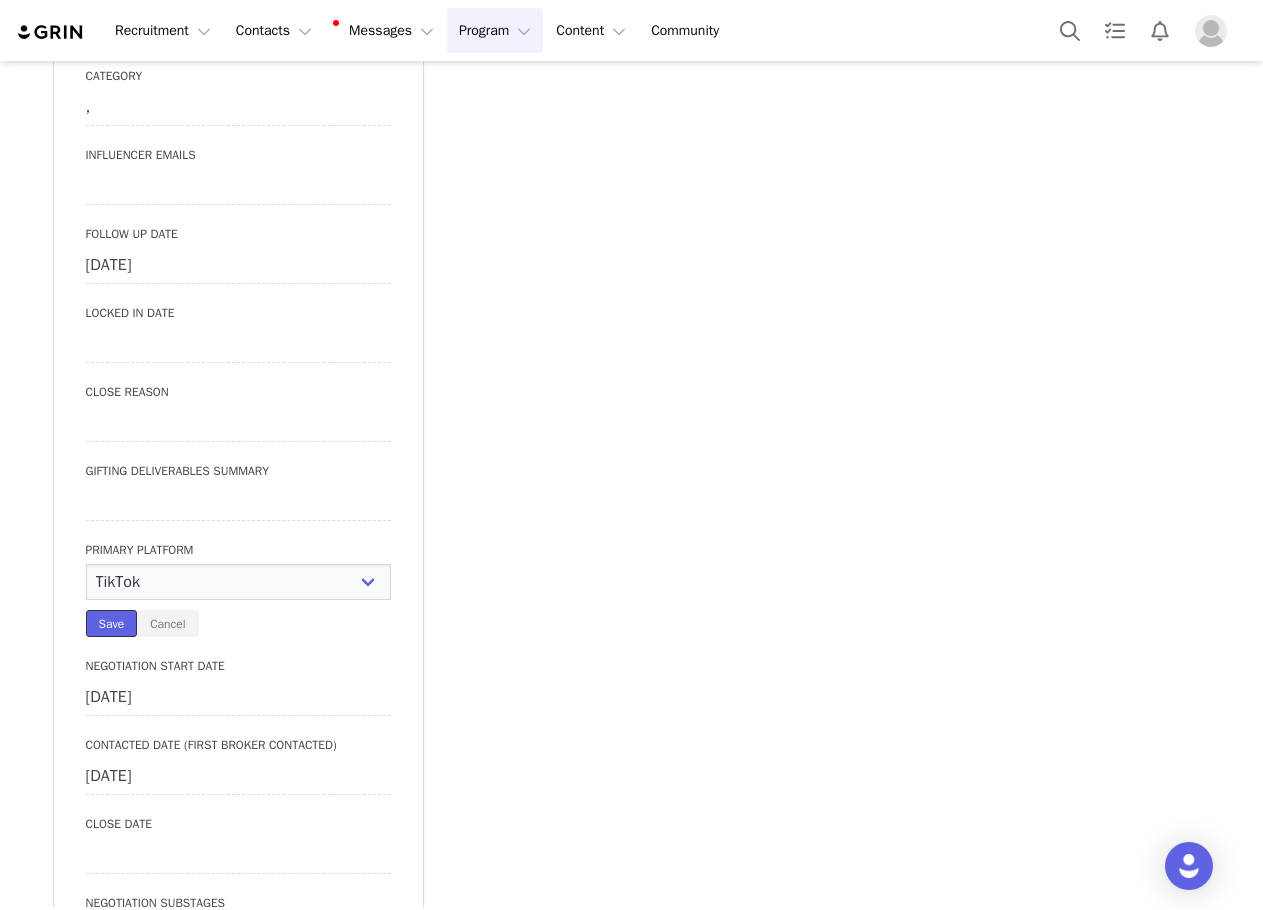 drag, startPoint x: 95, startPoint y: 449, endPoint x: 206, endPoint y: 466, distance: 112.29426 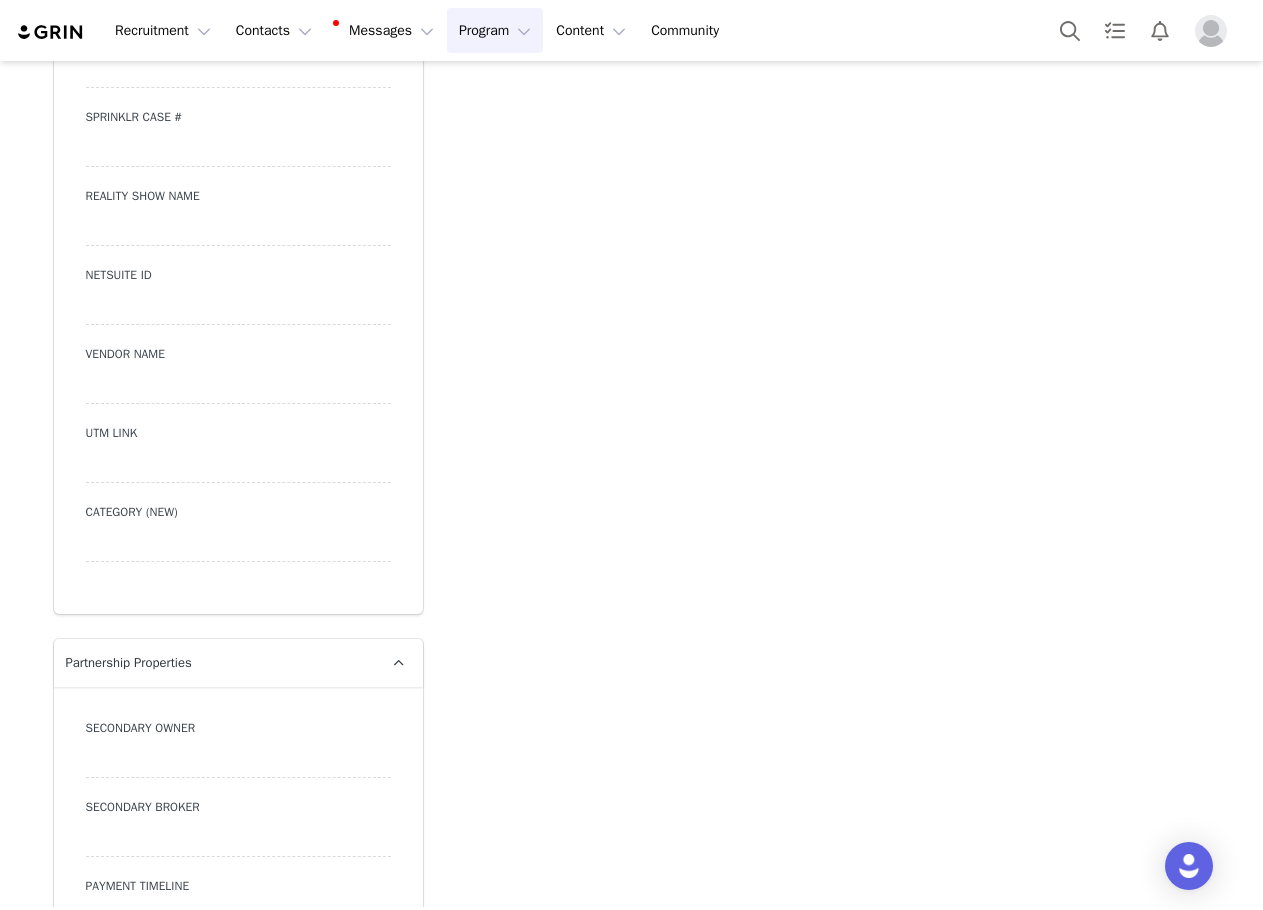 scroll, scrollTop: 6818, scrollLeft: 0, axis: vertical 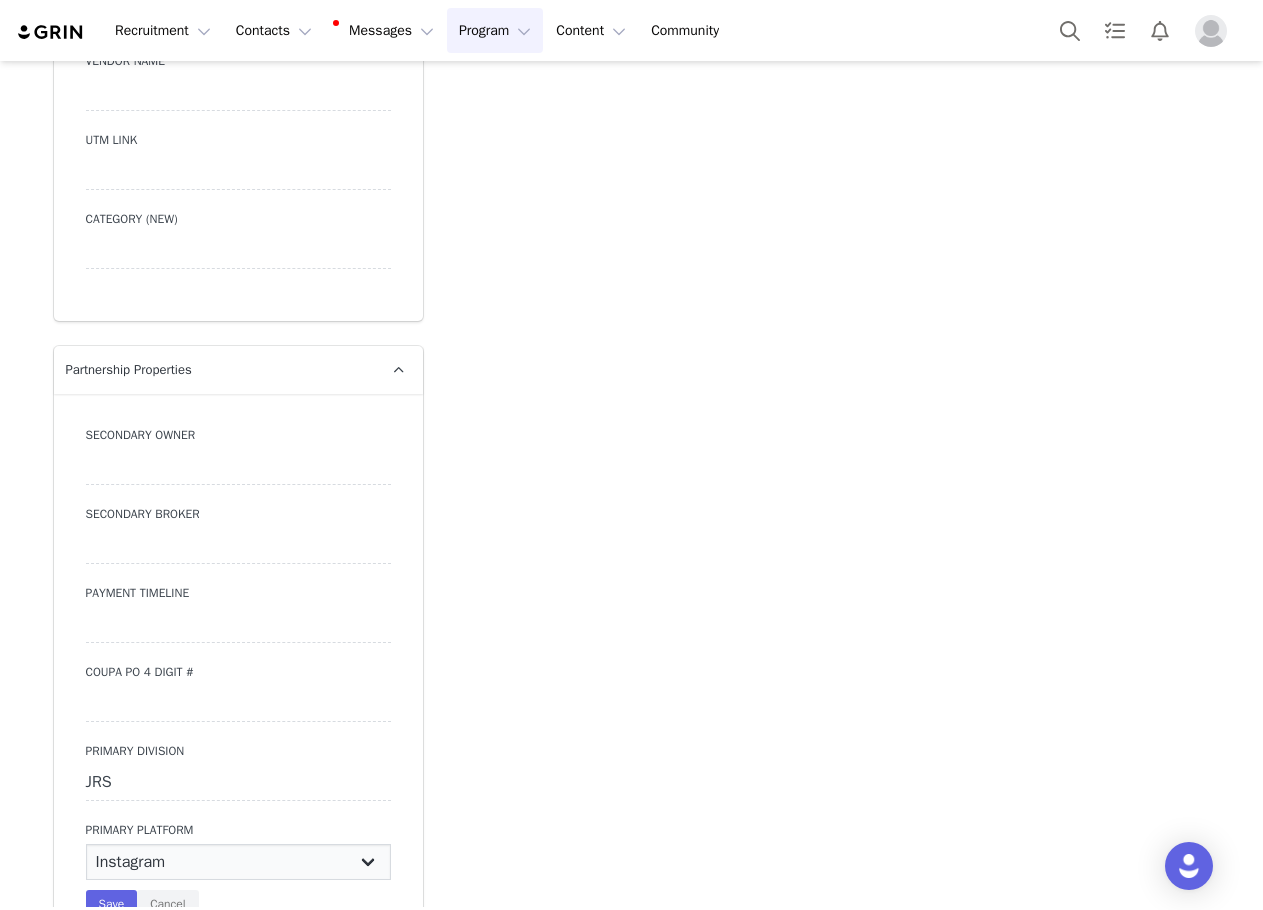 click on "N/A  Instagram   YouTube   TikTok" at bounding box center [238, 862] 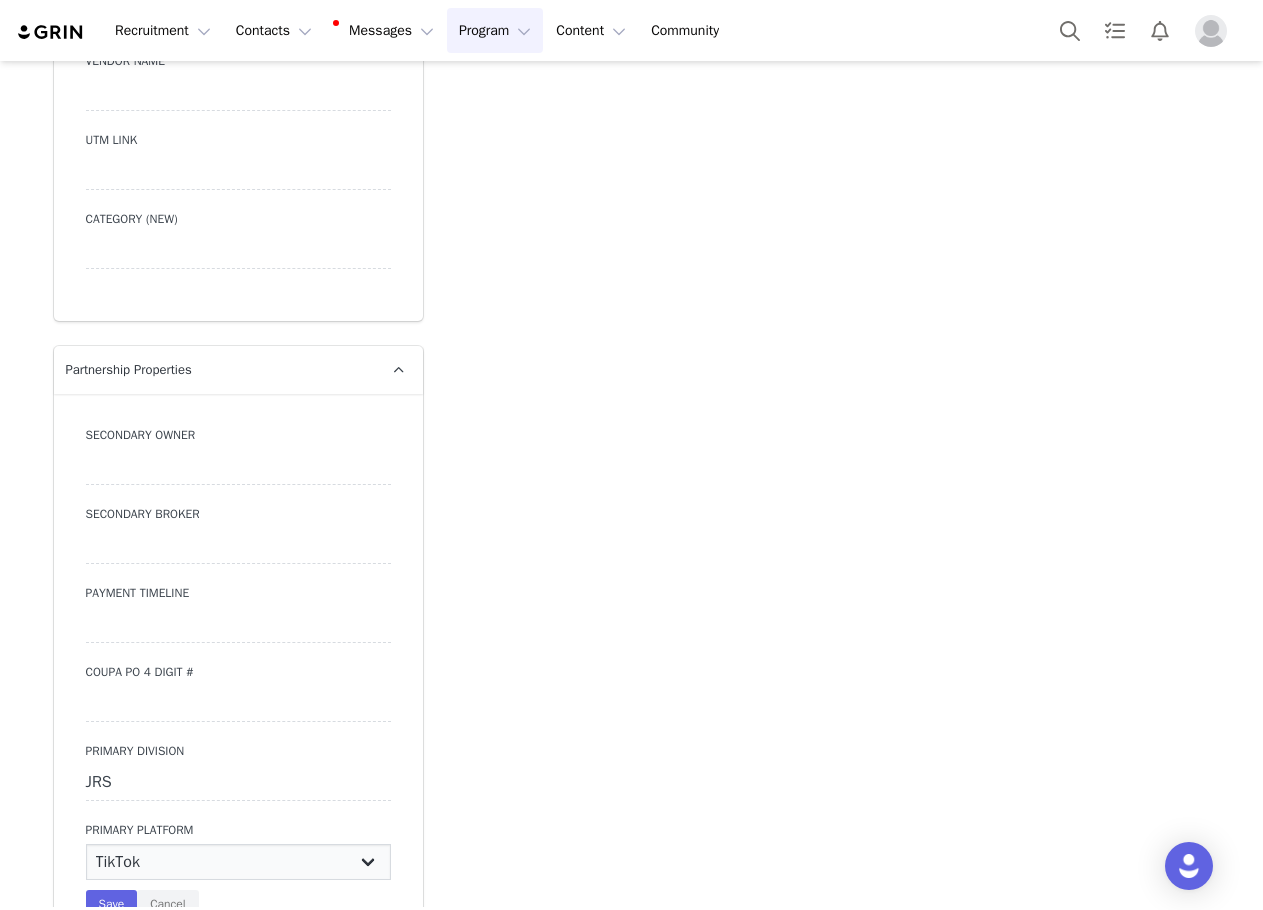 click on "N/A  Instagram   YouTube   TikTok" at bounding box center (238, 862) 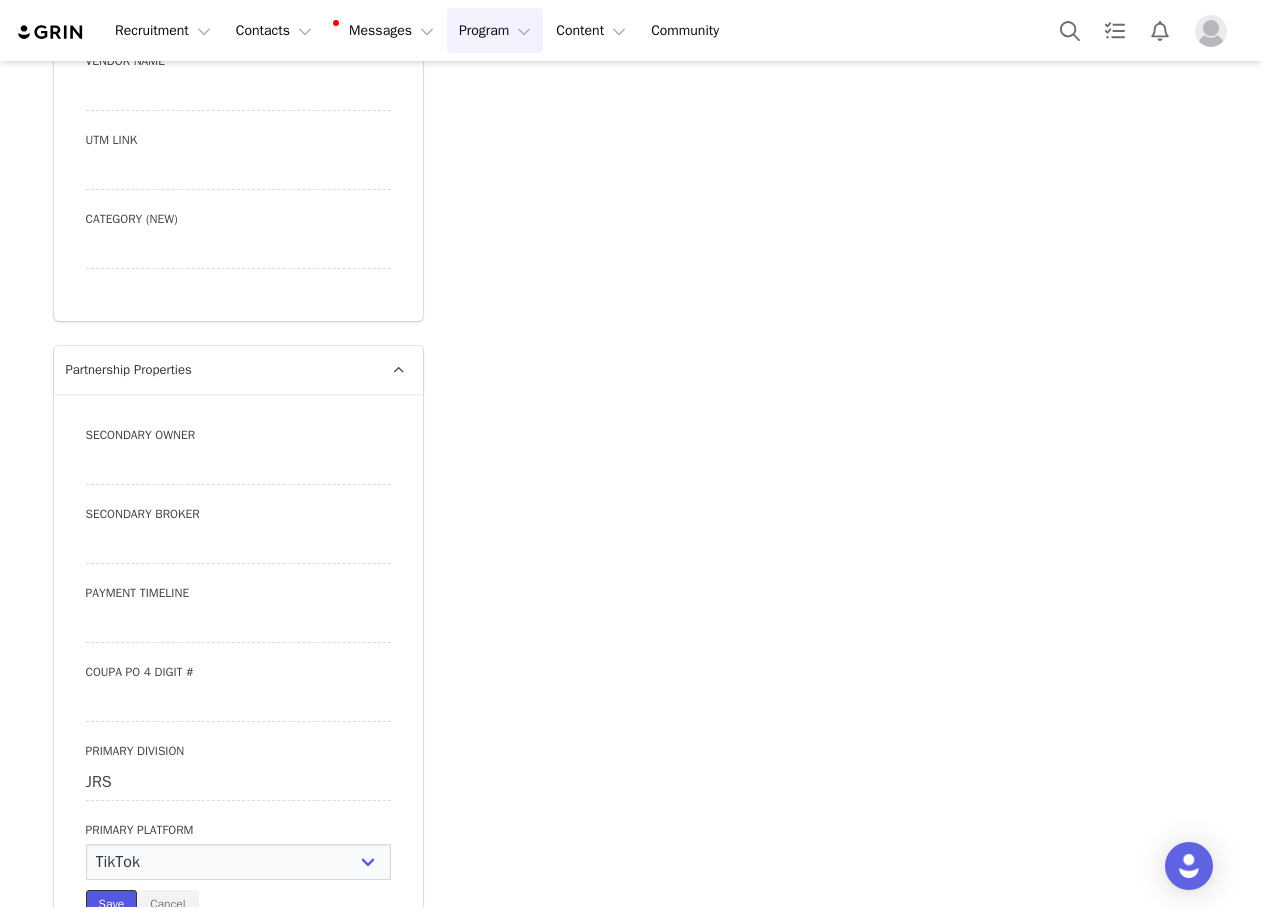click on "Save" at bounding box center (112, 903) 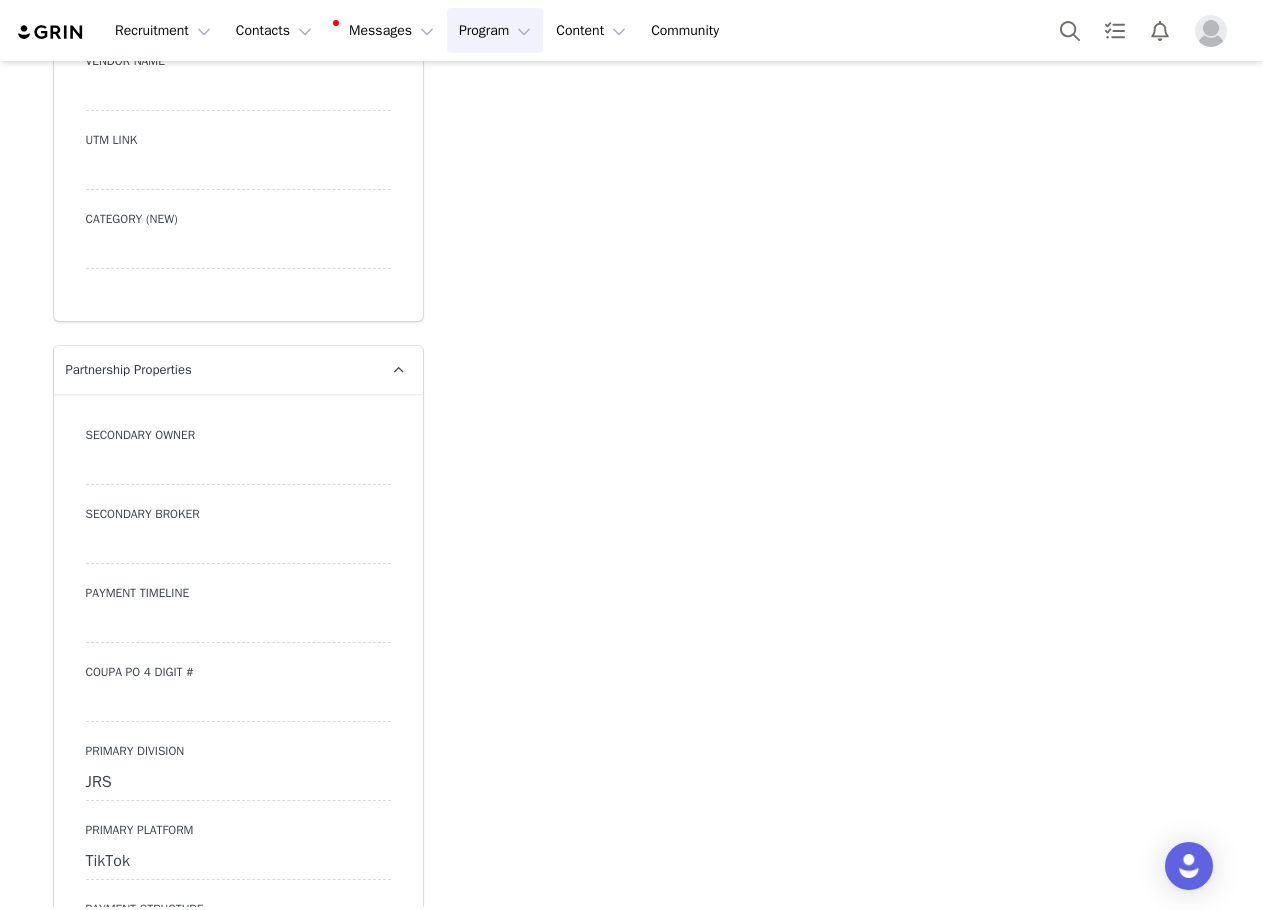 scroll, scrollTop: 7018, scrollLeft: 0, axis: vertical 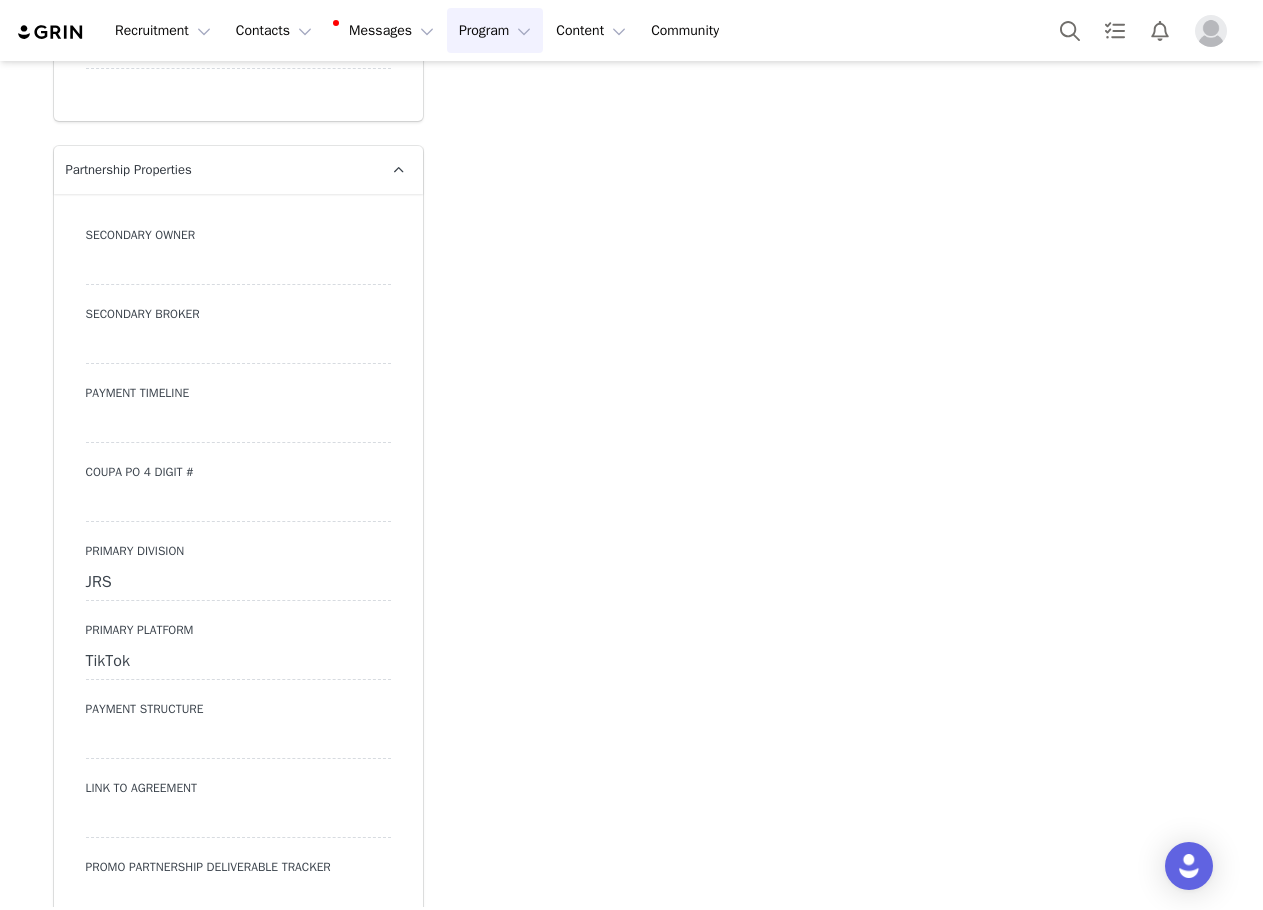 click on "Payment Structure" at bounding box center [238, 729] 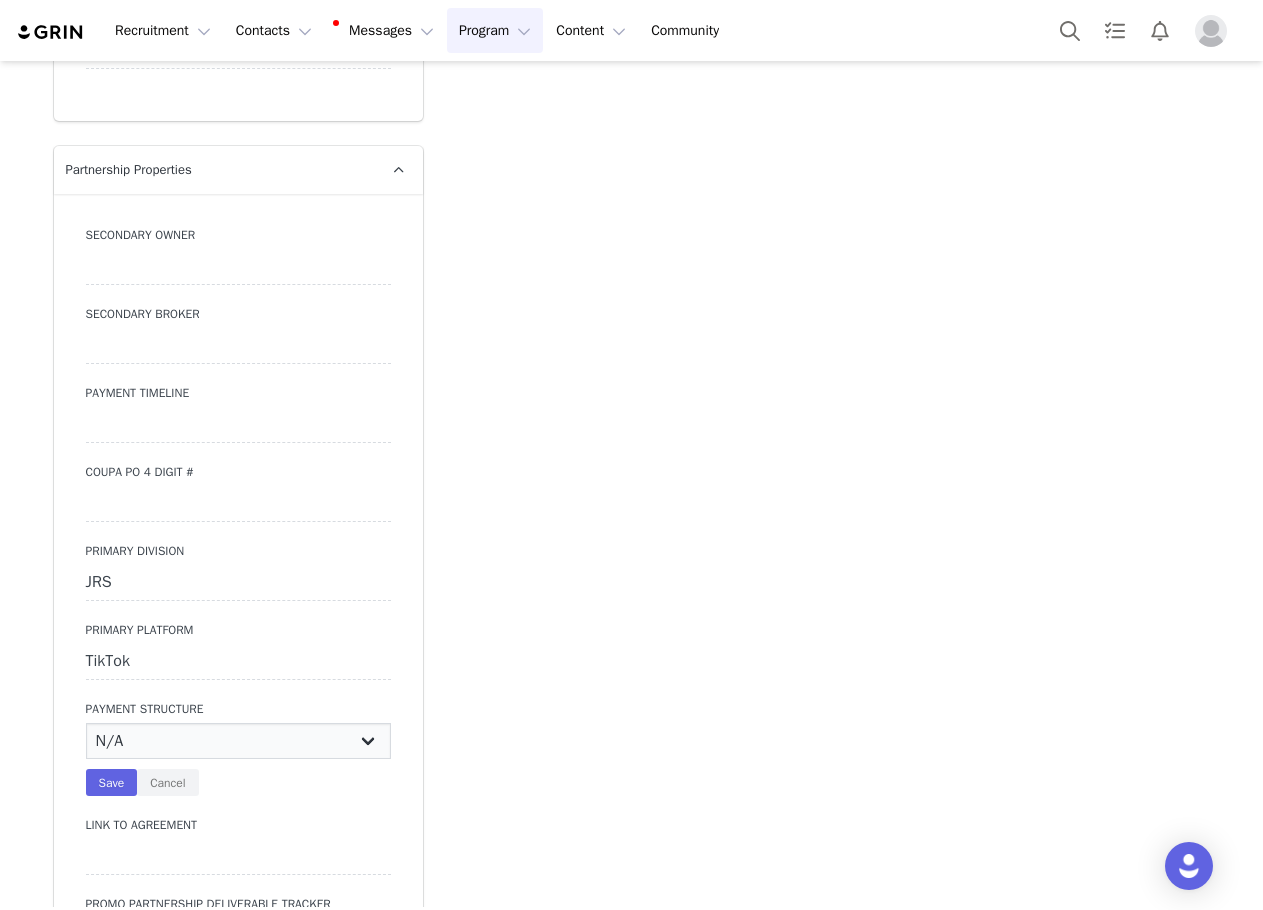 click on "N/A  Monthly   50/50   Payment Per Deliverable   Upfront   Upon Completion   Custom / Other" at bounding box center [238, 741] 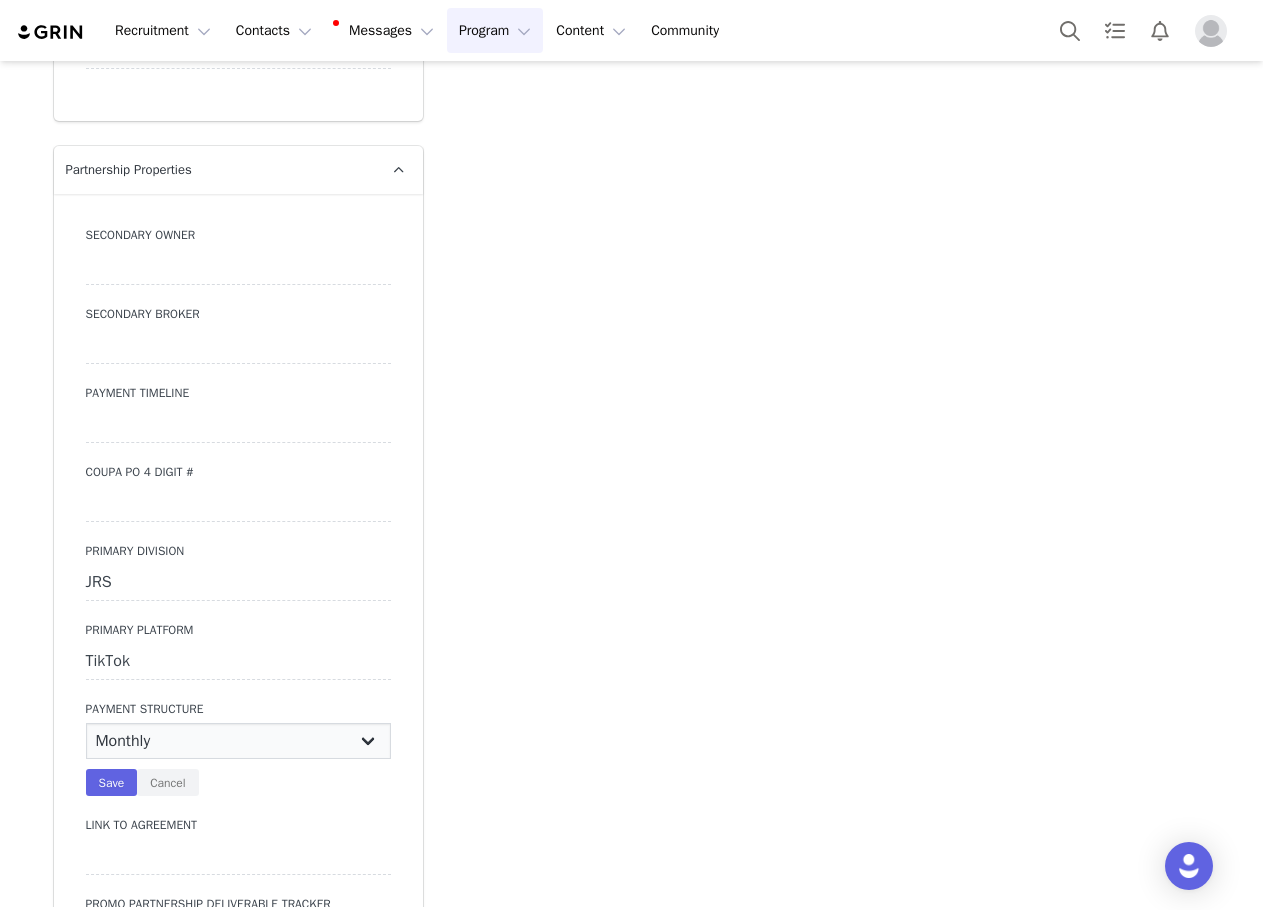 click on "N/A  Monthly   50/50   Payment Per Deliverable   Upfront   Upon Completion   Custom / Other" at bounding box center [238, 741] 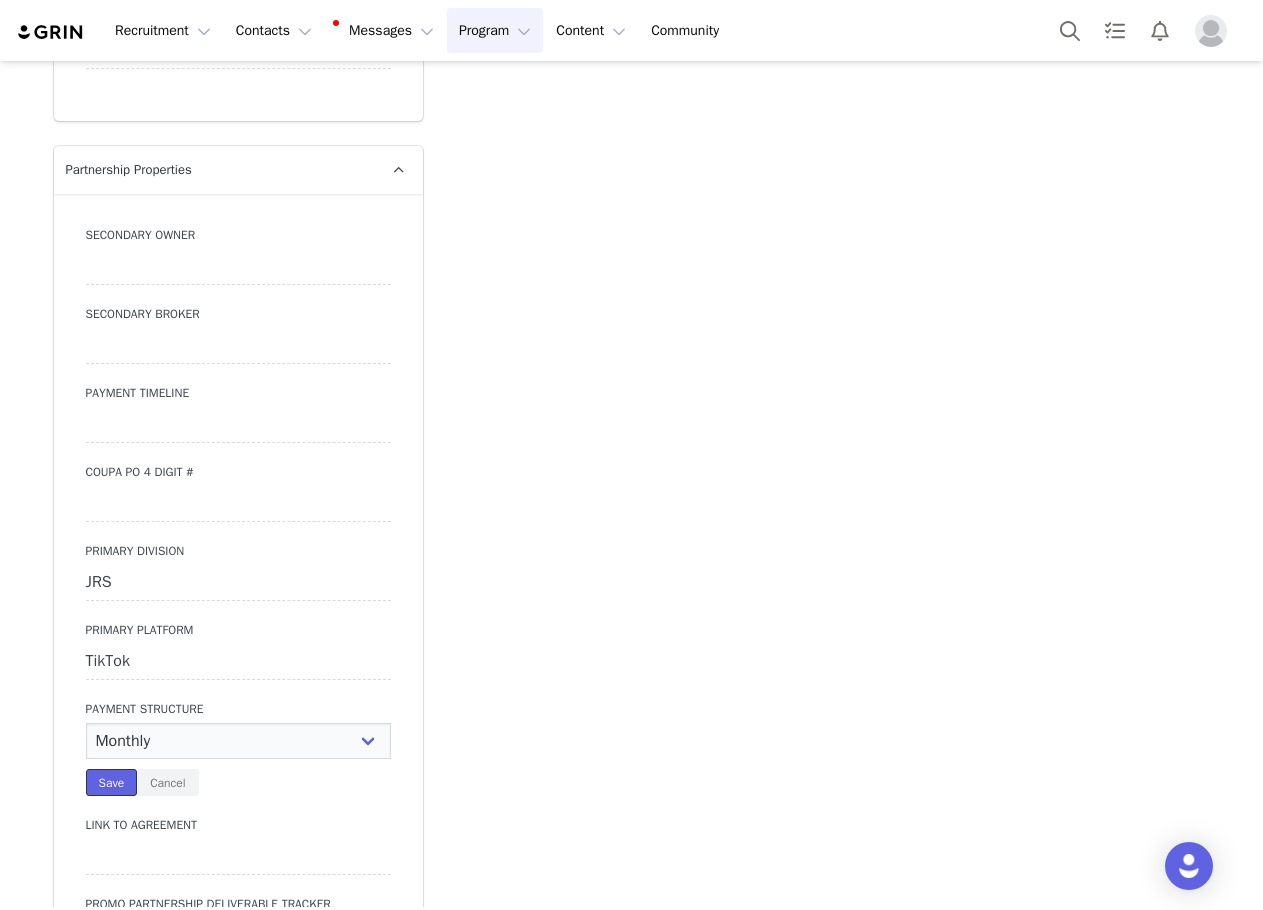 click on "Save" at bounding box center (112, 782) 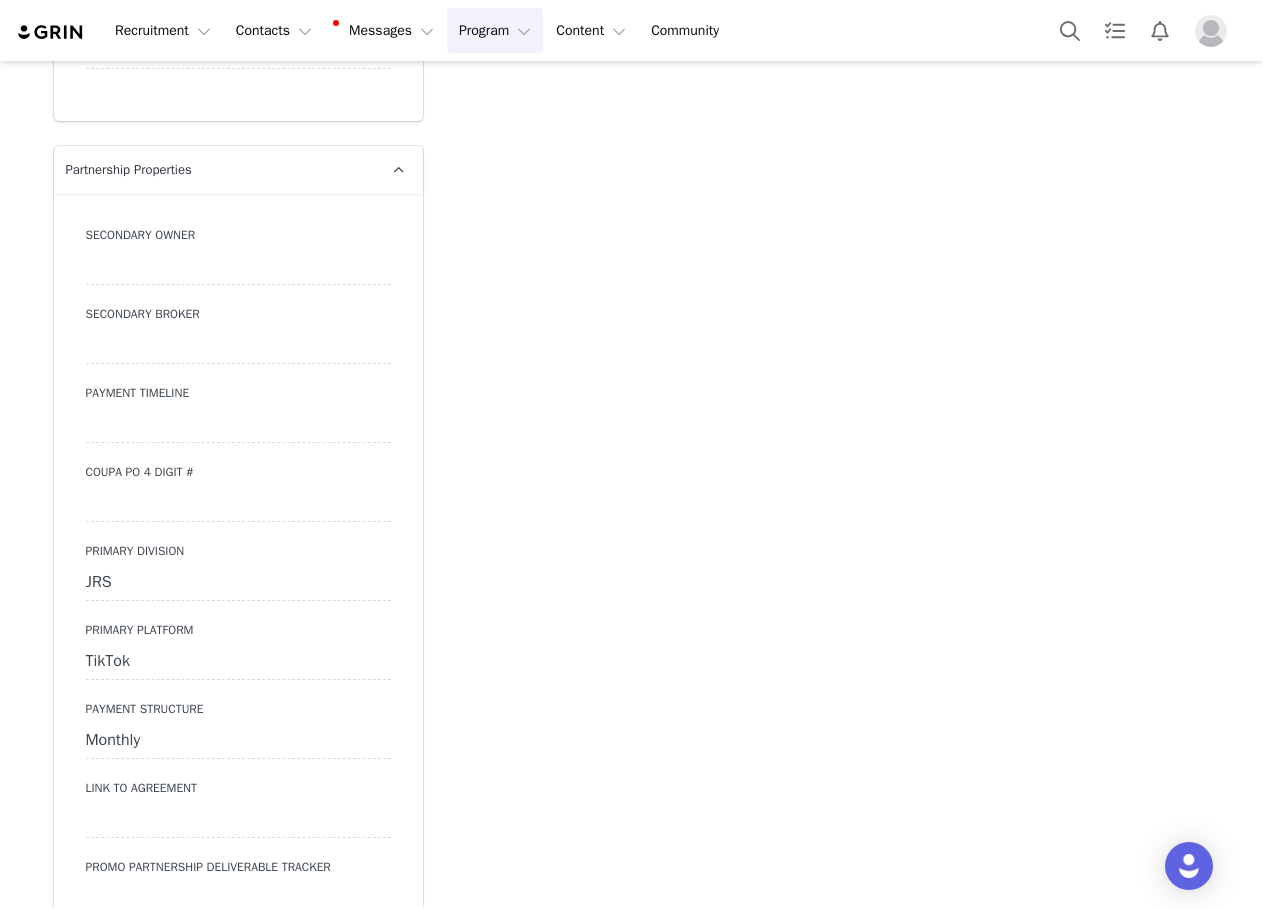 click at bounding box center [238, 820] 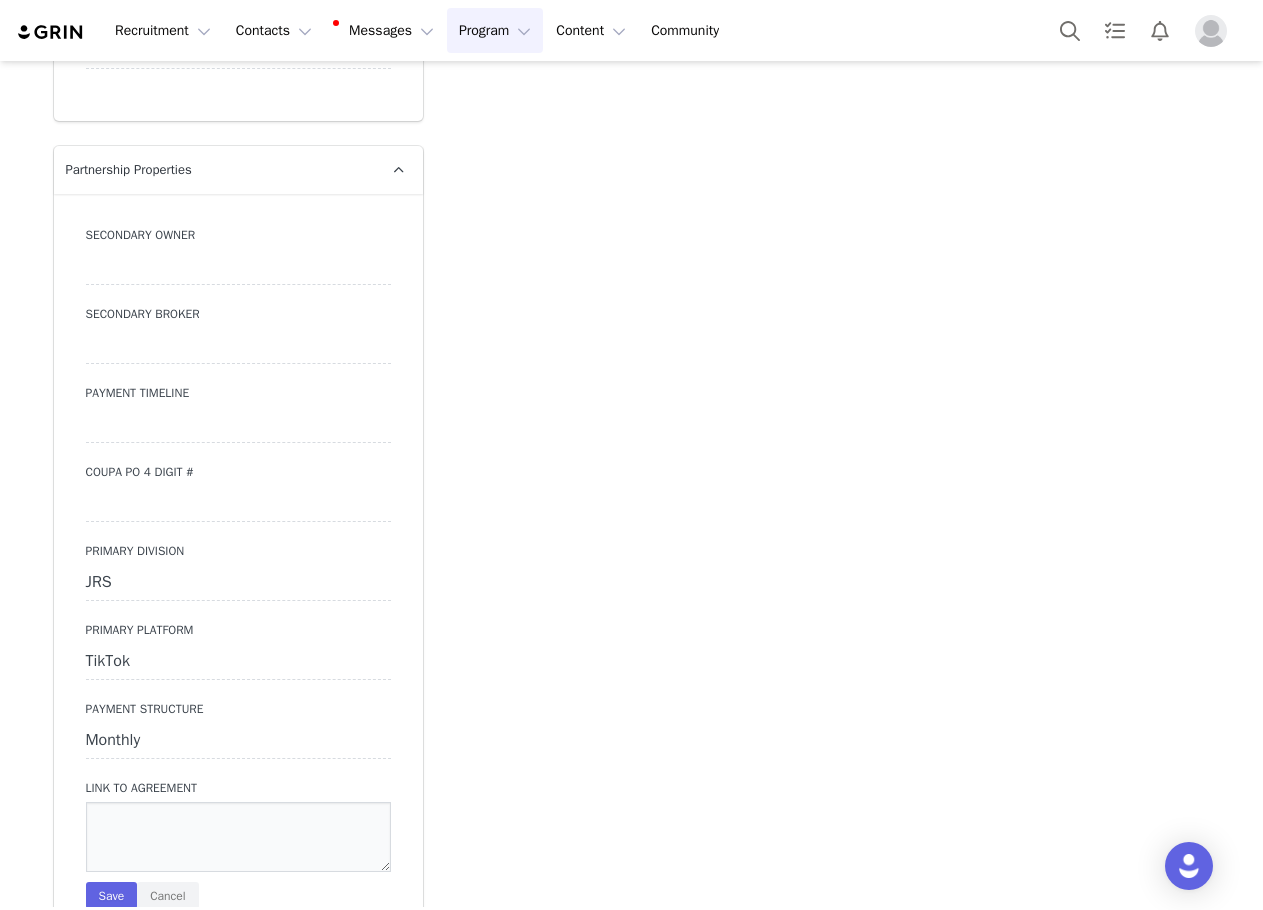 click at bounding box center [238, 837] 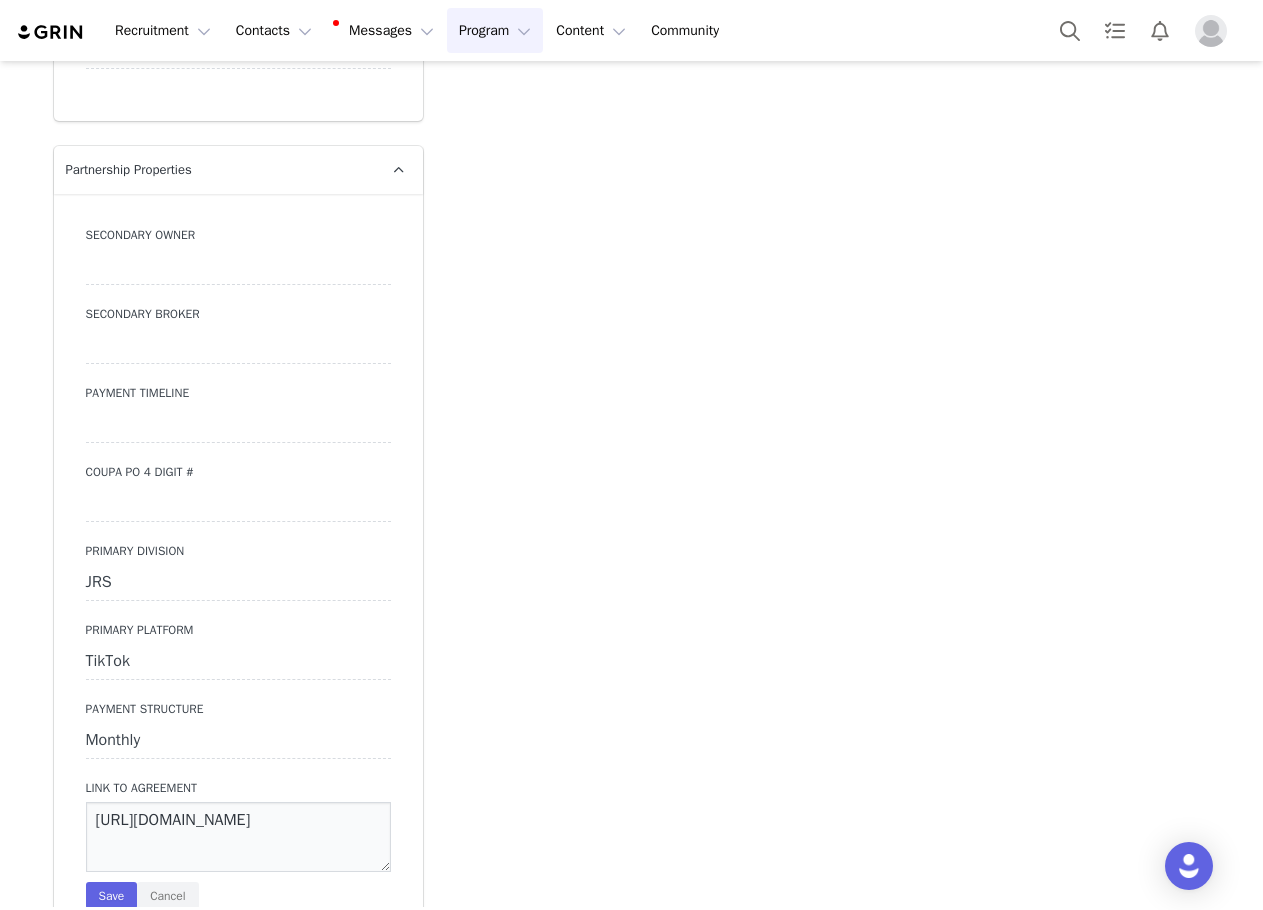 scroll, scrollTop: 32, scrollLeft: 0, axis: vertical 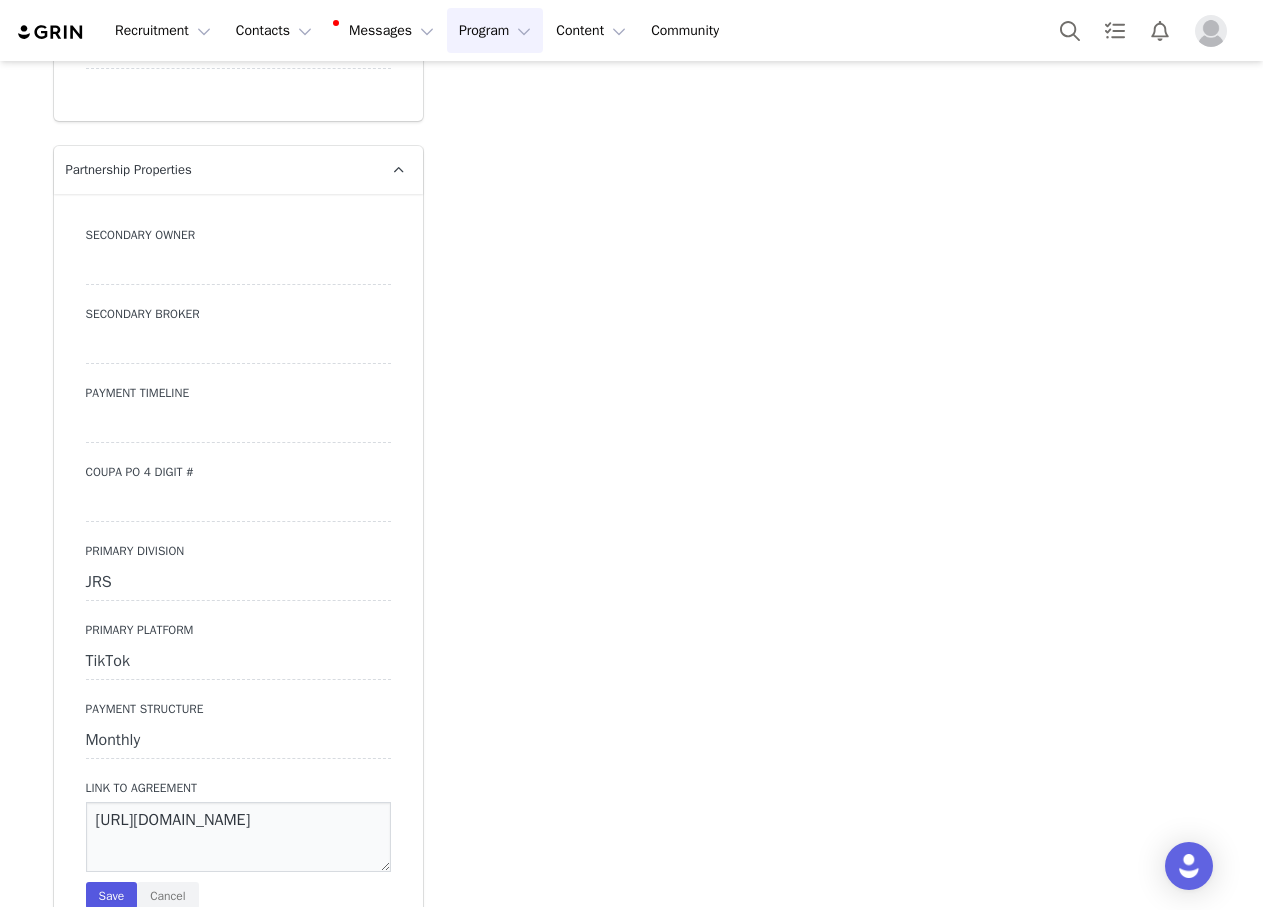 type on "https://ironcladapp.com/c/621679b0ff9c731d573f2628/contracts/IC-15646/documents?documentKey=signedCopy" 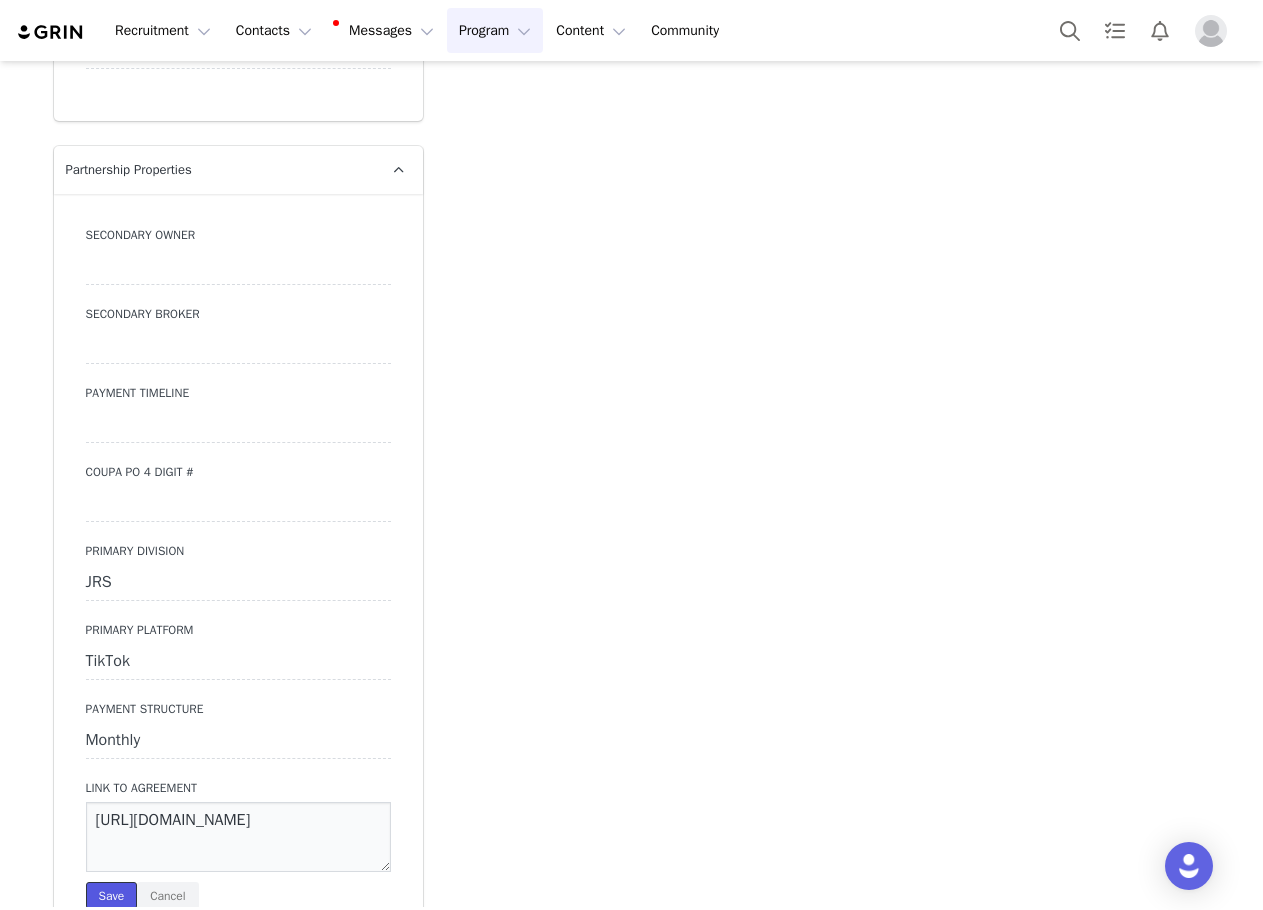 click on "Save" at bounding box center (112, 895) 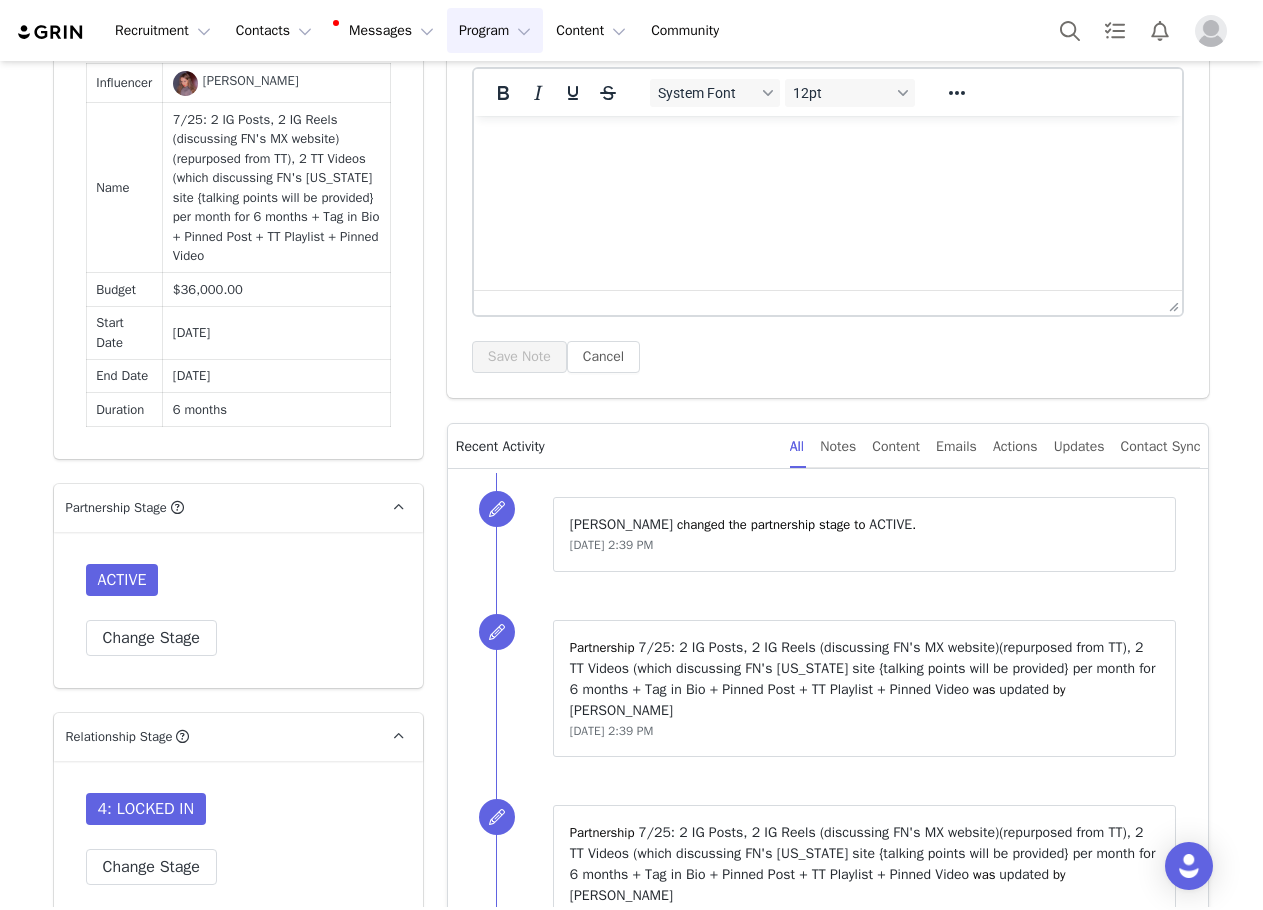 scroll, scrollTop: 1406, scrollLeft: 0, axis: vertical 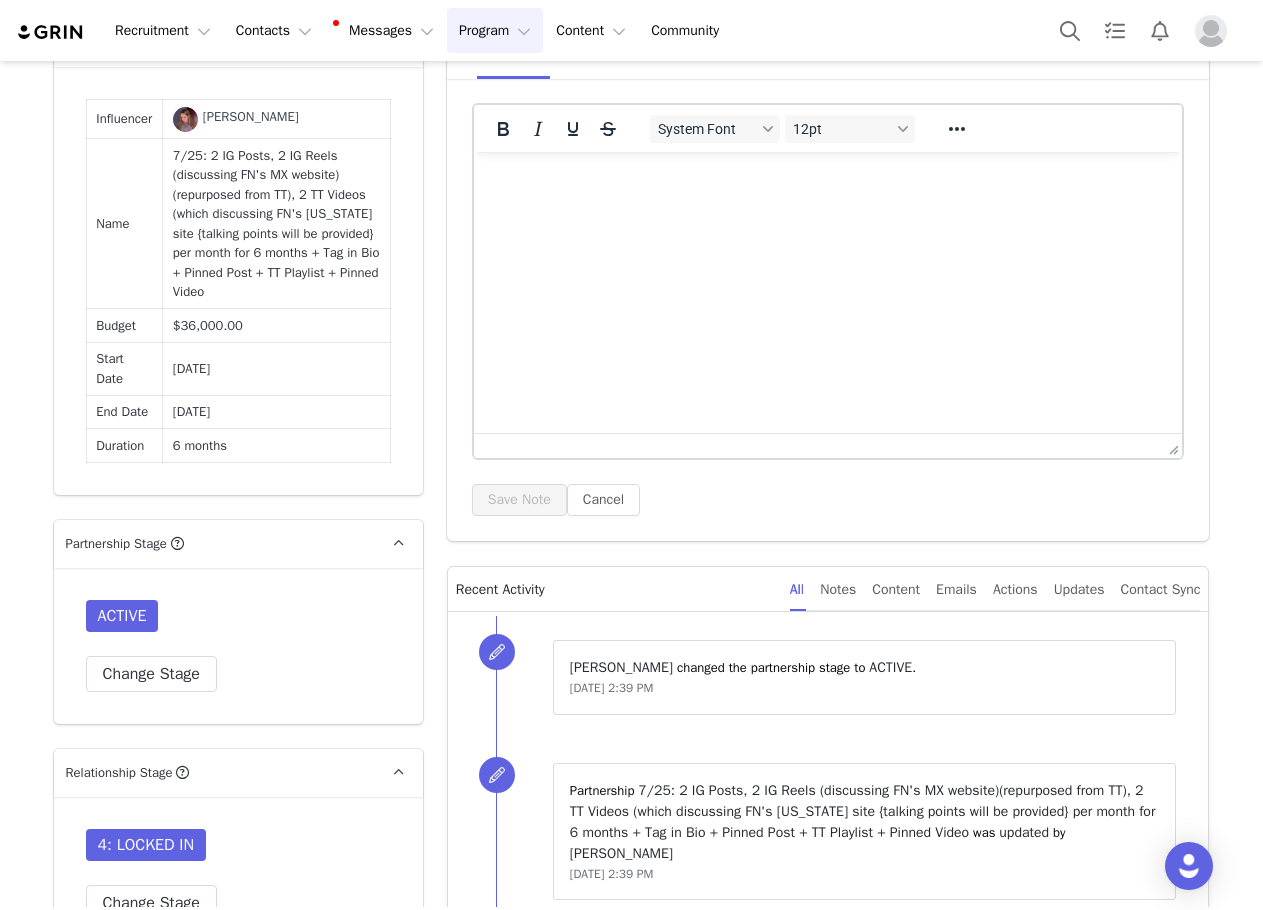 drag, startPoint x: 1164, startPoint y: 340, endPoint x: 1174, endPoint y: 473, distance: 133.37541 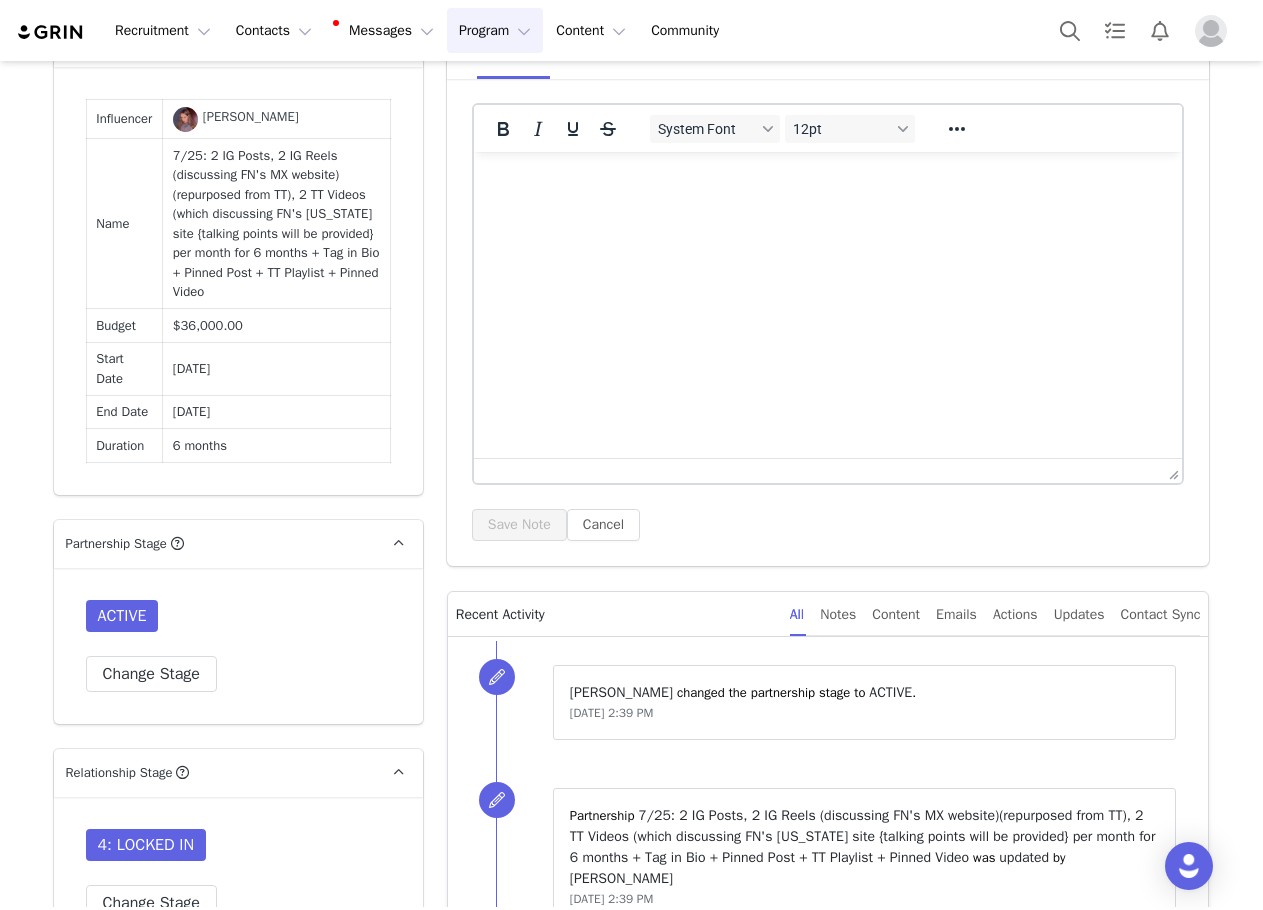 drag, startPoint x: 1164, startPoint y: 478, endPoint x: 1167, endPoint y: 755, distance: 277.01624 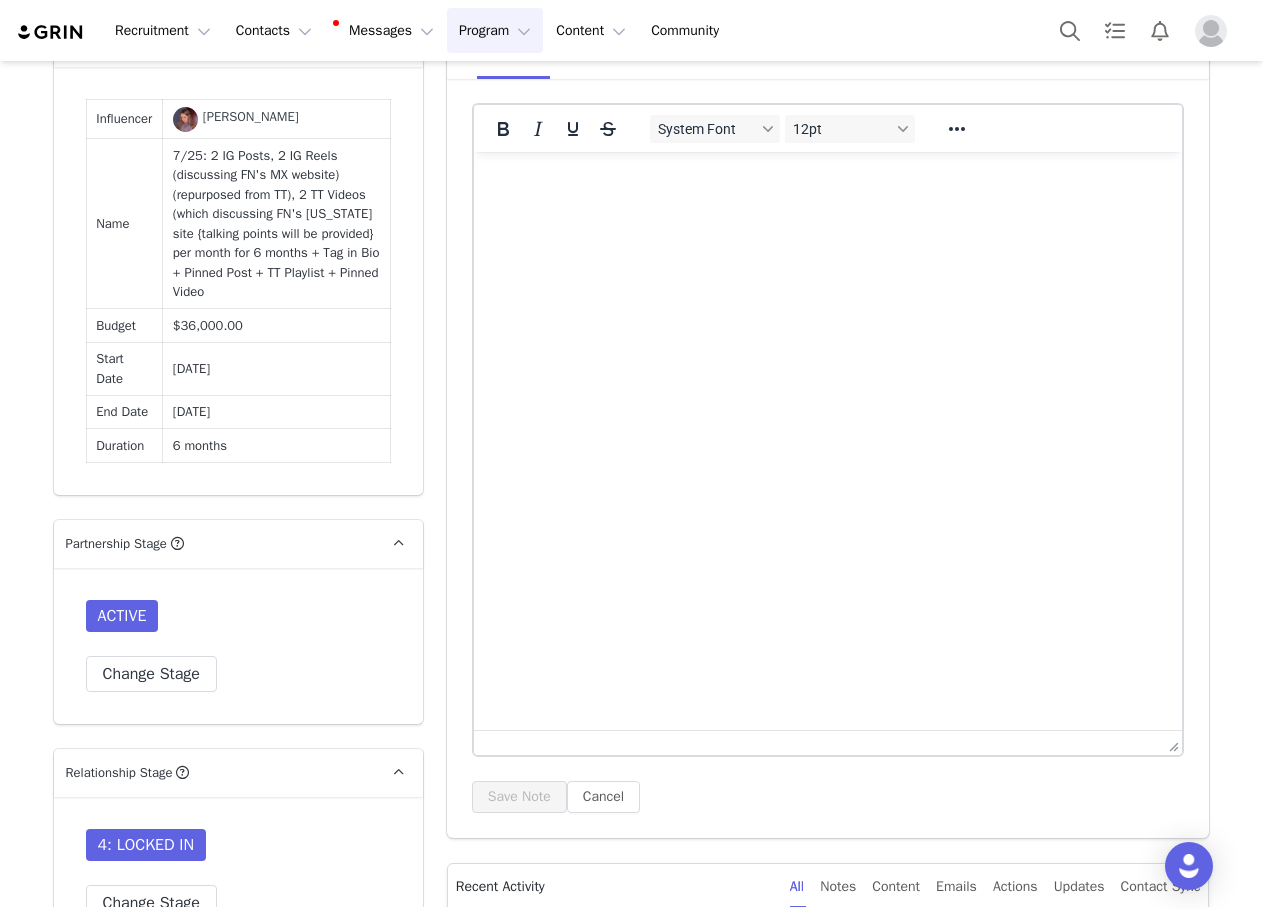 click at bounding box center [827, 179] 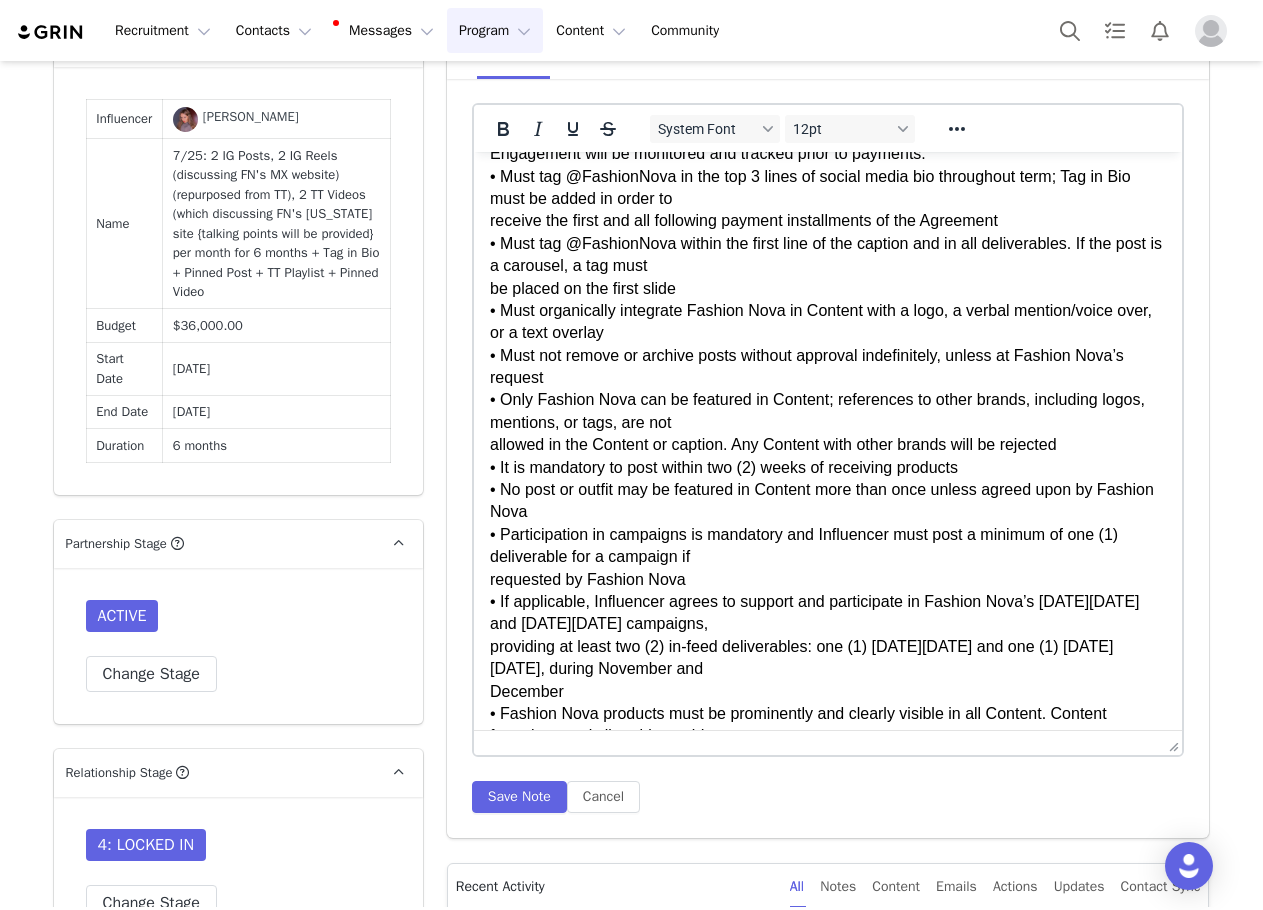 scroll, scrollTop: 0, scrollLeft: 0, axis: both 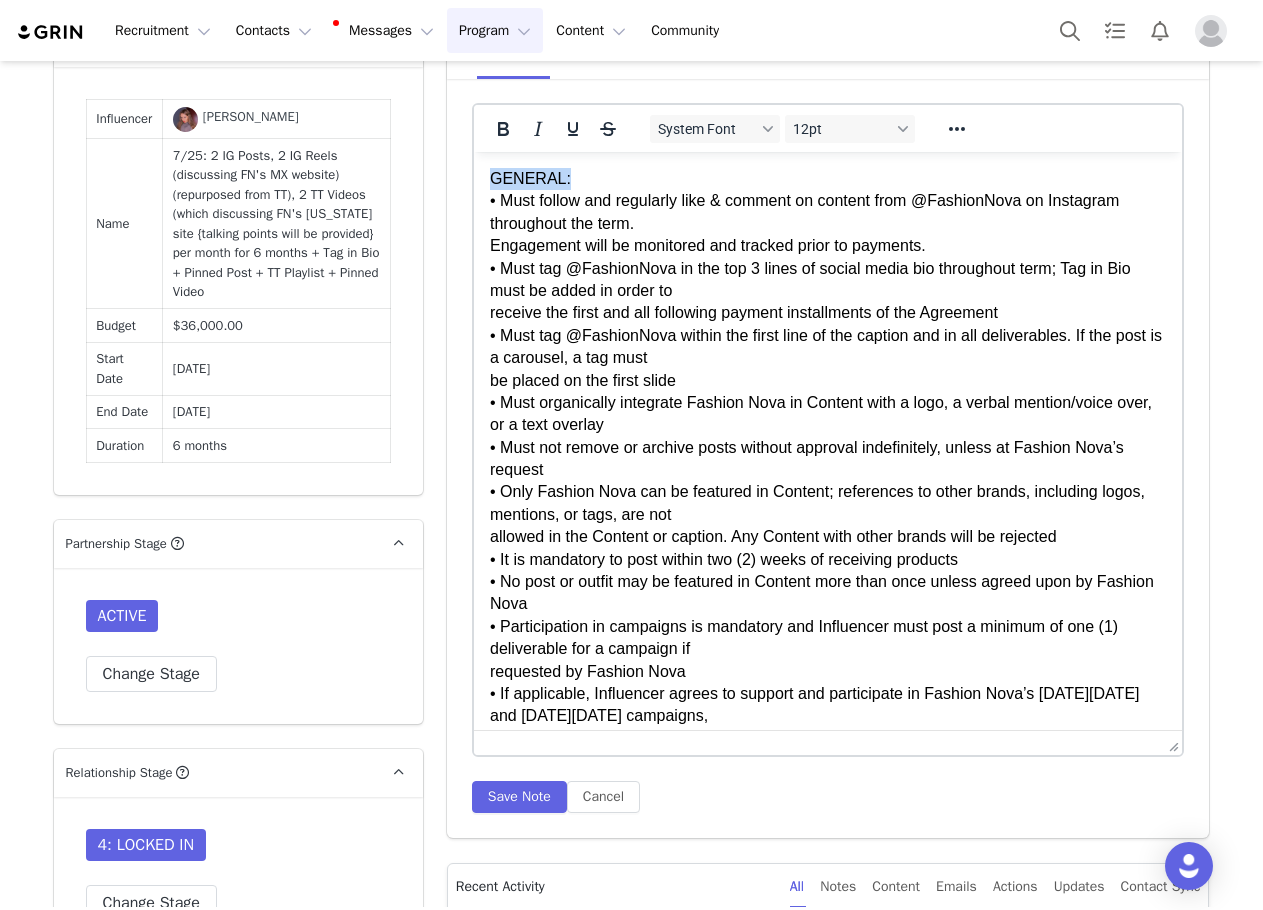 drag, startPoint x: 573, startPoint y: 178, endPoint x: 481, endPoint y: 180, distance: 92.021736 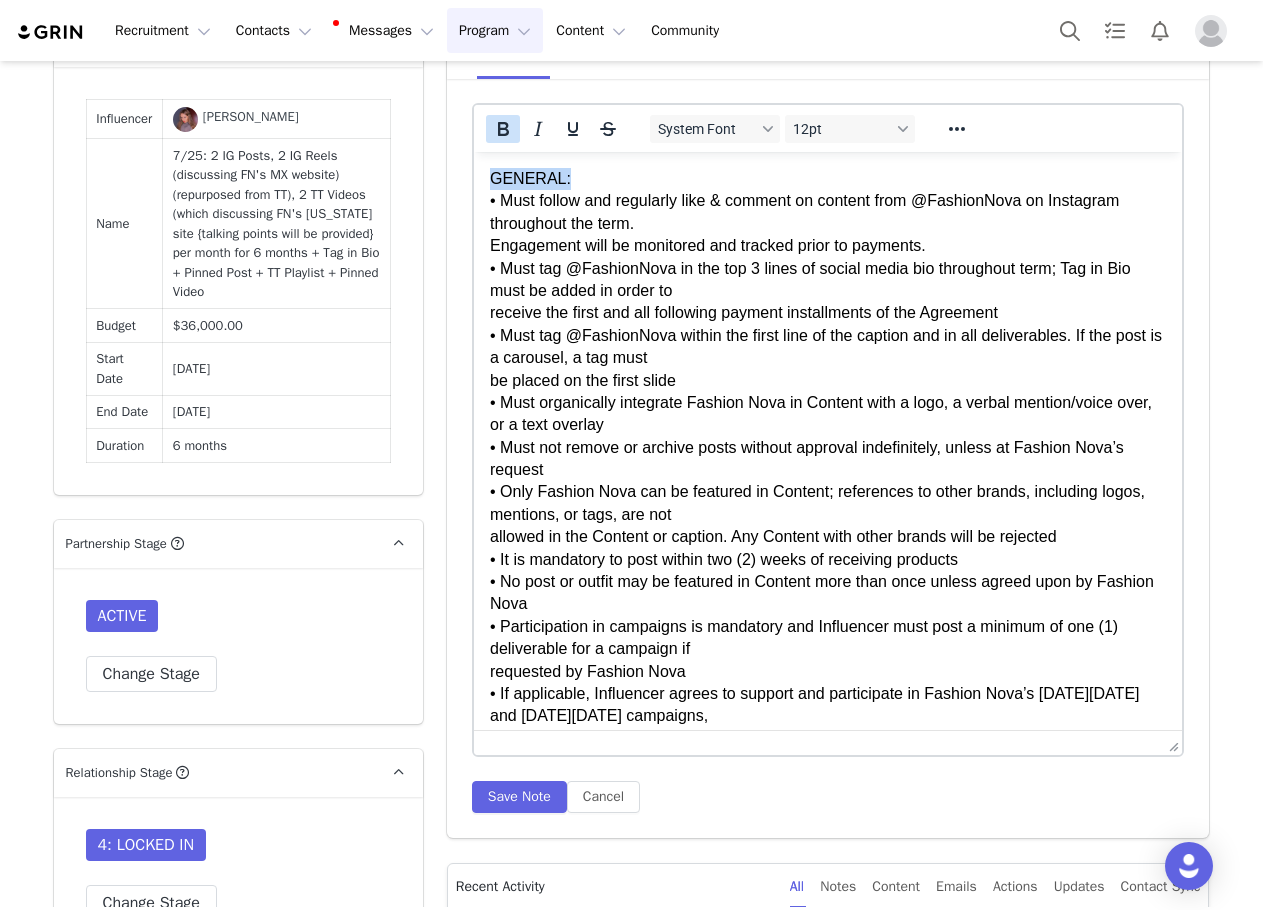 click 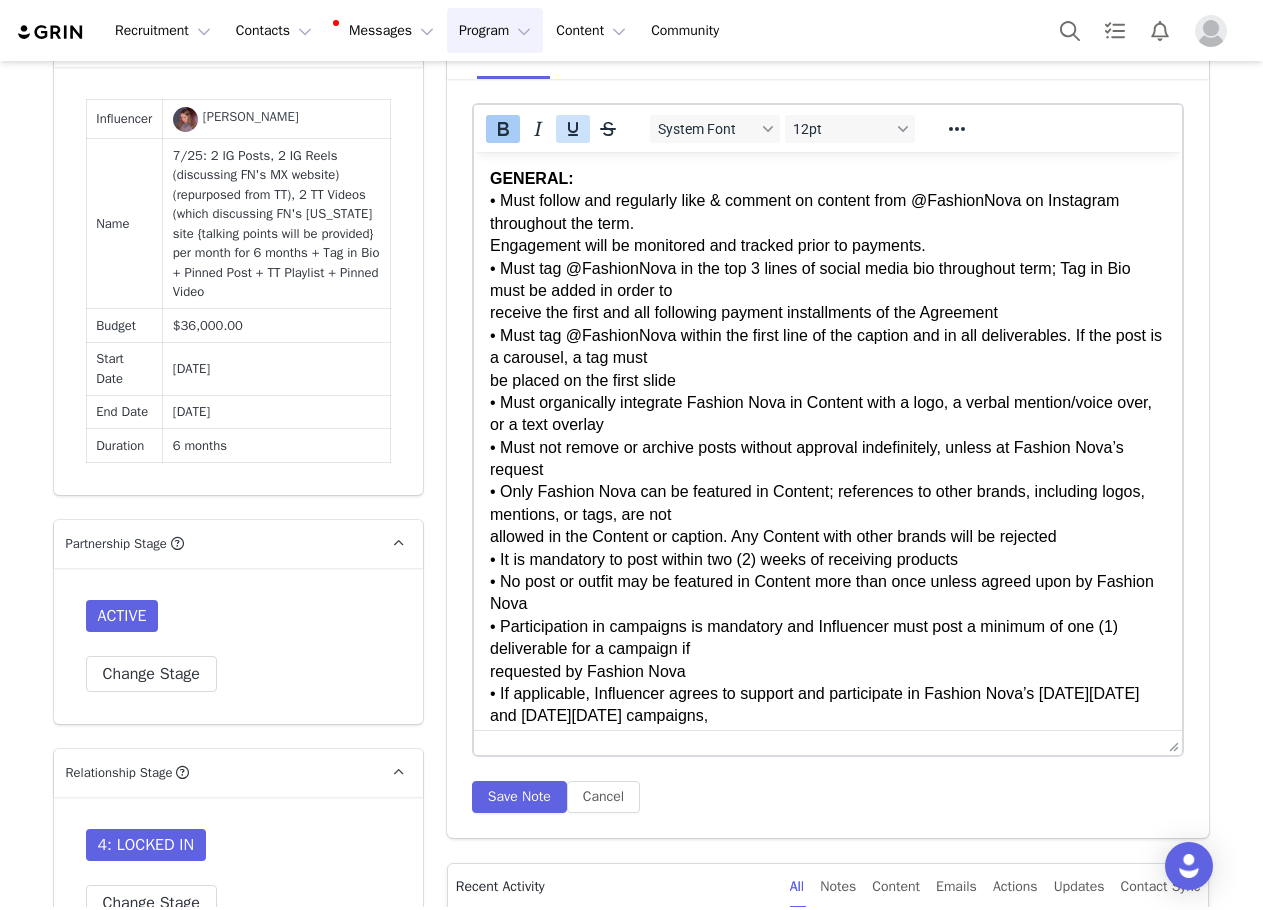 click 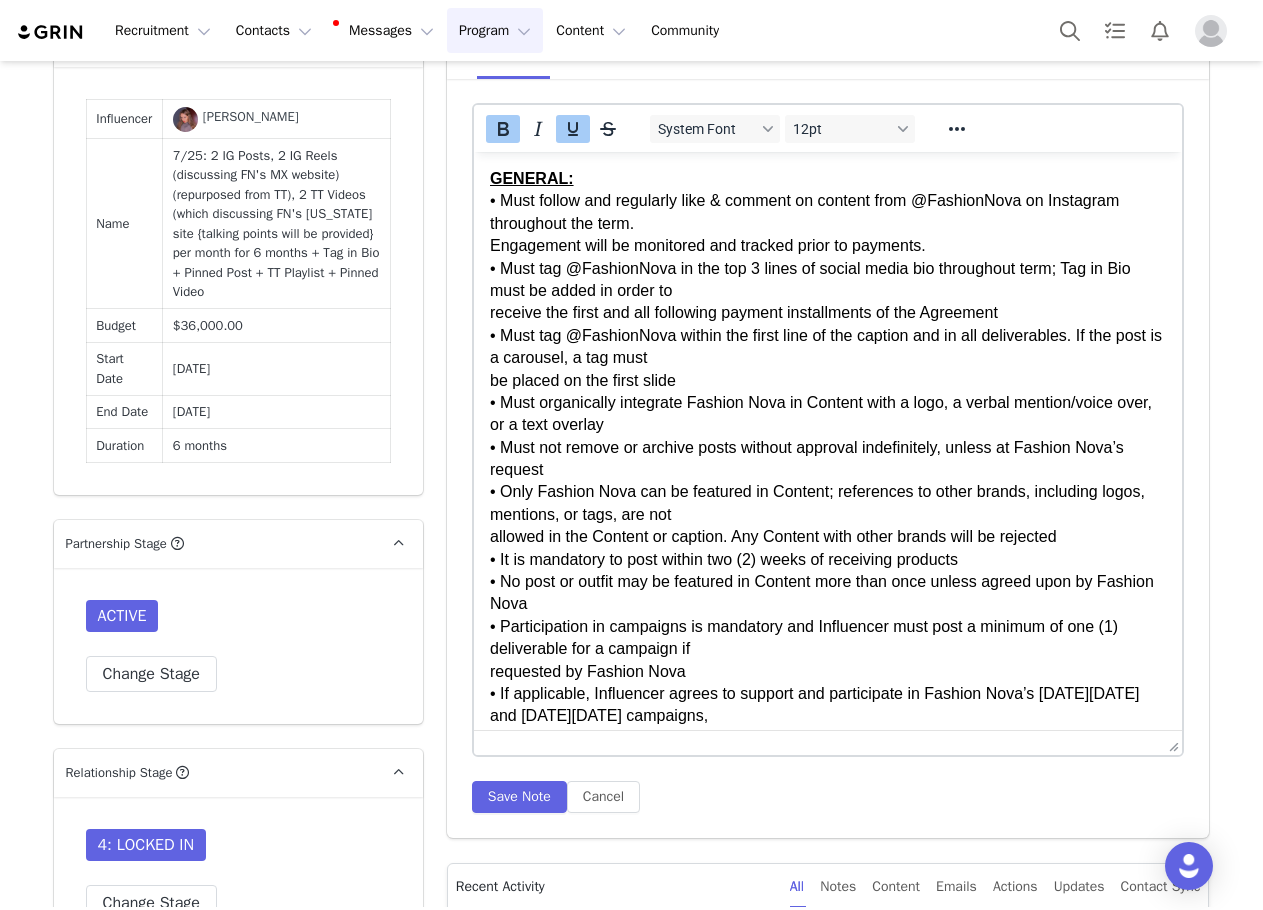 click on "GENERAL: • Must follow and regularly like & comment on content from @FashionNova on Instagram throughout the term. Engagement will be monitored and tracked prior to payments. • Must tag @FashionNova in the top 3 lines of social media bio throughout term; Tag in Bio must be added in order to receive the first and all following payment installments of the Agreement • Must tag @FashionNova within the first line of the caption and in all deliverables. If the post is a carousel, a tag must be placed on the first slide • Must organically integrate Fashion Nova in Content with a logo, a verbal mention/voice over, or a text overlay • Must not remove or archive posts without approval indefinitely, unless at Fashion Nova’s request • Only Fashion Nova can be featured in Content; references to other brands, including logos, mentions, or tags, are not allowed in the Content or caption. Any Content with other brands will be rejected • It is mandatory to post within two (2) weeks of receiving products" at bounding box center [827, 907] 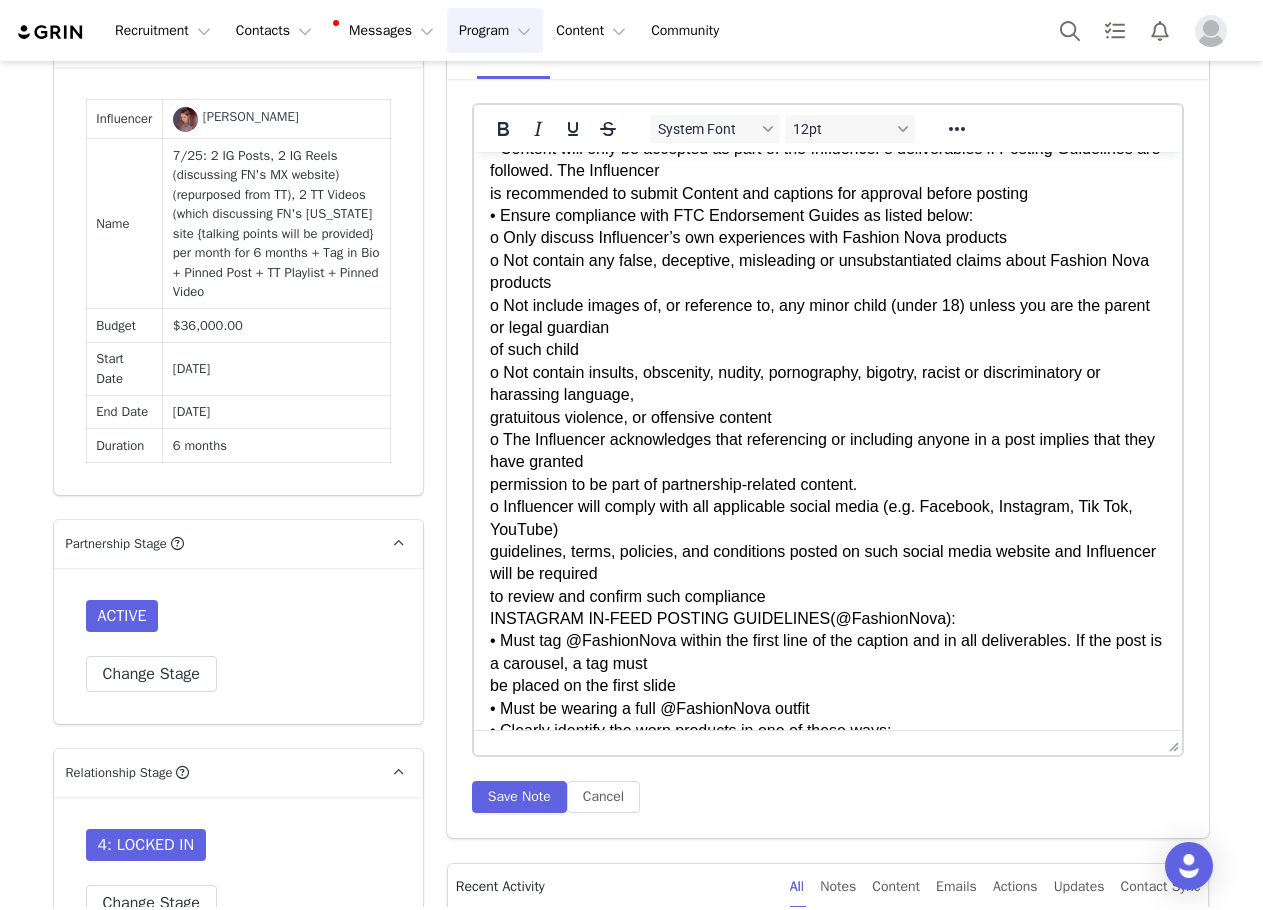 scroll, scrollTop: 800, scrollLeft: 0, axis: vertical 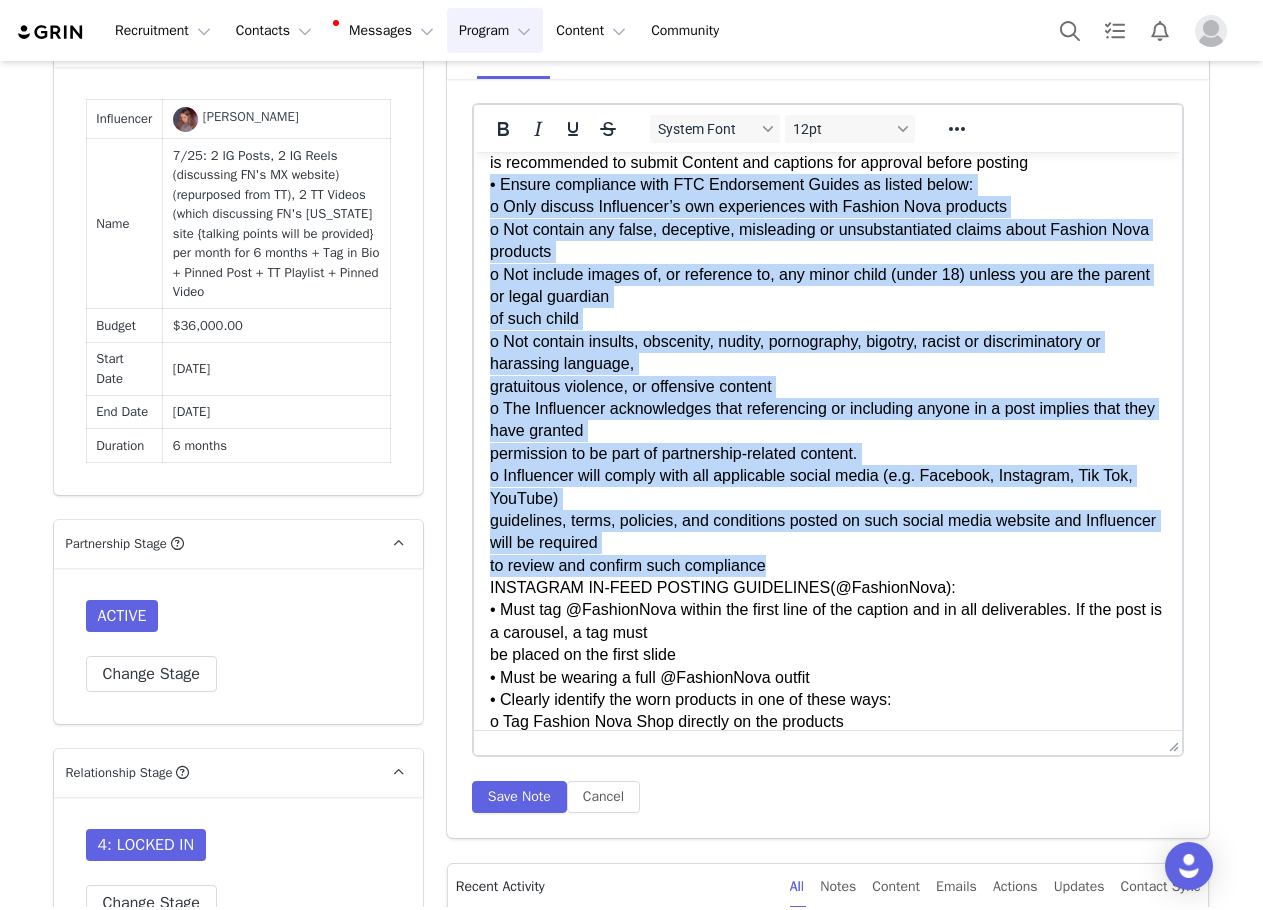 drag, startPoint x: 729, startPoint y: 545, endPoint x: 479, endPoint y: 184, distance: 439.1139 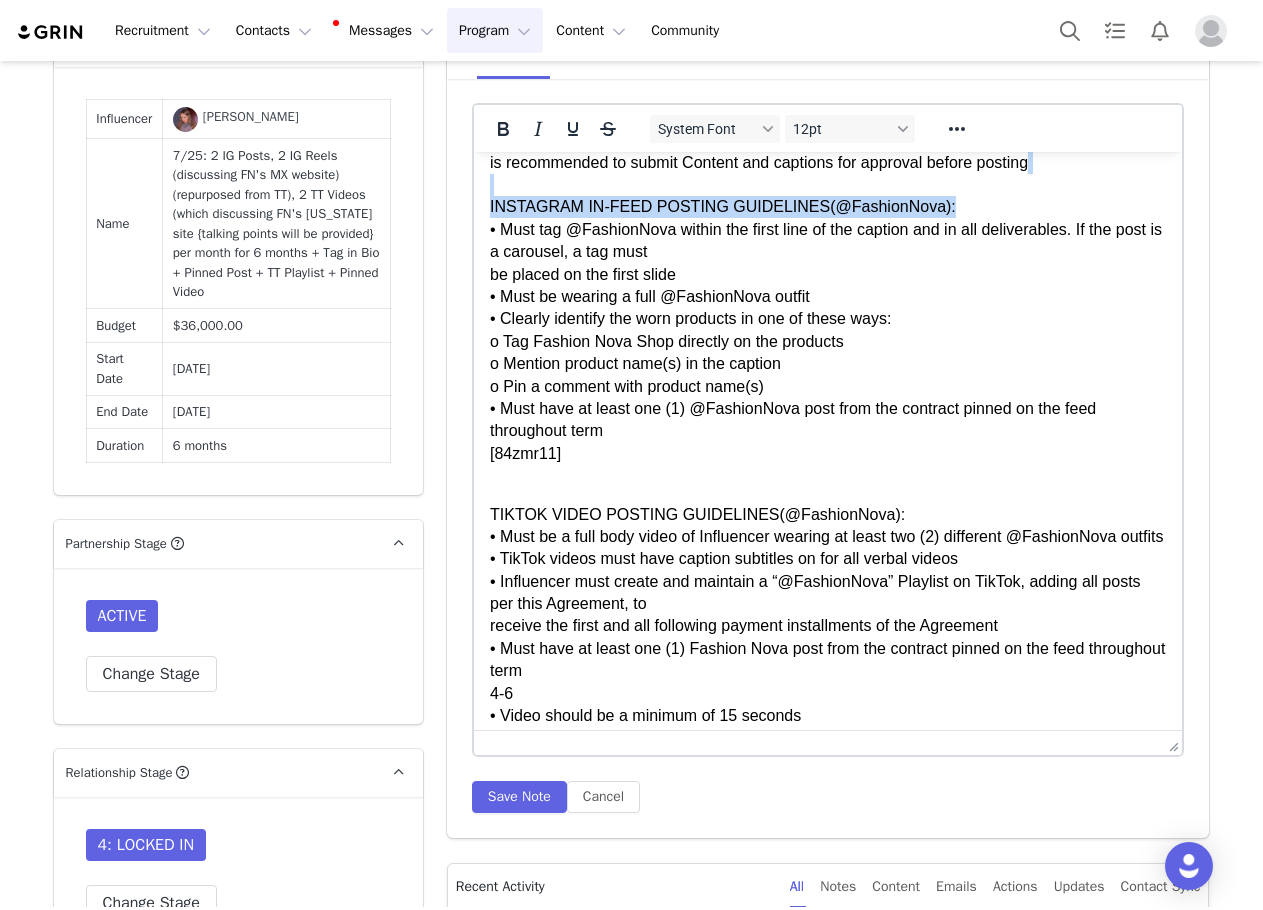 drag, startPoint x: 936, startPoint y: 204, endPoint x: 443, endPoint y: 188, distance: 493.25955 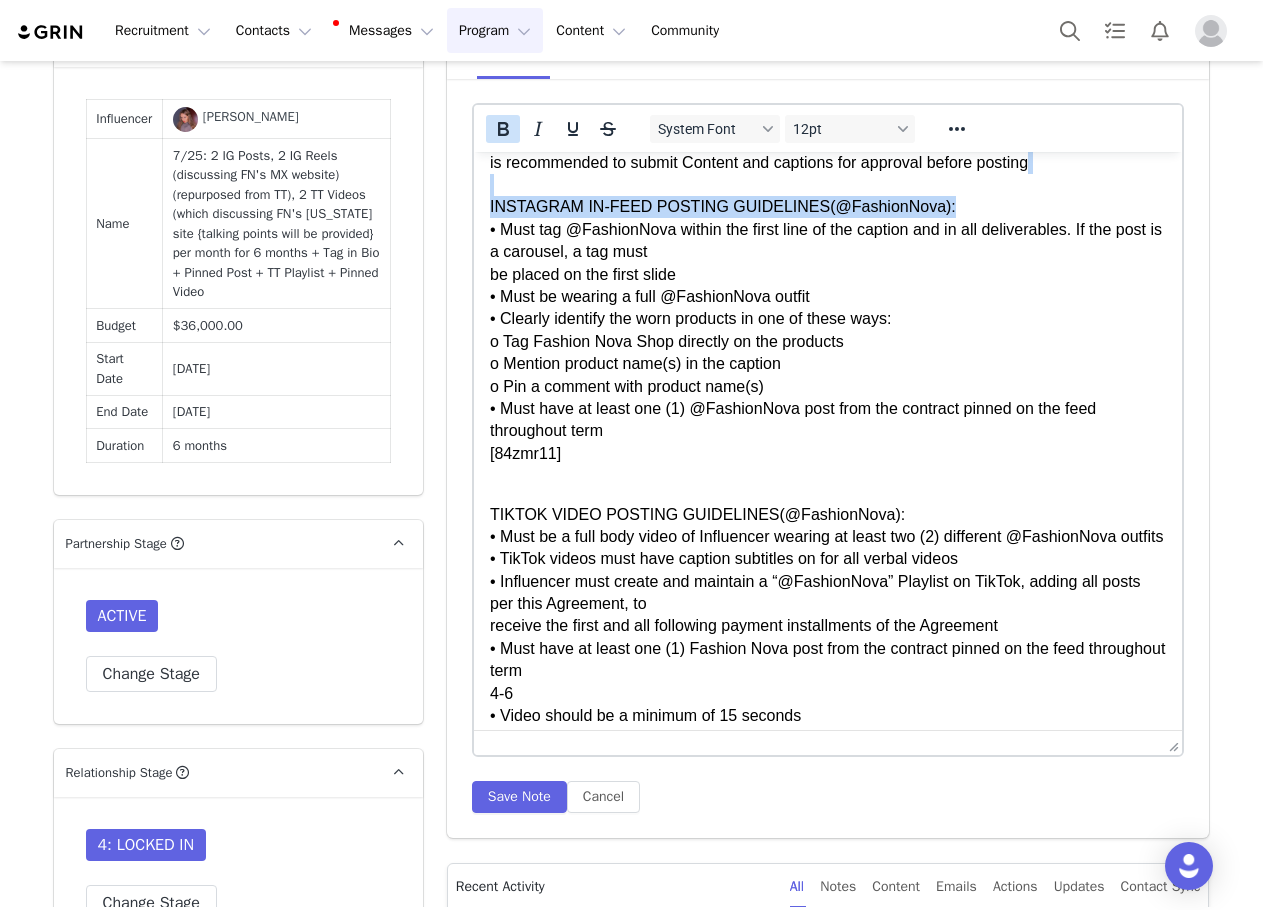 click 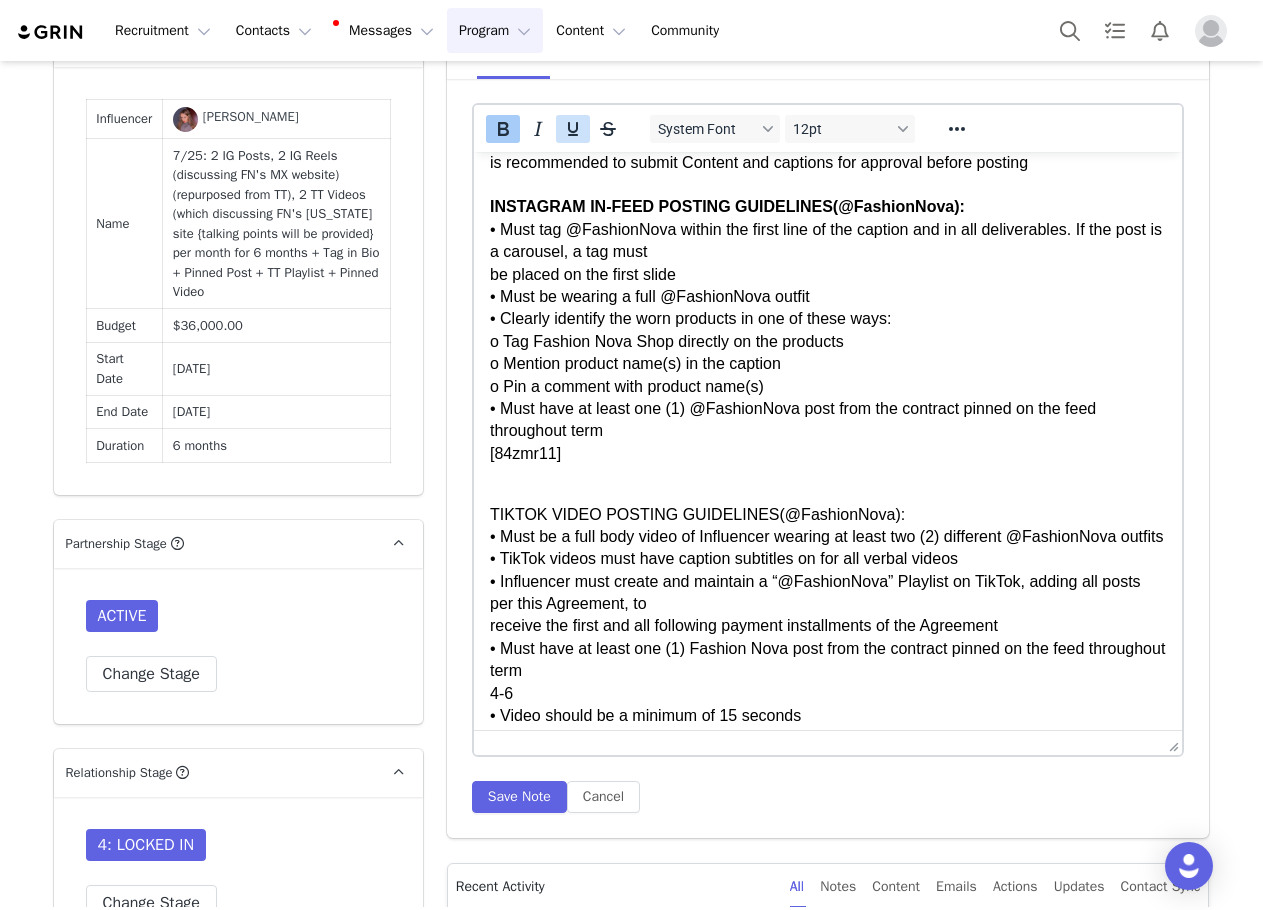 click 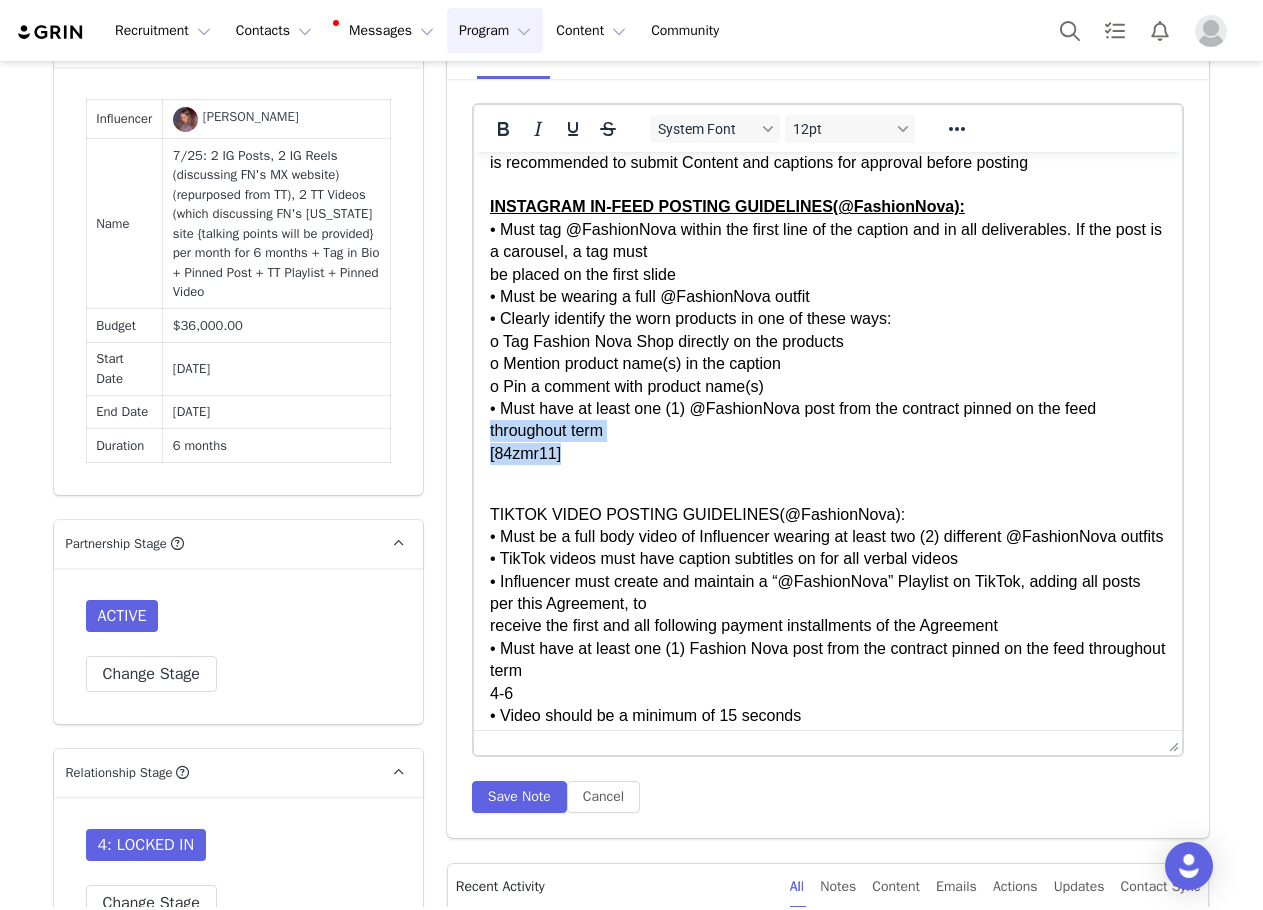 drag, startPoint x: 574, startPoint y: 458, endPoint x: 416, endPoint y: 438, distance: 159.26079 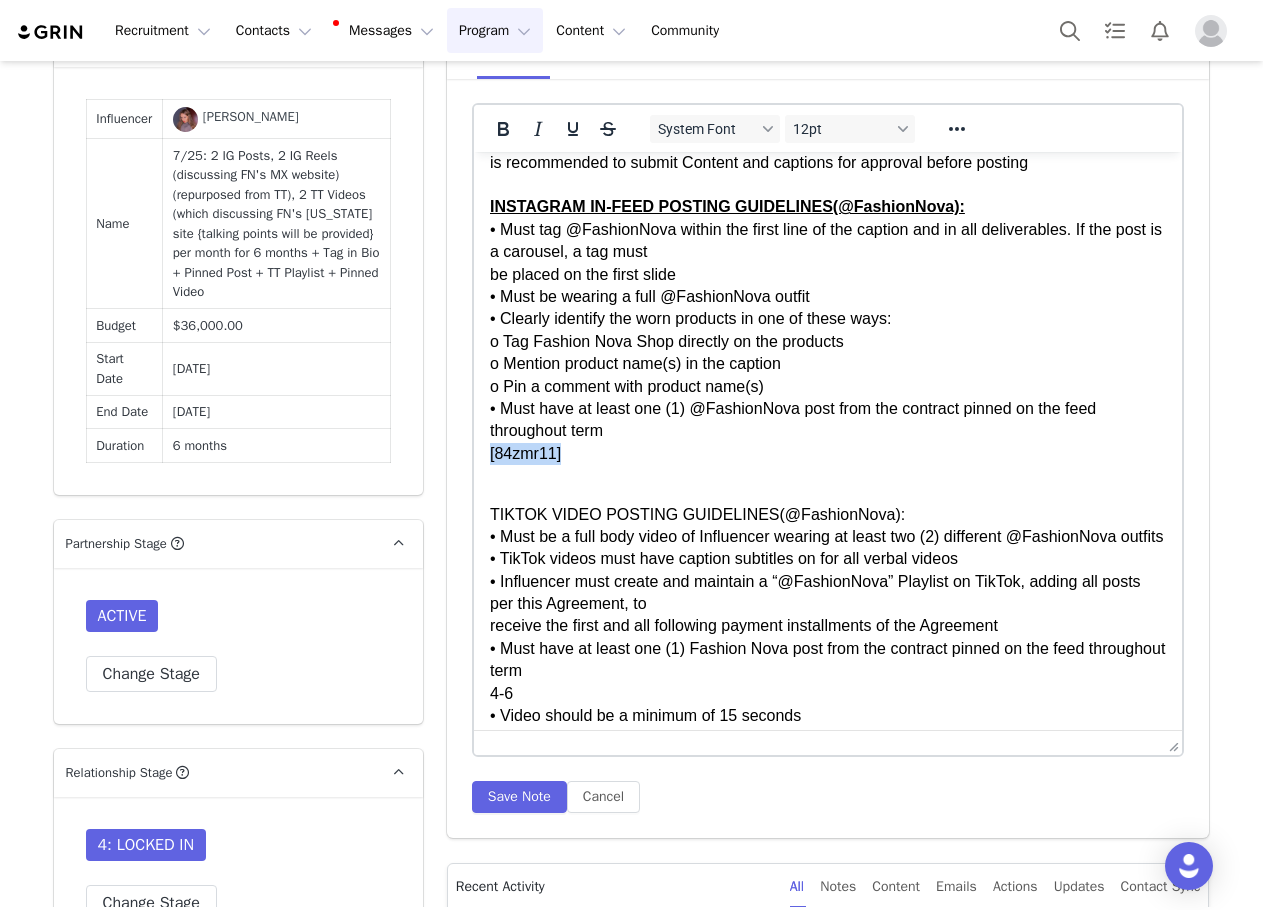 drag, startPoint x: 584, startPoint y: 457, endPoint x: 459, endPoint y: 455, distance: 125.016 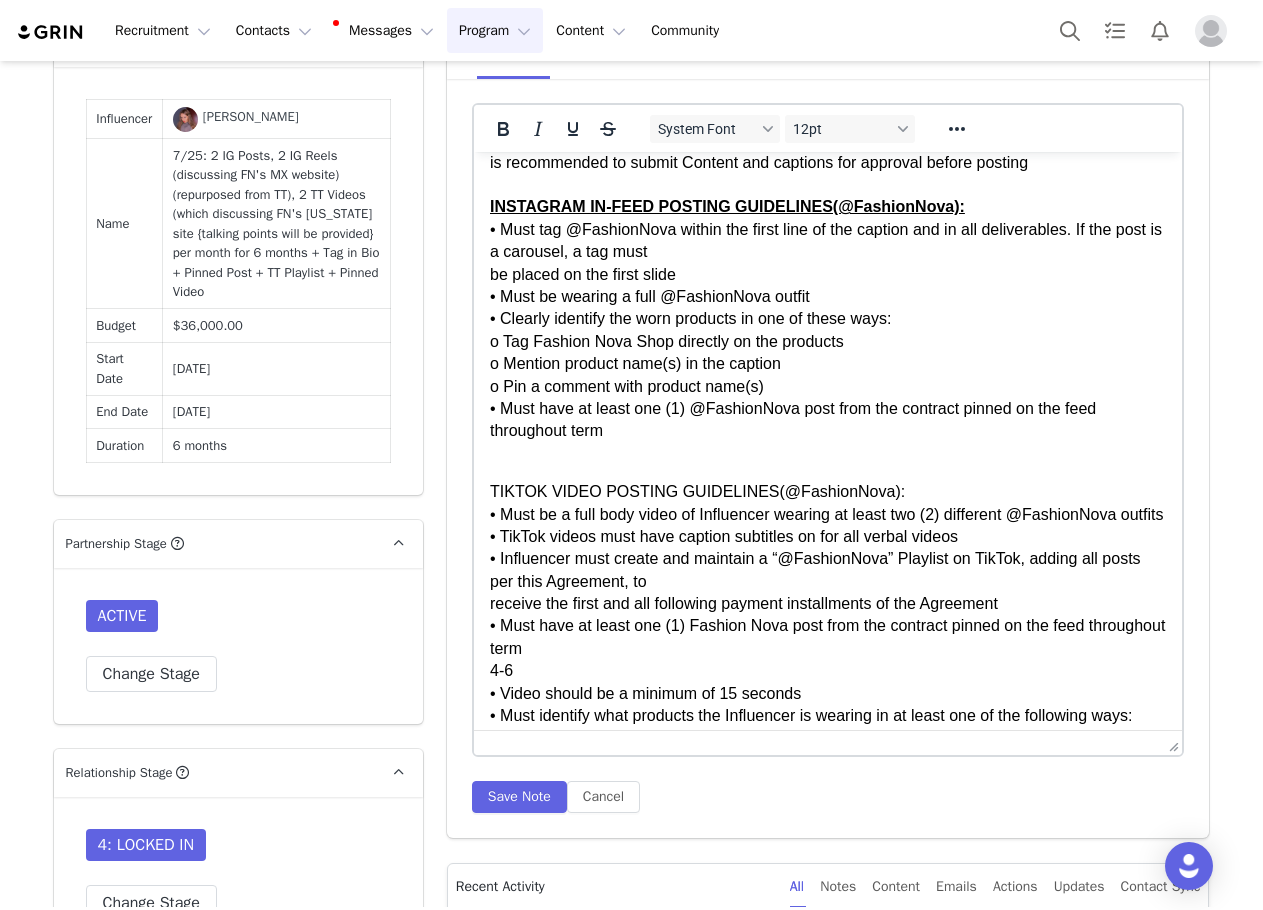 click on "TIKTOK VIDEO POSTING GUIDELINES(@FashionNova): • Must be a full body video of Influencer wearing at least two (2) different @FashionNova outfits • TikTok videos must have caption subtitles on for all verbal videos • Influencer must create and maintain a “@FashionNova” Playlist on TikTok, adding all posts per this Agreement, to receive the first and all following payment installments of the Agreement • Must have at least one (1) Fashion Nova post from the contract pinned on the feed throughout term 4-6 • Video should be a minimum of 15 seconds • Must identify what products the Influencer is wearing in at least one of the following ways: o Write product names as text overlay on content o Screenshot product page from Fashionnova.com as image overlay on video o Verbally mention product names in video o Write product name(s) in caption • Brand integration must be visible and added in the beginning of TikTok video for a minimum of 5 seconds [y0o4hw8] IG REEL VIDEO POSTING GUIDELINES(@FashionNova):" at bounding box center (827, 828) 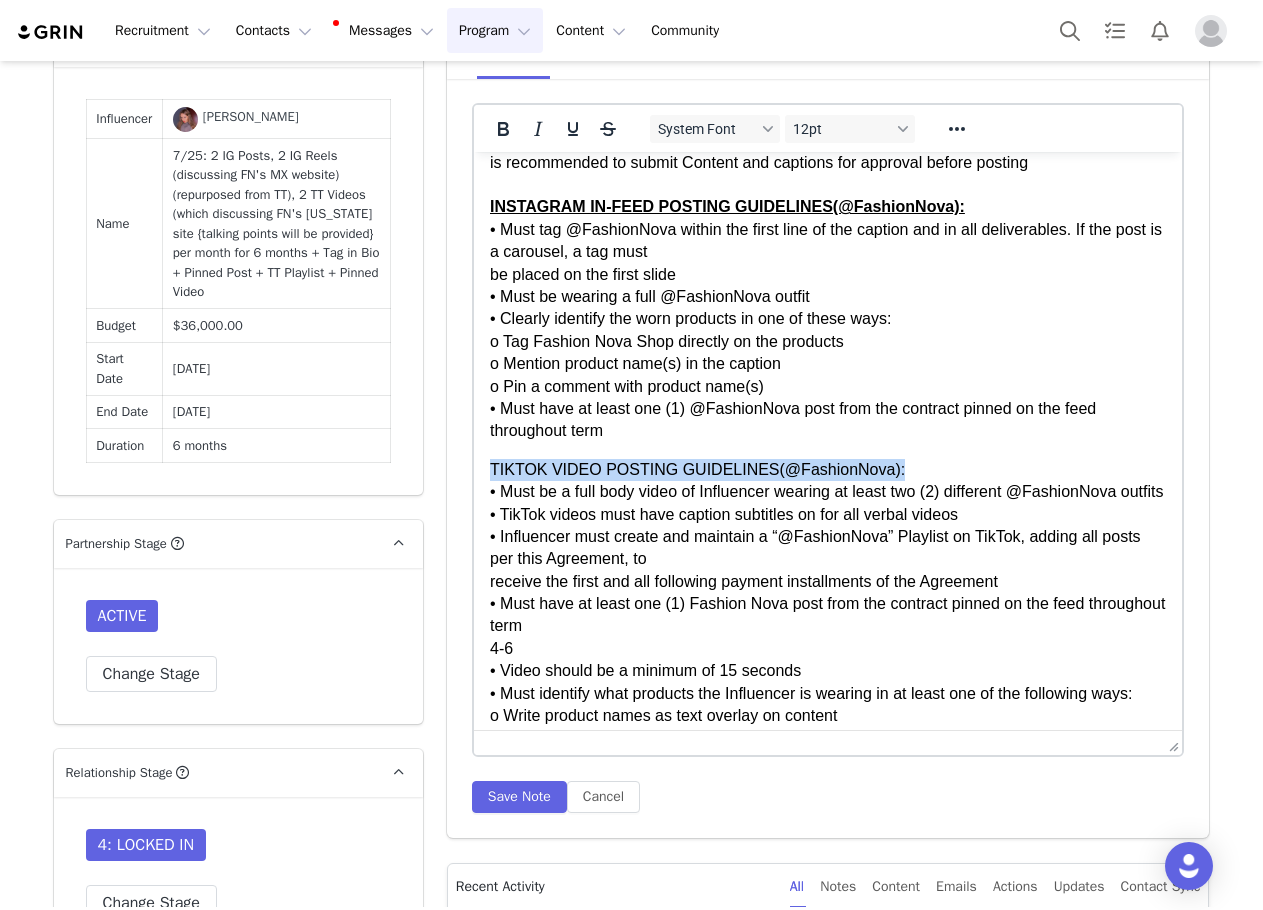 drag, startPoint x: 883, startPoint y: 463, endPoint x: 482, endPoint y: 463, distance: 401 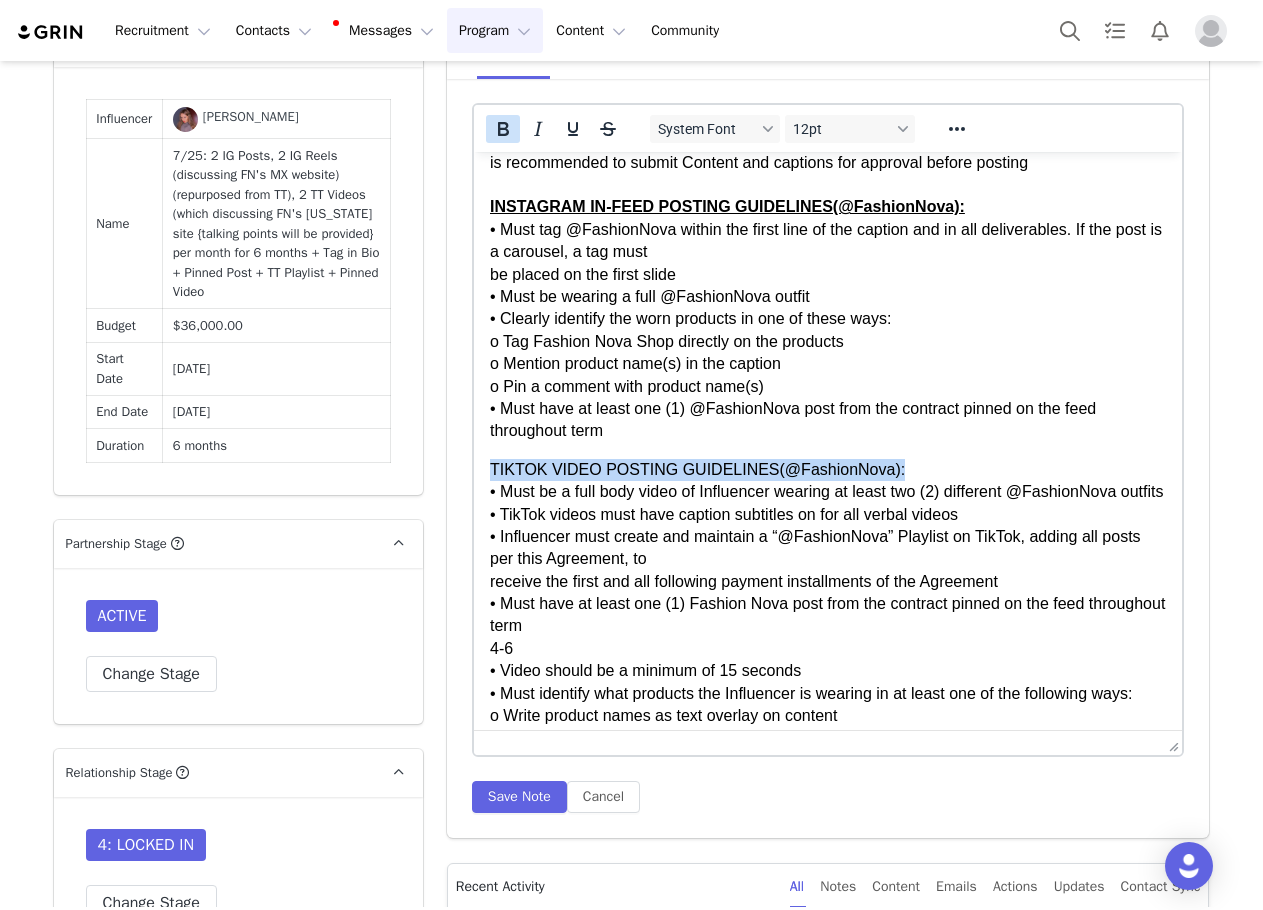 click 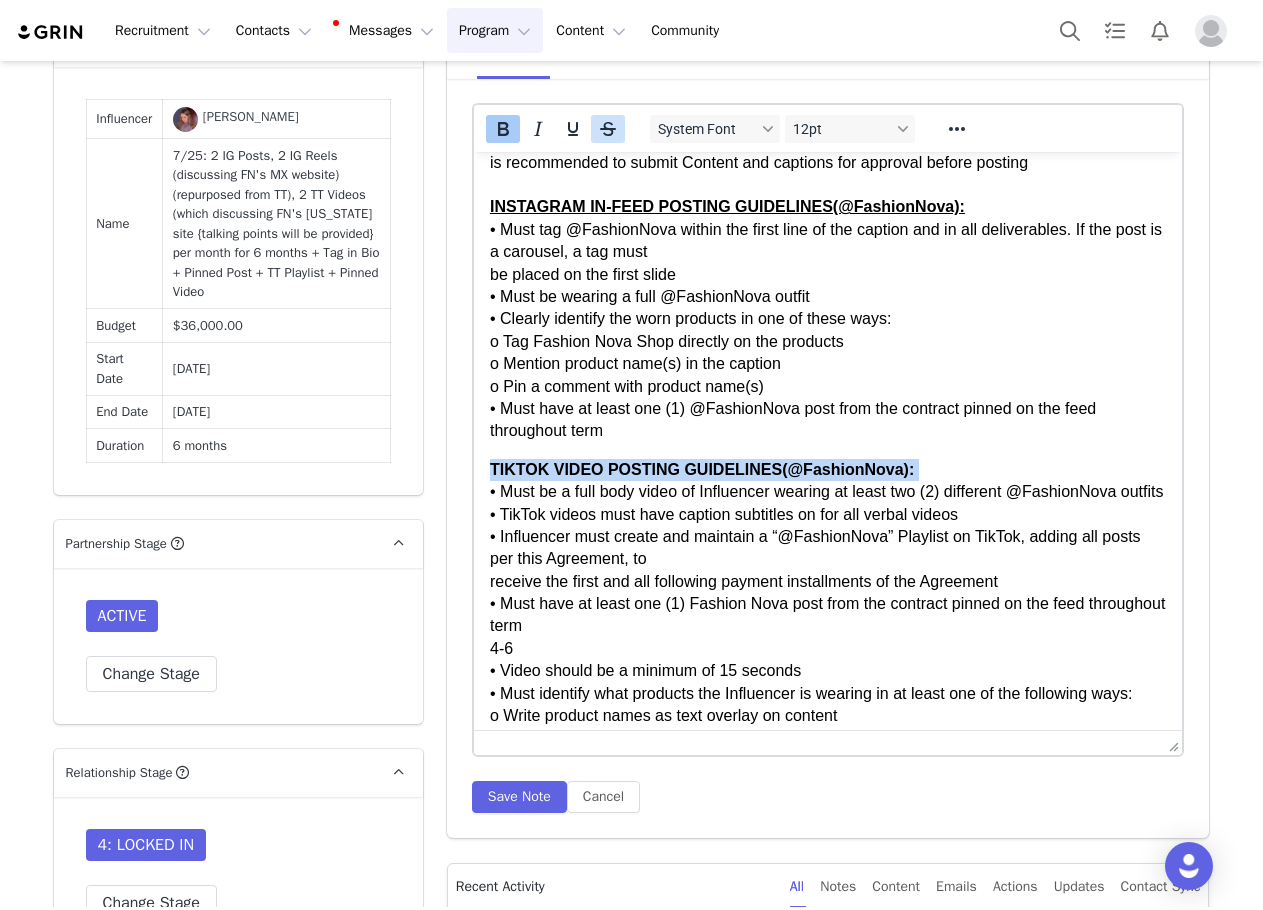 click at bounding box center [608, 129] 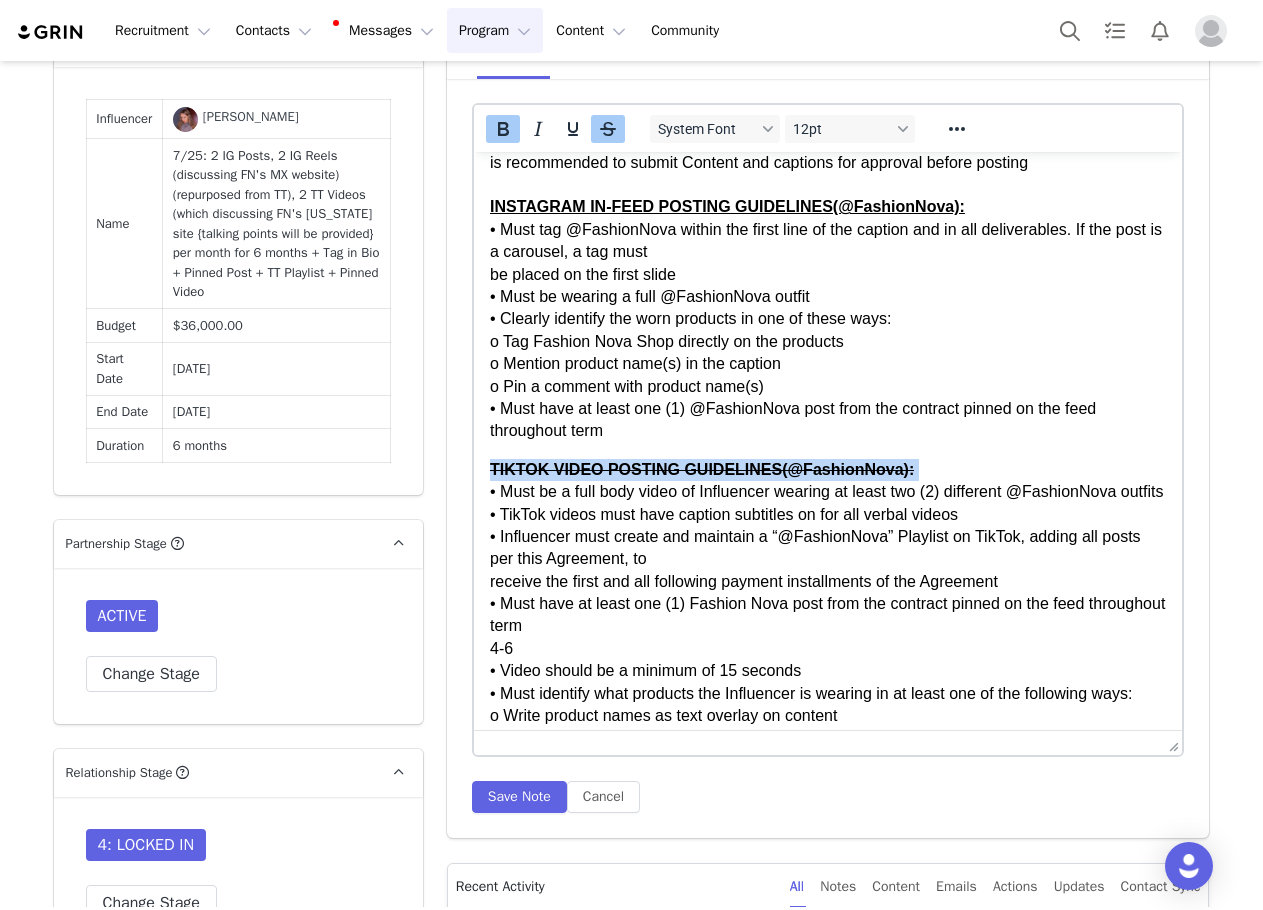 click at bounding box center [608, 129] 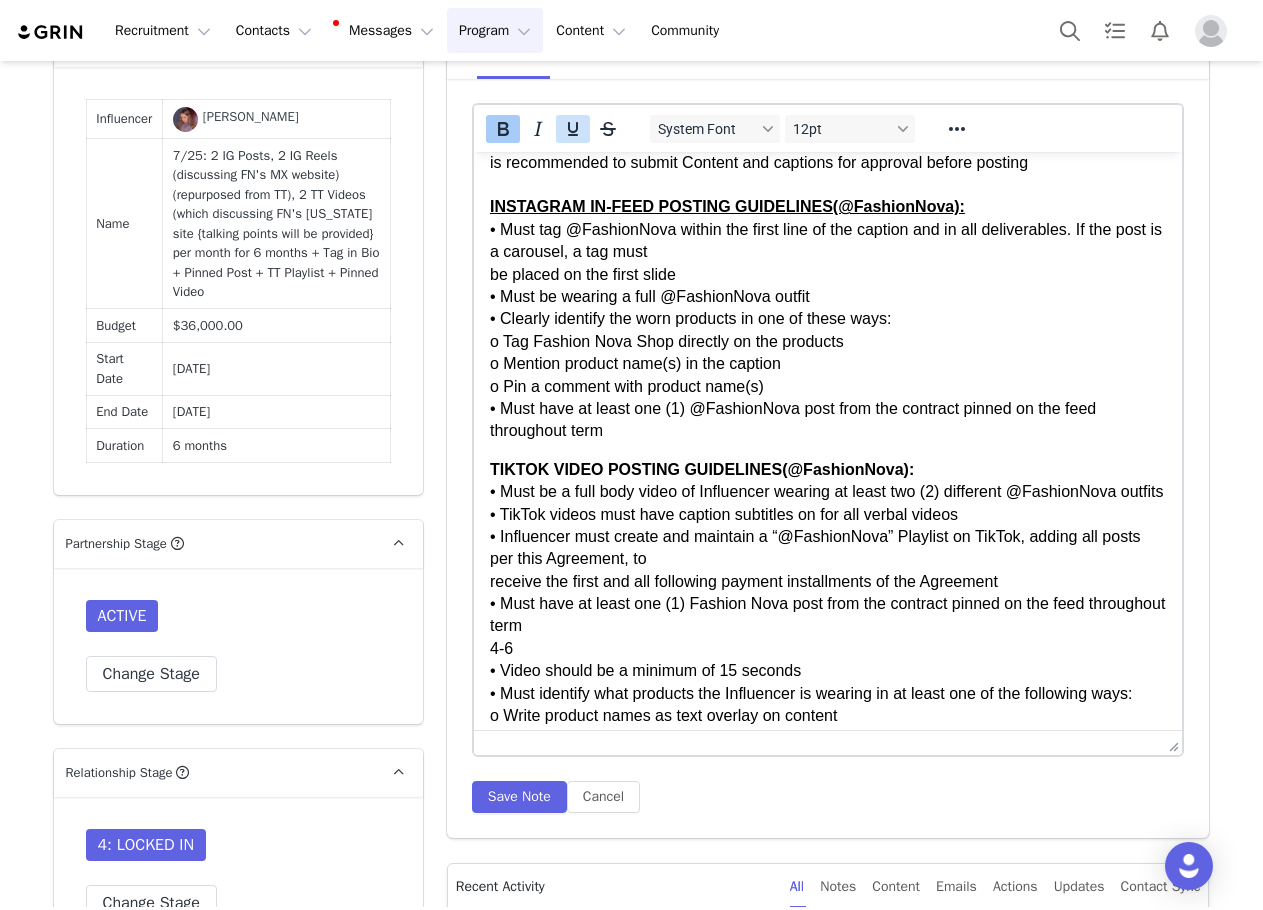 click 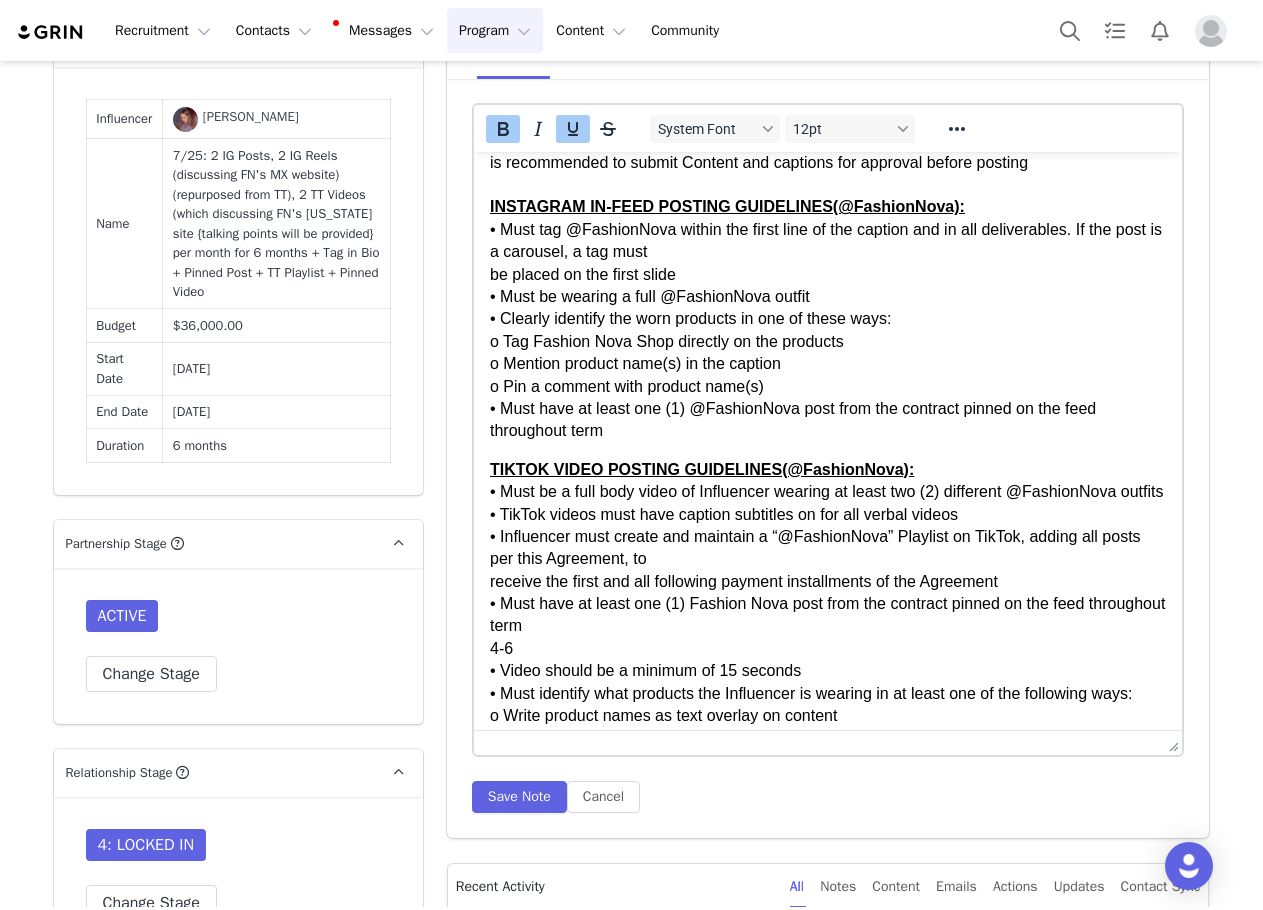 click on "GENERAL: • Must follow and regularly like & comment on content from @FashionNova on Instagram throughout the term. Engagement will be monitored and tracked prior to payments. • Must tag @FashionNova in the top 3 lines of social media bio throughout term; Tag in Bio must be added in order to receive the first and all following payment installments of the Agreement • Must tag @FashionNova within the first line of the caption and in all deliverables. If the post is a carousel, a tag must be placed on the first slide • Must organically integrate Fashion Nova in Content with a logo, a verbal mention/voice over, or a text overlay • Must not remove or archive posts without approval indefinitely, unless at Fashion Nova’s request • Only Fashion Nova can be featured in Content; references to other brands, including logos, mentions, or tags, are not allowed in the Content or caption. Any Content with other brands will be rejected • It is mandatory to post within two (2) weeks of receiving products 4-6" at bounding box center (827, 271) 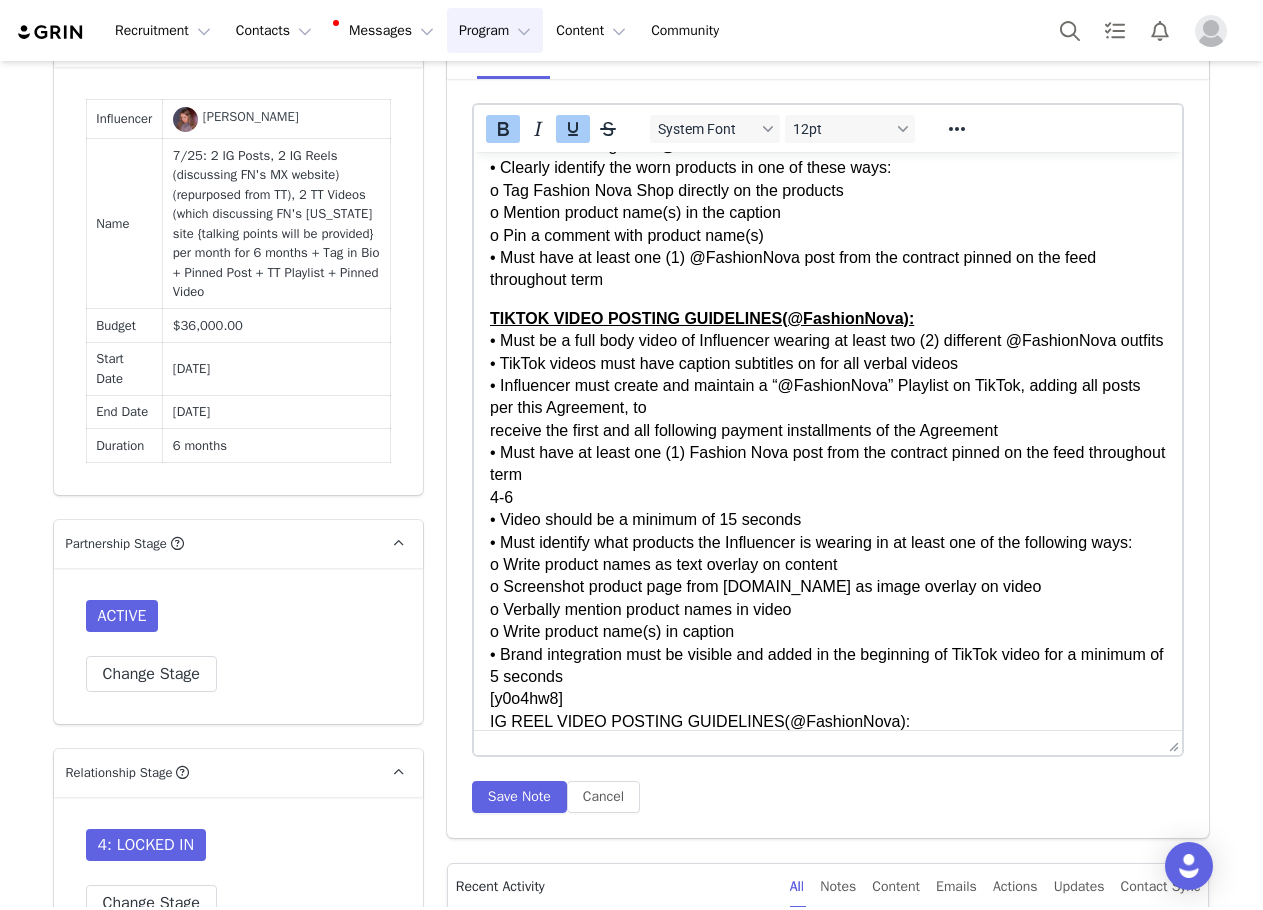 scroll, scrollTop: 1000, scrollLeft: 0, axis: vertical 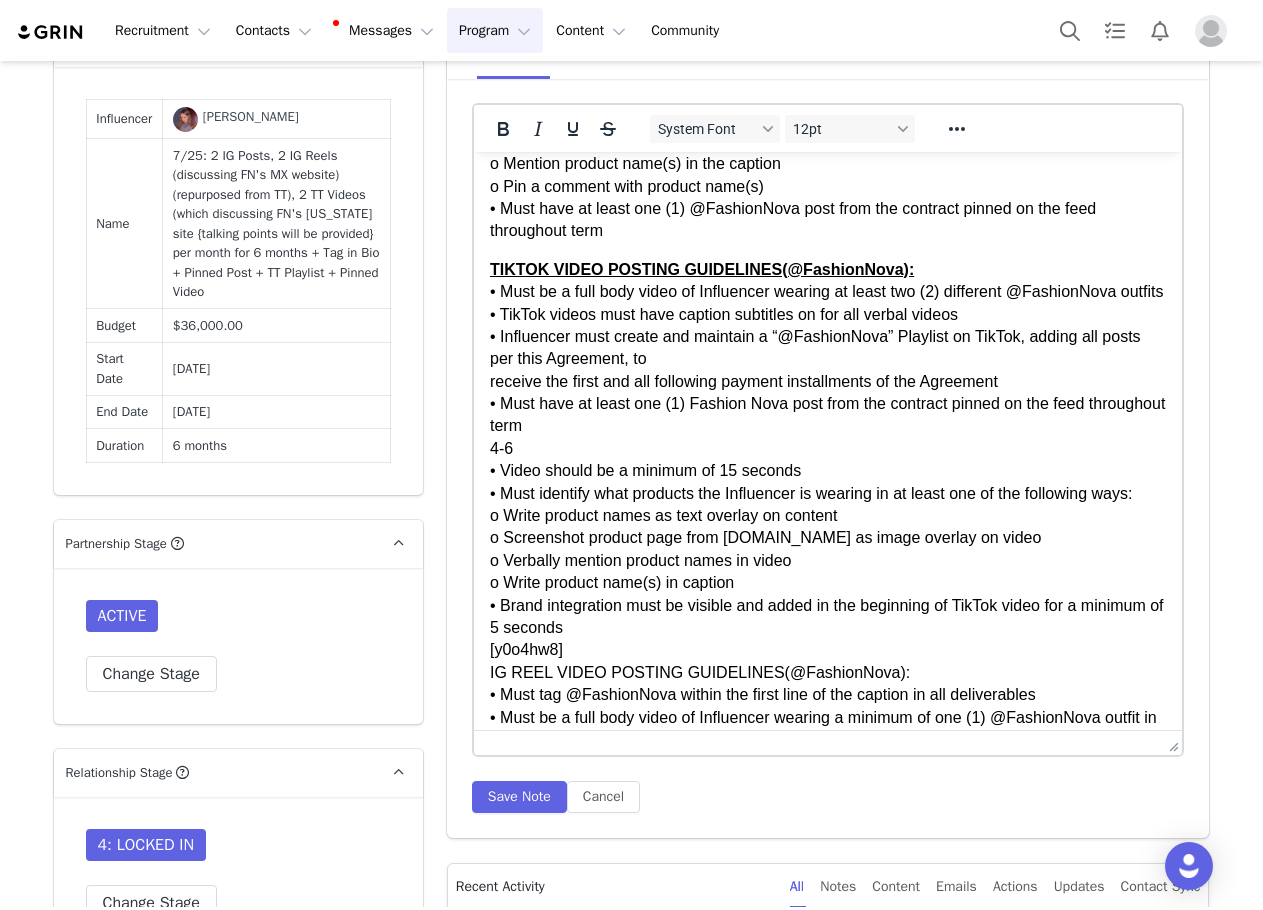 click on "TIKTOK VIDEO POSTING GUIDELINES(@FashionNova): • Must be a full body video of Influencer wearing at least two (2) different @FashionNova outfits • TikTok videos must have caption subtitles on for all verbal videos • Influencer must create and maintain a “@FashionNova” Playlist on TikTok, adding all posts per this Agreement, to receive the first and all following payment installments of the Agreement • Must have at least one (1) Fashion Nova post from the contract pinned on the feed throughout term 4-6 • Video should be a minimum of 15 seconds • Must identify what products the Influencer is wearing in at least one of the following ways: o Write product names as text overlay on content o Screenshot product page from Fashionnova.com as image overlay on video o Verbally mention product names in video o Write product name(s) in caption • Brand integration must be visible and added in the beginning of TikTok video for a minimum of 5 seconds [y0o4hw8] IG REEL VIDEO POSTING GUIDELINES(@FashionNova):" at bounding box center (827, 617) 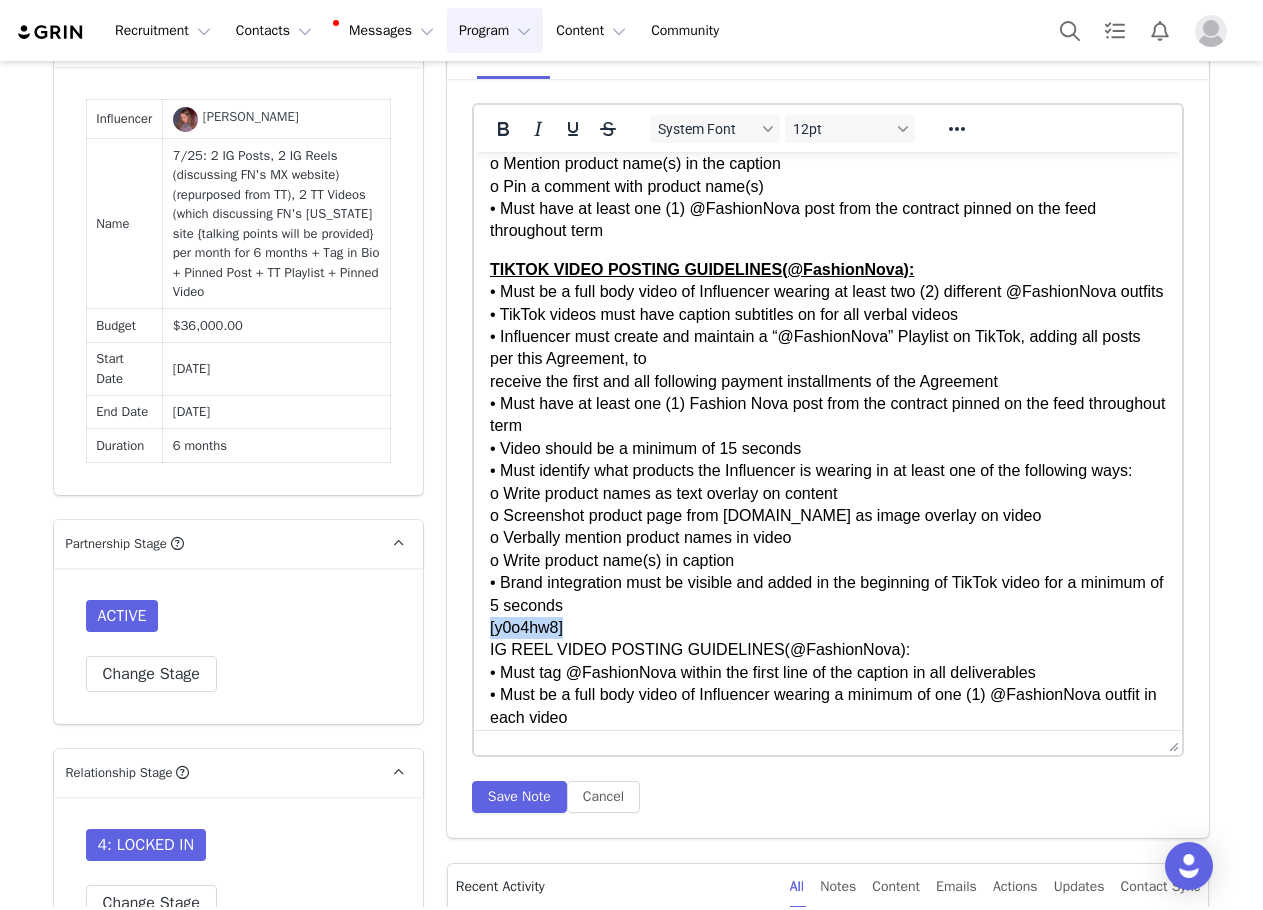 drag, startPoint x: 591, startPoint y: 649, endPoint x: 452, endPoint y: 649, distance: 139 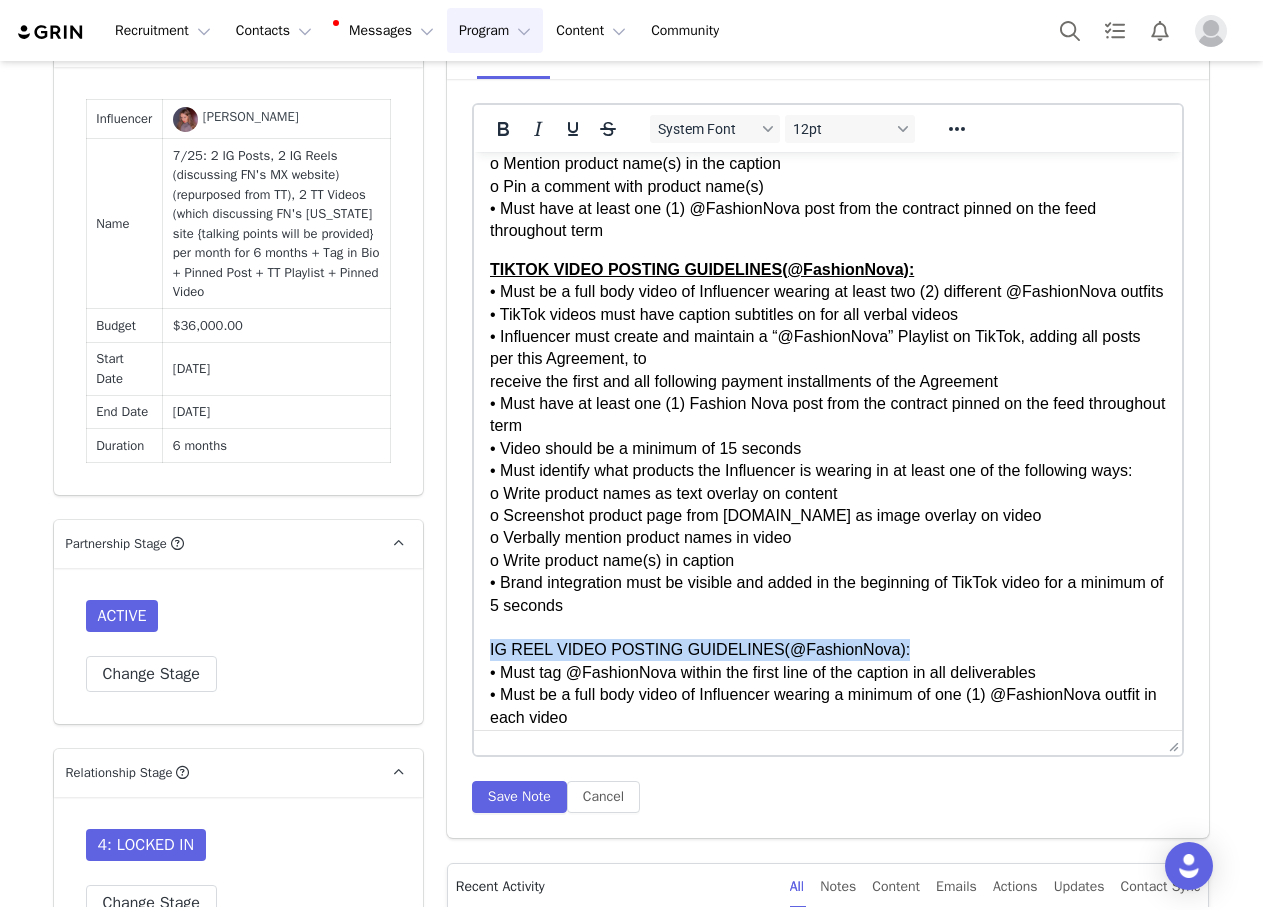 drag, startPoint x: 882, startPoint y: 678, endPoint x: 482, endPoint y: 662, distance: 400.3199 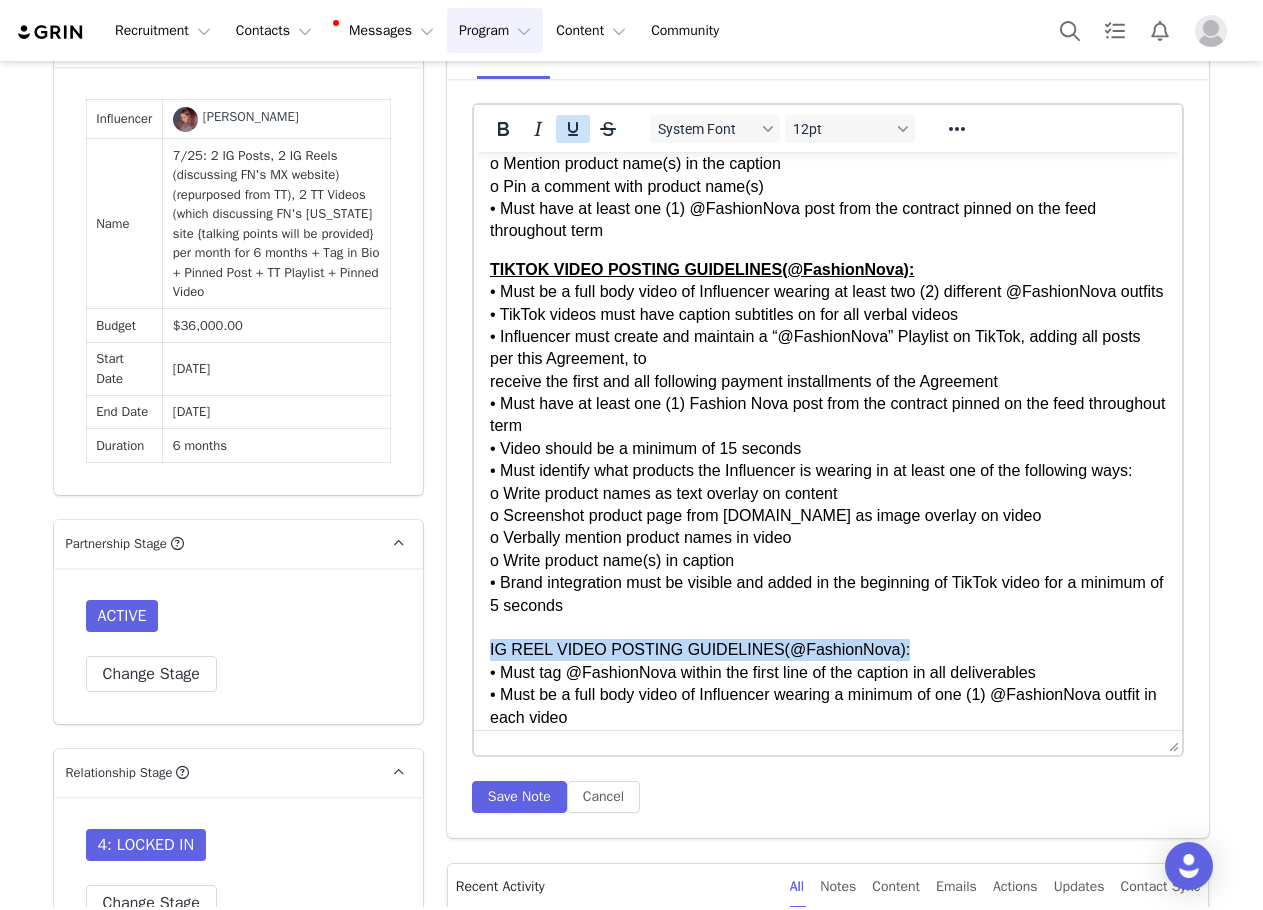 drag, startPoint x: 503, startPoint y: 122, endPoint x: 572, endPoint y: 135, distance: 70.21396 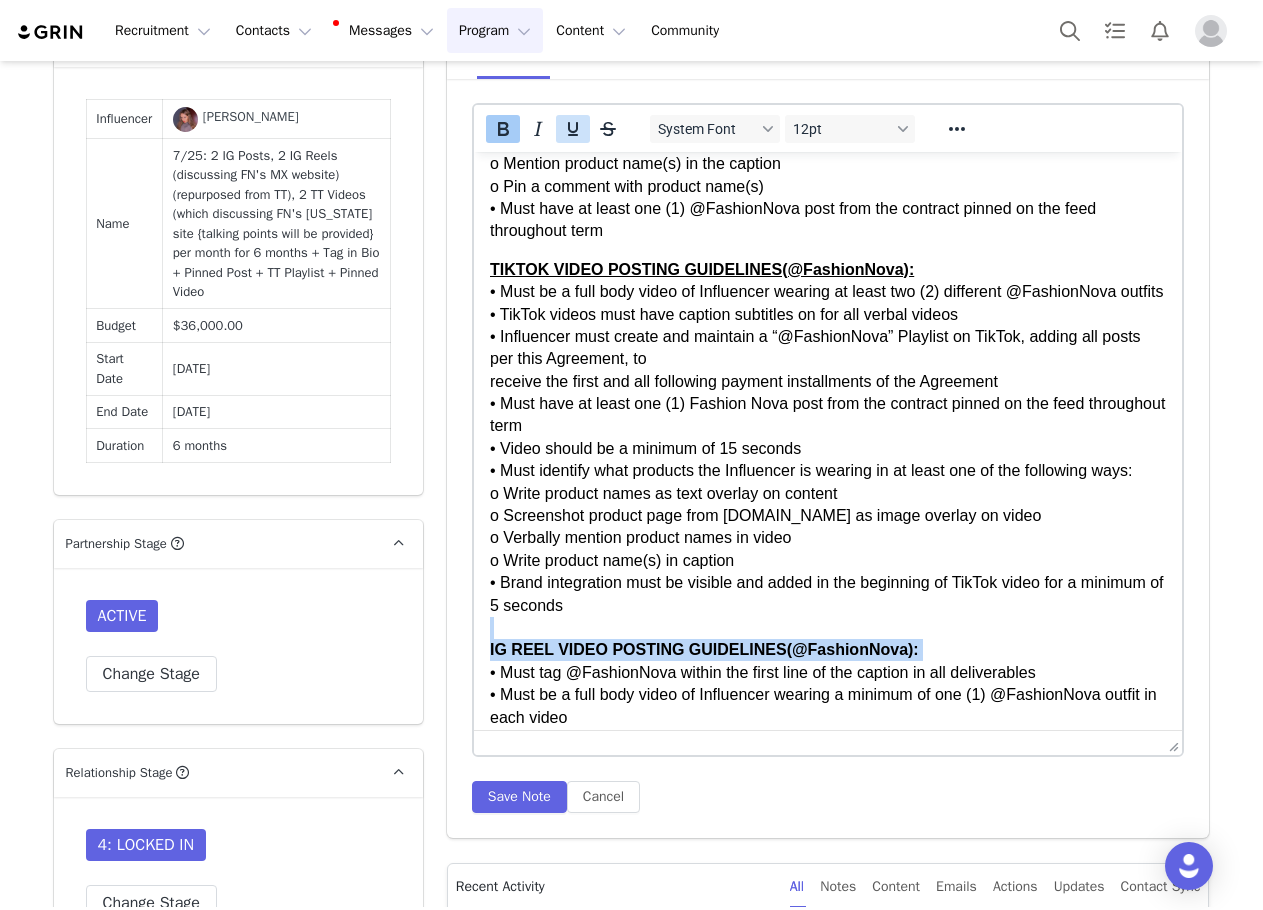 click at bounding box center [573, 129] 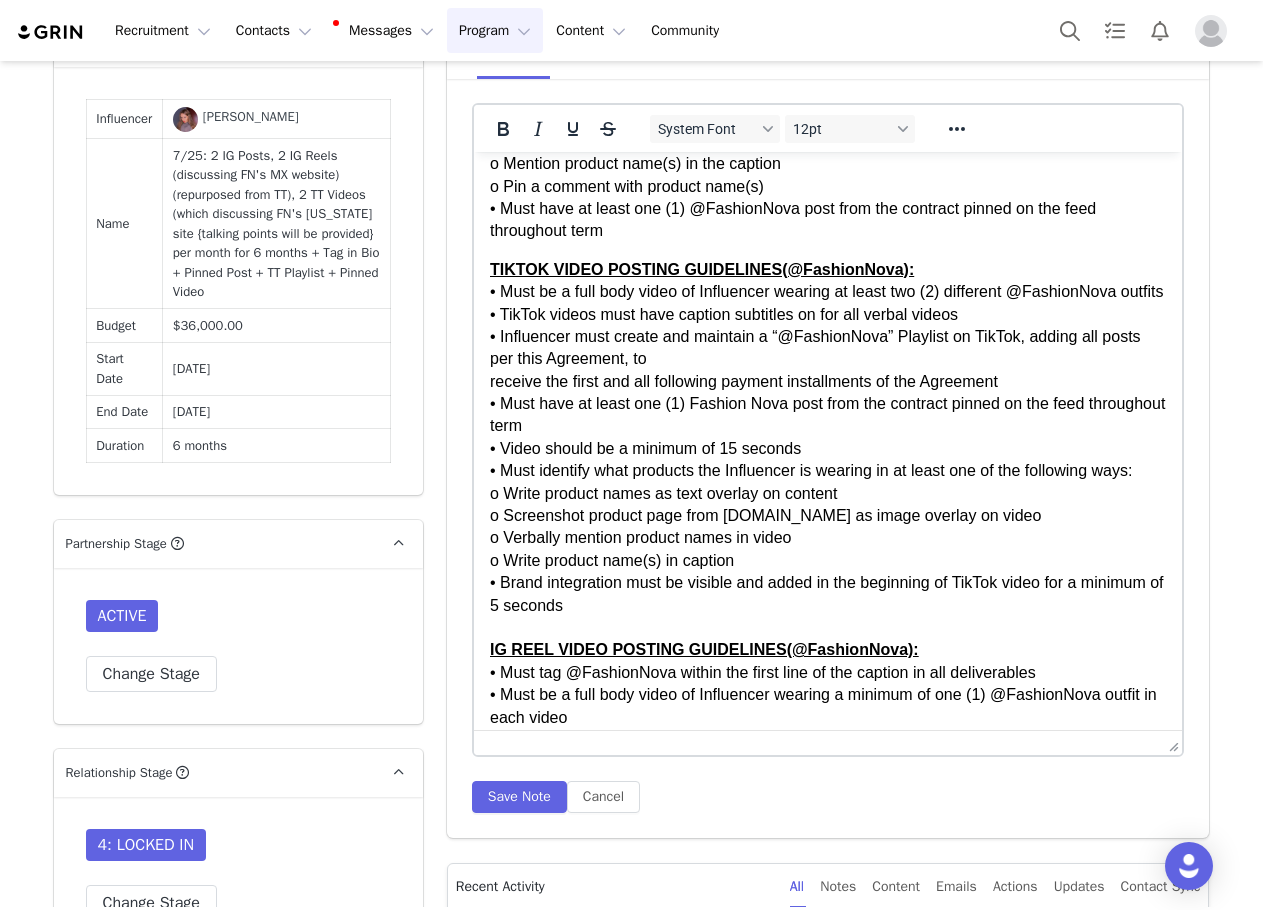click on "TIKTOK VIDEO POSTING GUIDELINES(@FashionNova): • Must be a full body video of Influencer wearing at least two (2) different @FashionNova outfits • TikTok videos must have caption subtitles on for all verbal videos • Influencer must create and maintain a “@FashionNova” Playlist on TikTok, adding all posts per this Agreement, to receive the first and all following payment installments of the Agreement • Must have at least one (1) Fashion Nova post from the contract pinned on the feed throughout term • Video should be a minimum of 15 seconds • Must identify what products the Influencer is wearing in at least one of the following ways: o Write product names as text overlay on content o Screenshot product page from Fashionnova.com as image overlay on video o Verbally mention product names in video o Write product name(s) in caption • Brand integration must be visible and added in the beginning of TikTok video for a minimum of 5 seconds IG REEL VIDEO POSTING GUIDELINES(@FashionNova):" at bounding box center [827, 606] 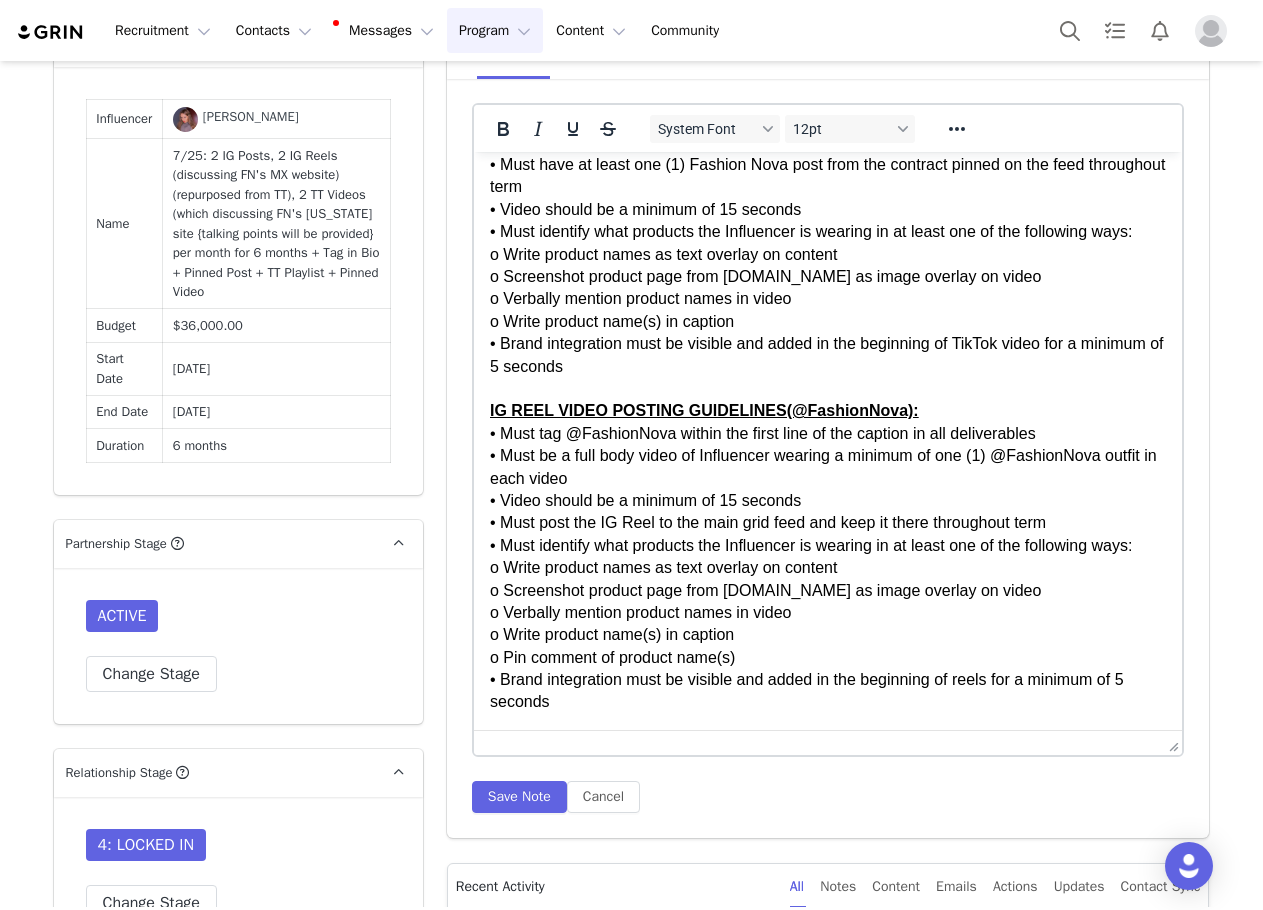 scroll, scrollTop: 1261, scrollLeft: 0, axis: vertical 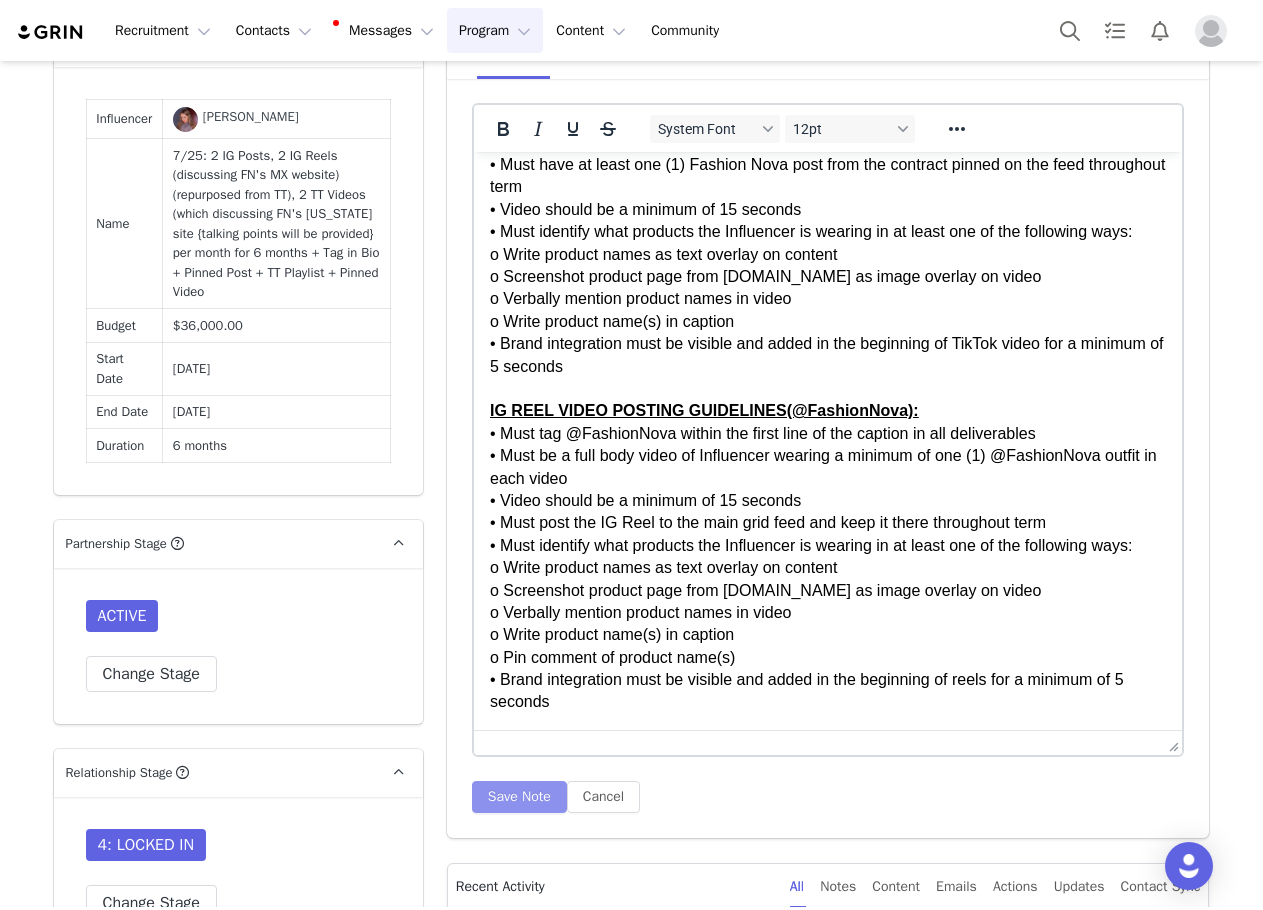 click on "Save Note" at bounding box center [519, 797] 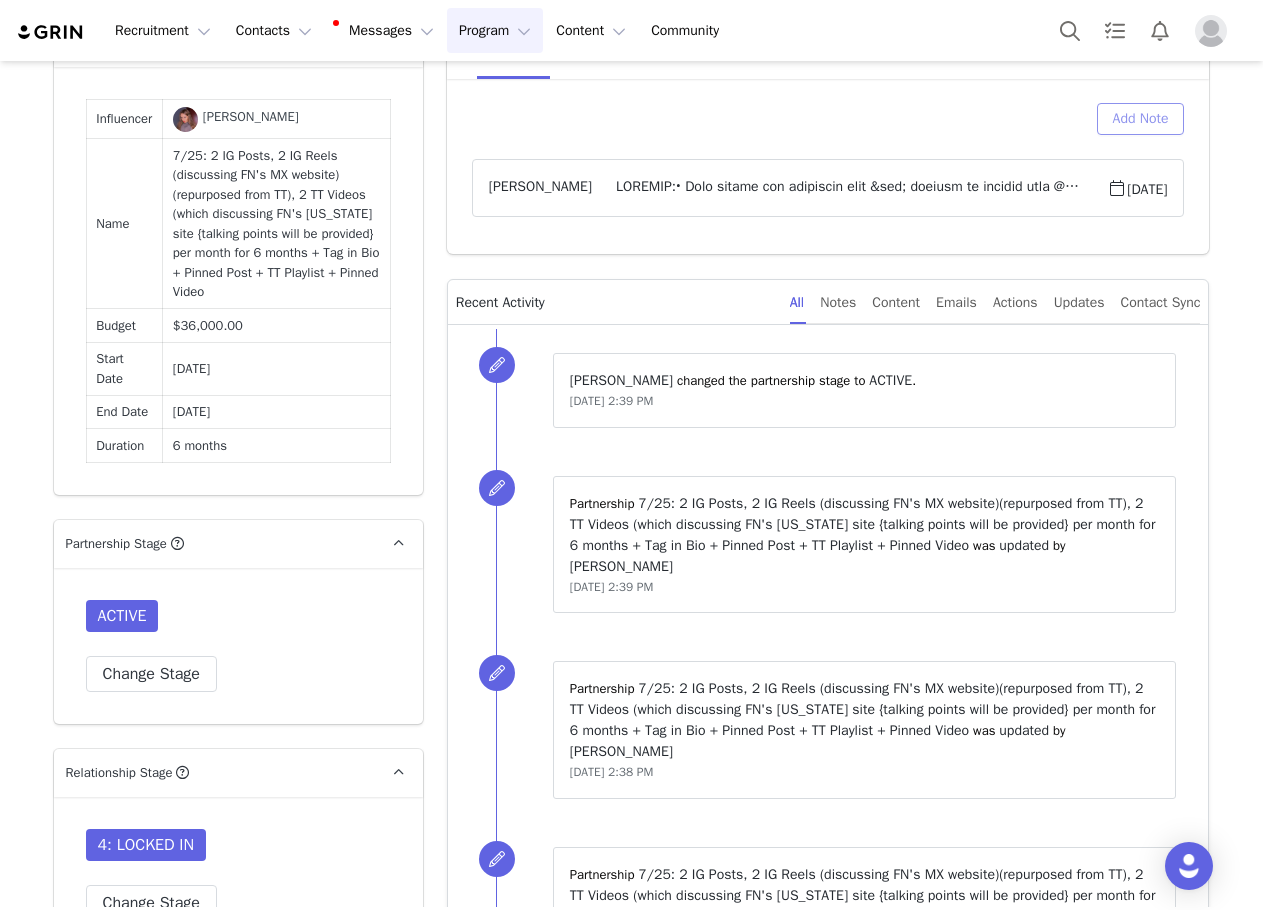 click on "Add Note" at bounding box center [1141, 119] 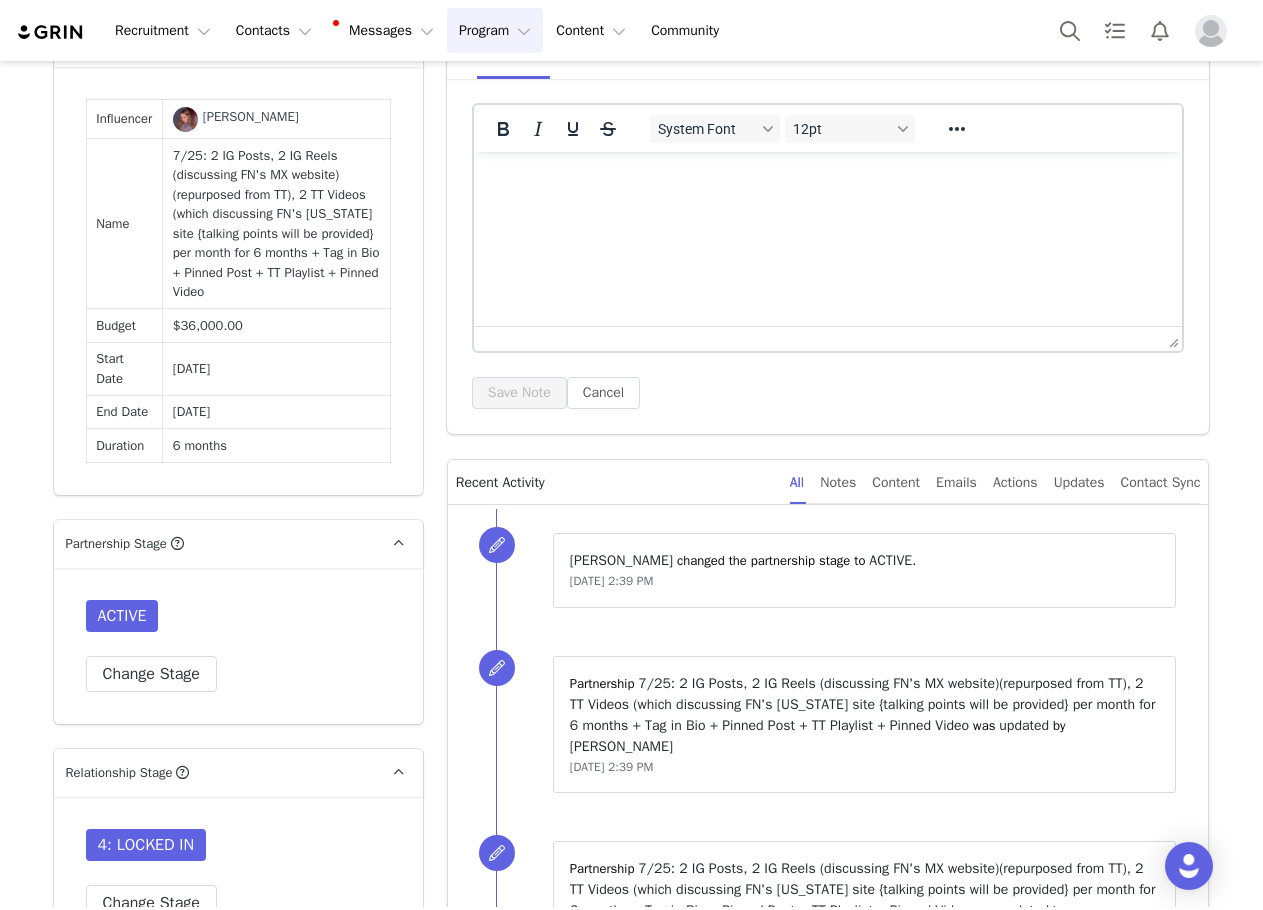 scroll, scrollTop: 0, scrollLeft: 0, axis: both 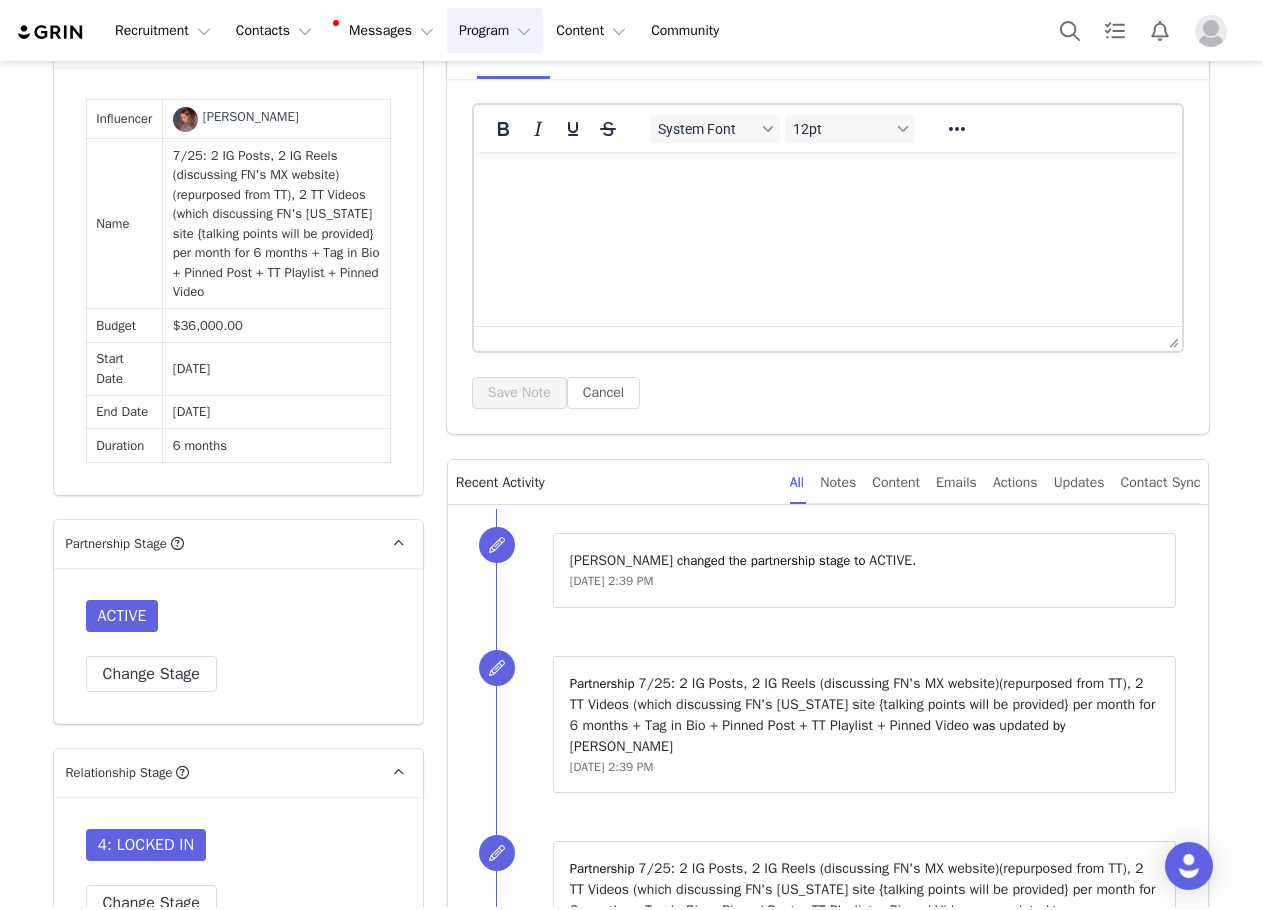 click at bounding box center [827, 179] 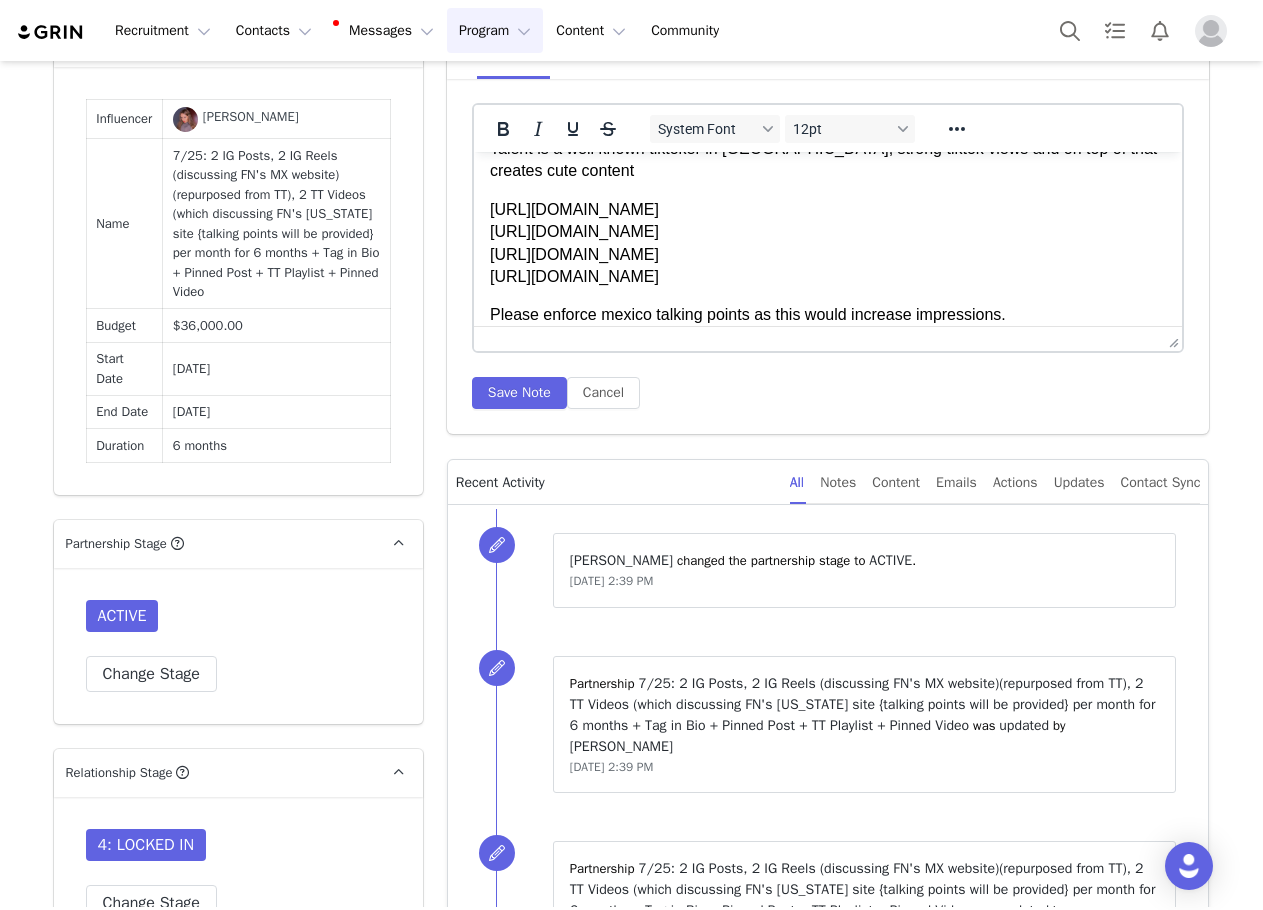 scroll, scrollTop: 47, scrollLeft: 0, axis: vertical 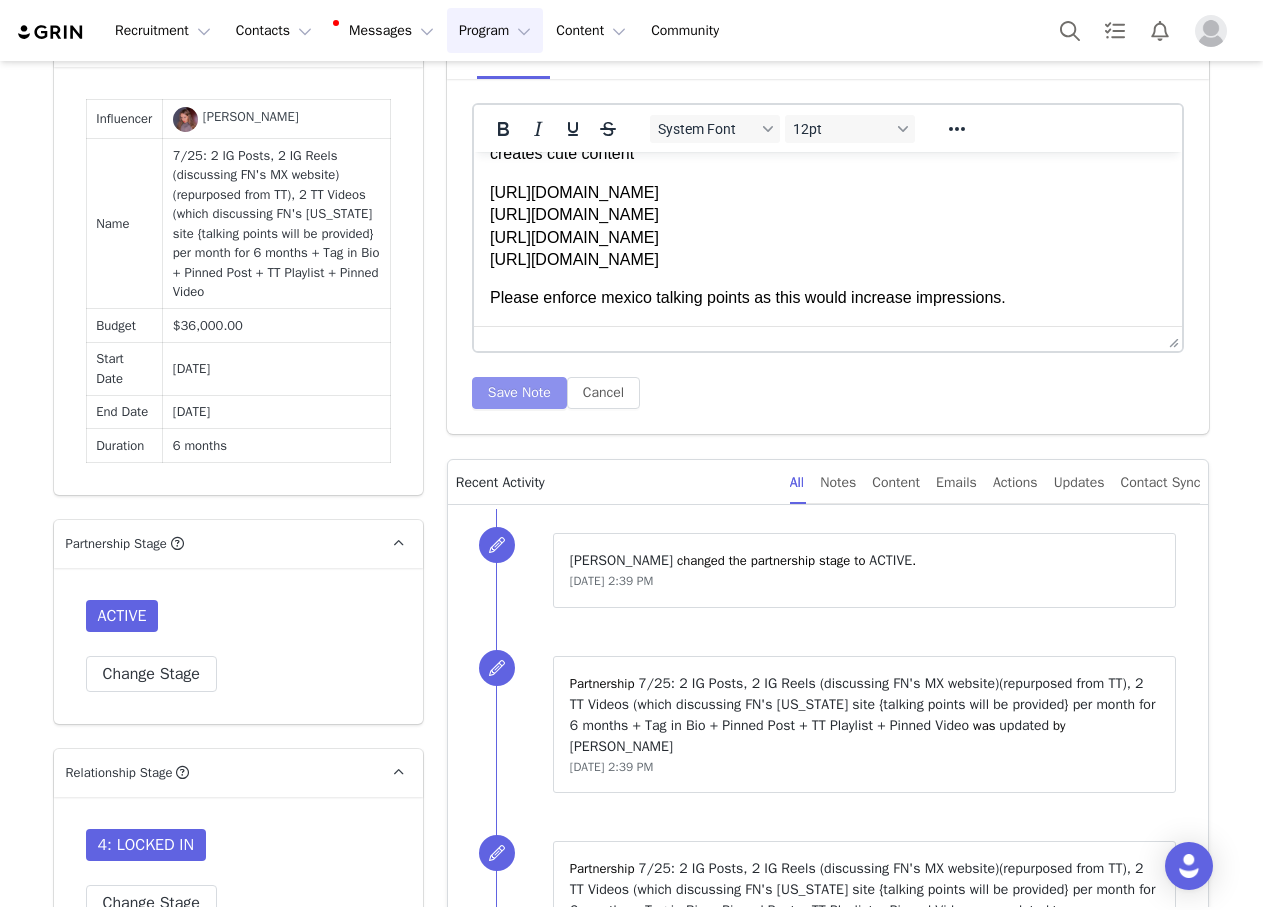 click on "Save Note" at bounding box center [519, 393] 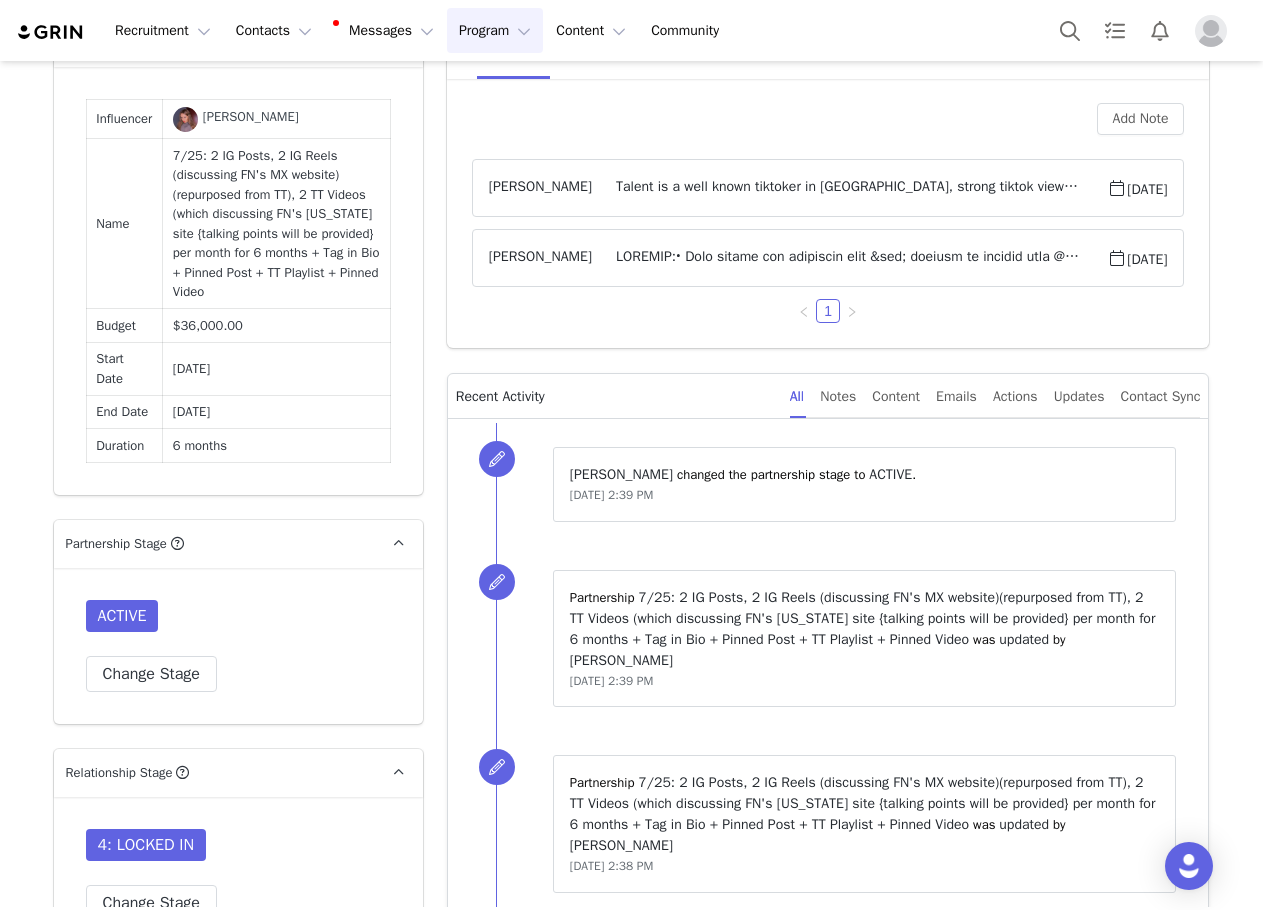 click on "Maria Martinez  Talent is a well known tiktoker in Mexico, strong tiktok views and on top of that creates cute content
https://www.instagram.com/p/DIXoFBIsHsb/?img_index=1https://www.instagram.com/p/DJXuFm-seYV/?img_index=1https://www.tiktok.com/@scarday/video/7507869996710677767https://www.tiktok.com/@scarday/video/7422472022401305862
Please enforce mexico talking points as this would increase impressions.   Jul 10, 2025" at bounding box center [828, 188] 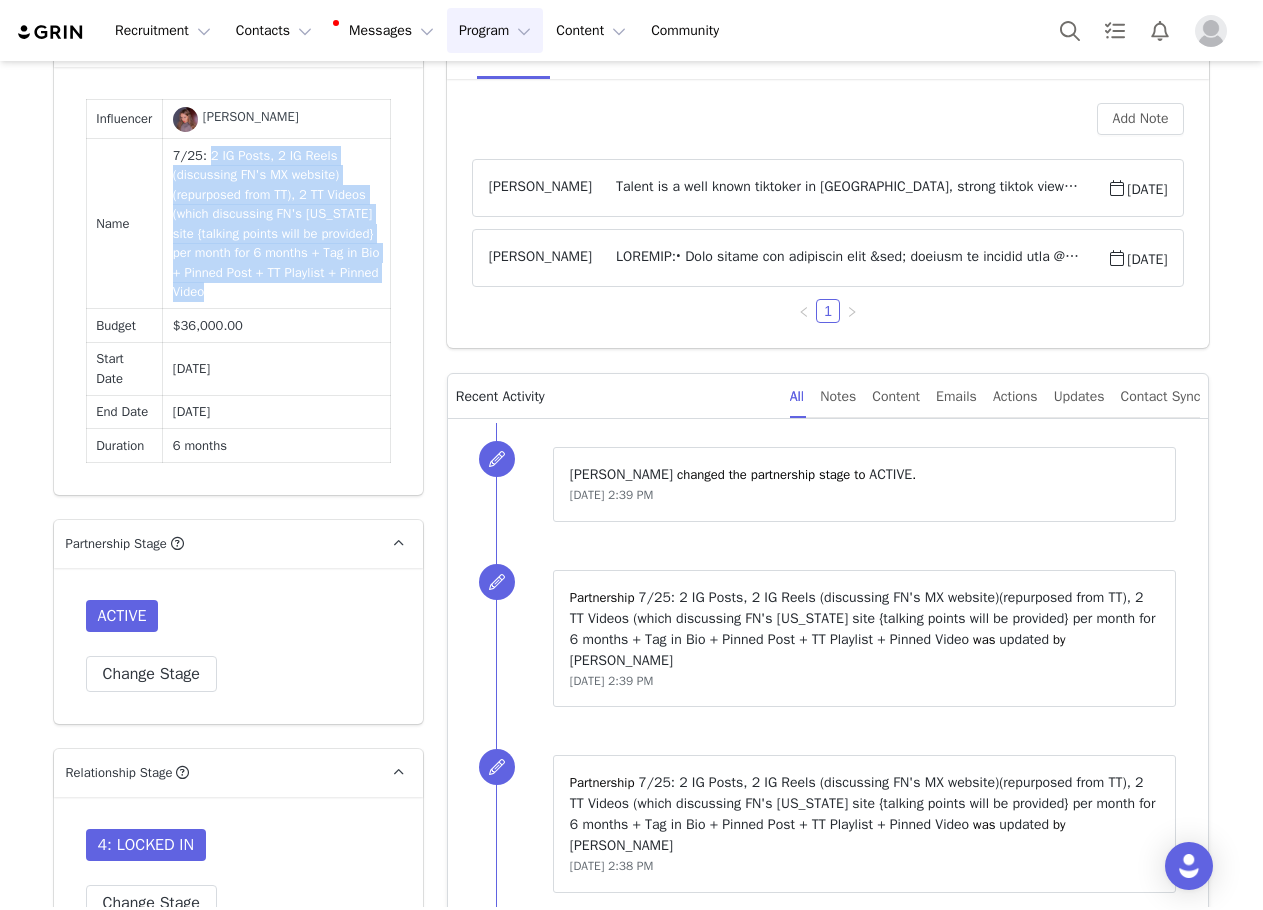 drag, startPoint x: 316, startPoint y: 290, endPoint x: 205, endPoint y: 159, distance: 171.70323 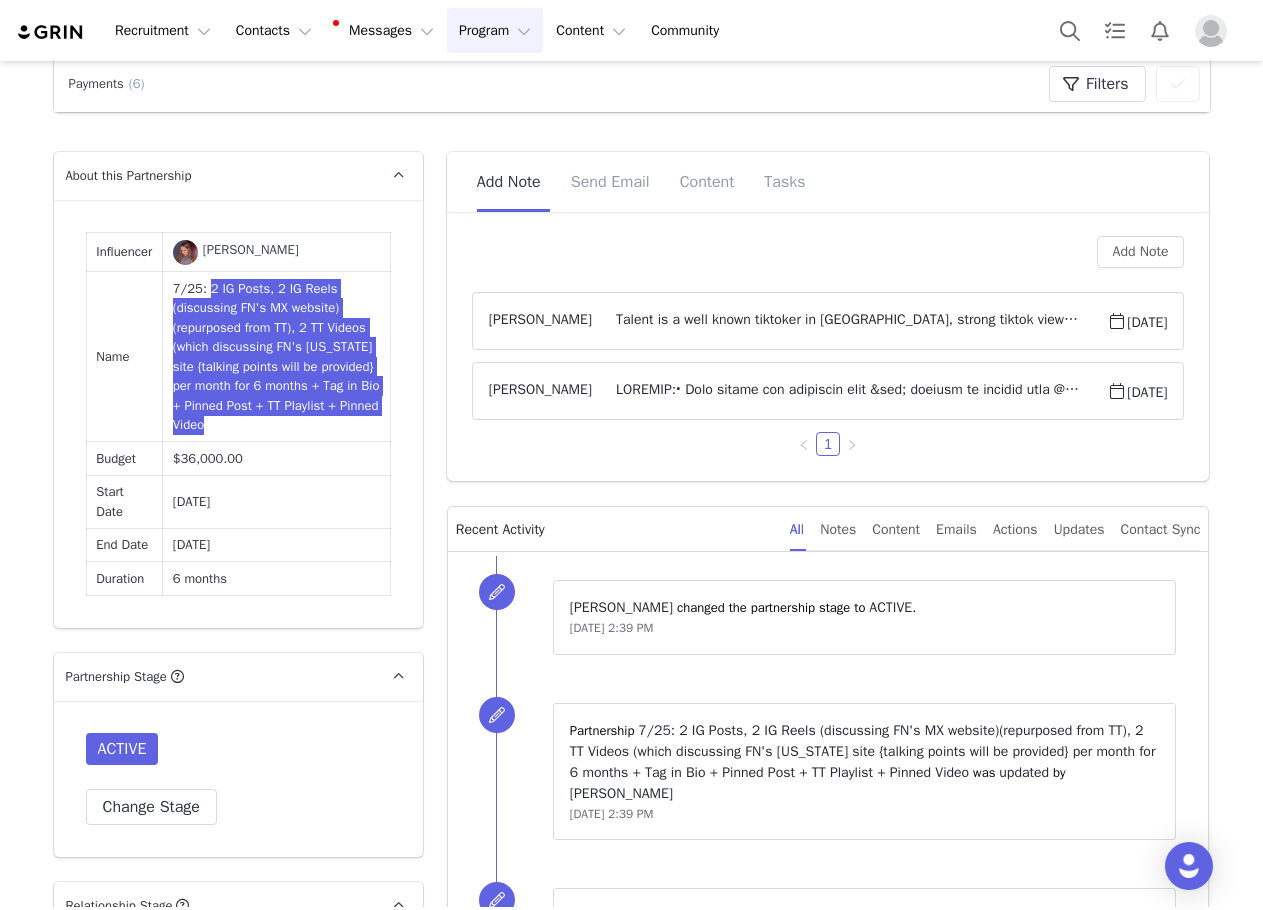 scroll, scrollTop: 1006, scrollLeft: 0, axis: vertical 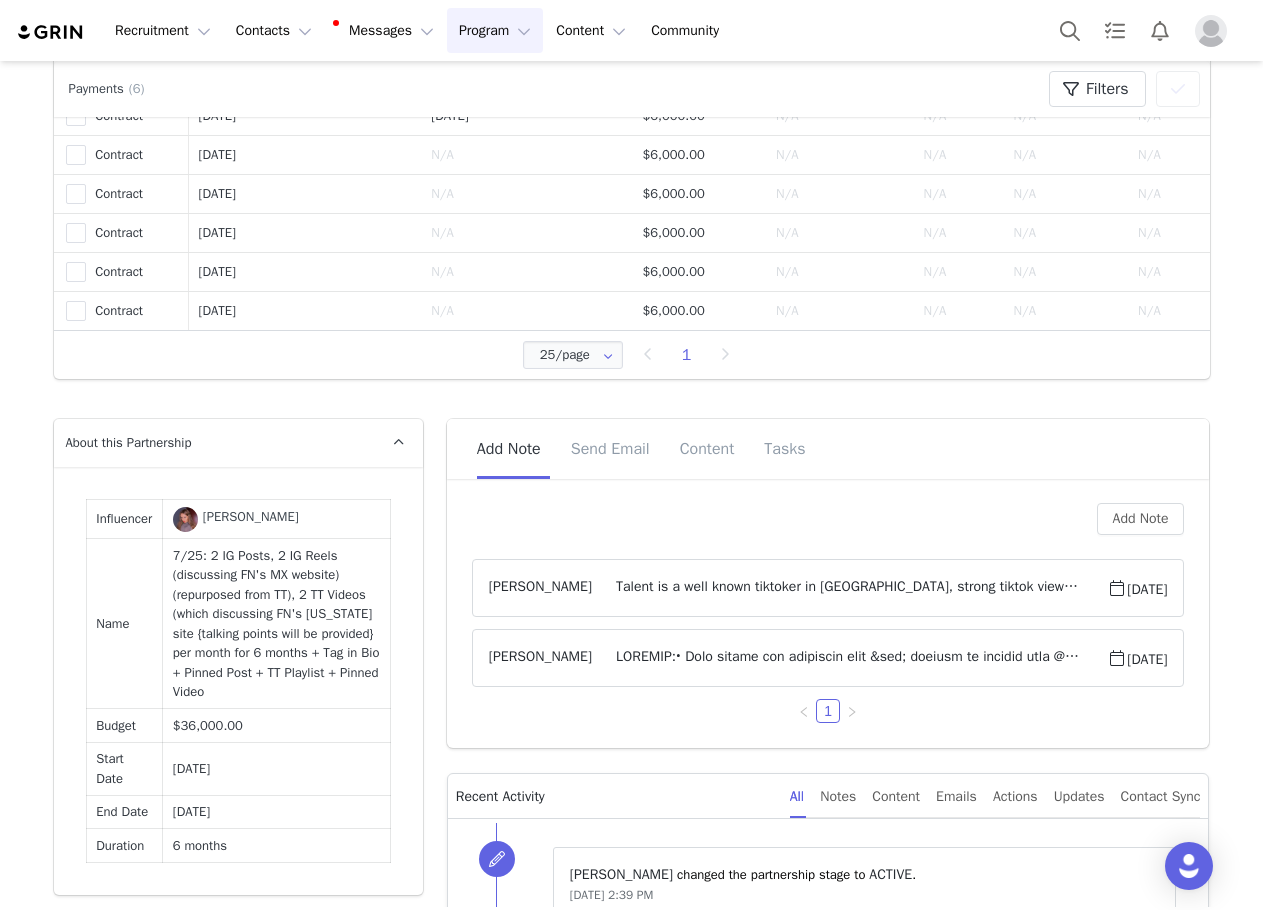 click on "About this Partnership Influencer  Scarlett Segura  Name 7/25: 2 IG Posts, 2 IG Reels (discussing FN's MX website)(repurposed from TT), 2 TT Videos (which discussing FN's new Mexico site {talking points will be provided} per month for 6 months + Tag in Bio + Pinned Post + TT Playlist + Pinned Video Budget $36,000.00 Start Date Jul 17, 2025 End Date Jan 17, 2026 Duration  6 months  Partnership Stage  Use partnership stages to move your deals through a logical sequence   ACTIVE  Change Stage Relationship Stage  Use relationship stages to move contacts through a logical sequence, from unaware of your brand to loyal ambassador   4: LOCKED IN  Change Stage Owner  The account user who owns the contact   Crystal Garcia  Change Owner Live URLs Fashionnovadev https://fashionnovadev.grin.live/1129ef87-c093-4ca3-aa7e-7651cd690341   Babe nova-influencer https://babe.nova-influencer.com/1129ef87-c093-4ca3-aa7e-7651cd690341   Contact Information  First Name  Scarlett  Last Name  Segura Email Address dayana_sg01@hotmail.com" at bounding box center [632, 3774] 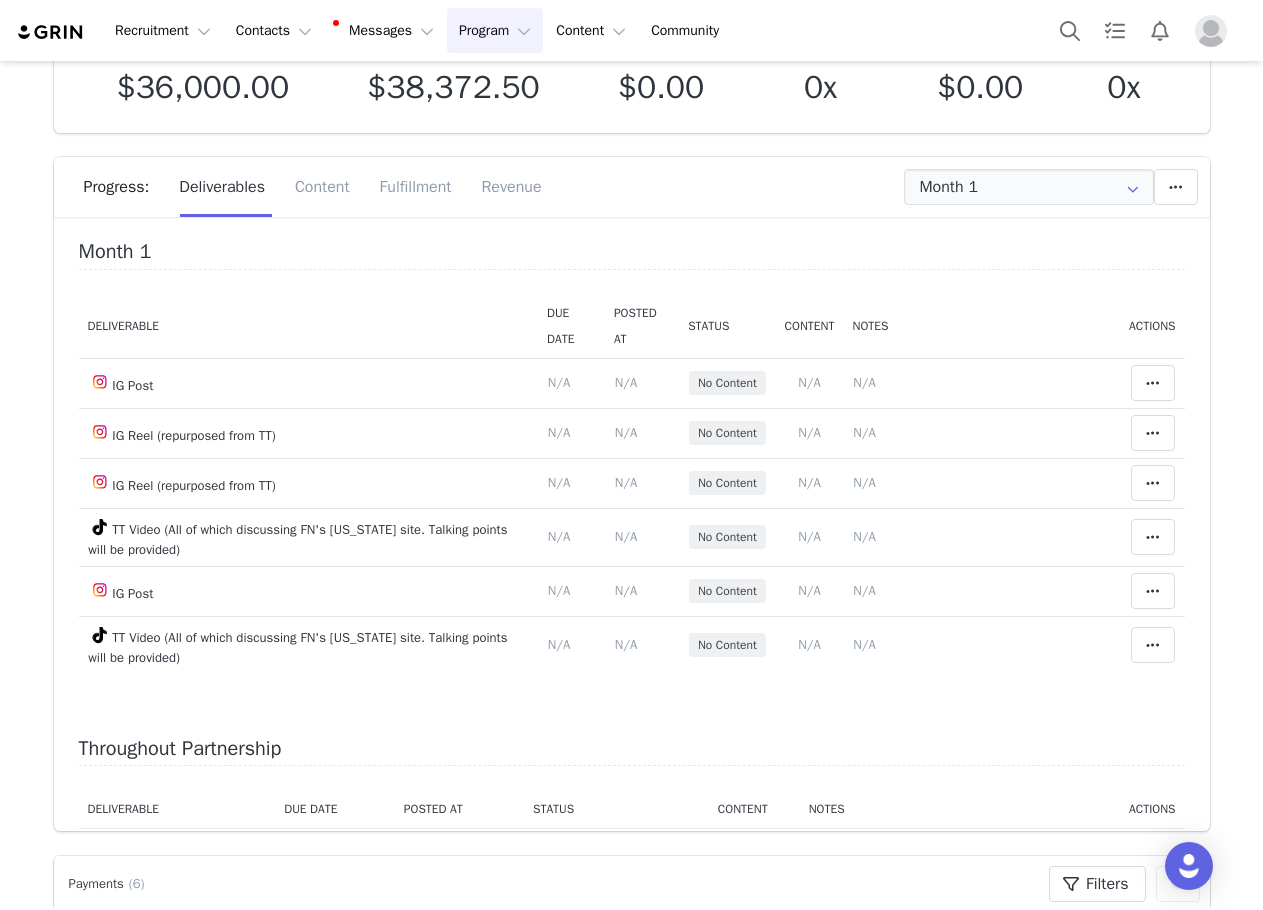 scroll, scrollTop: 0, scrollLeft: 0, axis: both 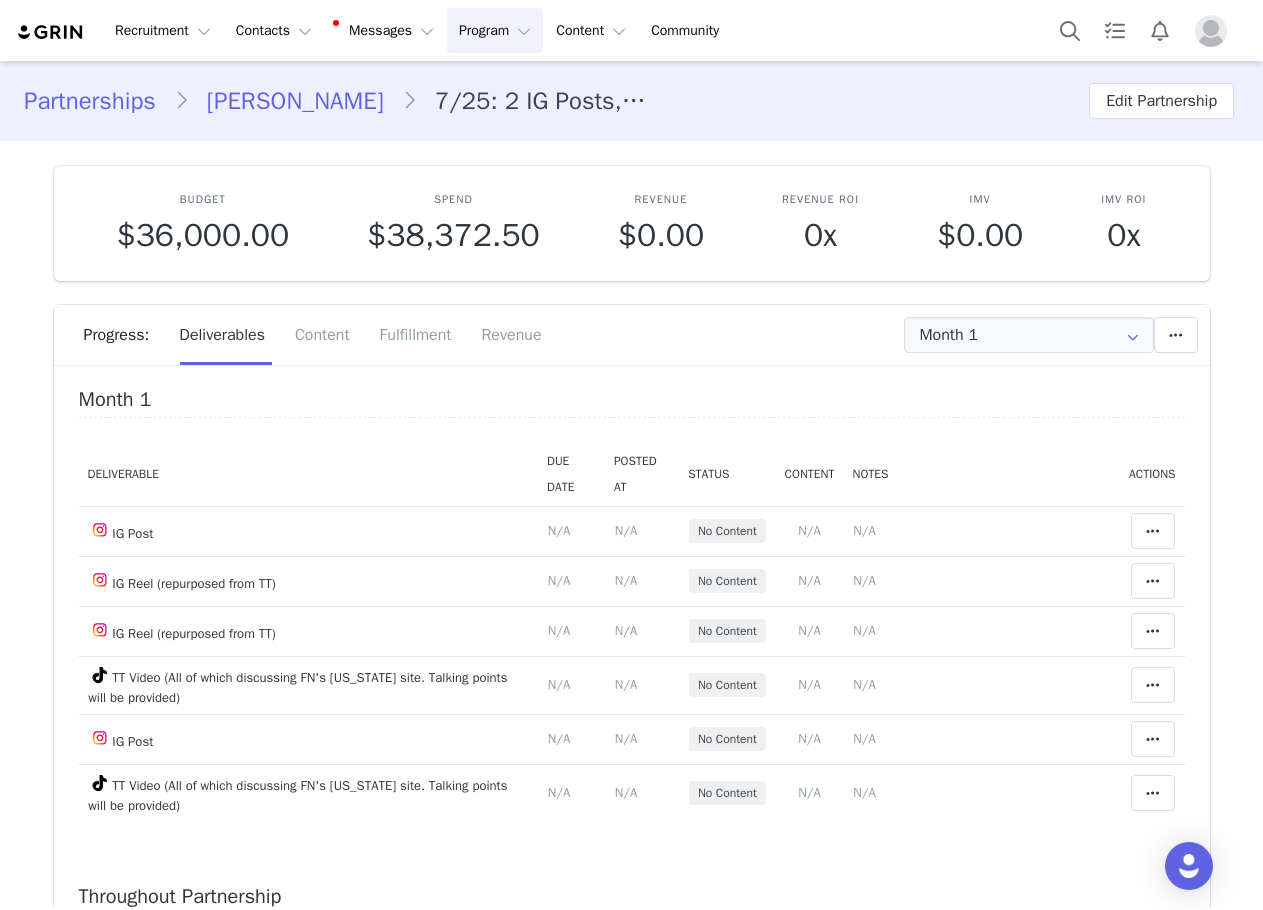 click on "Scarlett Segura" at bounding box center [295, 101] 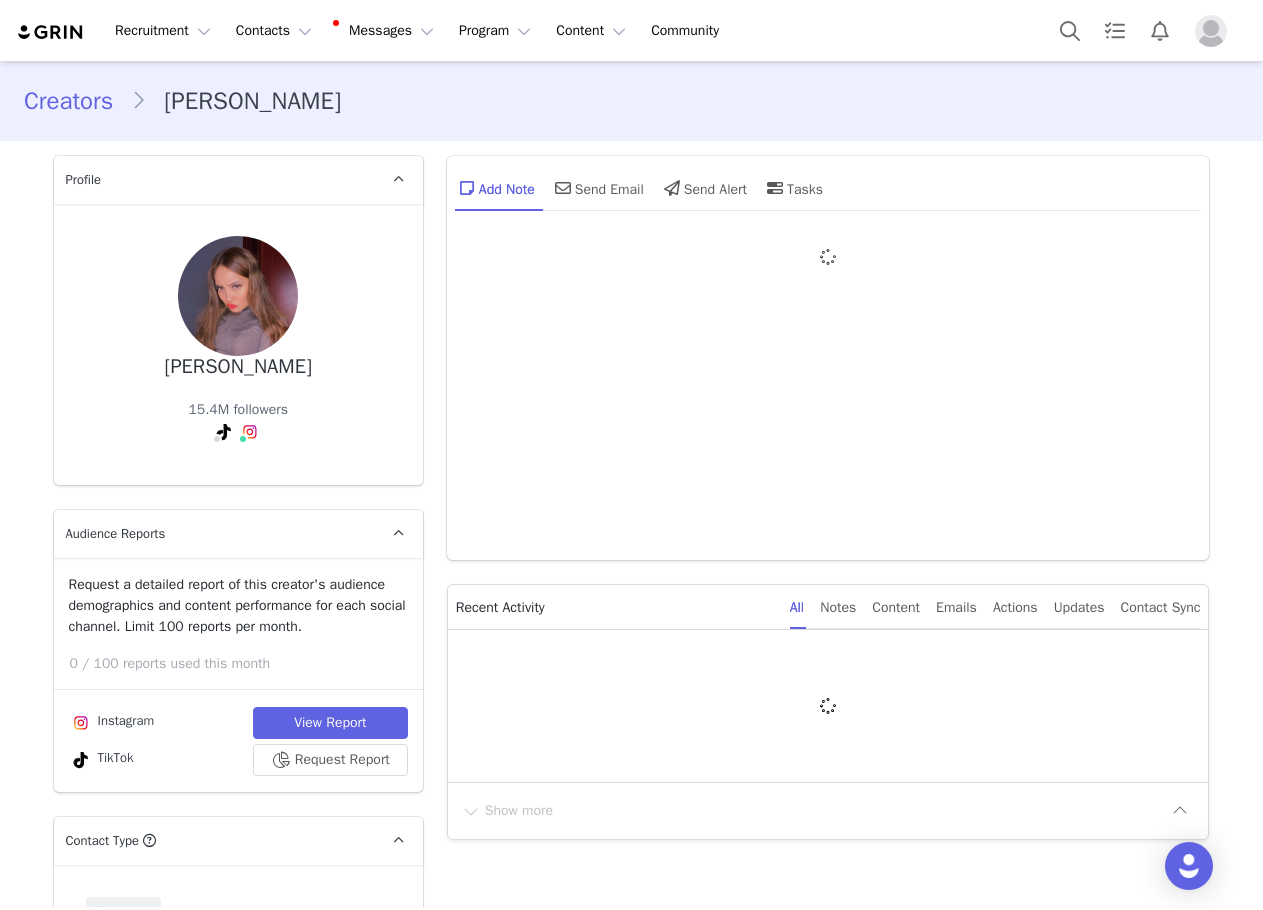 type on "+52 (Mexico)" 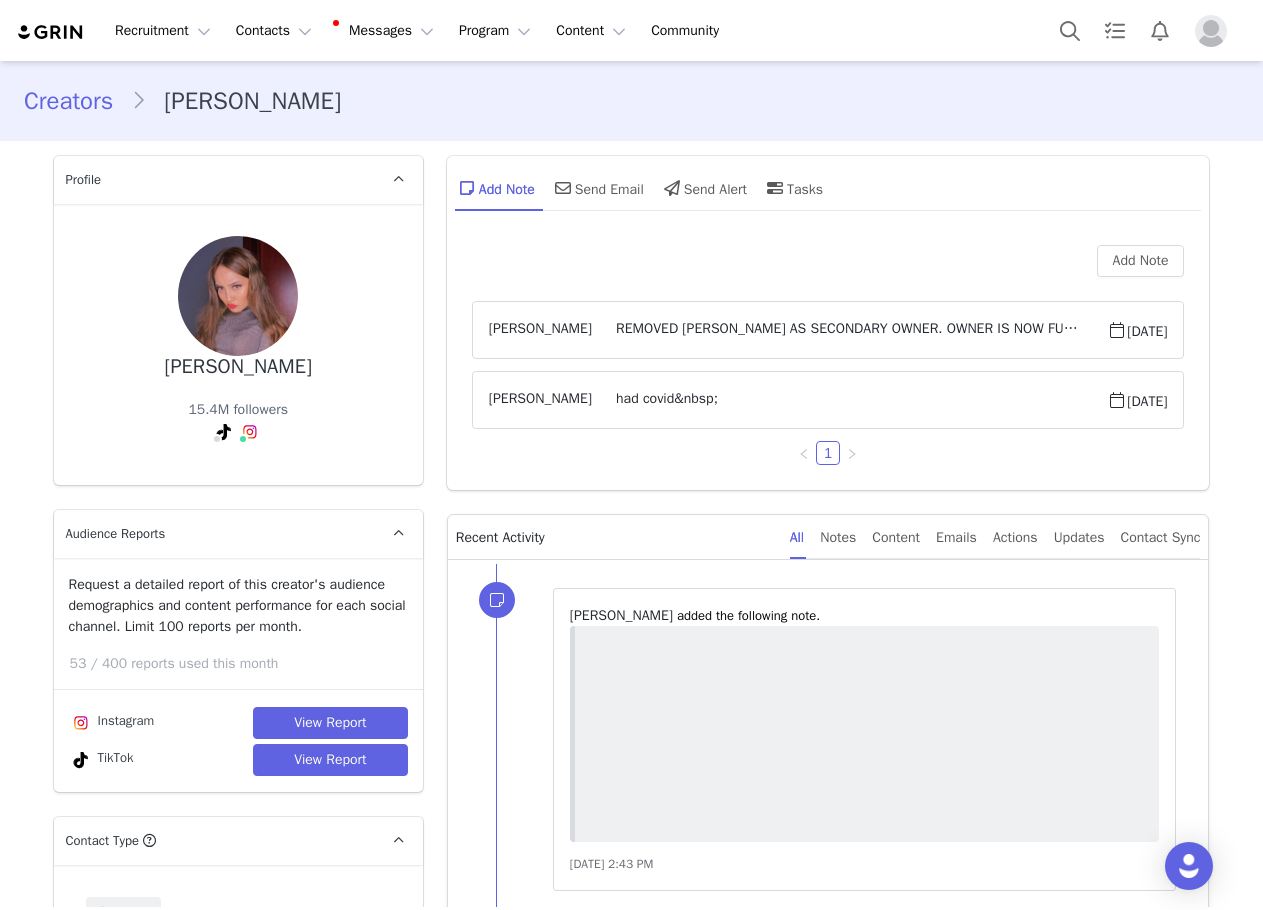 scroll, scrollTop: 400, scrollLeft: 0, axis: vertical 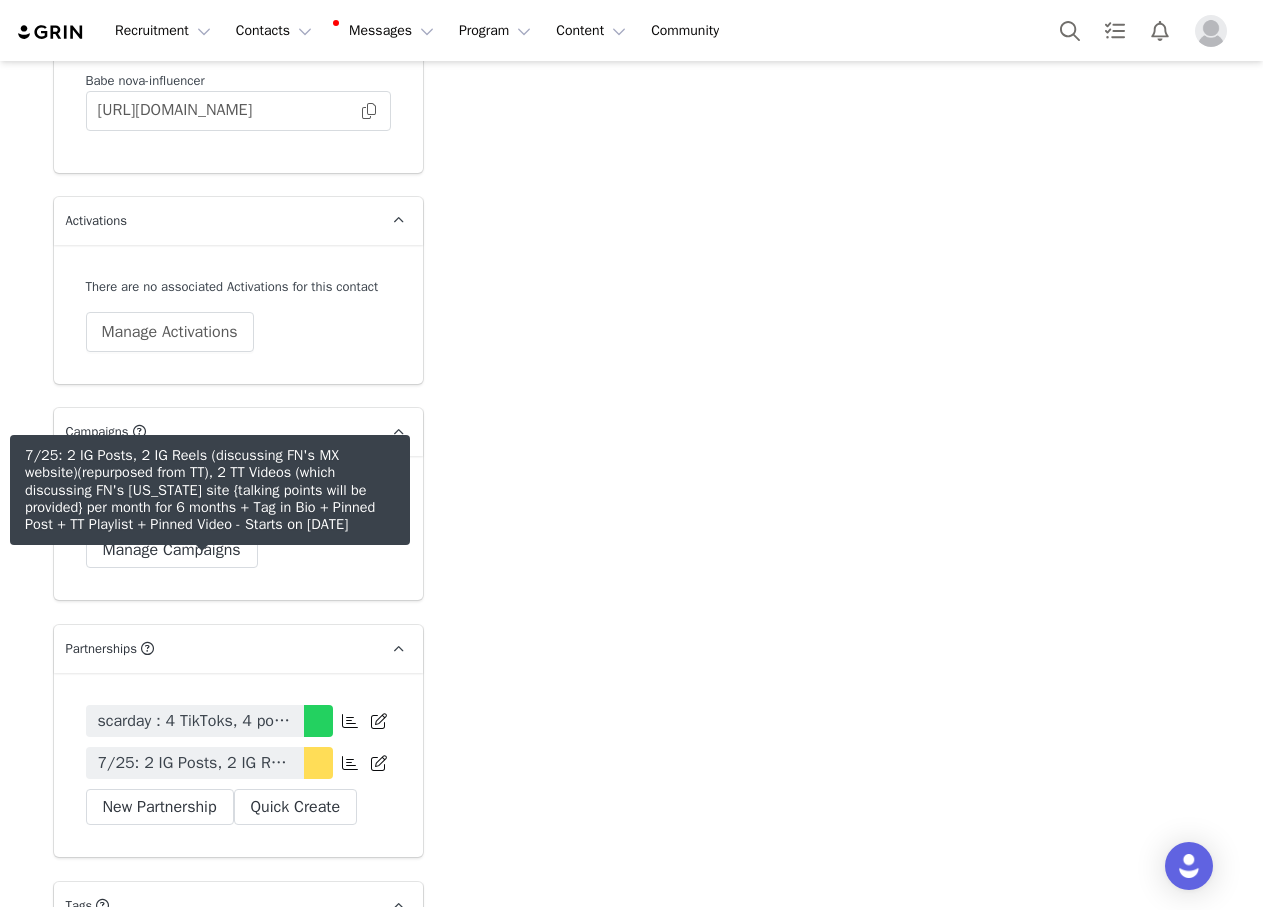 click on "7/25: 2 IG Posts, 2 IG Reels (discussing FN's MX website)(repurposed from TT), 2 TT Videos (which discussing FN's new Mexico site {talking points will be provided} per month for 6 months + Tag in Bio + Pinned Post + TT Playlist + Pinned Video" at bounding box center [195, 763] 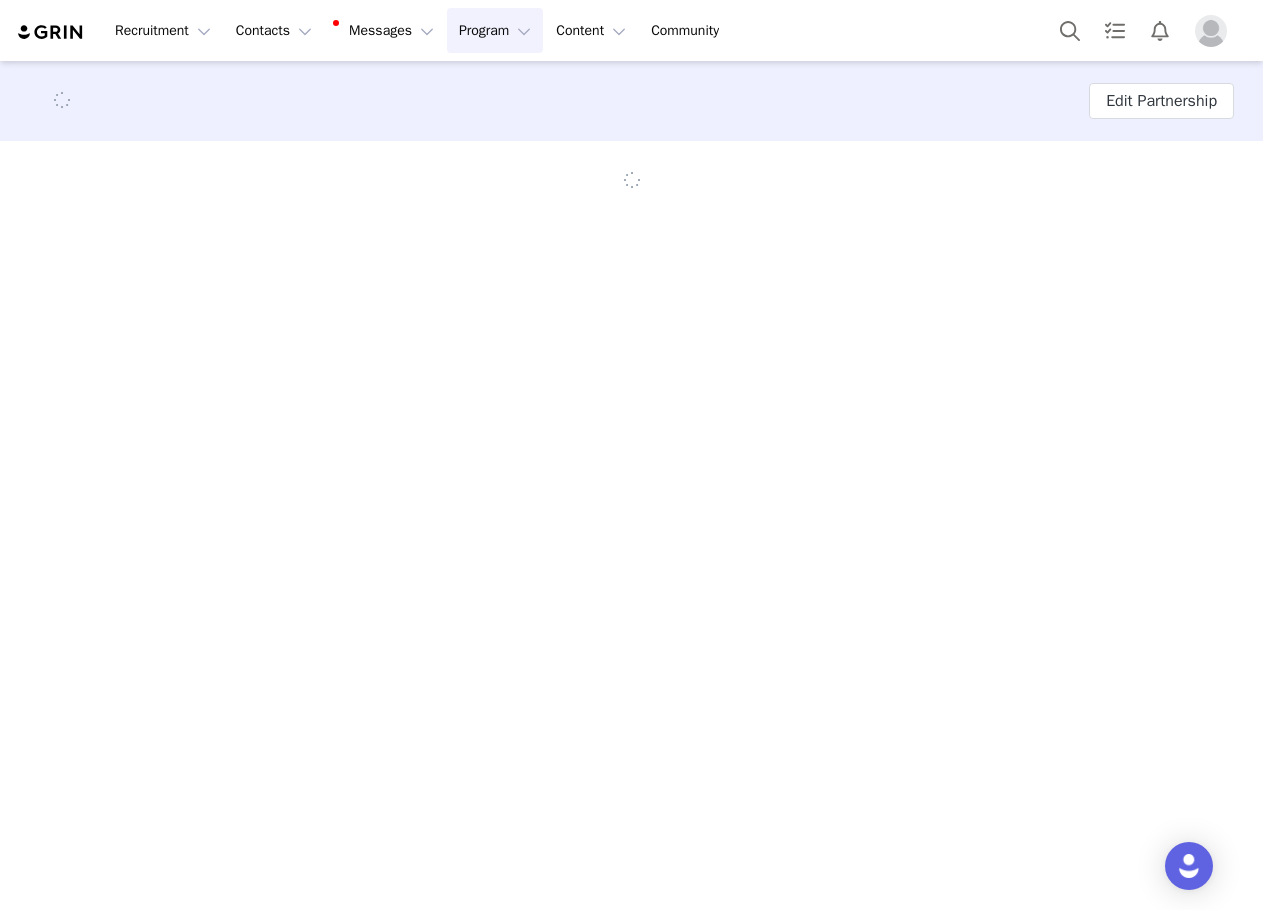 scroll, scrollTop: 0, scrollLeft: 0, axis: both 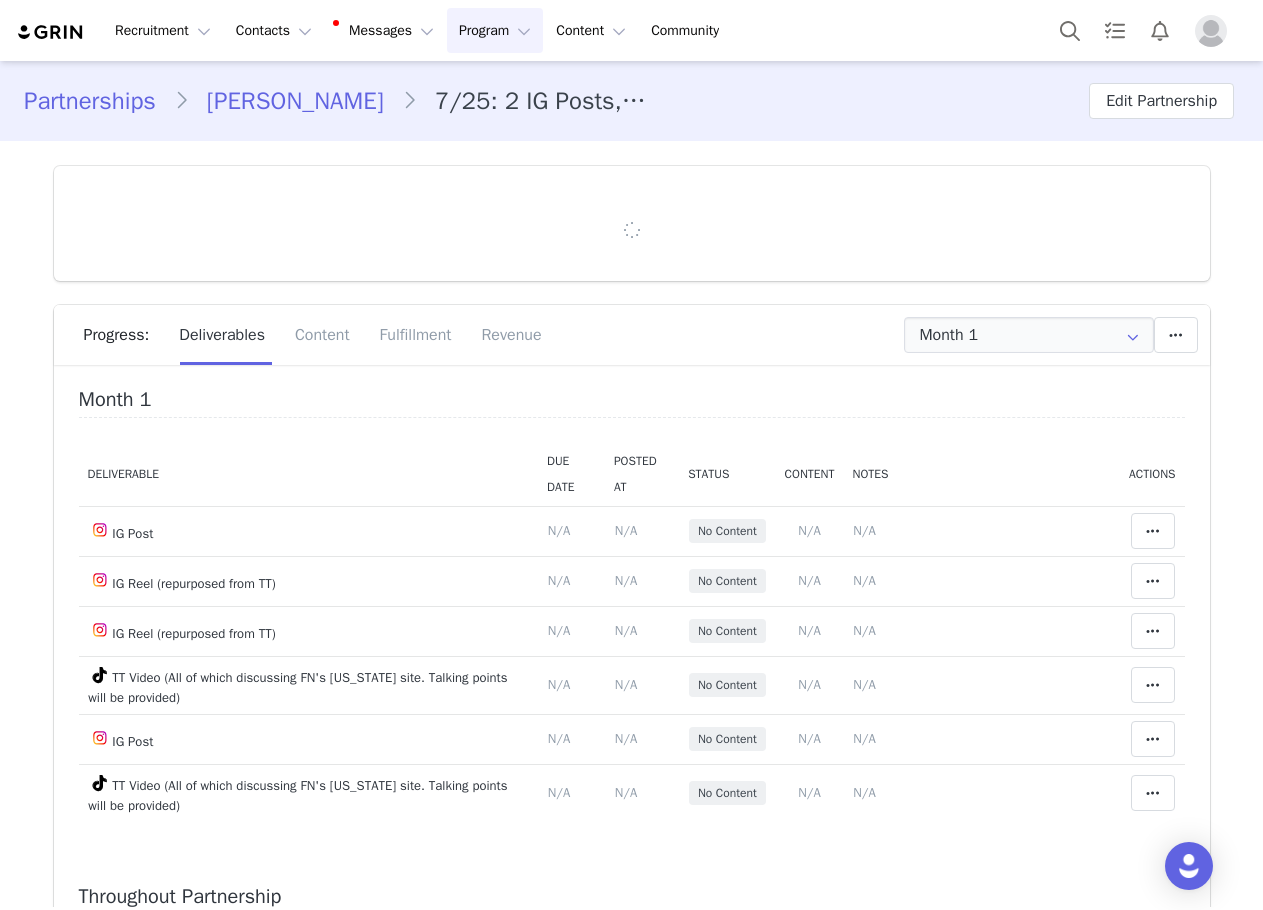 type on "+52 (Mexico)" 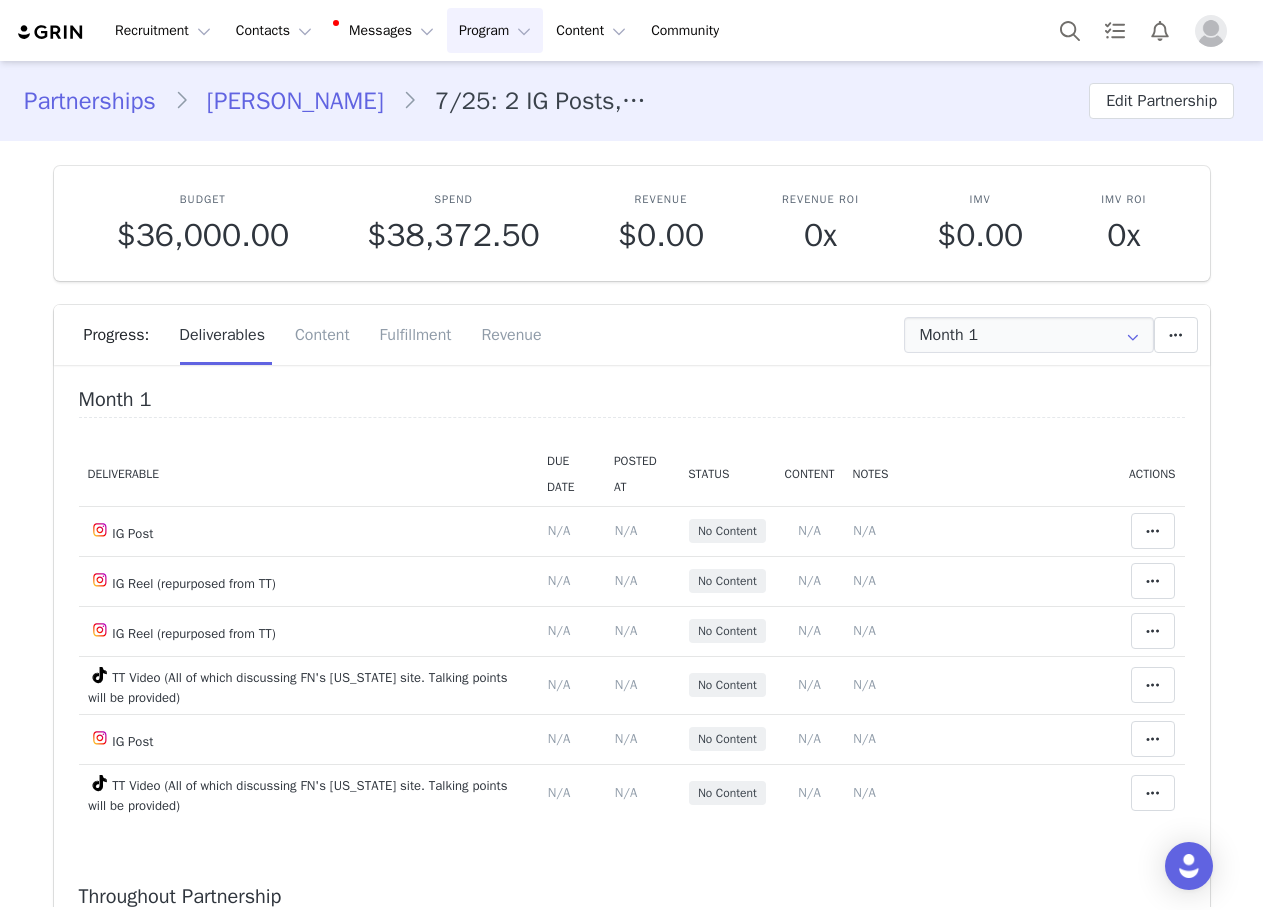 scroll, scrollTop: 0, scrollLeft: 0, axis: both 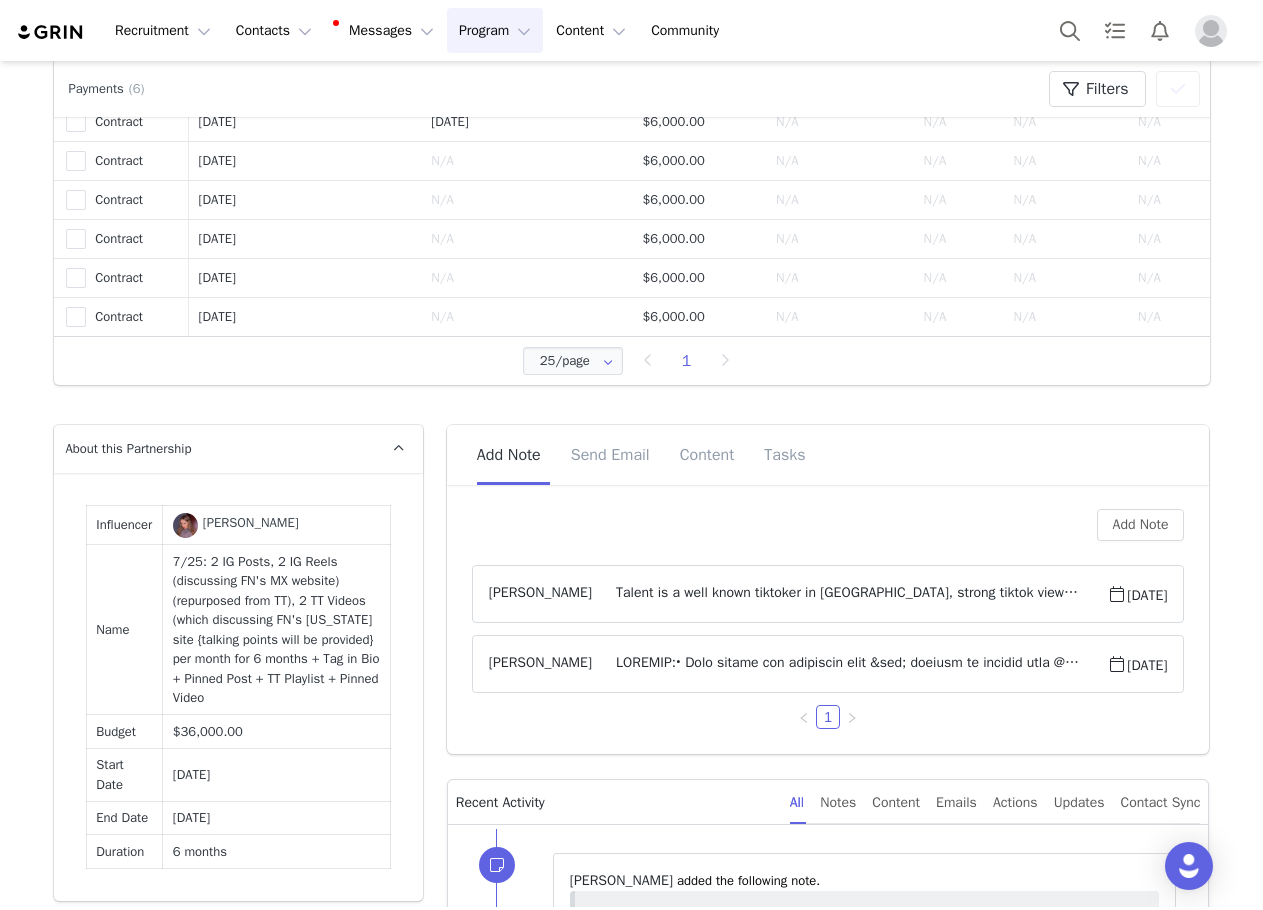 click on "7/25: 2 IG Posts, 2 IG Reels (discussing FN's MX website)(repurposed from TT), 2 TT Videos (which discussing FN's new Mexico site {talking points will be provided} per month for 6 months + Tag in Bio + Pinned Post + TT Playlist + Pinned Video" at bounding box center [277, 630] 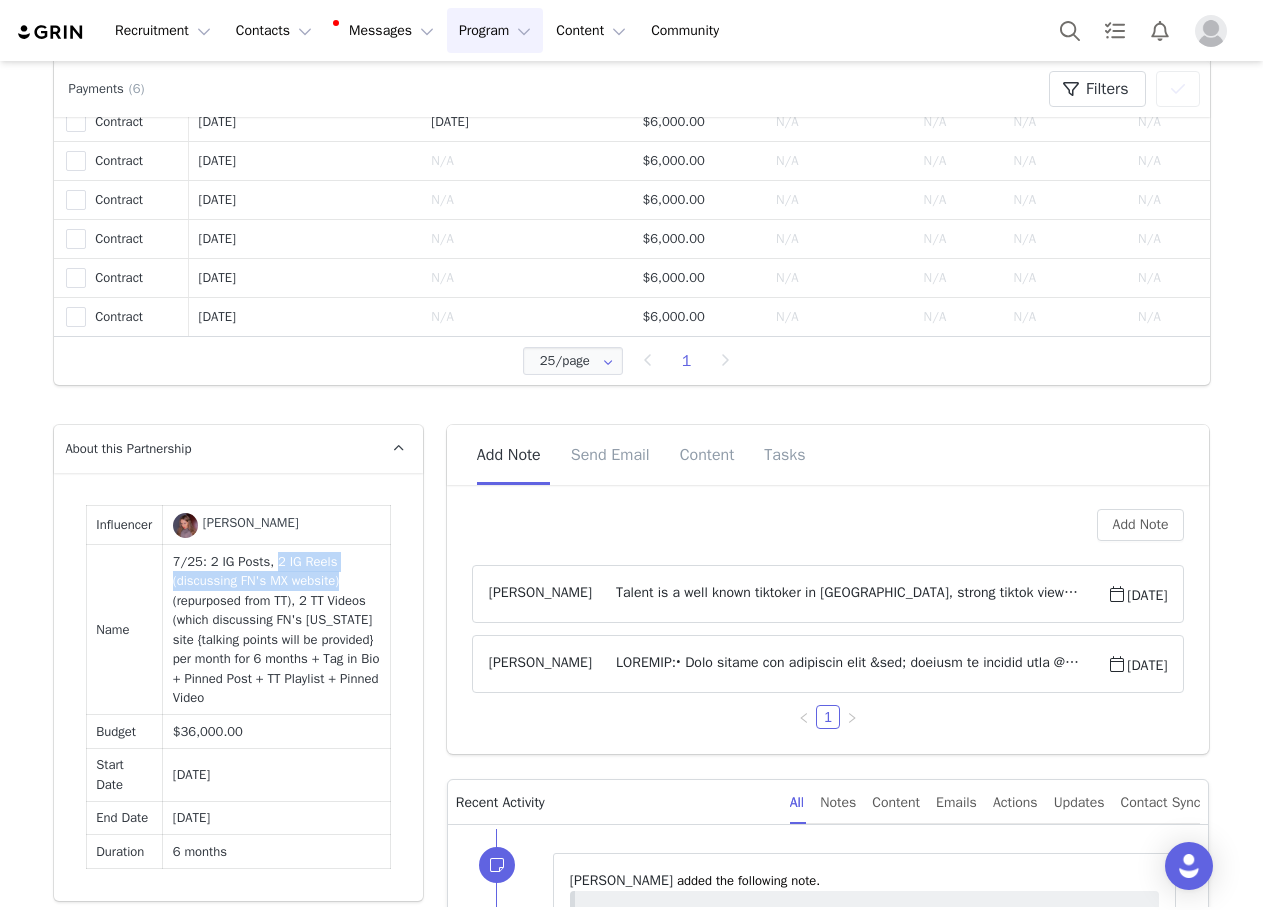 drag, startPoint x: 265, startPoint y: 558, endPoint x: 337, endPoint y: 573, distance: 73.545906 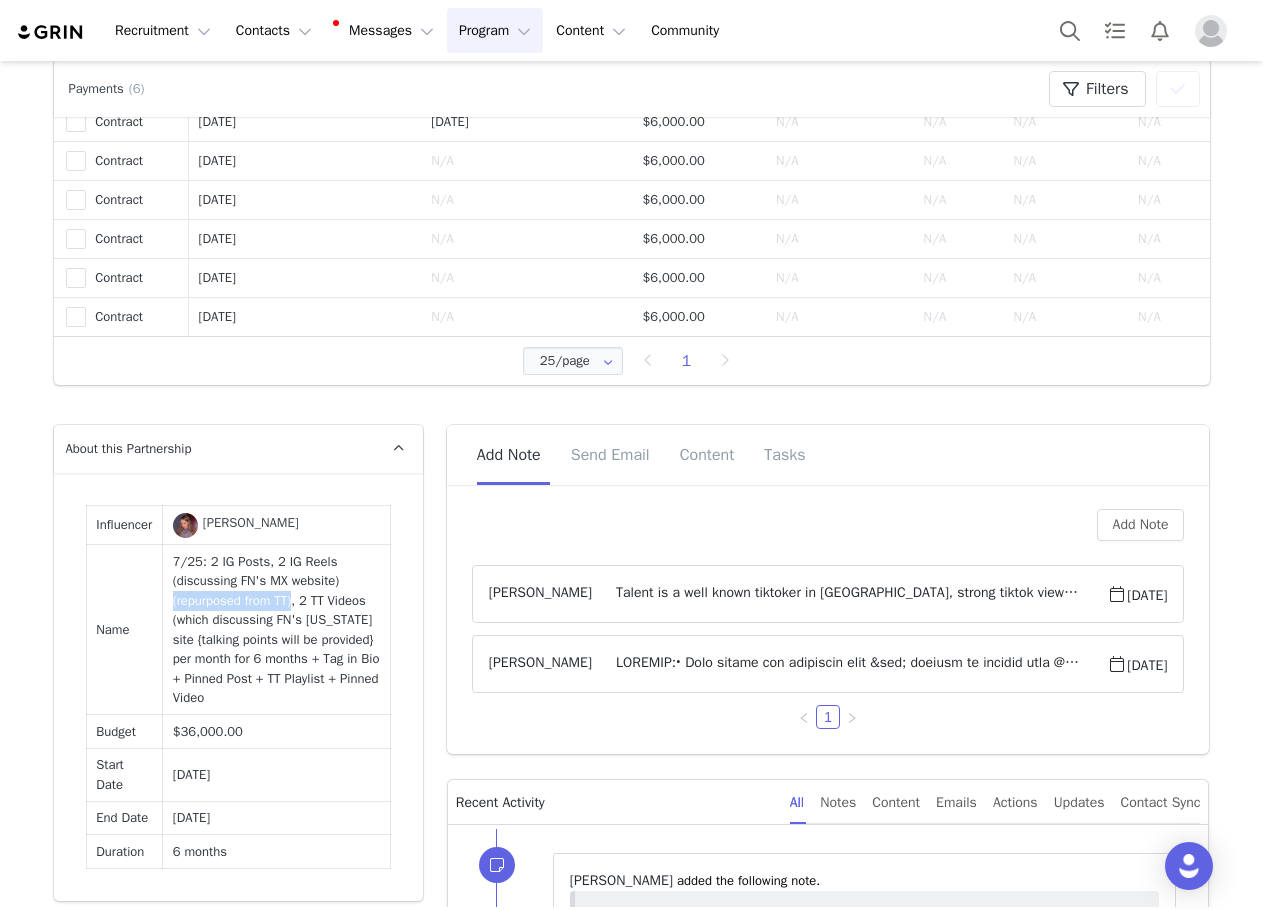 drag, startPoint x: 294, startPoint y: 597, endPoint x: 170, endPoint y: 593, distance: 124.0645 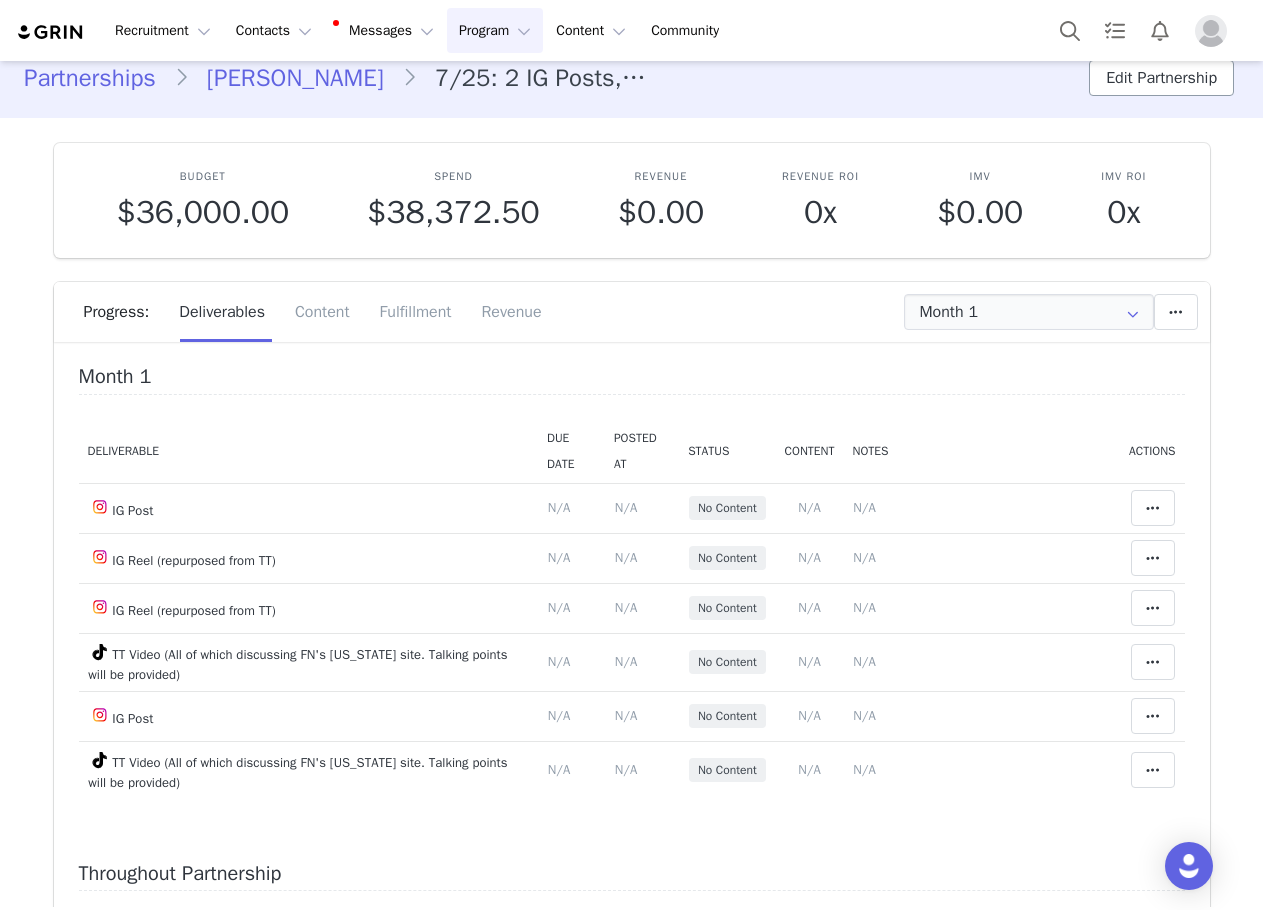 scroll, scrollTop: 0, scrollLeft: 0, axis: both 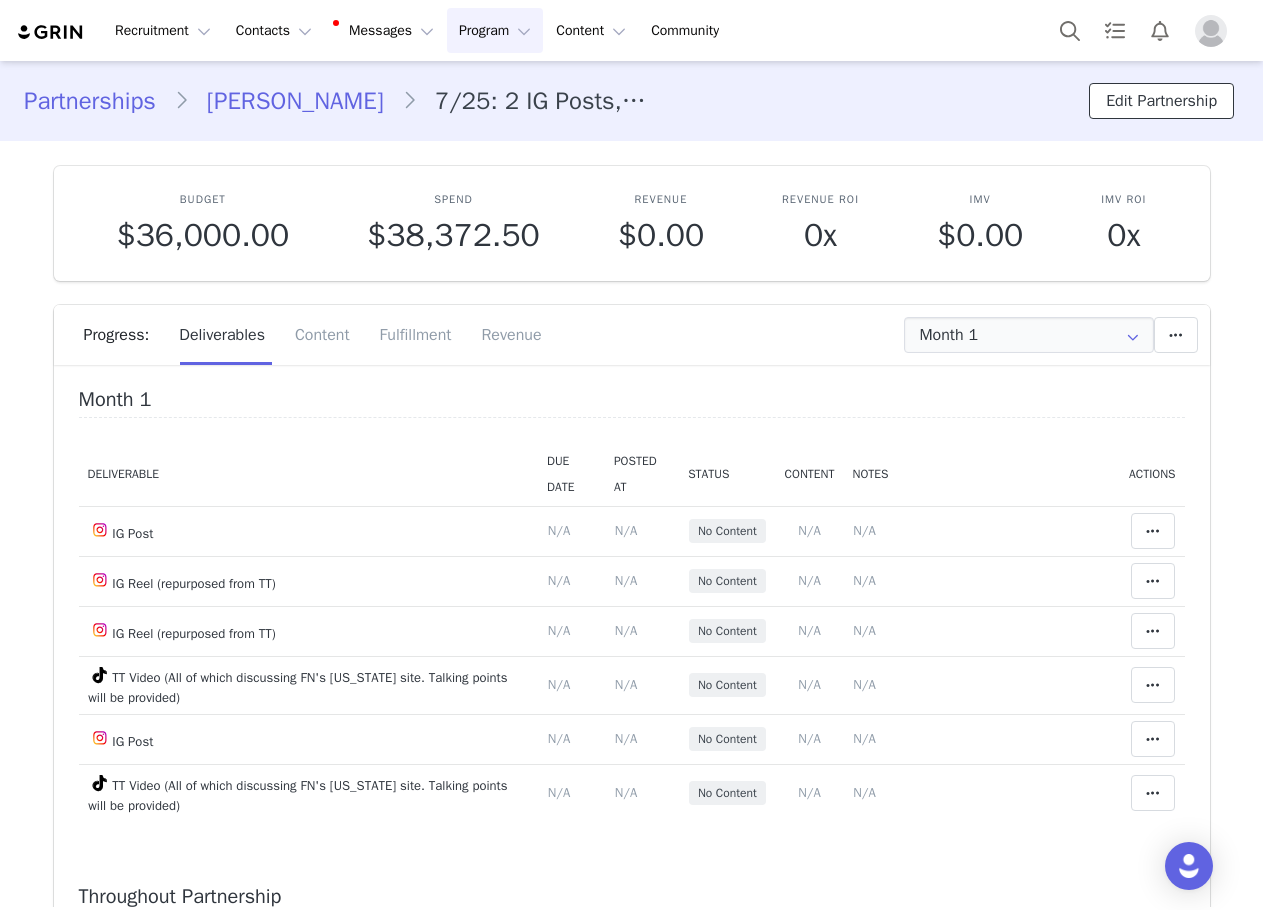click on "Edit Partnership" at bounding box center [1161, 101] 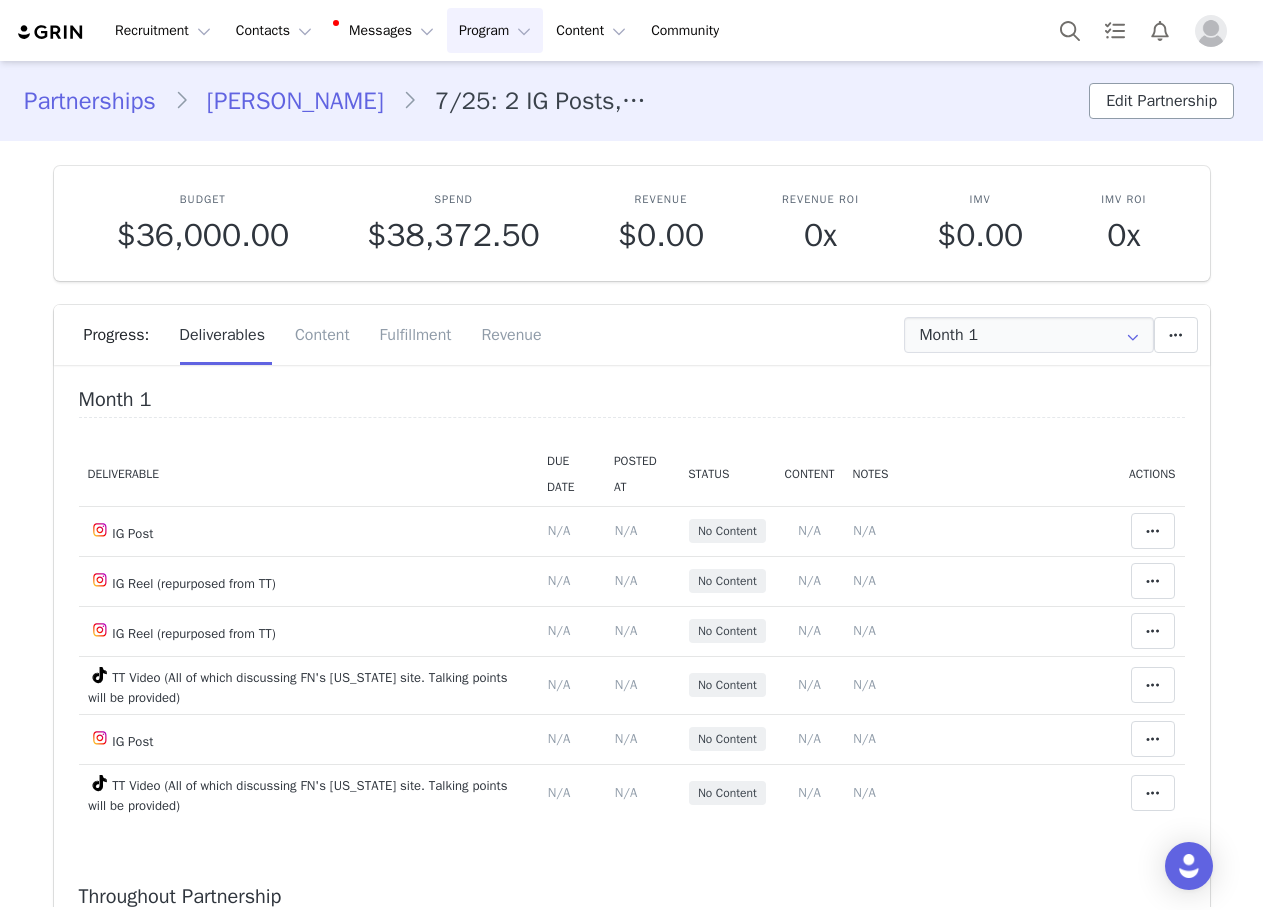 select 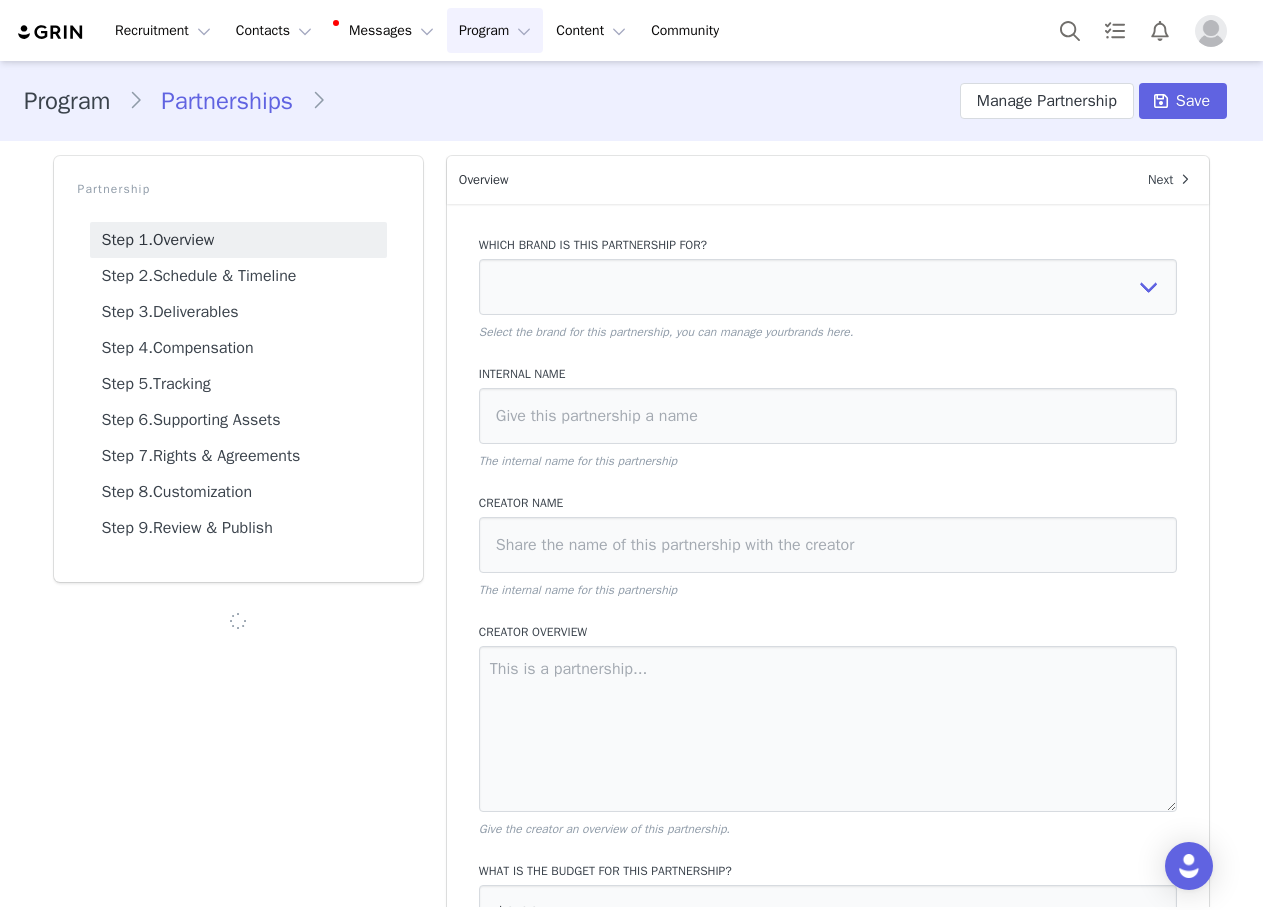 type on "$36,000.00" 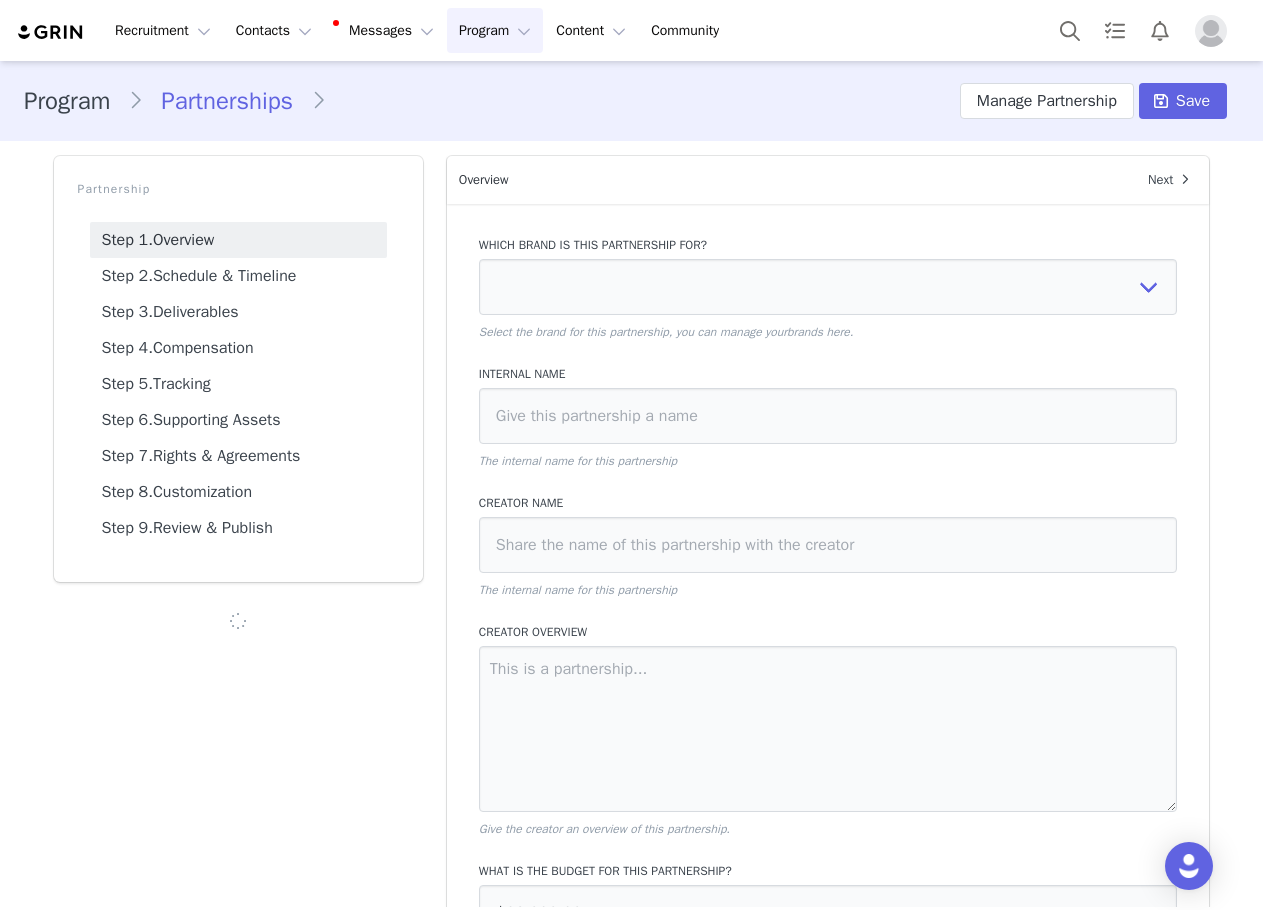select on "c05a2980-7b9a-4a75-bc20-068f97df96f2" 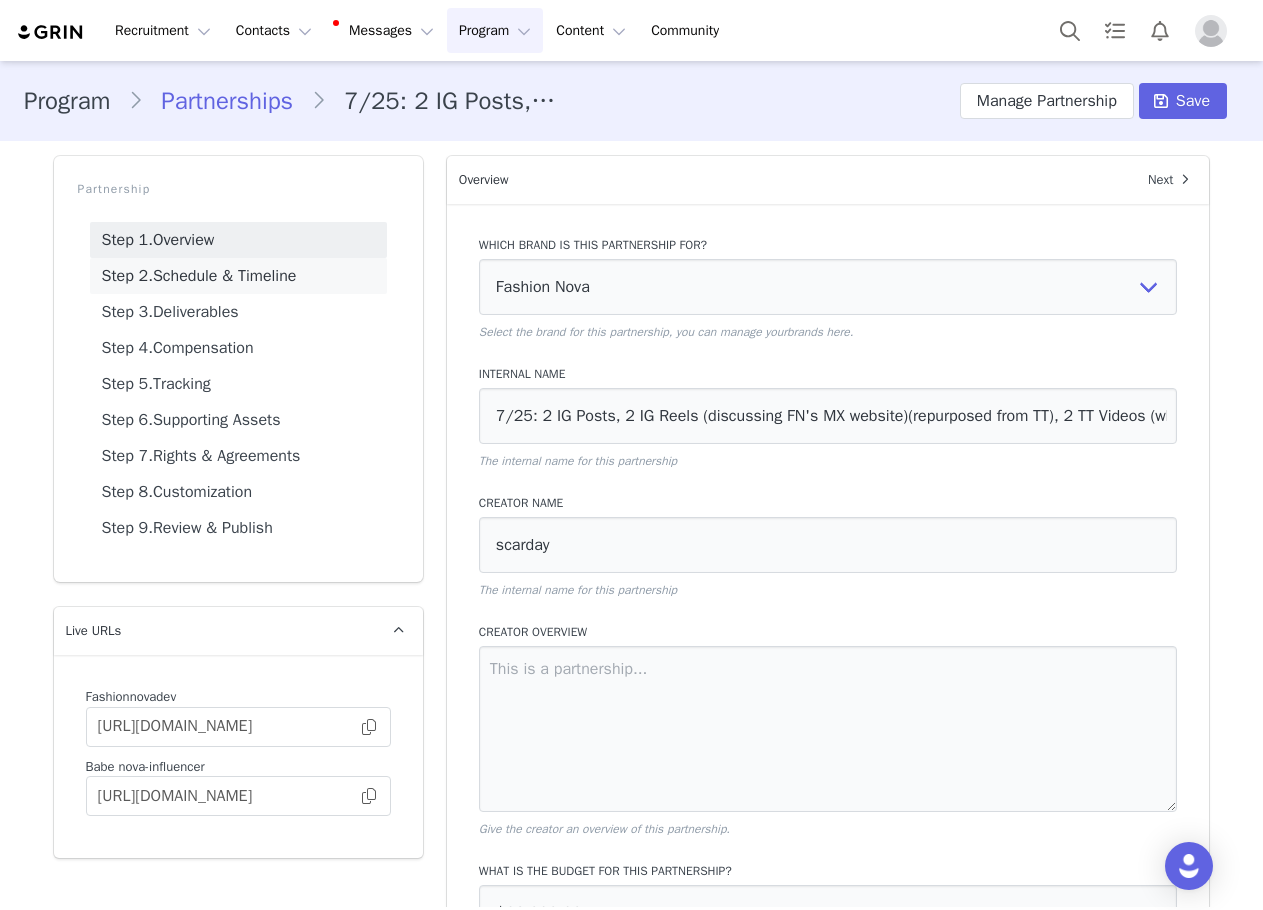 click on "Step 2.  Schedule & Timeline" at bounding box center (238, 276) 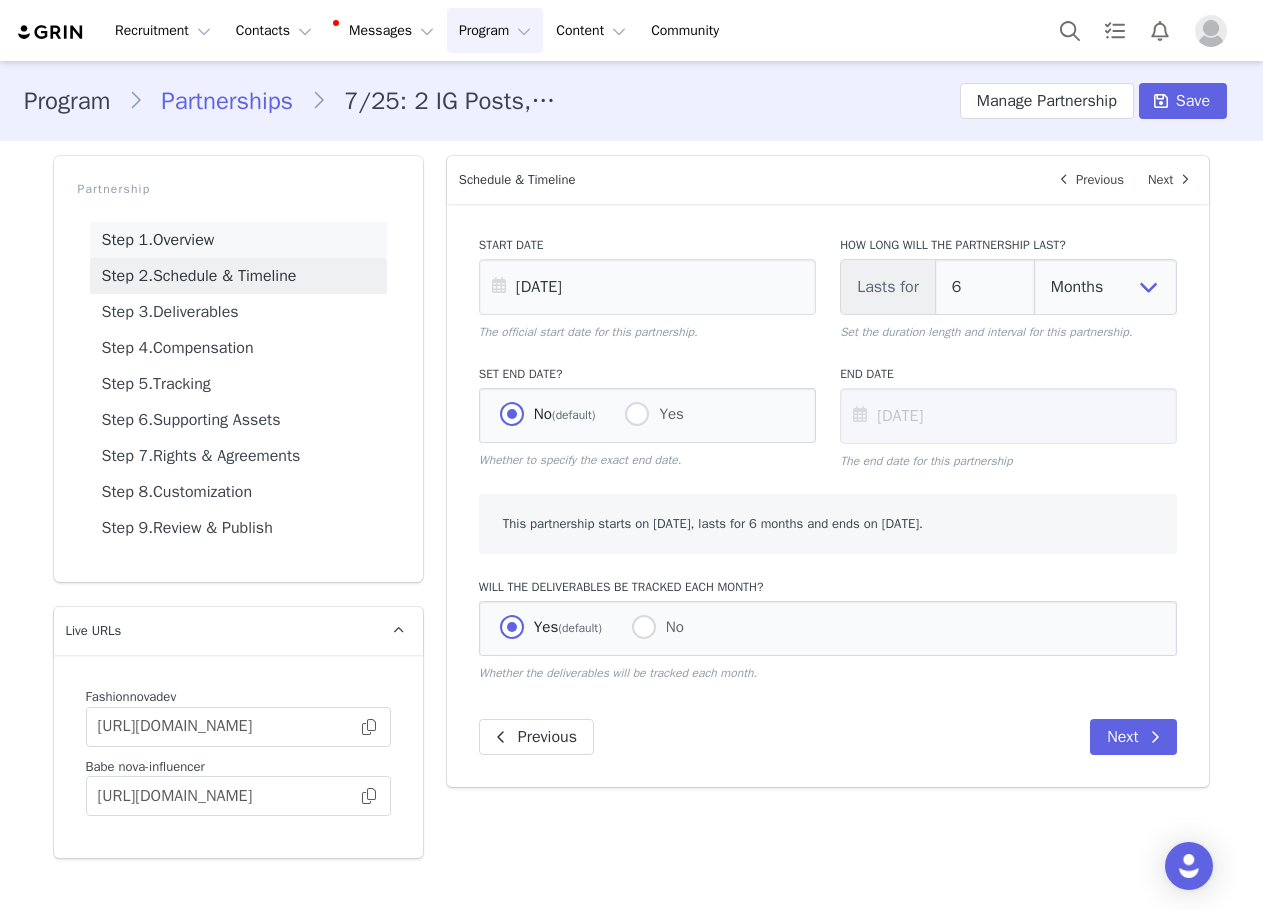 click on "Step 1.  Overview" at bounding box center [238, 240] 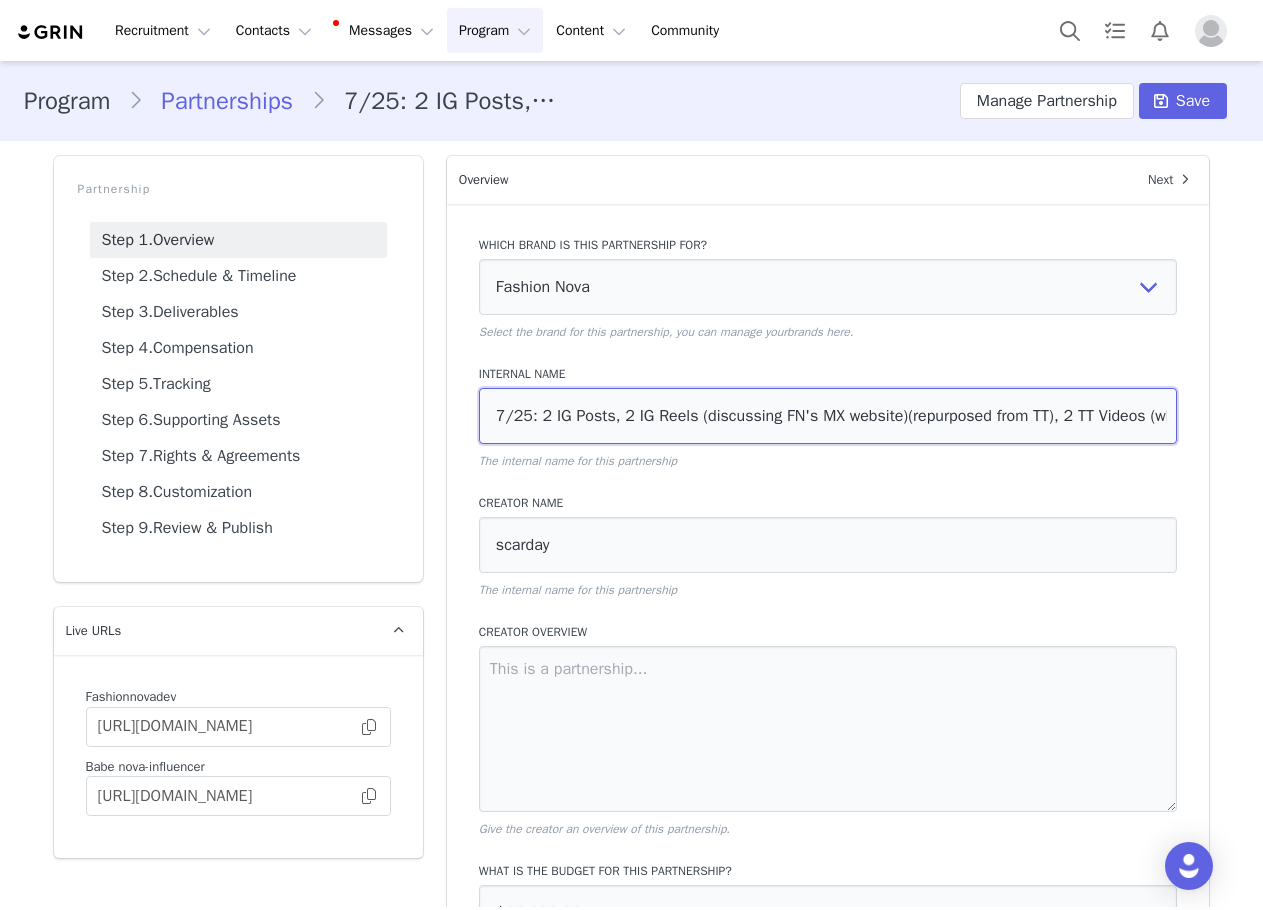 drag, startPoint x: 884, startPoint y: 420, endPoint x: 680, endPoint y: 416, distance: 204.03922 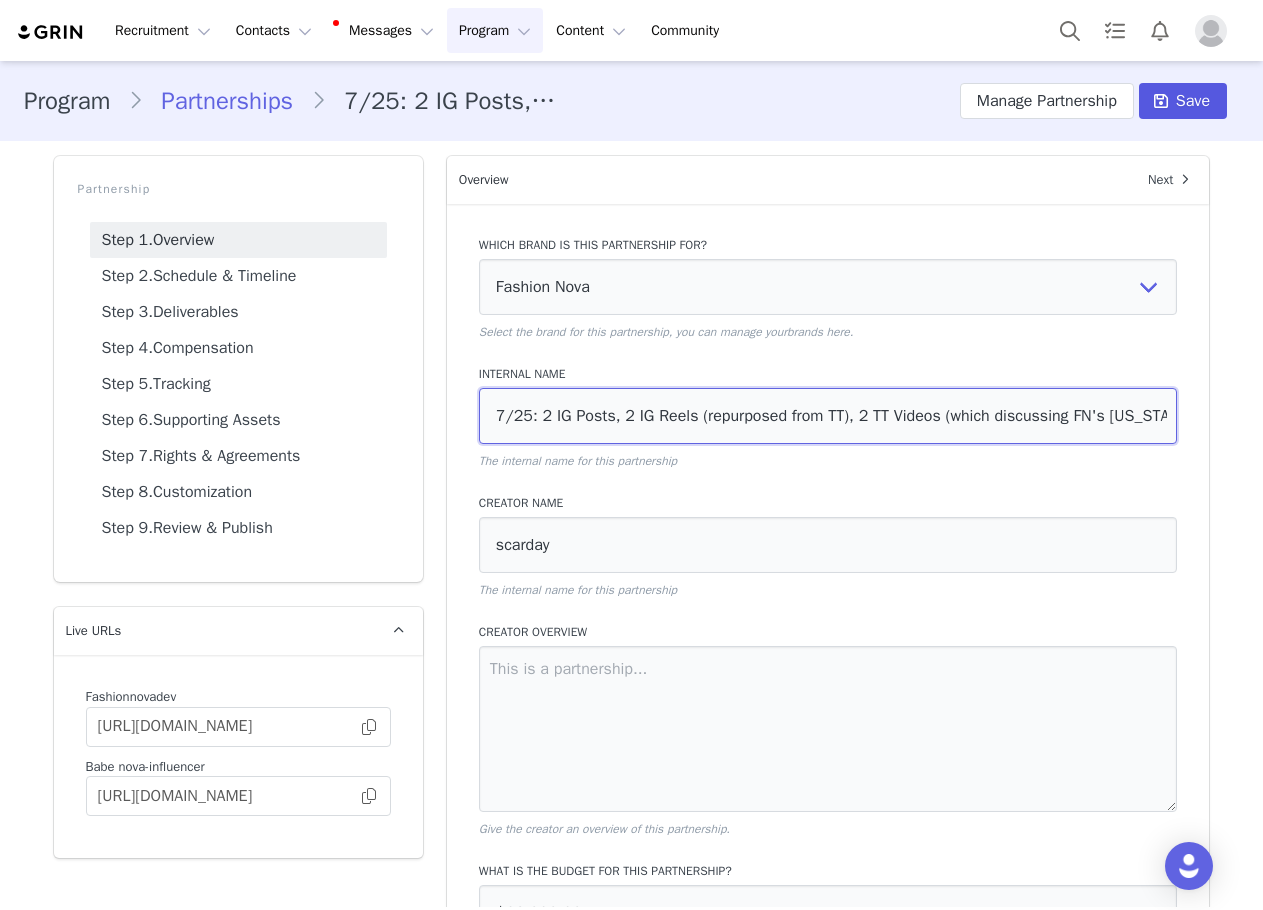 type on "7/25: 2 IG Posts, 2 IG Reels (repurposed from TT), 2 TT Videos (which discussing FN's new Mexico site {talking points will be provided} per month for 6 months + Tag in Bio + Pinned Post + TT Playlist + Pinned Video" 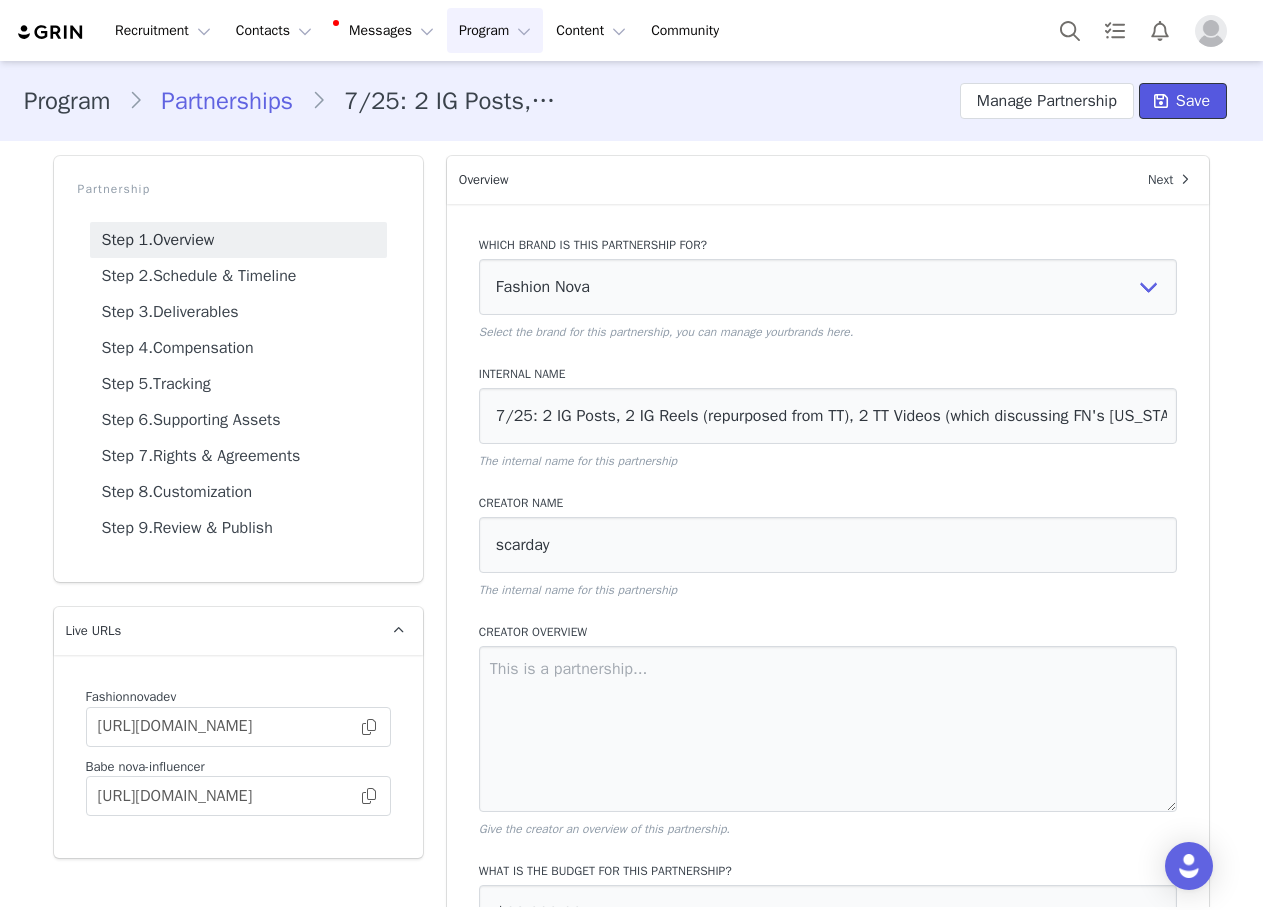 click on "Save" at bounding box center [1193, 101] 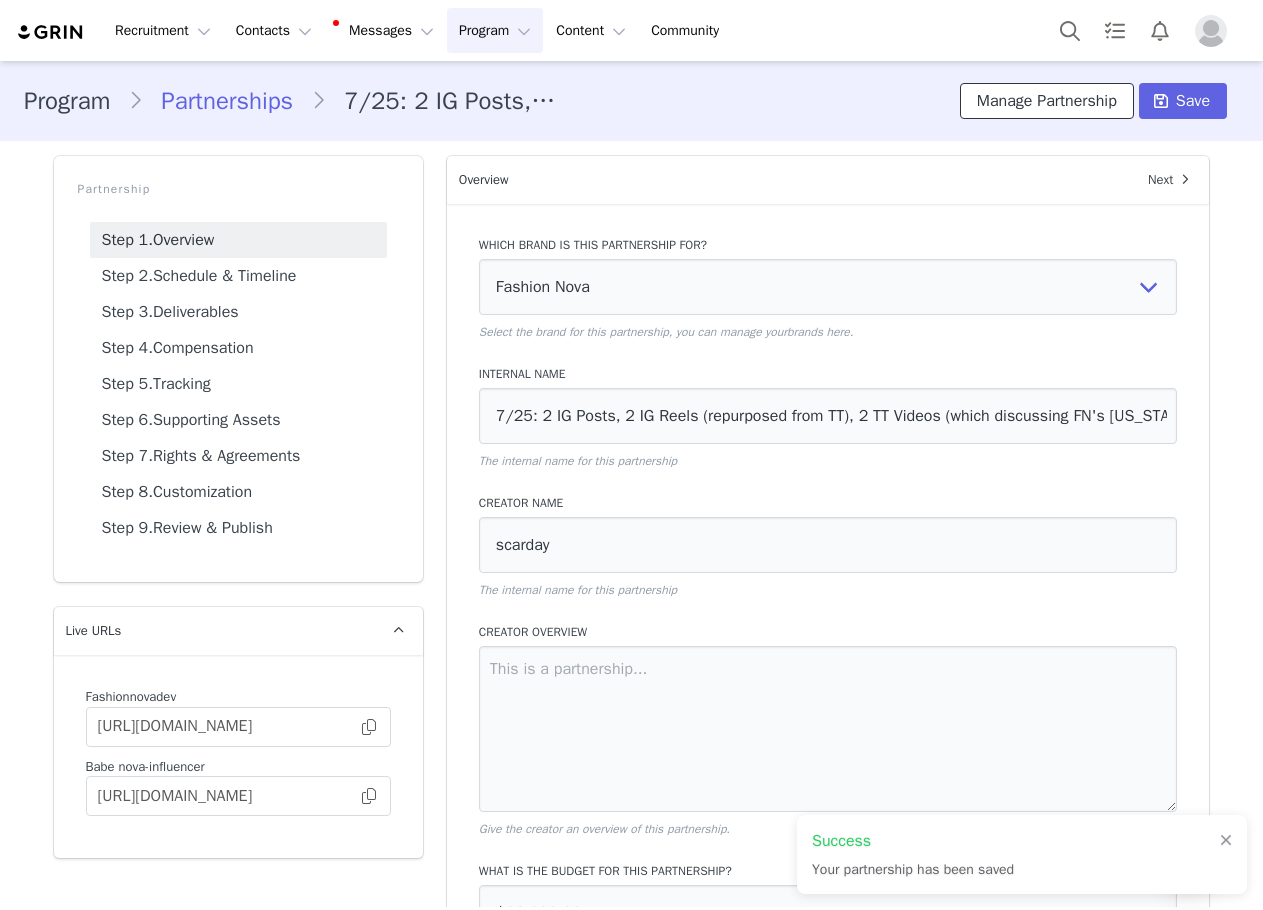 click on "Manage Partnership" at bounding box center [1047, 101] 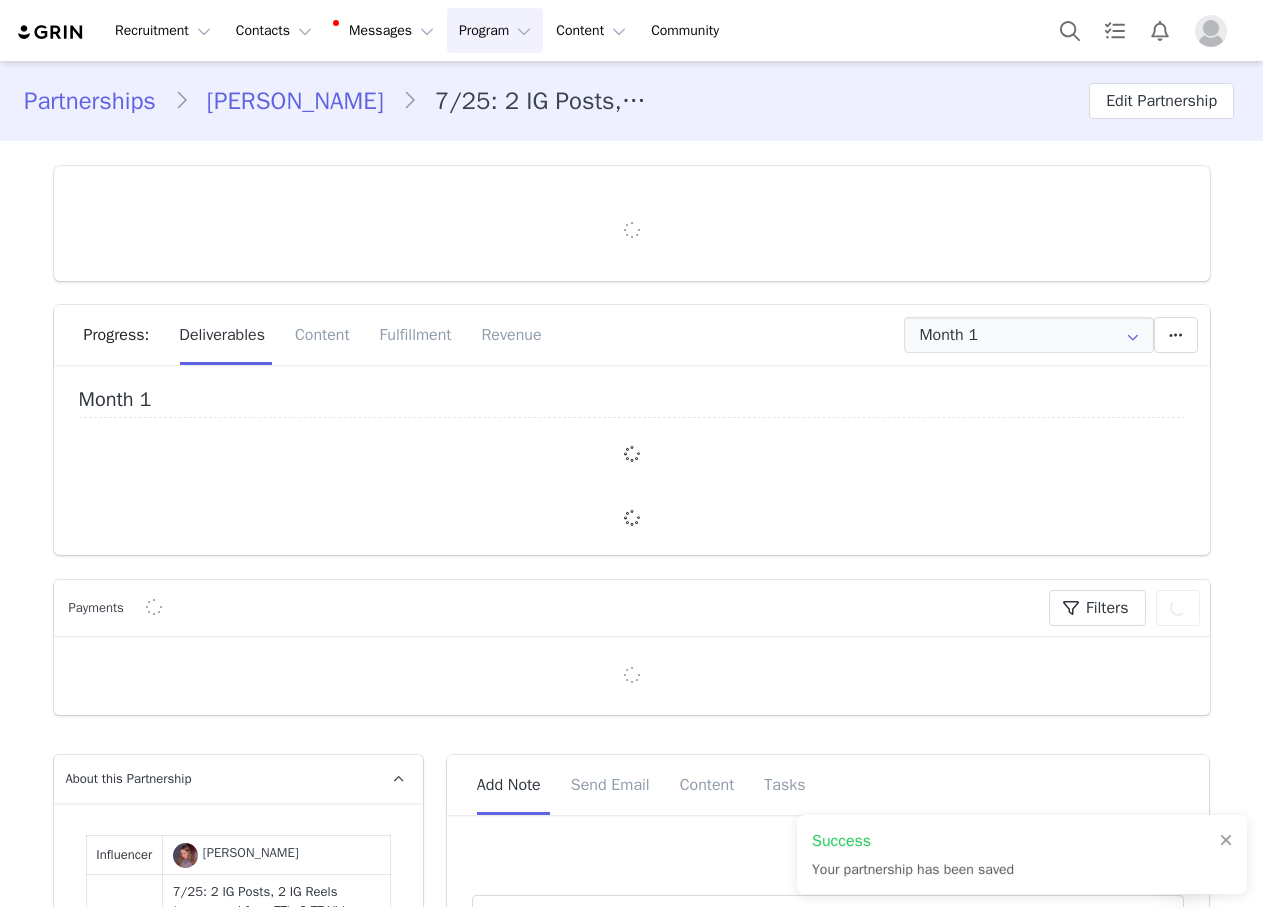 type on "+52 (Mexico)" 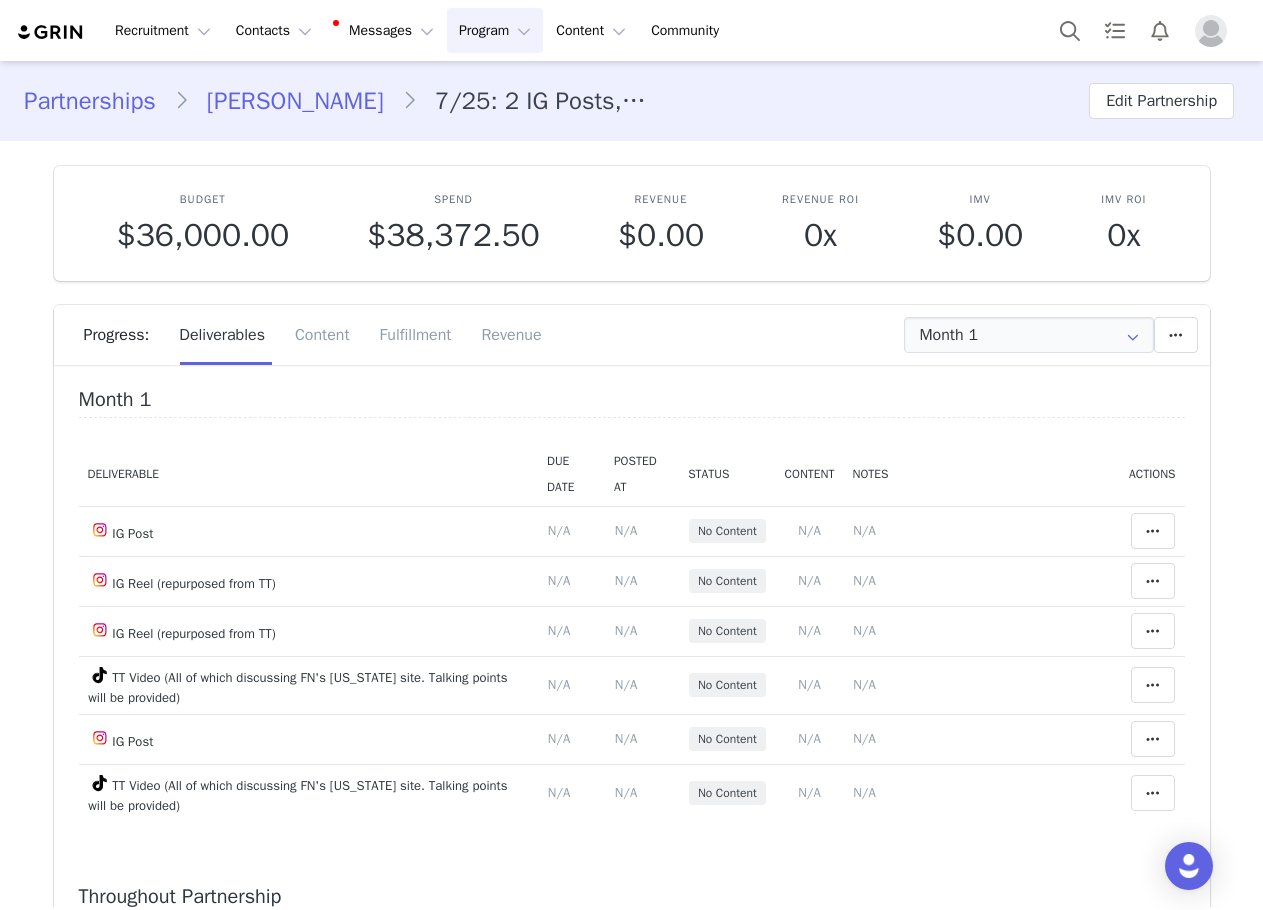 scroll, scrollTop: 1100, scrollLeft: 0, axis: vertical 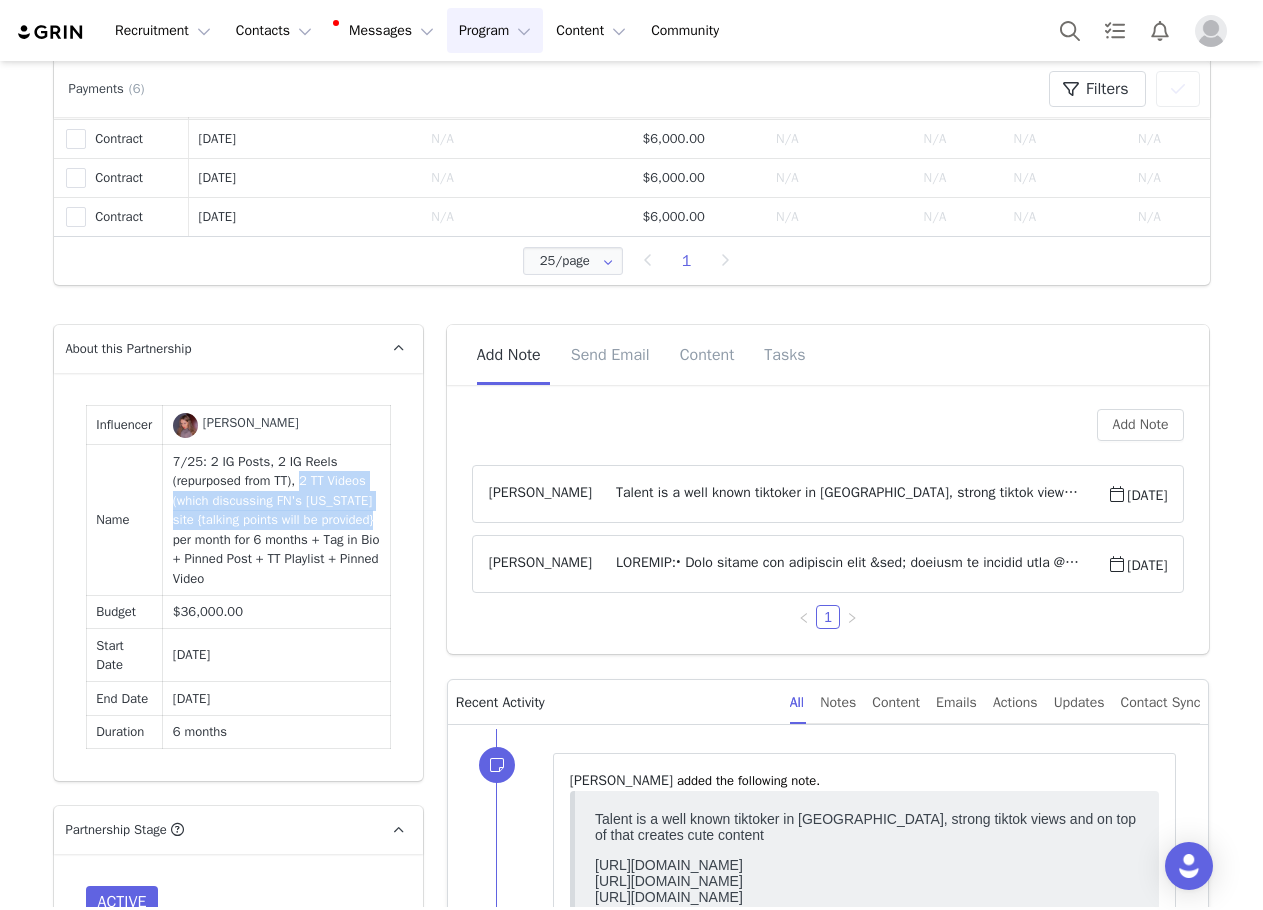 drag, startPoint x: 300, startPoint y: 482, endPoint x: 225, endPoint y: 536, distance: 92.417534 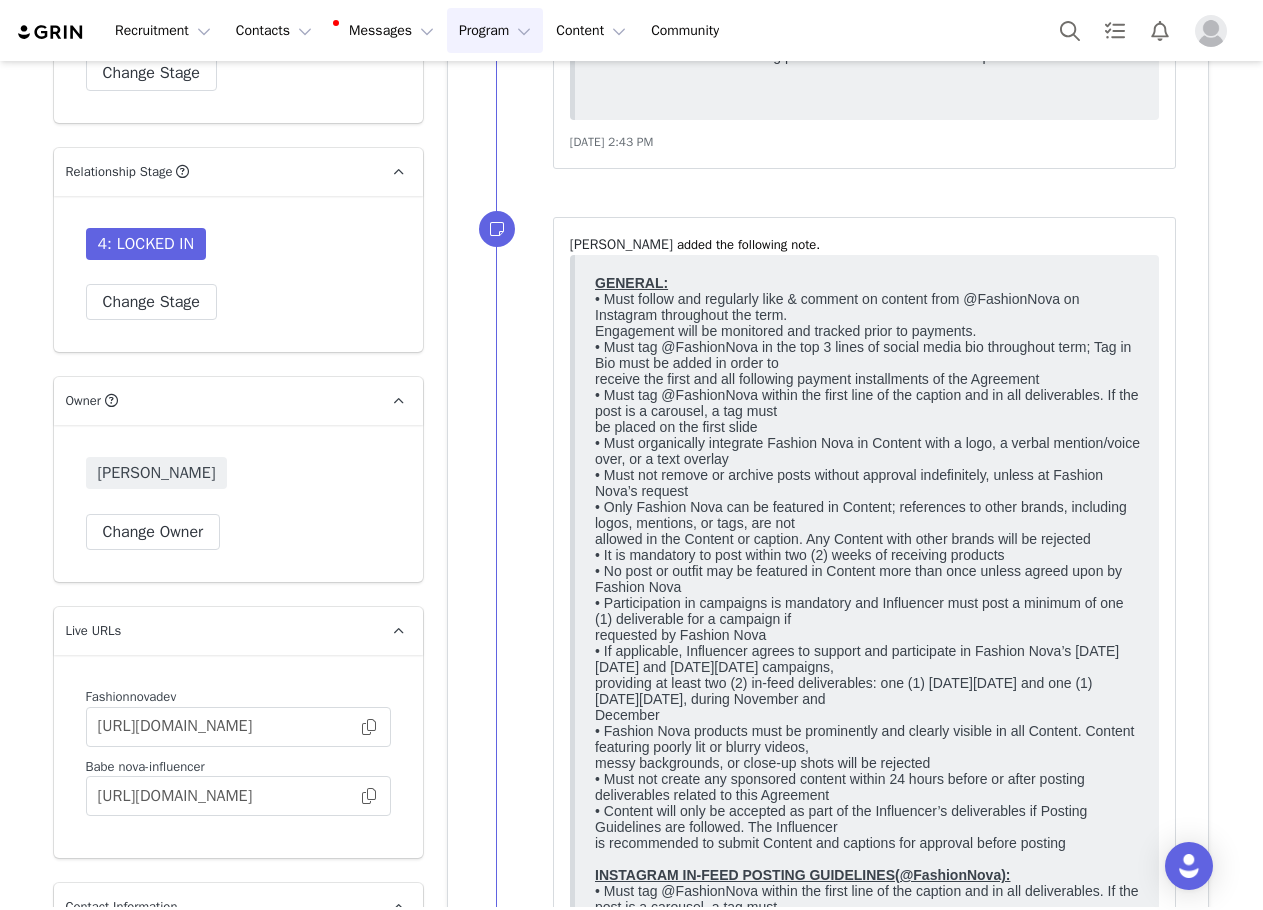 scroll, scrollTop: 2200, scrollLeft: 0, axis: vertical 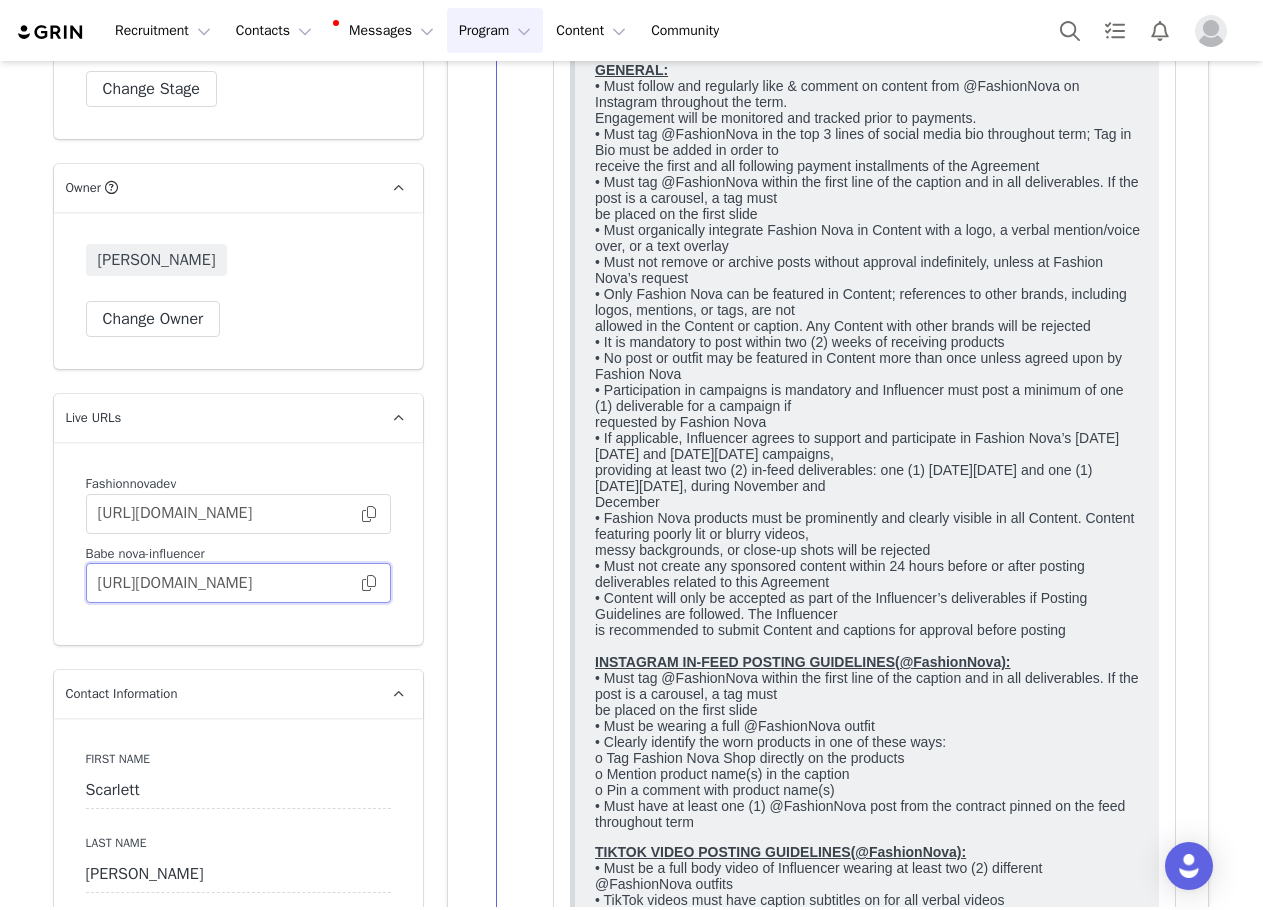click on "https://babe.nova-influencer.com/1129ef87-c093-4ca3-aa7e-7651cd690341" at bounding box center (238, 583) 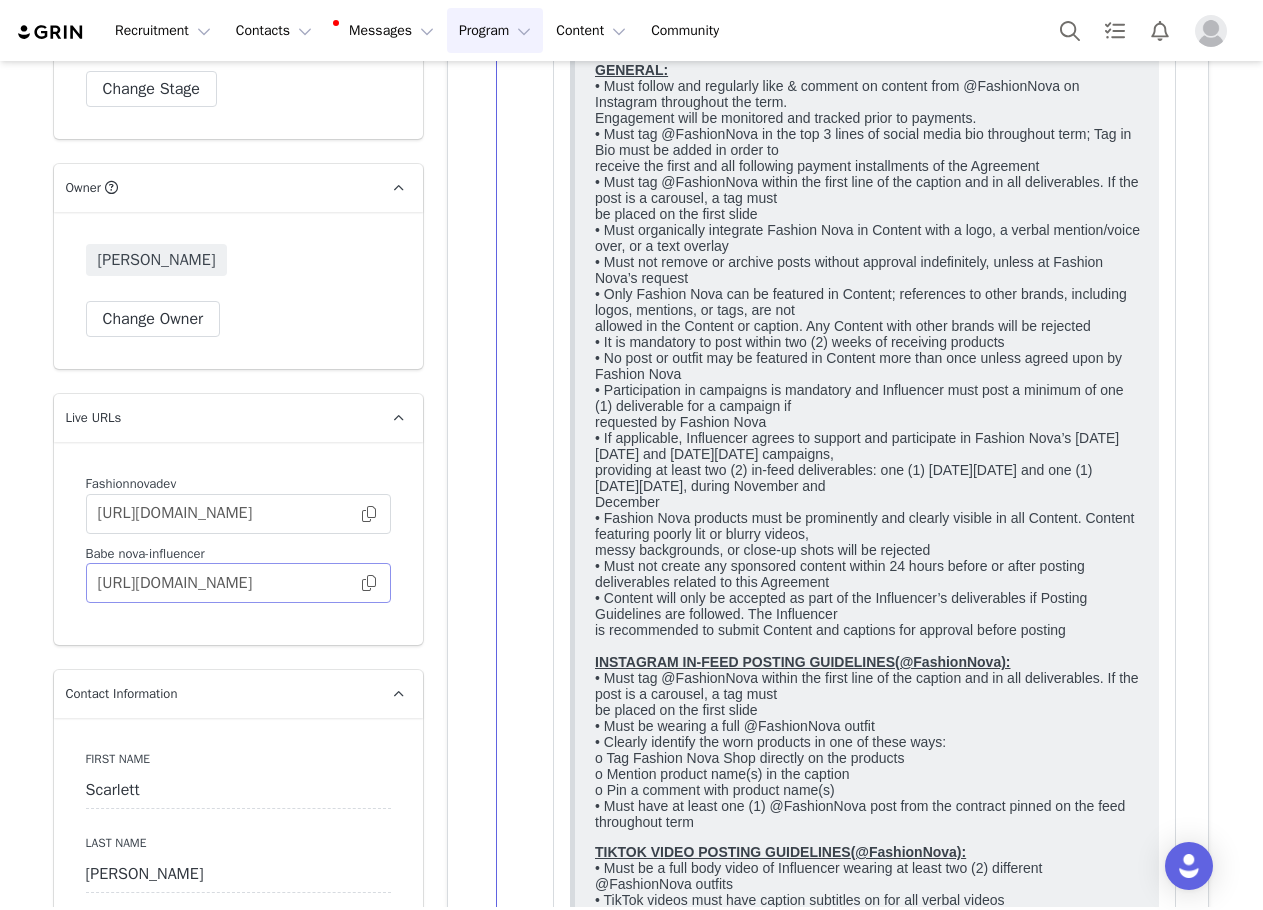 click at bounding box center (369, 583) 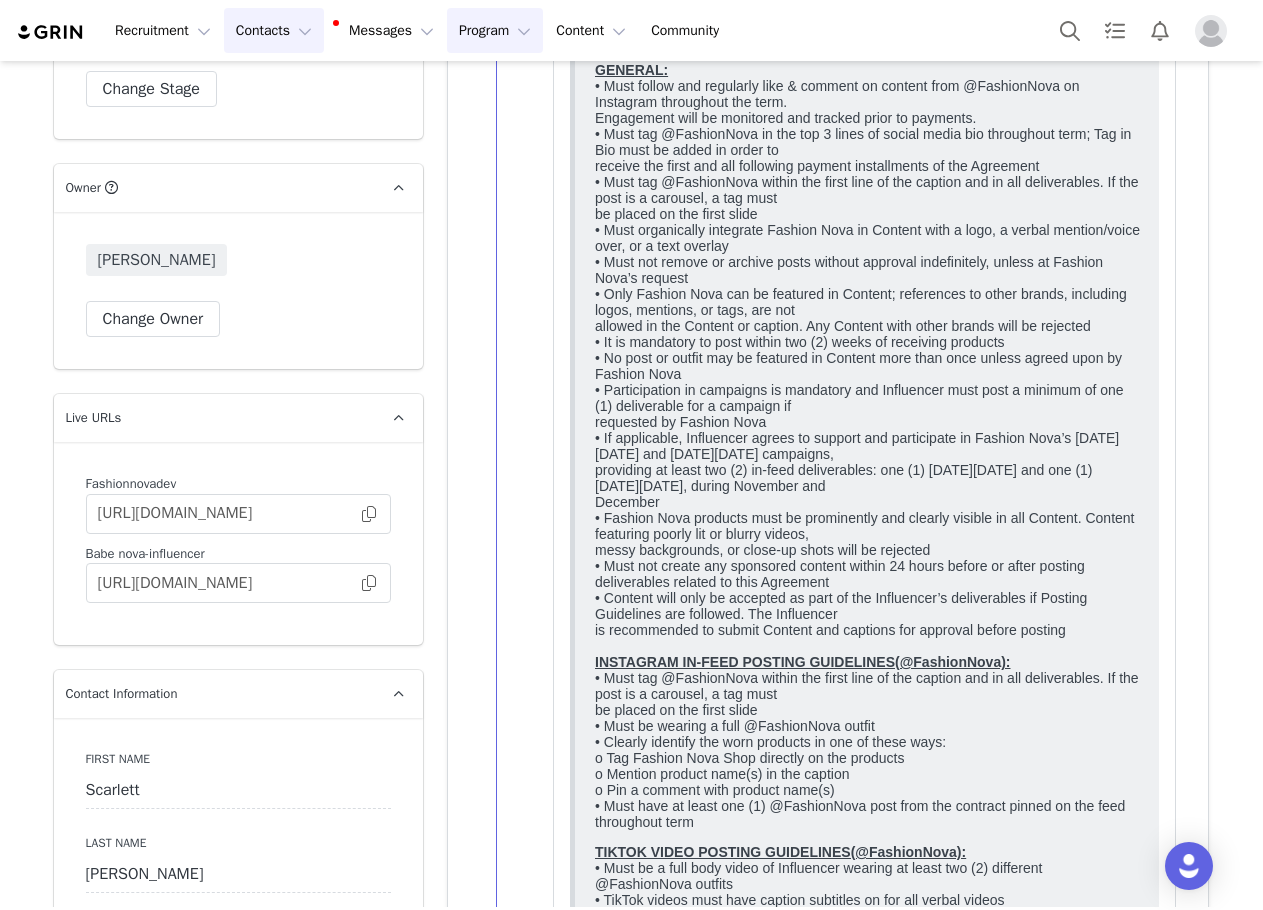 click on "Contacts Contacts" at bounding box center (274, 30) 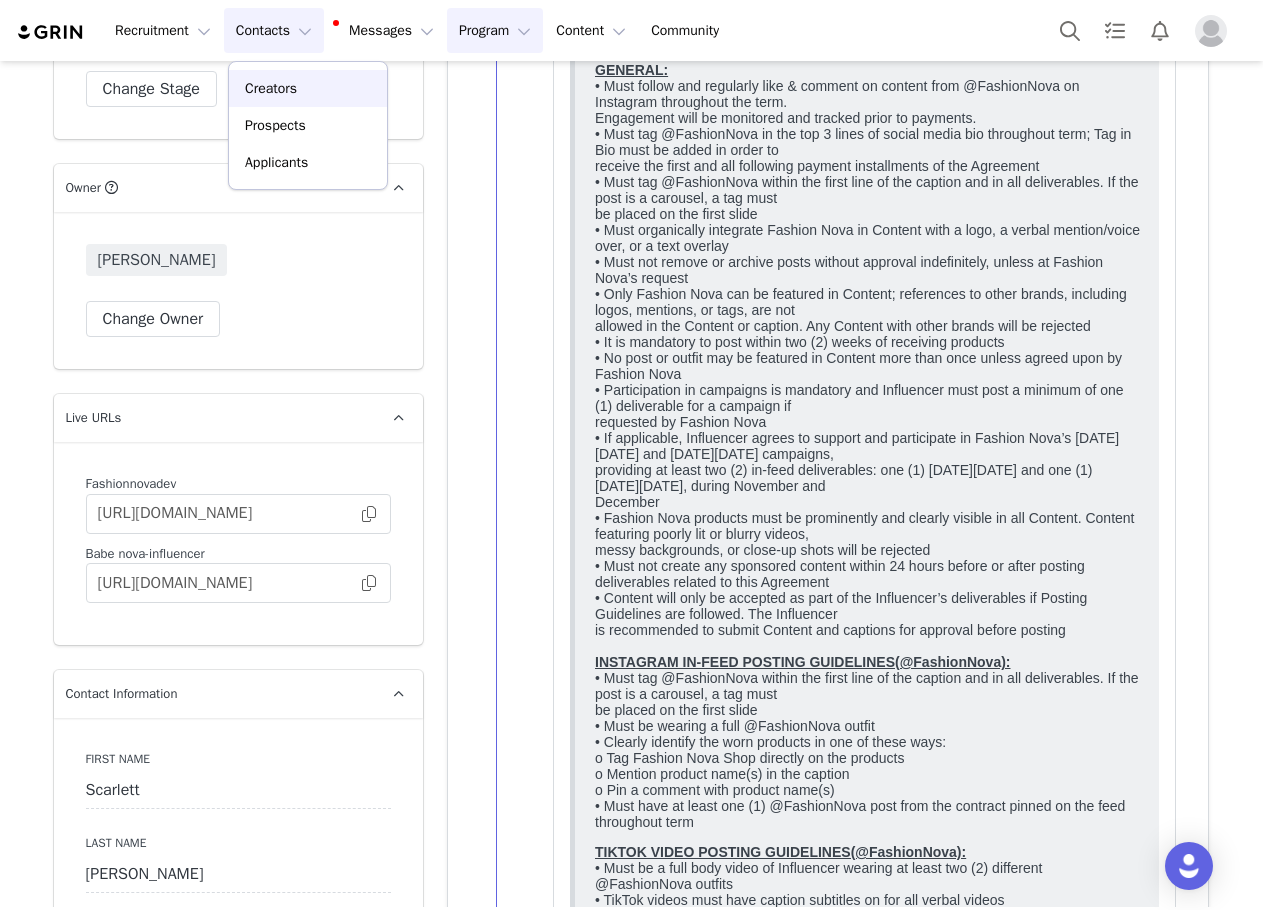 click on "Creators" at bounding box center [308, 88] 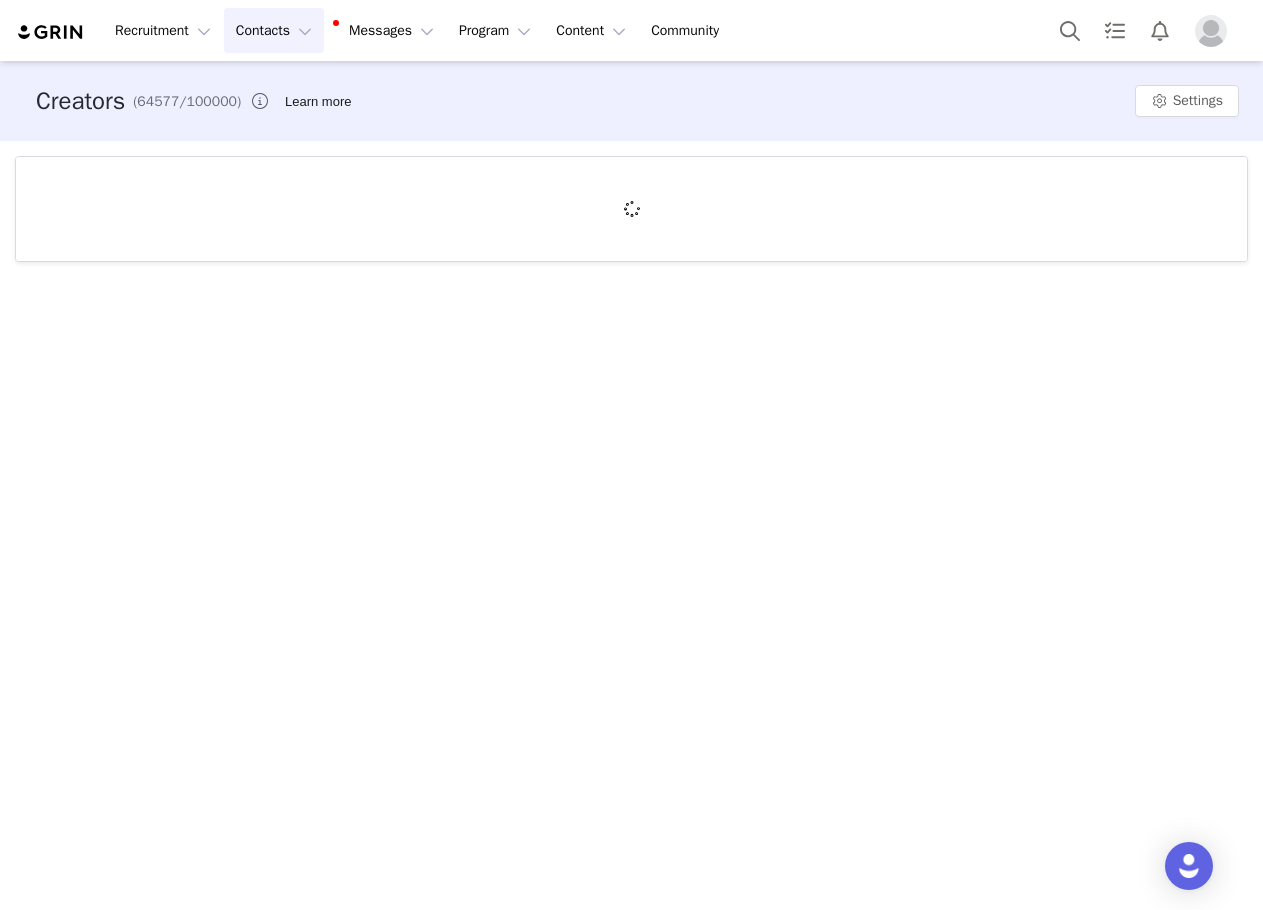 scroll, scrollTop: 0, scrollLeft: 0, axis: both 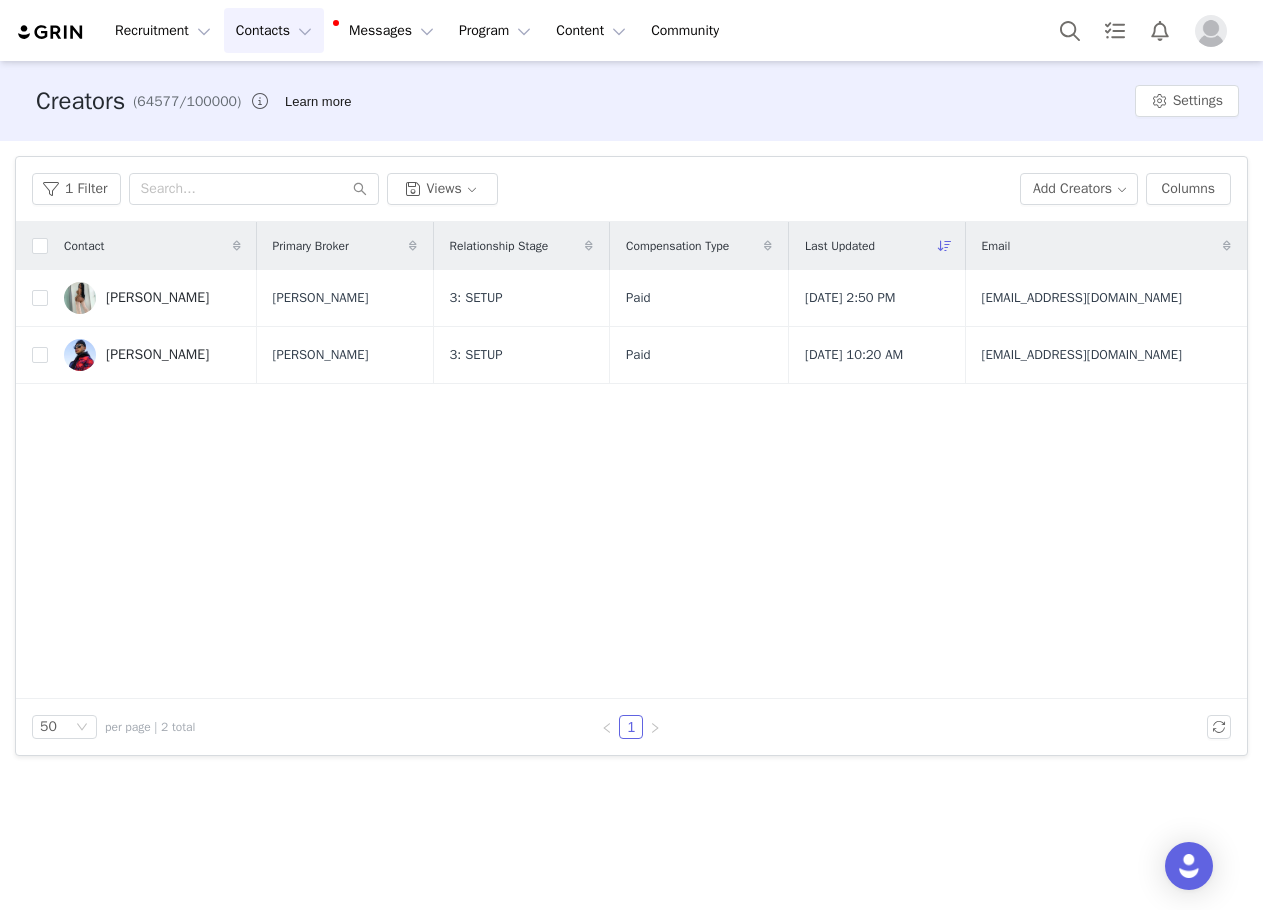 click on "Chloe Saxon" at bounding box center (152, 298) 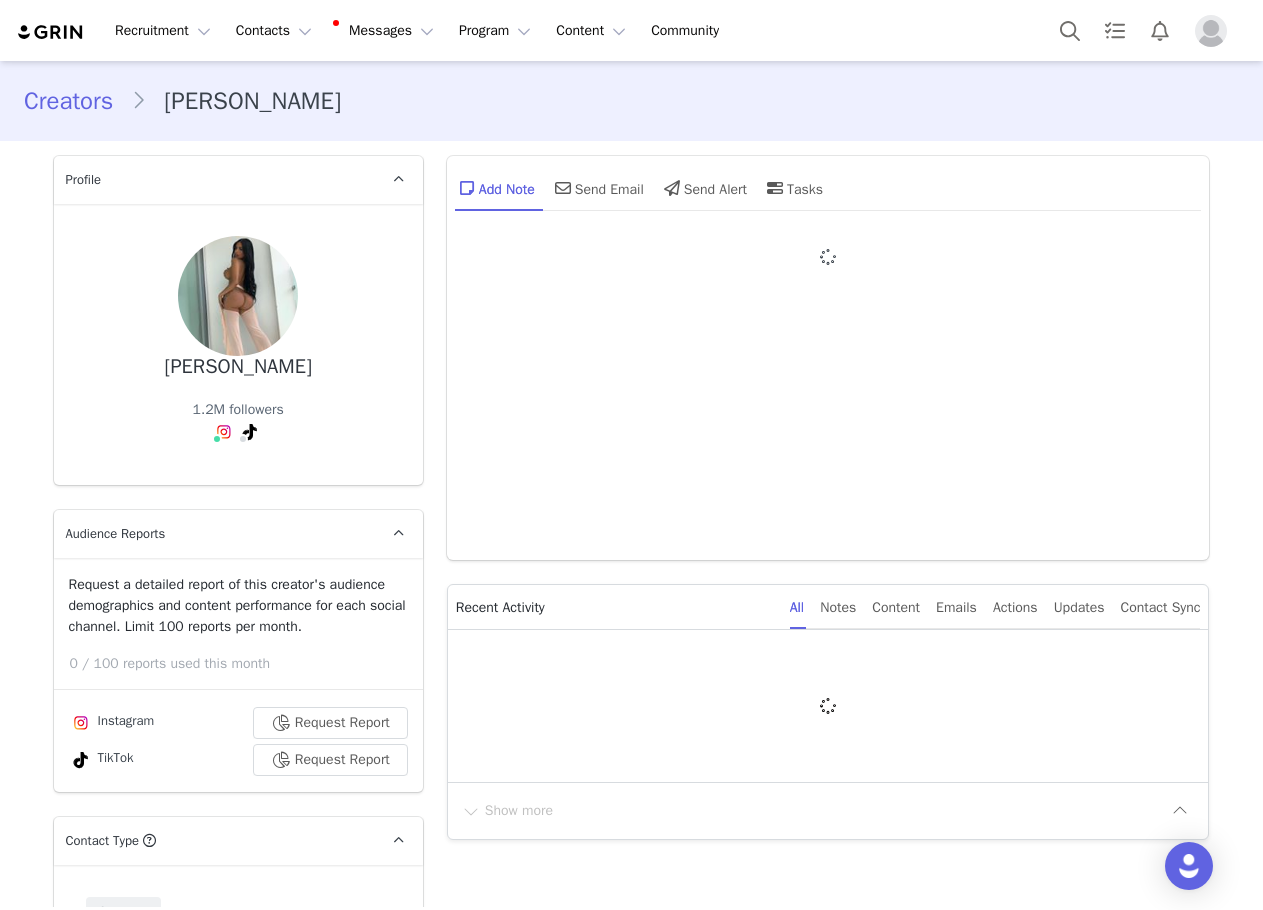 type on "+44 (United Kingdom)" 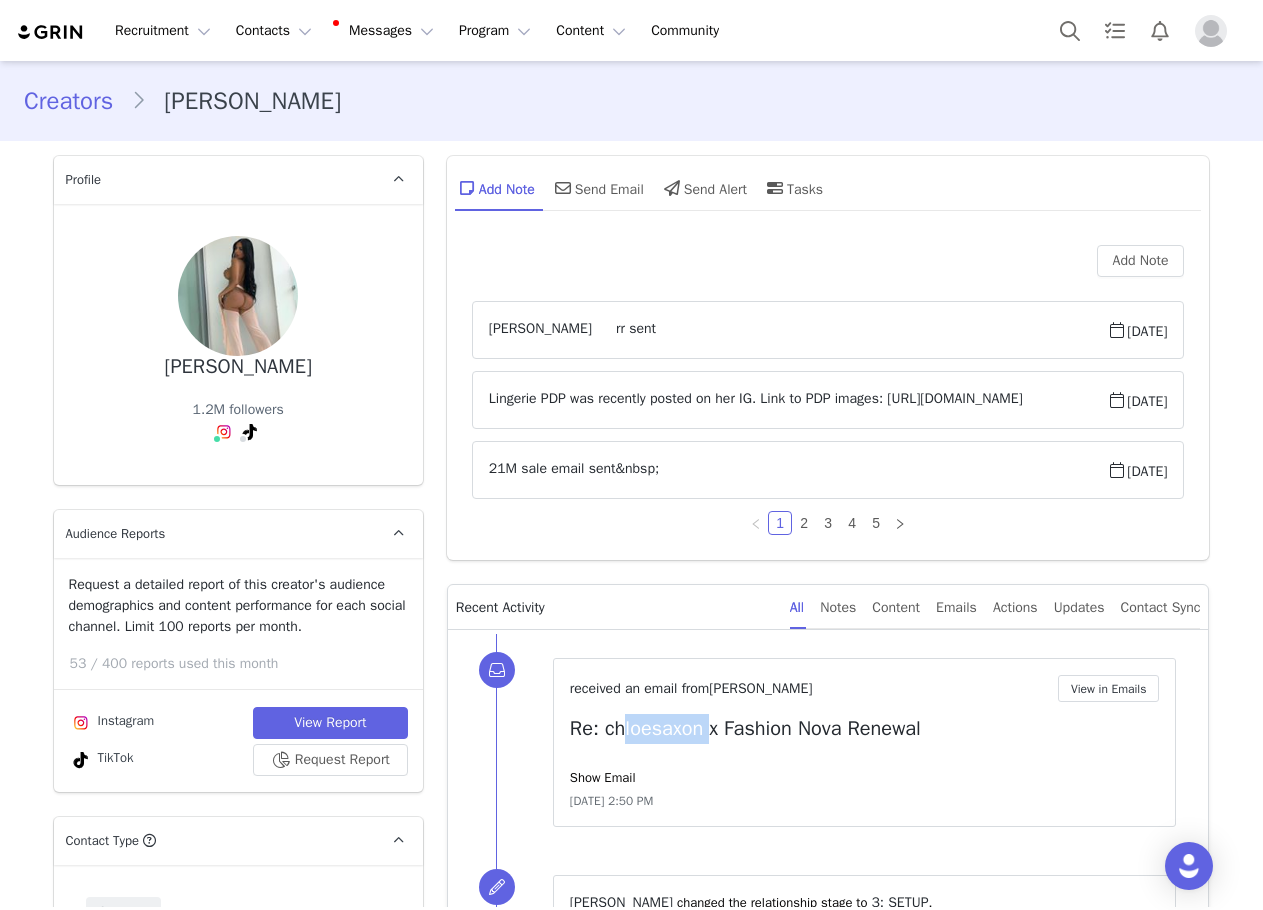 drag, startPoint x: 695, startPoint y: 728, endPoint x: 599, endPoint y: 734, distance: 96.18732 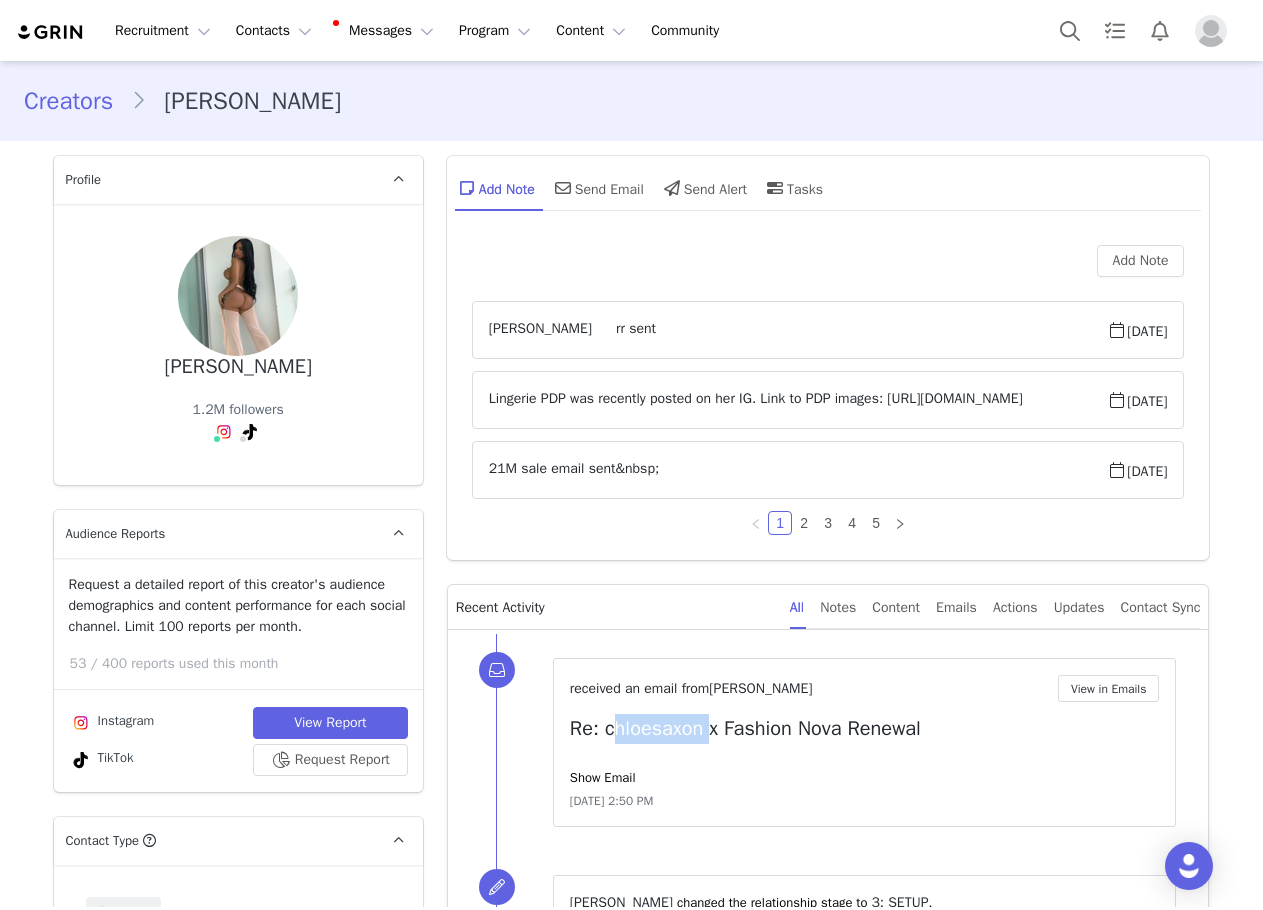 drag, startPoint x: 595, startPoint y: 734, endPoint x: 691, endPoint y: 733, distance: 96.00521 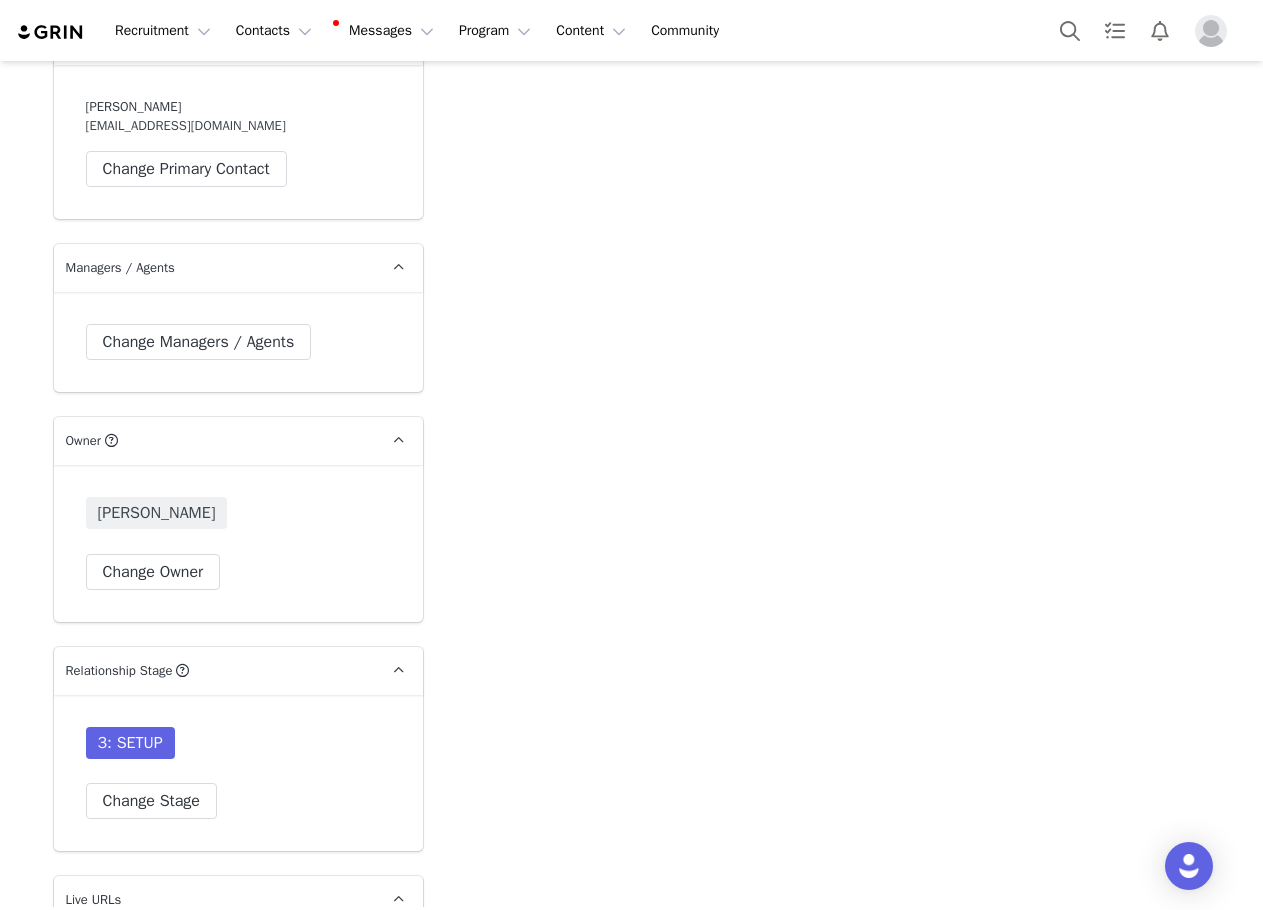 scroll, scrollTop: 5100, scrollLeft: 0, axis: vertical 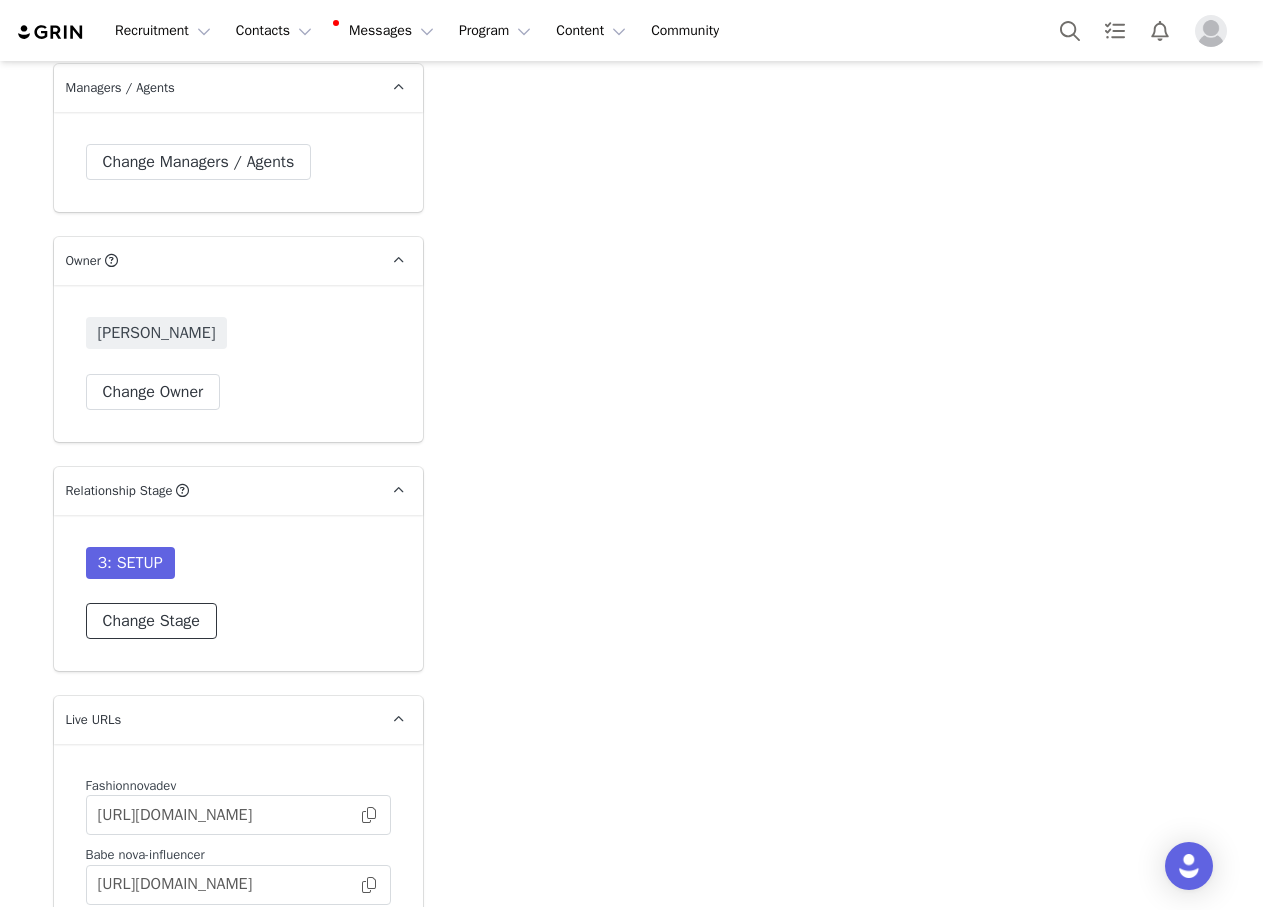 click on "Change Stage" at bounding box center [151, 621] 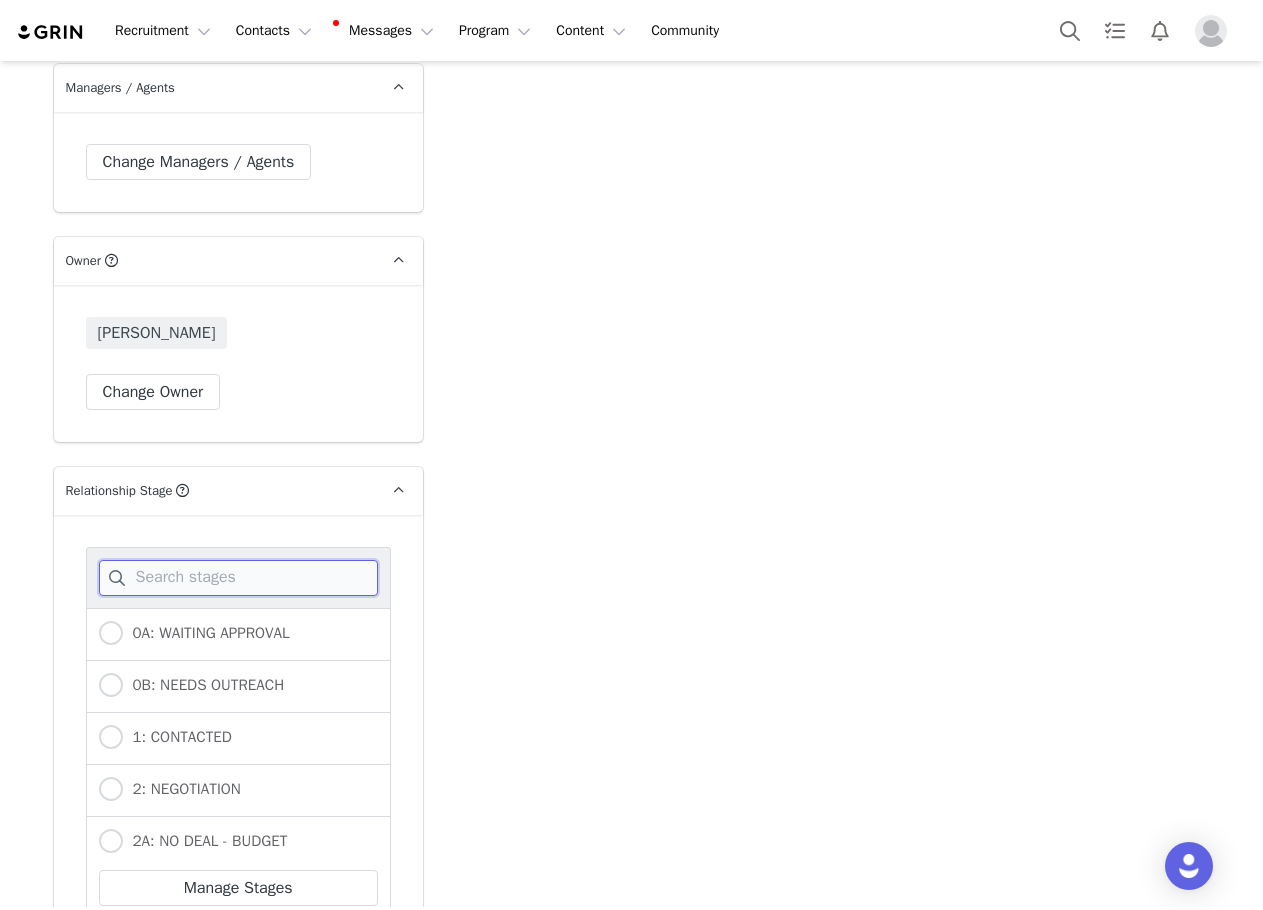 click at bounding box center [238, 578] 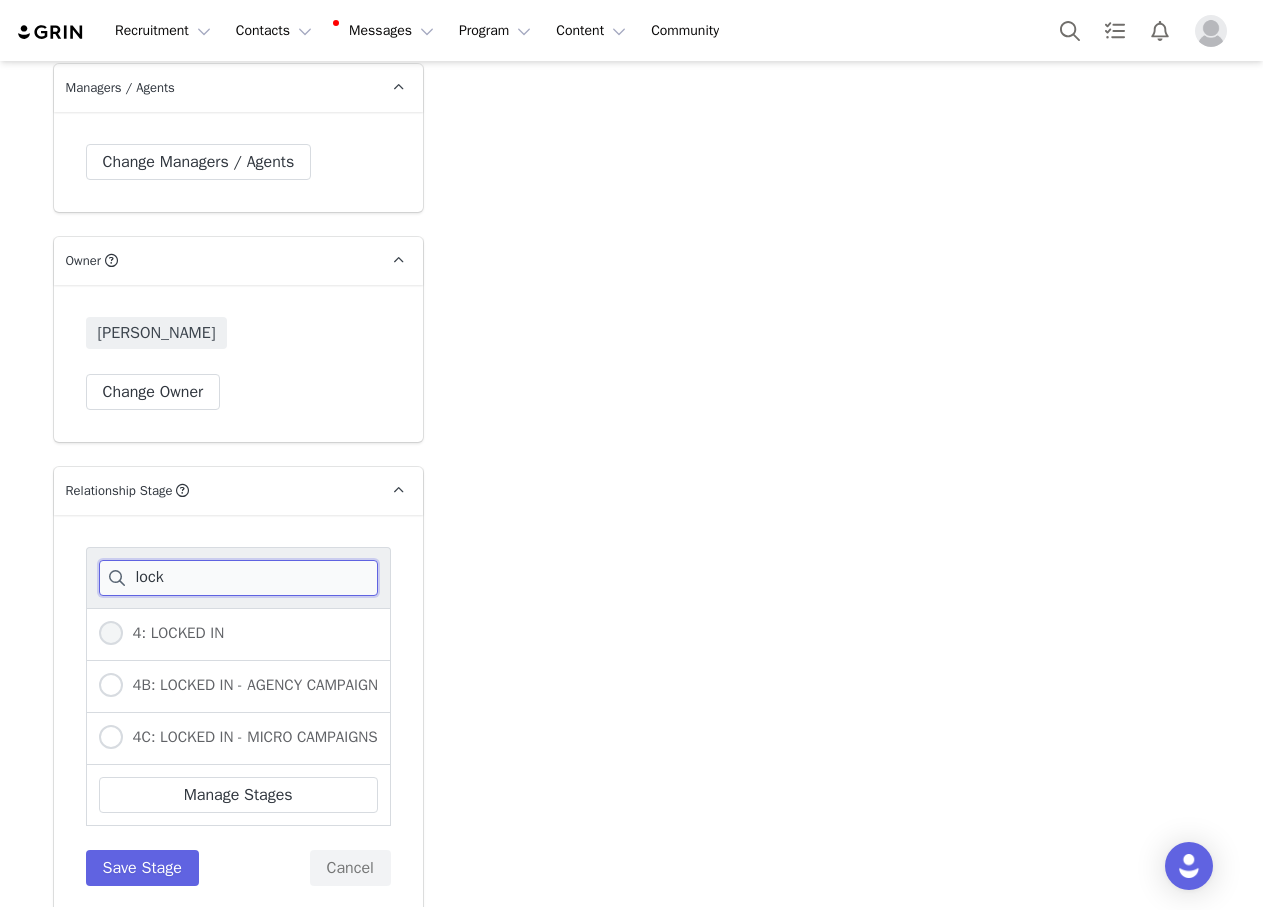 type on "lock" 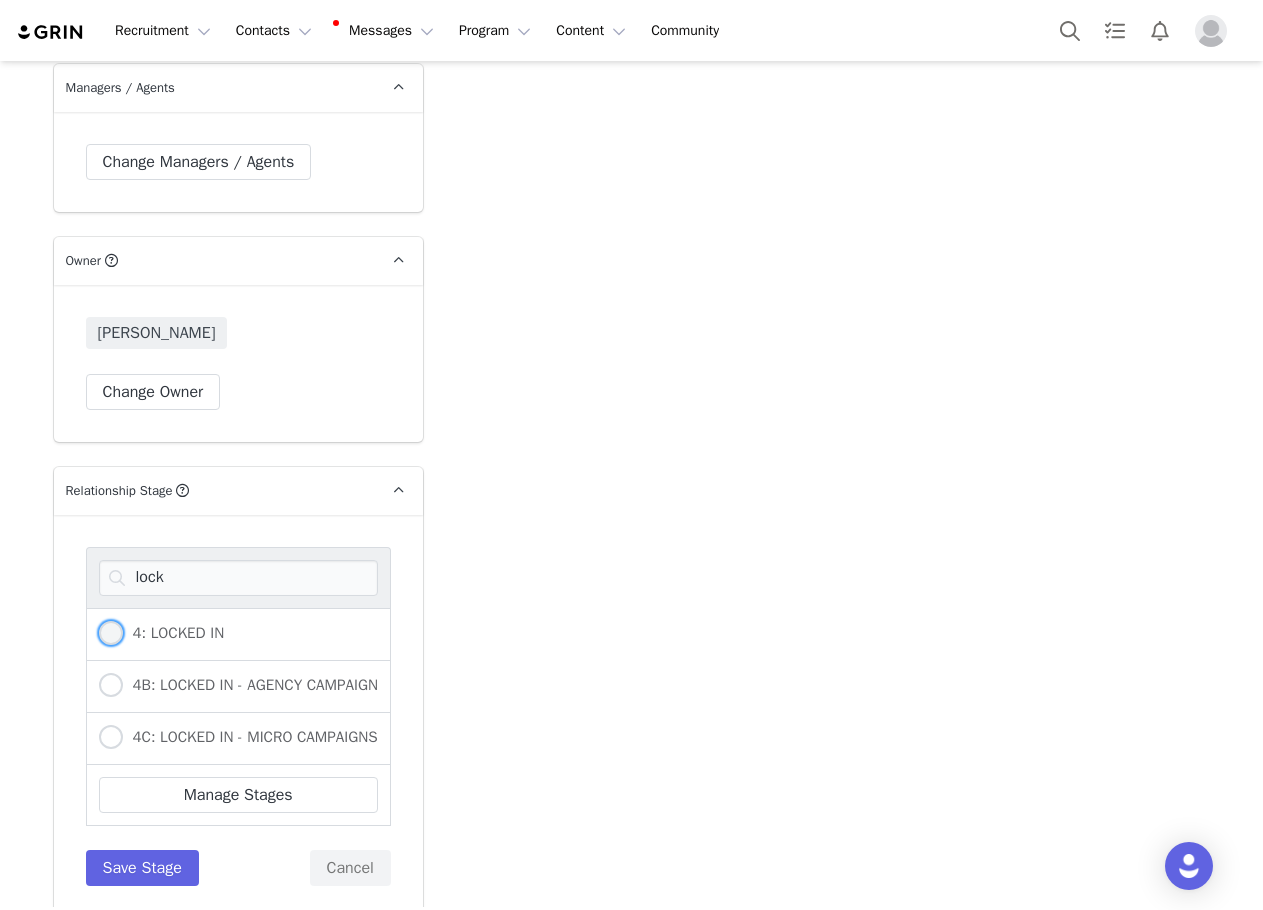 click on "4: LOCKED IN" at bounding box center (174, 633) 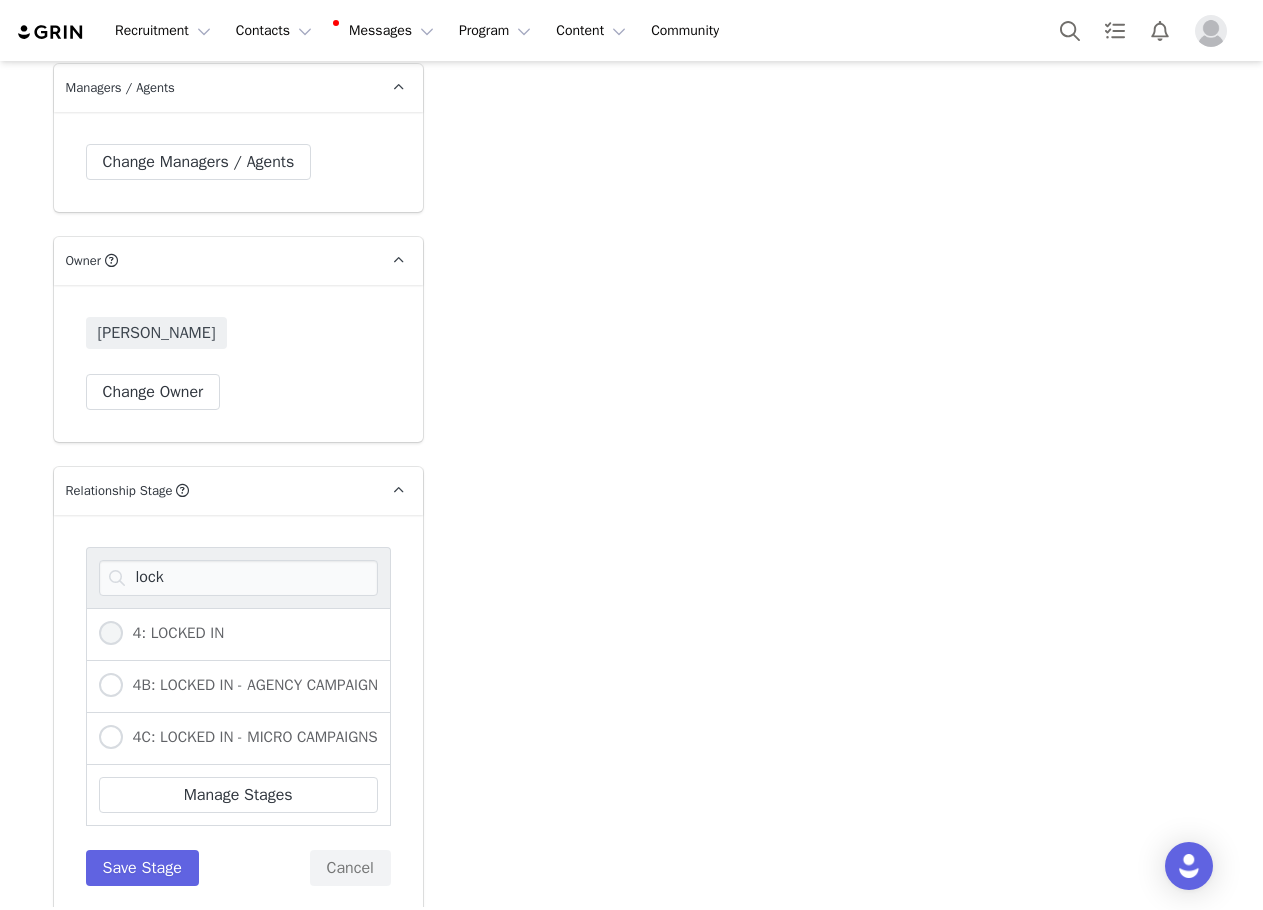 click on "4: LOCKED IN" at bounding box center (111, 634) 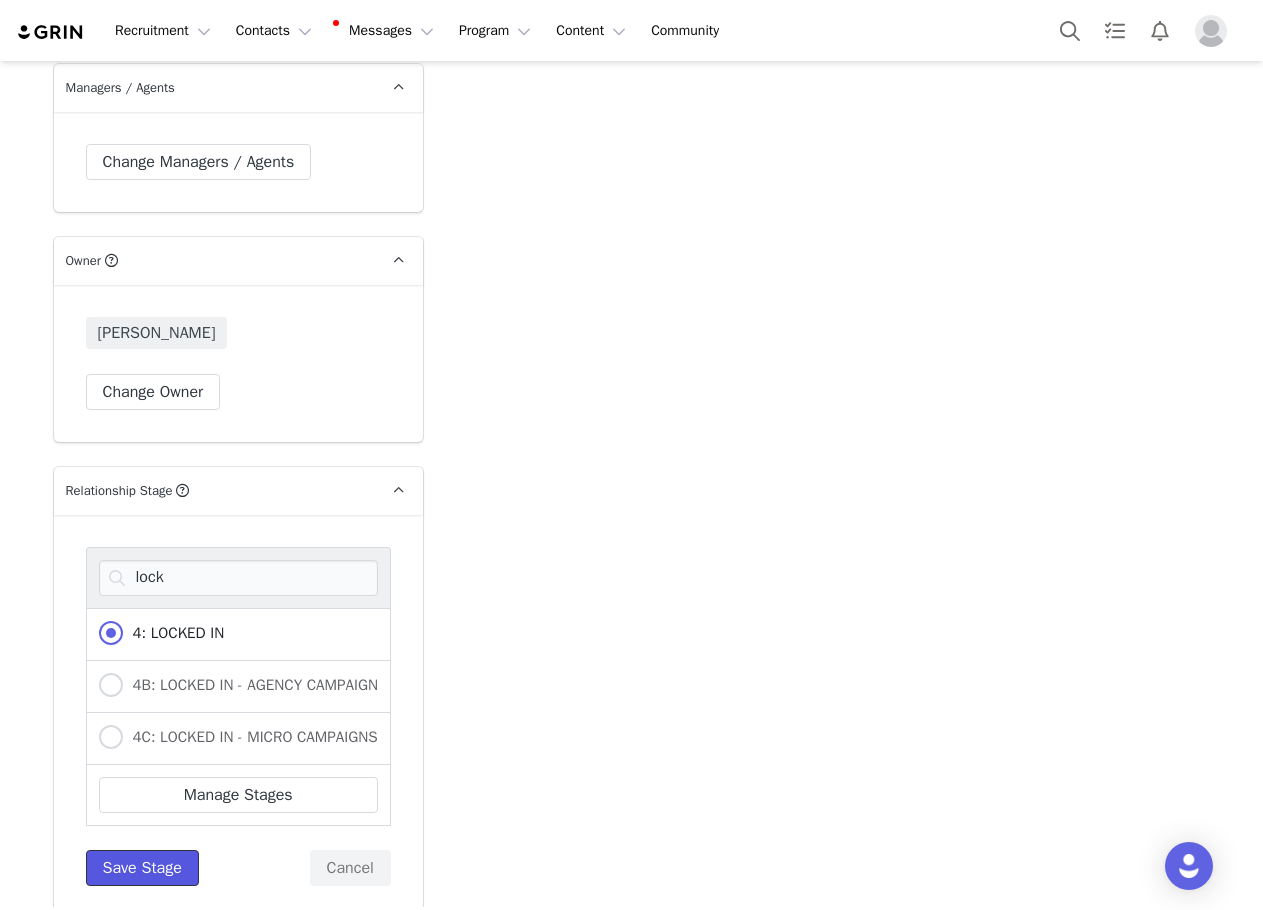 click on "Save Stage" at bounding box center [142, 868] 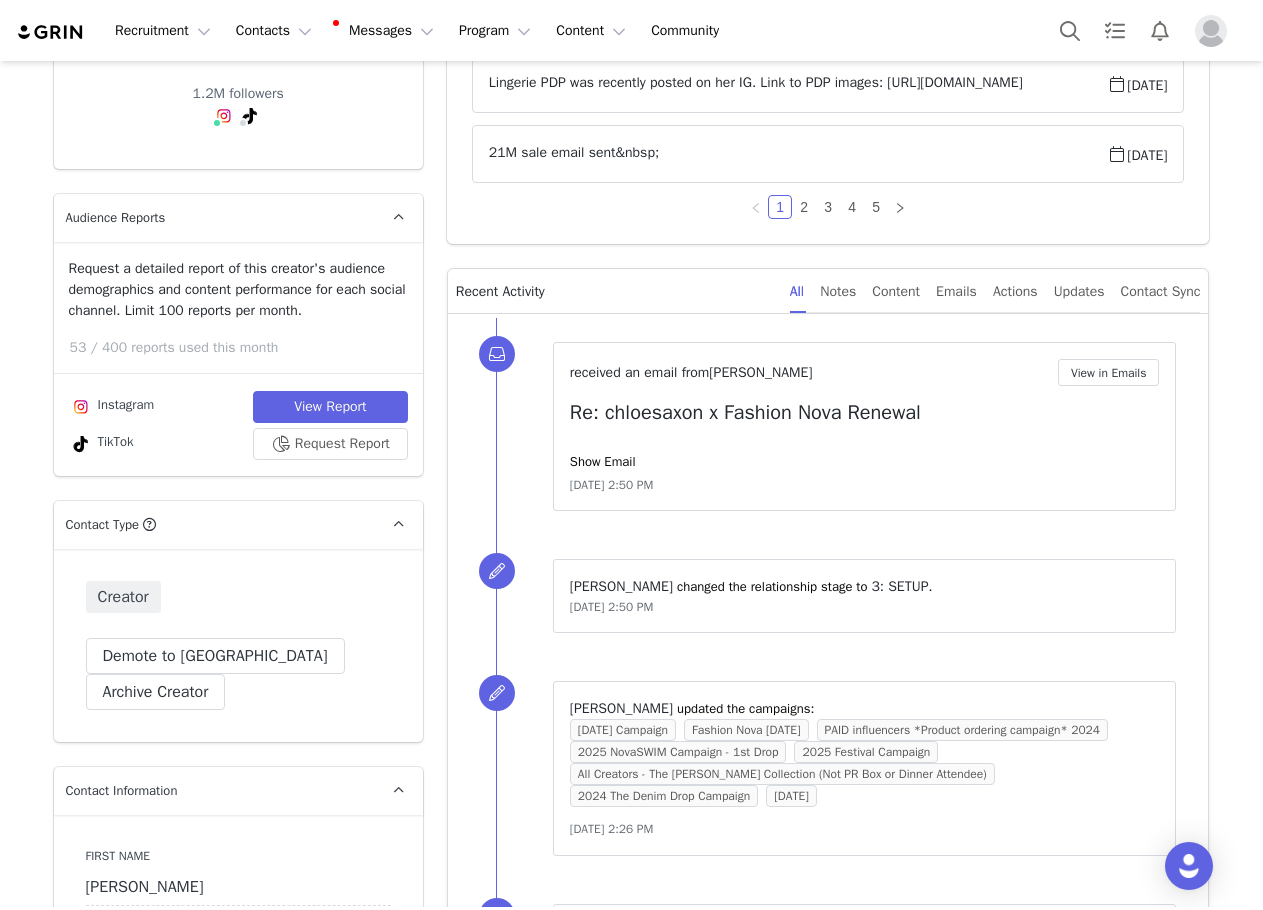 scroll, scrollTop: 600, scrollLeft: 0, axis: vertical 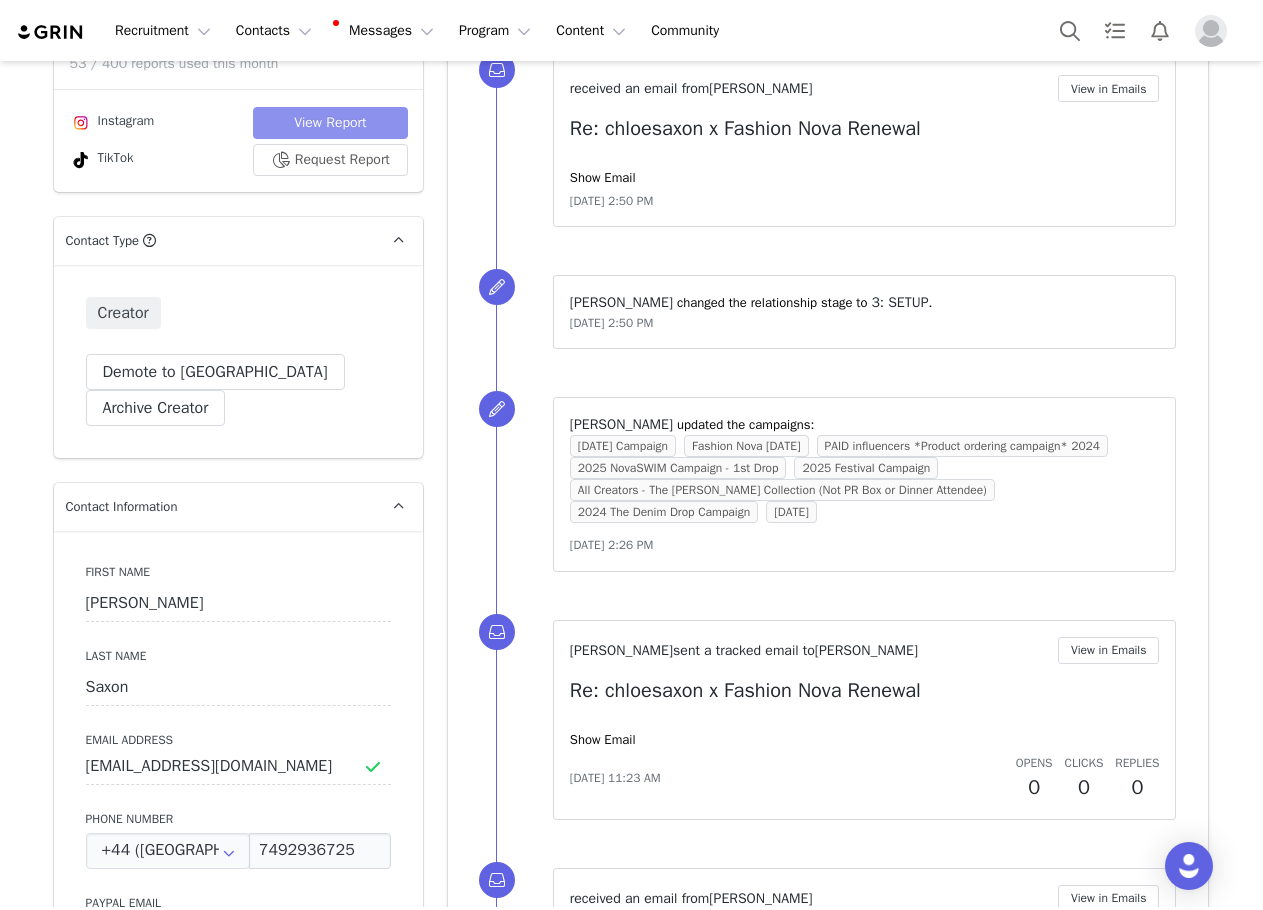 click on "View Report" at bounding box center [330, 123] 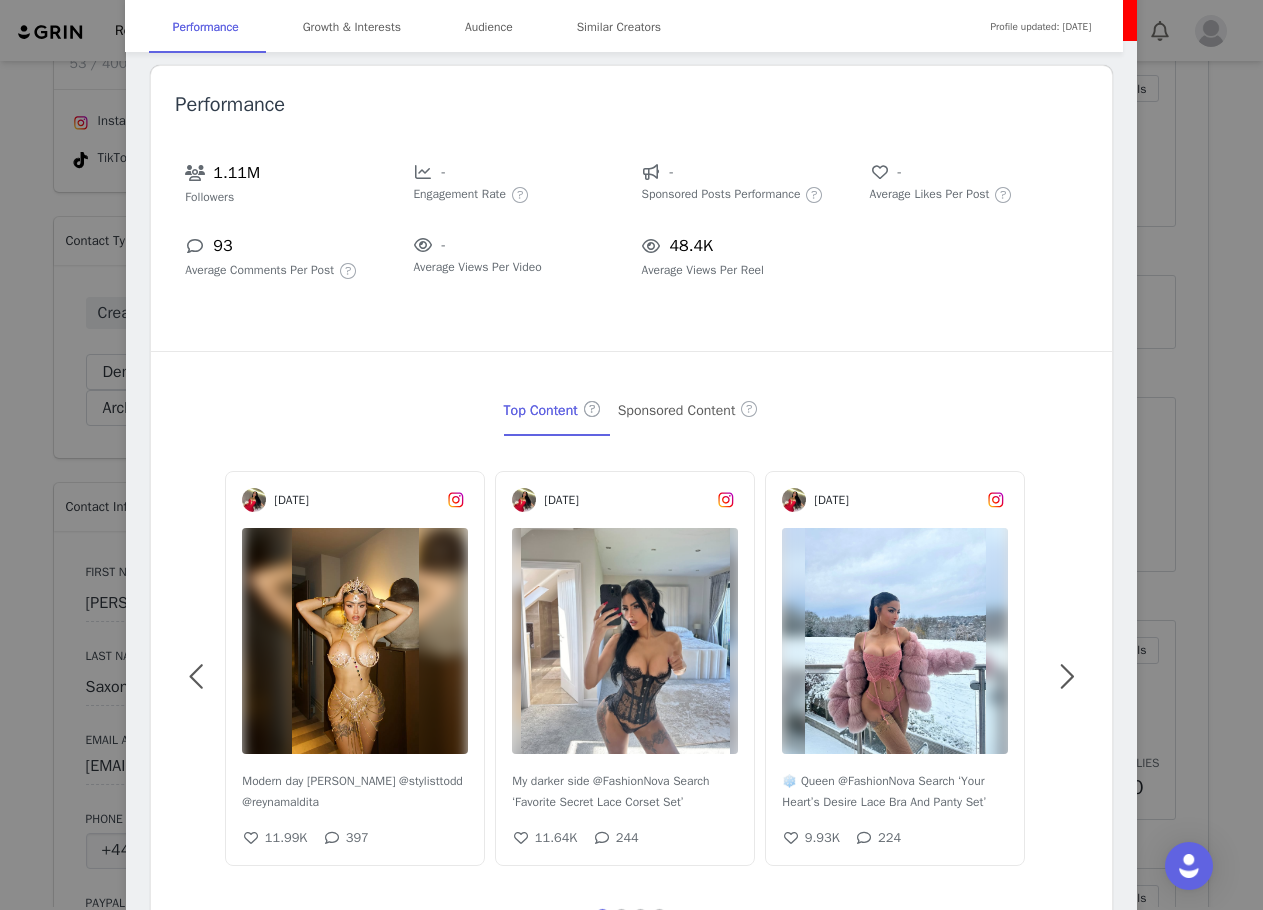 scroll, scrollTop: 0, scrollLeft: 0, axis: both 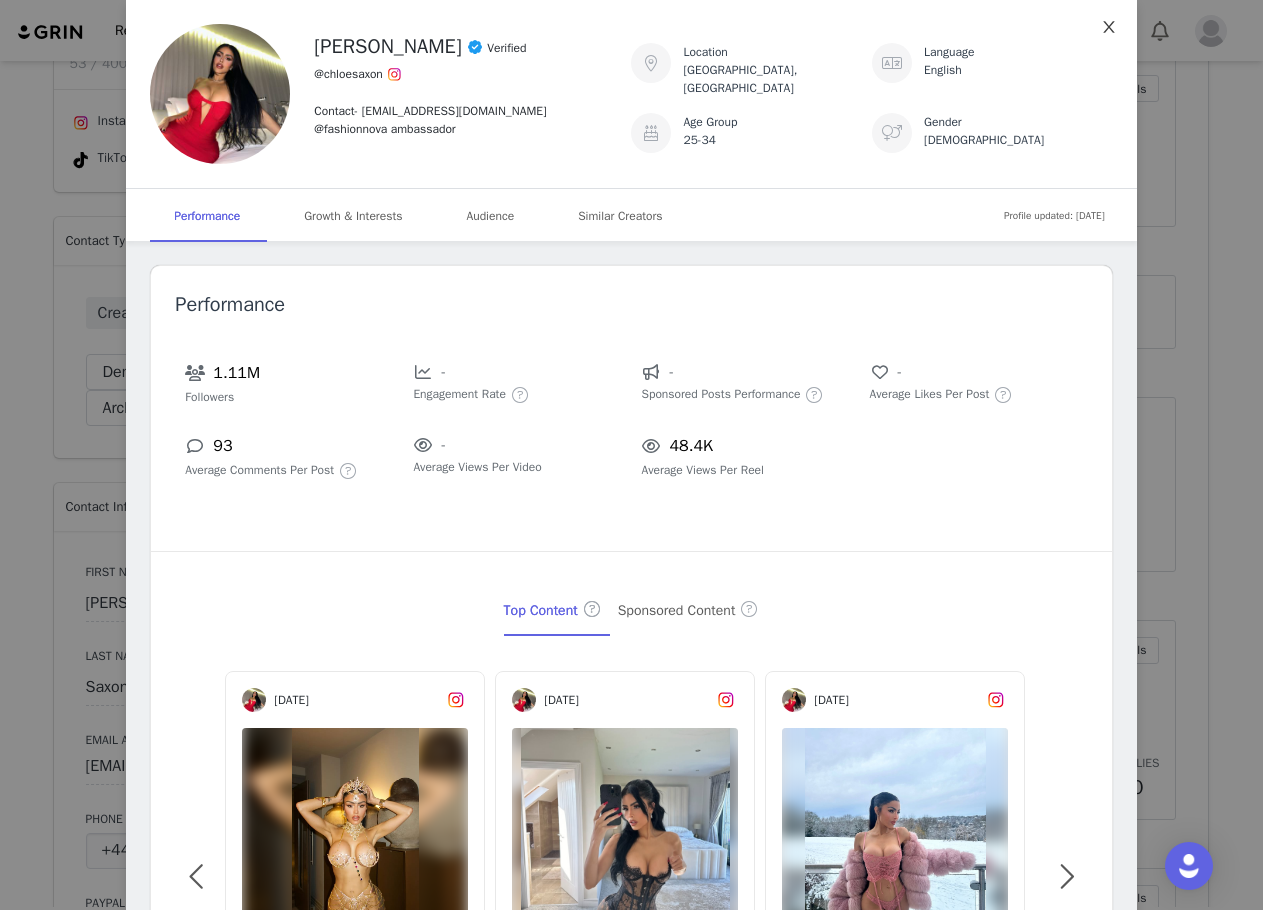 click at bounding box center [1109, 28] 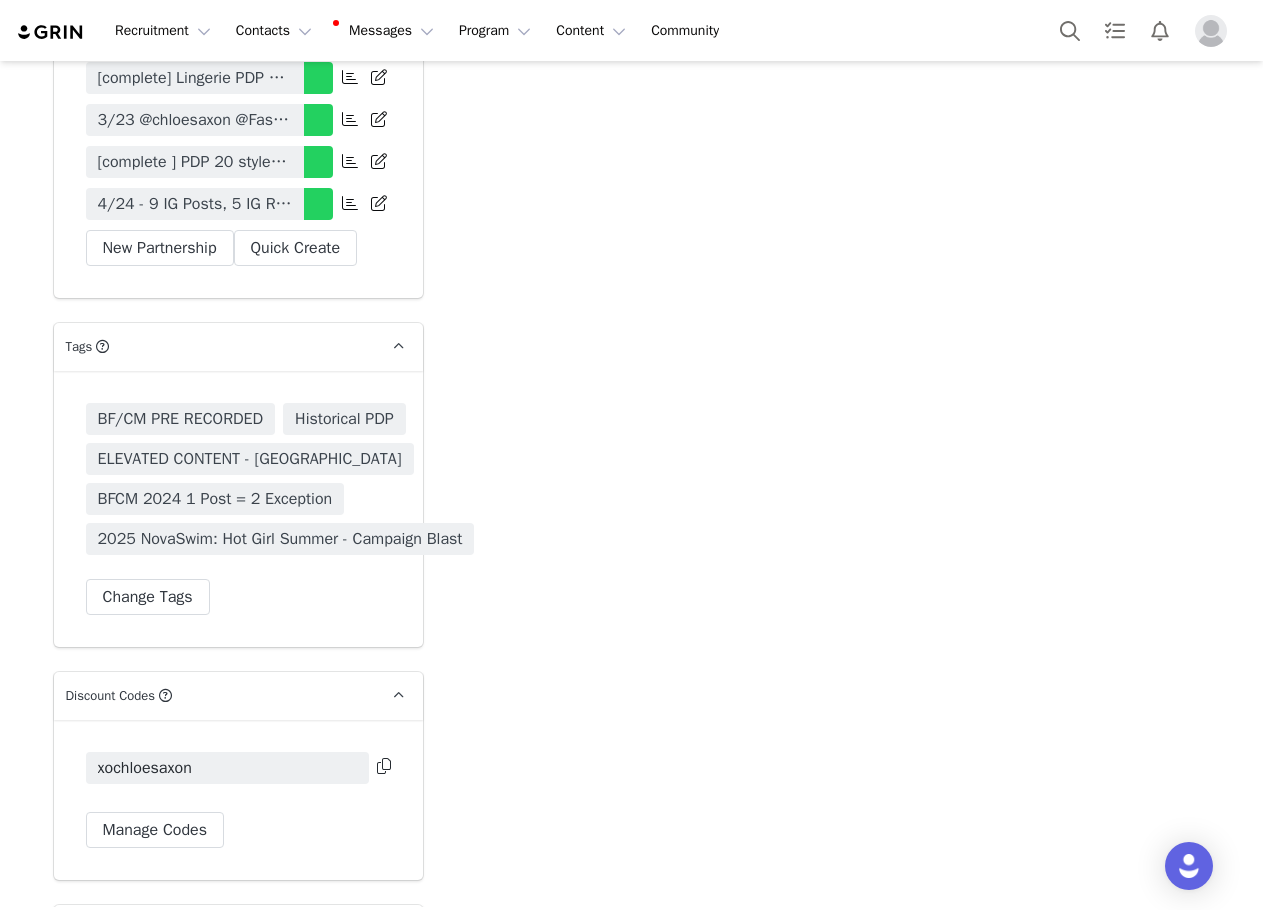 scroll, scrollTop: 6900, scrollLeft: 0, axis: vertical 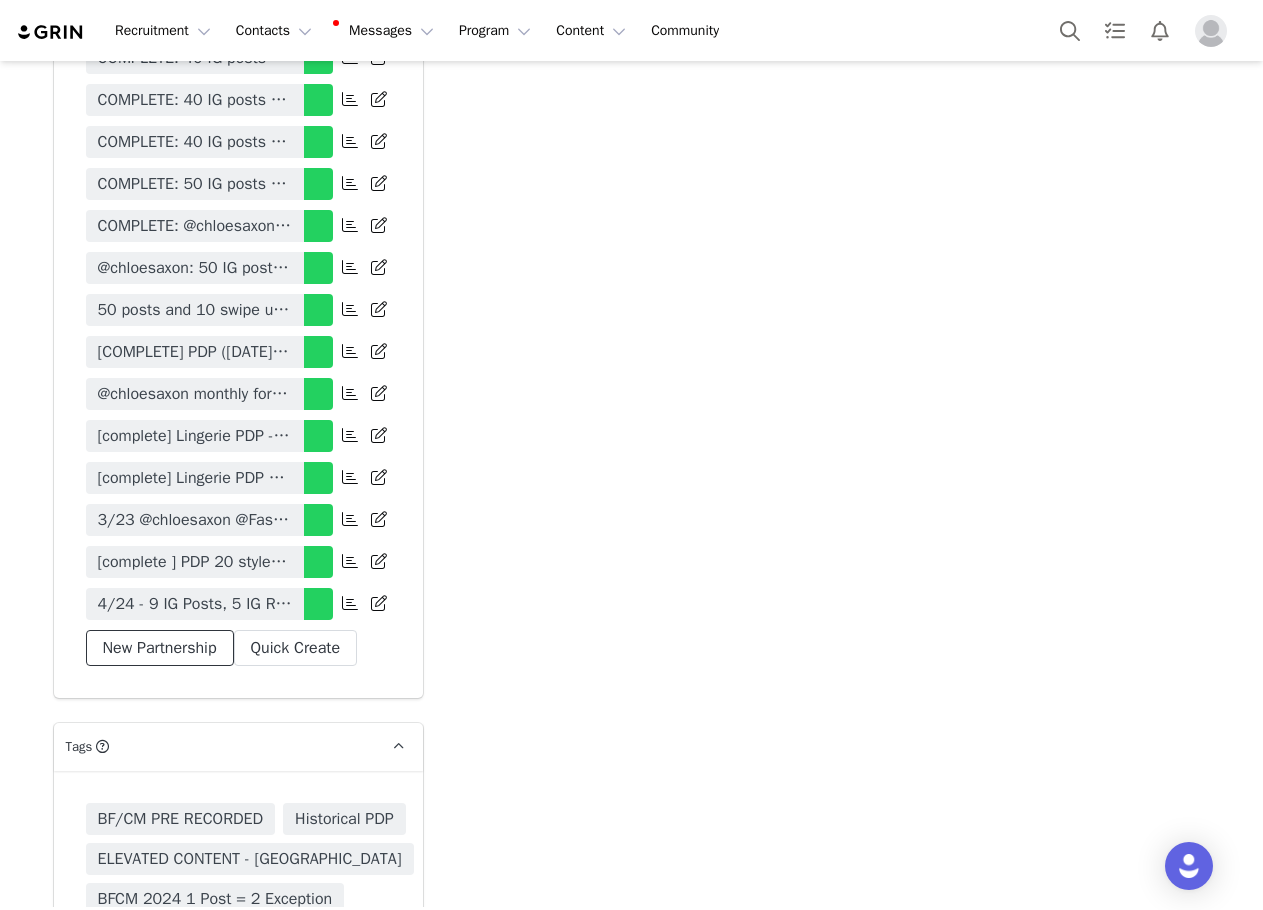 click on "New Partnership" at bounding box center (160, 648) 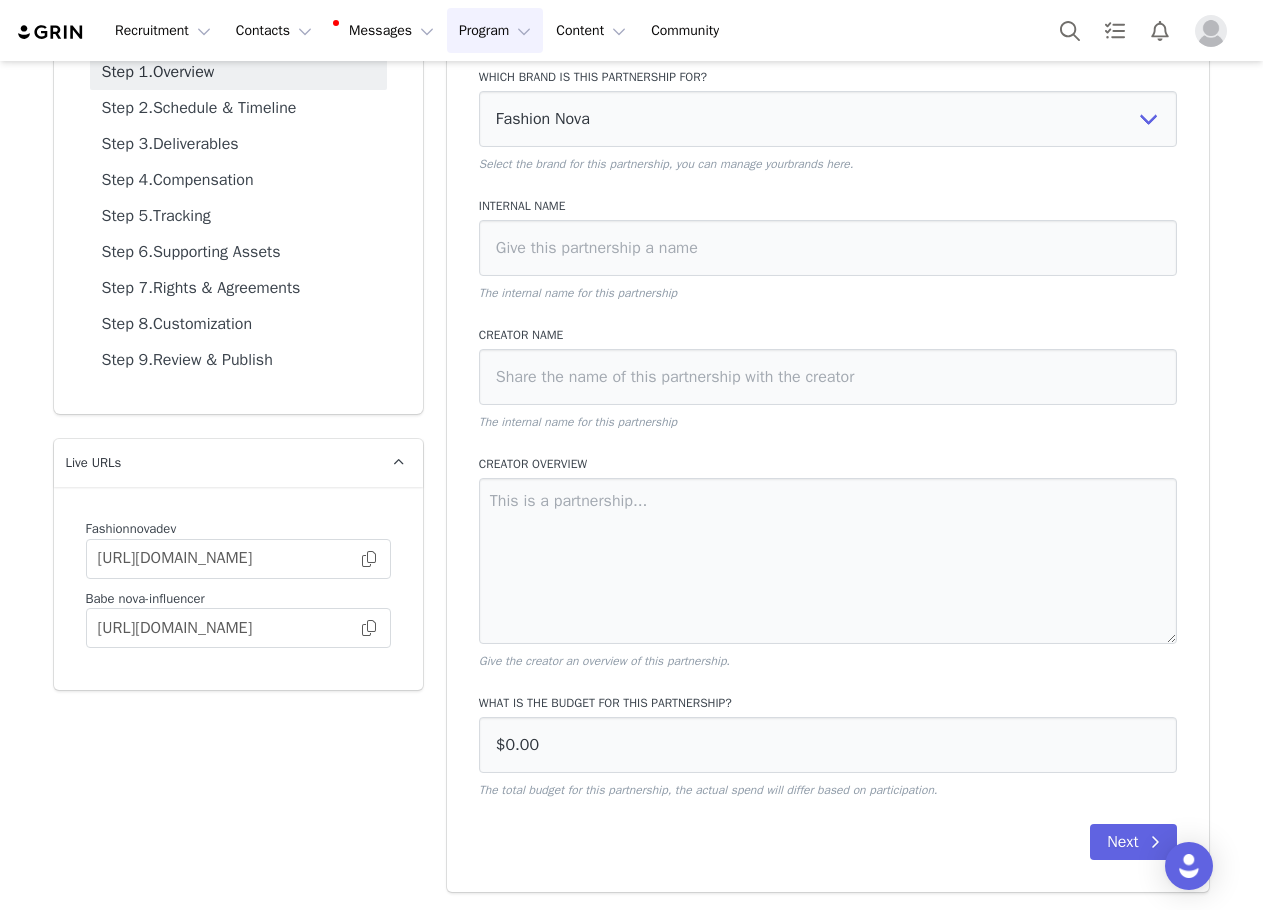 scroll, scrollTop: 168, scrollLeft: 0, axis: vertical 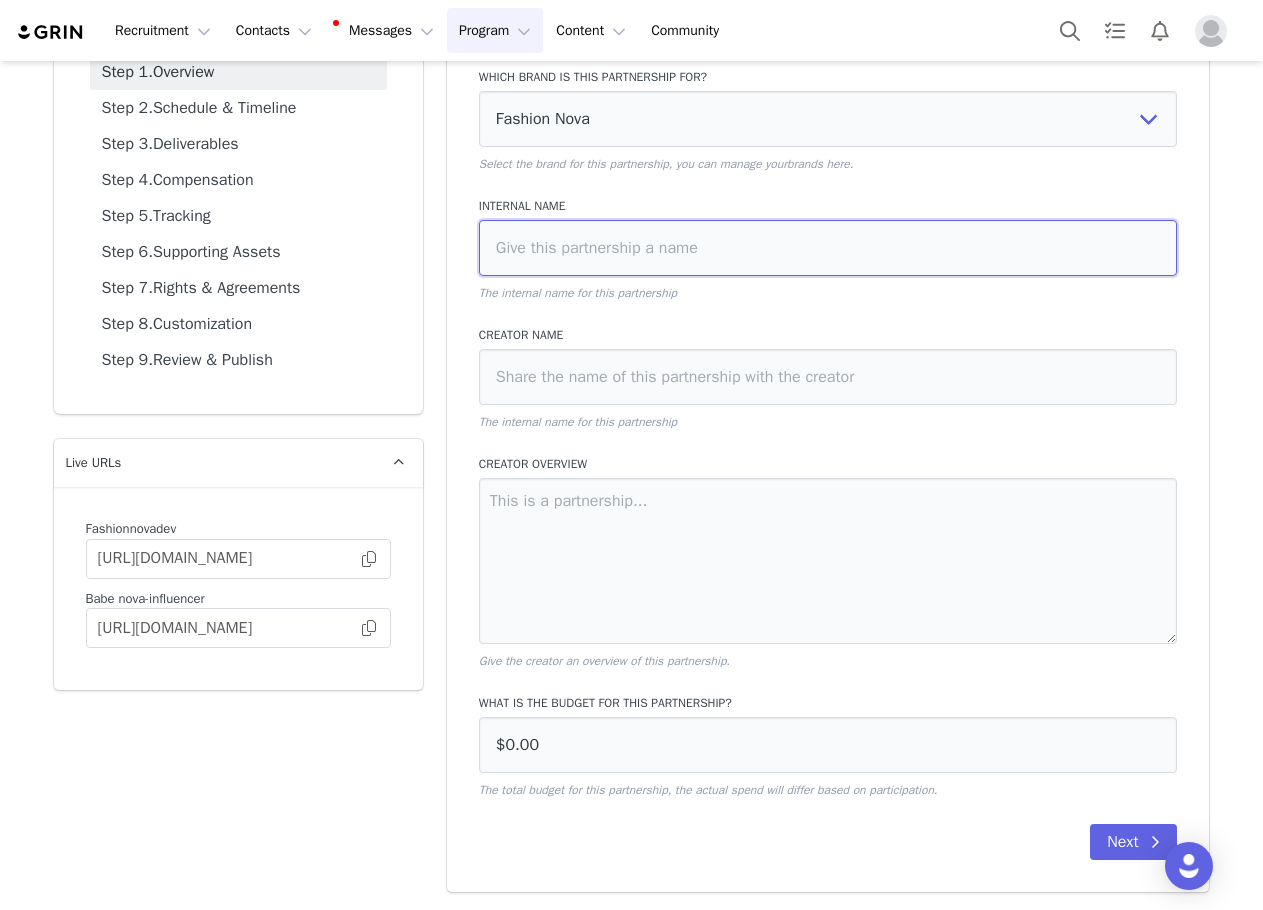 click at bounding box center [828, 248] 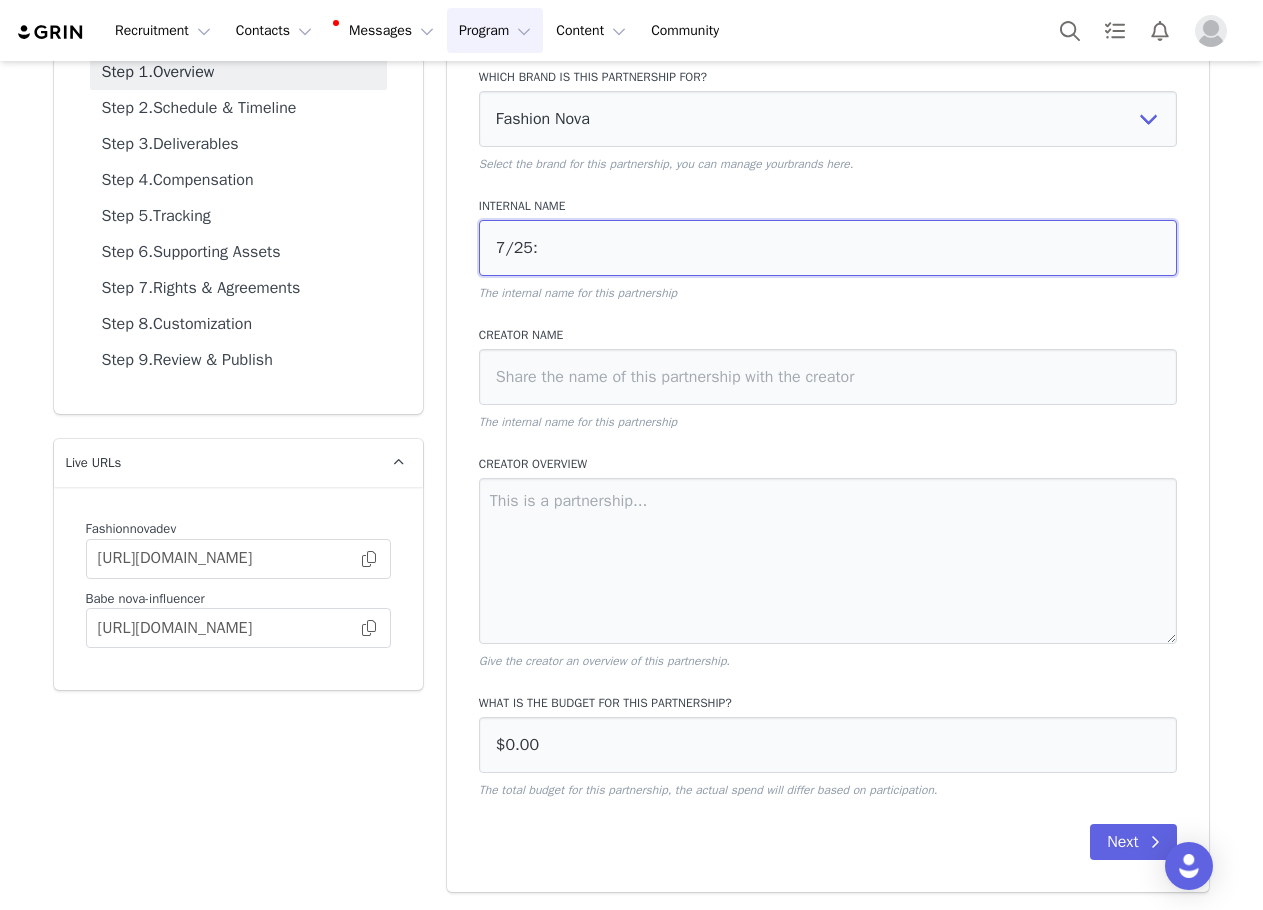 click on "7/25:" at bounding box center [828, 248] 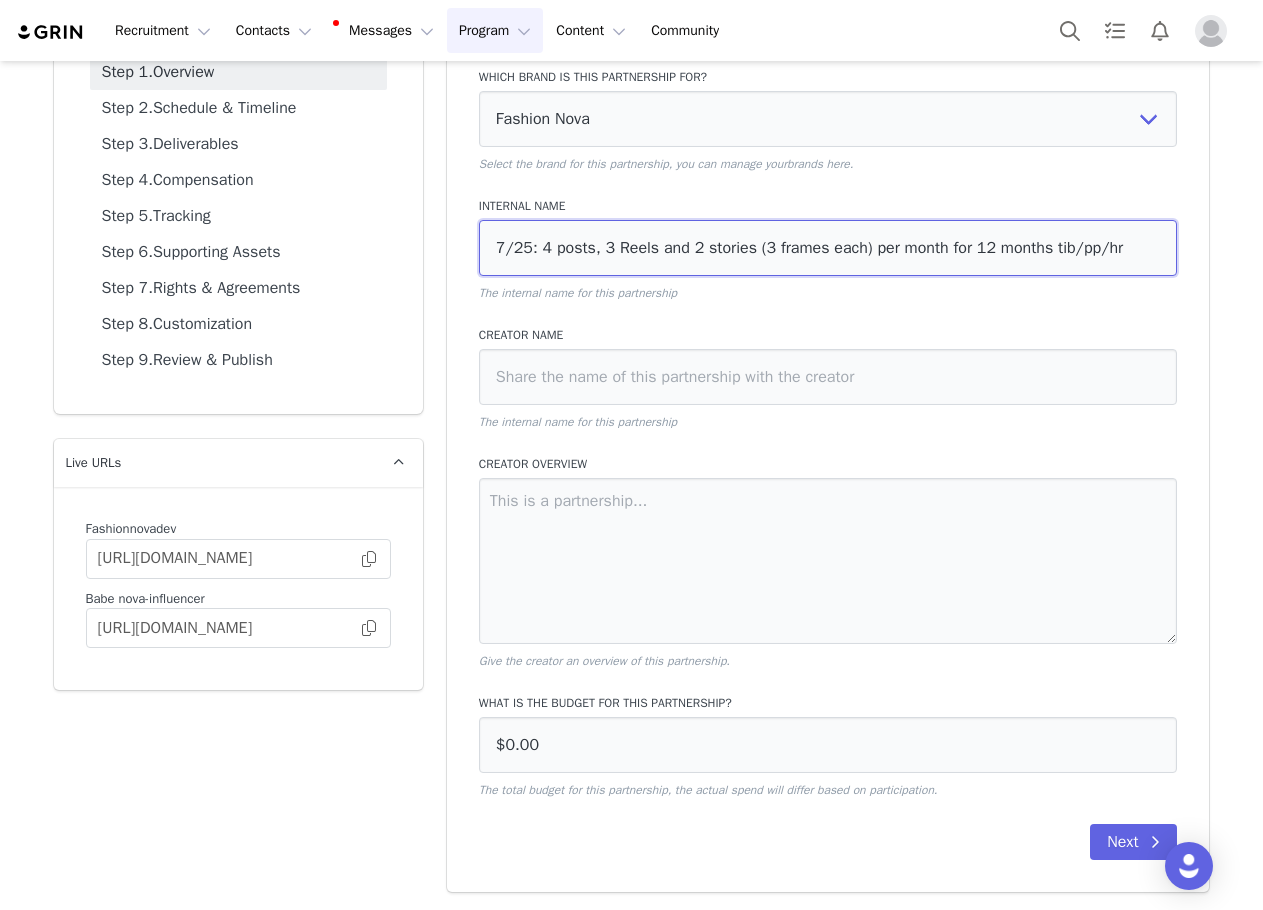 drag, startPoint x: 1101, startPoint y: 252, endPoint x: 1028, endPoint y: 248, distance: 73.109505 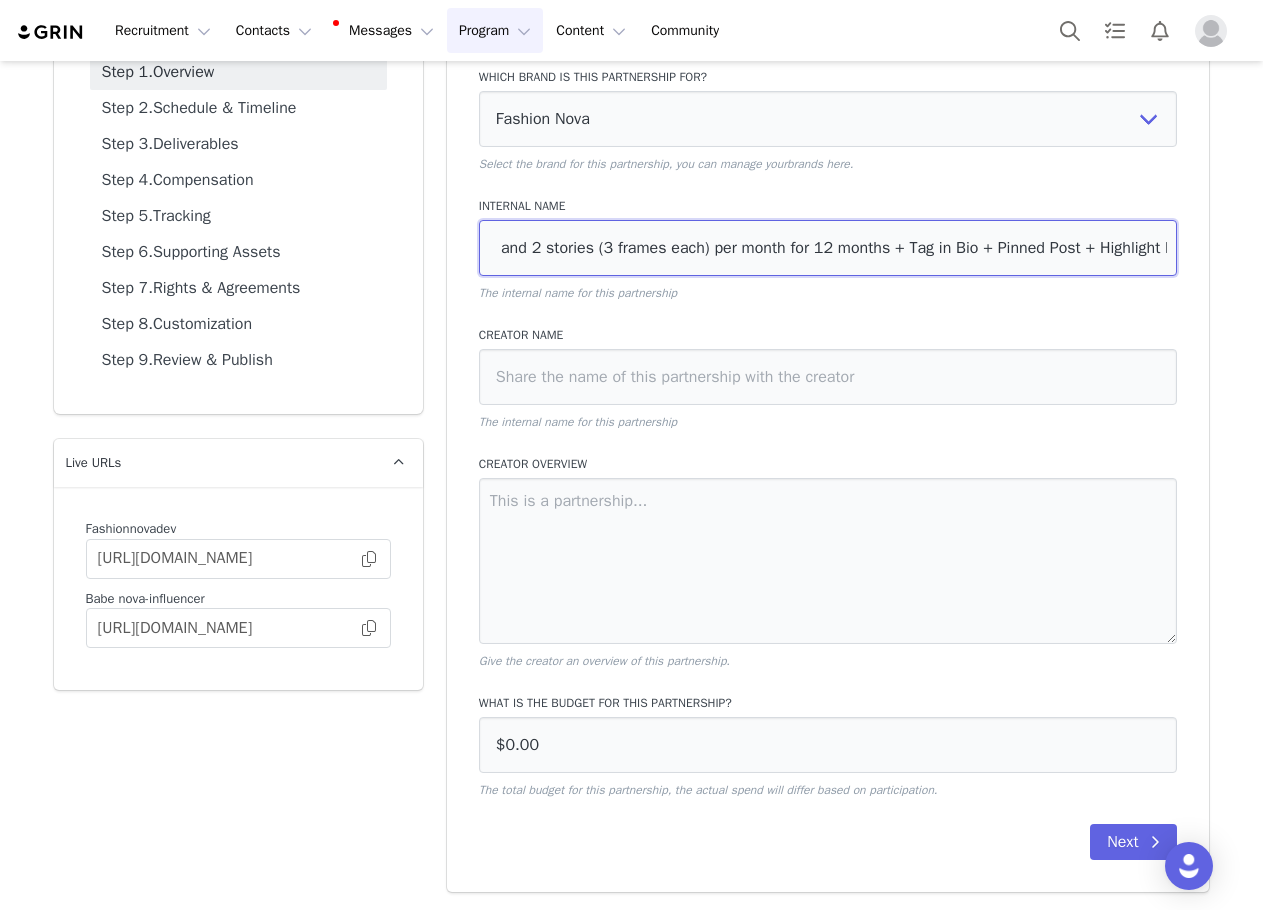 scroll, scrollTop: 0, scrollLeft: 175, axis: horizontal 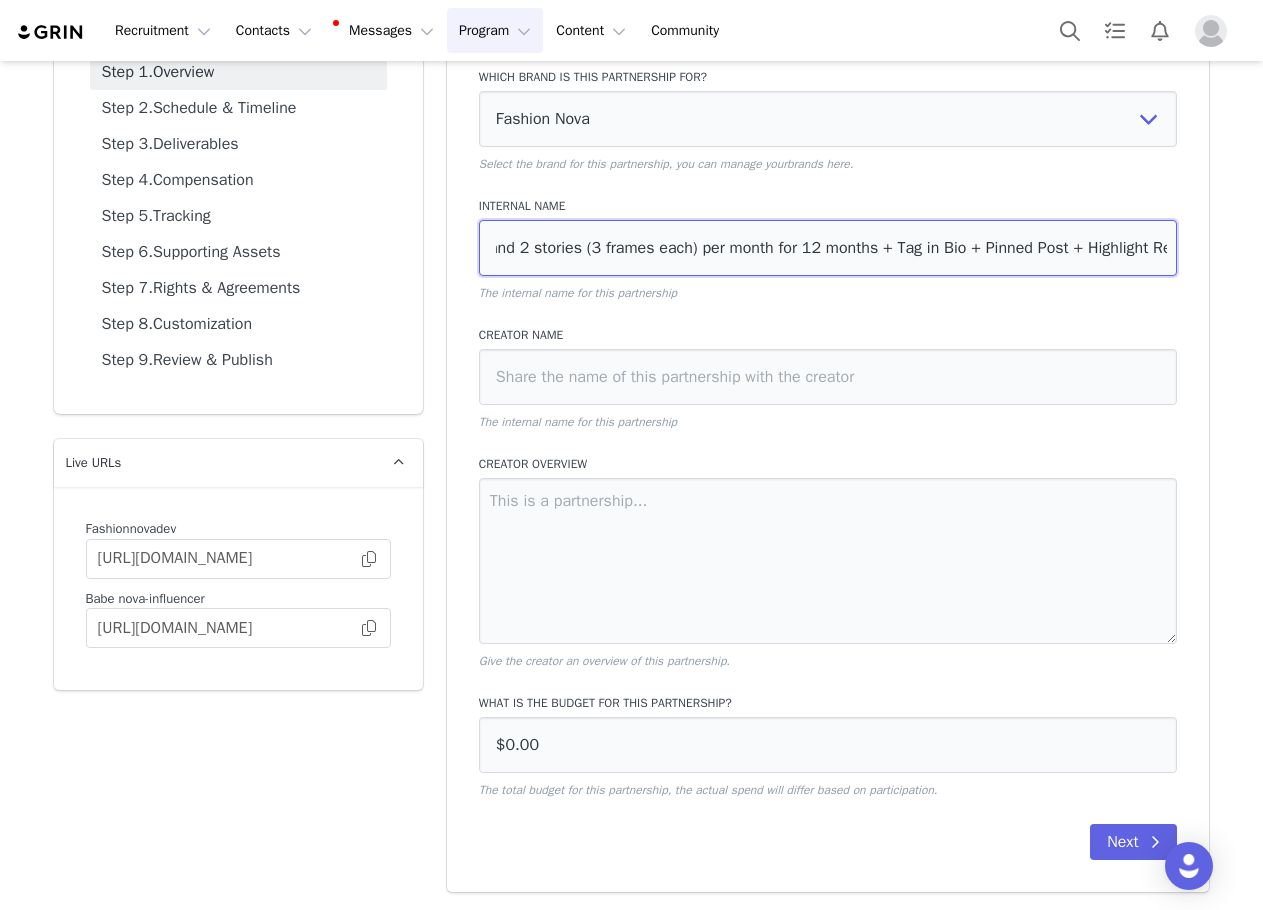 type on "7/25: 4 posts, 3 Reels and 2 stories (3 frames each) per month for 12 months + Tag in Bio + Pinned Post + Highlight Reel" 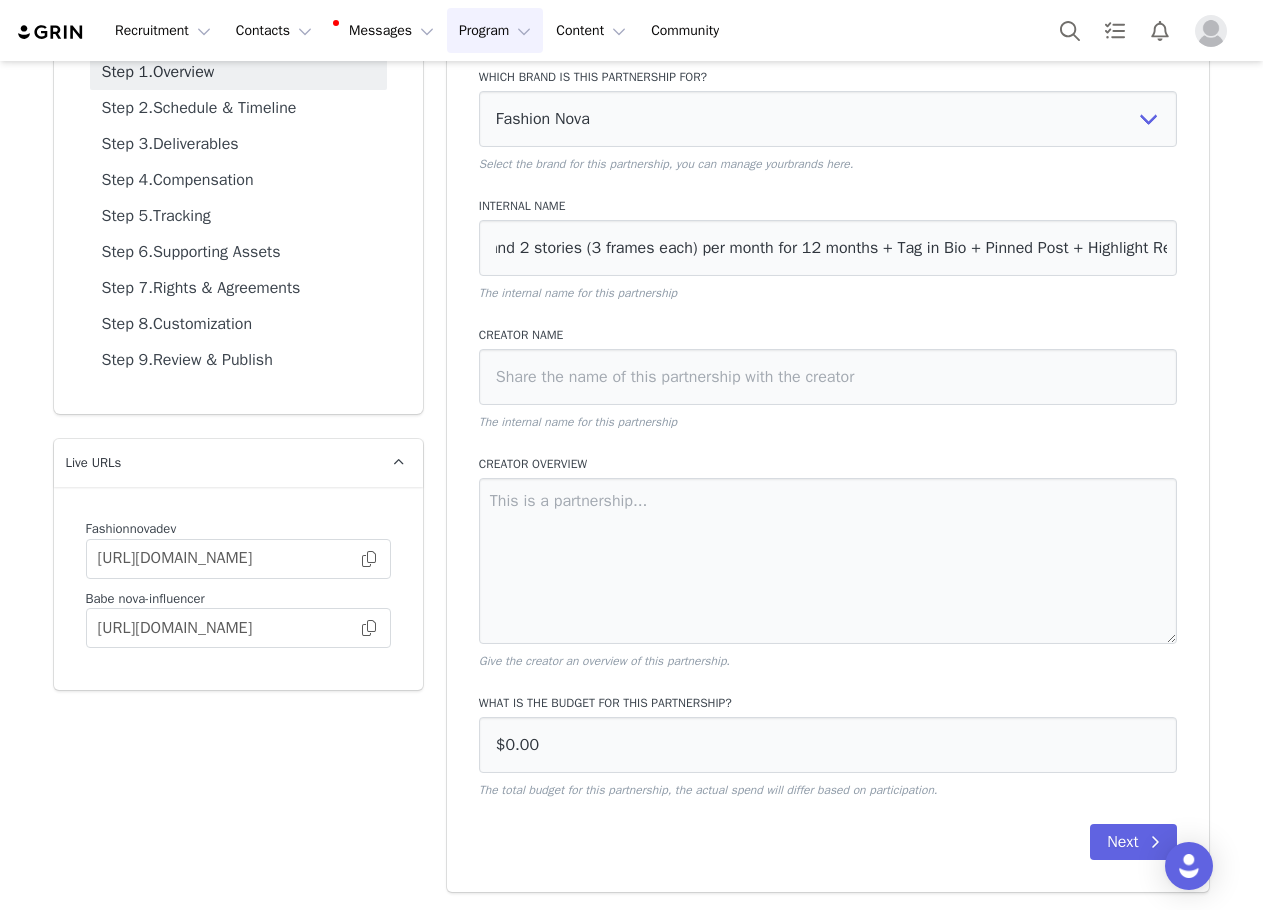 scroll, scrollTop: 0, scrollLeft: 0, axis: both 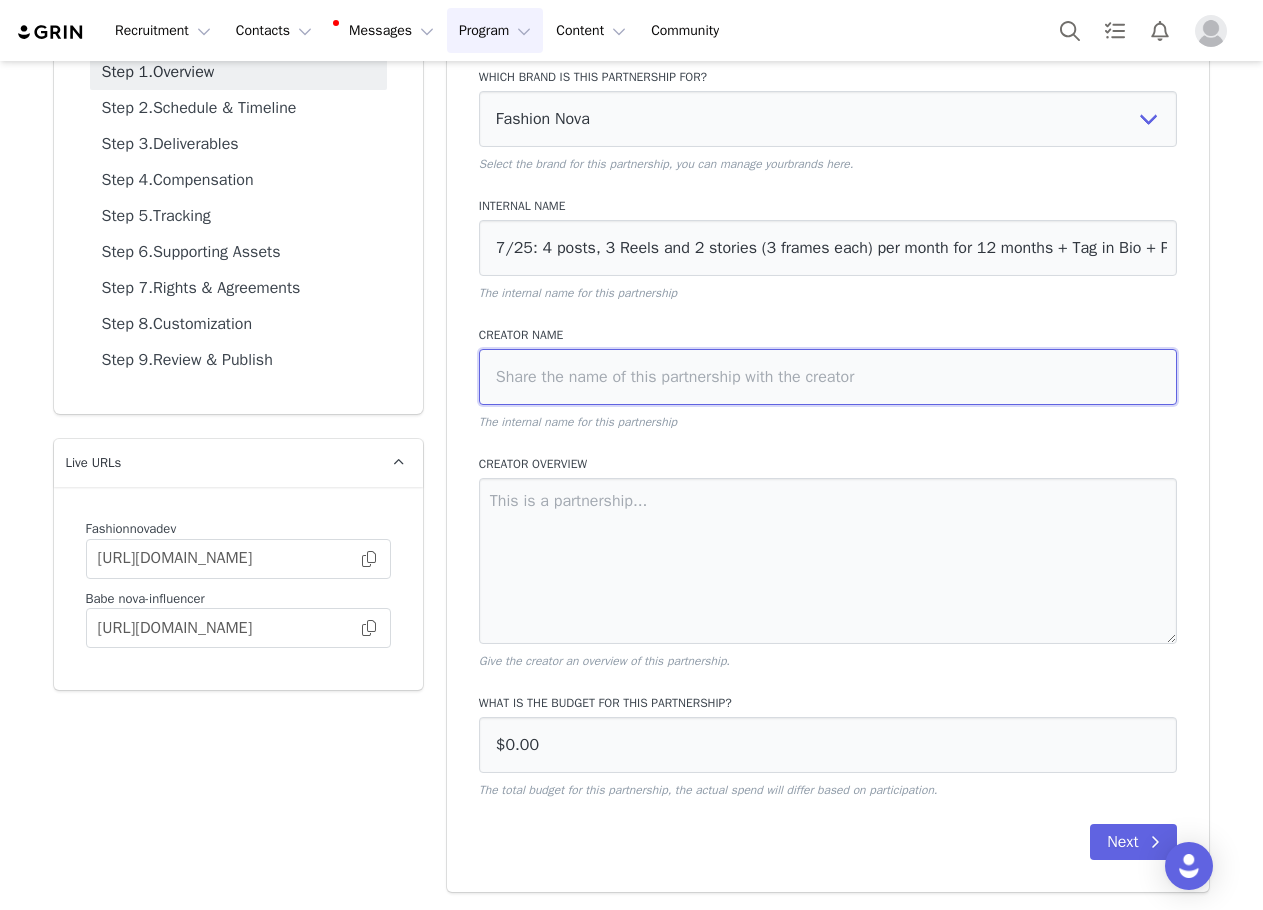 click at bounding box center [828, 377] 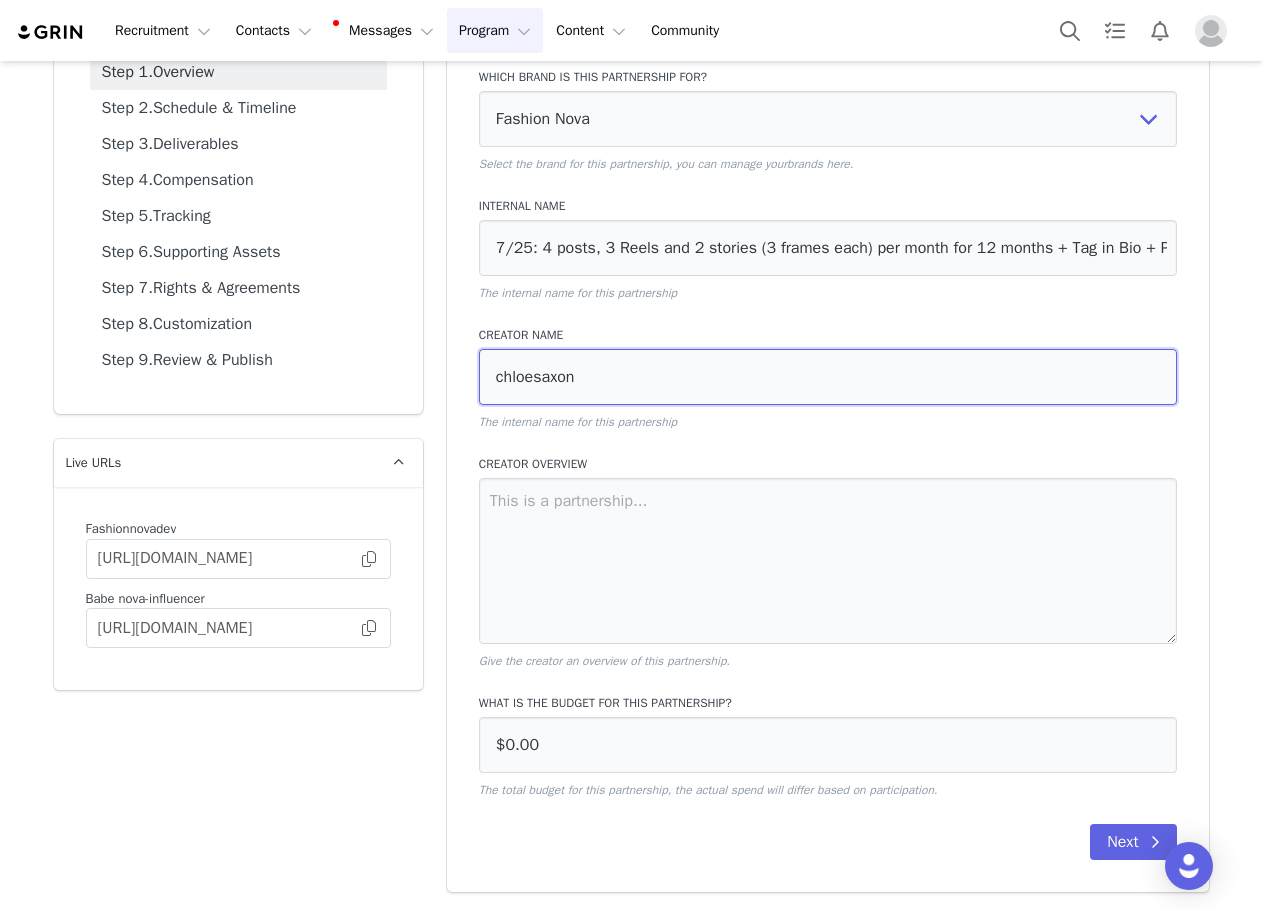 type on "chloesaxon" 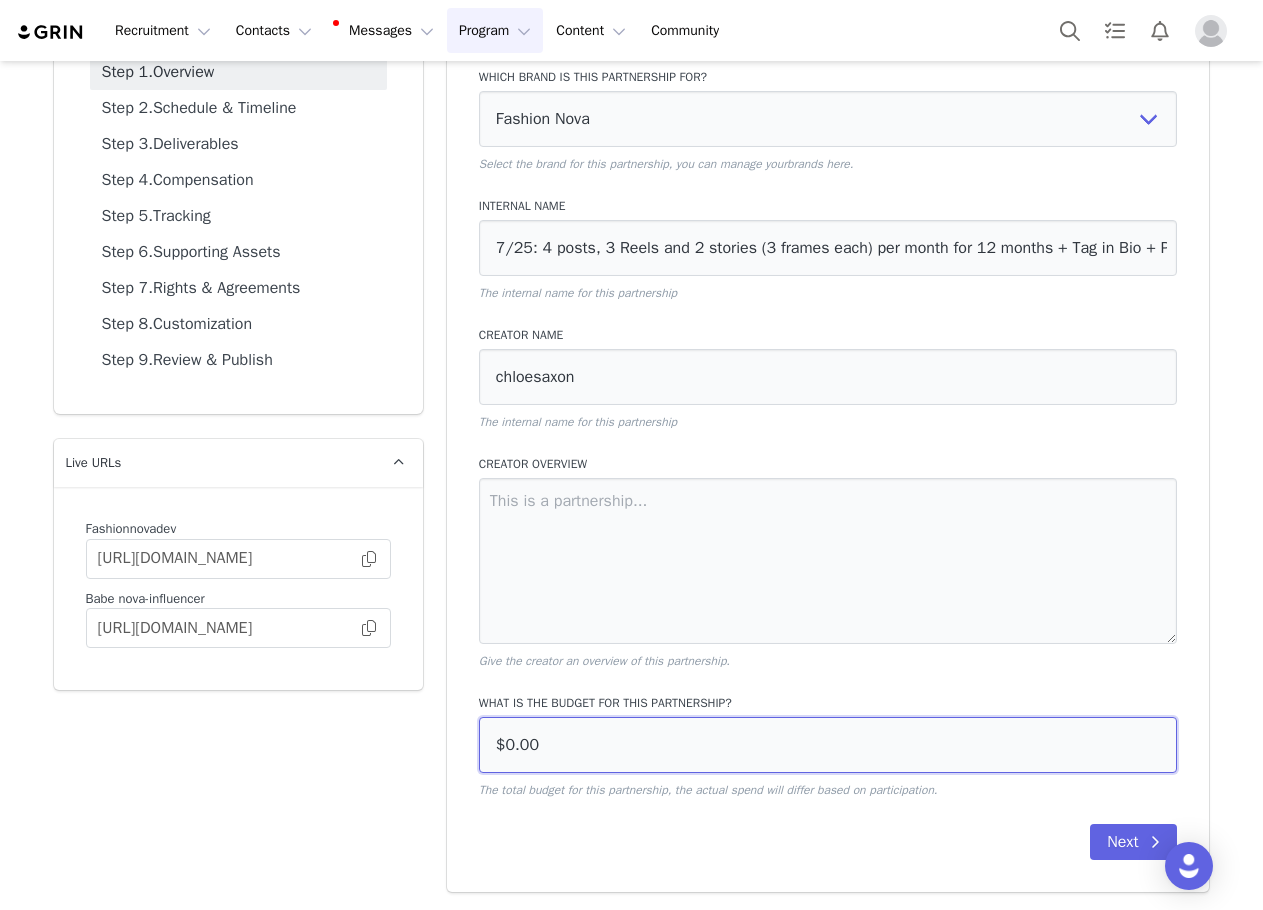 click on "$0.00" at bounding box center [828, 745] 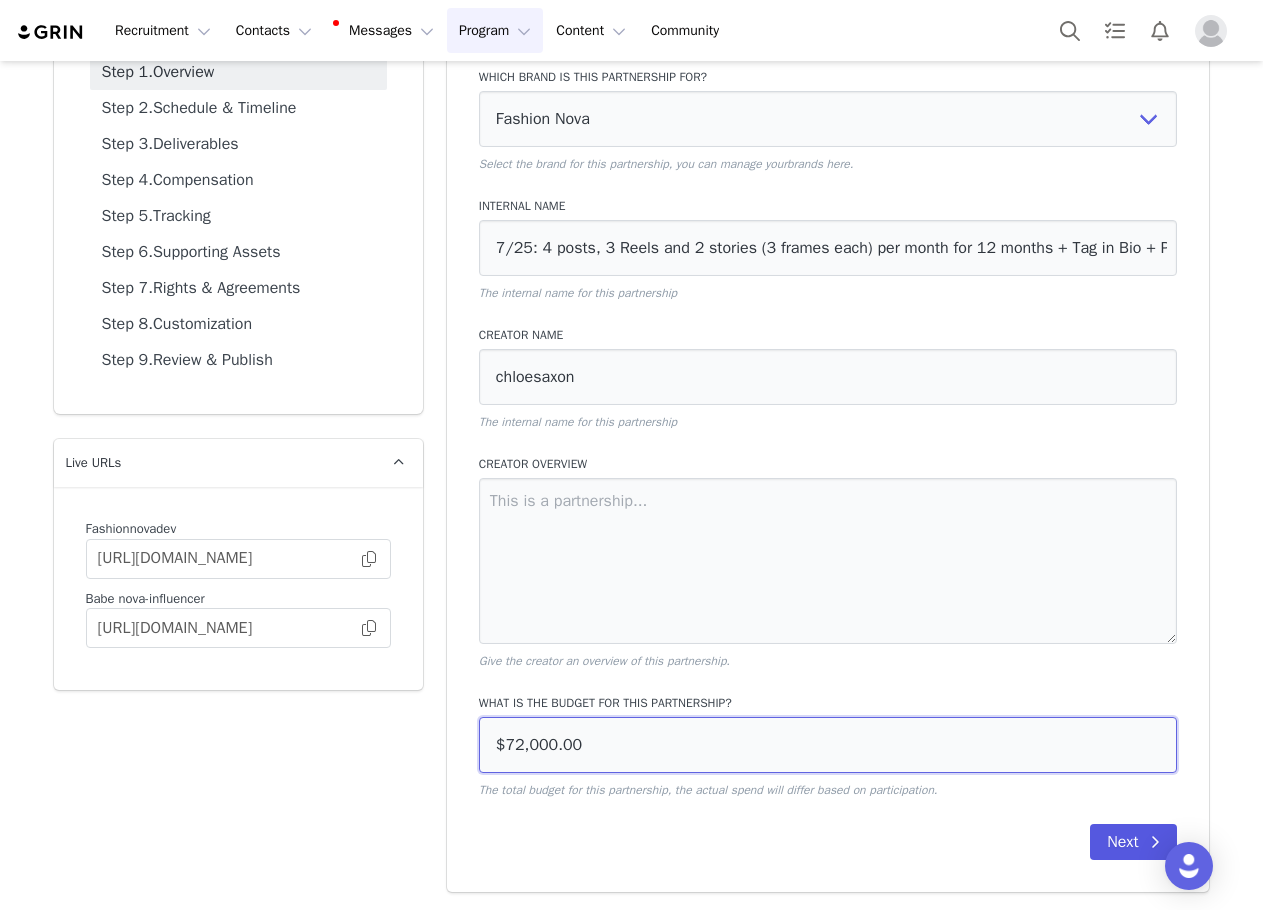 type on "$72,000.00" 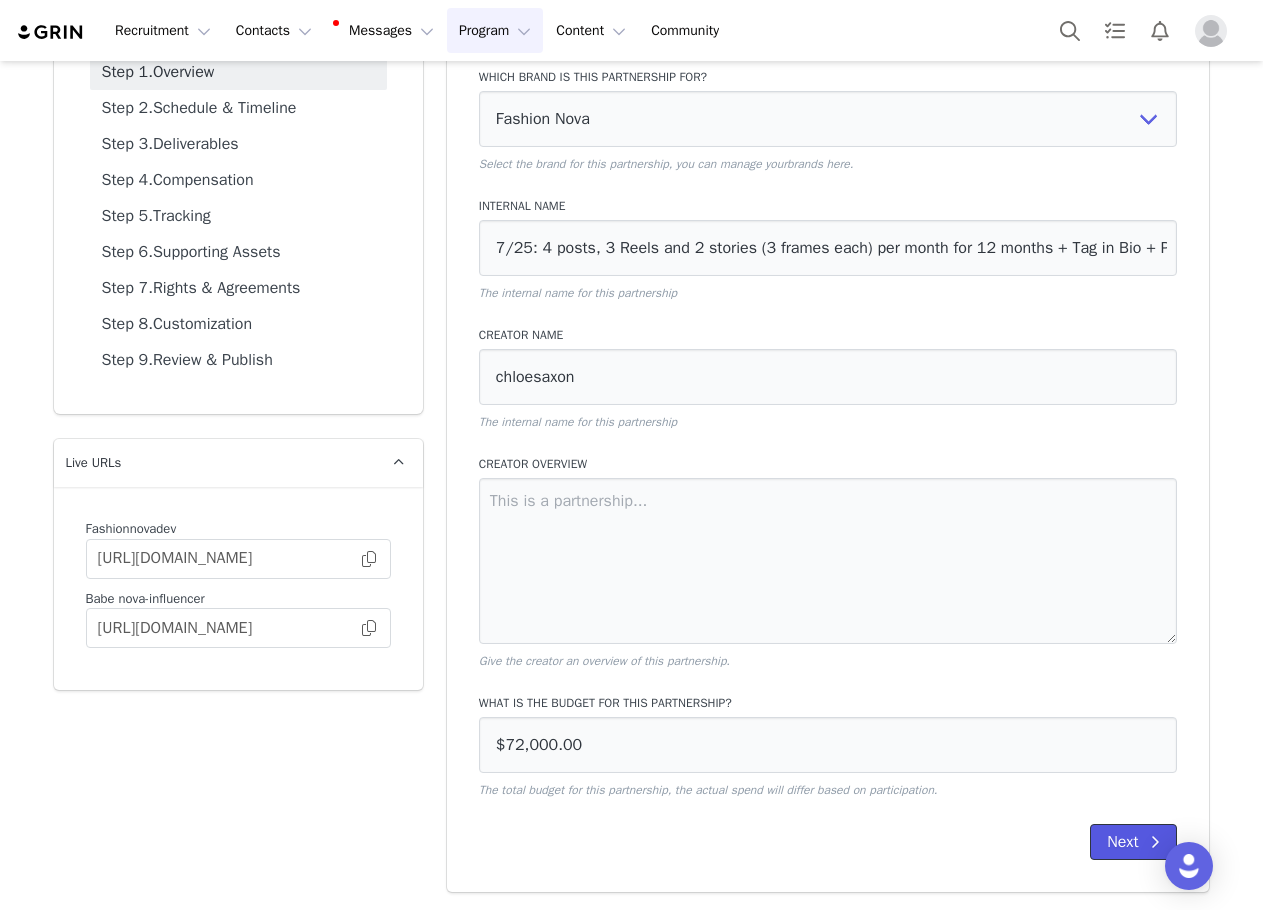 click at bounding box center (1155, 842) 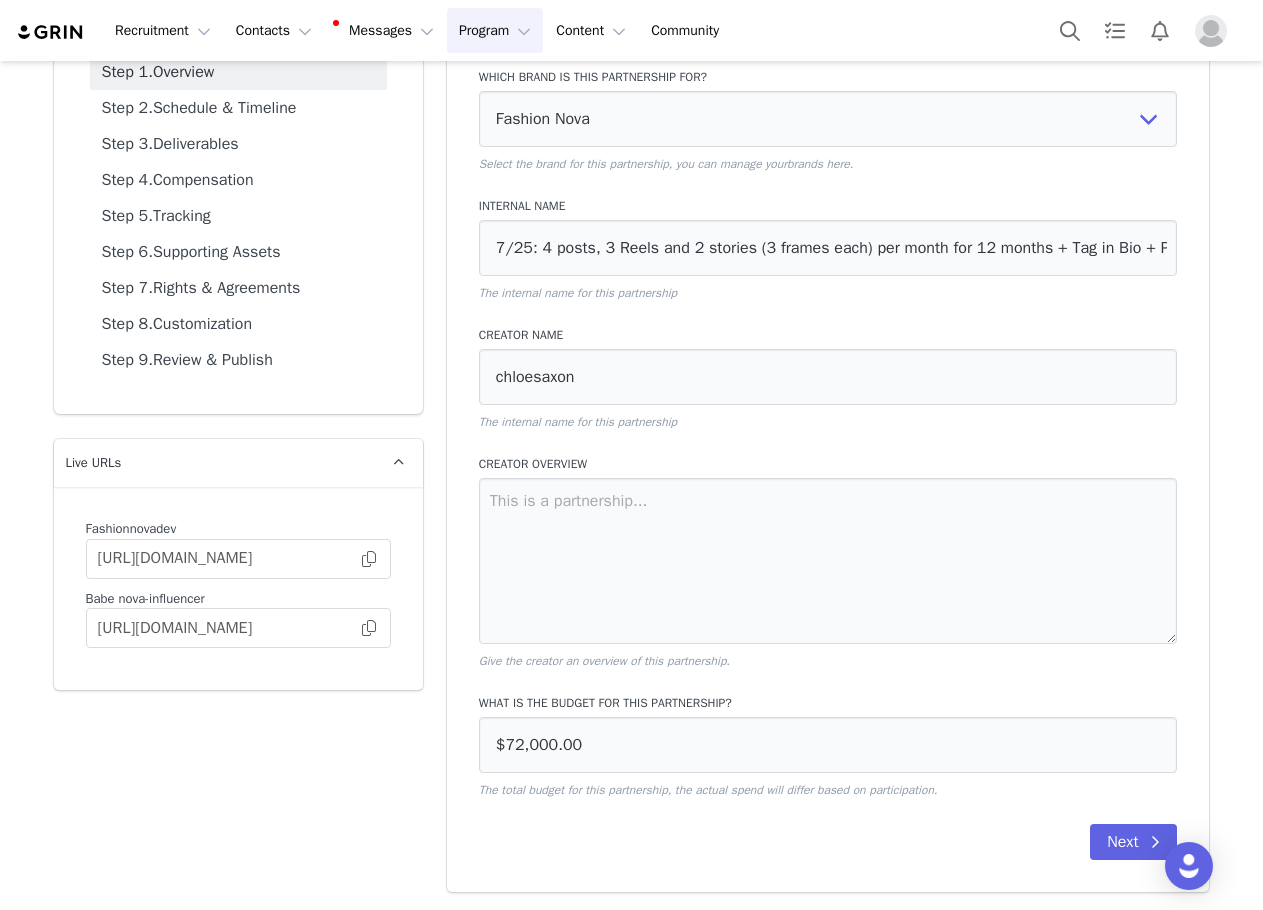 scroll, scrollTop: 0, scrollLeft: 0, axis: both 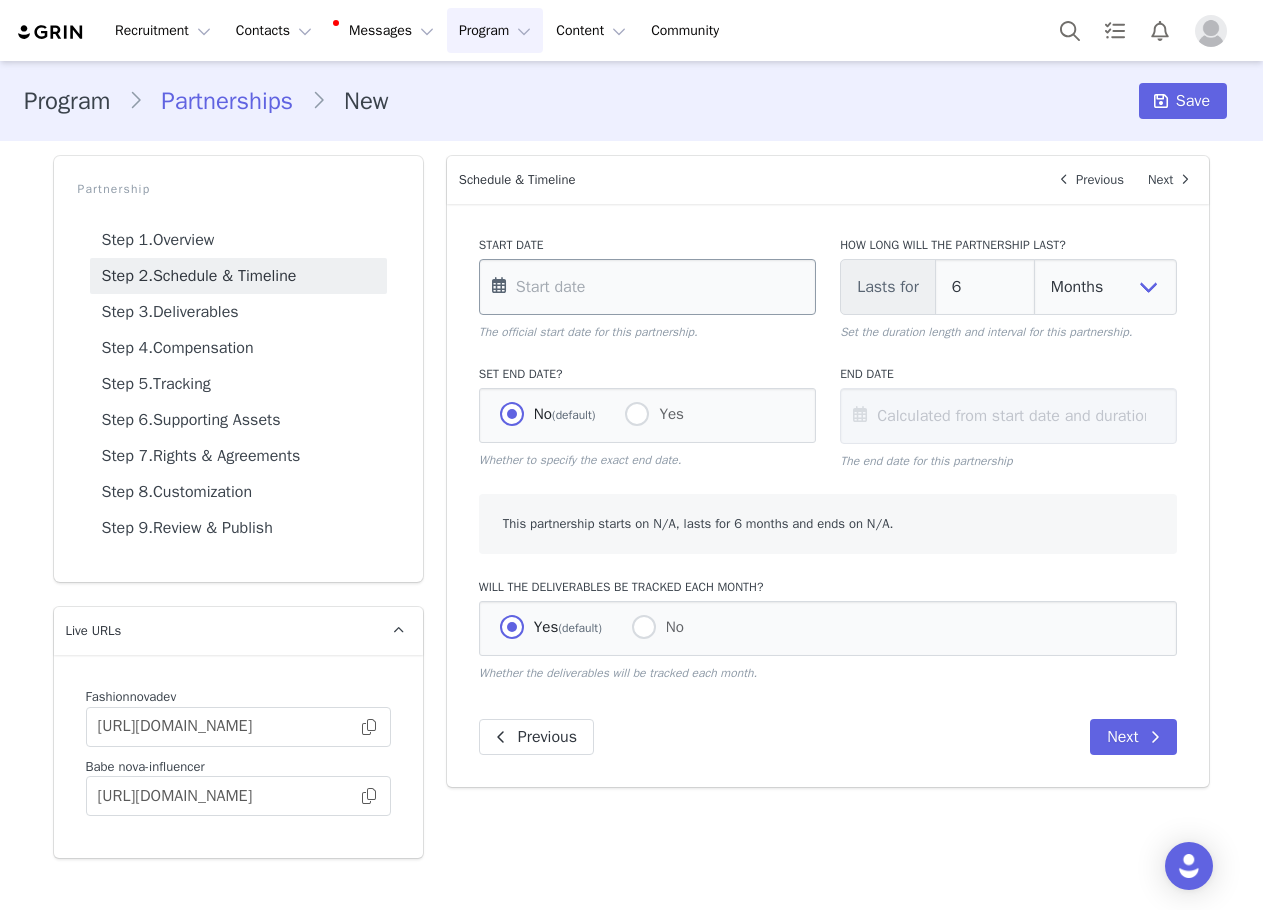 click at bounding box center (647, 287) 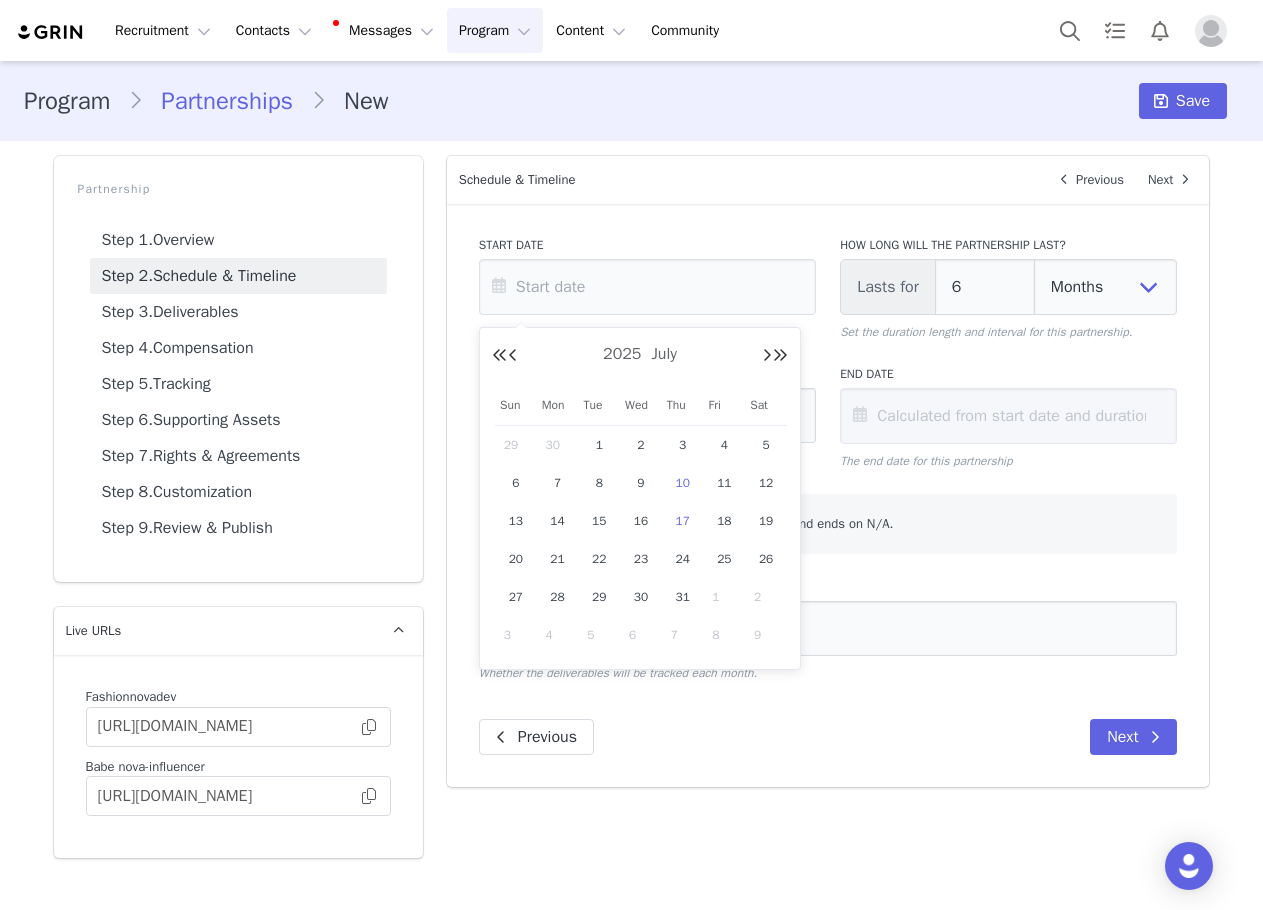 click on "17" at bounding box center (683, 521) 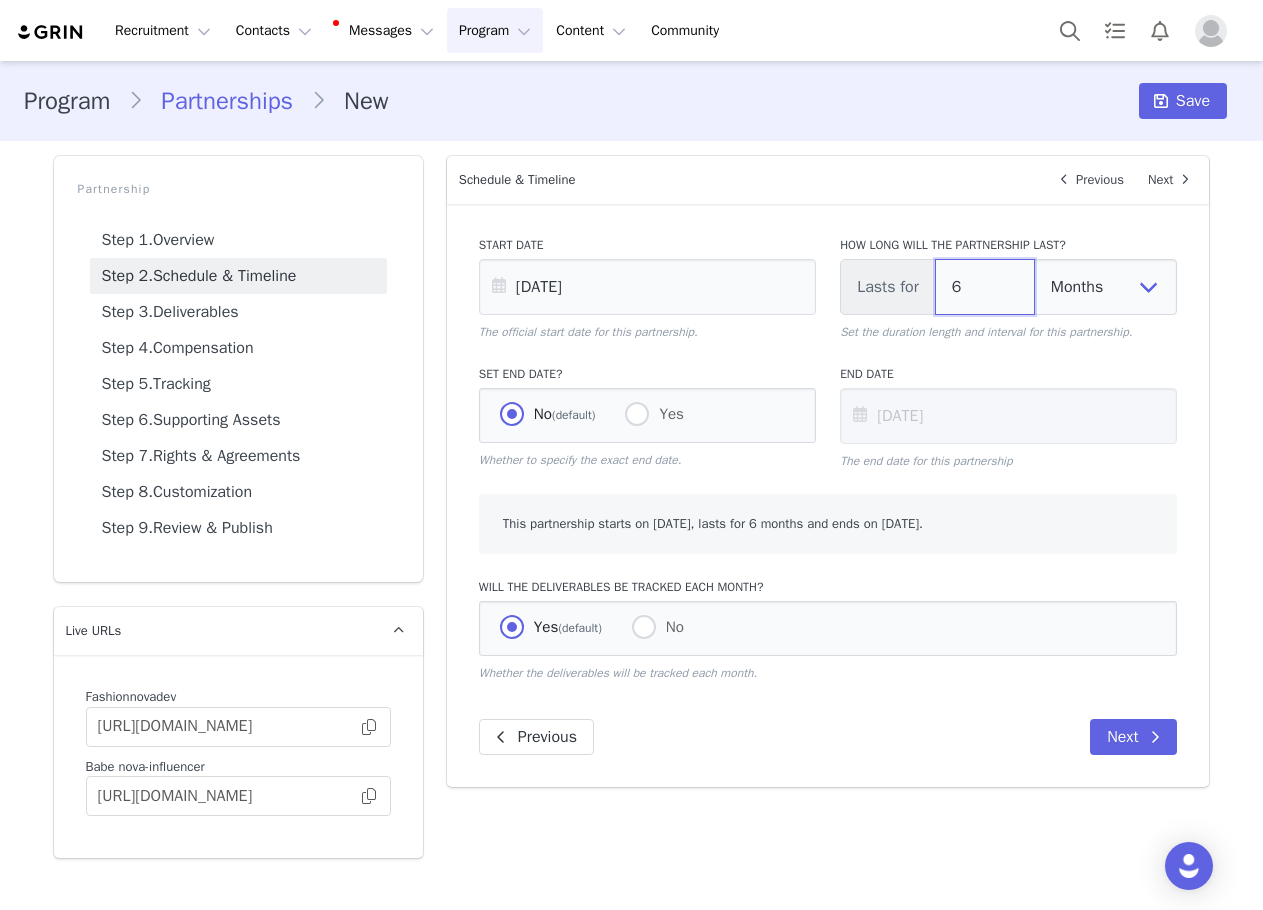 click on "6" at bounding box center [985, 287] 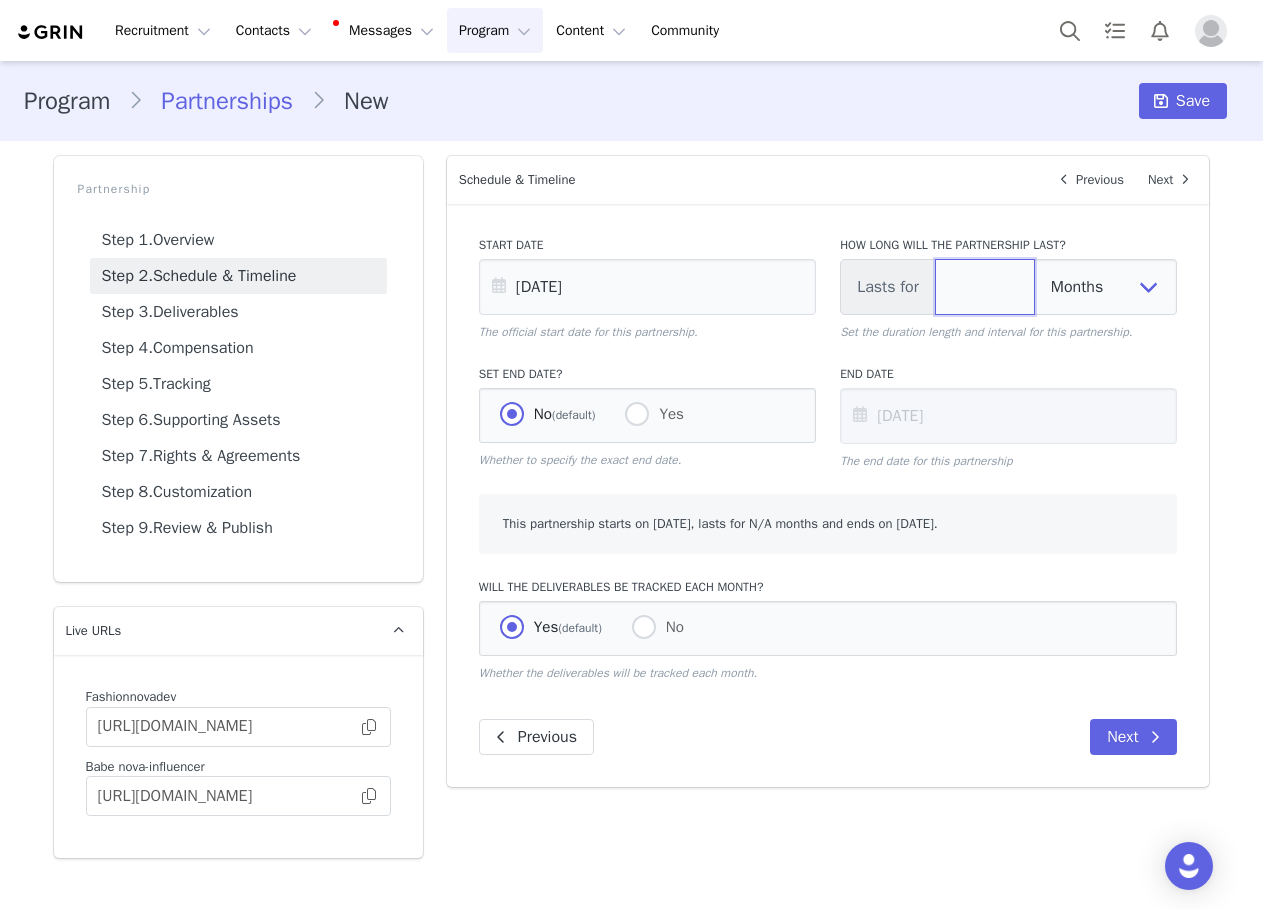 type on "1" 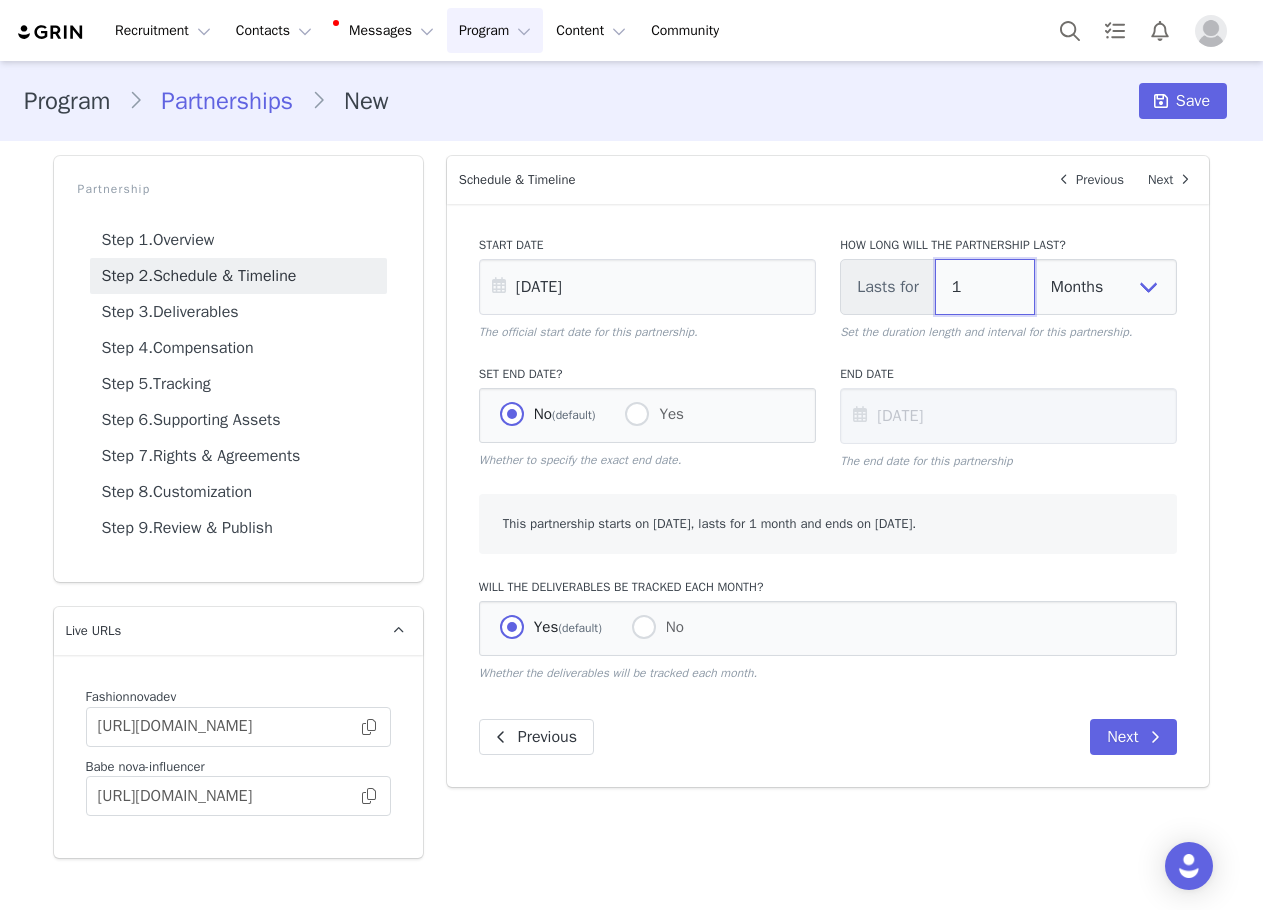 type on "12" 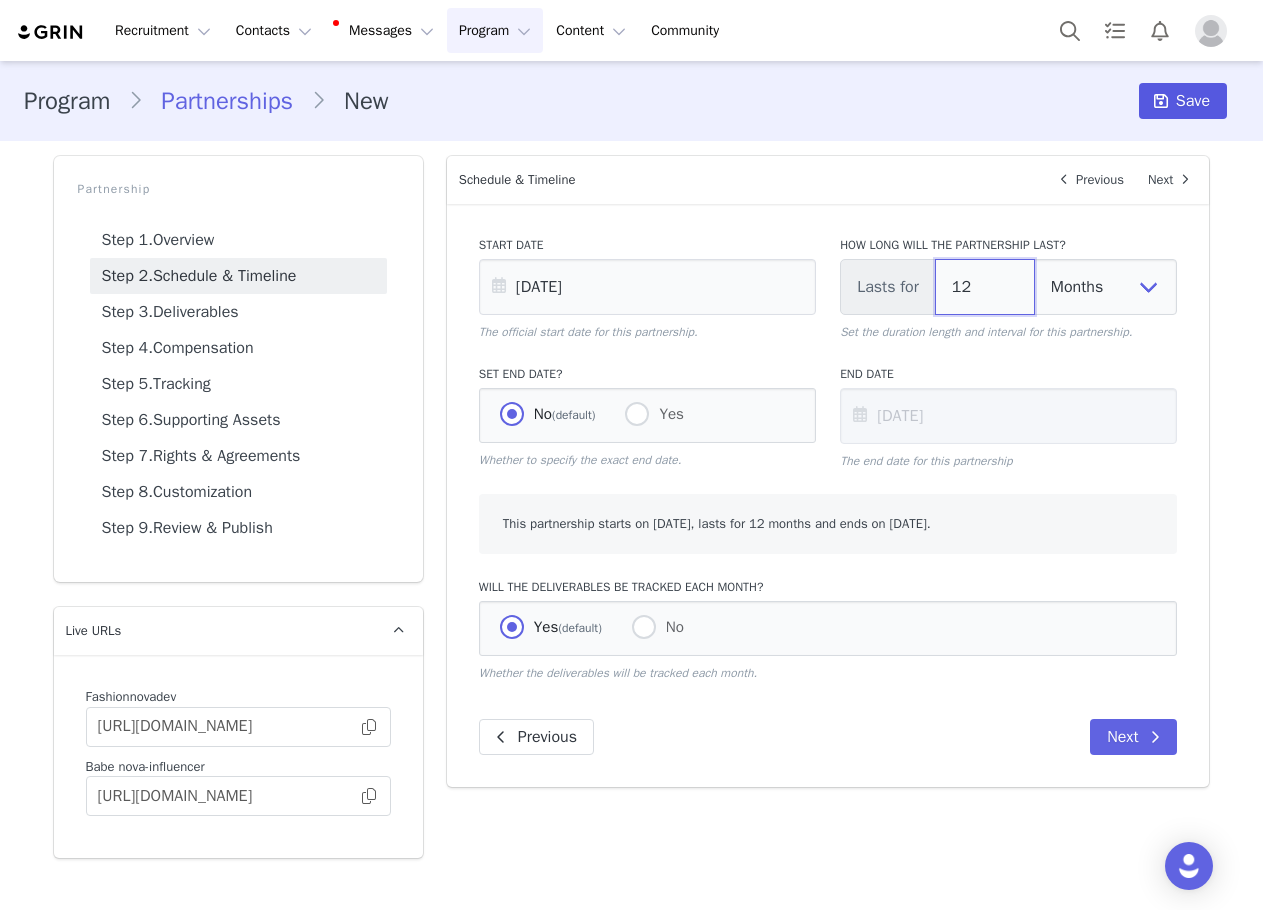 type on "12" 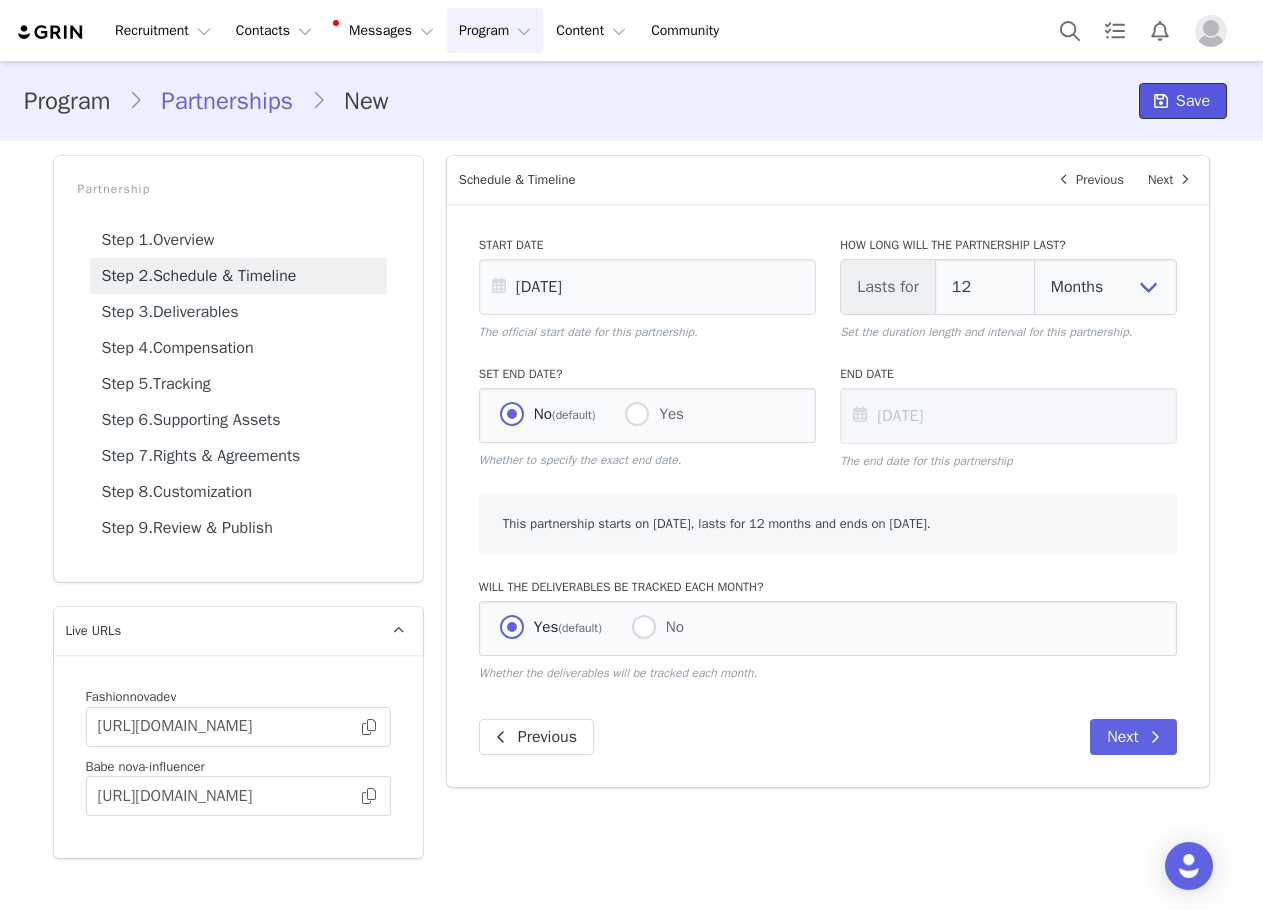 click on "Save" at bounding box center [1193, 101] 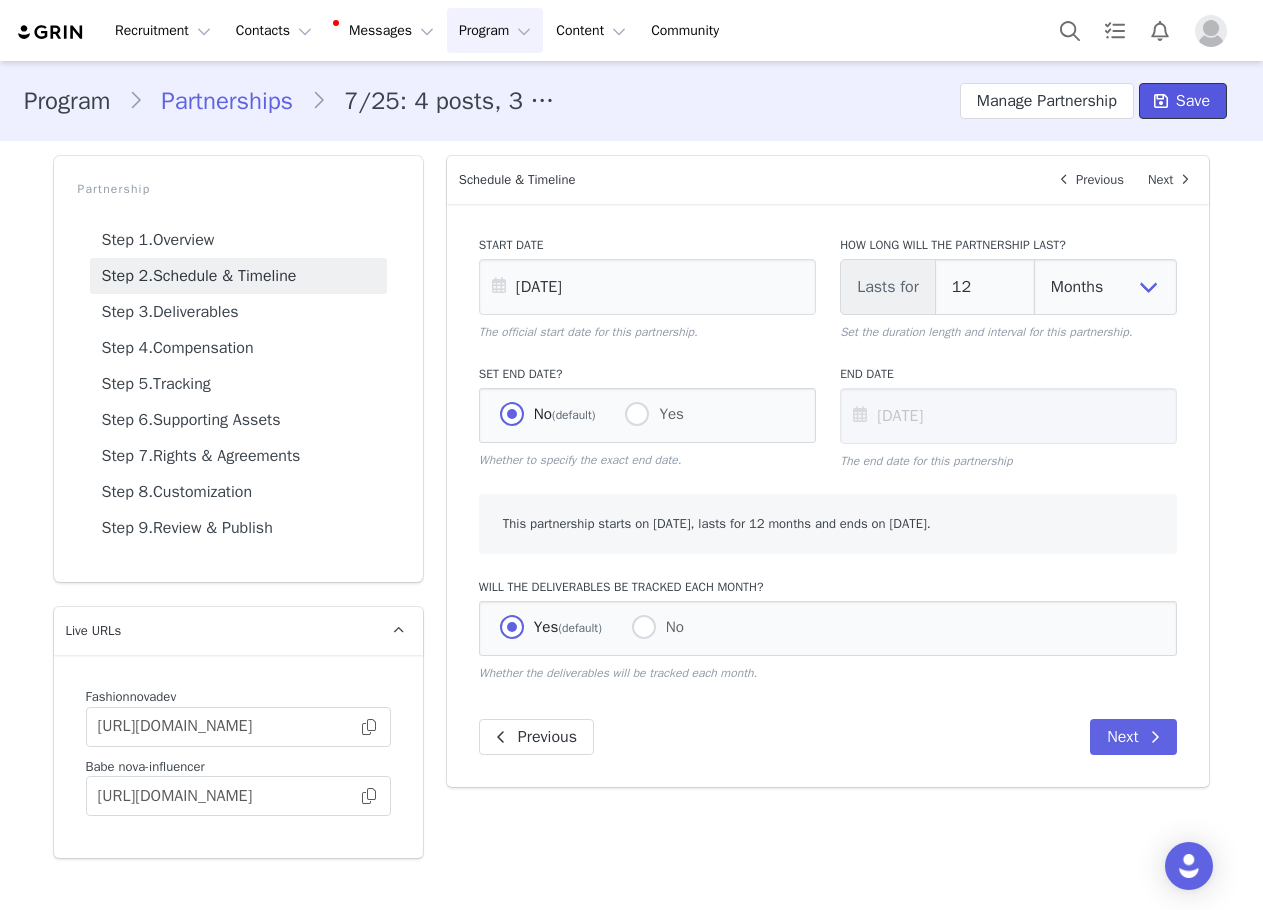 click on "Save" at bounding box center (1183, 101) 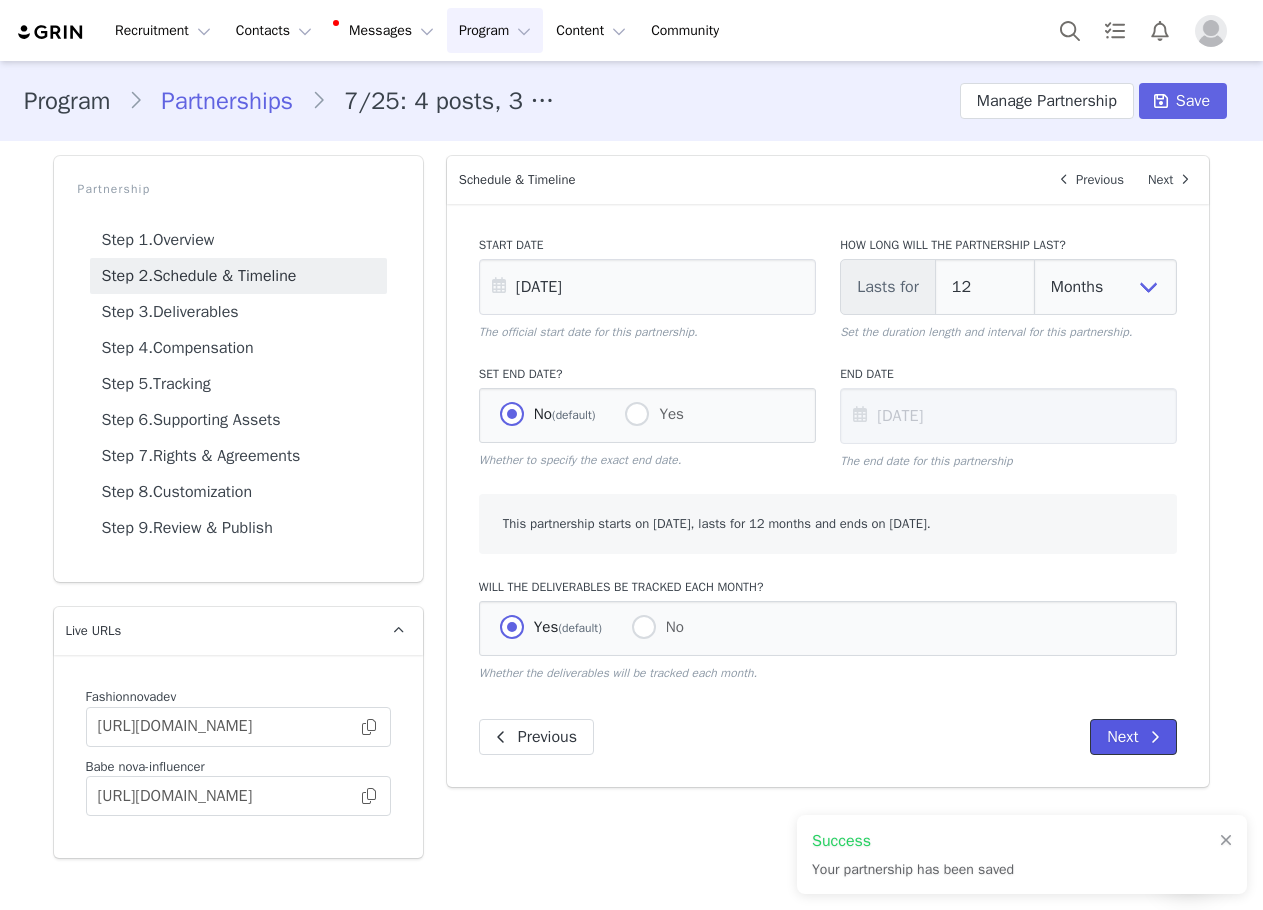 click on "Start Date  Jul 17 2025 The official start date for this partnership.  How long will the partnership last?  Lasts for 12 Days Weeks Months Set the duration length and interval for this partnership.  Set End Date?  No  (default) Yes Whether to specify the exact end date.  End Date  Jul 17 2026 The end date for this partnership  This partnership starts on July 17th, 2025, lasts for 12 months and ends on July 17th, 2026.   Will the deliverables be tracked each month?  Yes  (default) No  Whether the deliverables will be tracked each month.   Previous   Next" at bounding box center [828, 495] 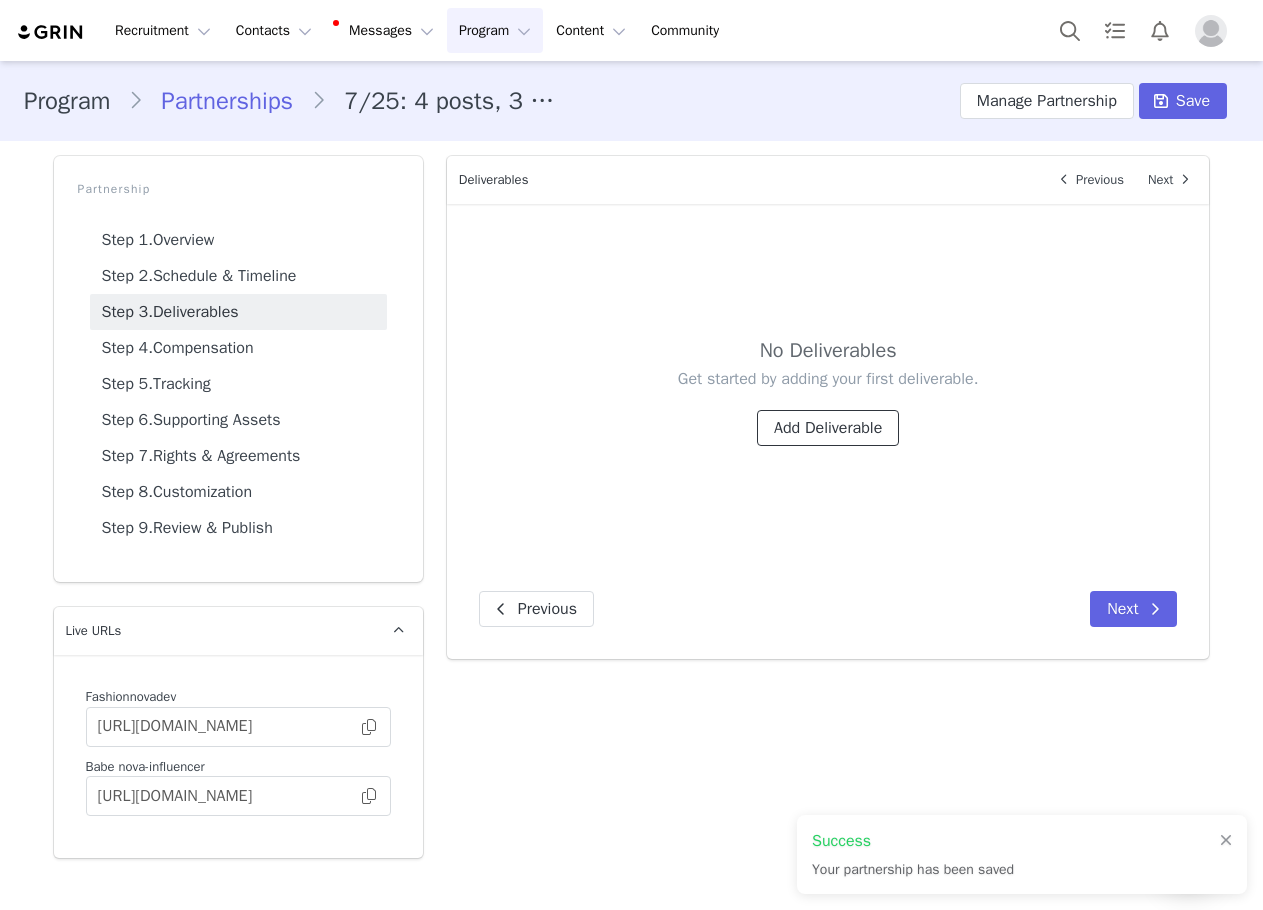 click on "Add Deliverable" at bounding box center (828, 428) 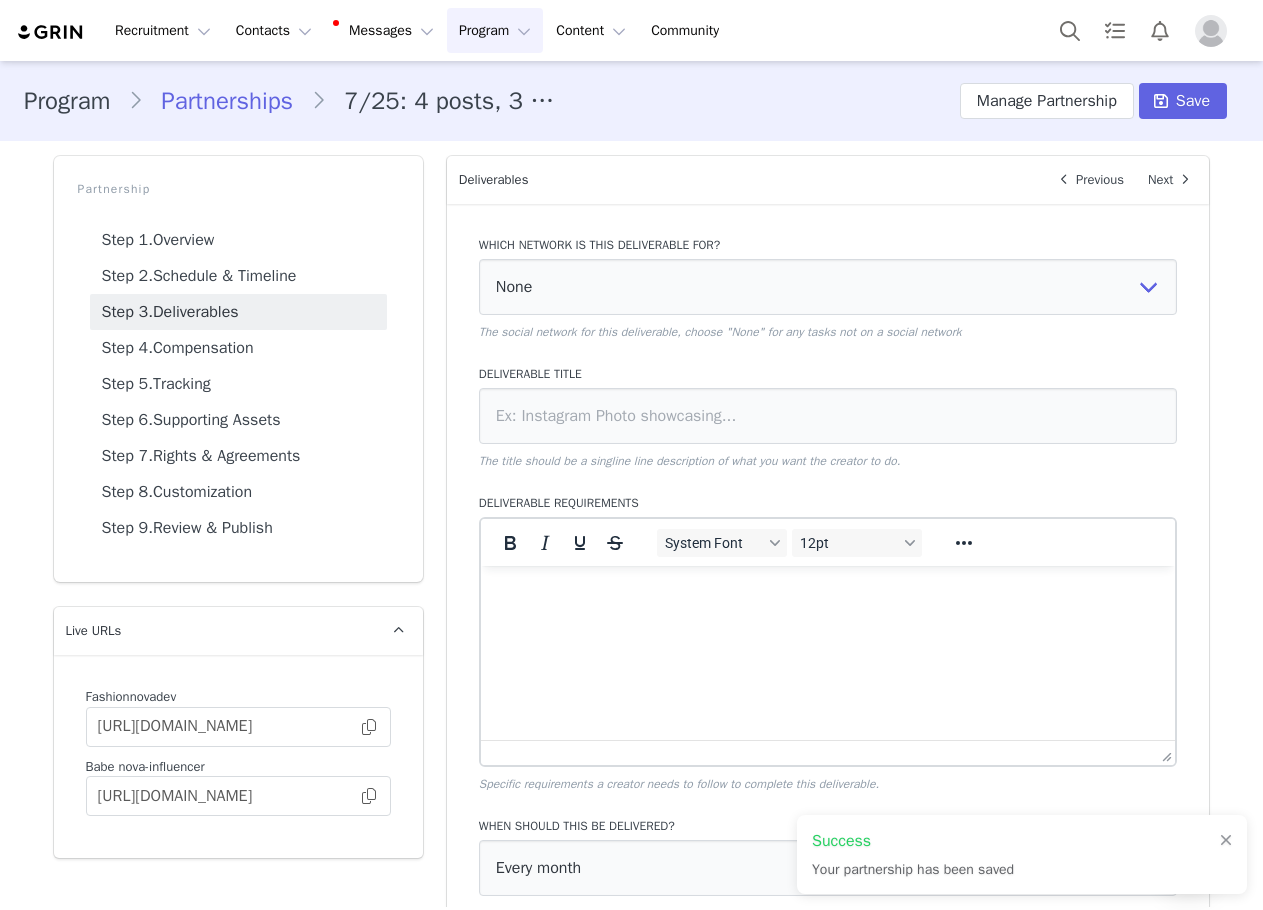 scroll, scrollTop: 0, scrollLeft: 0, axis: both 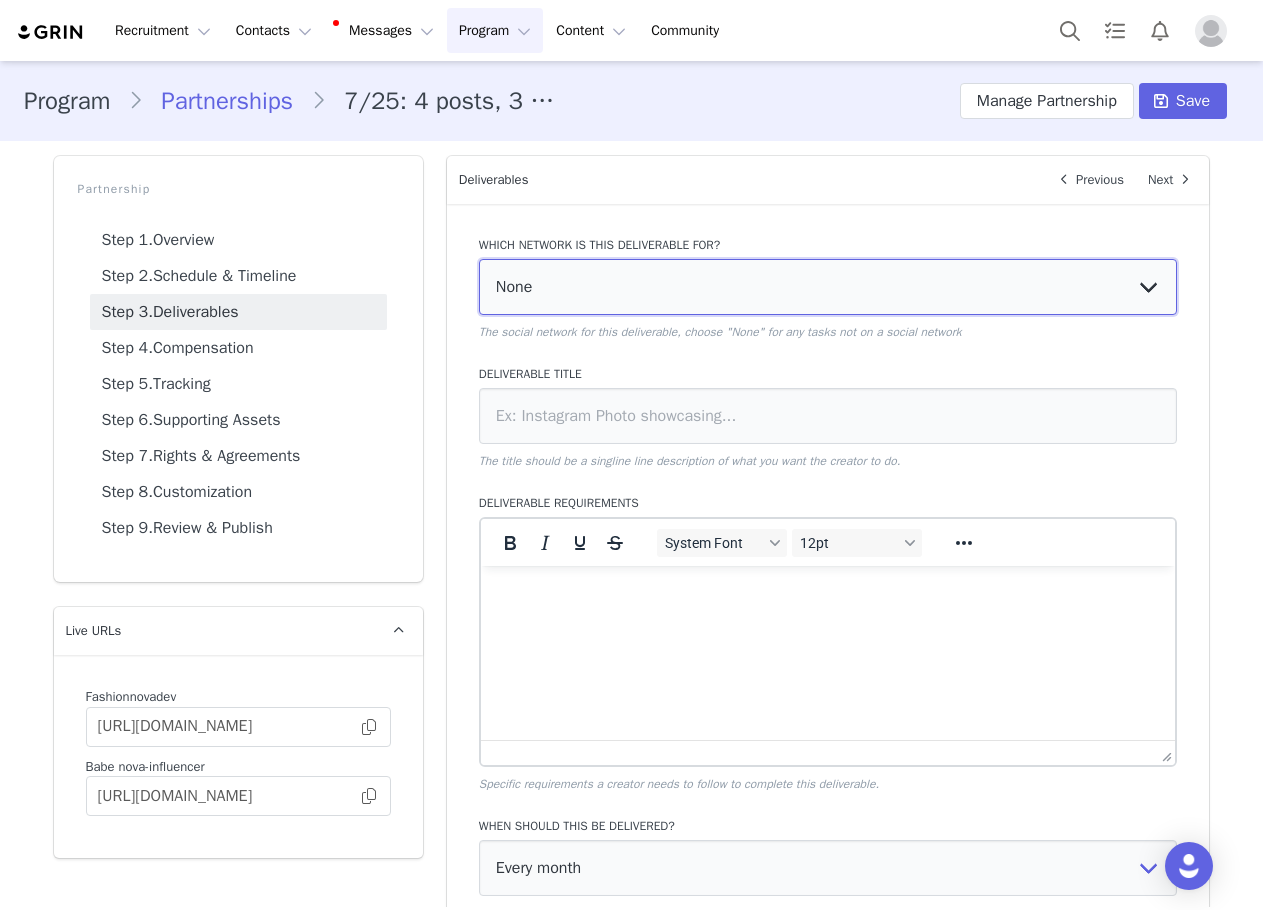 click on "None  YouTube   Twitter   Instagram   Facebook   Twitch   TikTok   Pinterest" at bounding box center (828, 287) 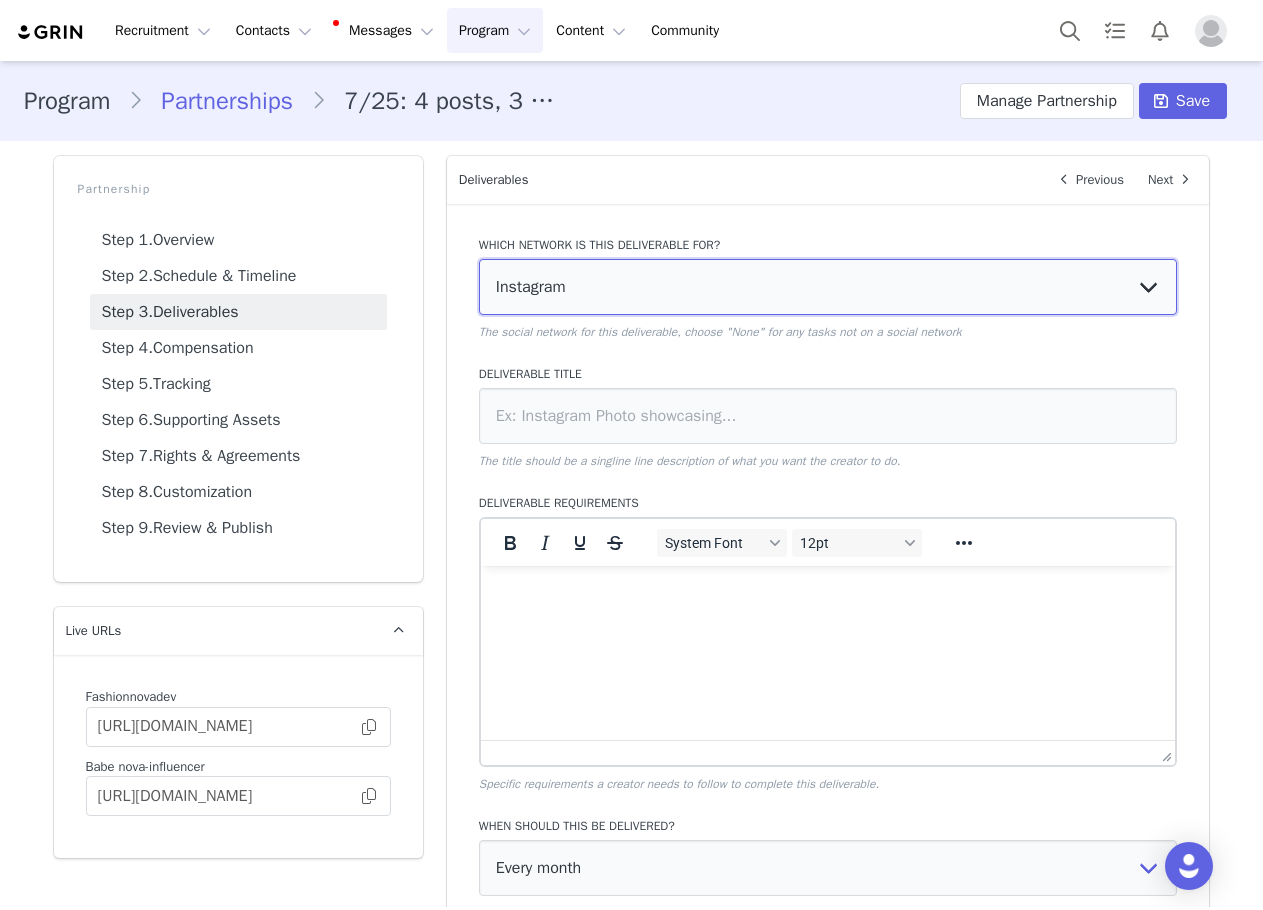 click on "None  YouTube   Twitter   Instagram   Facebook   Twitch   TikTok   Pinterest" at bounding box center (828, 287) 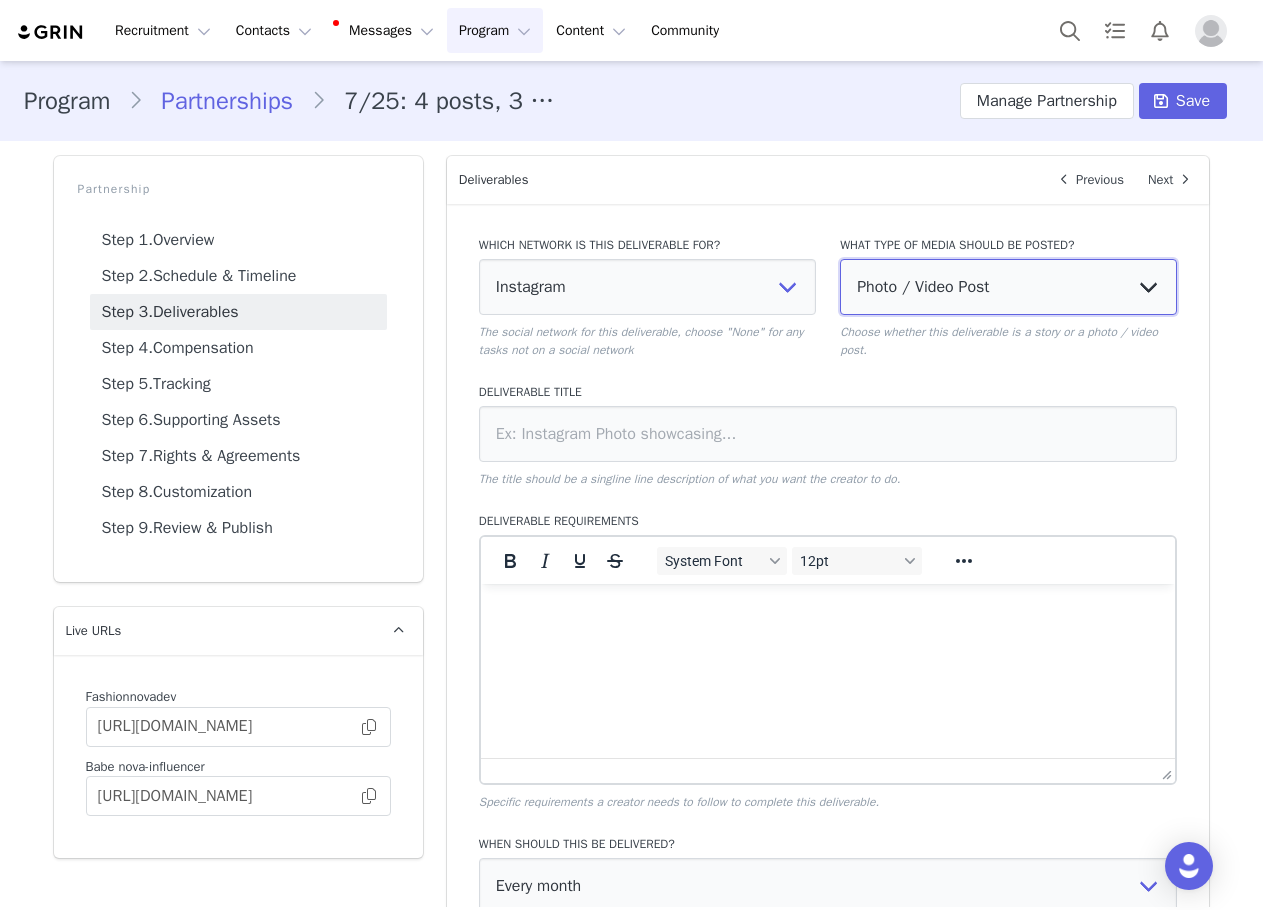 click on "Photo / Video Post   Story   Text in Bio   Highlight Reel" at bounding box center (1008, 287) 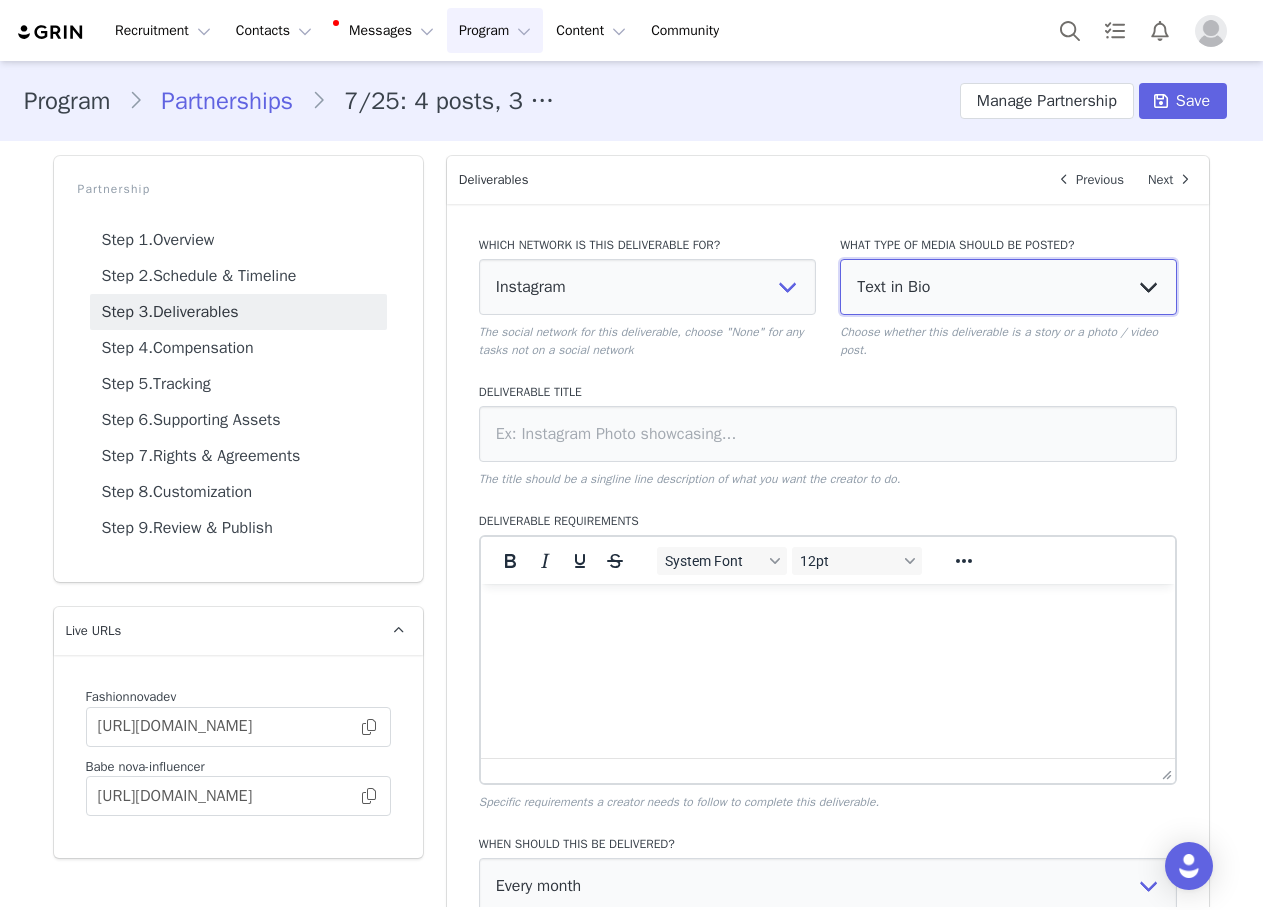click on "Photo / Video Post   Story   Text in Bio   Highlight Reel" at bounding box center (1008, 287) 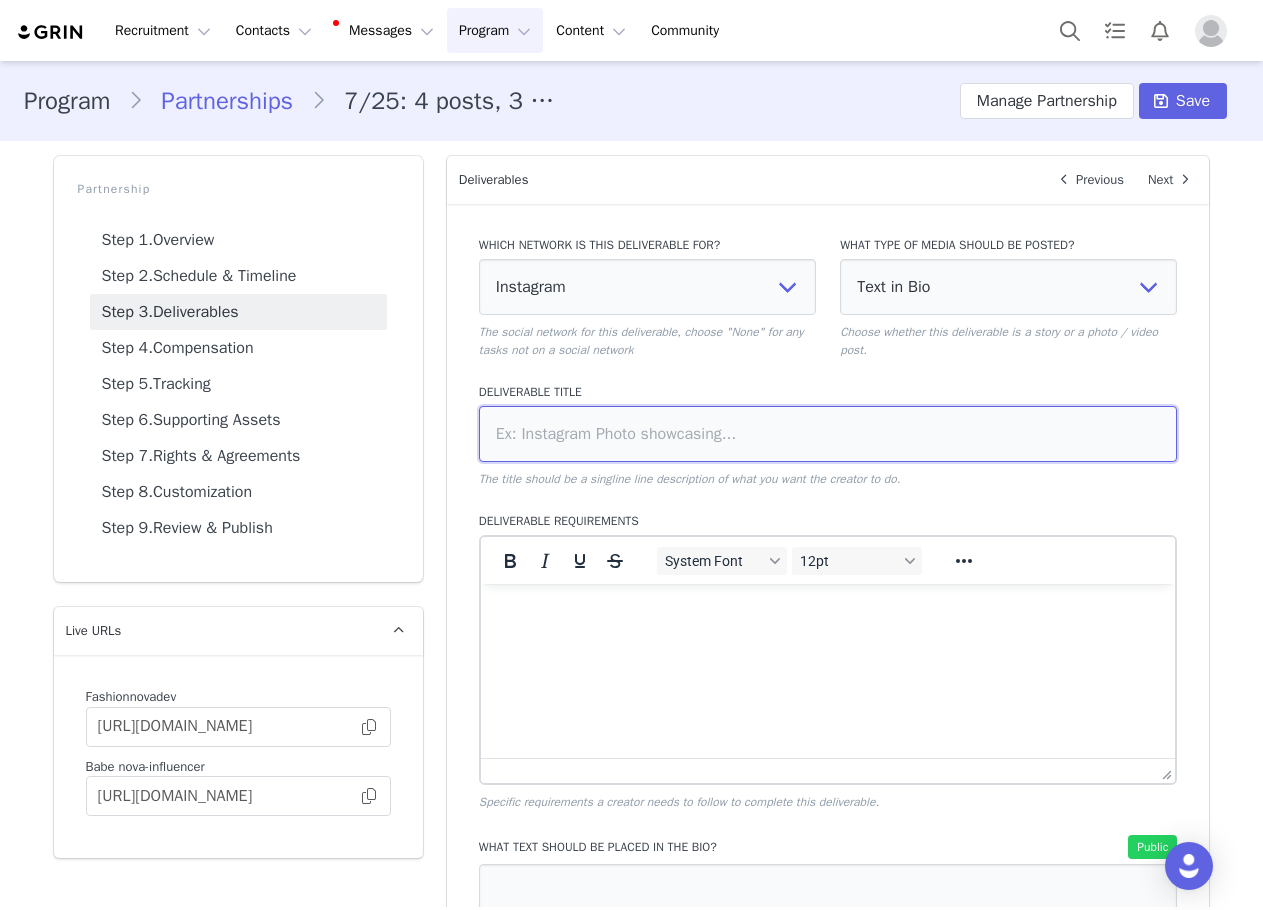 click at bounding box center [828, 434] 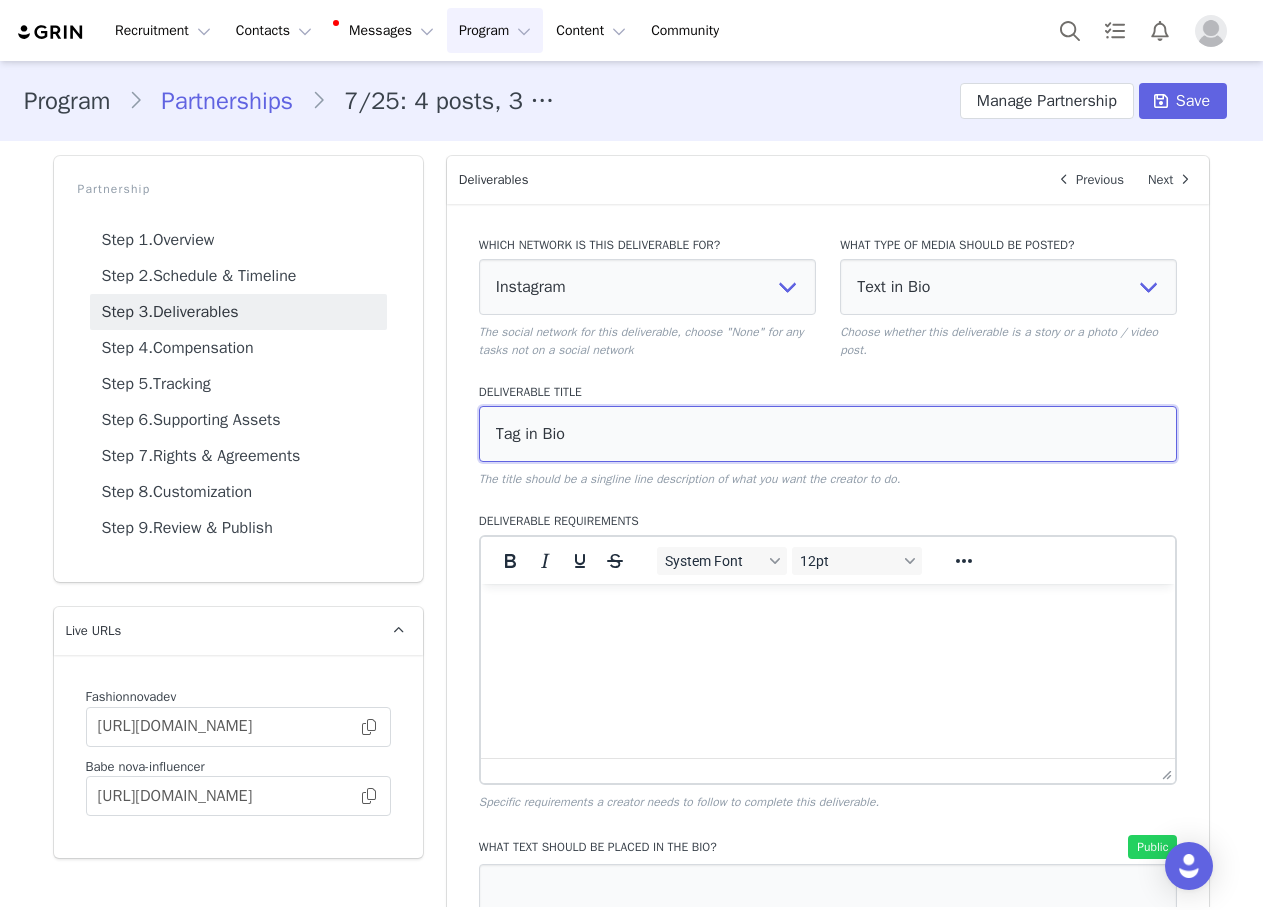type on "Tag in Bio" 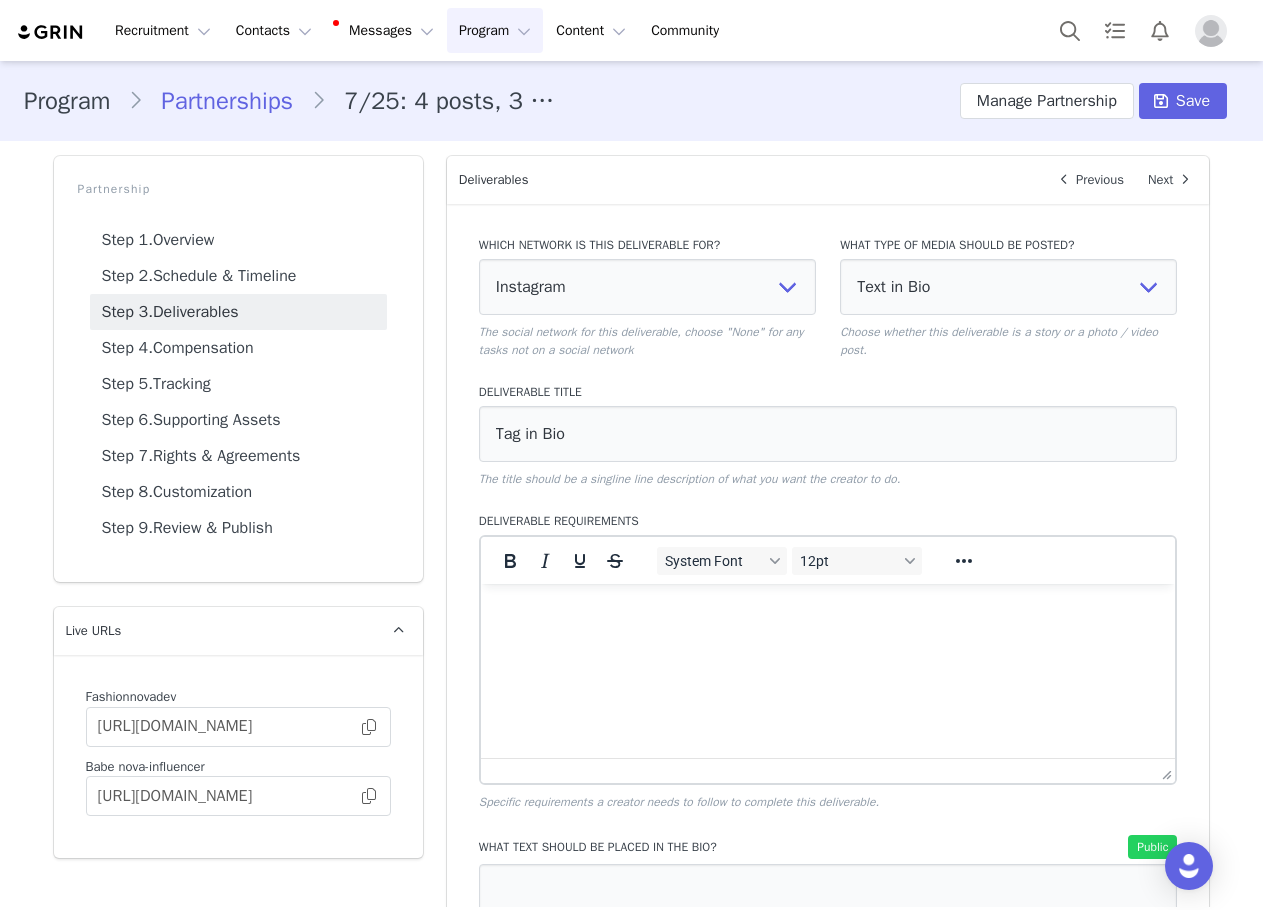 click on "Which network is this deliverable for?  None  YouTube   Twitter   Instagram   Facebook   Twitch   TikTok   Pinterest   The social network for this deliverable, choose "None" for any tasks not on a social network   What type of media should be posted?   Photo / Video Post   Story   Text in Bio   Highlight Reel  Choose whether this deliverable is a story or a photo / video post.  Deliverable Title  Tag in Bio  The title should be a singline line description of what you want the creator to do.   Deliverable Requirements  System Font 12pt To open the popup, press Shift+Enter To open the popup, press Shift+Enter To open the popup, press Shift+Enter To open the popup, press Shift+Enter  Specific requirements a creator needs to follow to complete this deliverable.   What text should be placed in the bio?   Public   Specify the text (links, tags, etc.) the creator should place in their Instagram bio.   When should this be delivered?  Every month Every other month In specific months Throughout partnership 1 Save" at bounding box center [828, 744] 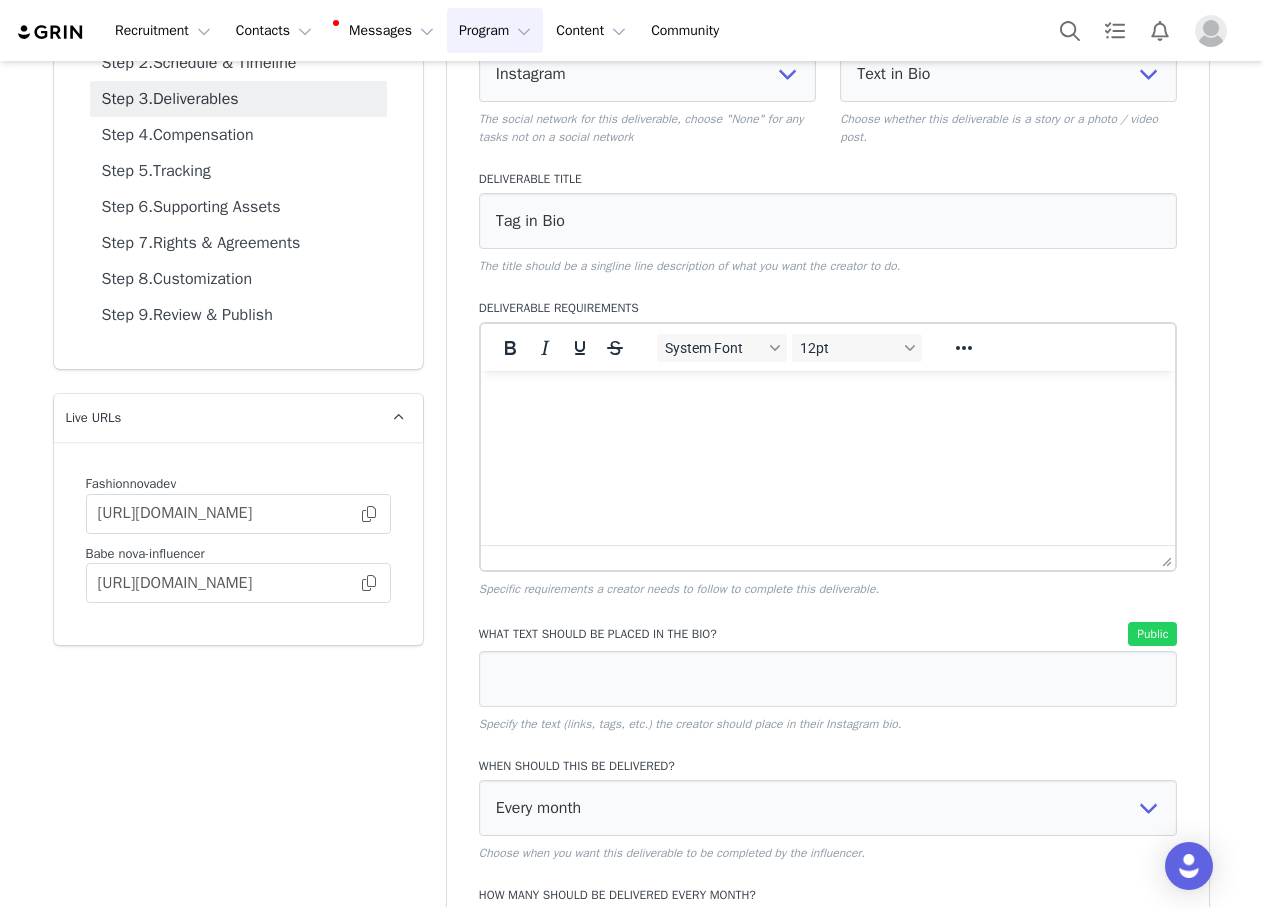 scroll, scrollTop: 400, scrollLeft: 0, axis: vertical 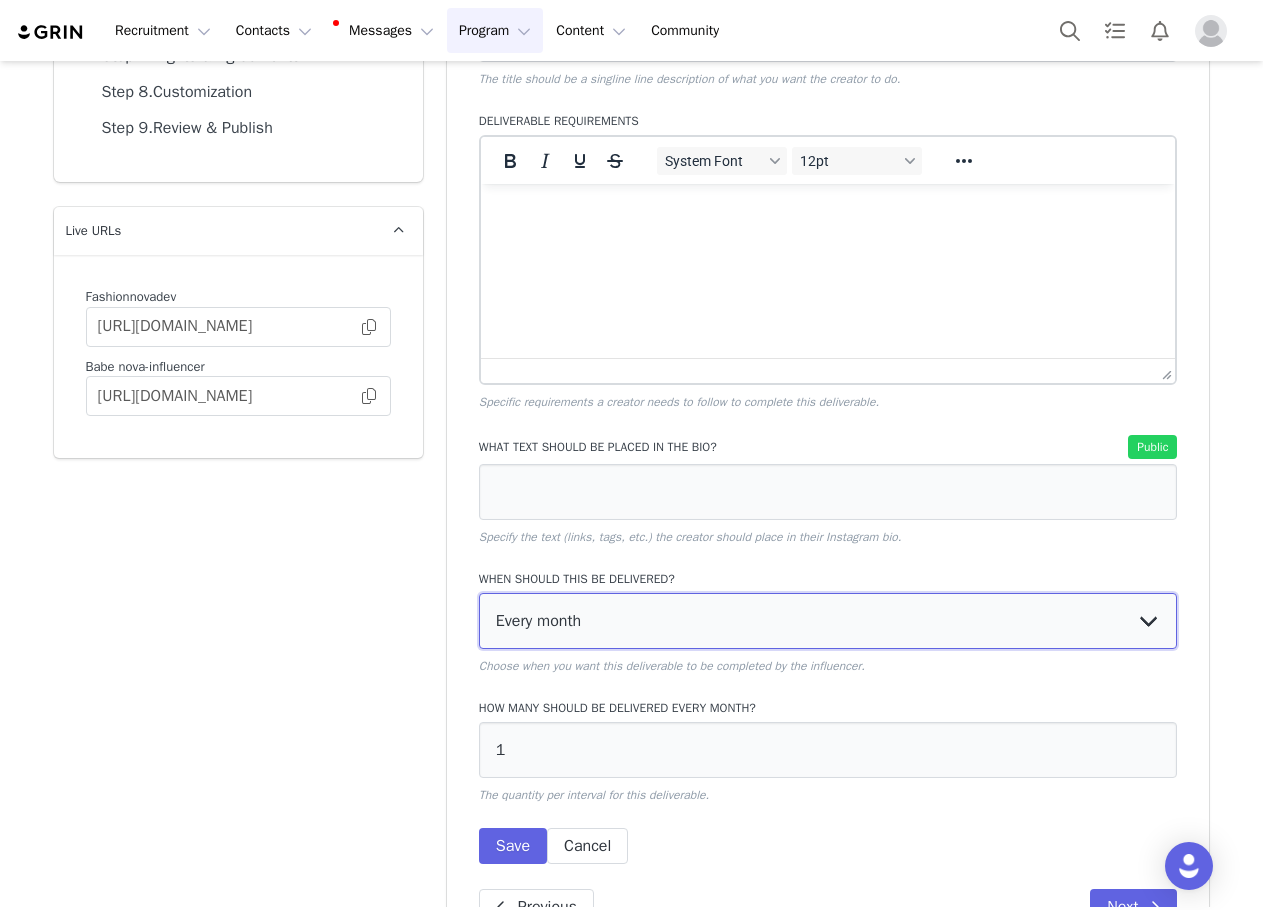 drag, startPoint x: 682, startPoint y: 618, endPoint x: 680, endPoint y: 630, distance: 12.165525 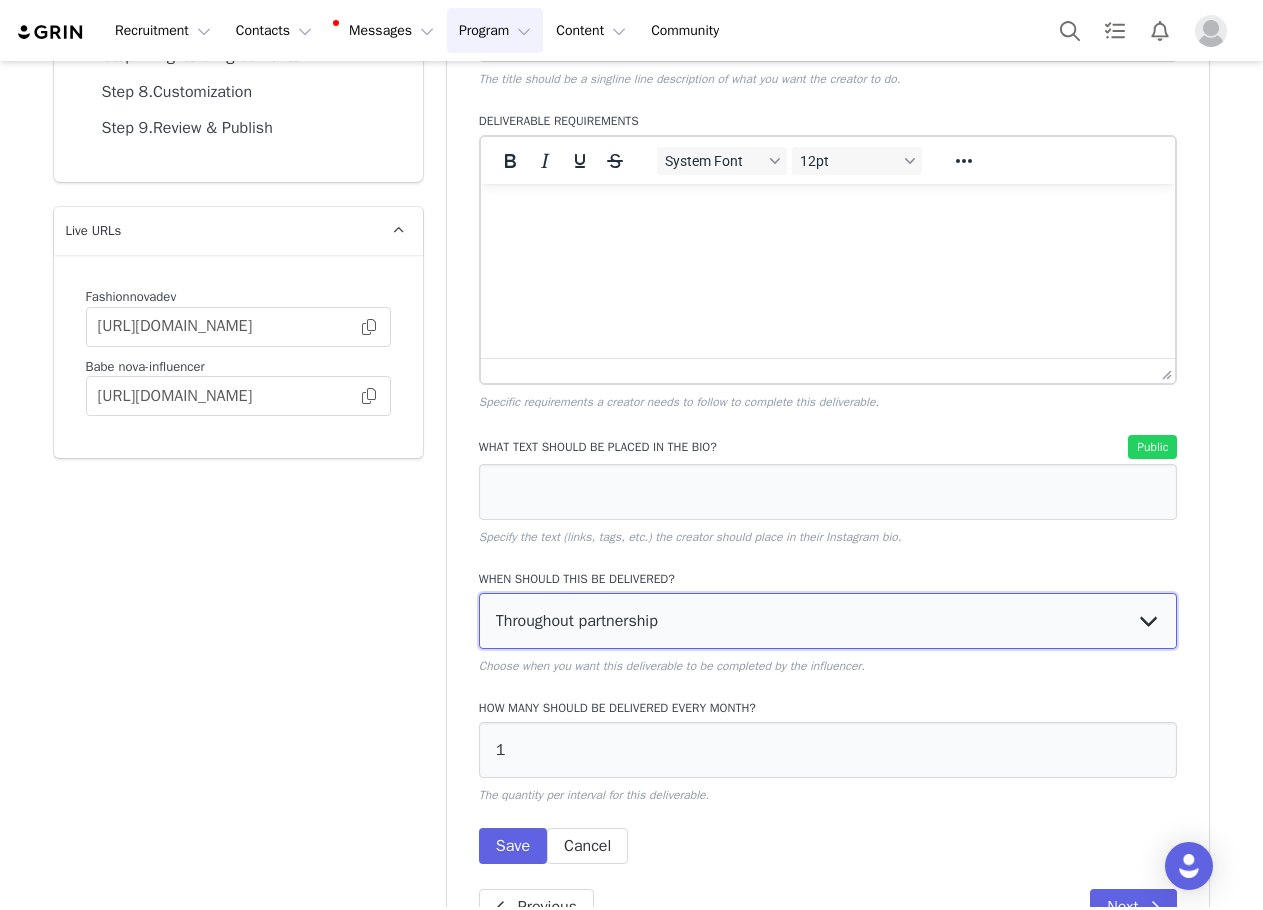 click on "Every month Every other month In specific months Throughout partnership" at bounding box center (828, 621) 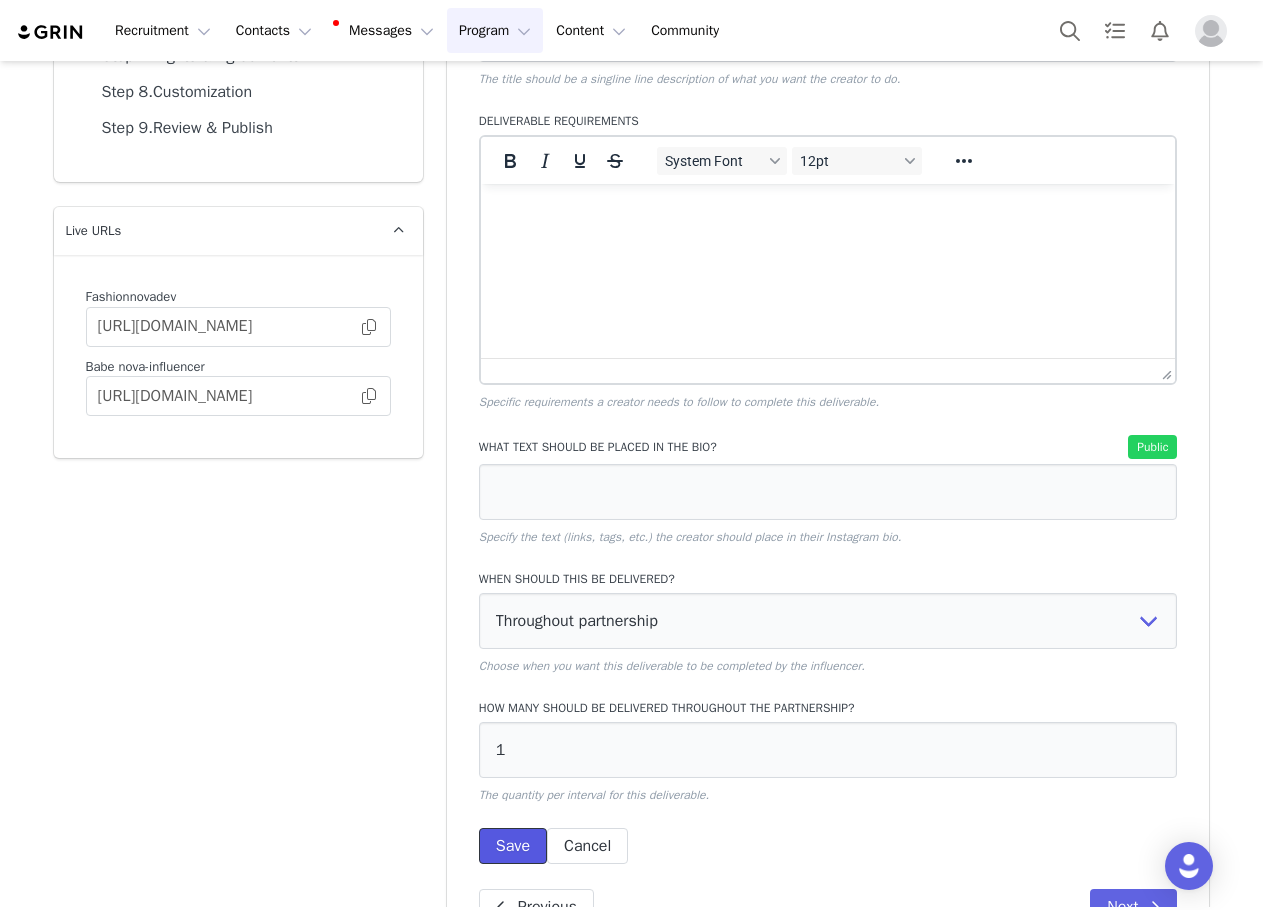 click on "Save" at bounding box center (513, 846) 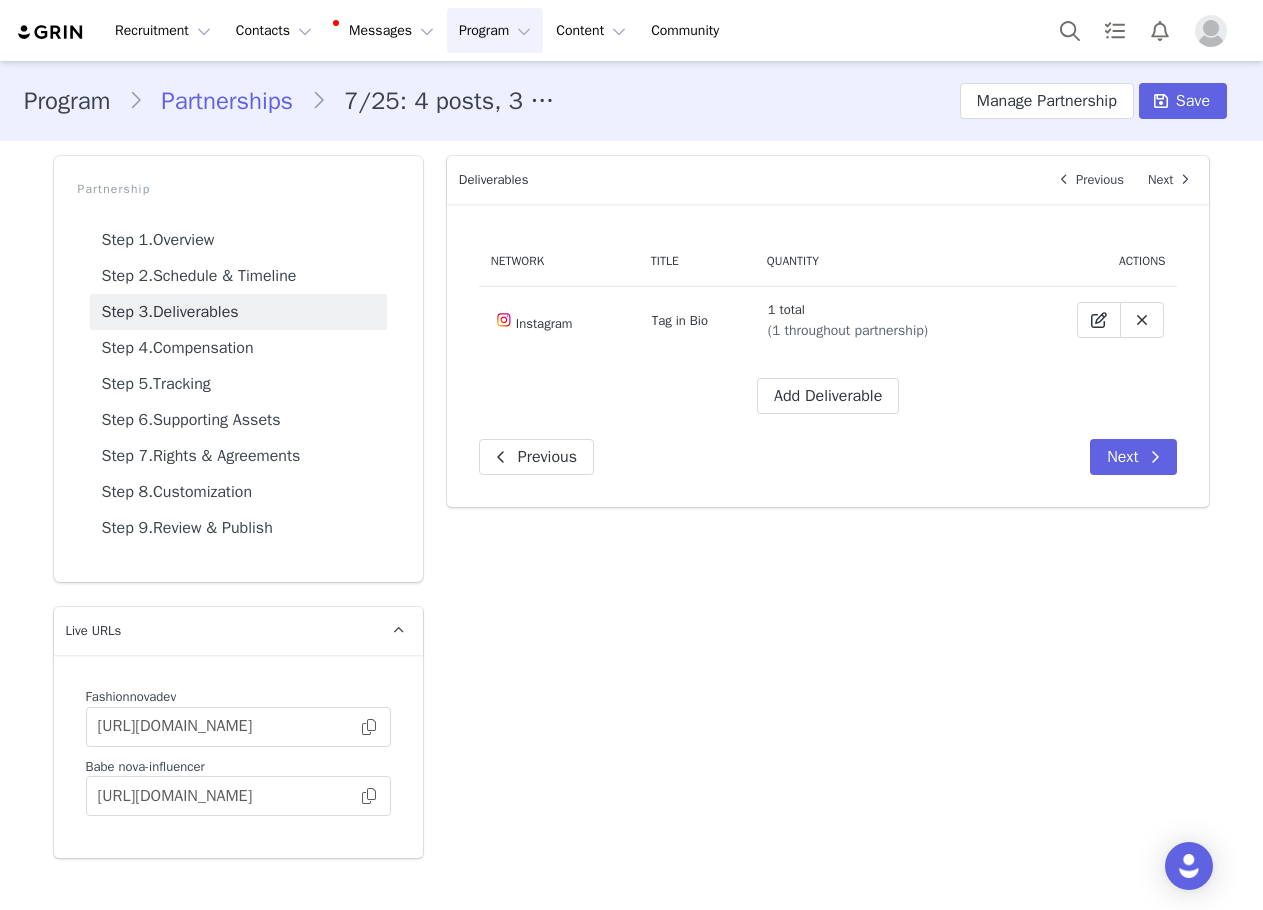 scroll, scrollTop: 0, scrollLeft: 0, axis: both 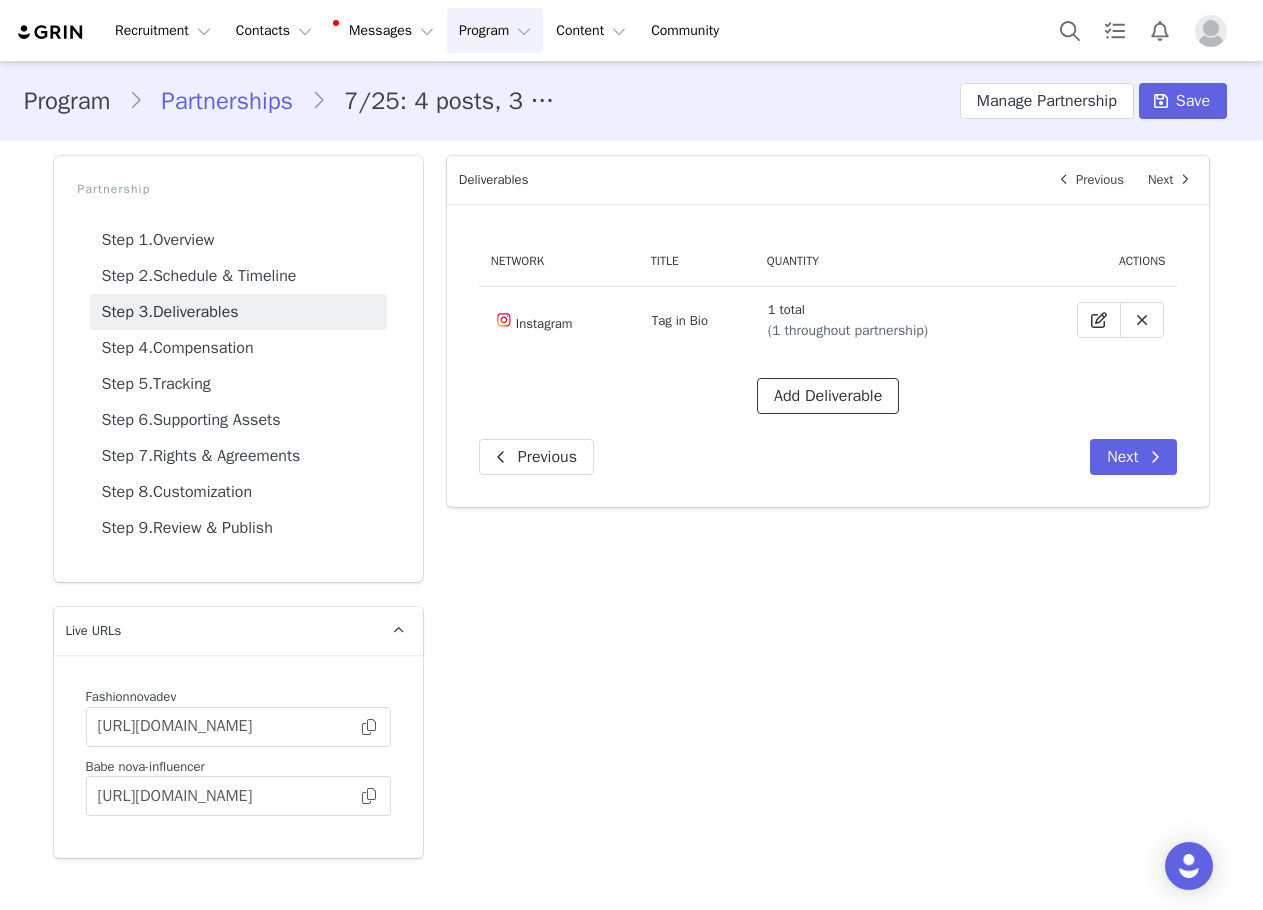 click on "Add Deliverable" at bounding box center (828, 396) 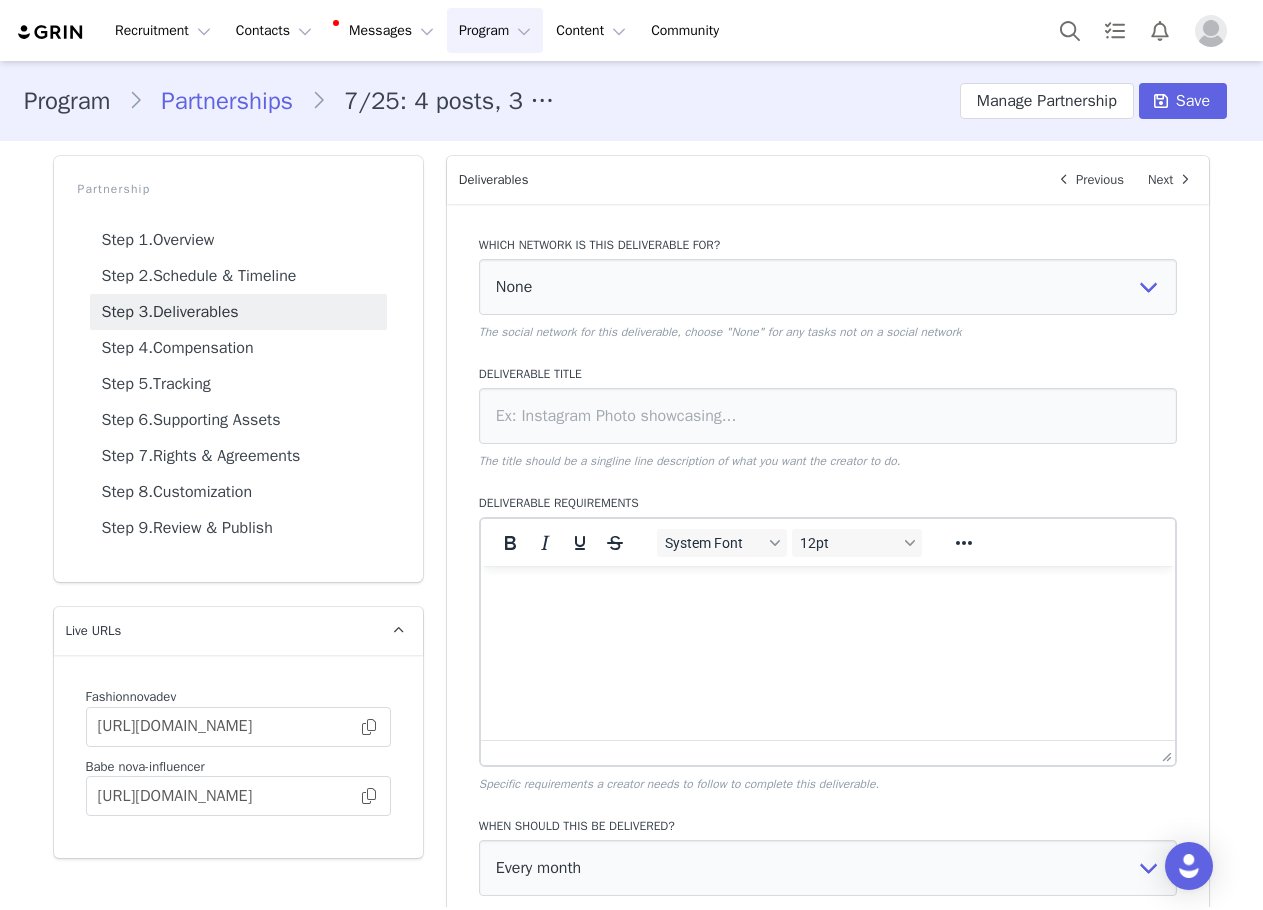 scroll, scrollTop: 0, scrollLeft: 0, axis: both 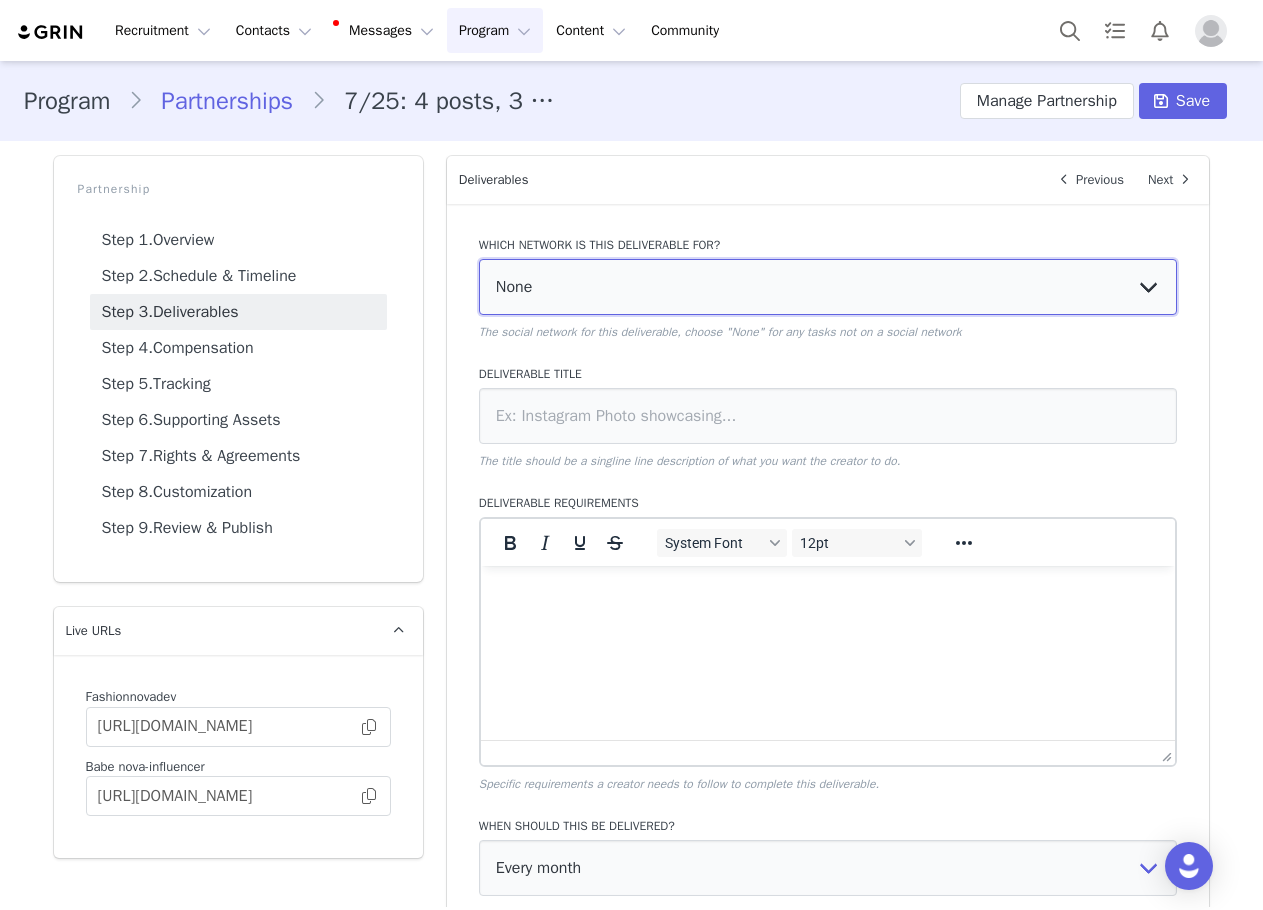 click on "None  YouTube   Twitter   Instagram   Facebook   Twitch   TikTok   Pinterest" at bounding box center [828, 287] 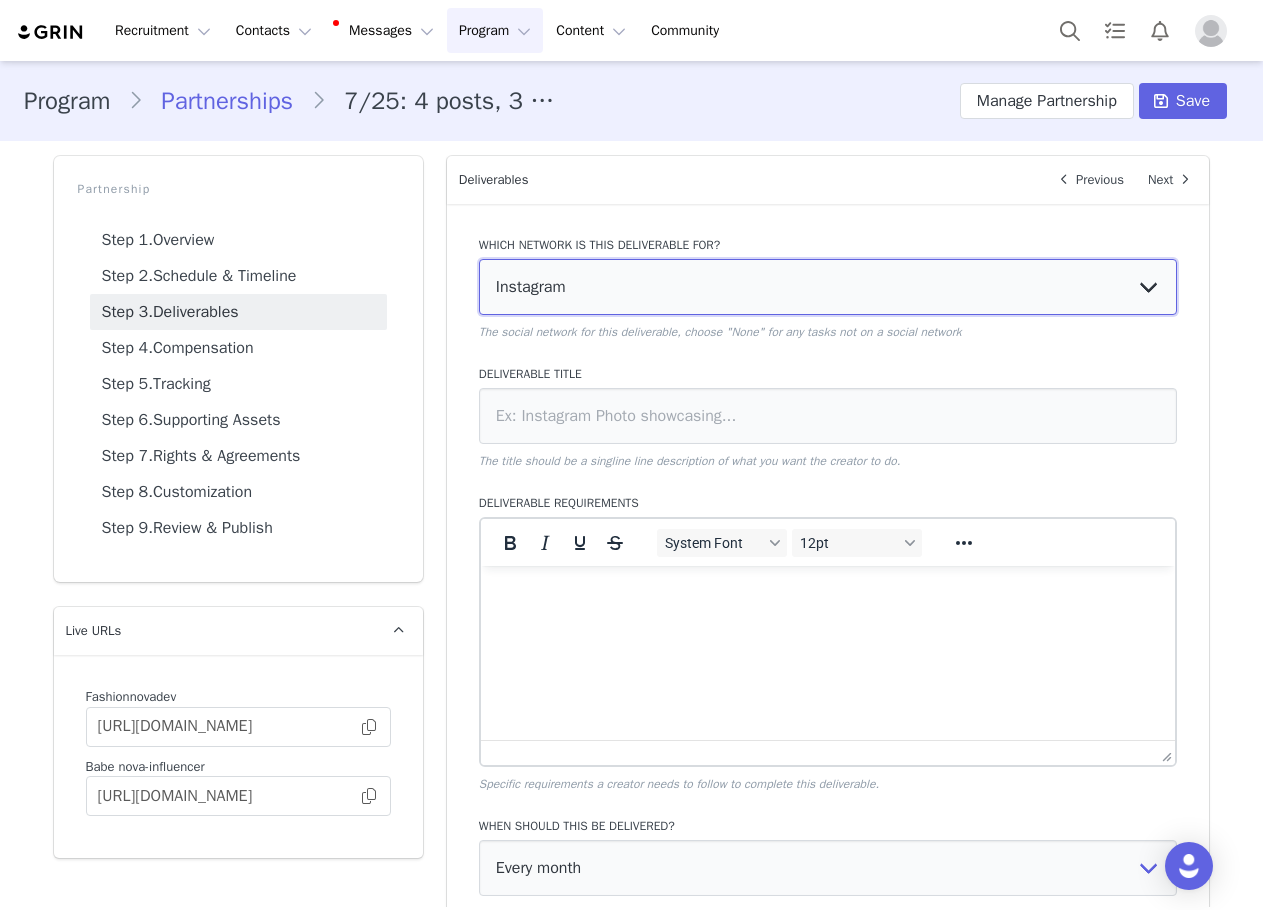 click on "None  YouTube   Twitter   Instagram   Facebook   Twitch   TikTok   Pinterest" at bounding box center (828, 287) 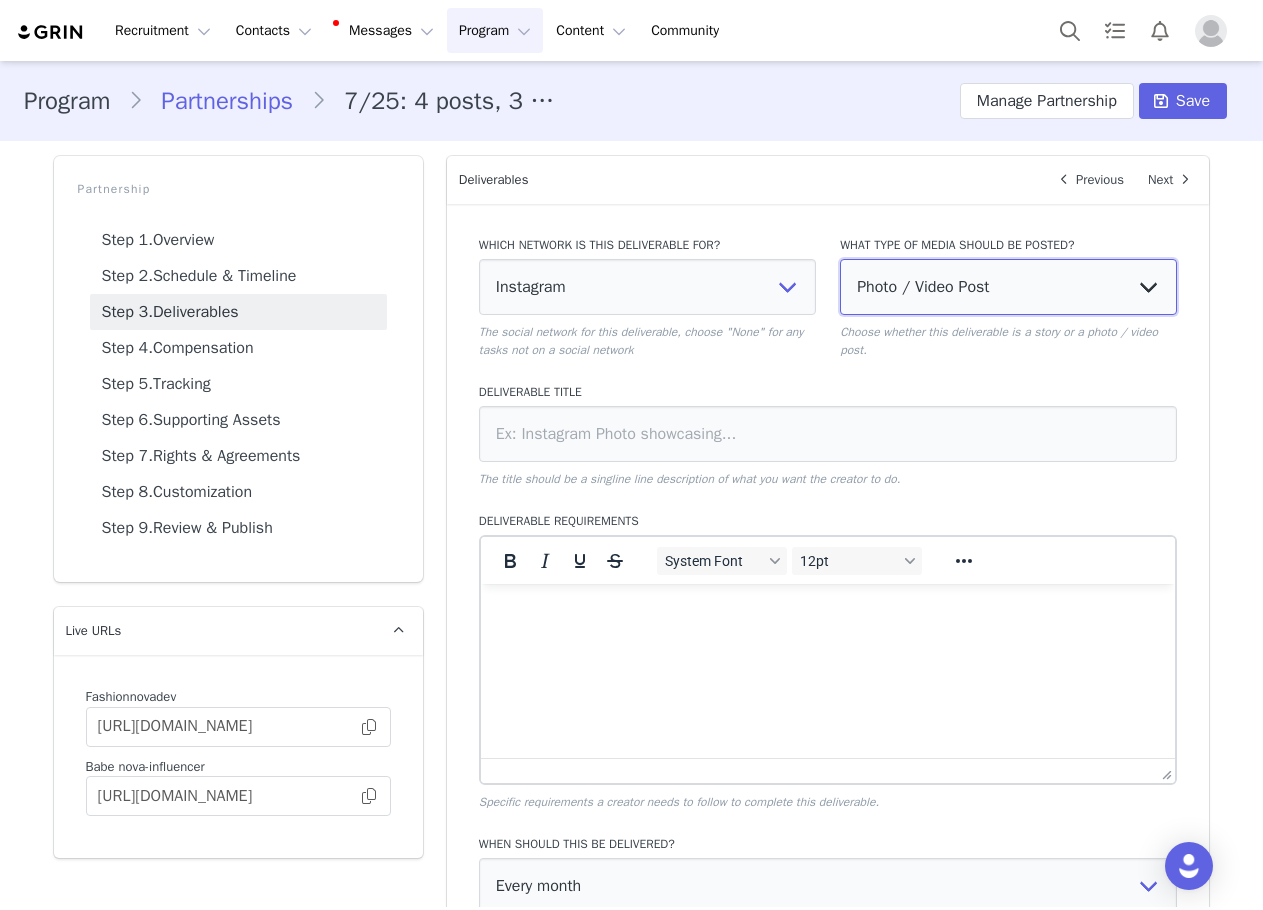 click on "Photo / Video Post   Story   Text in Bio   Highlight Reel" at bounding box center (1008, 287) 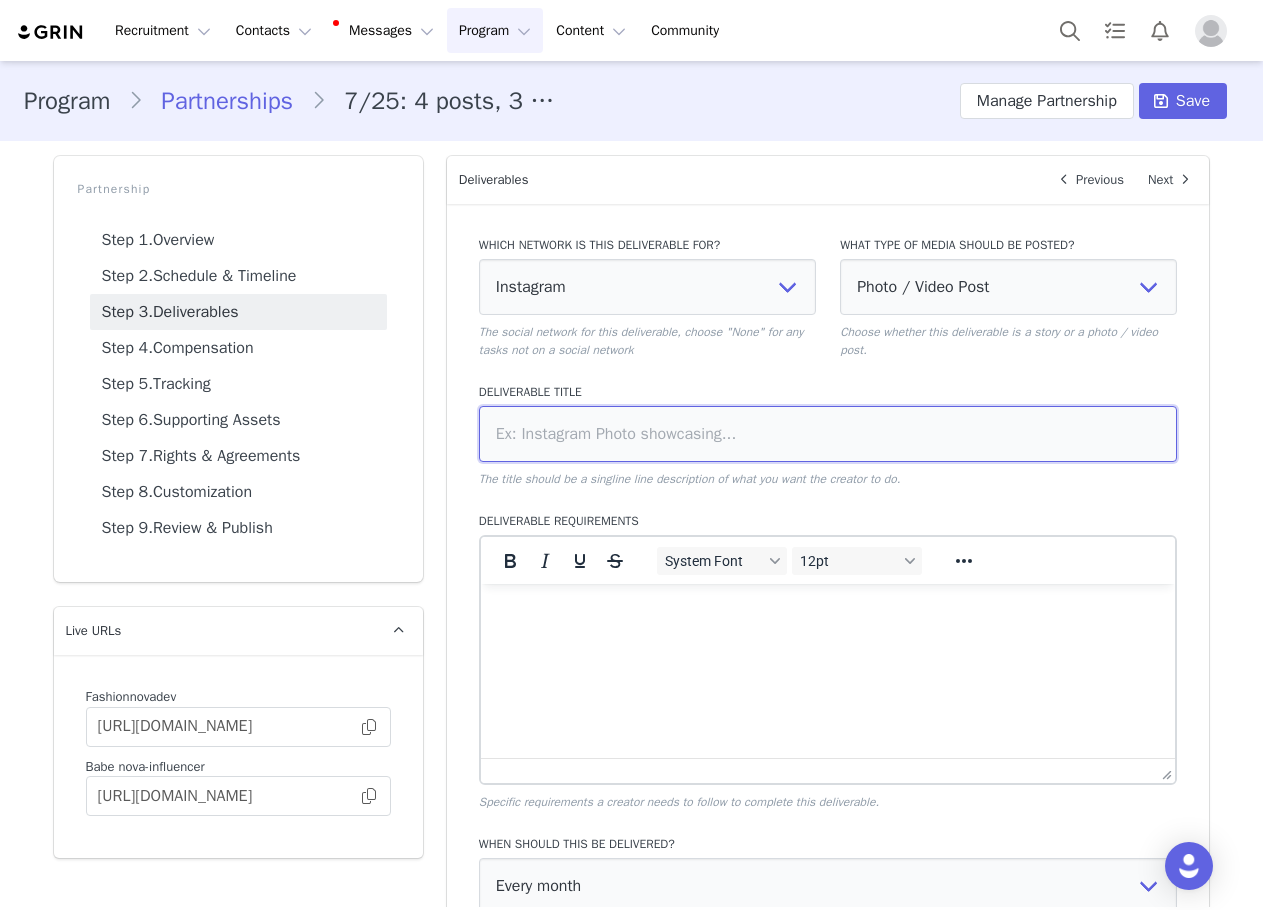click at bounding box center [828, 434] 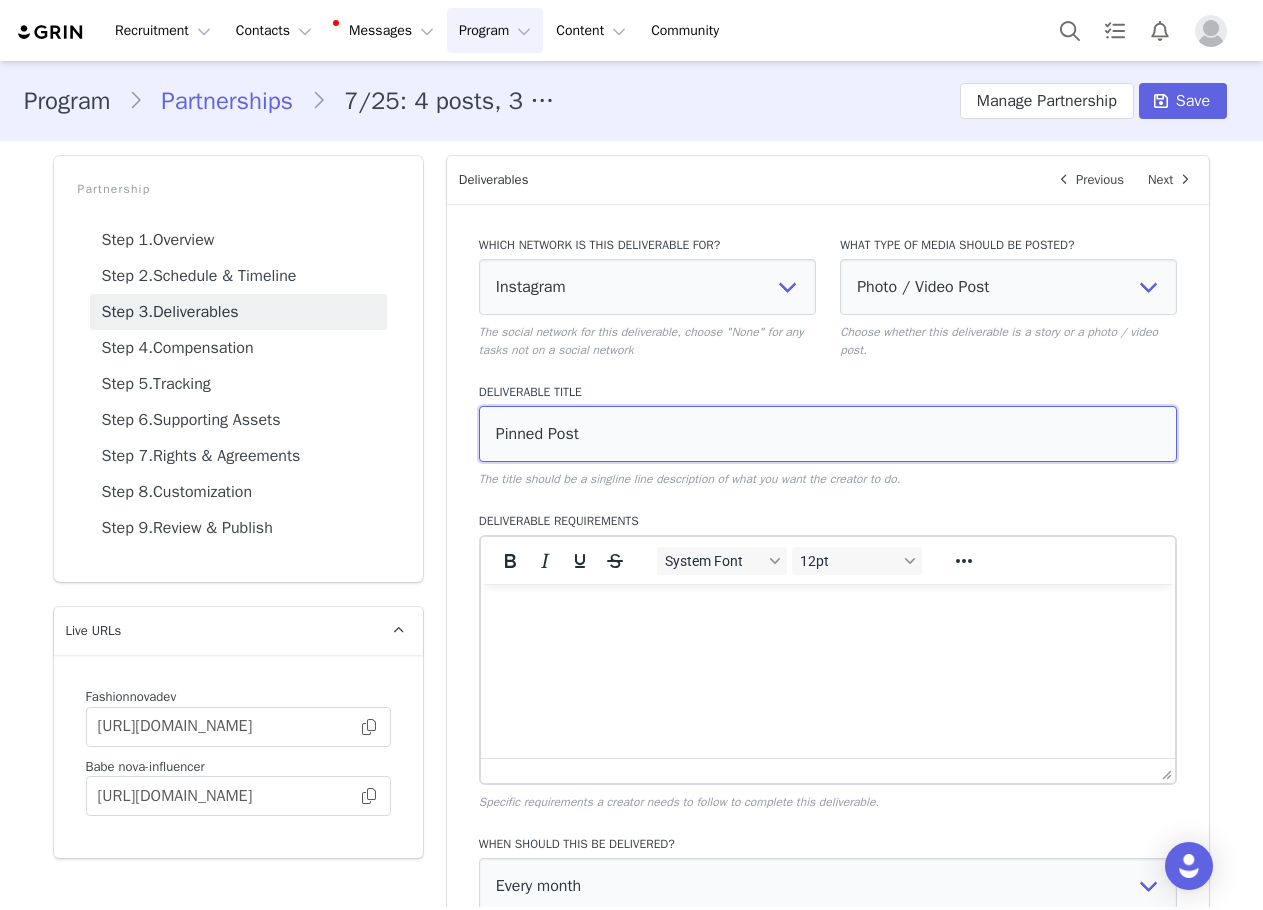 type on "Pinned Post" 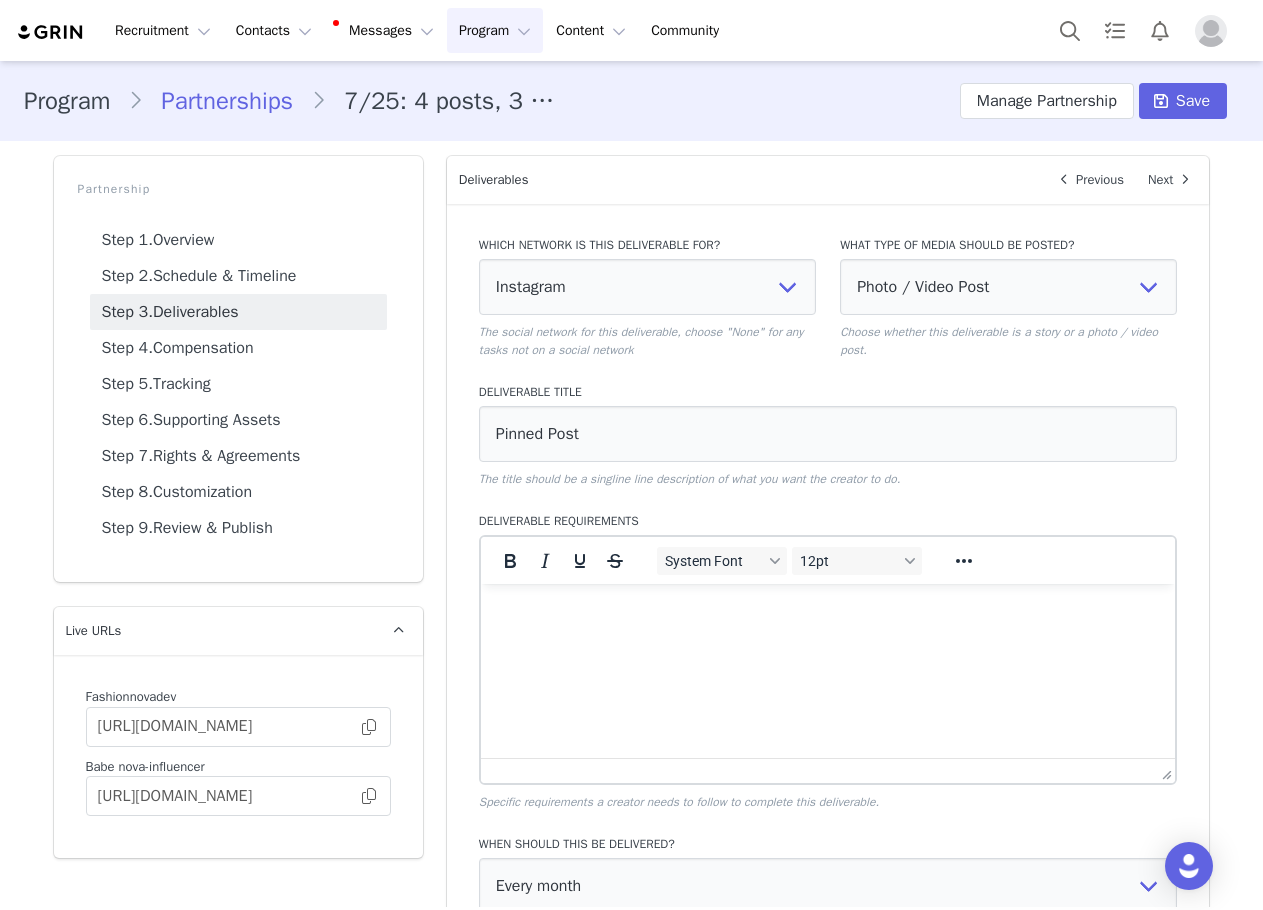 click on "Which network is this deliverable for?  None  YouTube   Twitter   Instagram   Facebook   Twitch   TikTok   Pinterest   The social network for this deliverable, choose "None" for any tasks not on a social network   What type of media should be posted?   Photo / Video Post   Story   Text in Bio   Highlight Reel  Choose whether this deliverable is a story or a photo / video post.  Deliverable Title  Pinned Post  The title should be a singline line description of what you want the creator to do.   Deliverable Requirements  System Font 12pt To open the popup, press Shift+Enter To open the popup, press Shift+Enter To open the popup, press Shift+Enter To open the popup, press Shift+Enter  Specific requirements a creator needs to follow to complete this deliverable.   When should this be delivered?  Every month Every other month In specific months Throughout partnership  Choose when you want this deliverable to be completed by the influencer.   How many should be delivered every month?  1 Save Cancel" at bounding box center [828, 676] 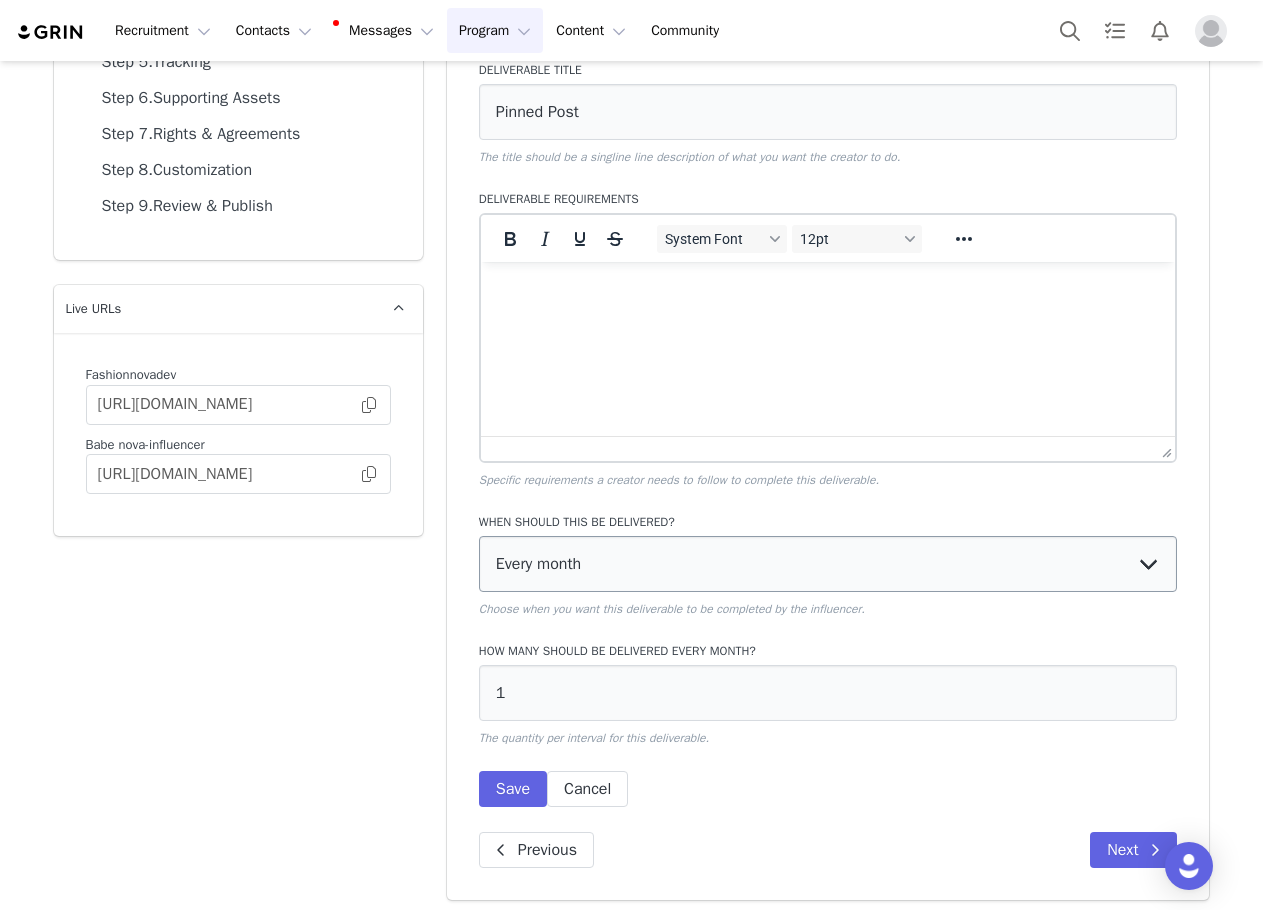 scroll, scrollTop: 330, scrollLeft: 0, axis: vertical 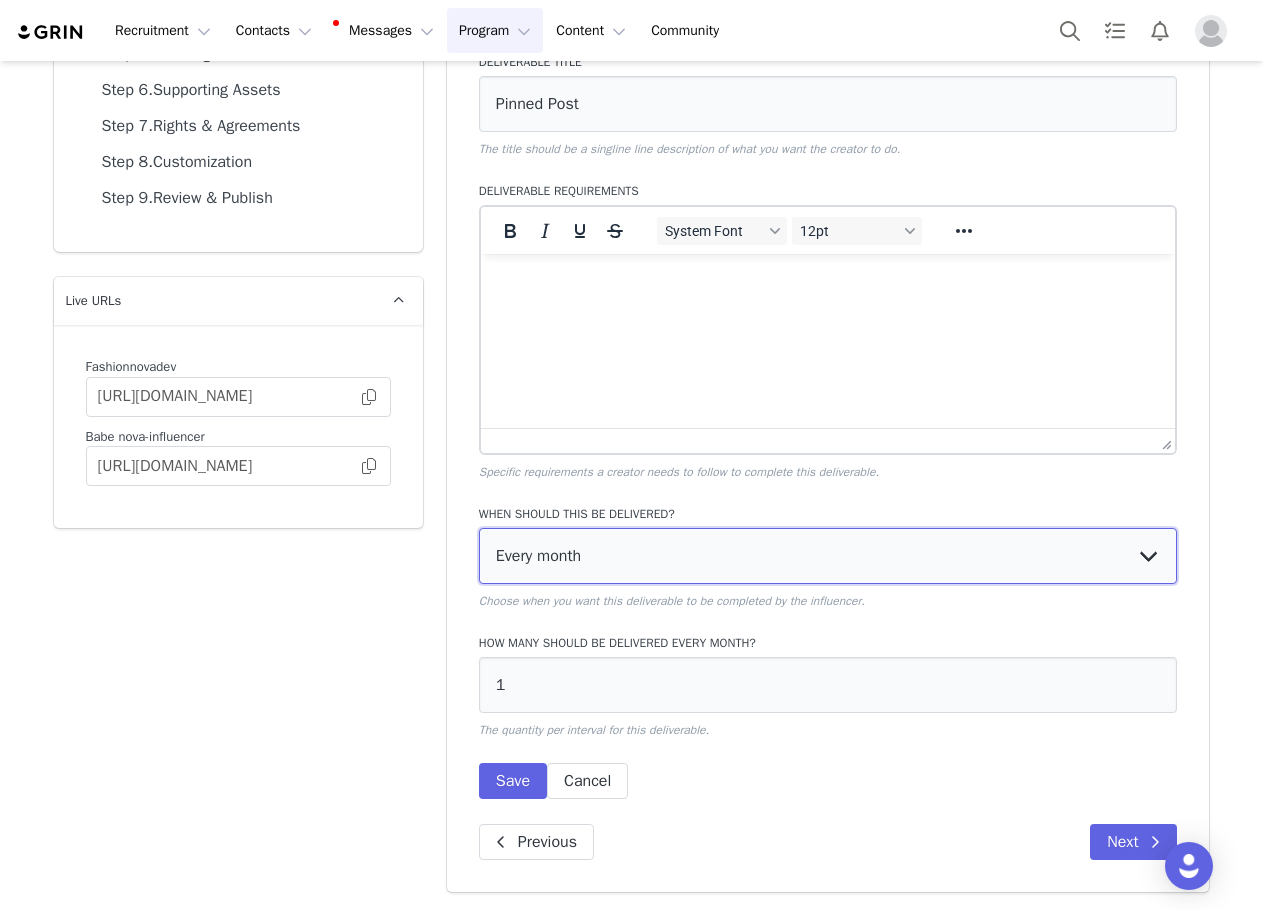 click on "Every month Every other month In specific months Throughout partnership" at bounding box center (828, 556) 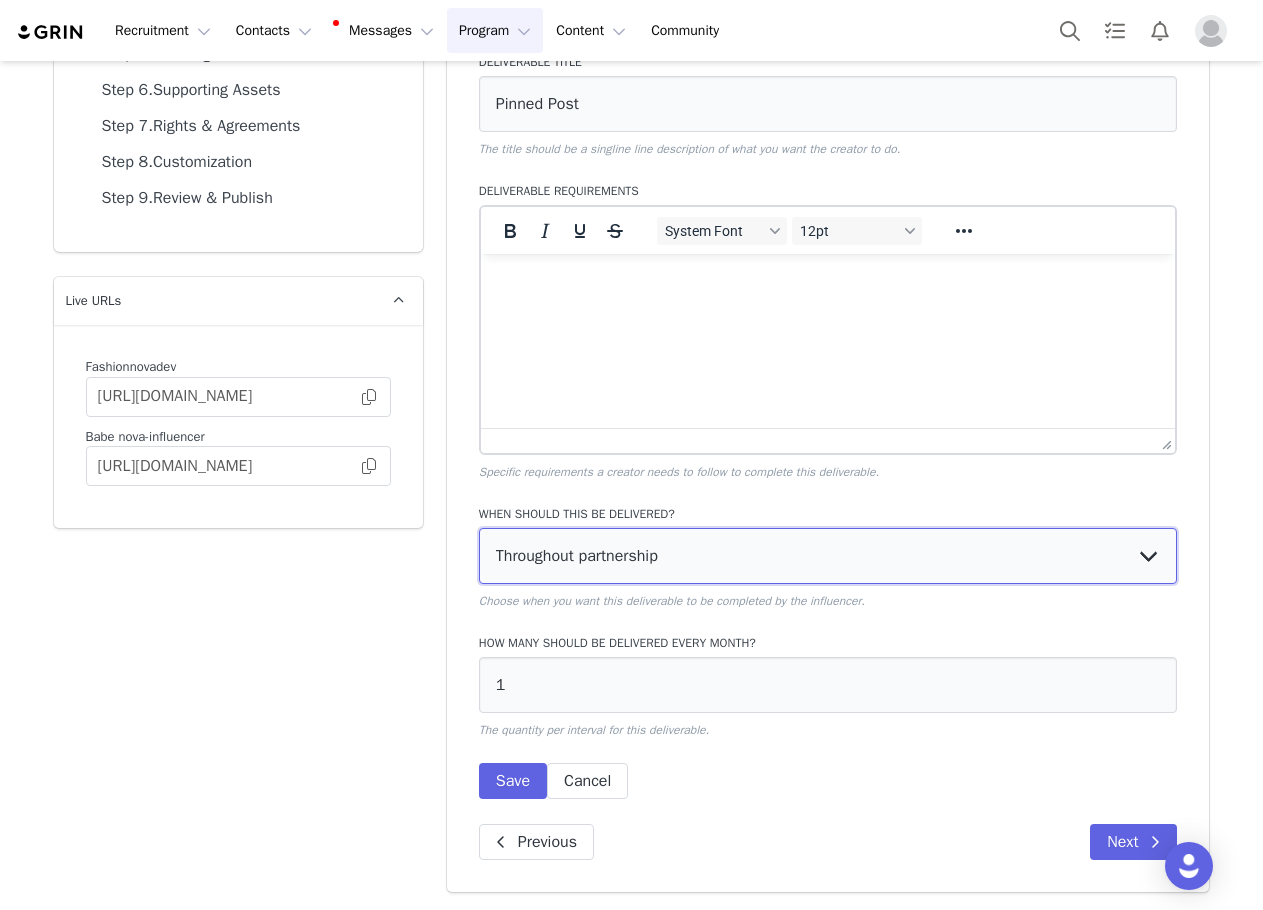 click on "Every month Every other month In specific months Throughout partnership" at bounding box center (828, 556) 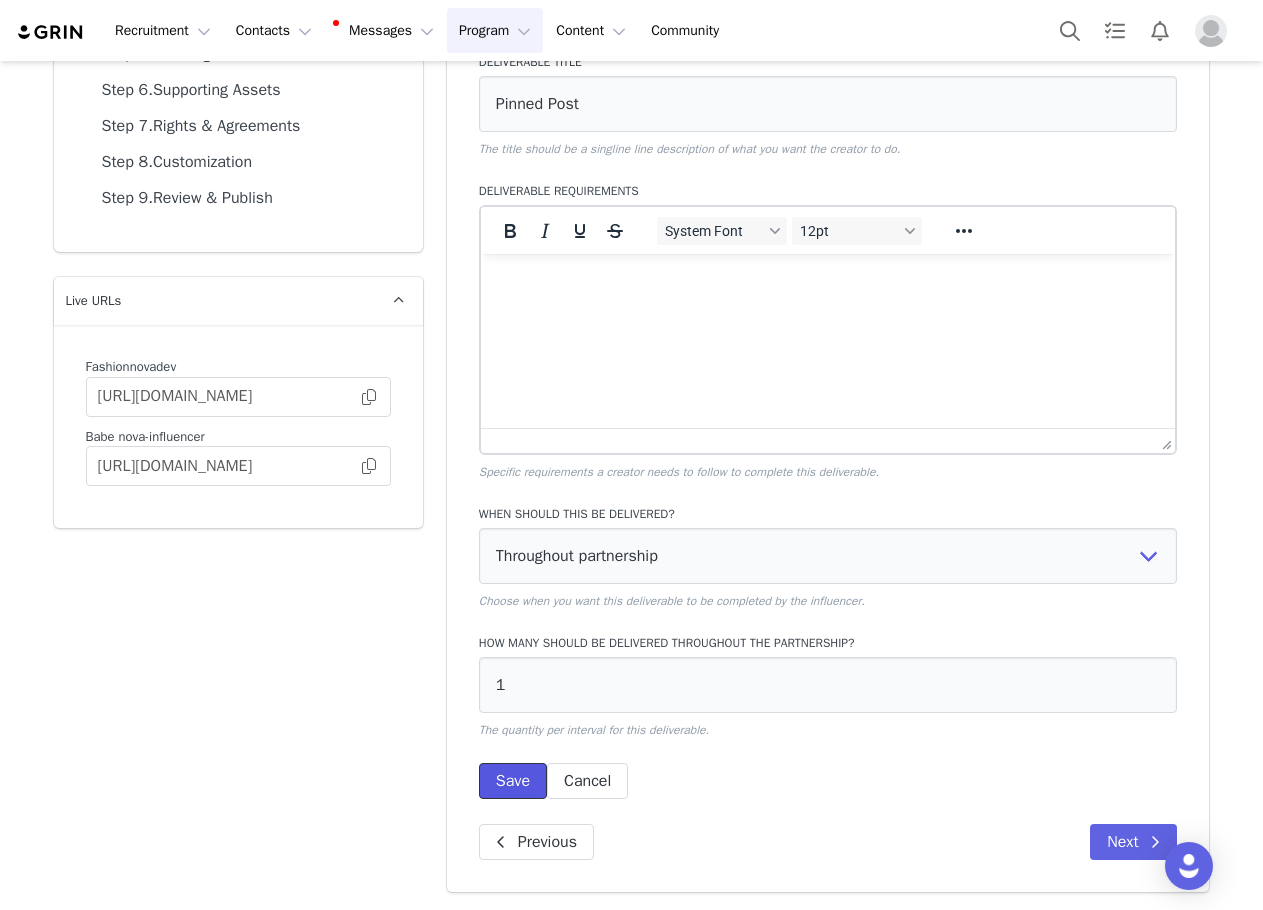click on "Save" at bounding box center (513, 781) 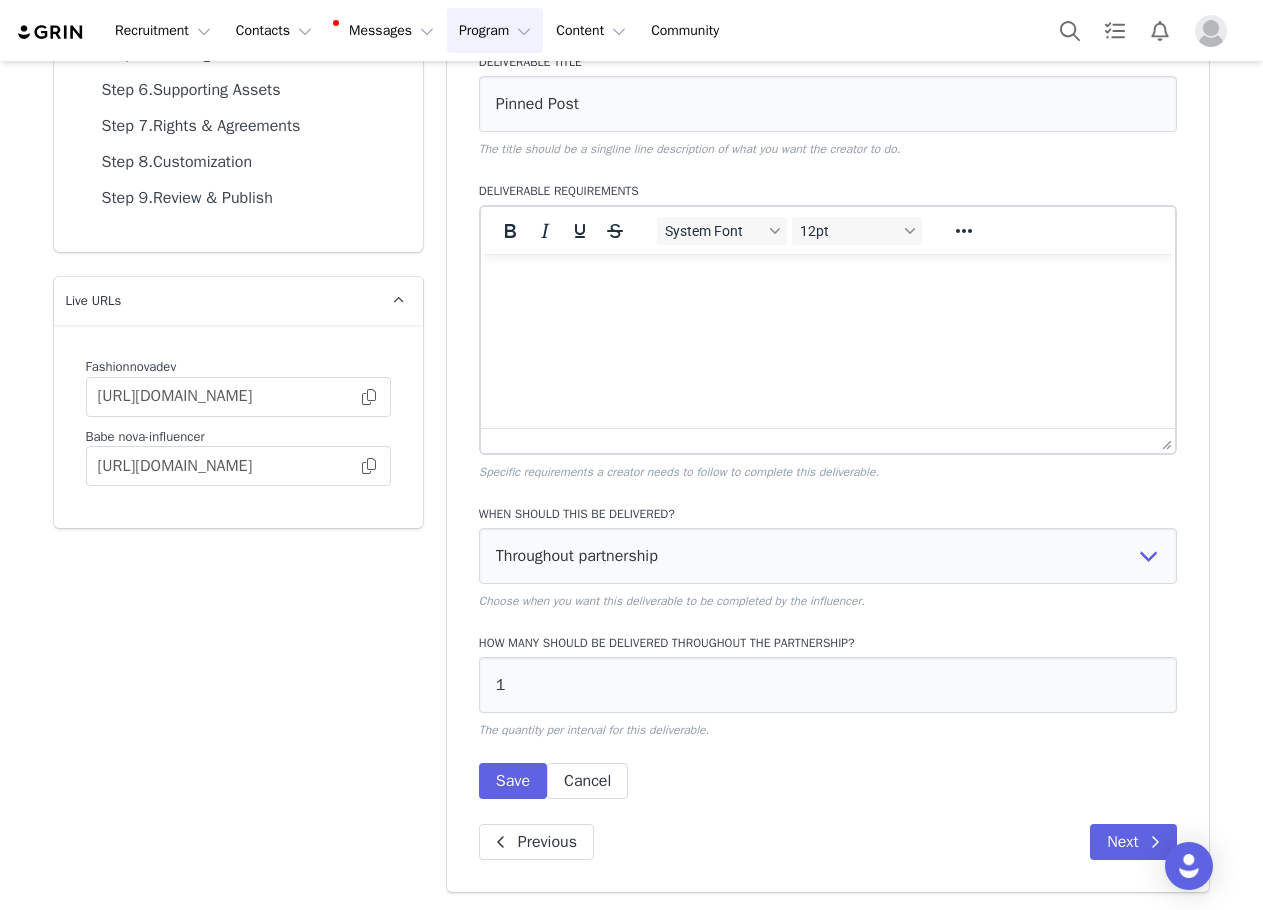 scroll, scrollTop: 0, scrollLeft: 0, axis: both 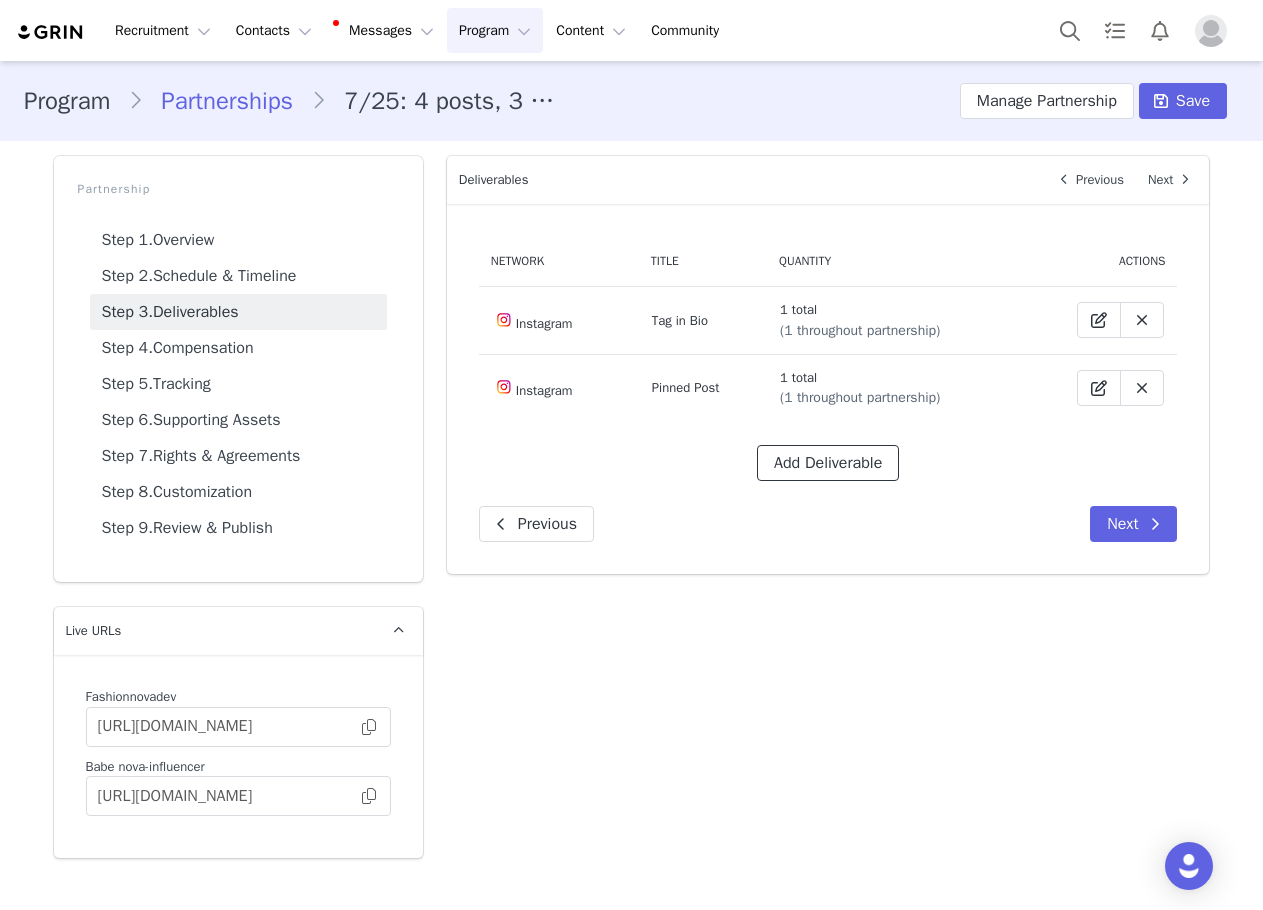 click on "Add Deliverable" at bounding box center (828, 463) 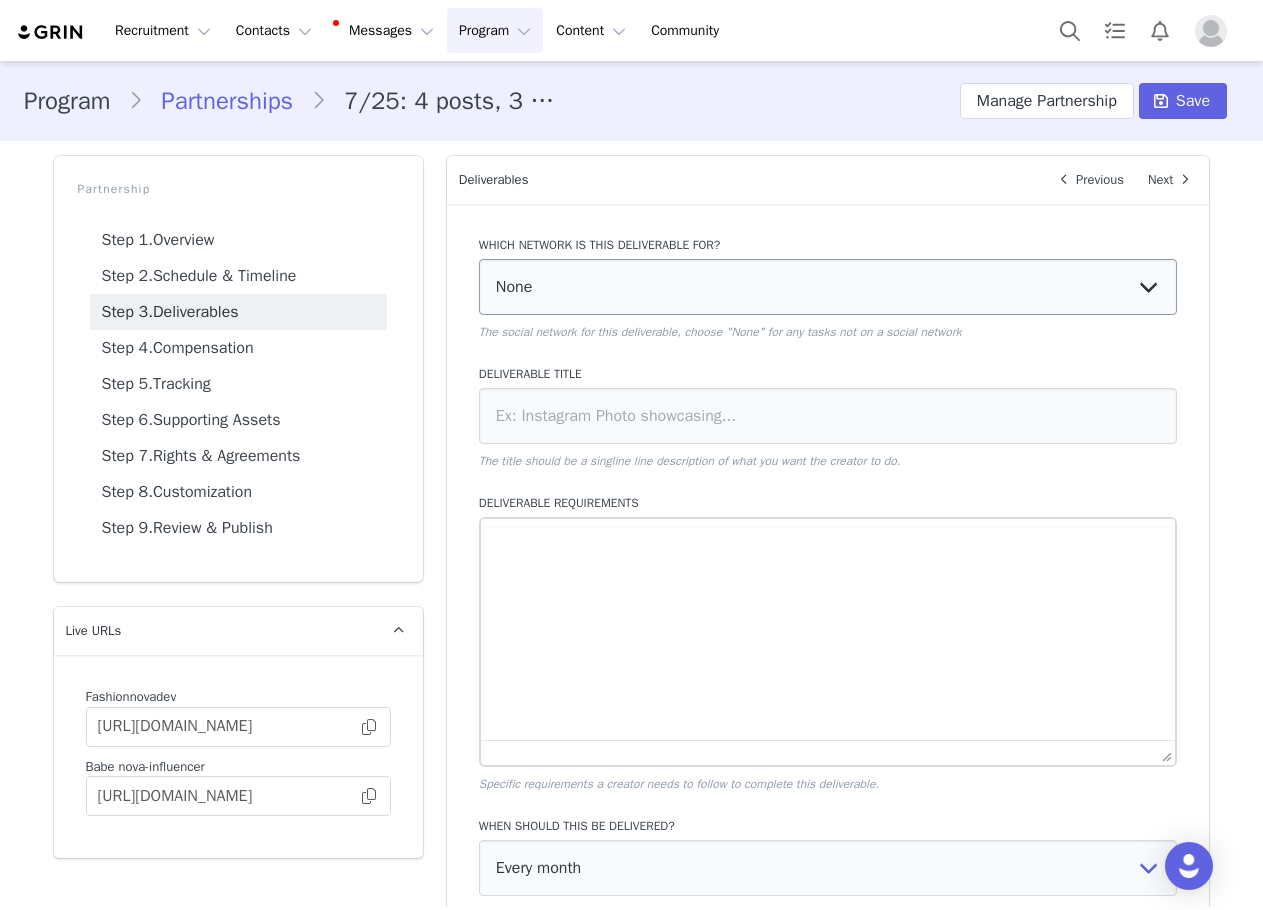scroll, scrollTop: 0, scrollLeft: 0, axis: both 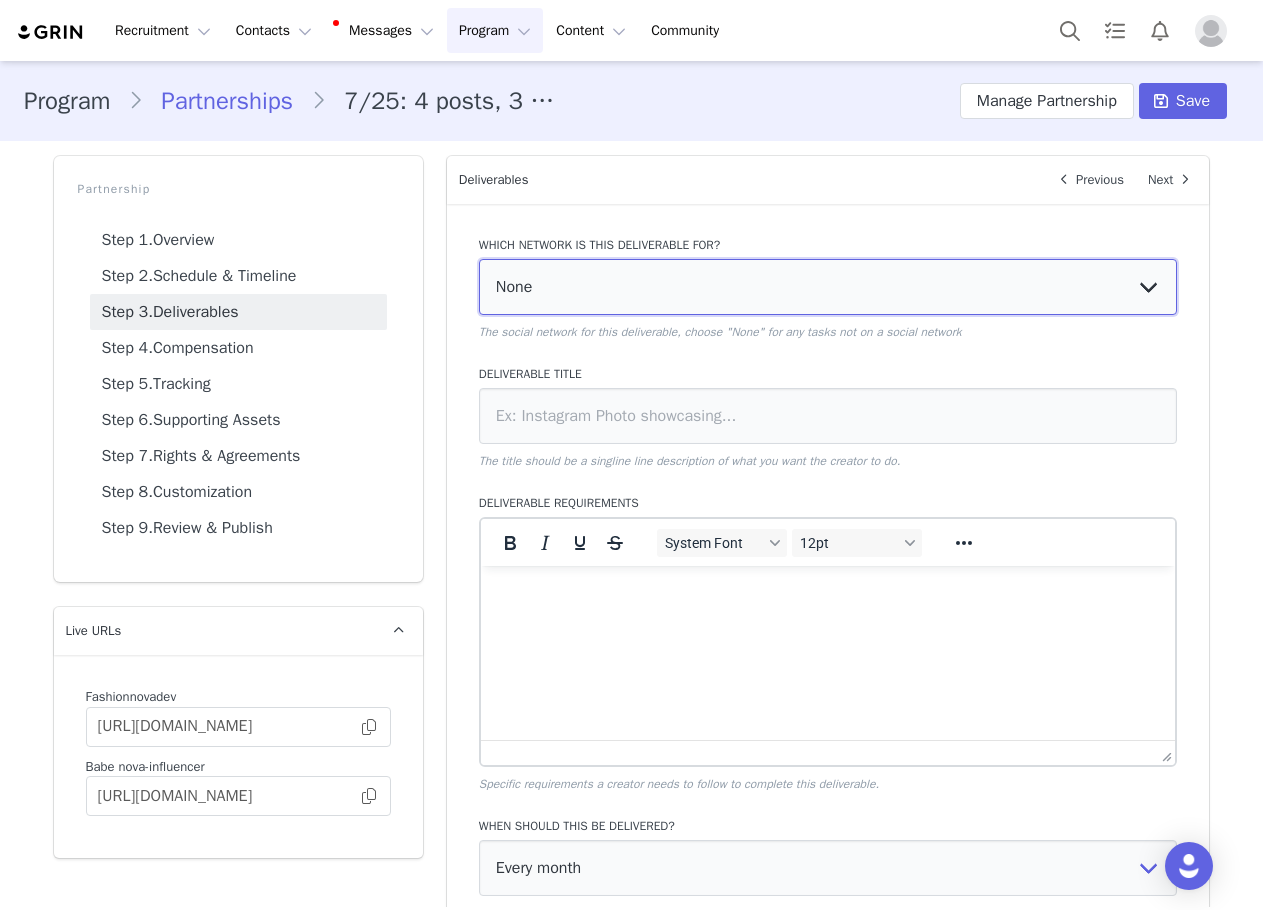 click on "None  YouTube   Twitter   Instagram   Facebook   Twitch   TikTok   Pinterest" at bounding box center (828, 287) 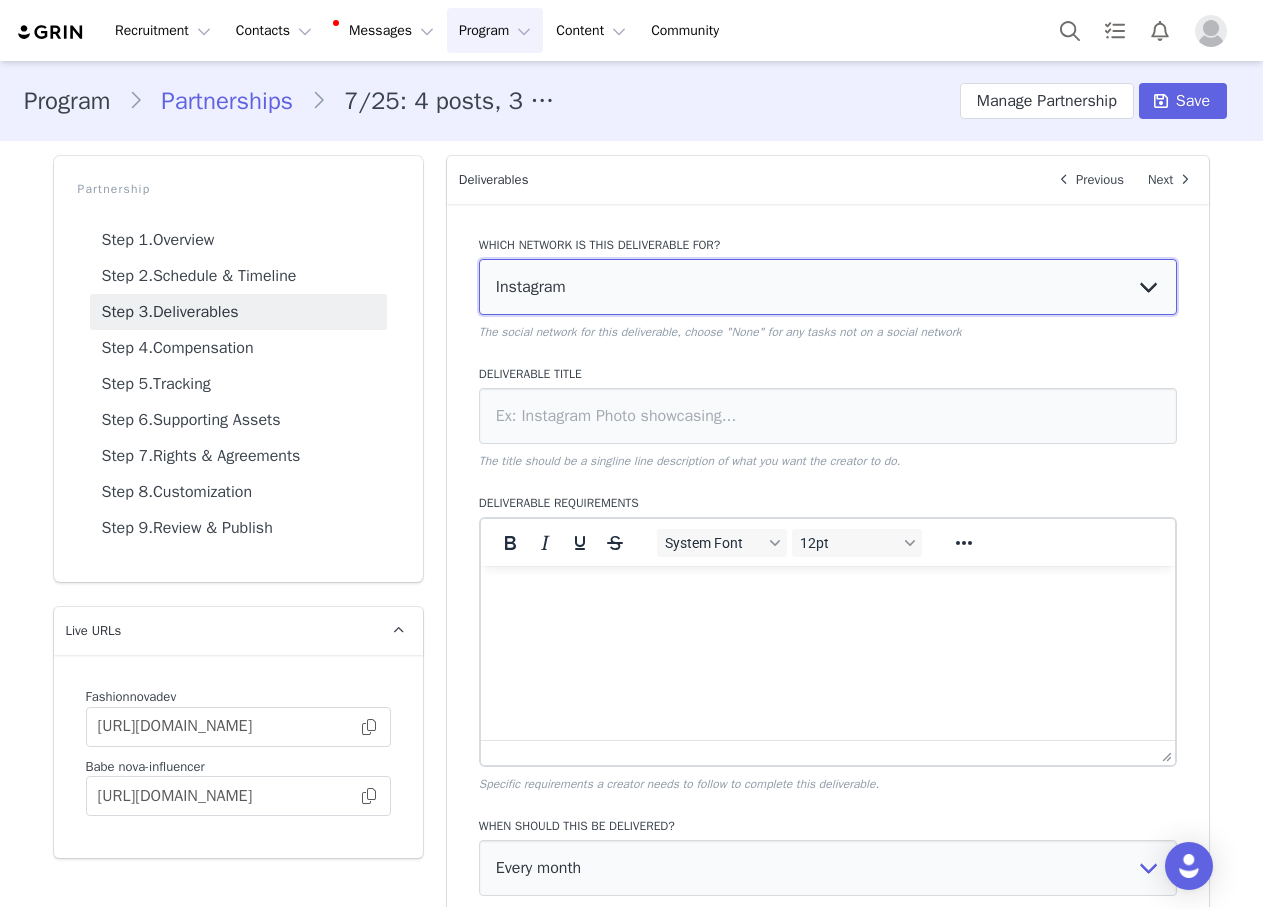 click on "None  YouTube   Twitter   Instagram   Facebook   Twitch   TikTok   Pinterest" at bounding box center (828, 287) 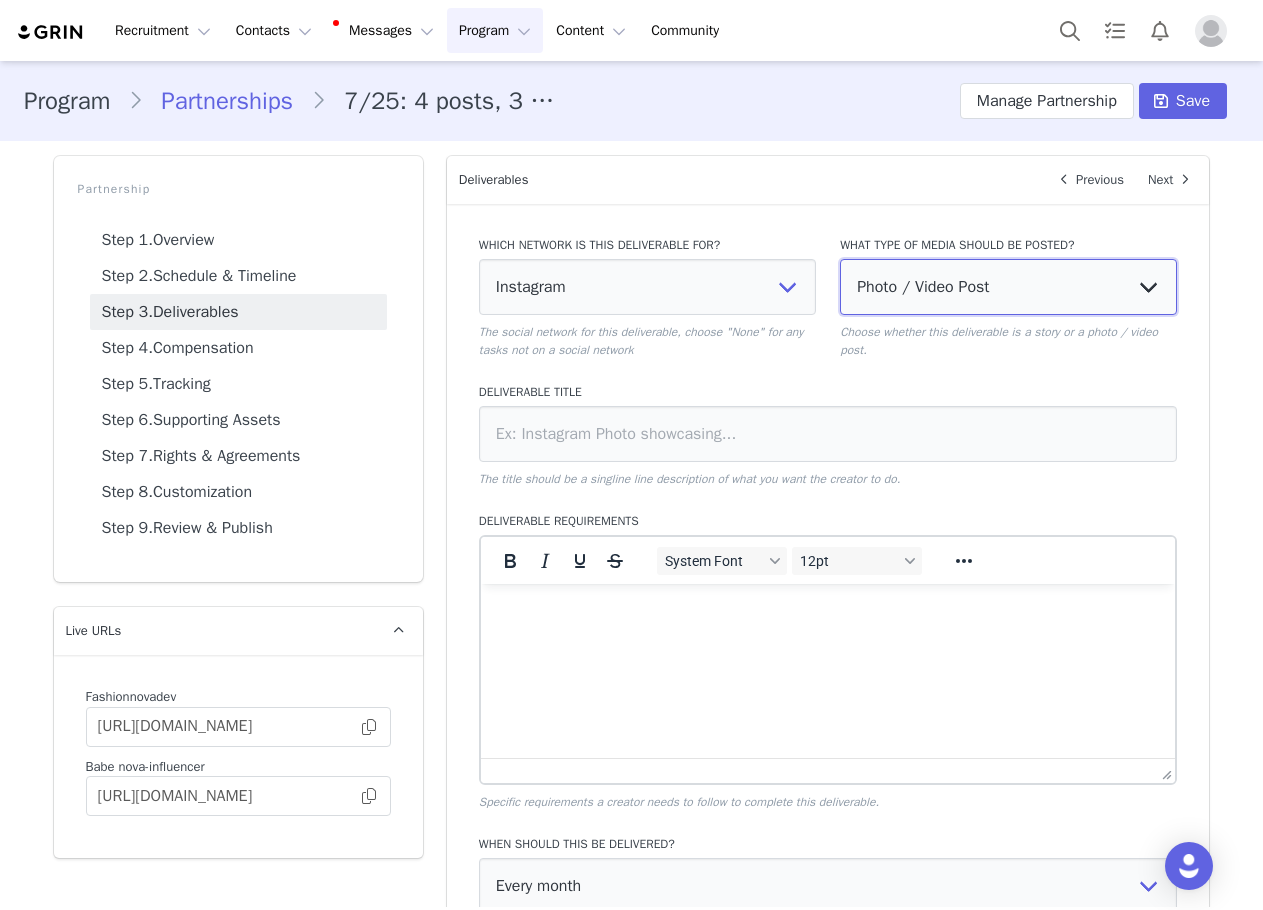 drag, startPoint x: 987, startPoint y: 287, endPoint x: 988, endPoint y: 312, distance: 25.019993 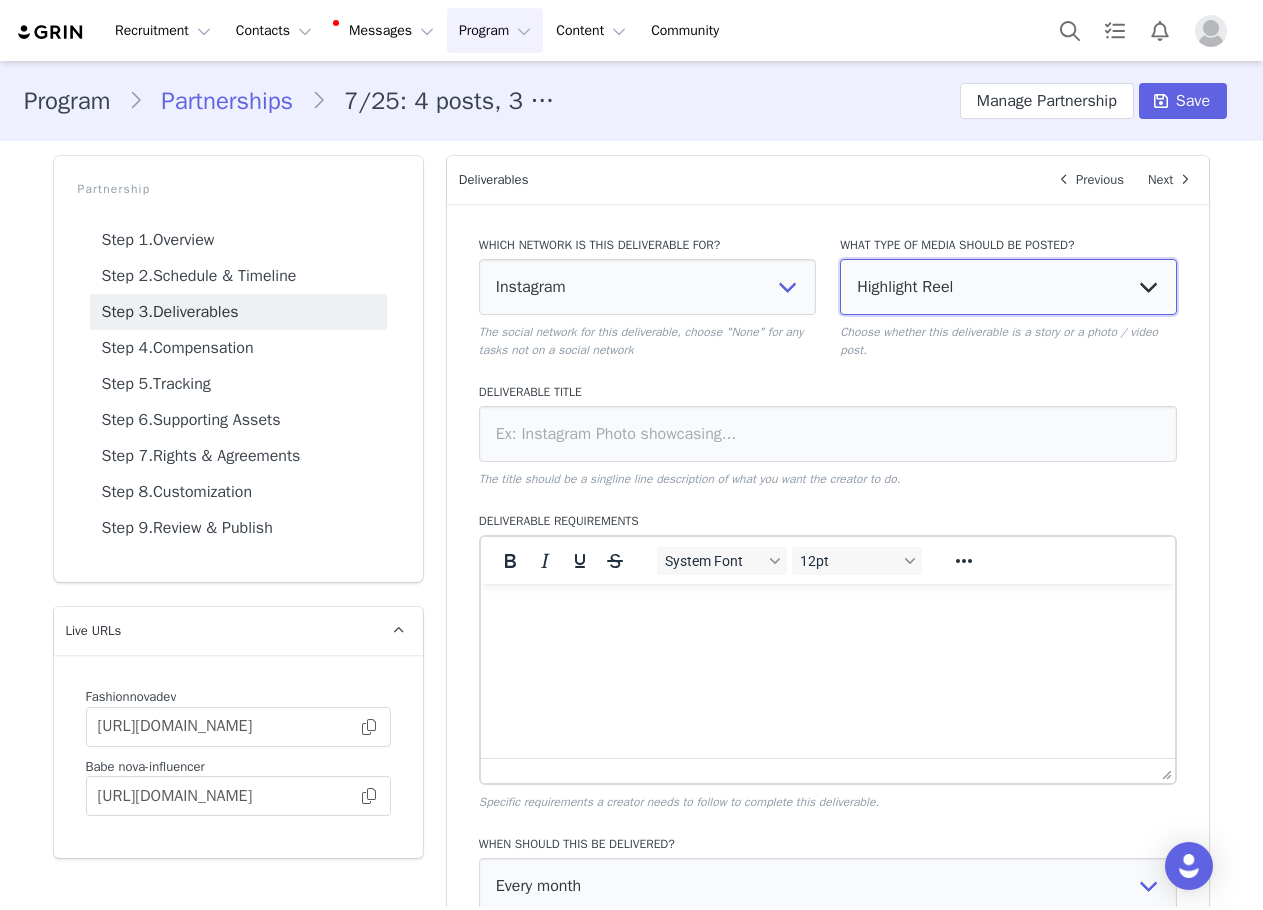 click on "Photo / Video Post   Story   Text in Bio   Highlight Reel" at bounding box center [1008, 287] 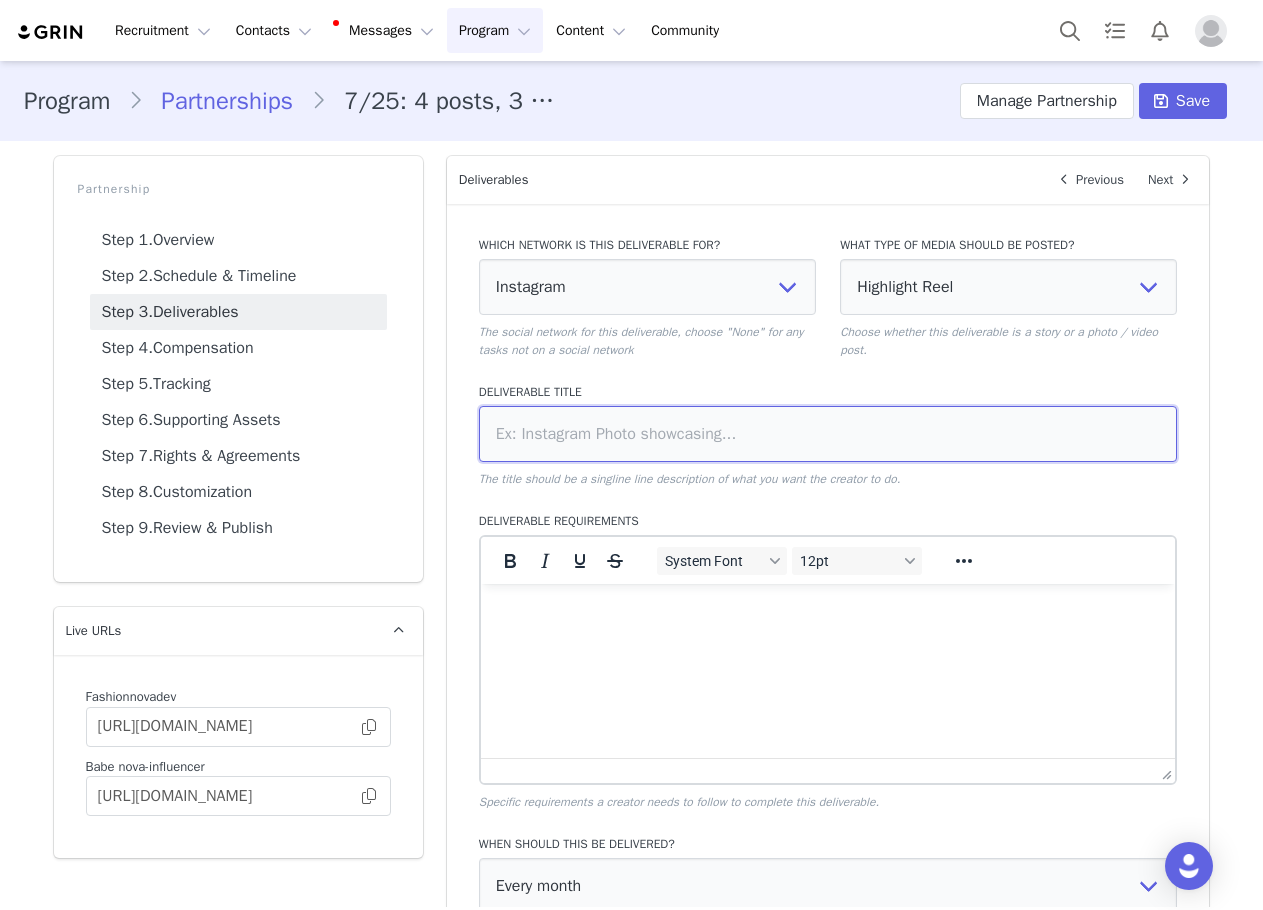 click at bounding box center (828, 434) 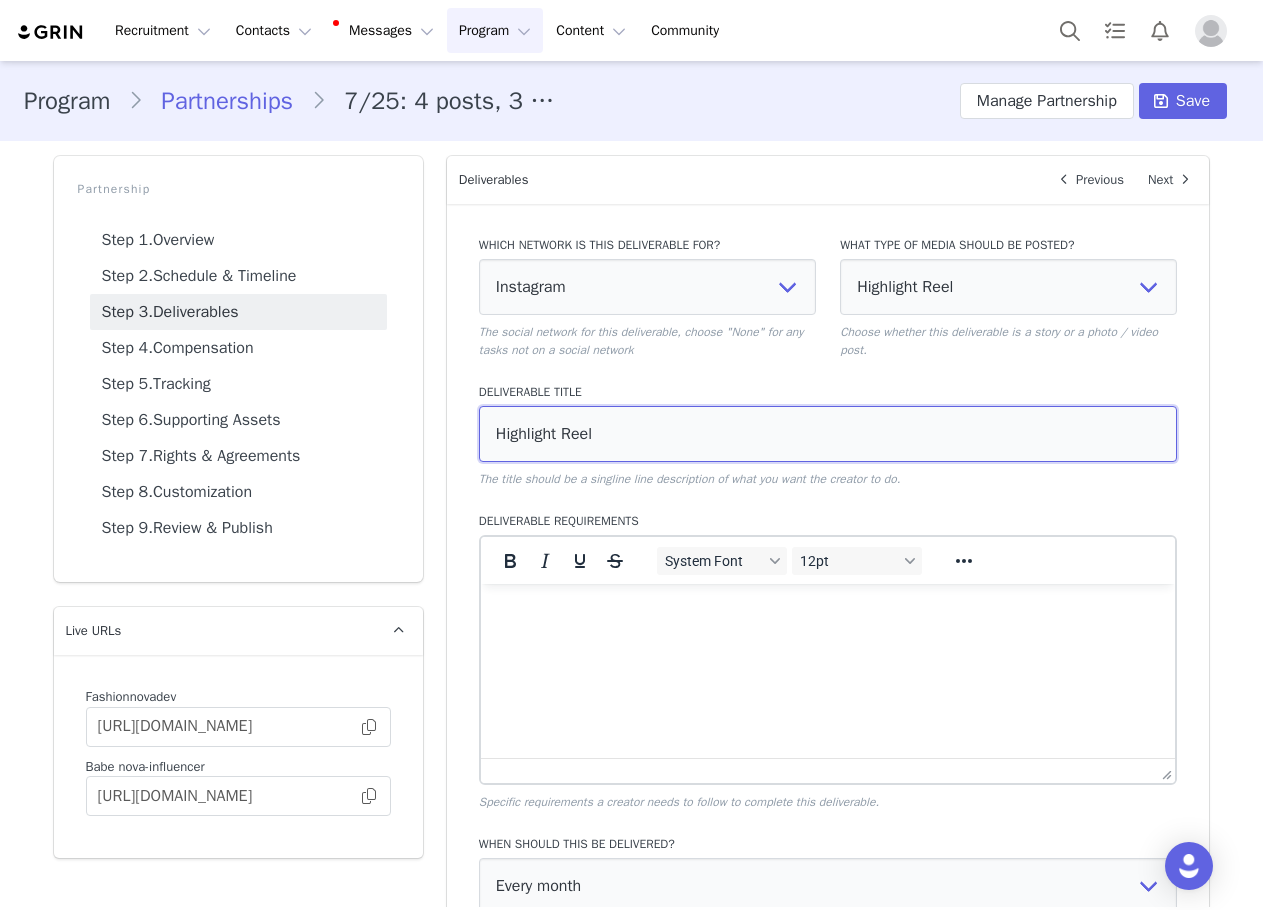 type on "Highlight Reel" 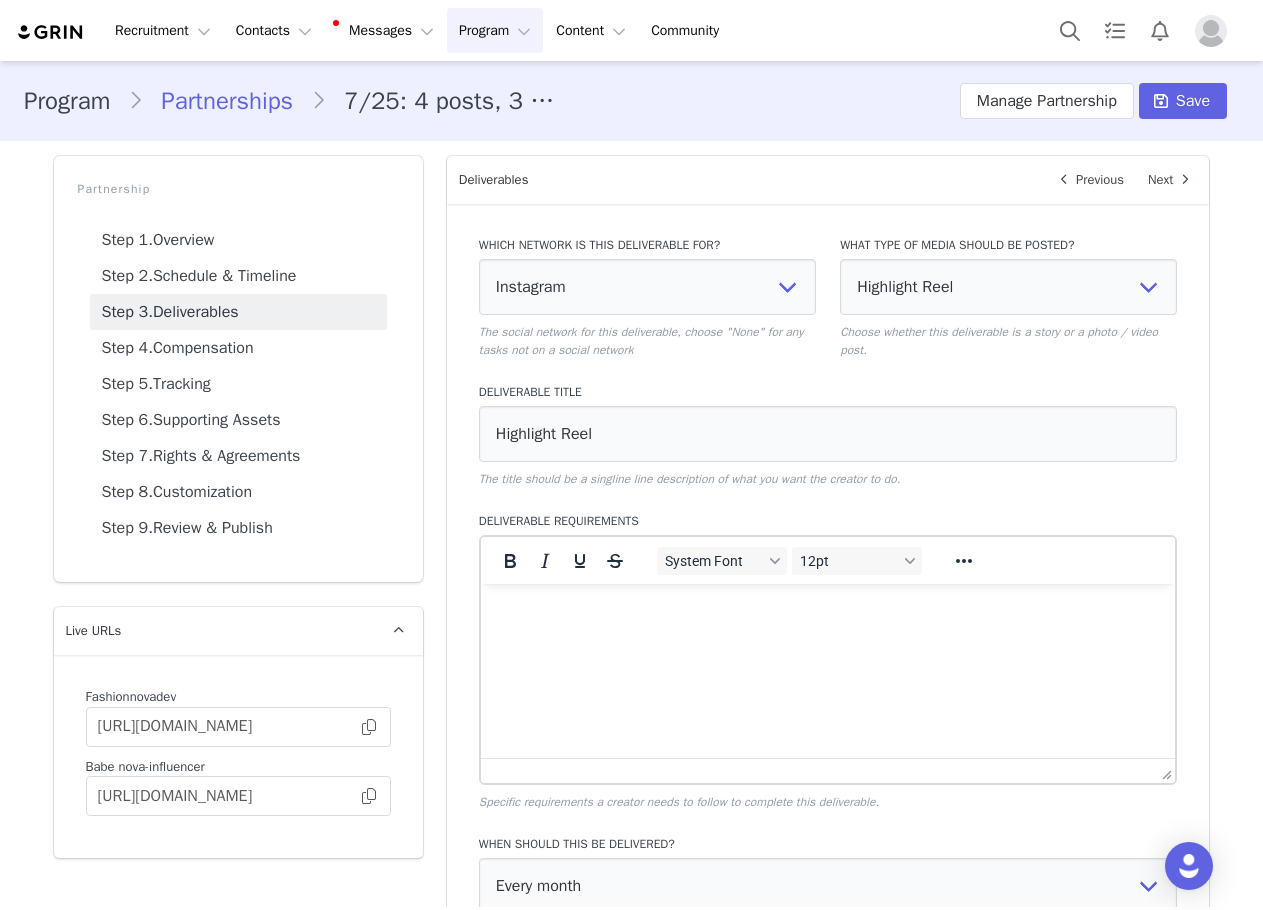 click on "Which network is this deliverable for?  None  YouTube   Twitter   Instagram   Facebook   Twitch   TikTok   Pinterest   The social network for this deliverable, choose "None" for any tasks not on a social network   What type of media should be posted?   Photo / Video Post   Story   Text in Bio   Highlight Reel  Choose whether this deliverable is a story or a photo / video post.  Deliverable Title  Highlight Reel  The title should be a singline line description of what you want the creator to do.   Deliverable Requirements  System Font 12pt To open the popup, press Shift+Enter To open the popup, press Shift+Enter To open the popup, press Shift+Enter To open the popup, press Shift+Enter  Specific requirements a creator needs to follow to complete this deliverable.   When should this be delivered?  Every month Every other month In specific months Throughout partnership  Choose when you want this deliverable to be completed by the influencer.   How many should be delivered every month?  1 Save Cancel" at bounding box center (828, 676) 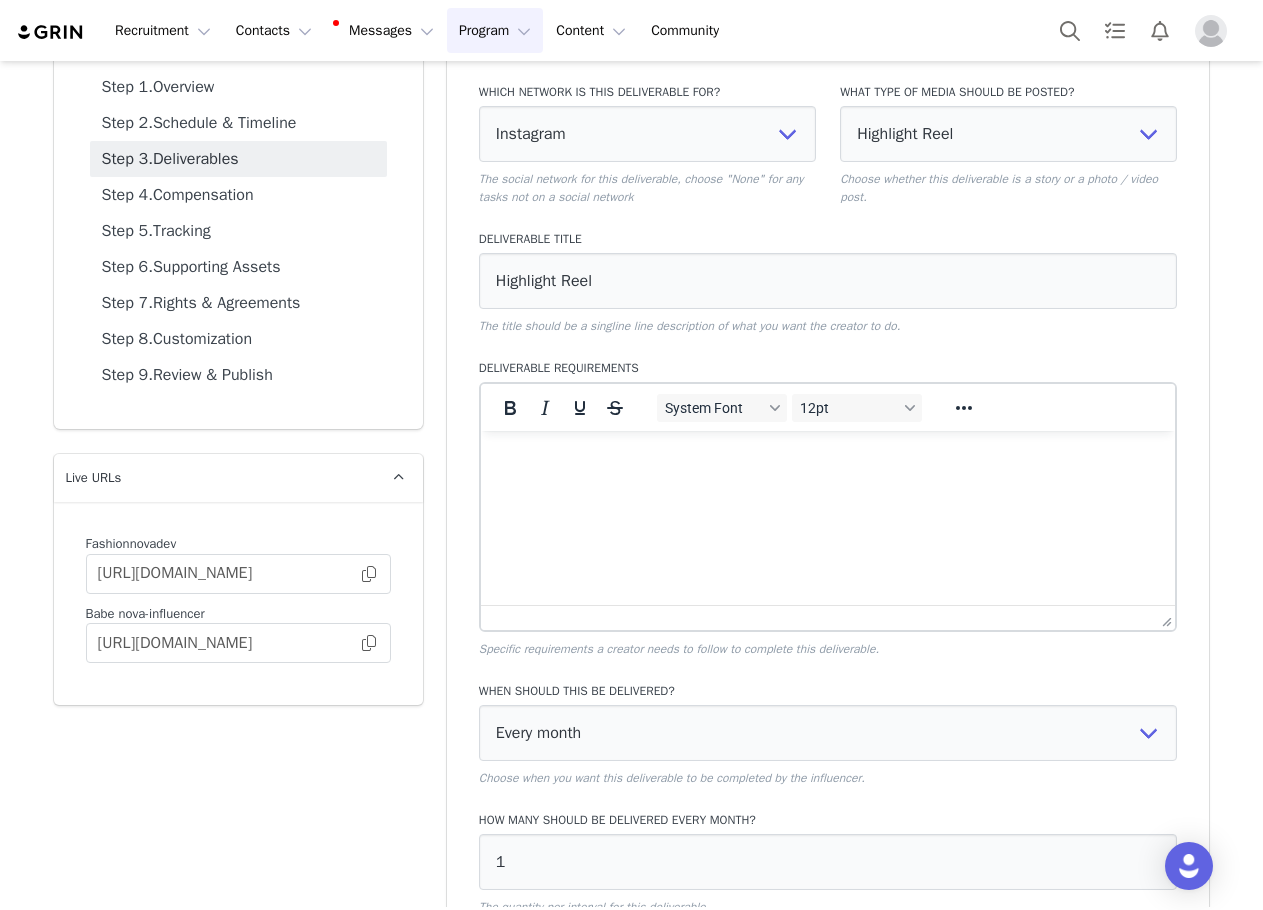 scroll, scrollTop: 330, scrollLeft: 0, axis: vertical 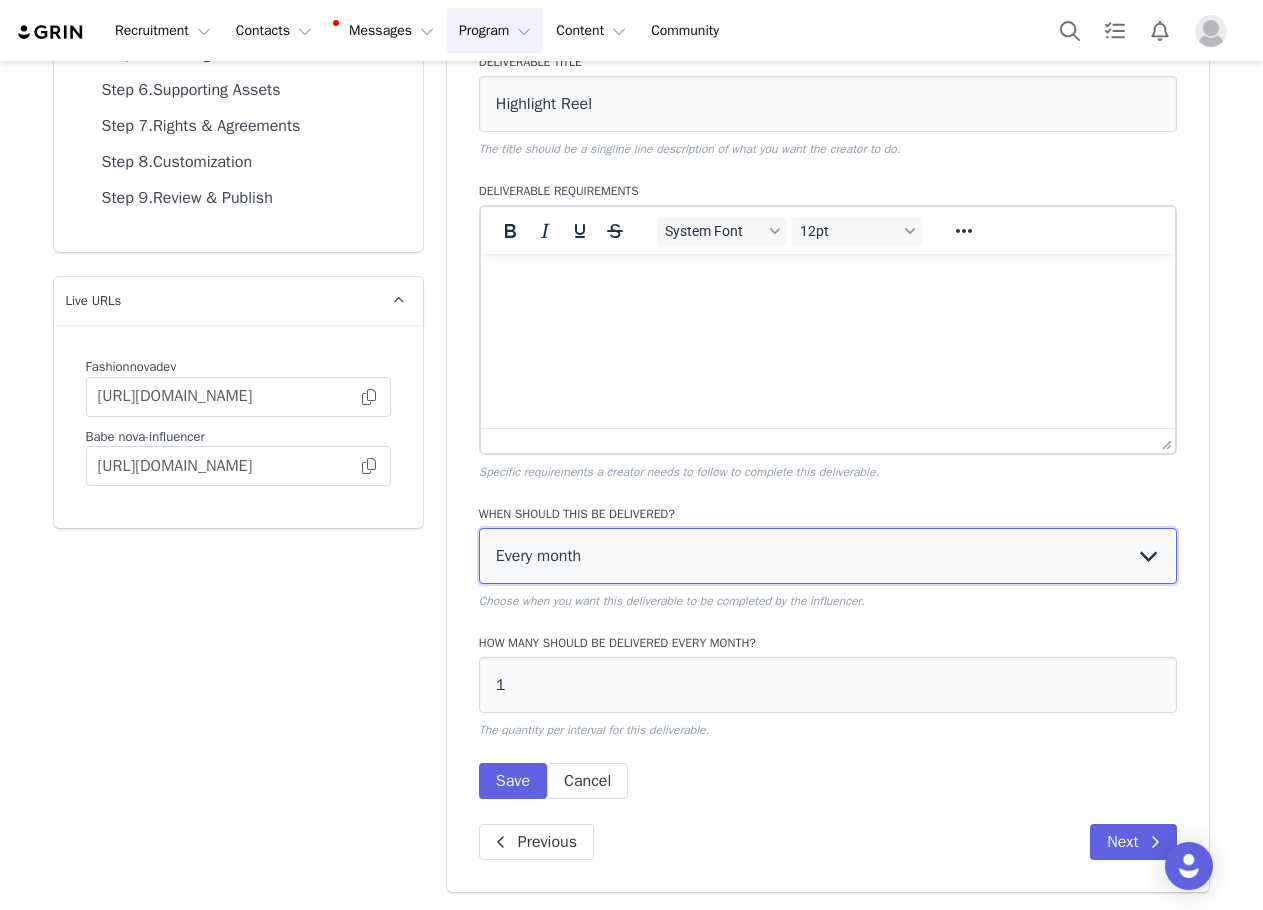 click on "Every month Every other month In specific months Throughout partnership" at bounding box center (828, 556) 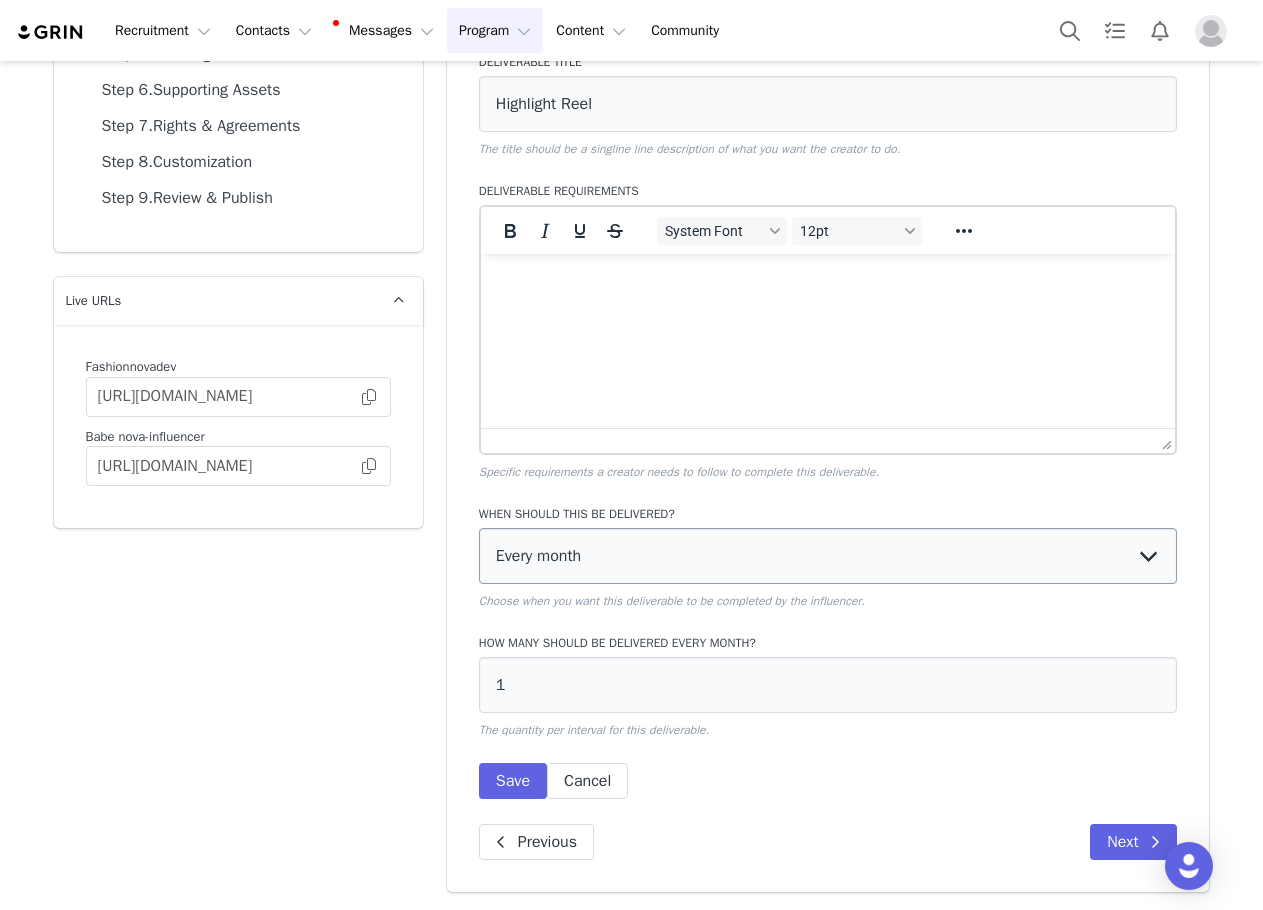 drag, startPoint x: 649, startPoint y: 523, endPoint x: 651, endPoint y: 533, distance: 10.198039 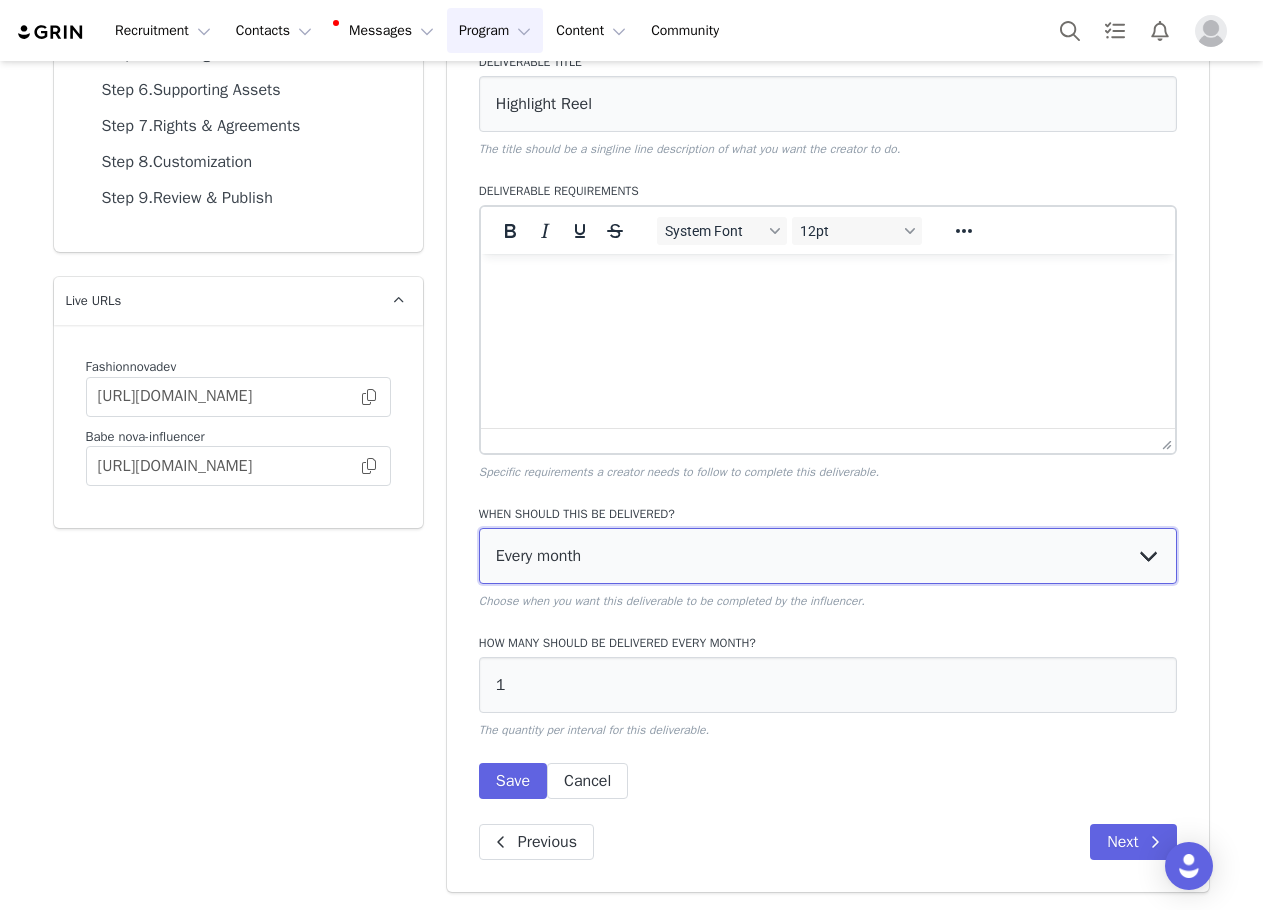 drag, startPoint x: 697, startPoint y: 561, endPoint x: 697, endPoint y: 578, distance: 17 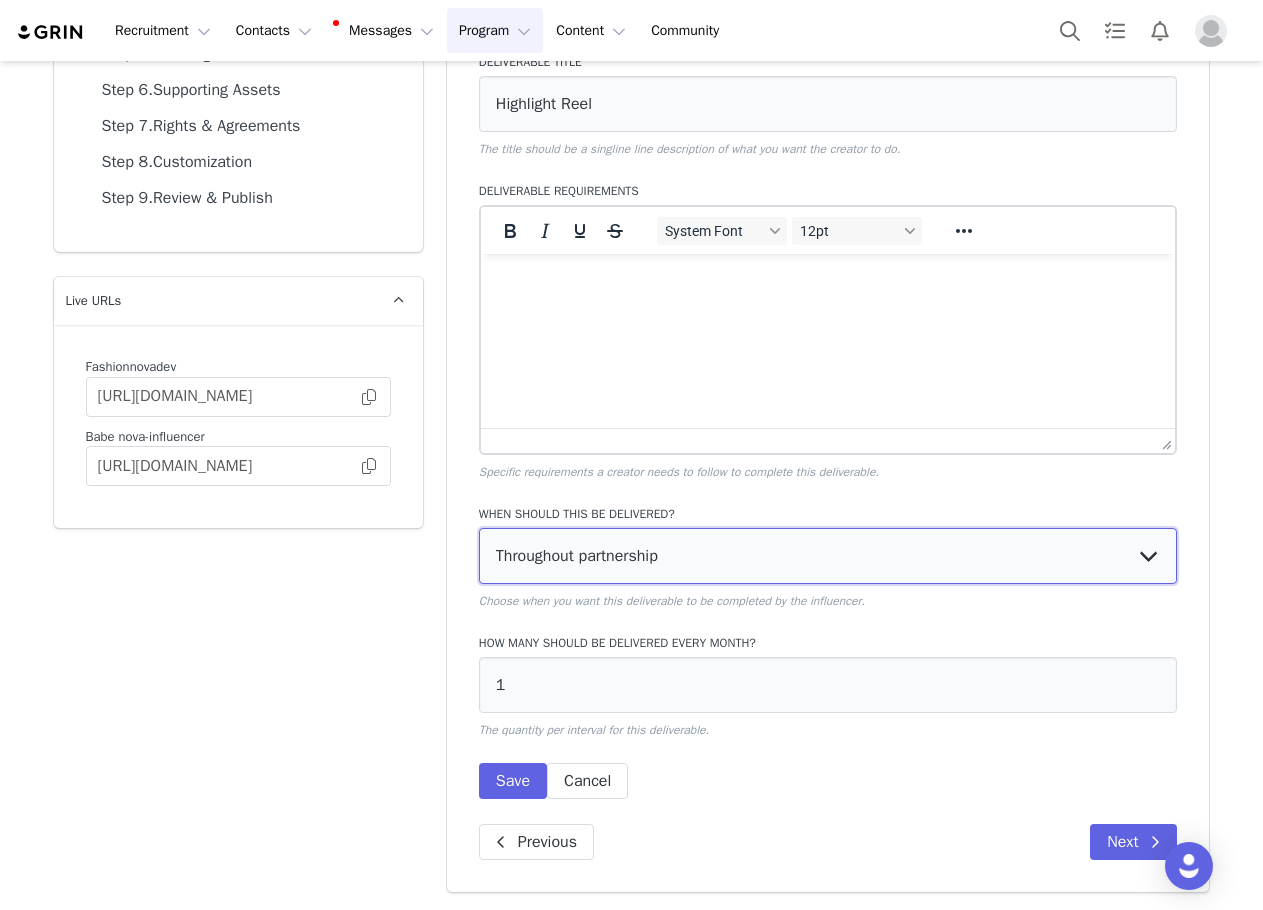 click on "Every month Every other month In specific months Throughout partnership" at bounding box center (828, 556) 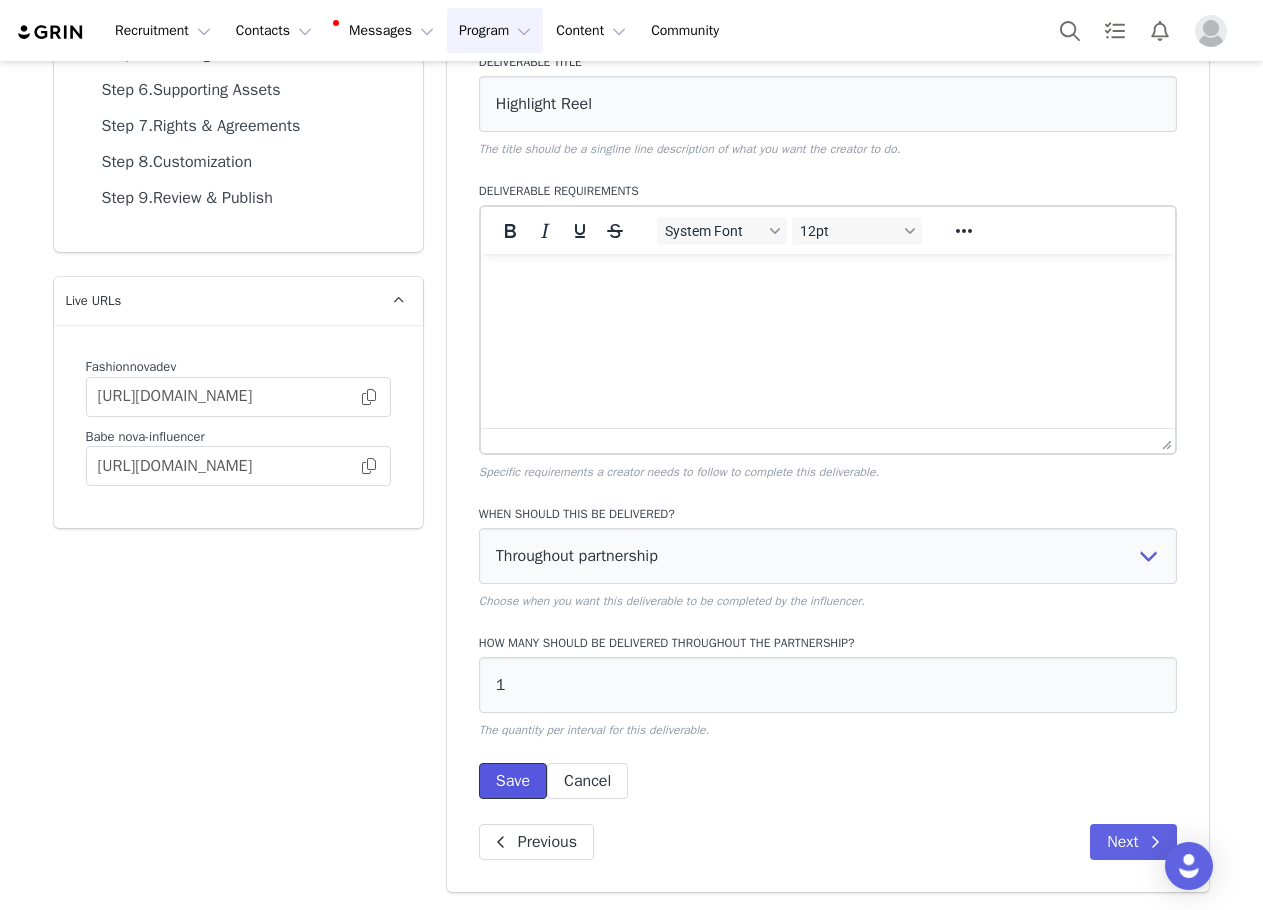 click on "Save" at bounding box center (513, 781) 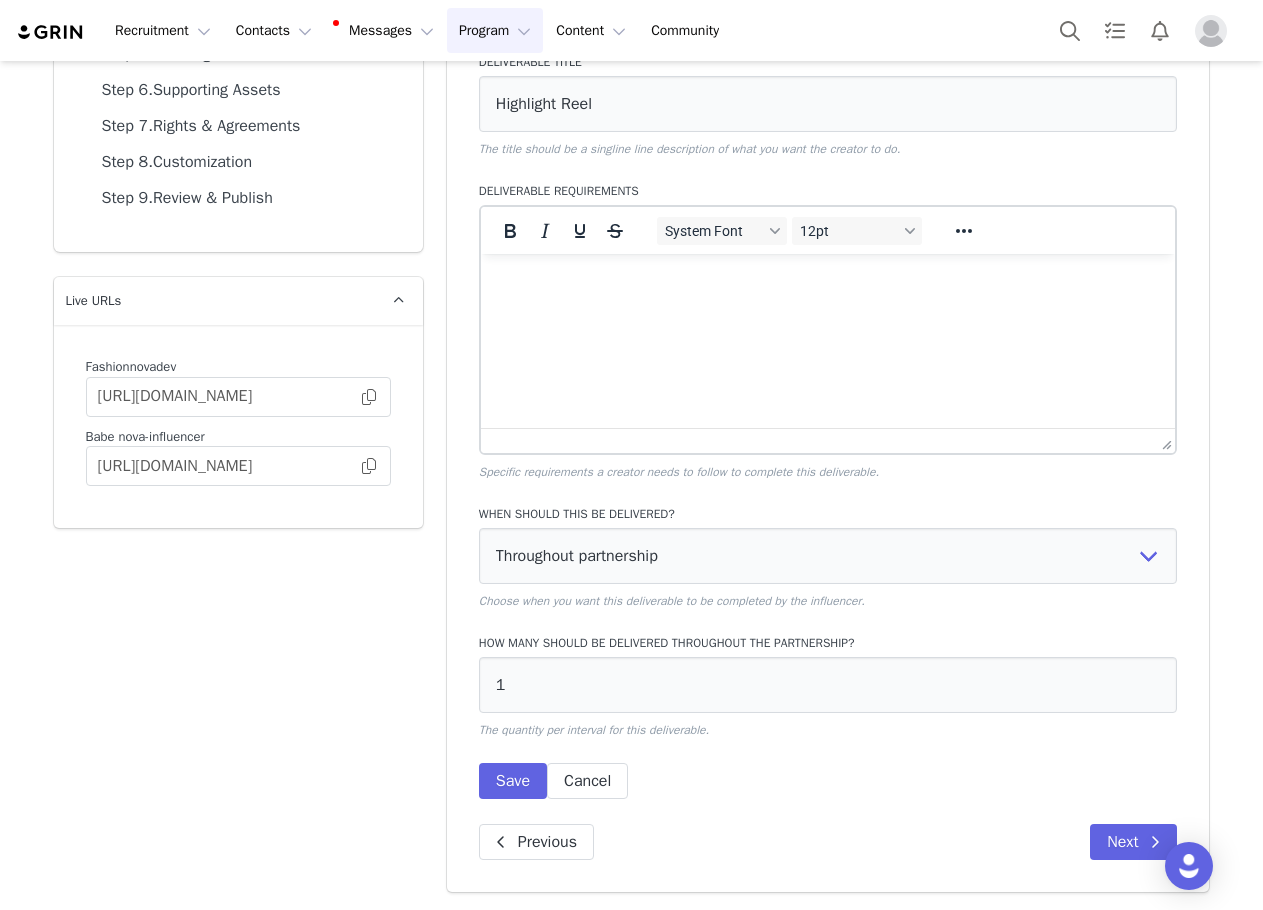scroll, scrollTop: 0, scrollLeft: 0, axis: both 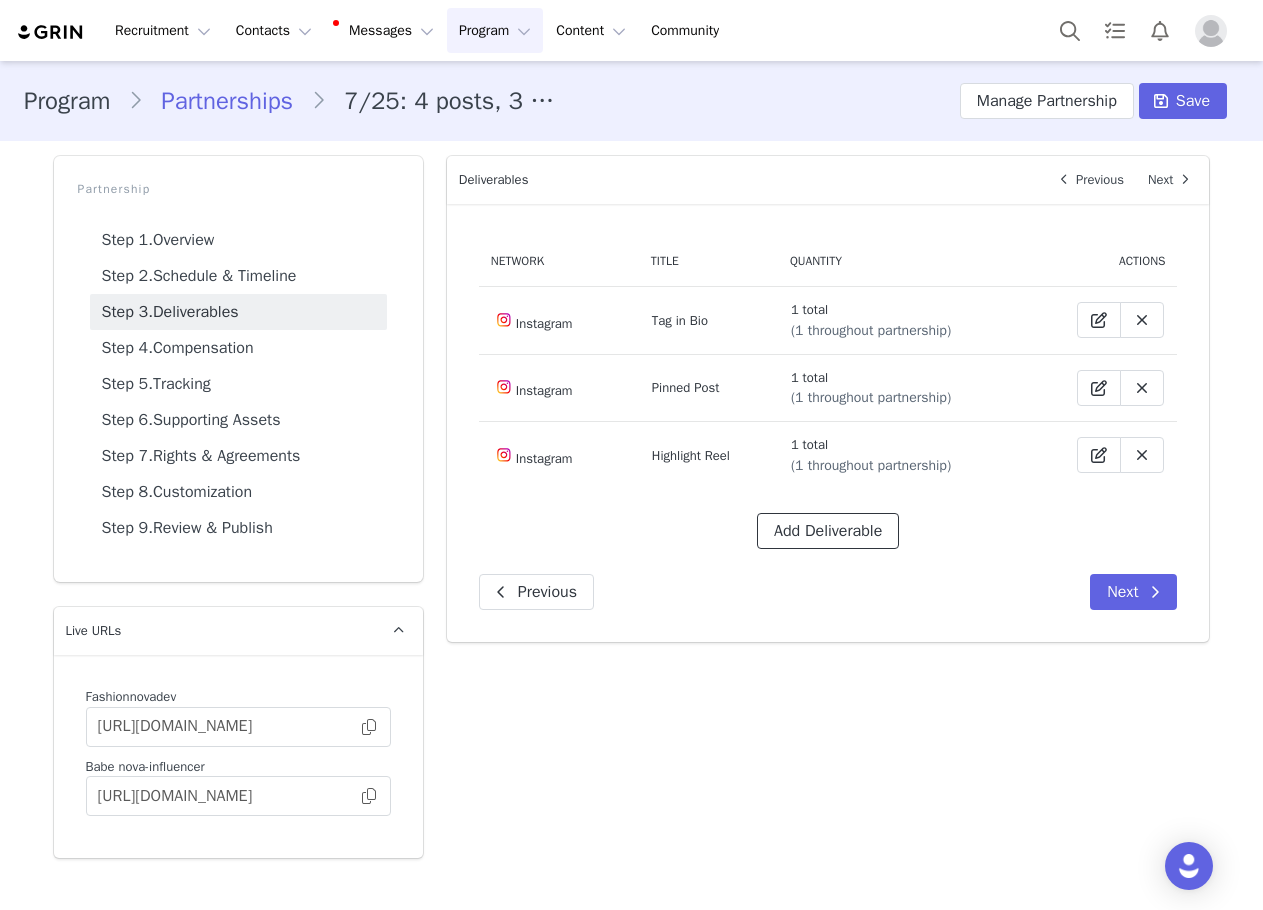 click on "Add Deliverable" at bounding box center [828, 531] 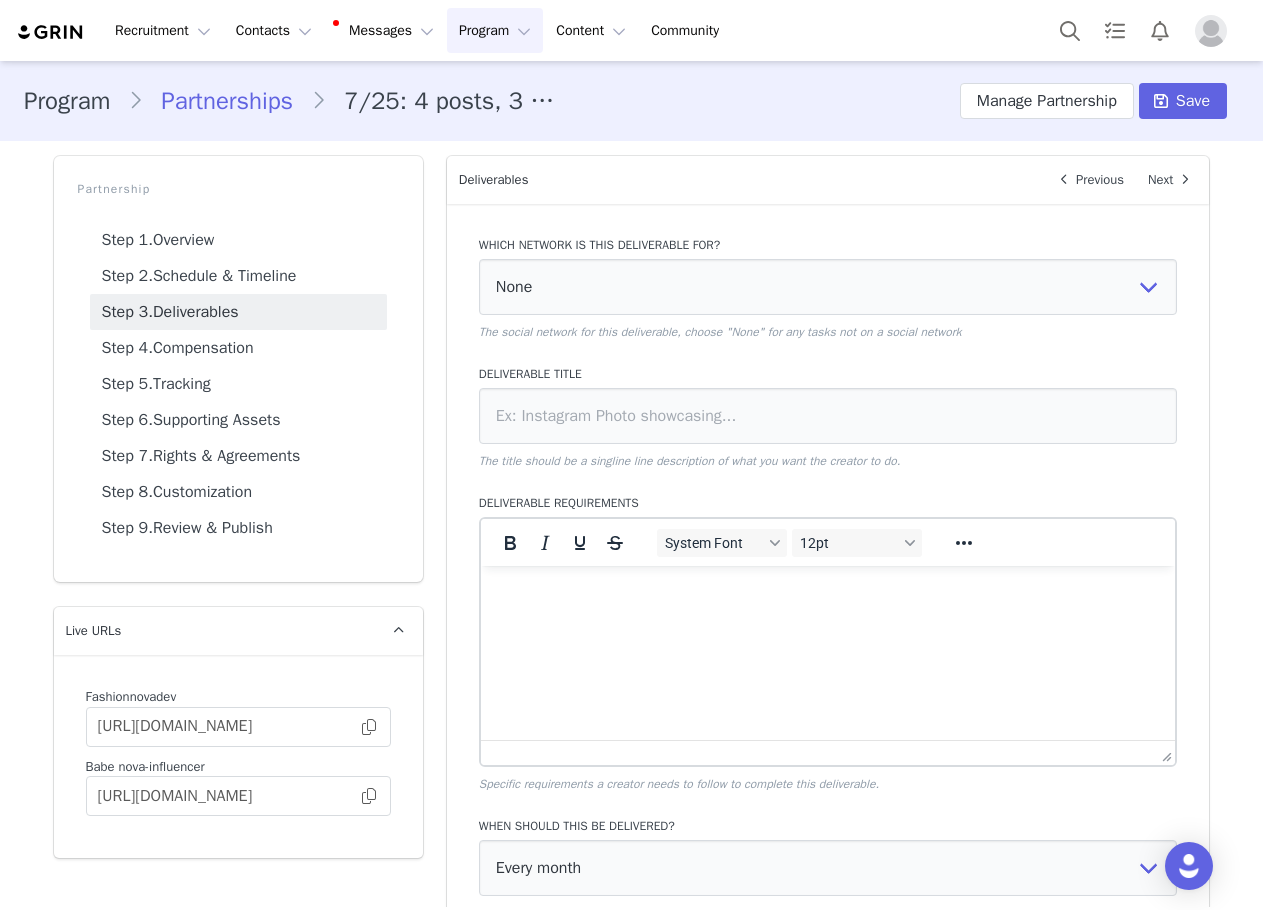 scroll, scrollTop: 0, scrollLeft: 0, axis: both 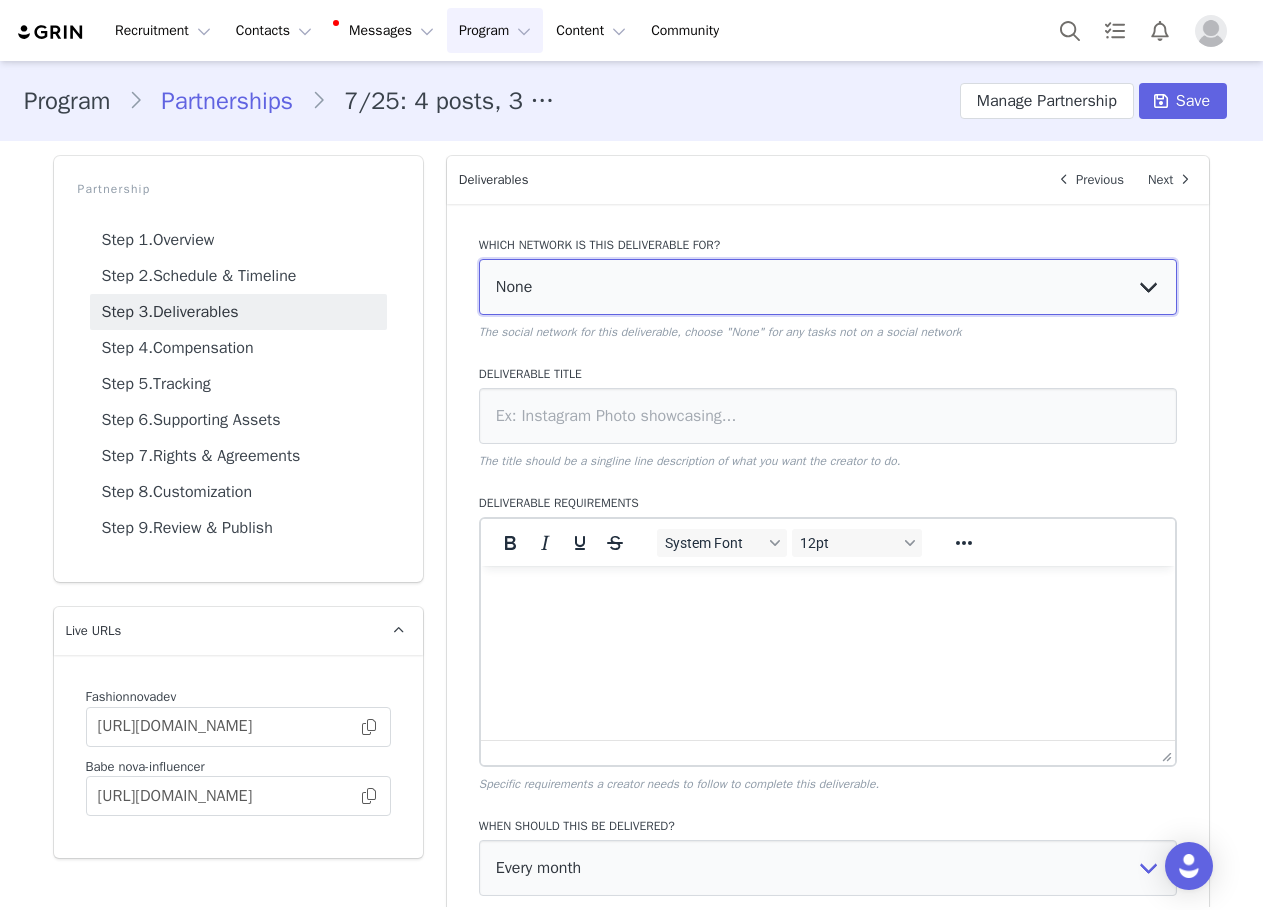 click on "None  YouTube   Twitter   Instagram   Facebook   Twitch   TikTok   Pinterest" at bounding box center [828, 287] 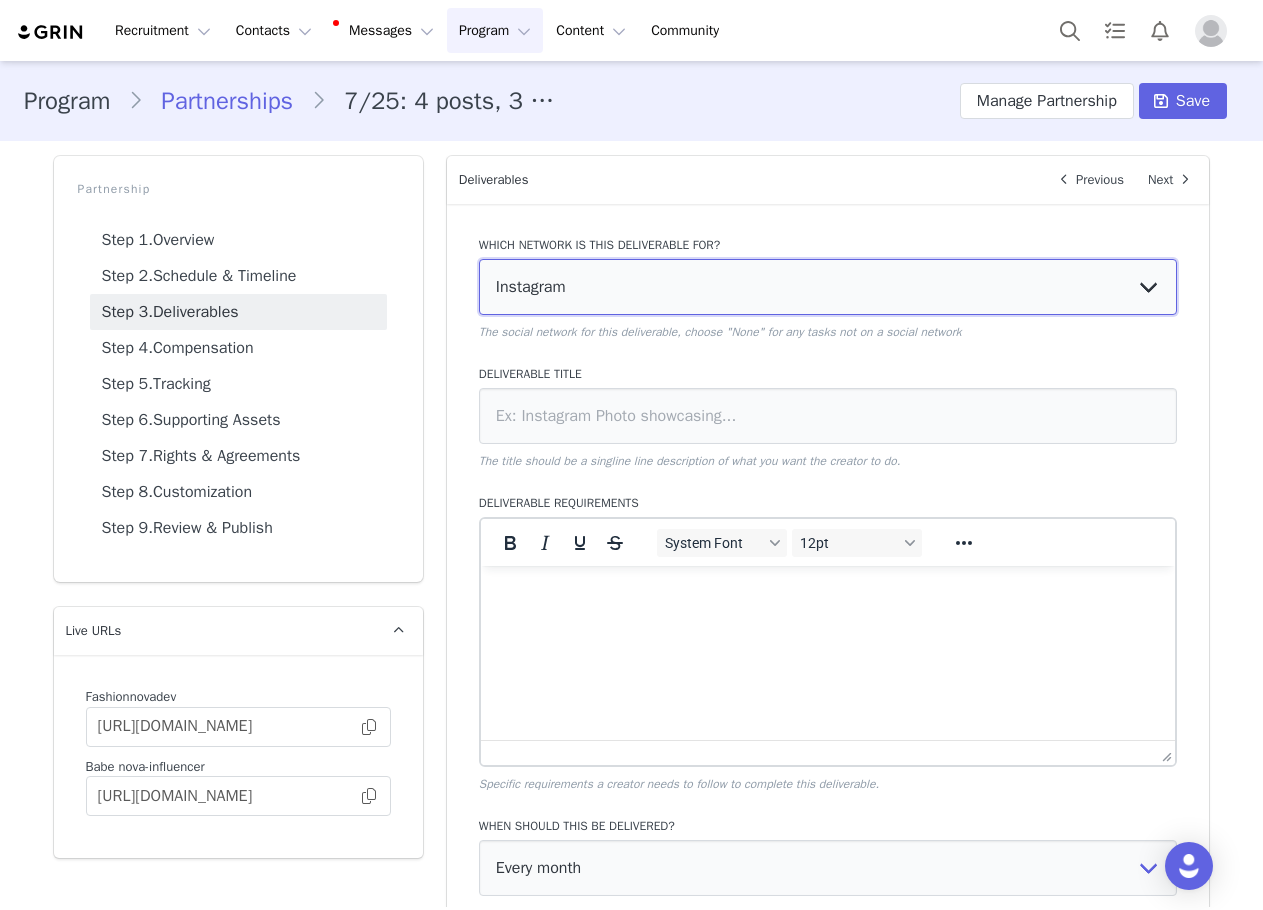click on "None  YouTube   Twitter   Instagram   Facebook   Twitch   TikTok   Pinterest" at bounding box center [828, 287] 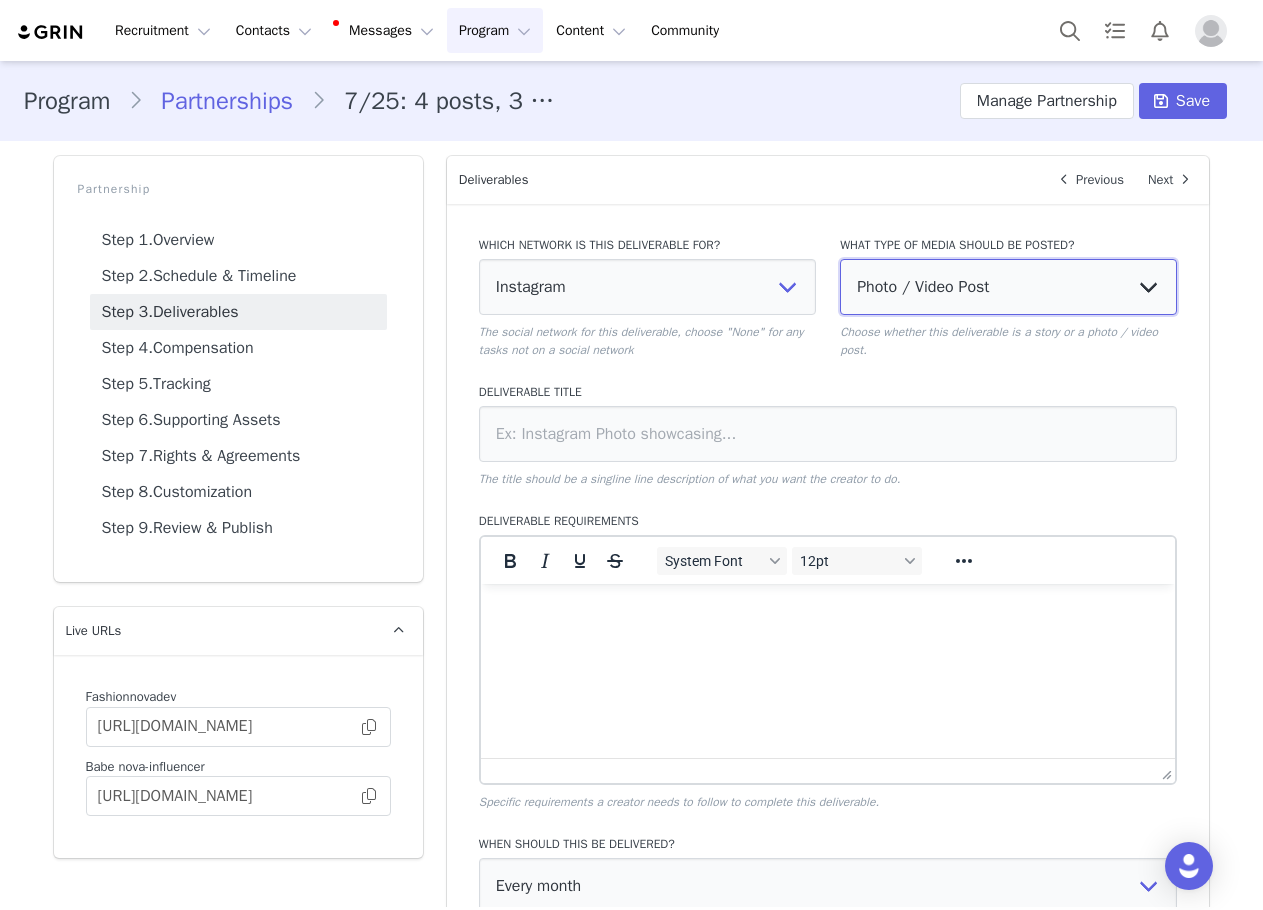 click on "Photo / Video Post   Story   Text in Bio   Highlight Reel" at bounding box center [1008, 287] 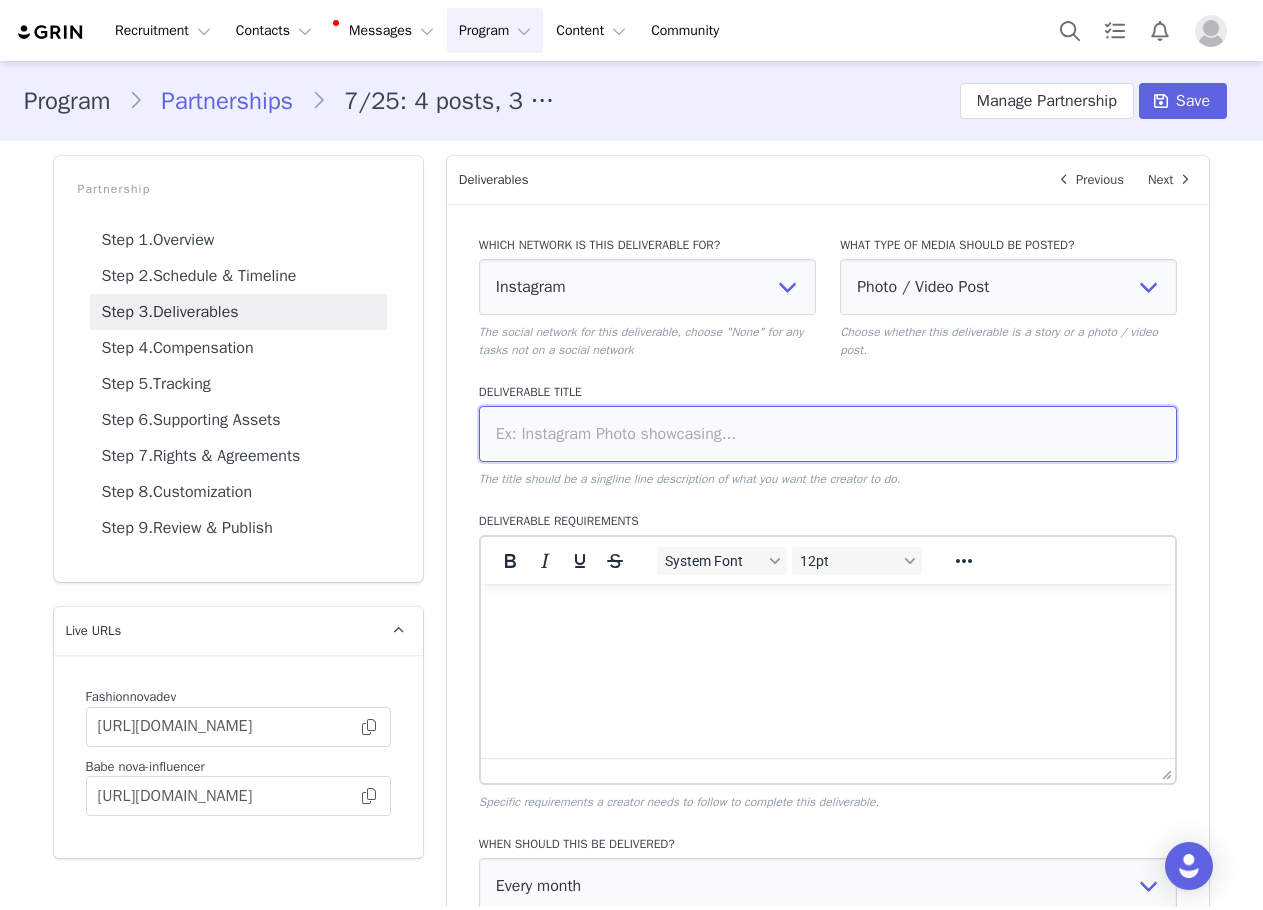 click at bounding box center [828, 434] 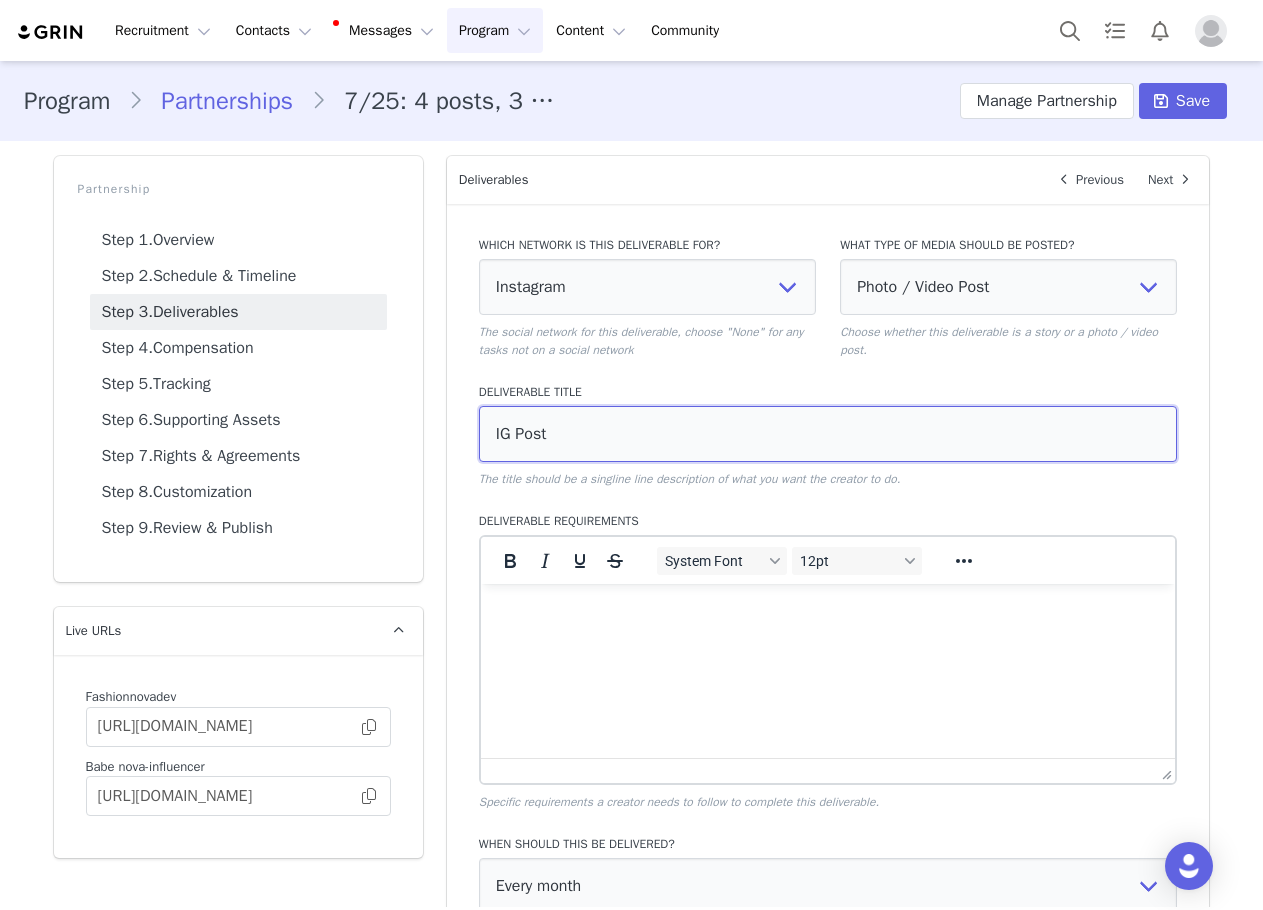 type on "IG Post" 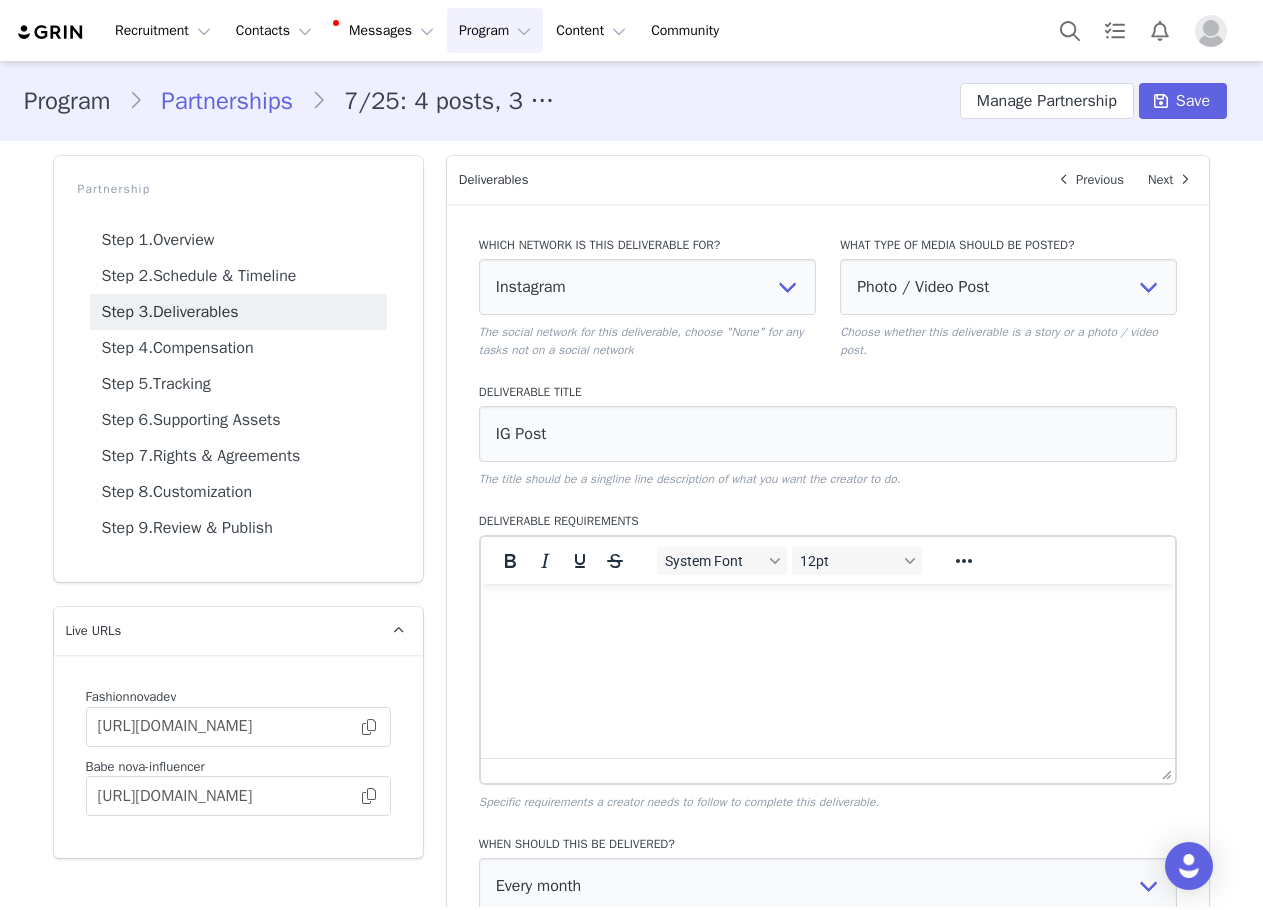 click on "Deliverable Requirements" at bounding box center (828, 521) 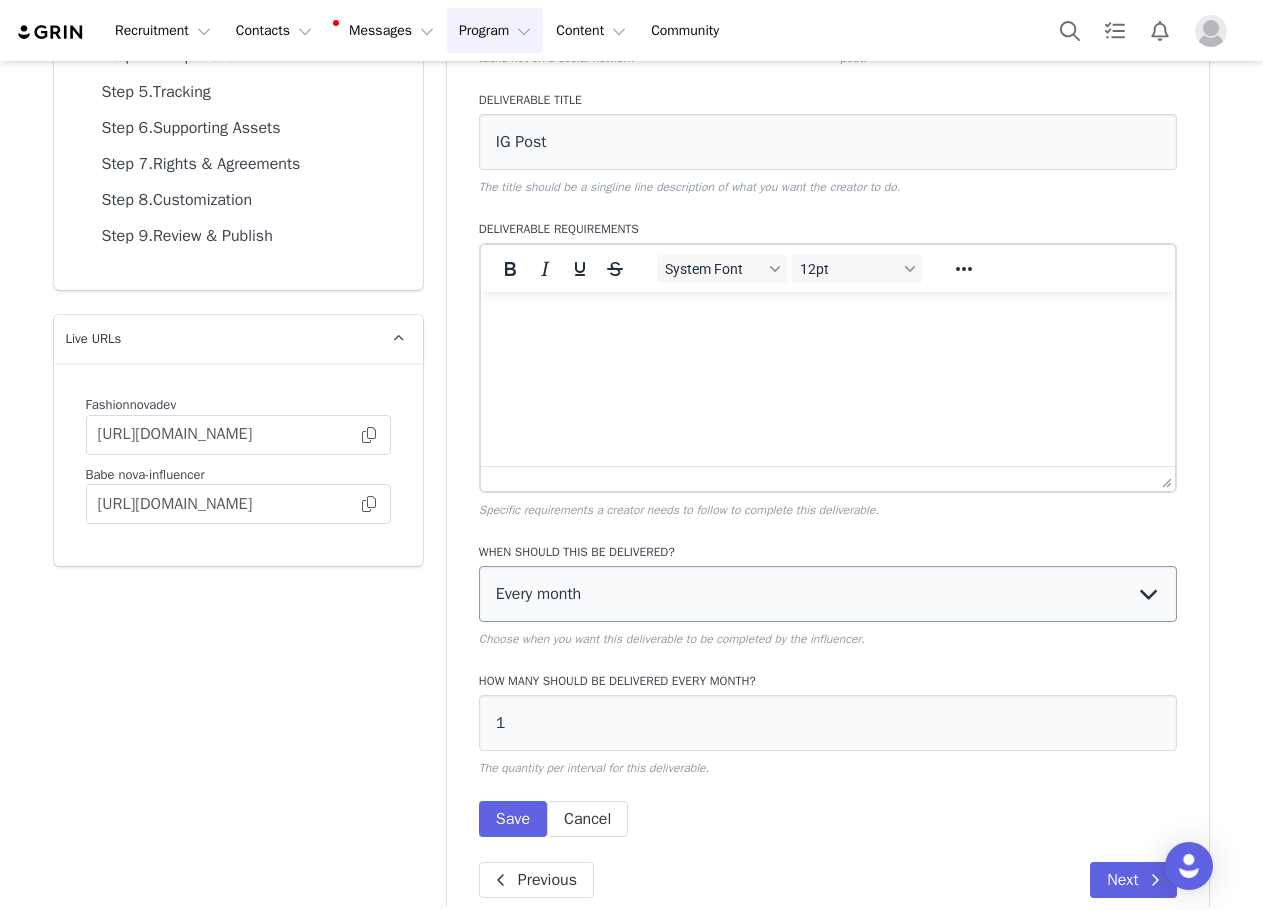 scroll, scrollTop: 300, scrollLeft: 0, axis: vertical 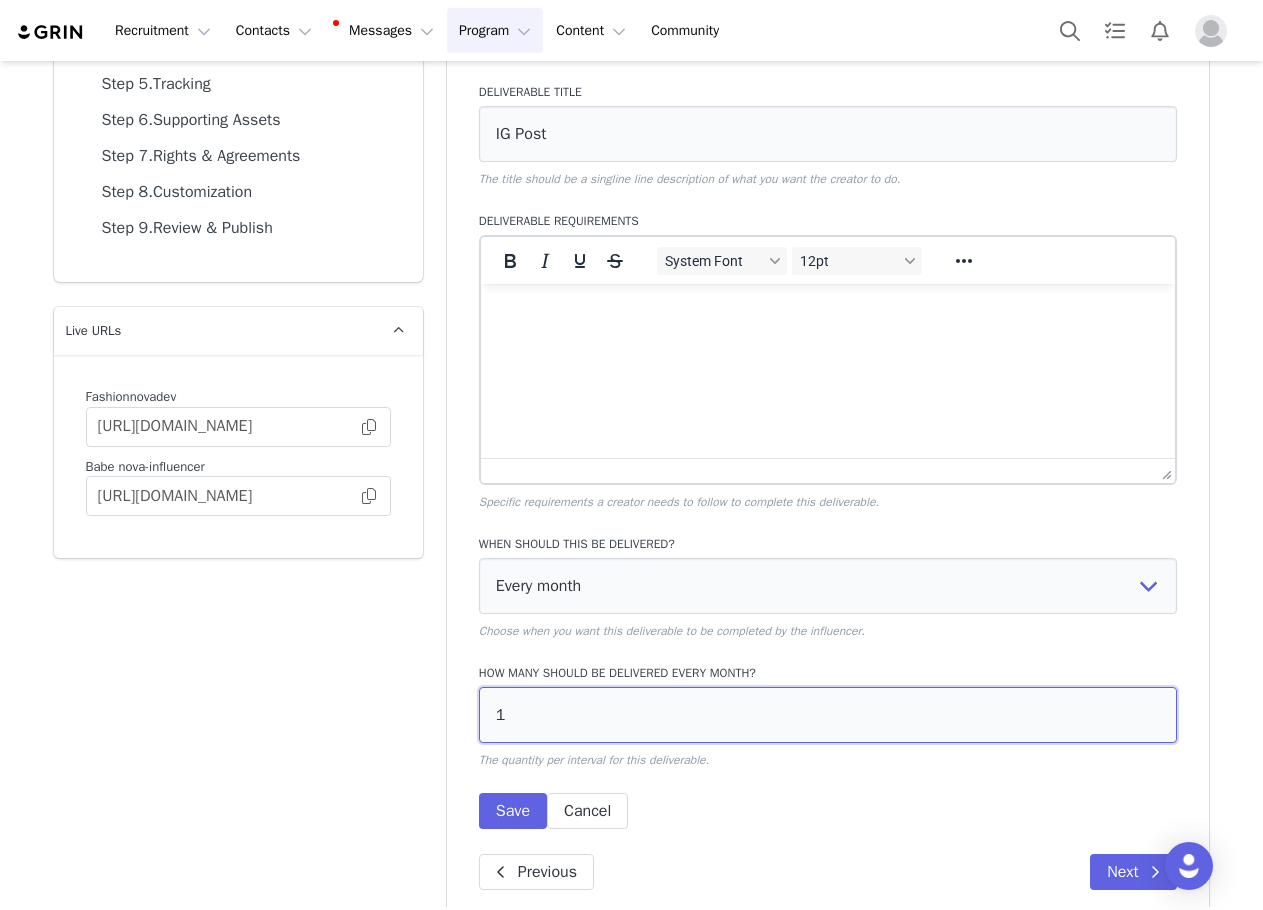 click on "1" at bounding box center (828, 715) 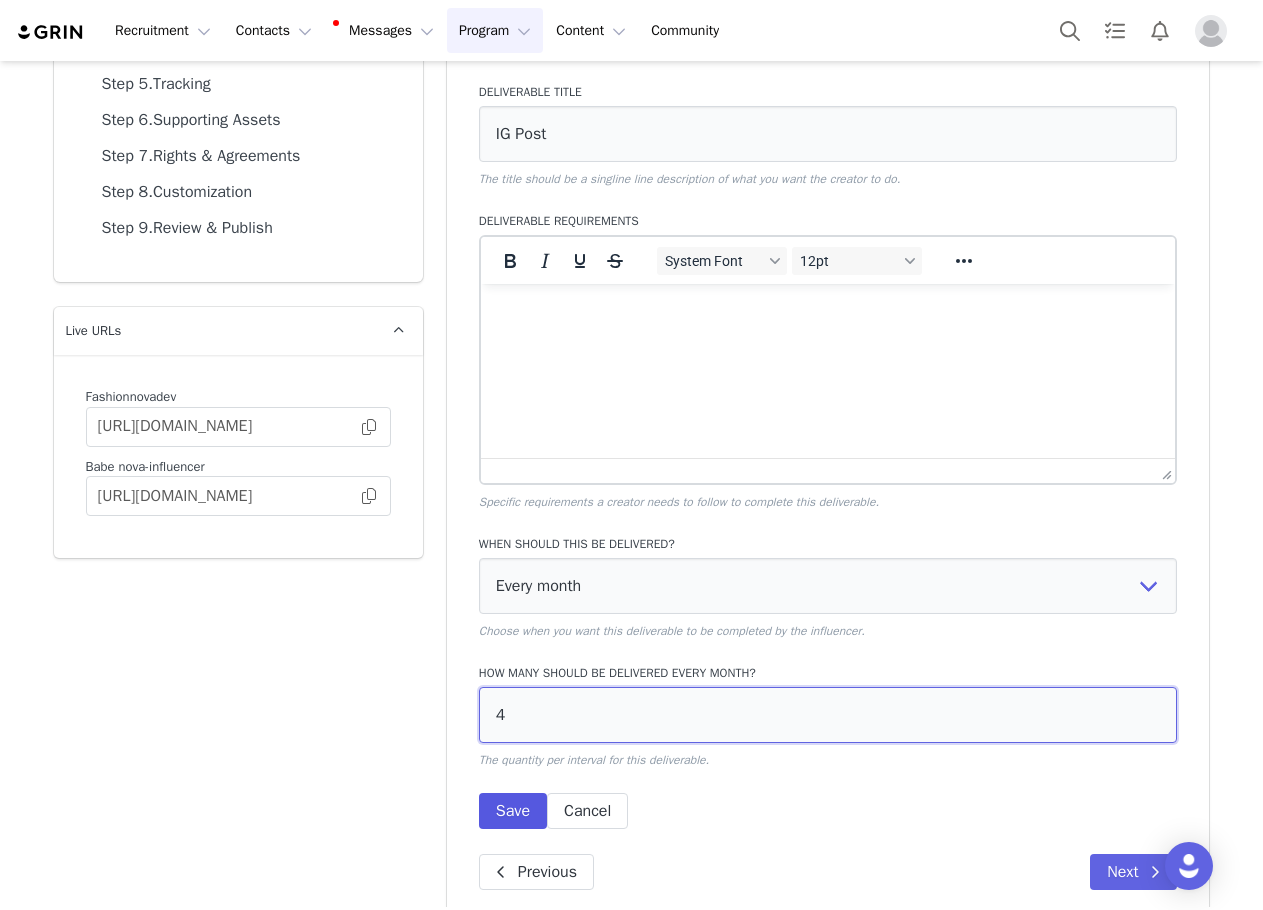 type on "4" 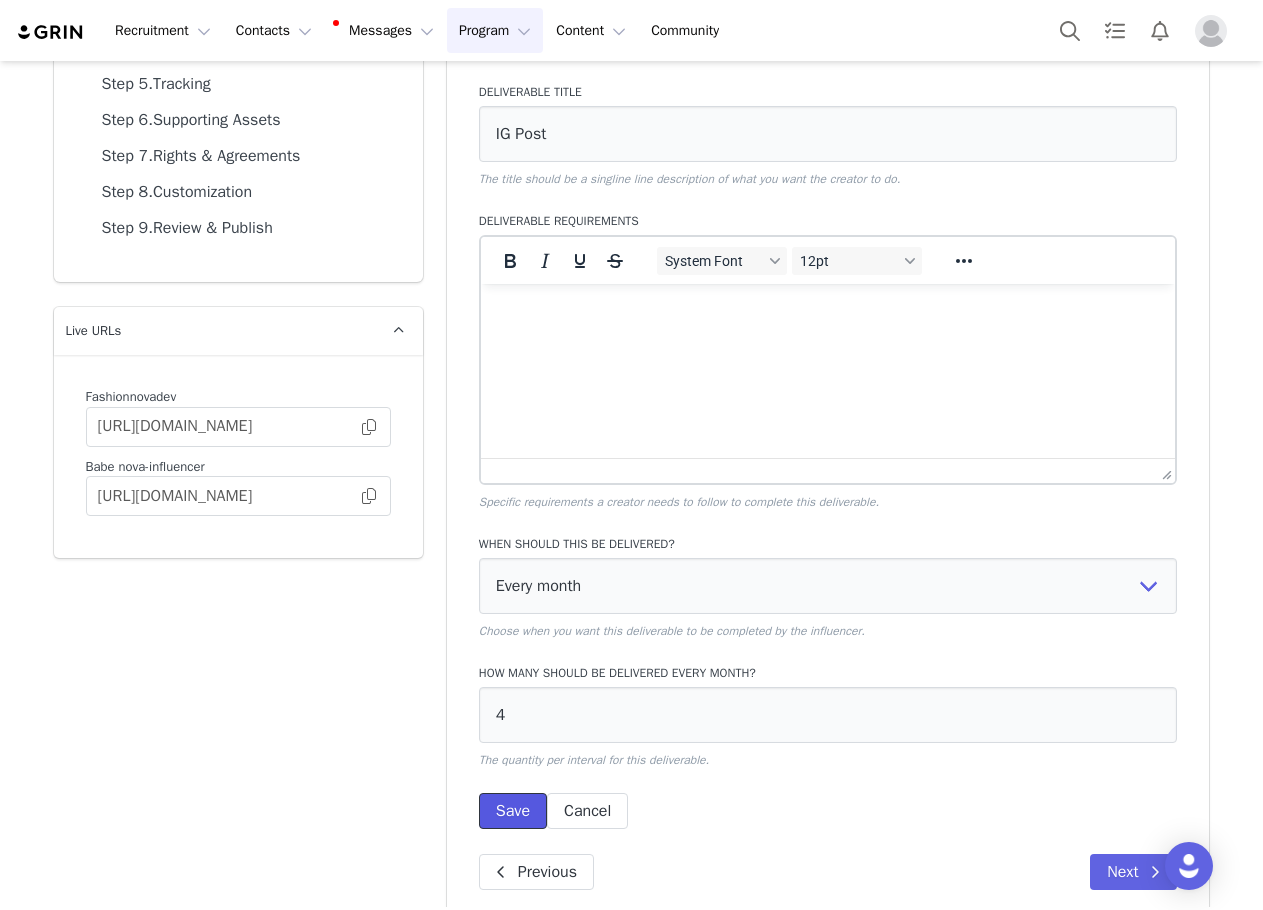 click on "Save" at bounding box center [513, 811] 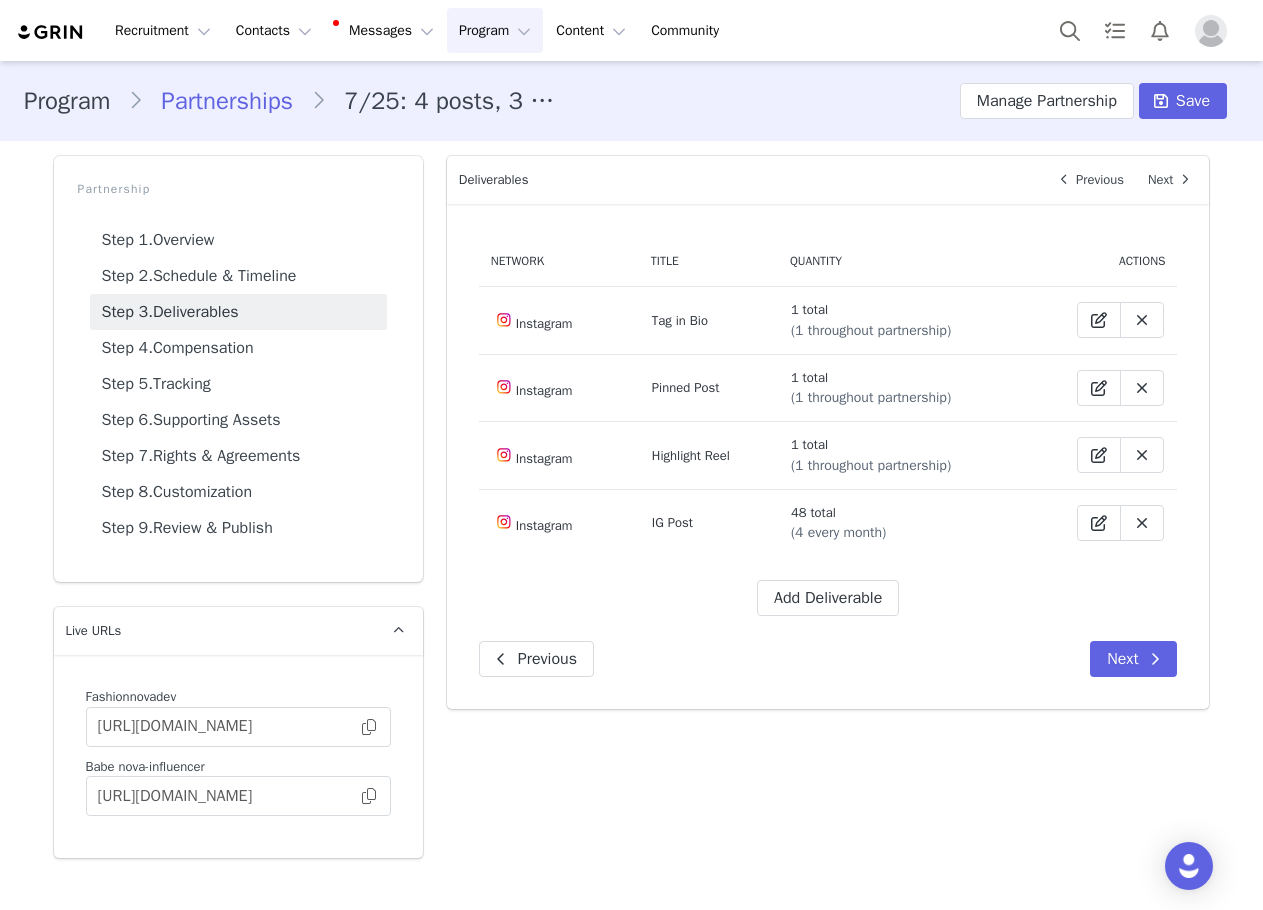 scroll, scrollTop: 0, scrollLeft: 0, axis: both 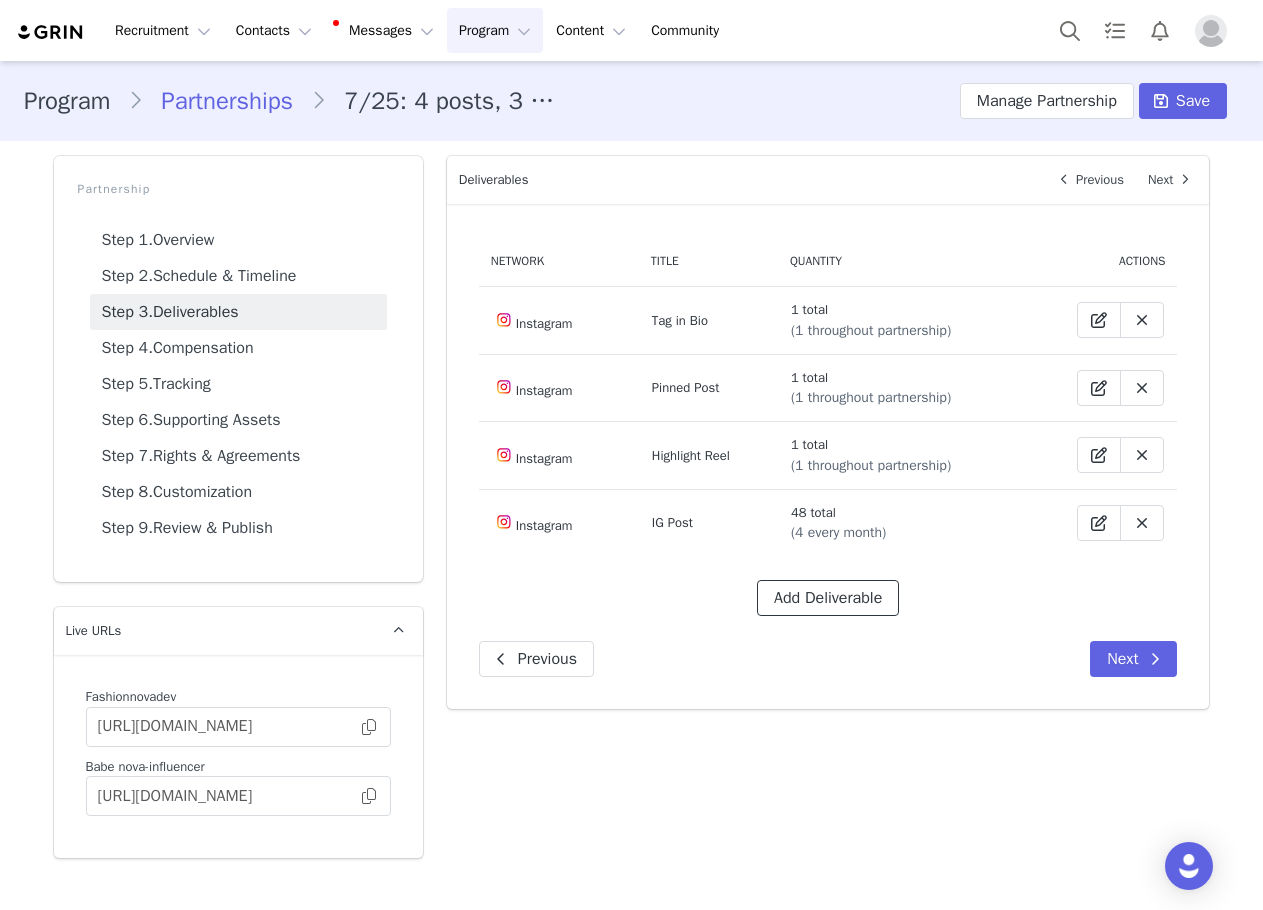 click on "Add Deliverable" at bounding box center [828, 598] 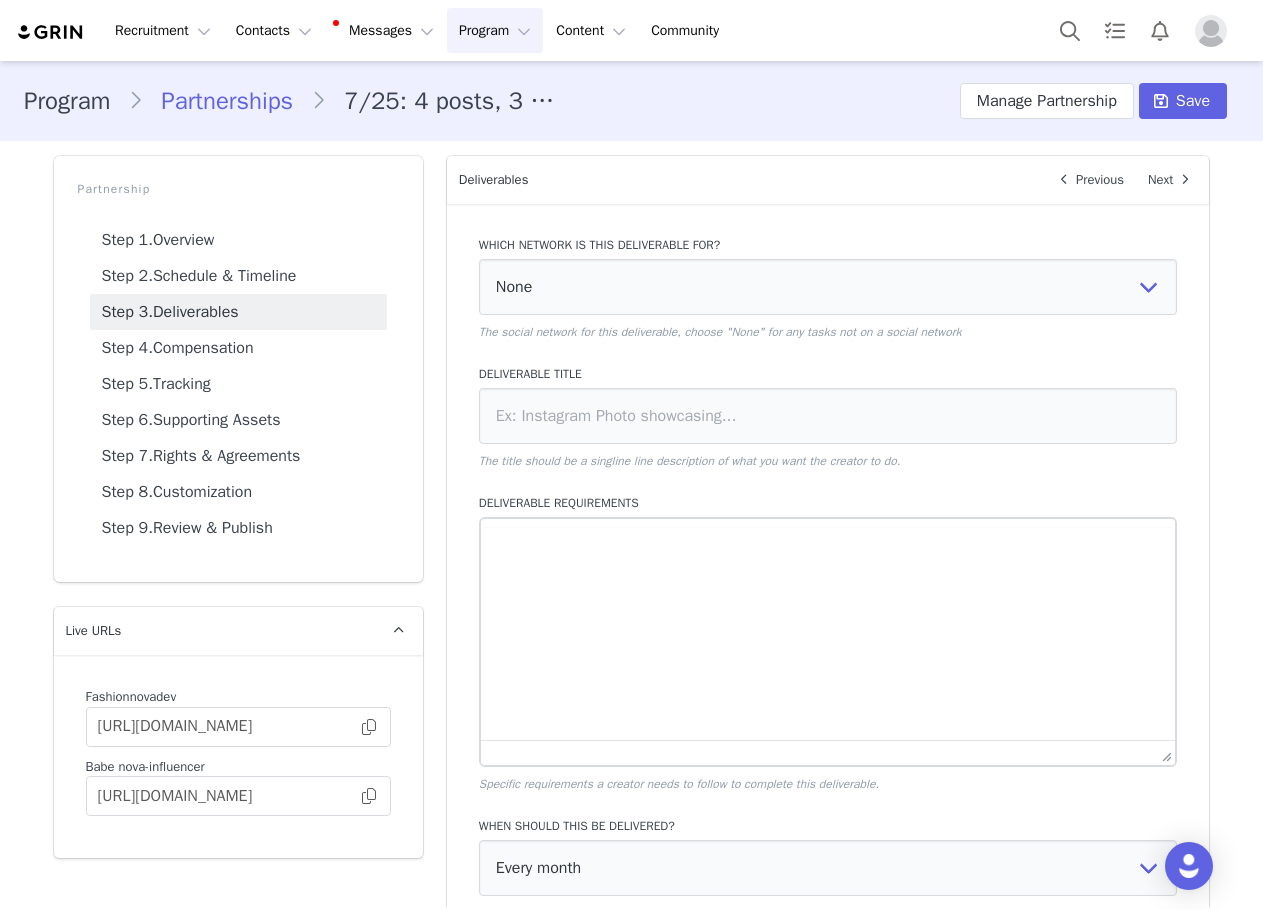 scroll, scrollTop: 0, scrollLeft: 0, axis: both 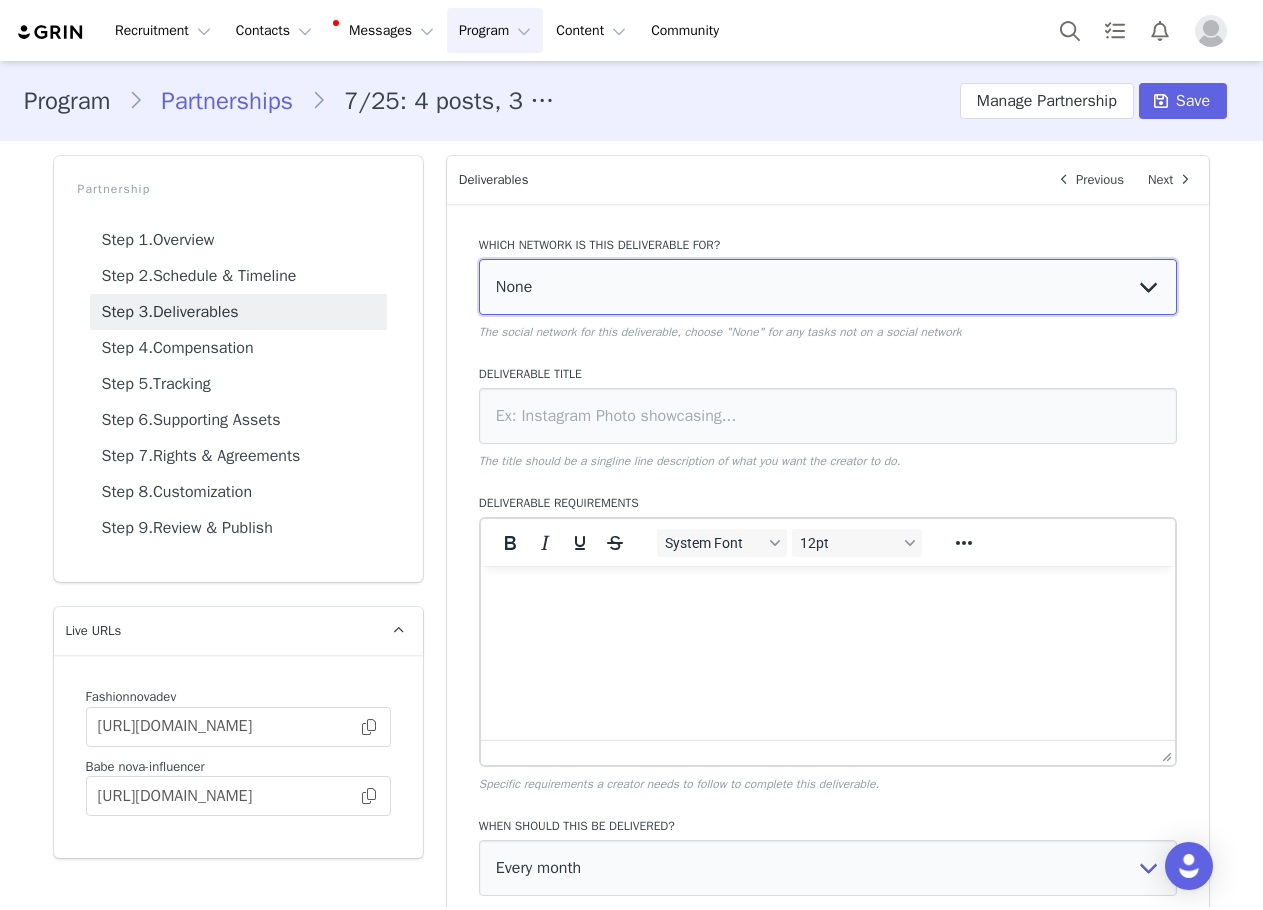 click on "None  YouTube   Twitter   Instagram   Facebook   Twitch   TikTok   Pinterest" at bounding box center [828, 287] 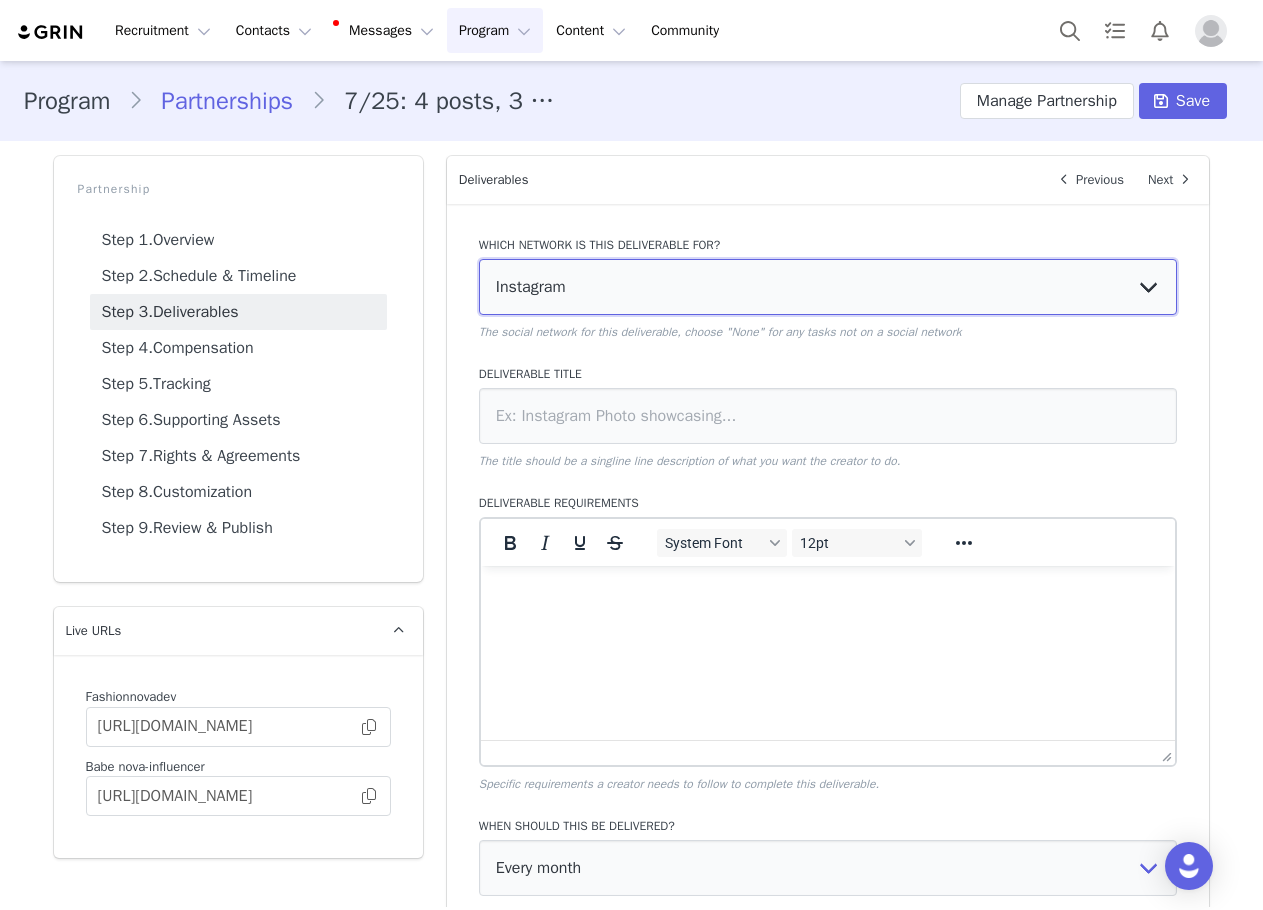 click on "None  YouTube   Twitter   Instagram   Facebook   Twitch   TikTok   Pinterest" at bounding box center (828, 287) 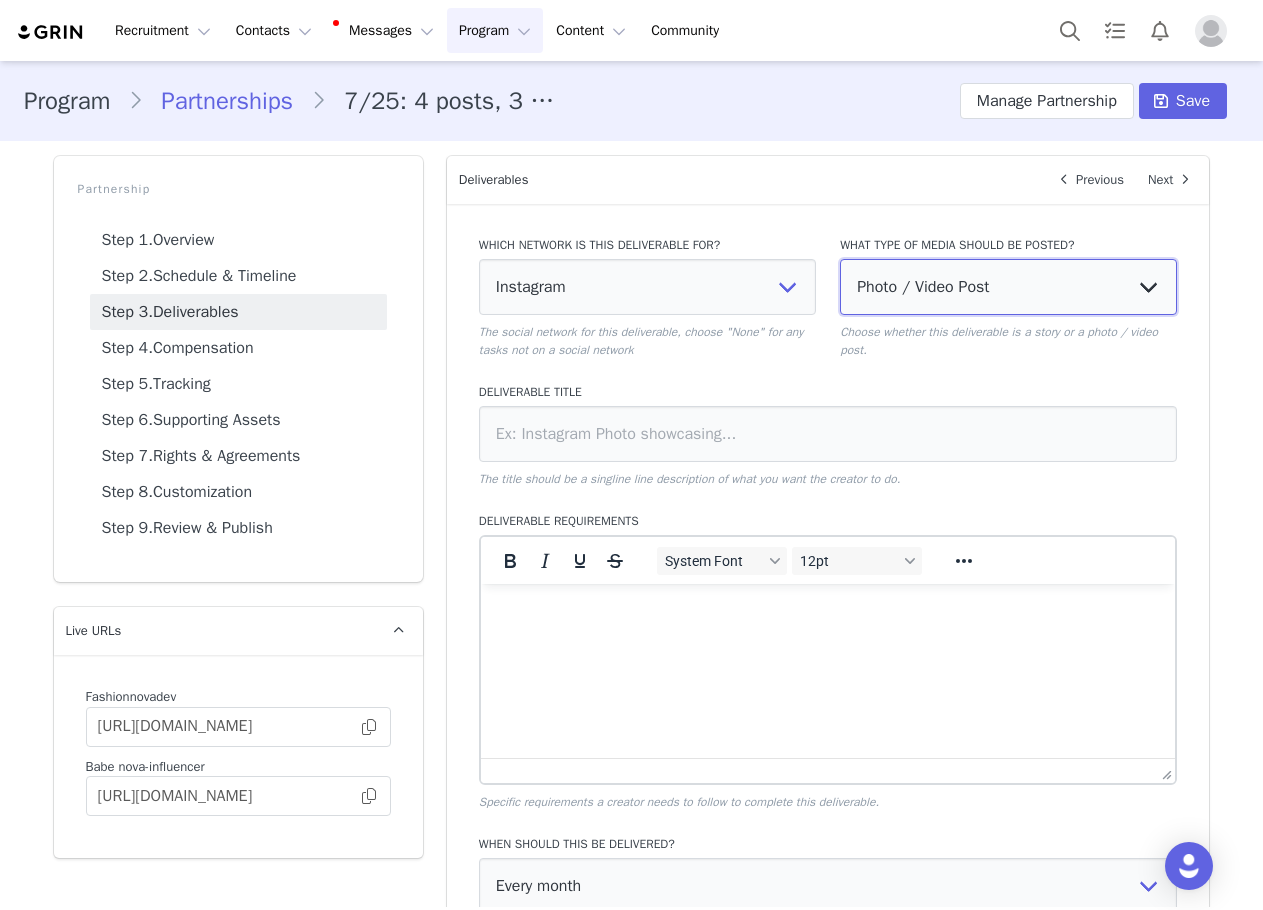 click on "Photo / Video Post   Story   Text in Bio   Highlight Reel" at bounding box center (1008, 287) 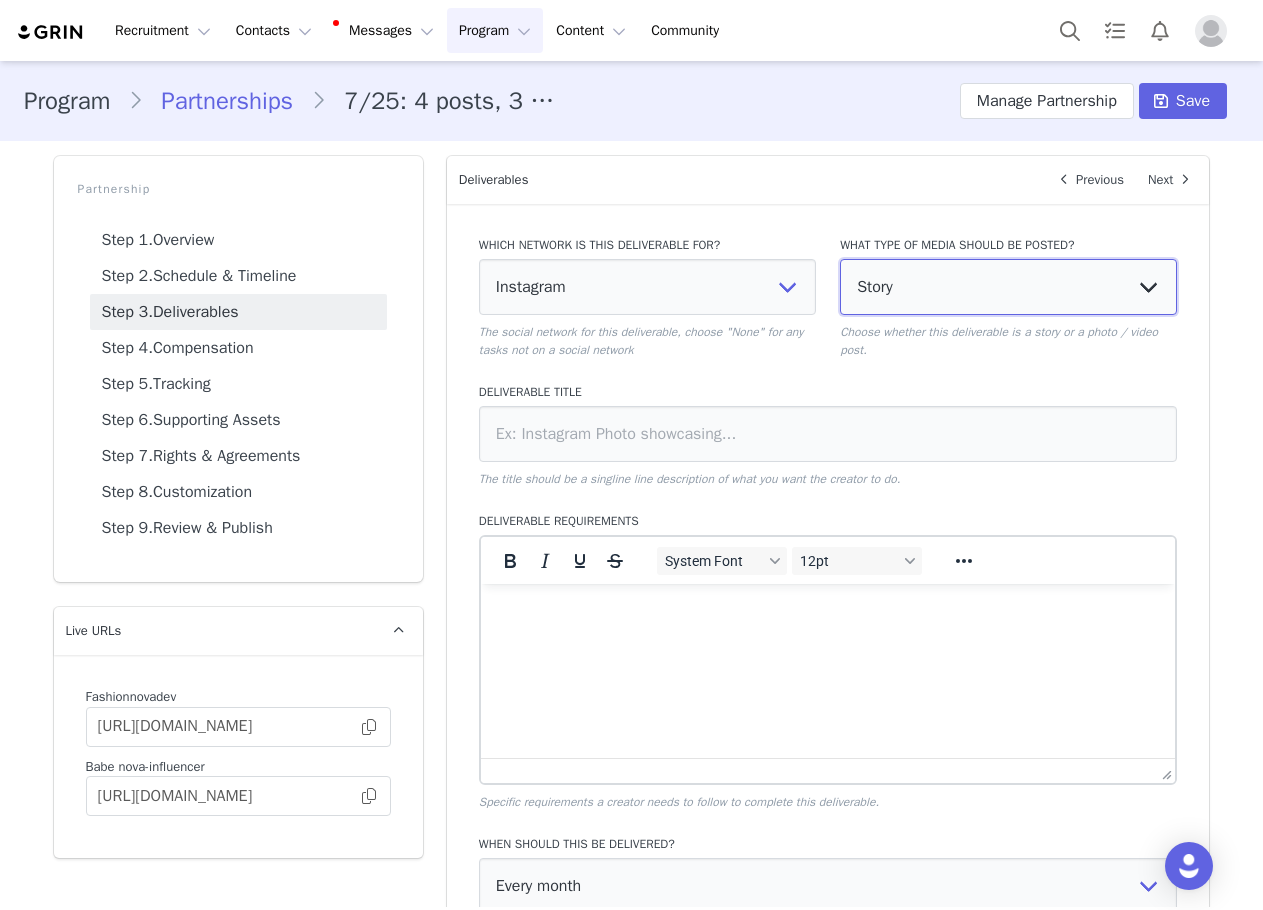 click on "Photo / Video Post   Story   Text in Bio   Highlight Reel" at bounding box center (1008, 287) 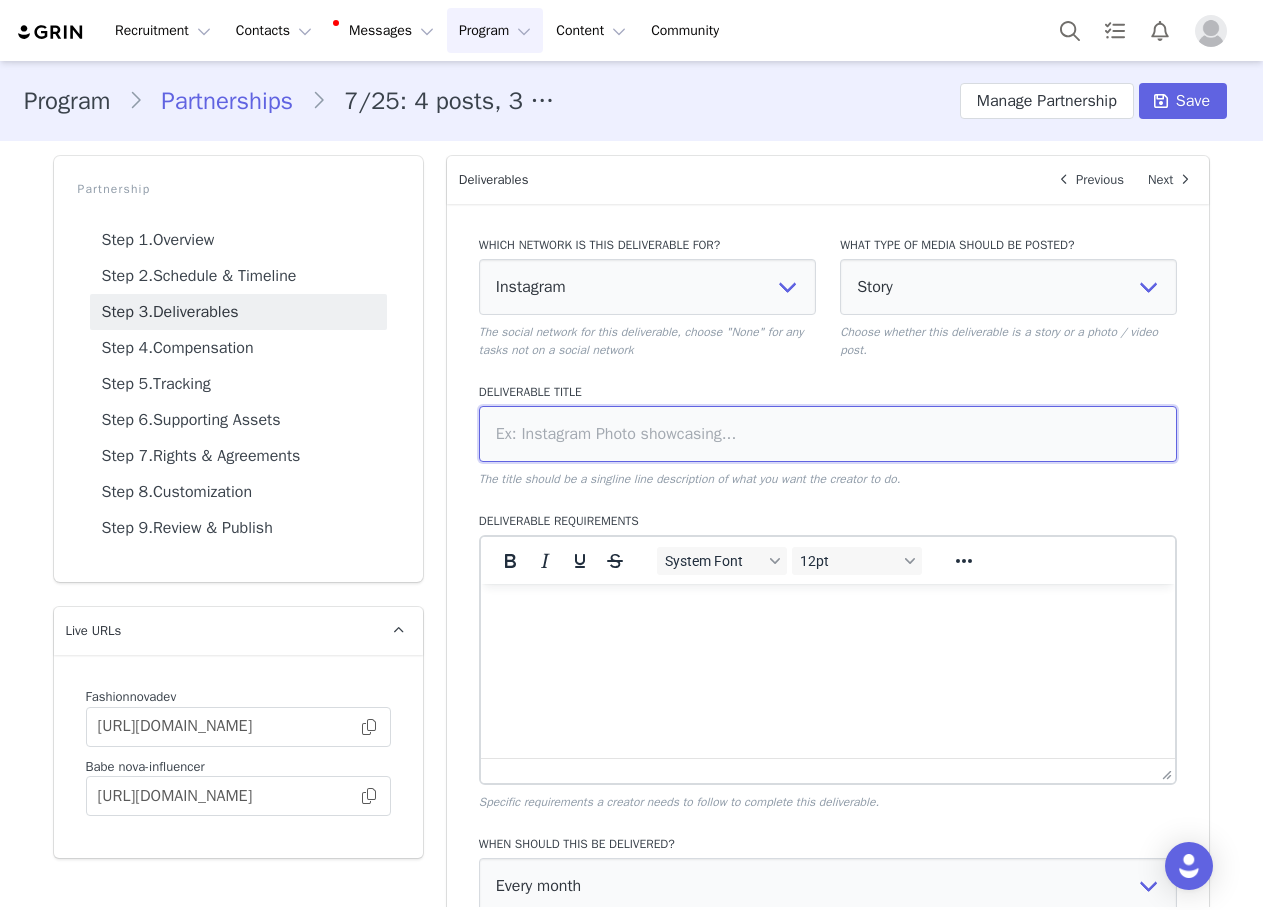 click at bounding box center [828, 434] 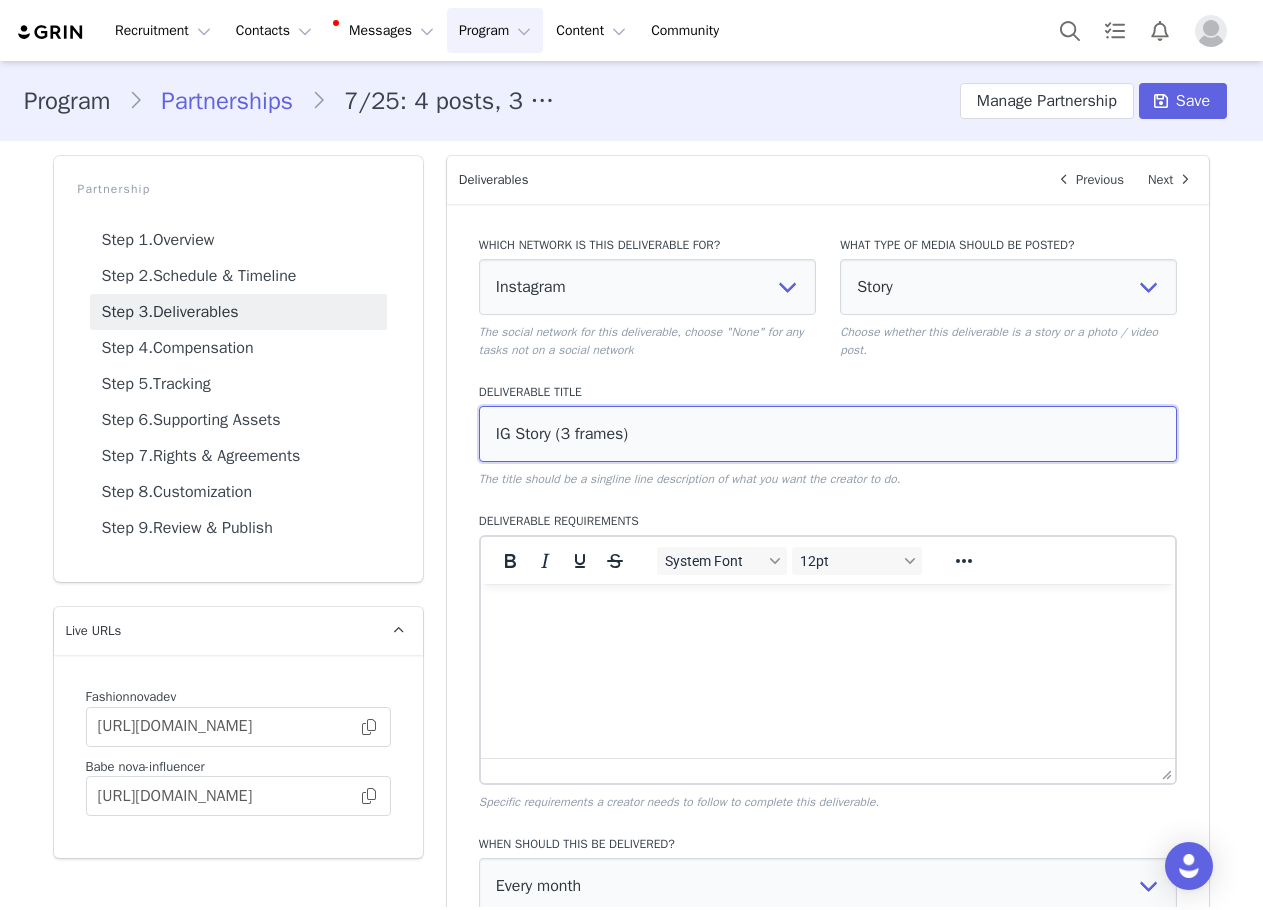 type on "IG Story (3 frames)" 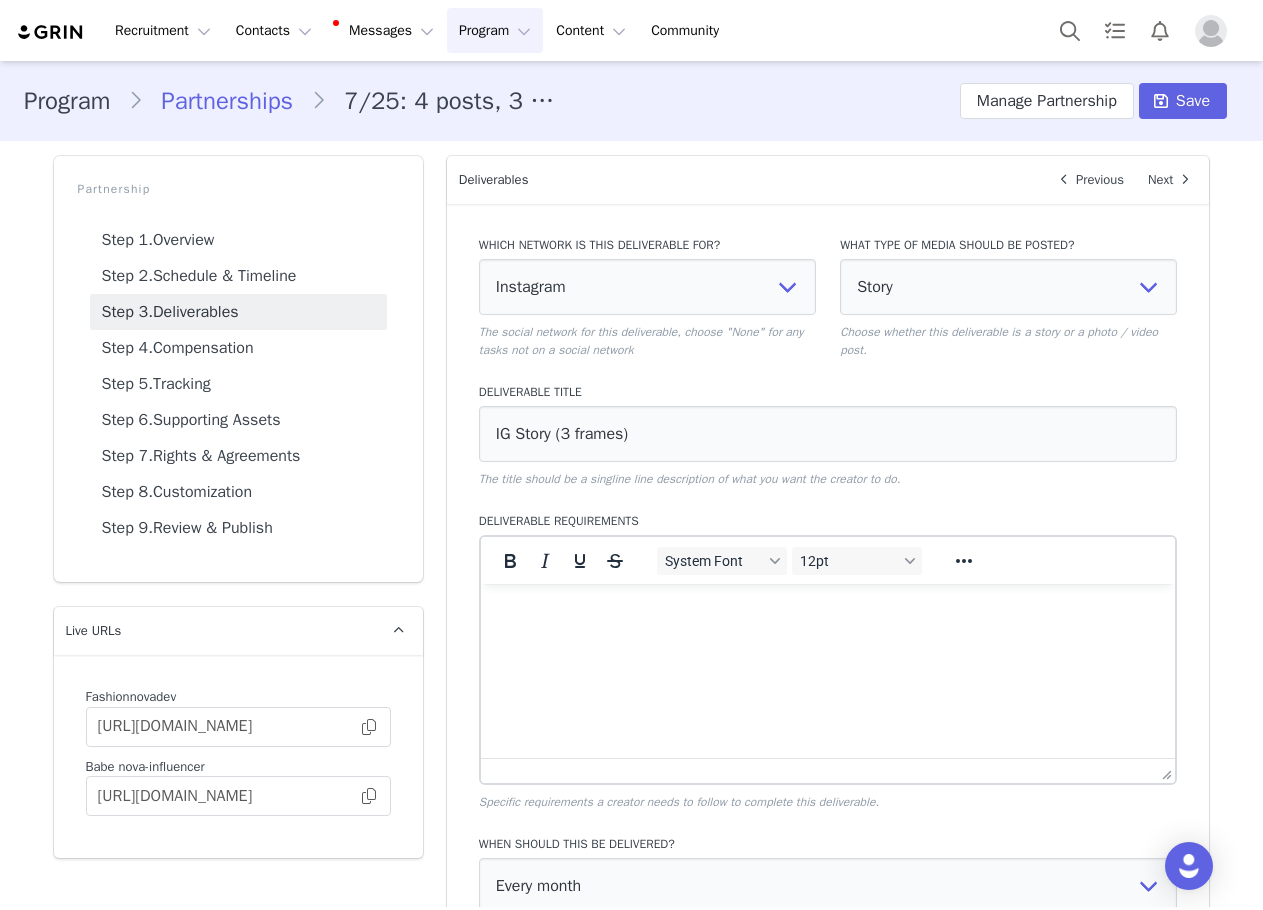 click on "Which network is this deliverable for?  None  YouTube   Twitter   Instagram   Facebook   Twitch   TikTok   Pinterest   The social network for this deliverable, choose "None" for any tasks not on a social network   What type of media should be posted?   Photo / Video Post   Story   Text in Bio   Highlight Reel  Choose whether this deliverable is a story or a photo / video post.  Deliverable Title  IG Story (3 frames)  The title should be a singline line description of what you want the creator to do.   Deliverable Requirements  System Font 12pt To open the popup, press Shift+Enter To open the popup, press Shift+Enter To open the popup, press Shift+Enter To open the popup, press Shift+Enter  Specific requirements a creator needs to follow to complete this deliverable.   When should this be delivered?  Every month Every other month In specific months Throughout partnership  Choose when you want this deliverable to be completed by the influencer.   How many should be delivered every month?  1 Save Cancel" at bounding box center (828, 676) 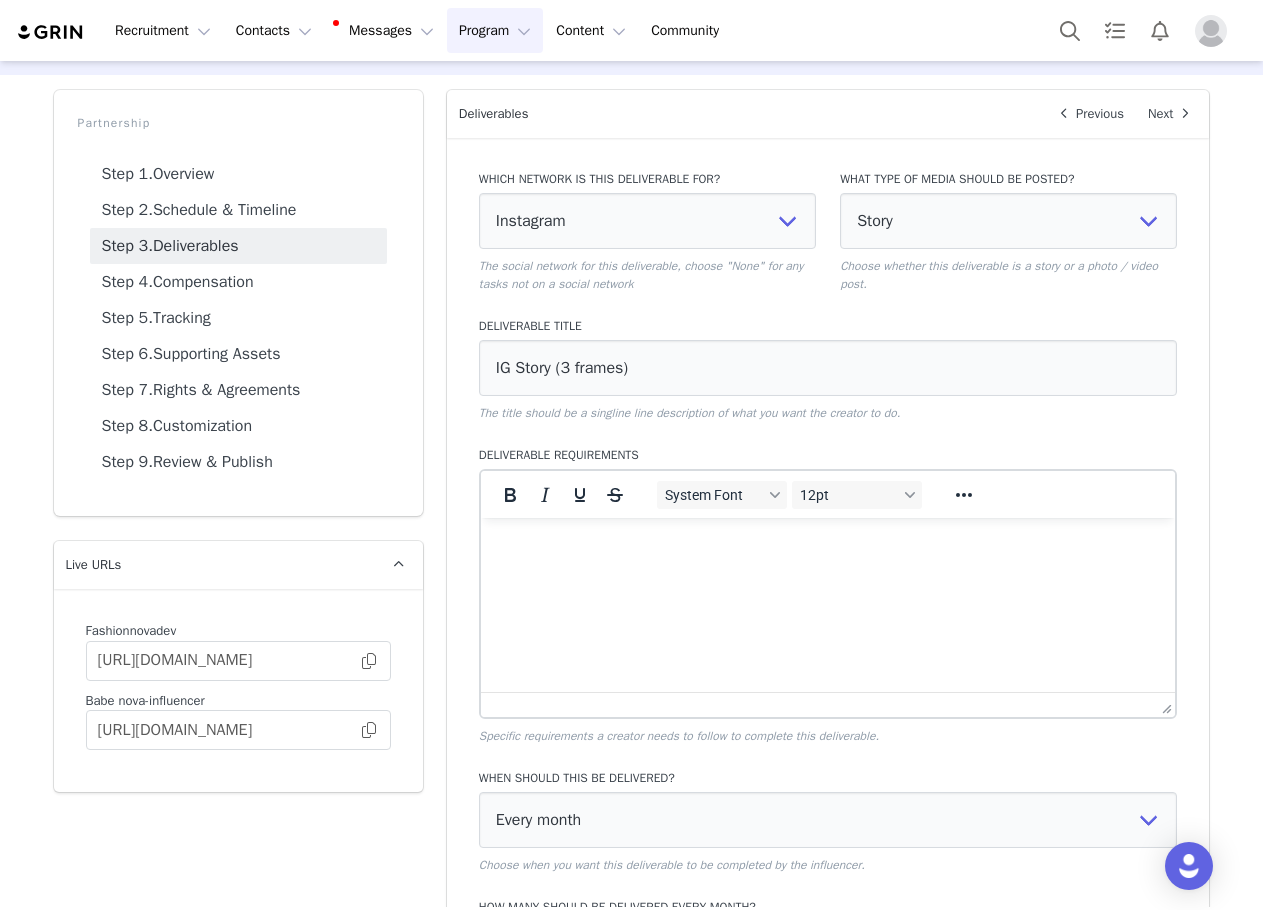 scroll, scrollTop: 200, scrollLeft: 0, axis: vertical 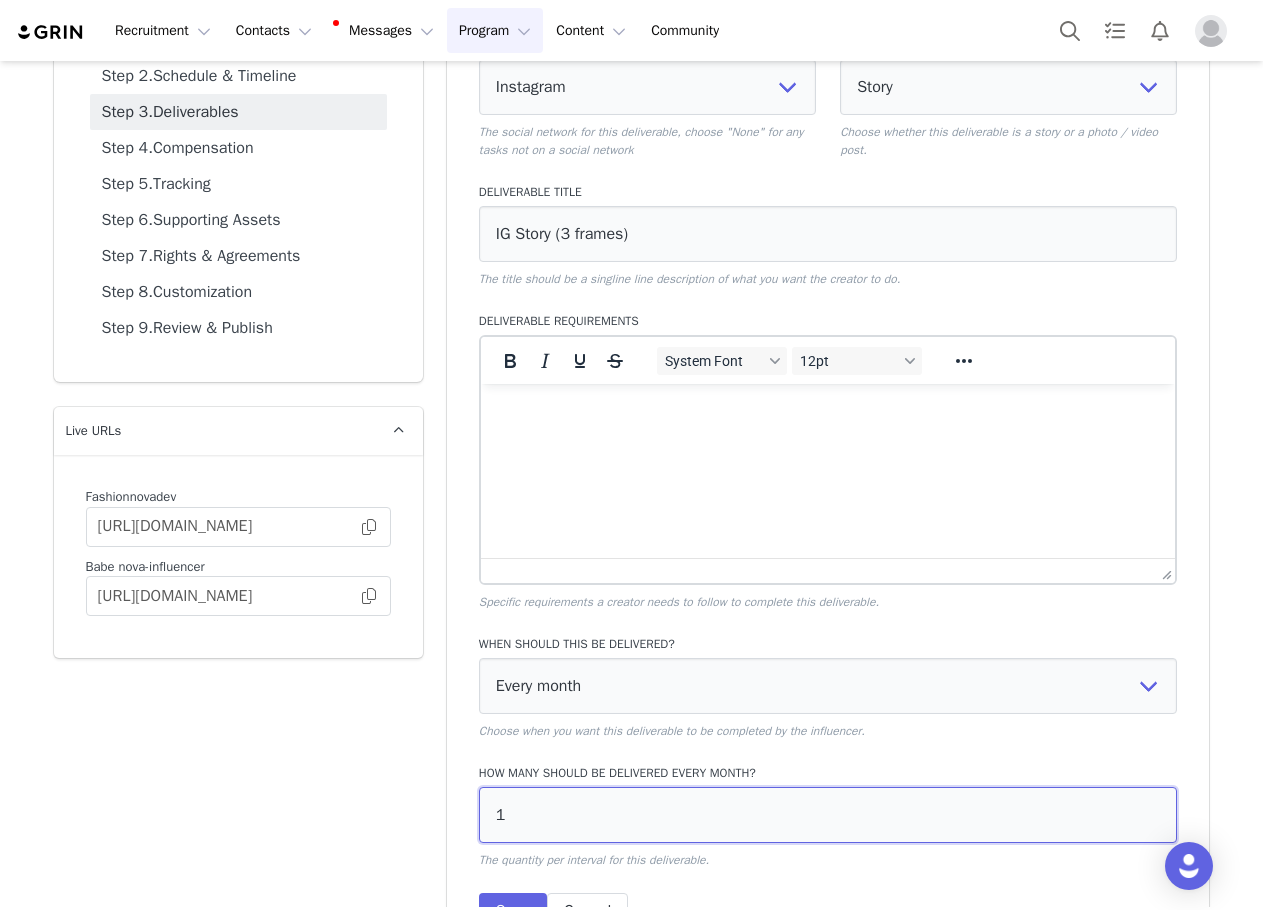 click on "1" at bounding box center [828, 815] 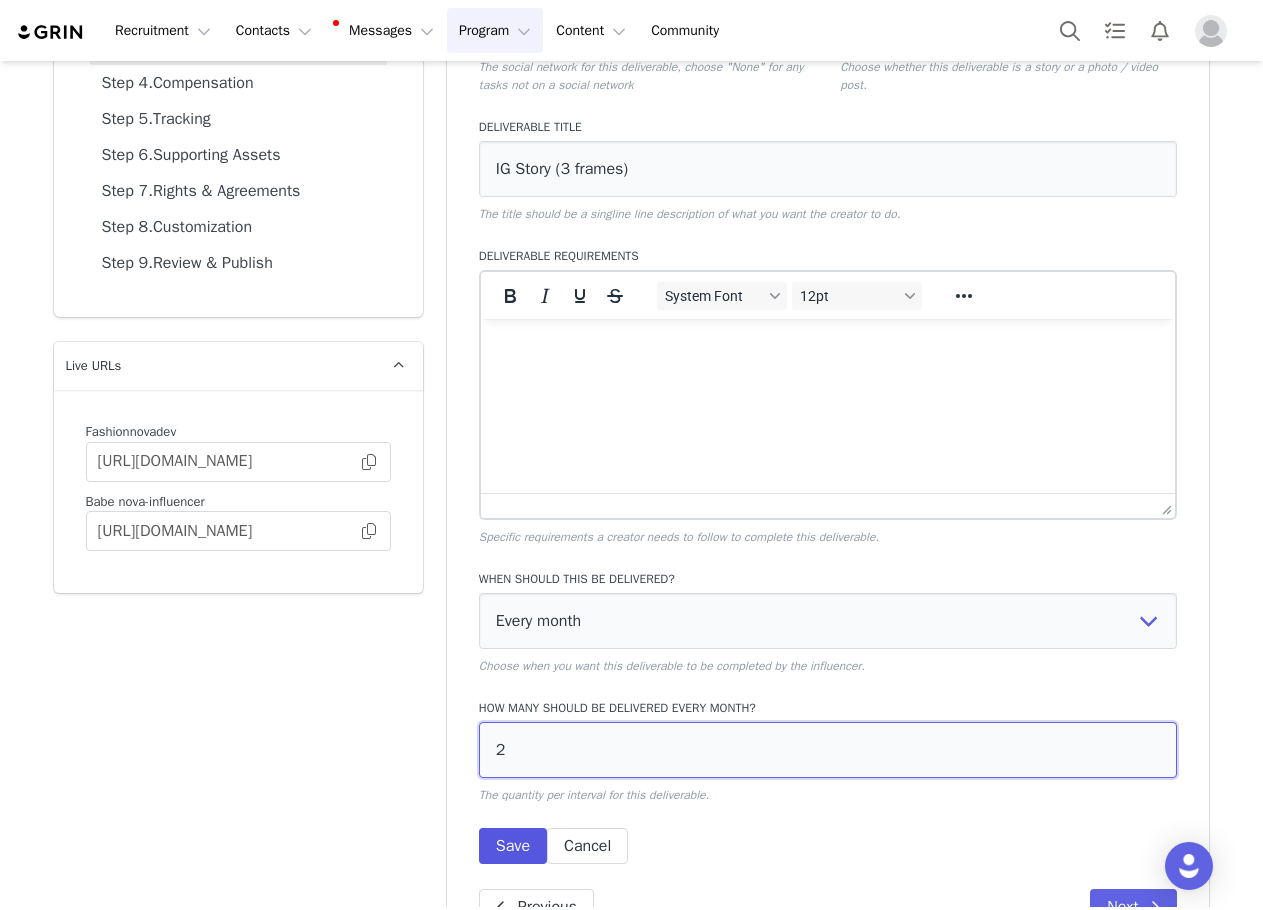 scroll, scrollTop: 300, scrollLeft: 0, axis: vertical 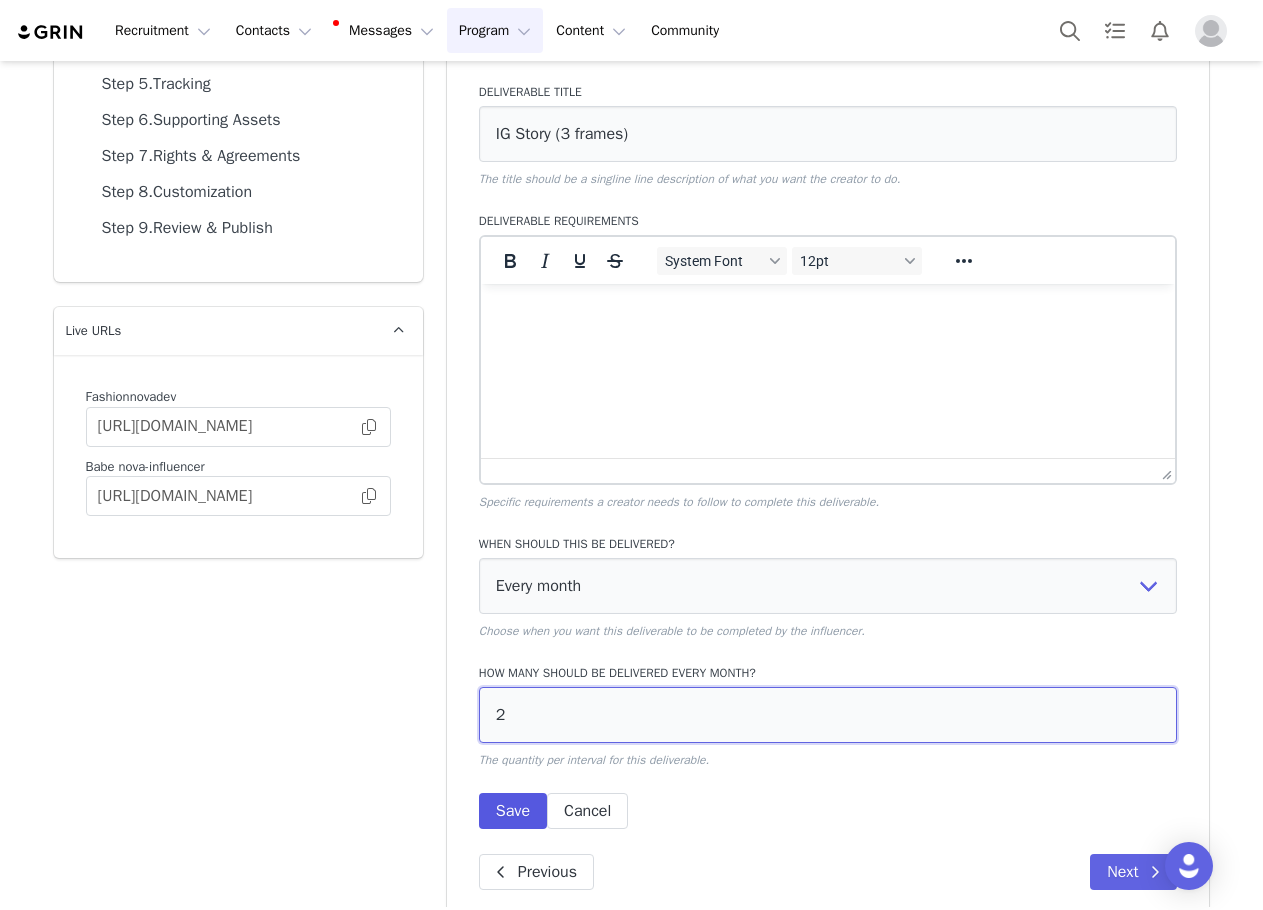 type on "2" 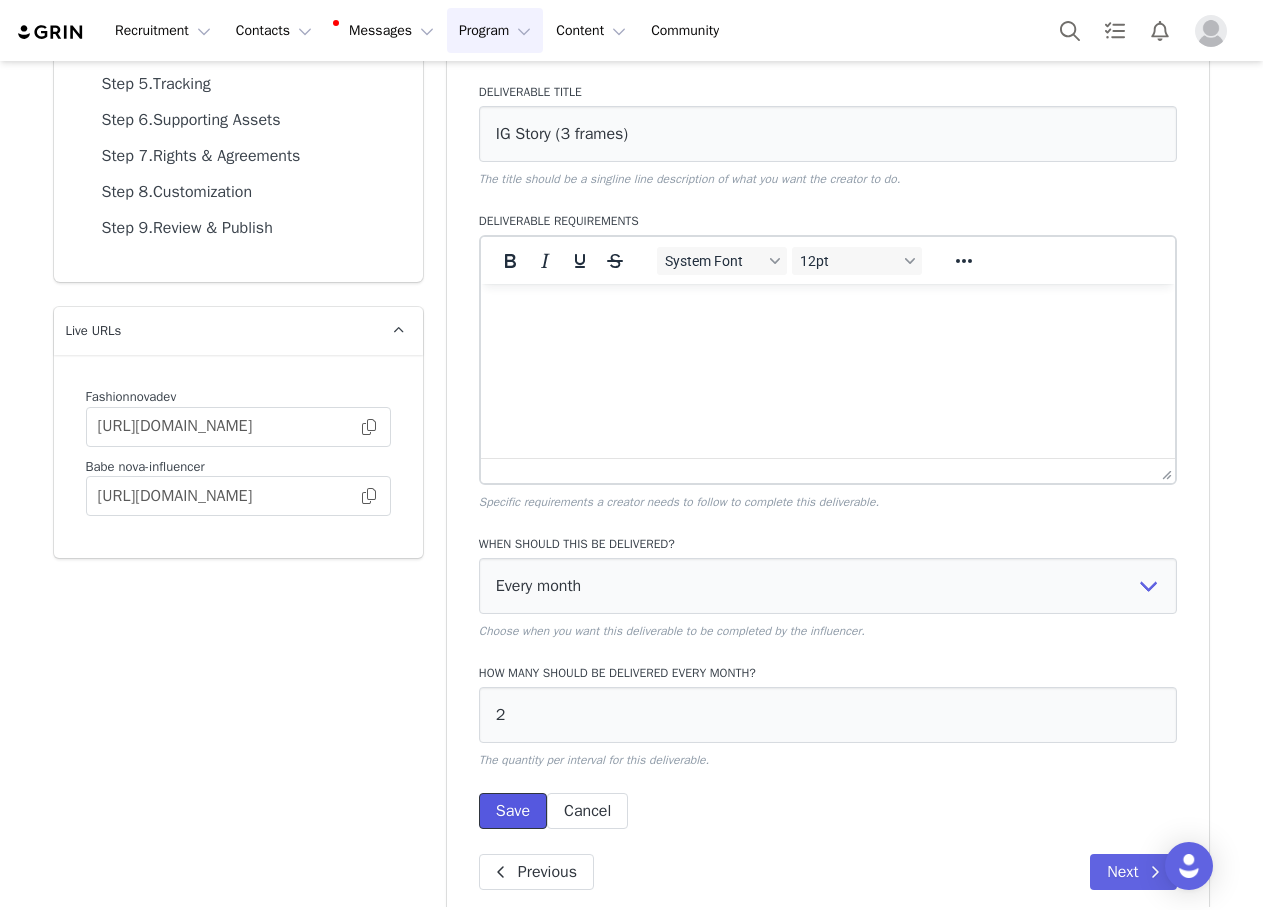 click on "Save" at bounding box center (513, 811) 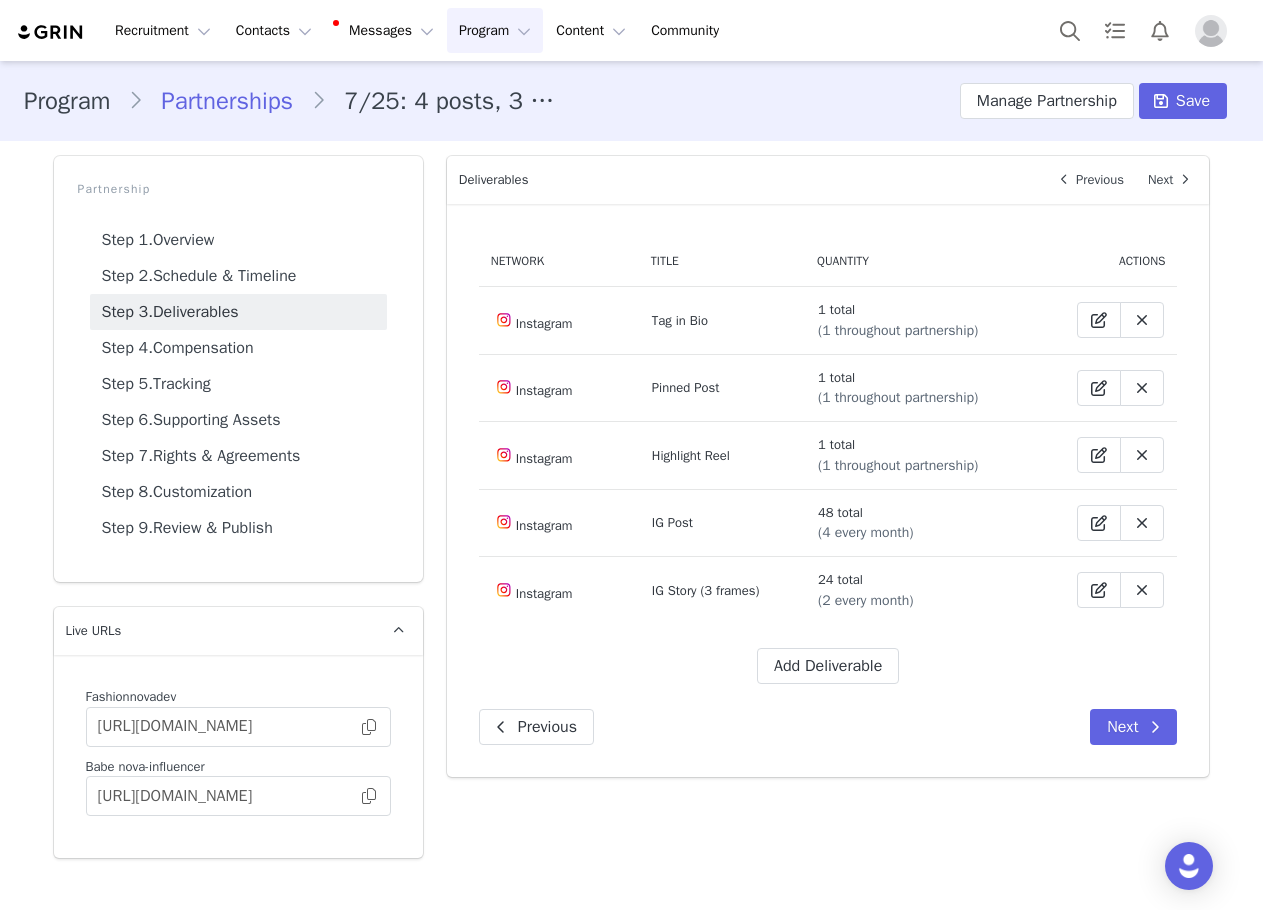 scroll, scrollTop: 0, scrollLeft: 0, axis: both 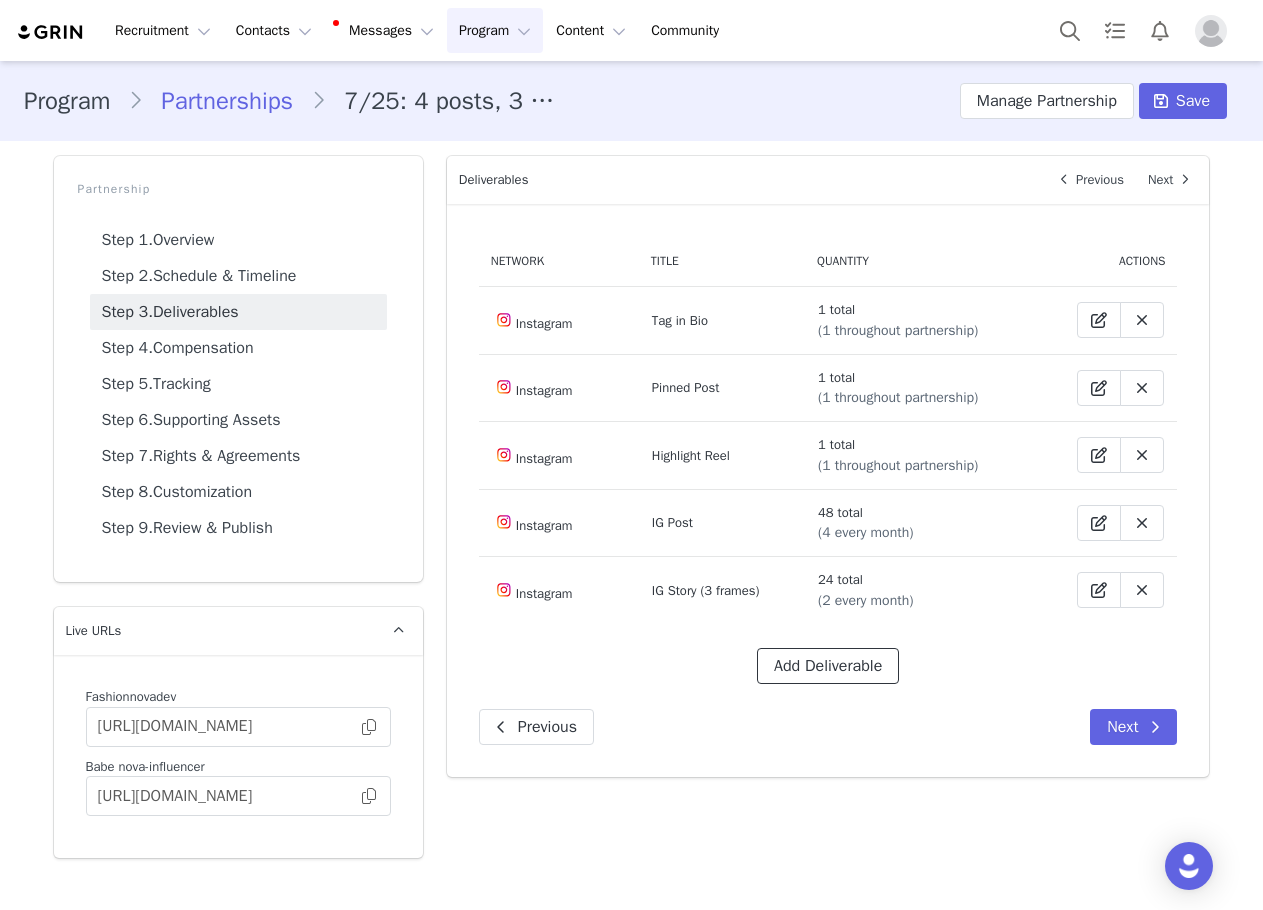 click on "Add Deliverable" at bounding box center [828, 666] 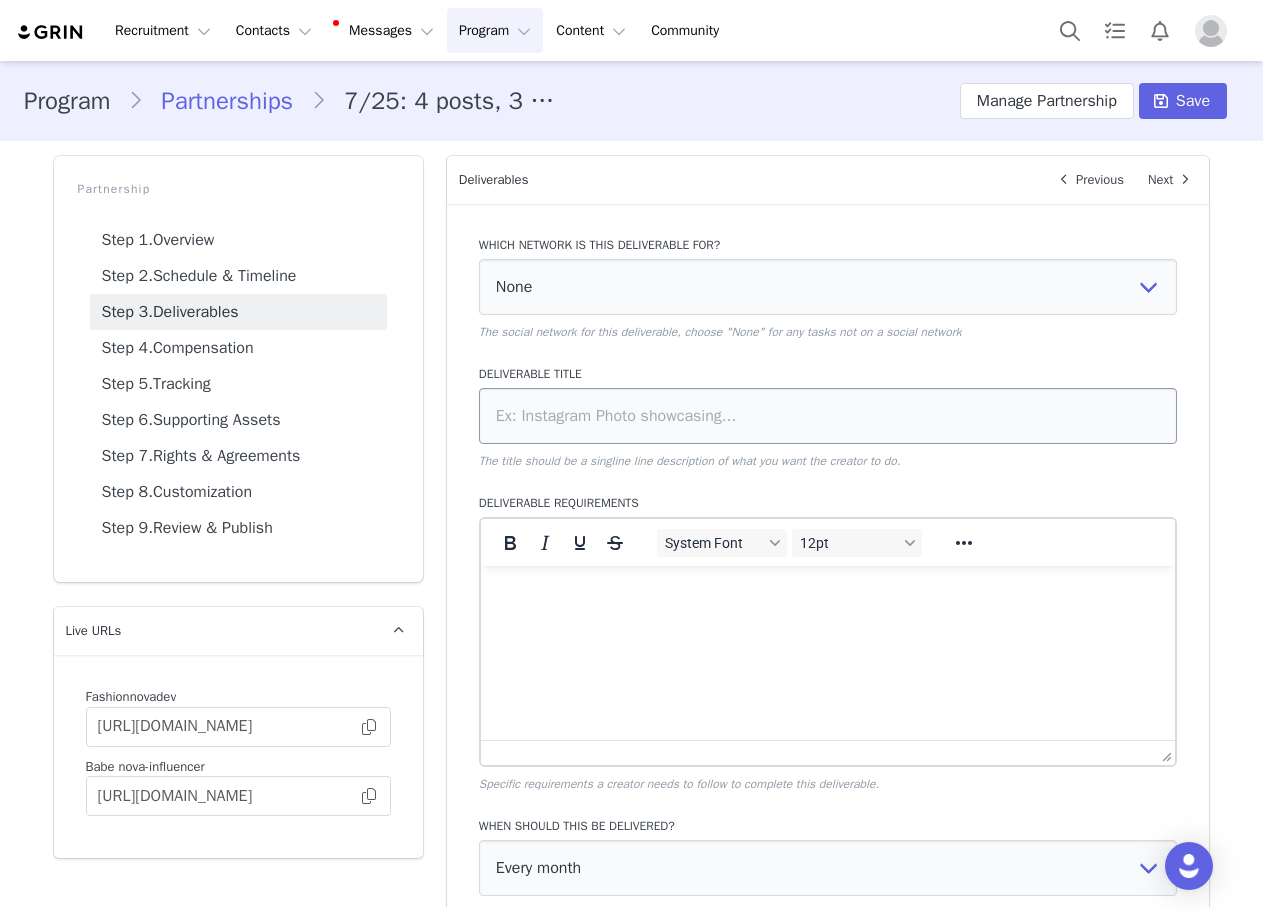 scroll, scrollTop: 0, scrollLeft: 0, axis: both 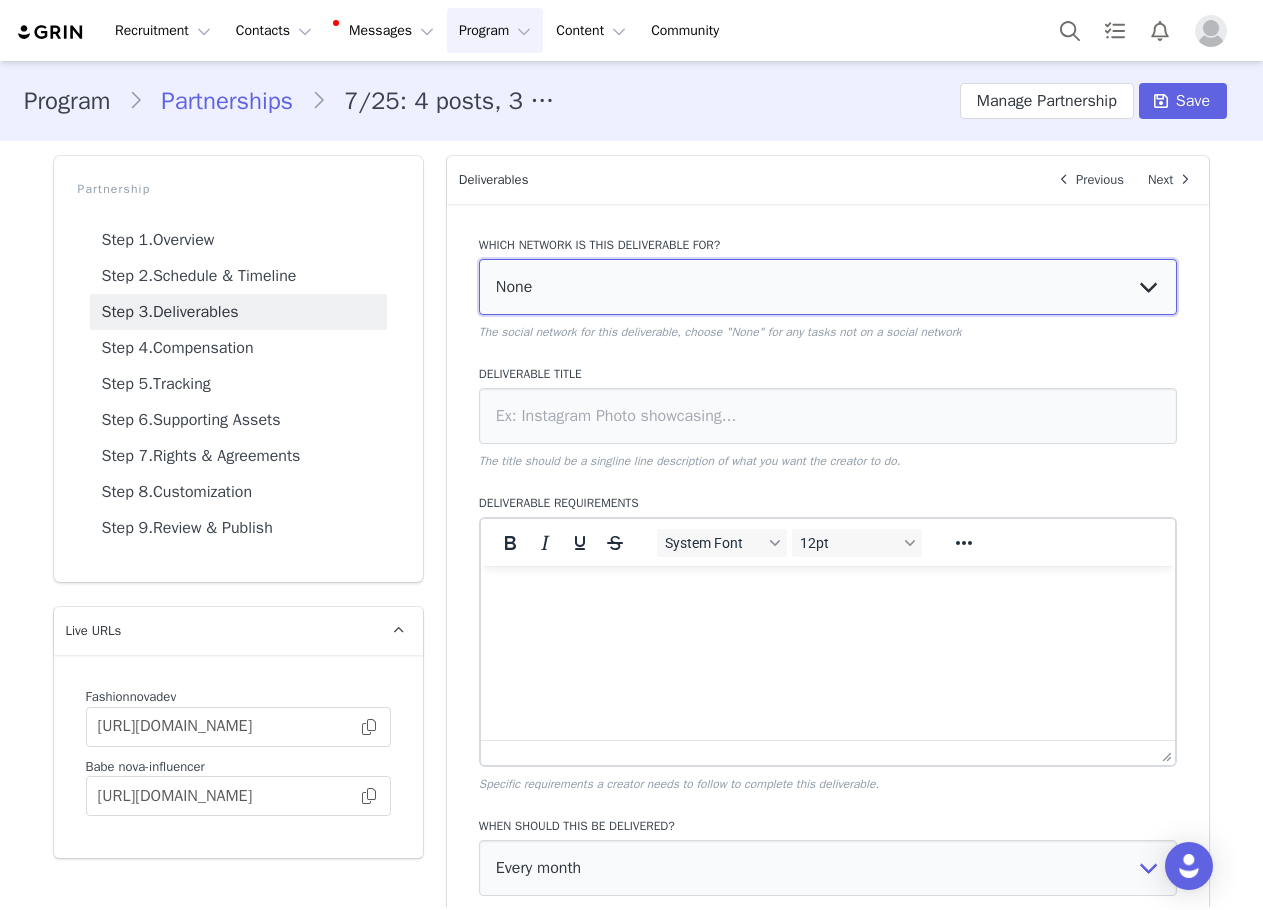 click on "None  YouTube   Twitter   Instagram   Facebook   Twitch   TikTok   Pinterest" at bounding box center [828, 287] 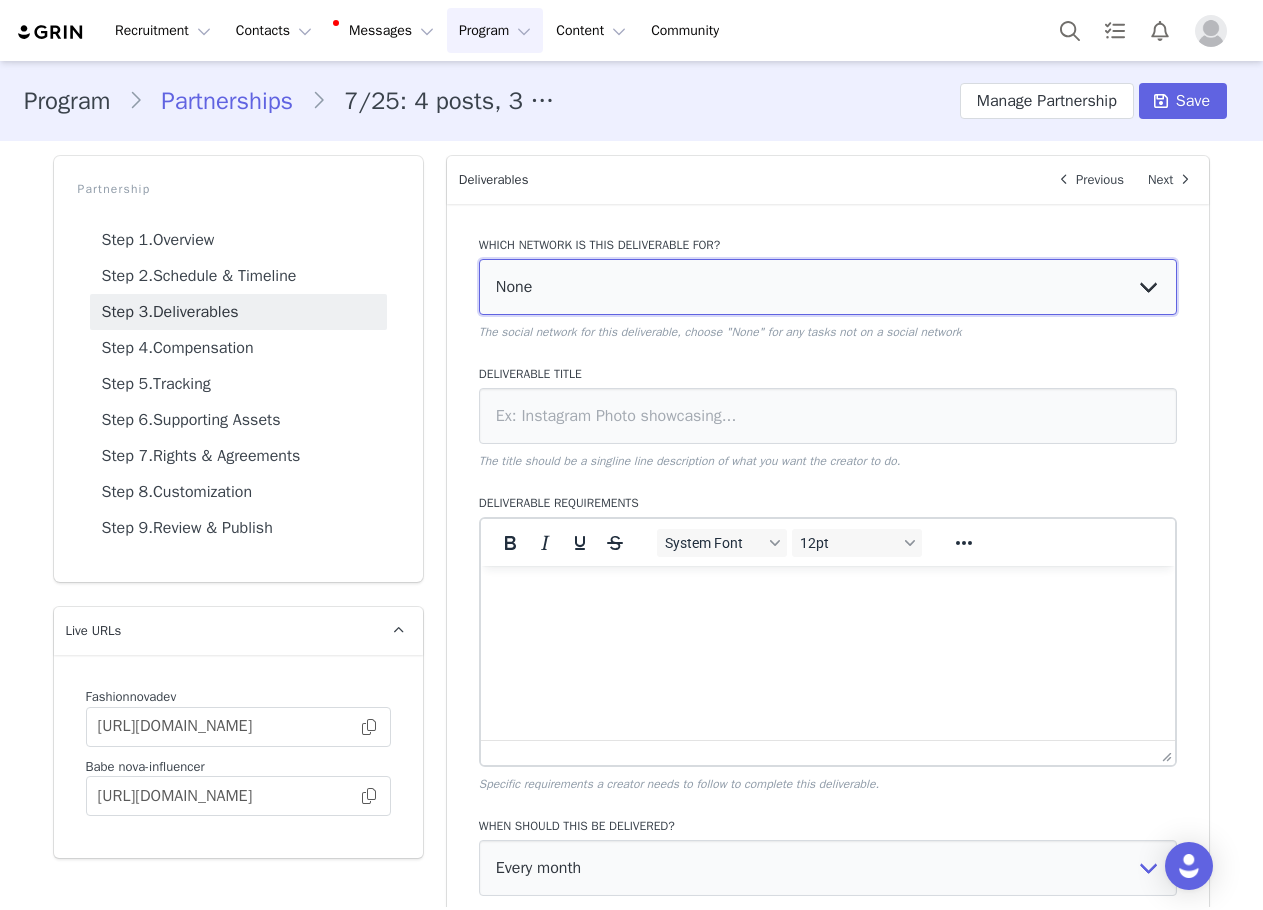 select on "5" 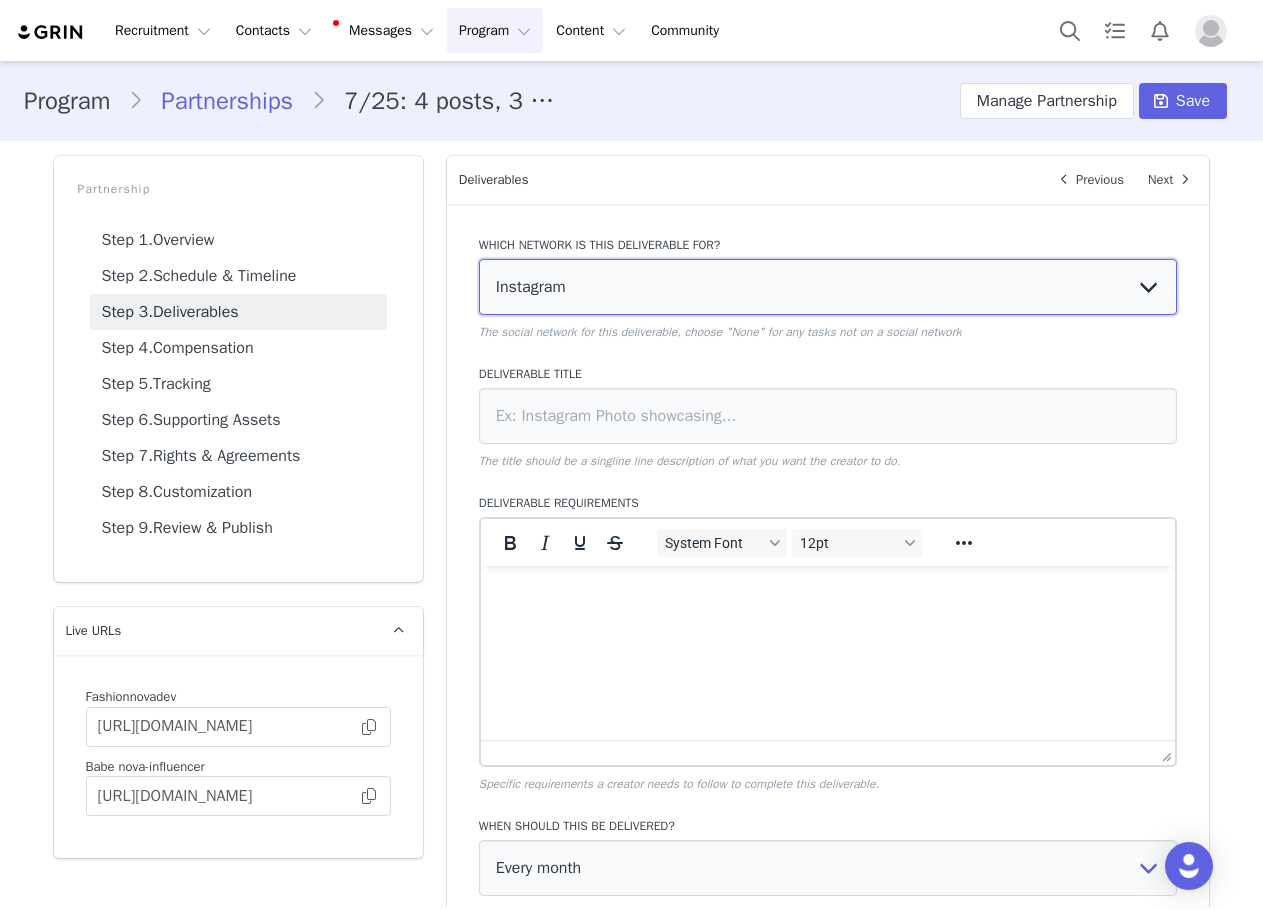 click on "None  YouTube   Twitter   Instagram   Facebook   Twitch   TikTok   Pinterest" at bounding box center [828, 287] 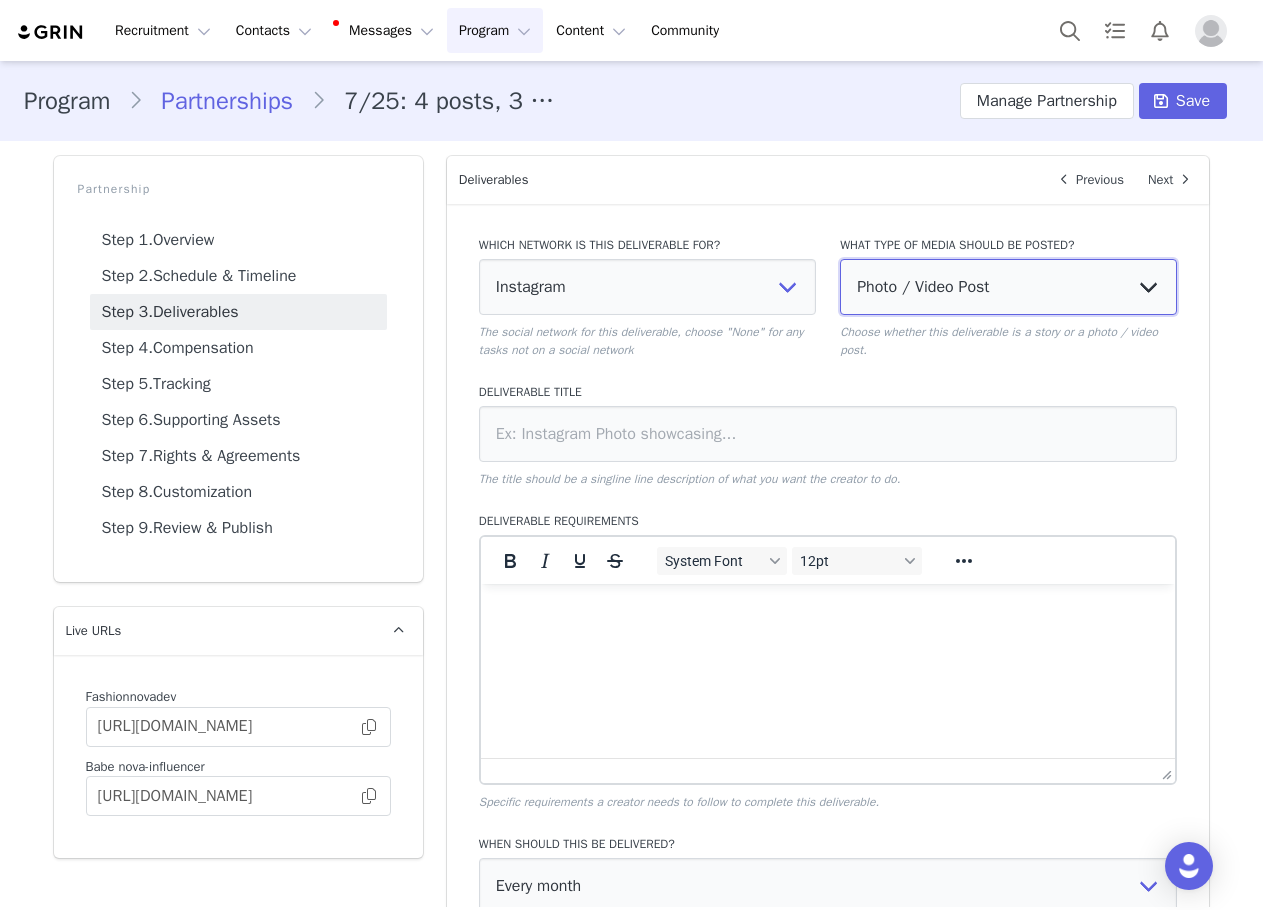 click on "Photo / Video Post   Story   Text in Bio   Highlight Reel" at bounding box center (1008, 287) 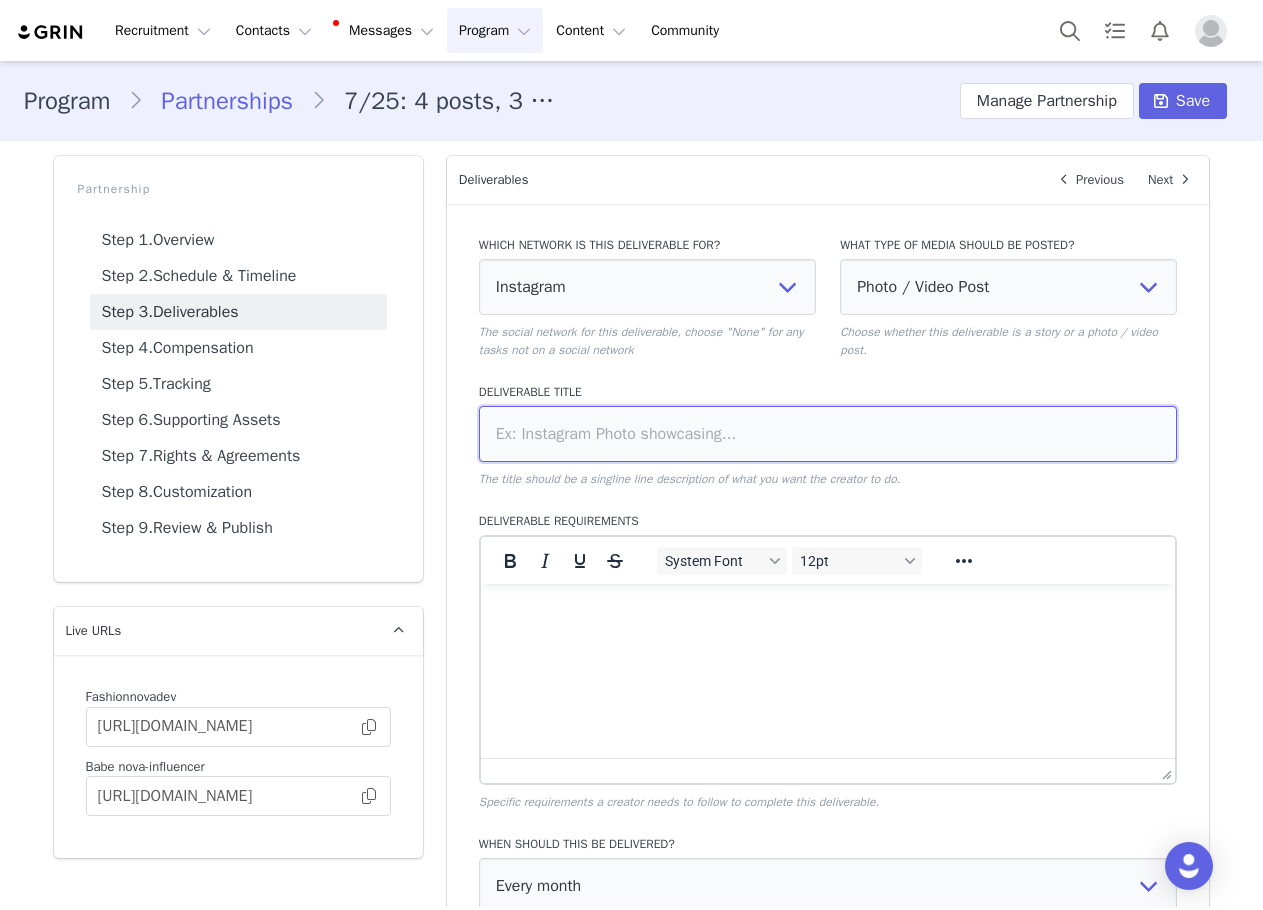 click at bounding box center [828, 434] 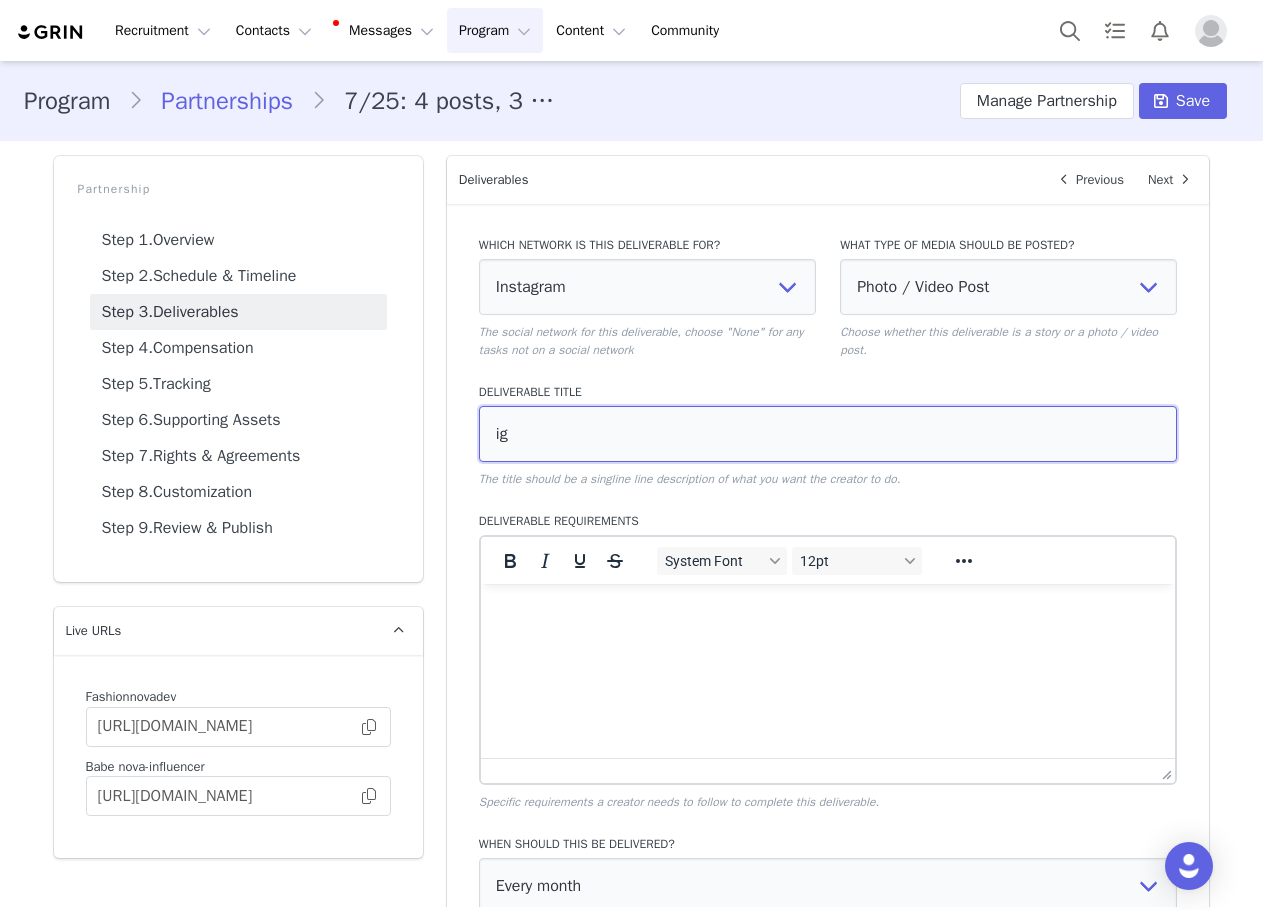 type on "i" 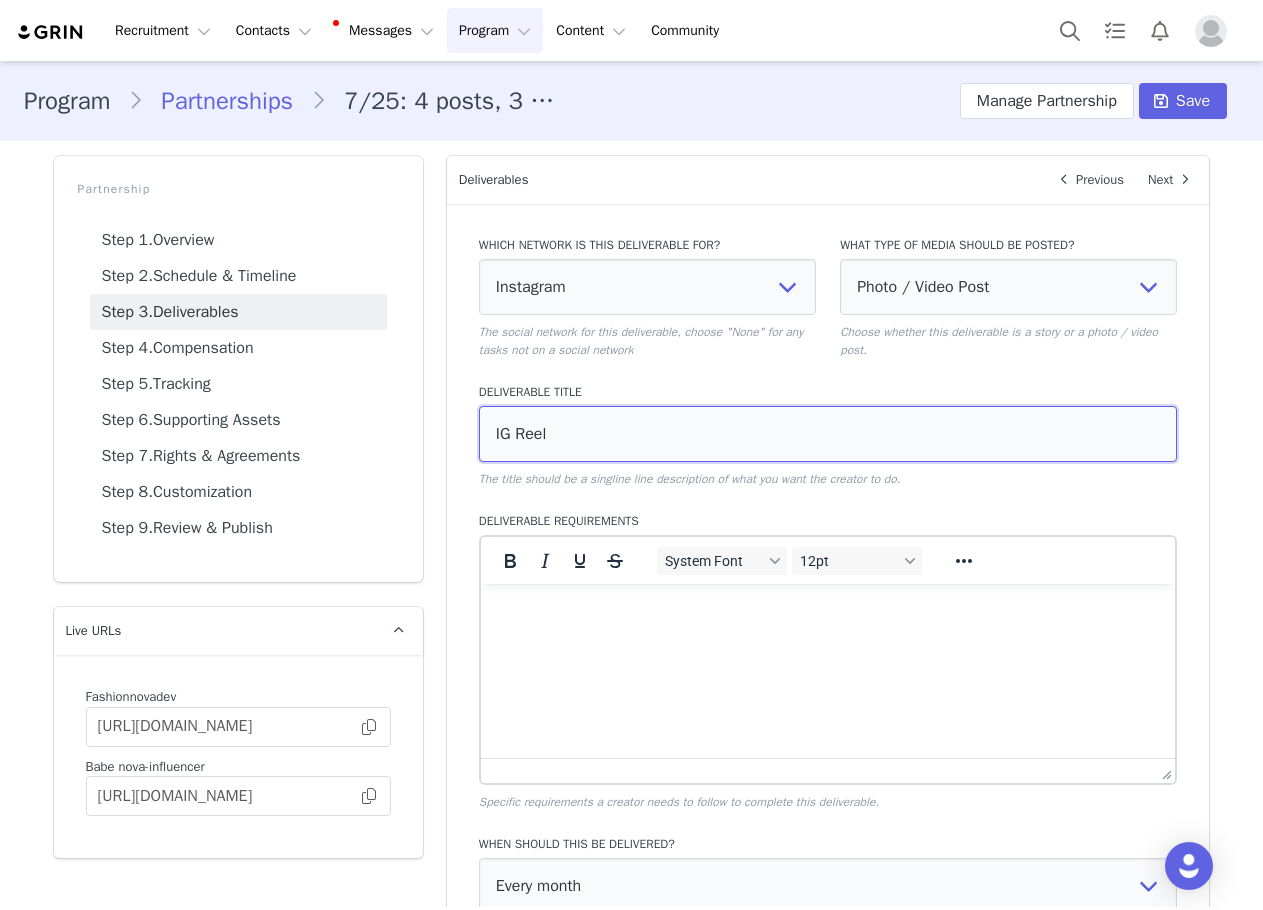 type on "IG Reel" 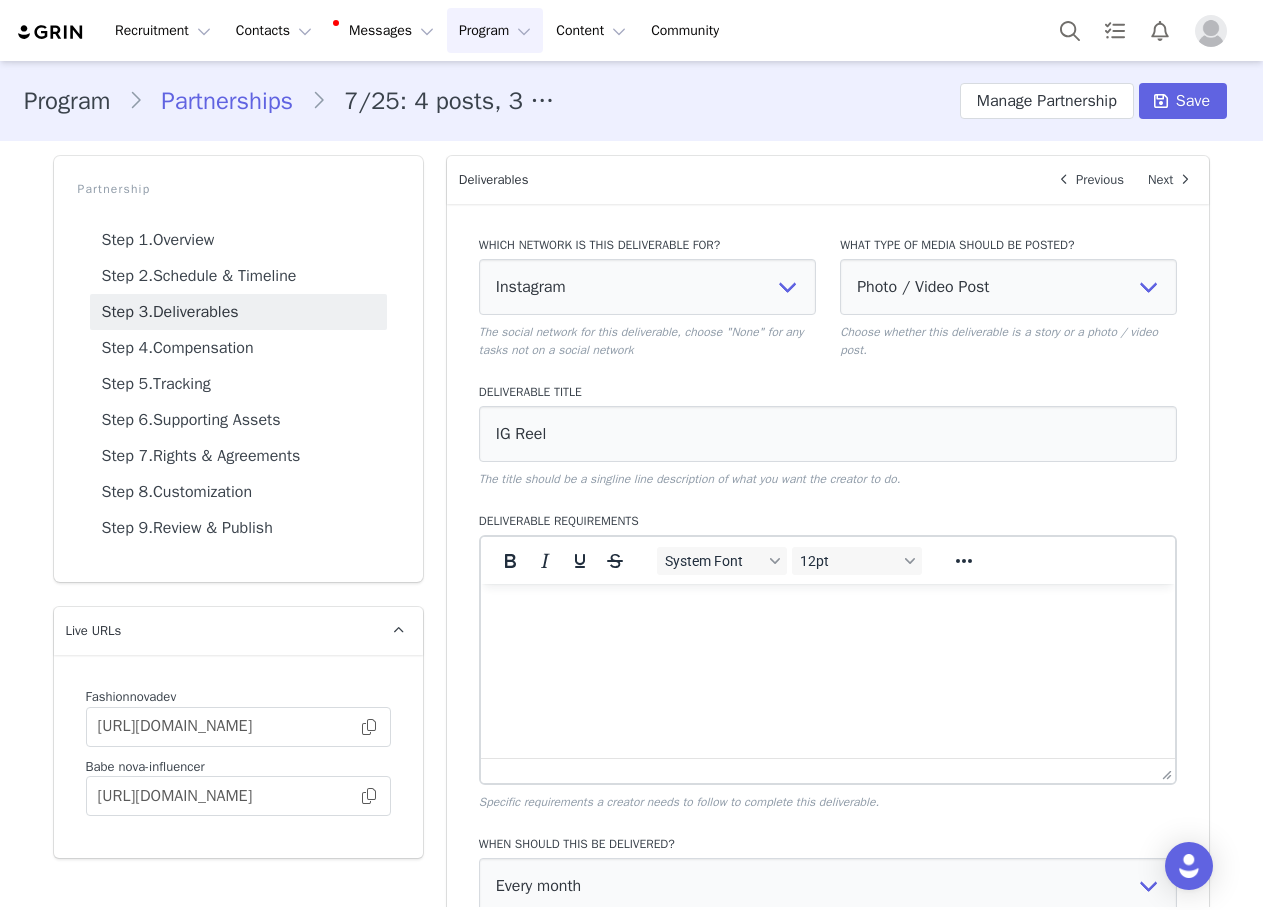 click on "Which network is this deliverable for?  None  YouTube   Twitter   Instagram   Facebook   Twitch   TikTok   Pinterest   The social network for this deliverable, choose "None" for any tasks not on a social network   What type of media should be posted?   Photo / Video Post   Story   Text in Bio   Highlight Reel  Choose whether this deliverable is a story or a photo / video post.  Deliverable Title  IG Reel  The title should be a singline line description of what you want the creator to do.   Deliverable Requirements  System Font 12pt To open the popup, press Shift+Enter To open the popup, press Shift+Enter To open the popup, press Shift+Enter To open the popup, press Shift+Enter  Specific requirements a creator needs to follow to complete this deliverable.   When should this be delivered?  Every month Every other month In specific months Throughout partnership  Choose when you want this deliverable to be completed by the influencer.   How many should be delivered every month?  1 Save Cancel" at bounding box center (828, 676) 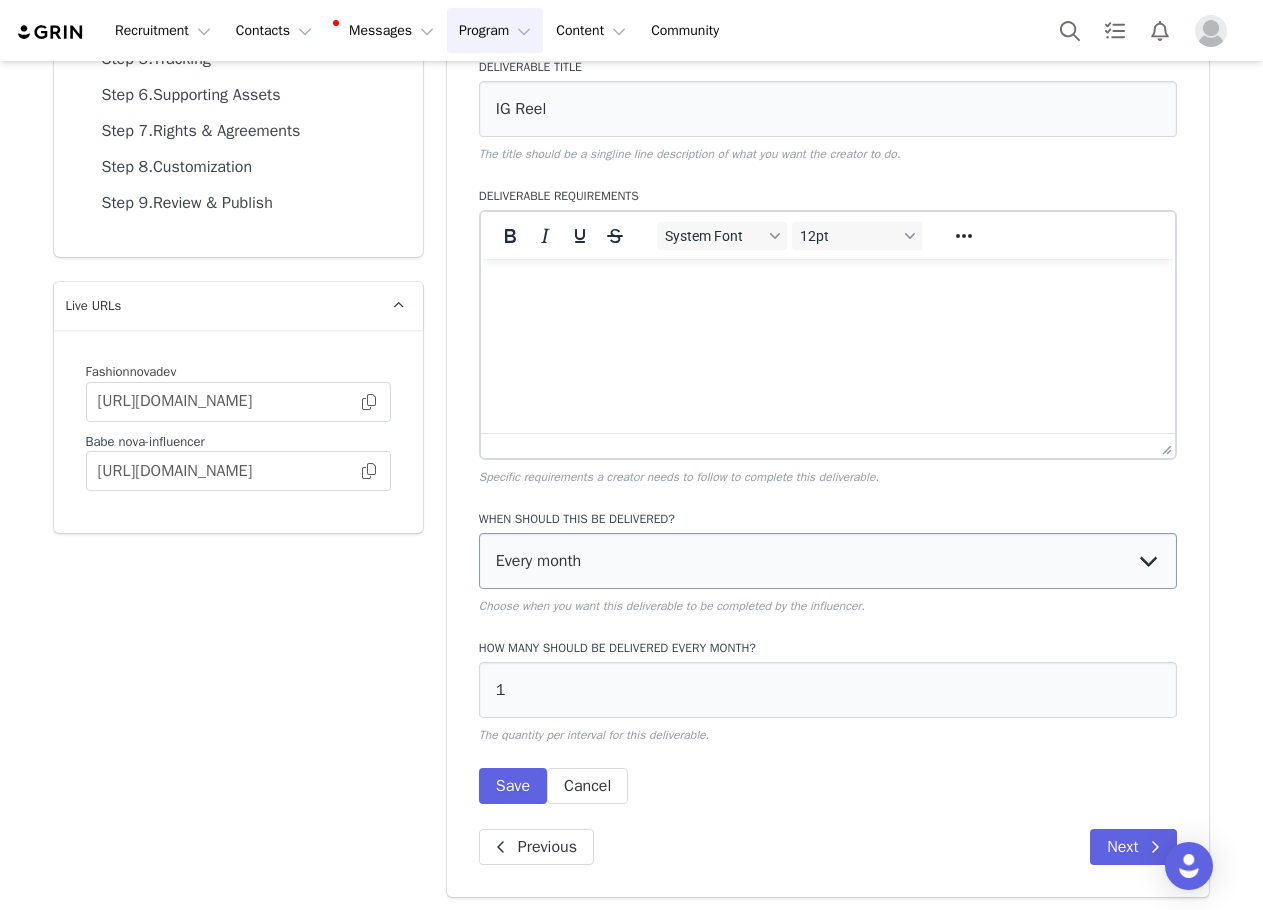 scroll, scrollTop: 330, scrollLeft: 0, axis: vertical 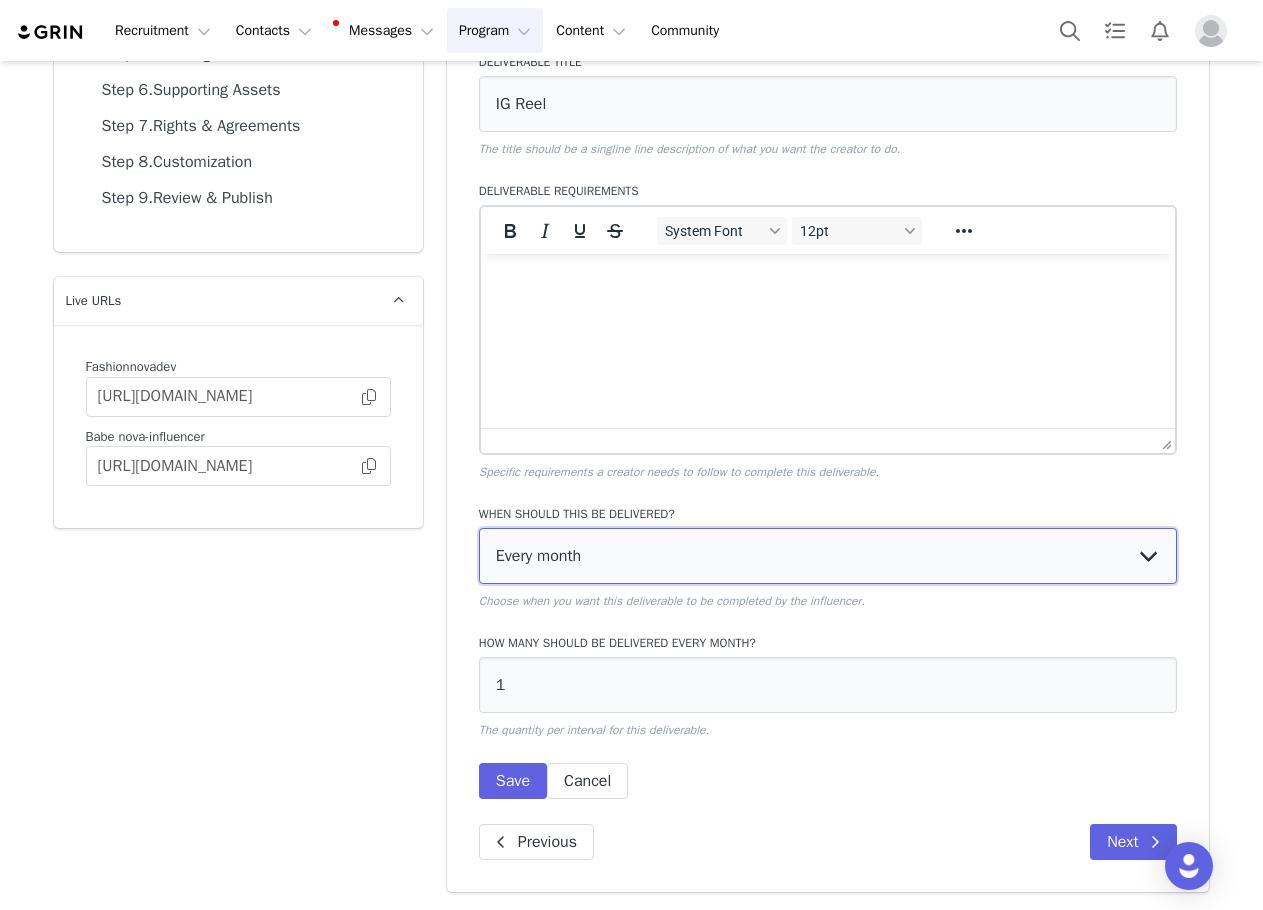 click on "Every month Every other month In specific months Throughout partnership" at bounding box center [828, 556] 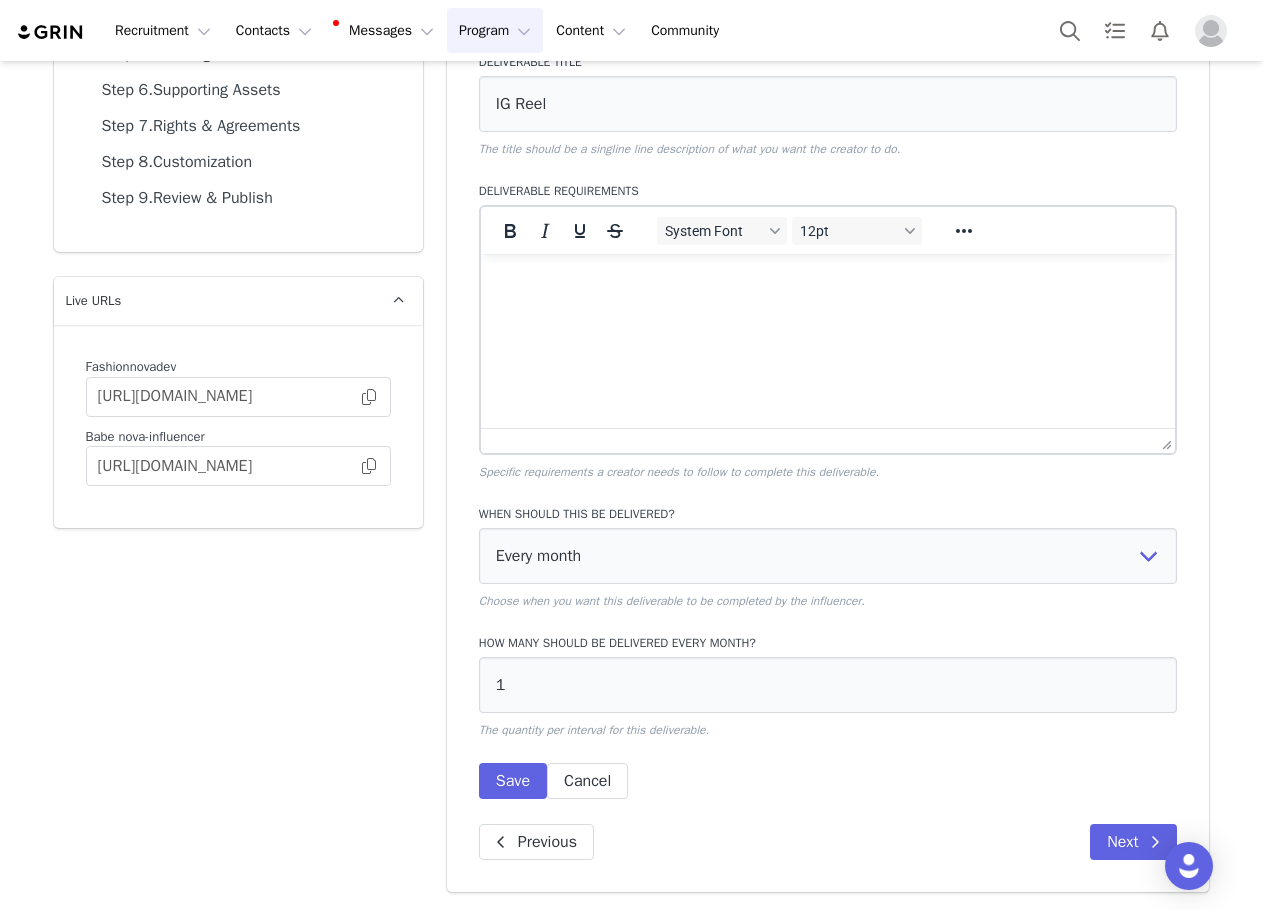 click on "When should this be delivered?  Every month Every other month In specific months Throughout partnership  Choose when you want this deliverable to be completed by the influencer." at bounding box center (828, 557) 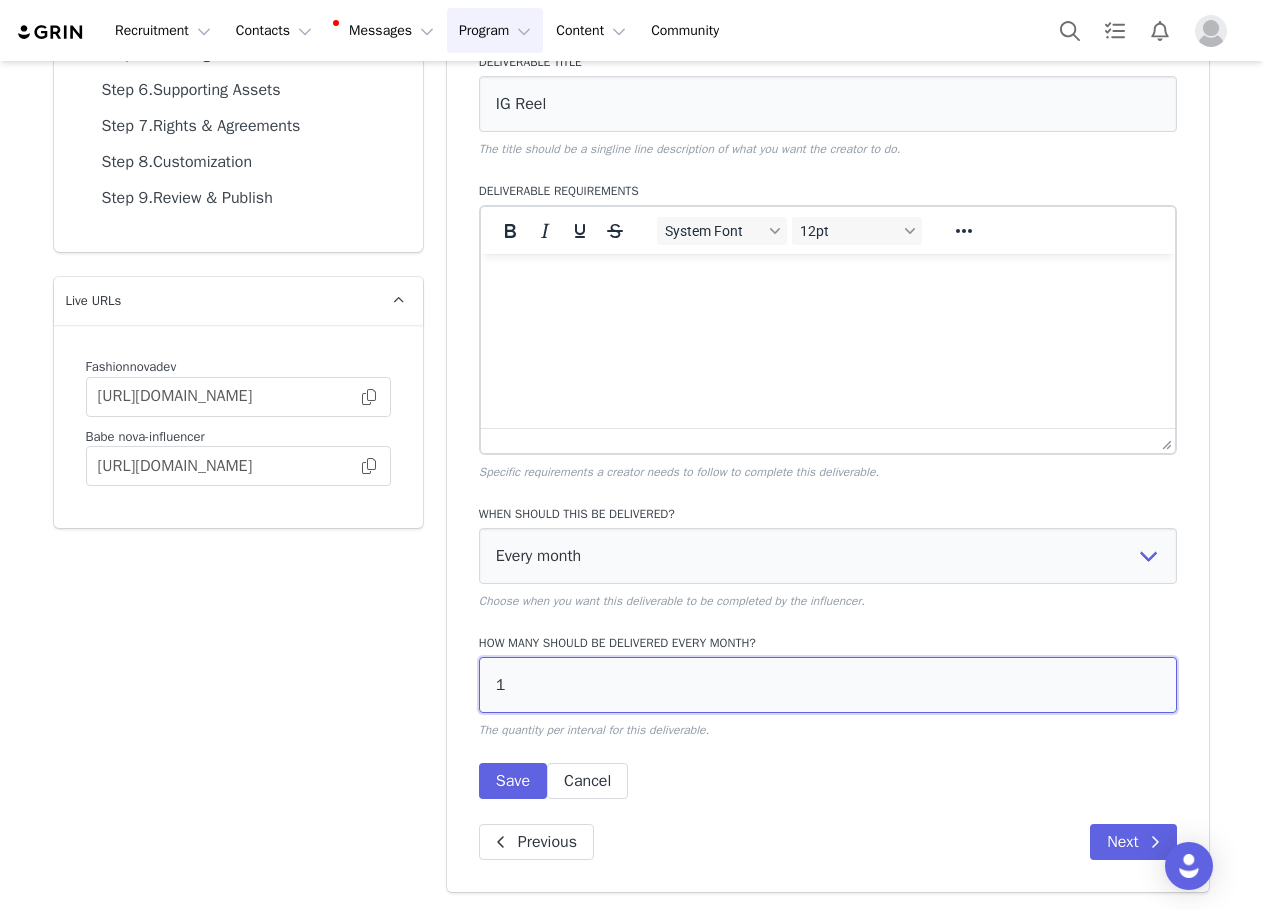 click on "1" at bounding box center (828, 685) 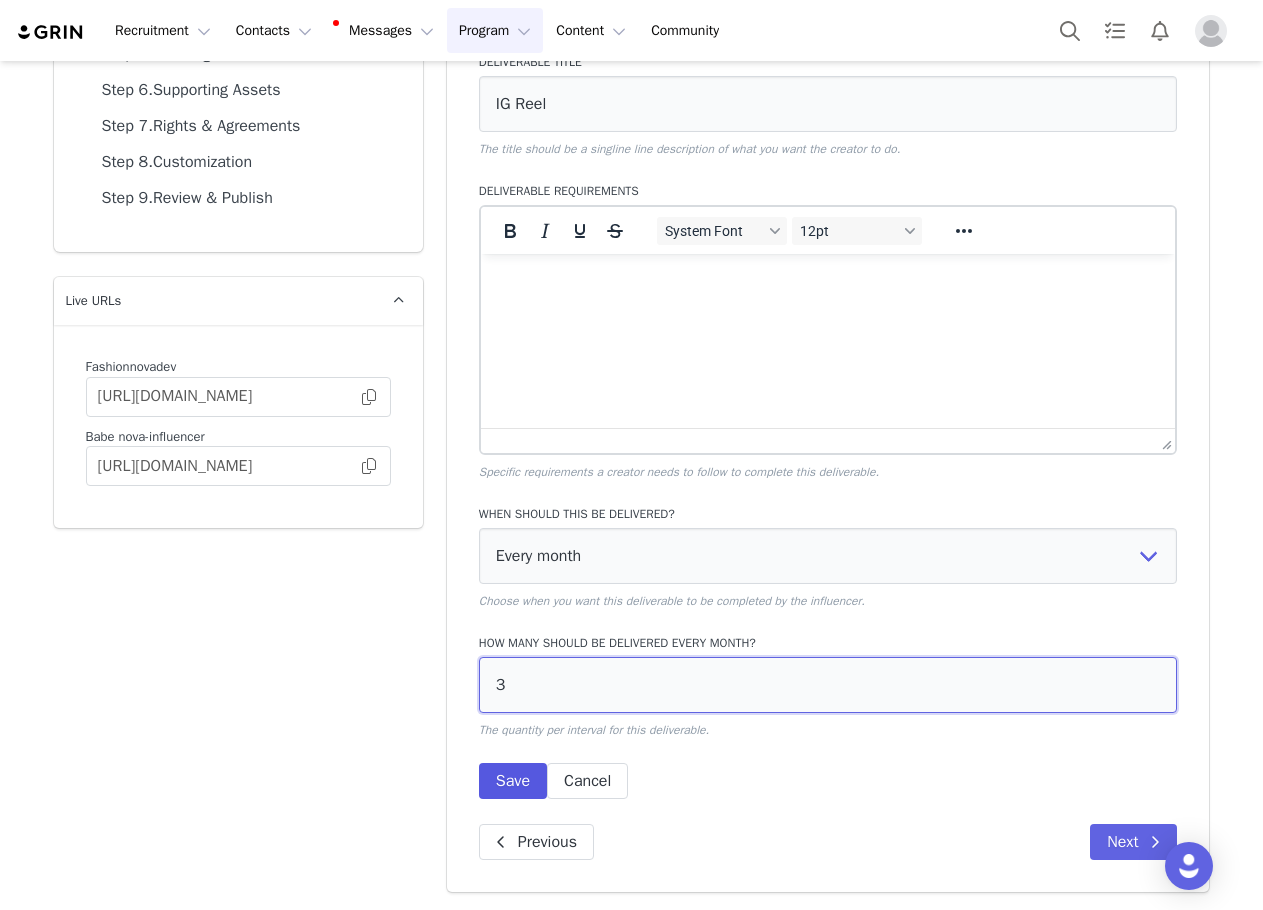 type on "3" 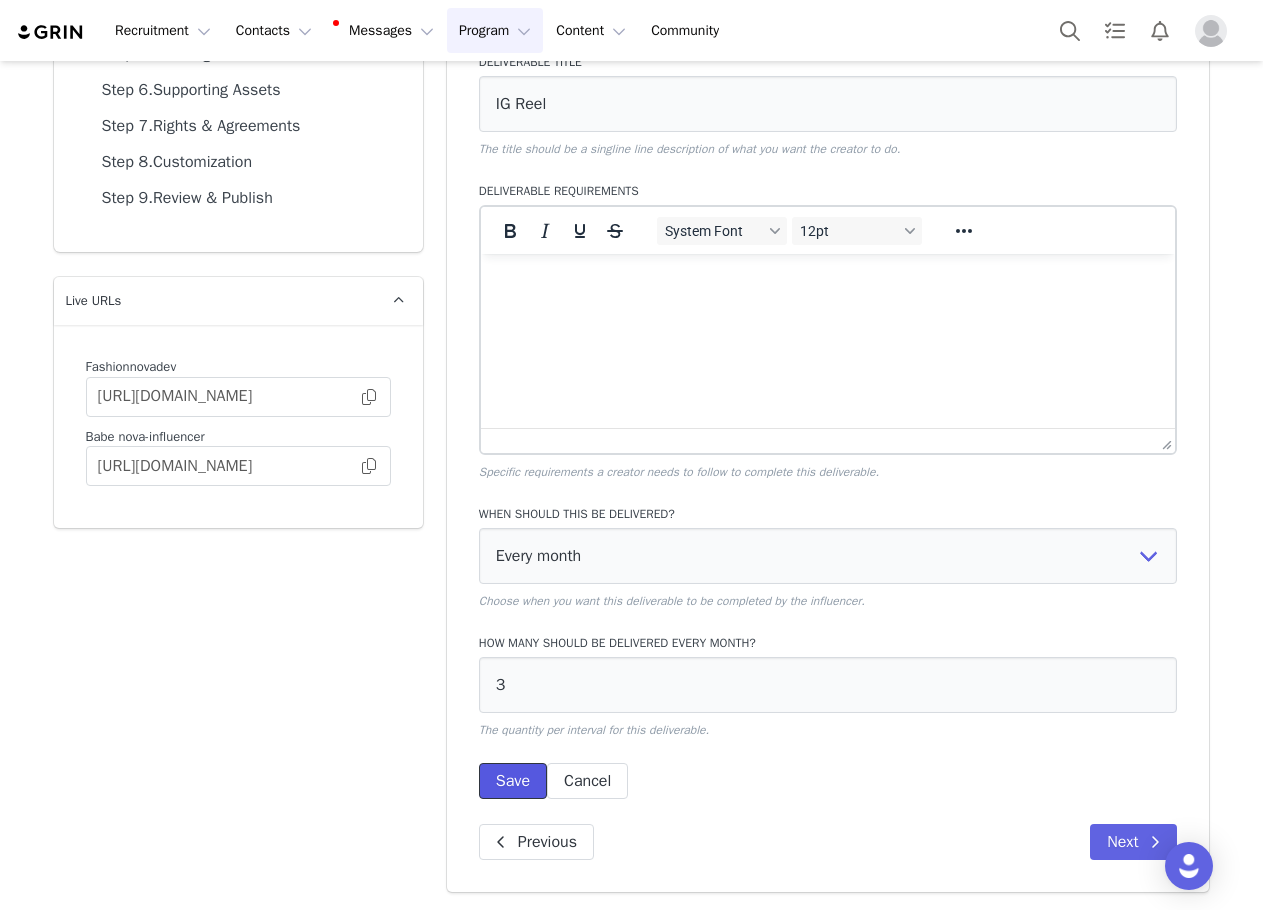 click on "Save" at bounding box center [513, 781] 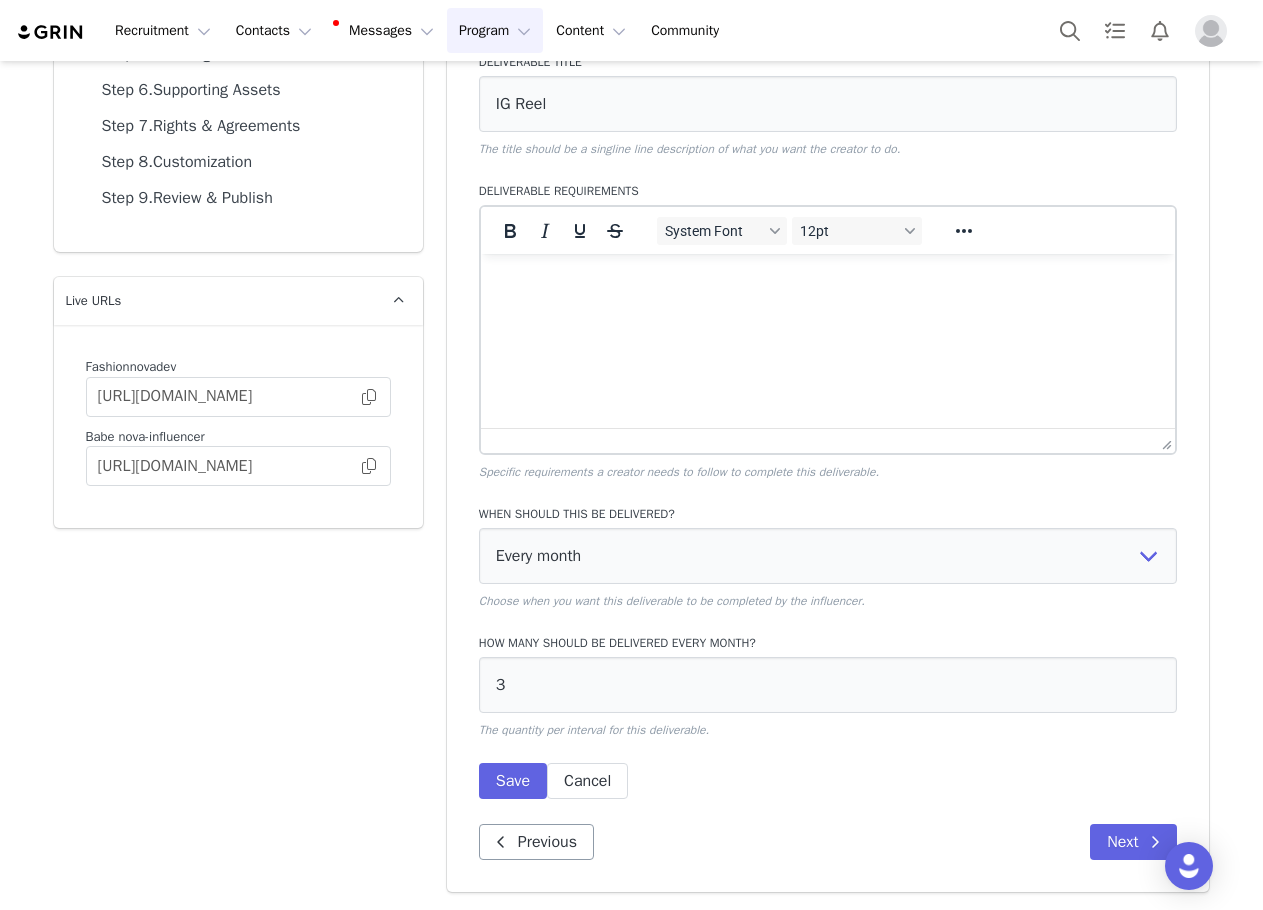scroll, scrollTop: 0, scrollLeft: 0, axis: both 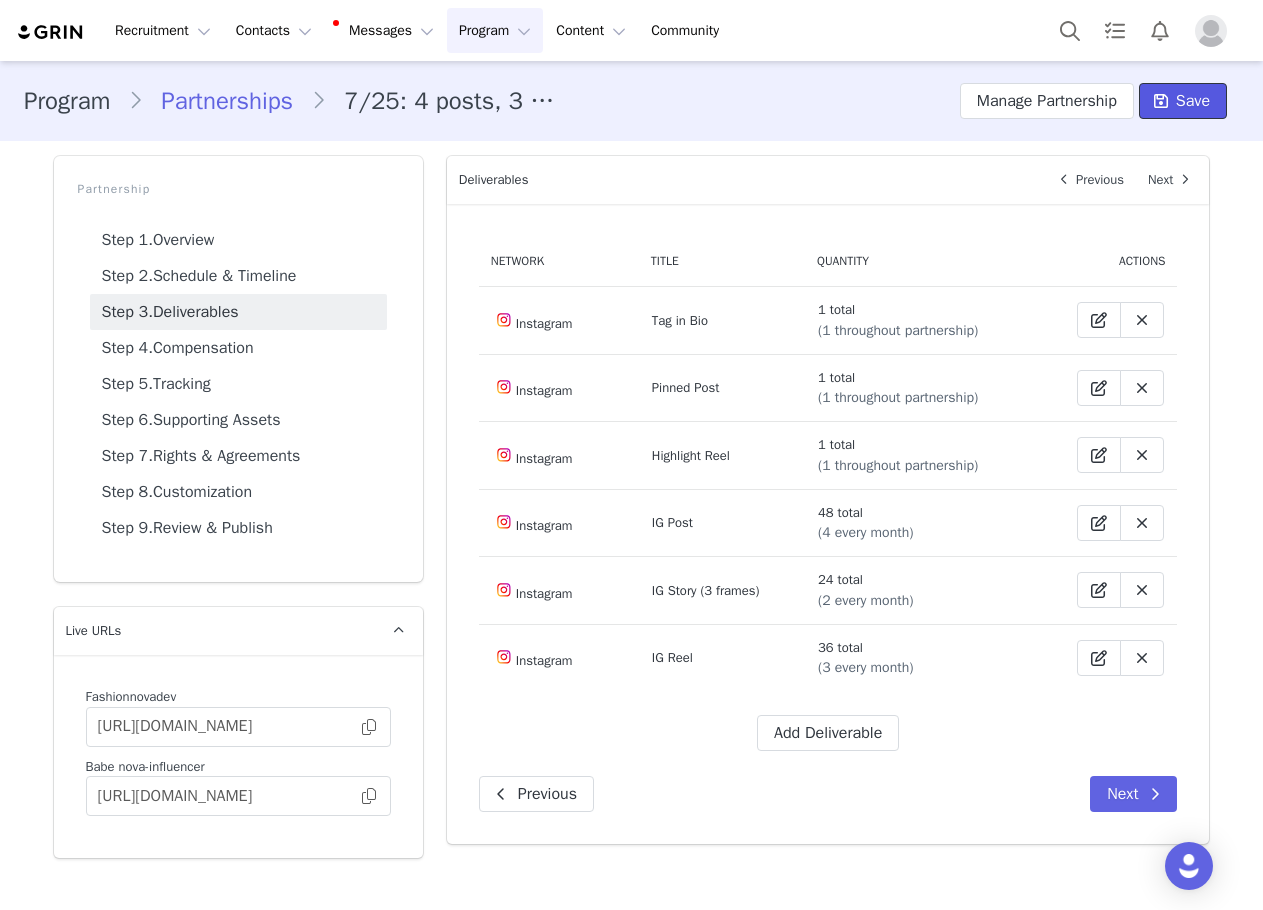 click on "Save" at bounding box center (1193, 101) 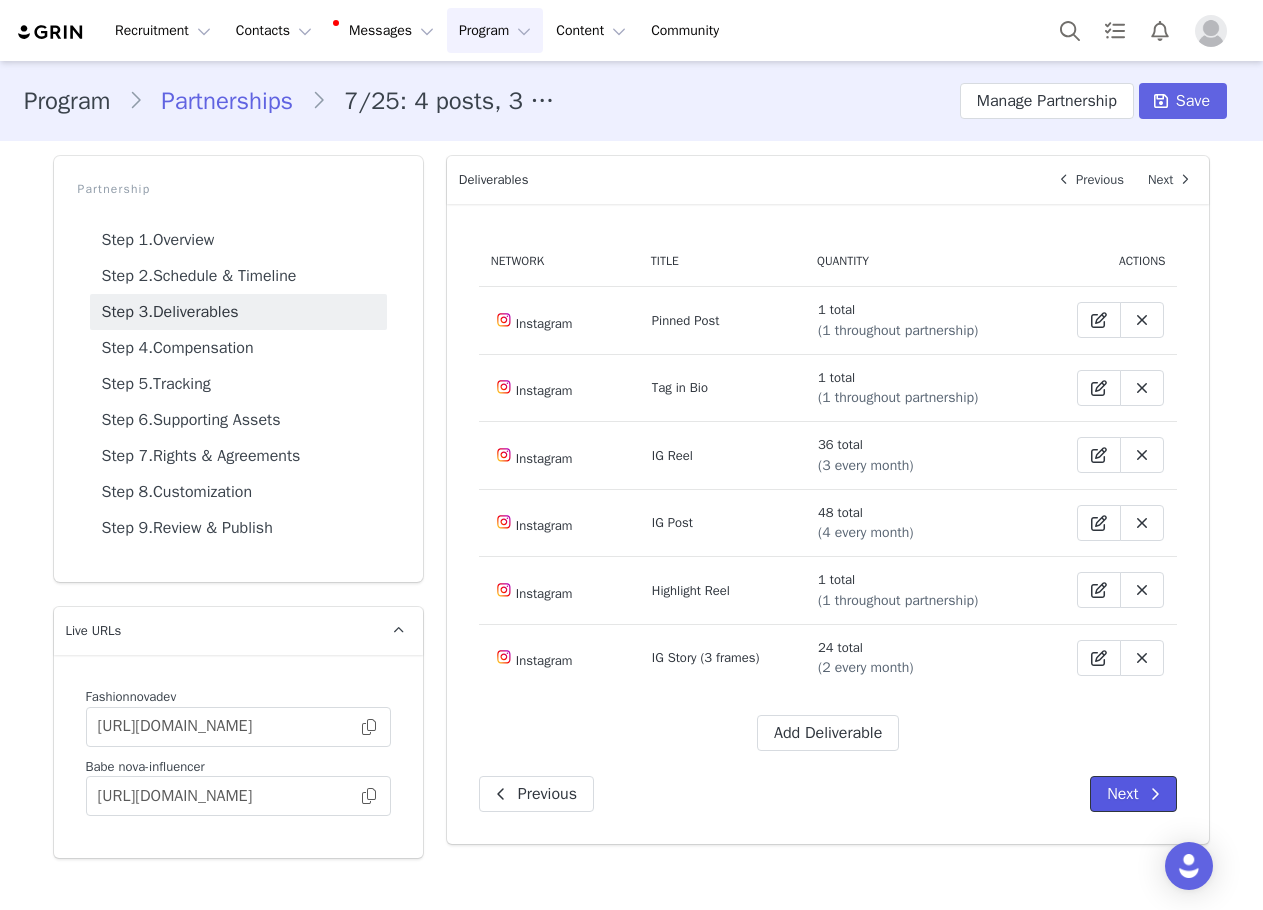 click on "Next" at bounding box center (1133, 794) 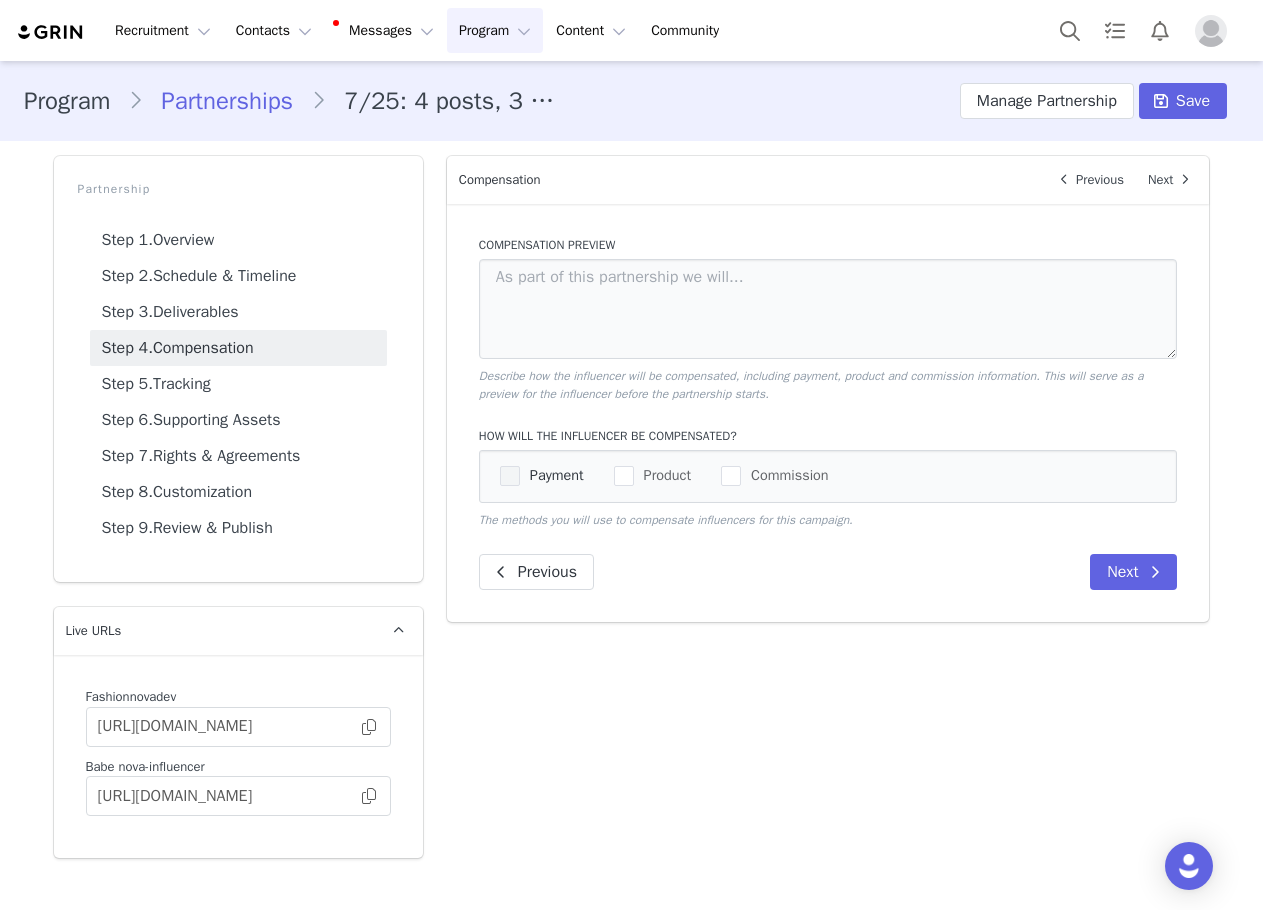 click on "Payment Product Commission" at bounding box center [828, 476] 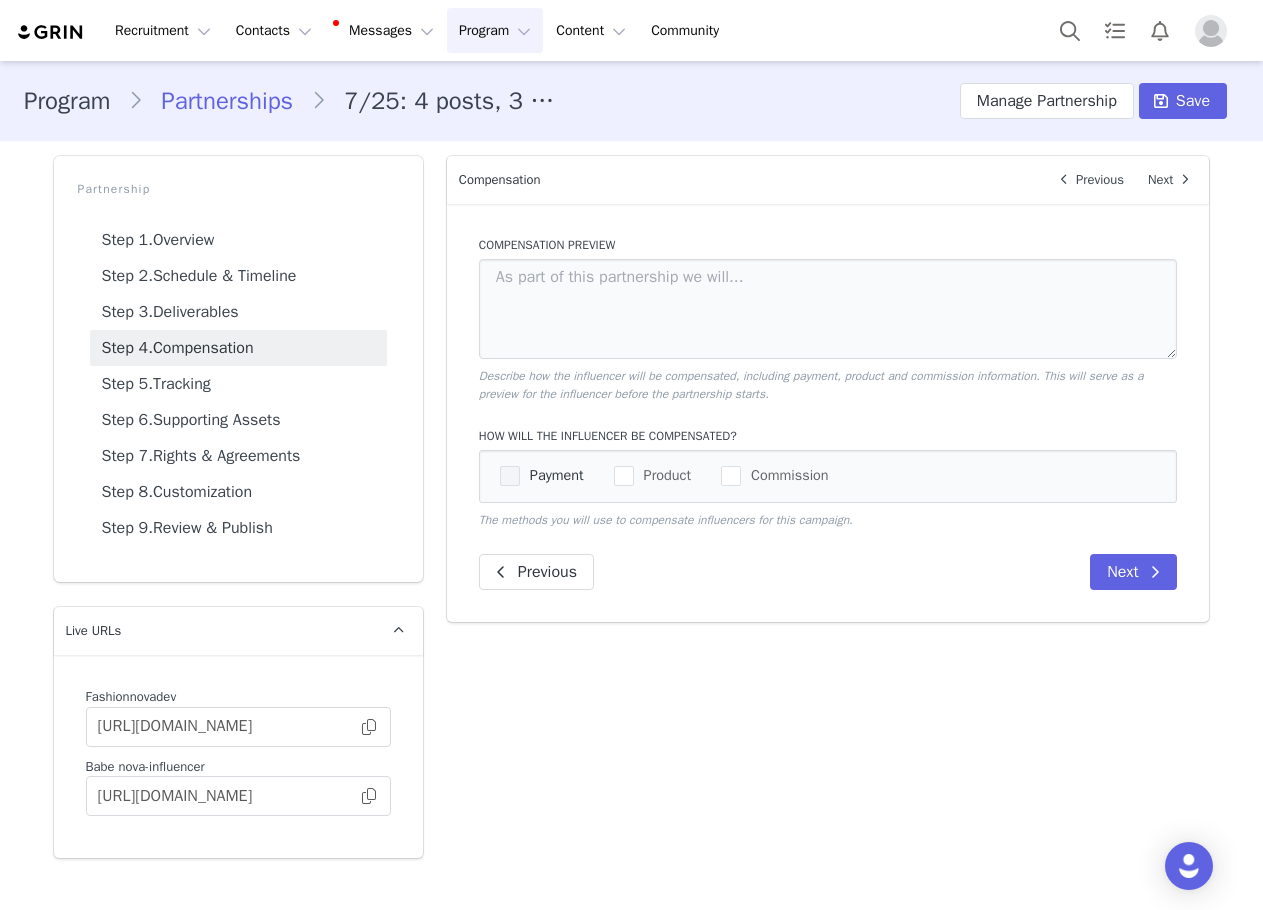 click on "Payment" at bounding box center (552, 475) 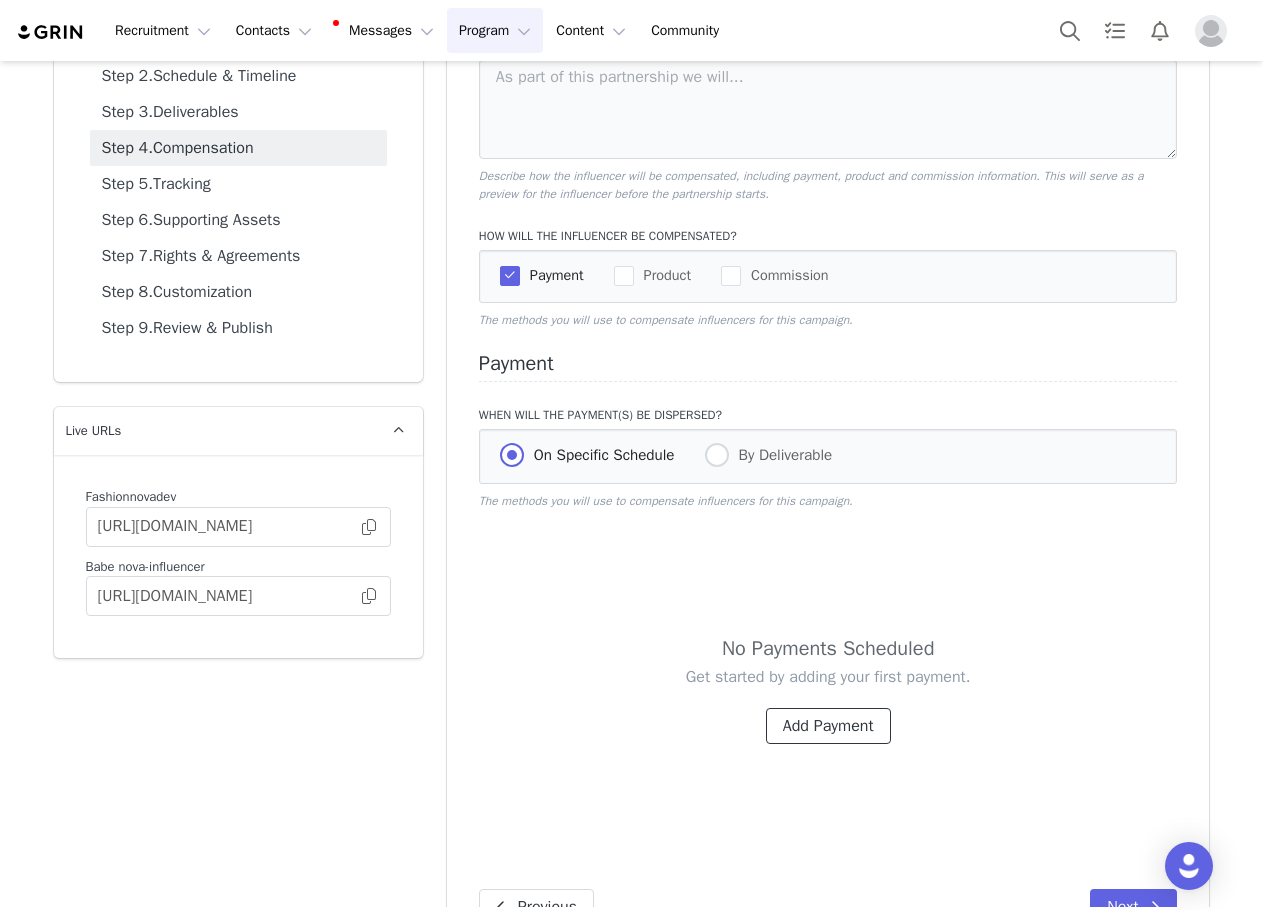 click on "Add Payment" at bounding box center (828, 726) 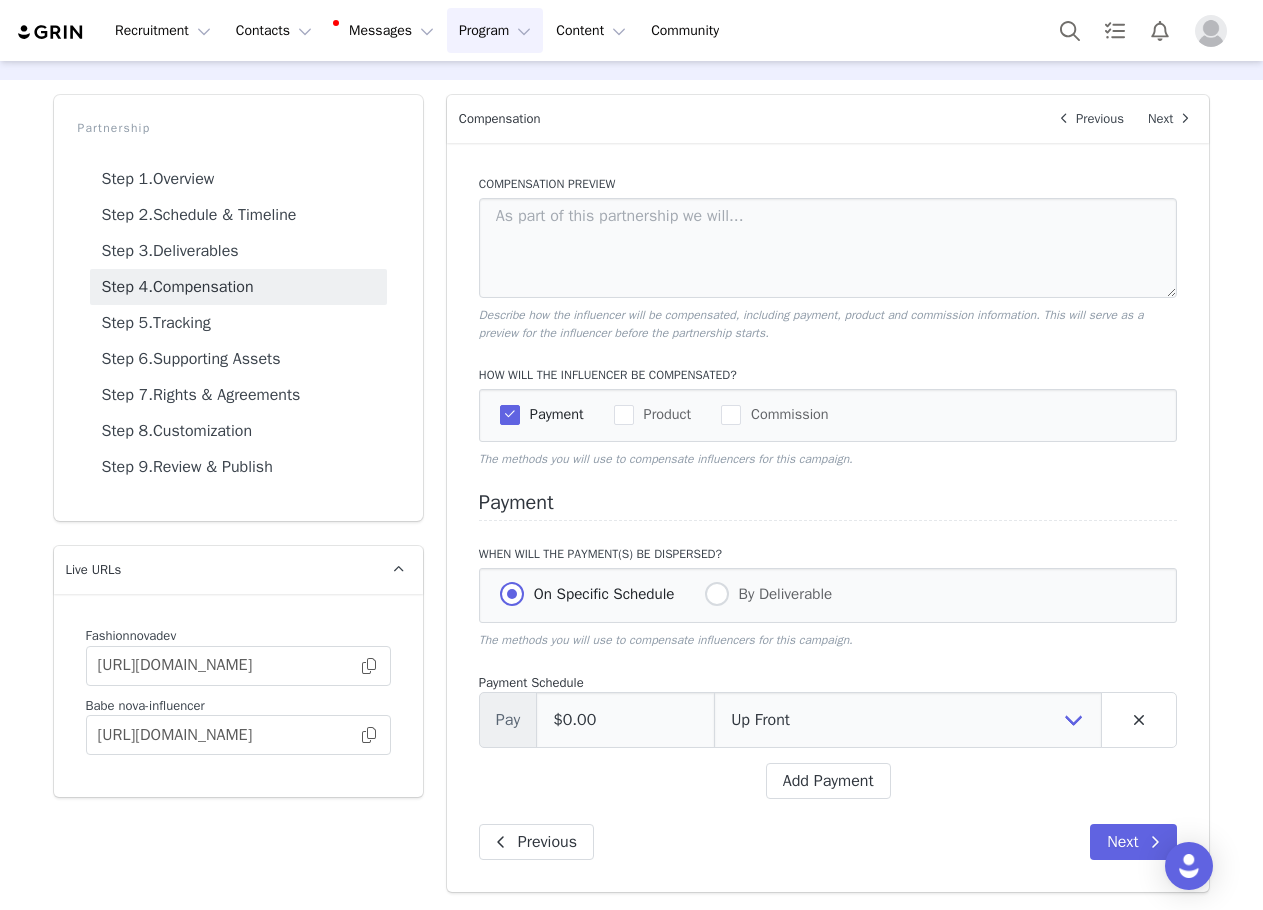 scroll, scrollTop: 61, scrollLeft: 0, axis: vertical 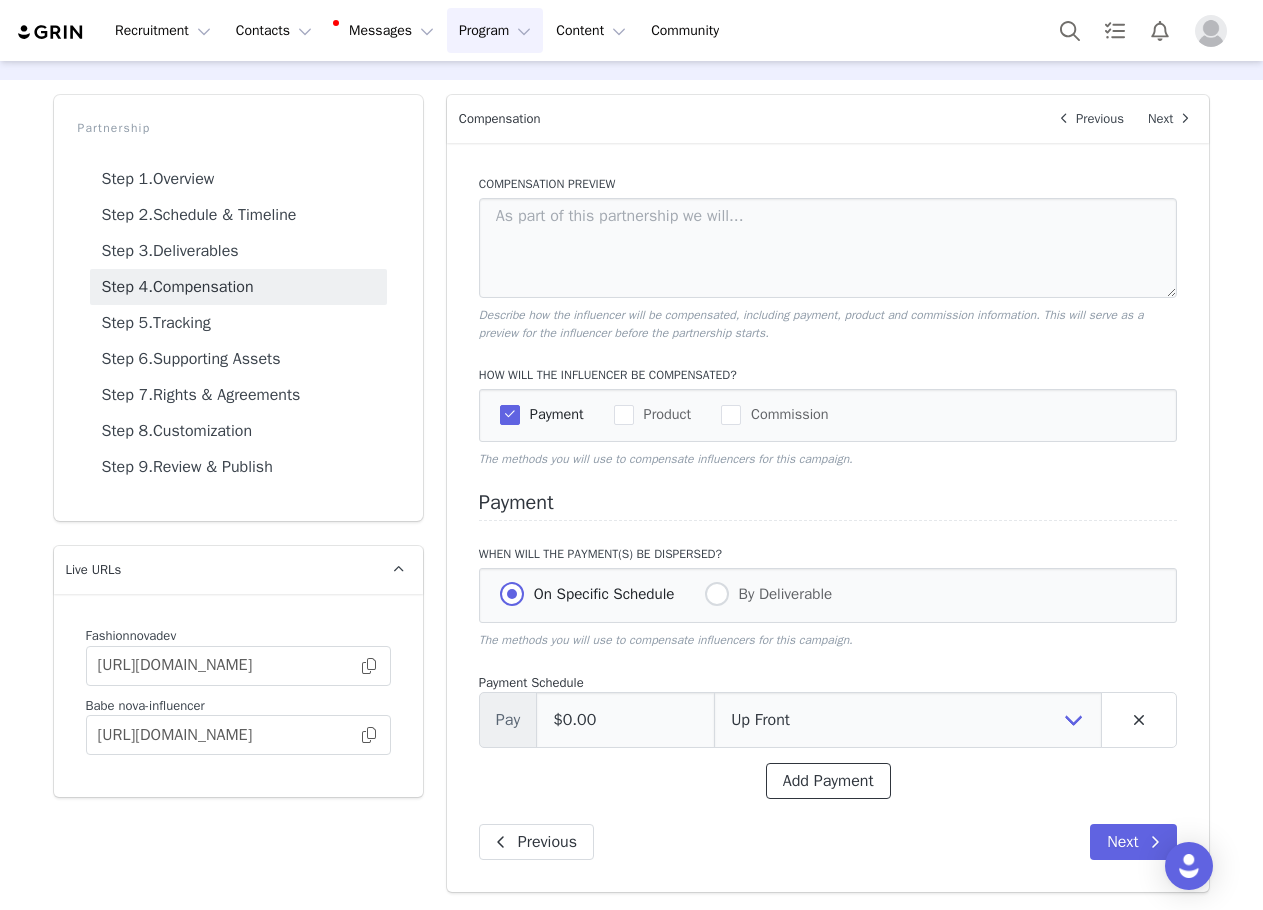 click on "Add Payment" at bounding box center [828, 781] 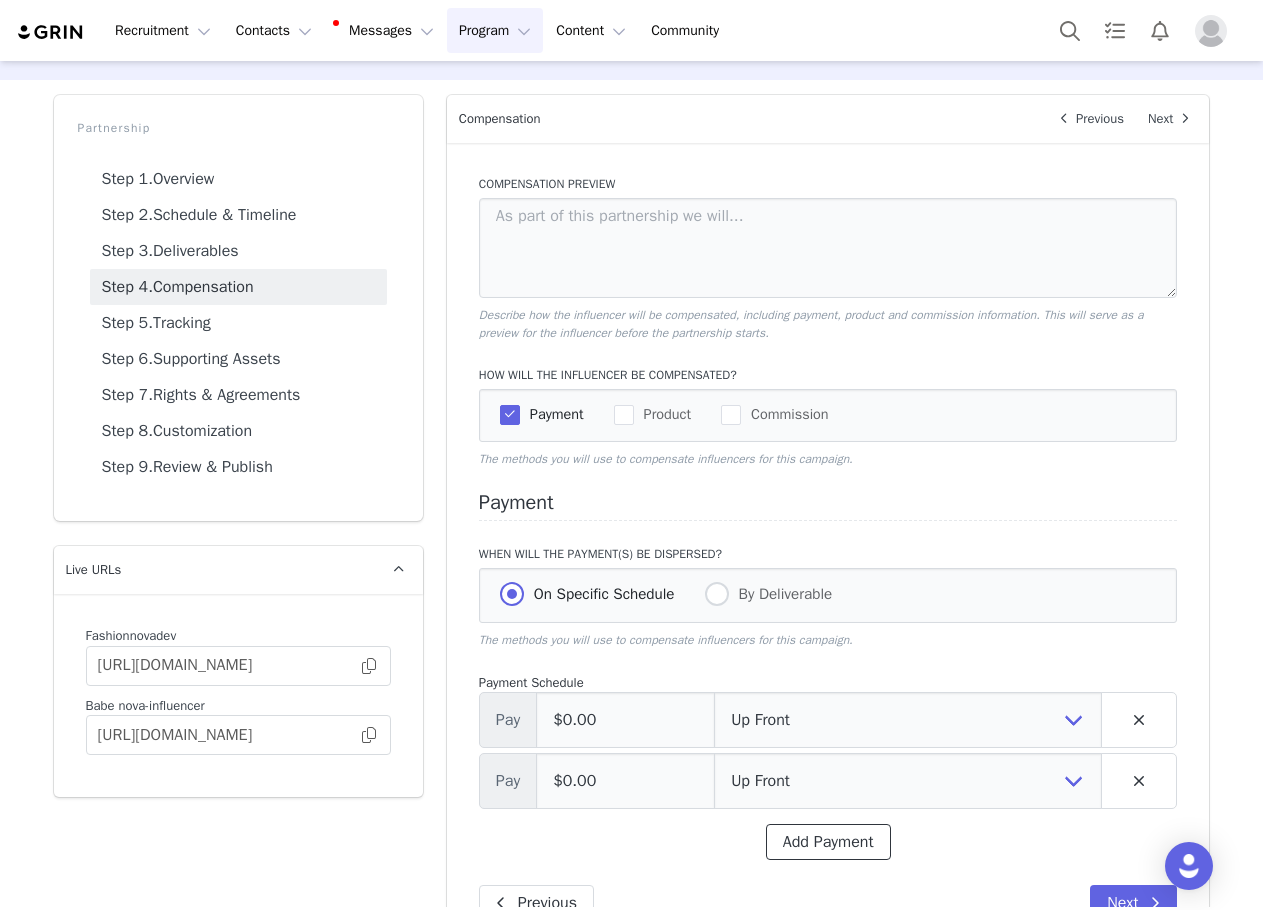 click on "Add Payment" at bounding box center [828, 842] 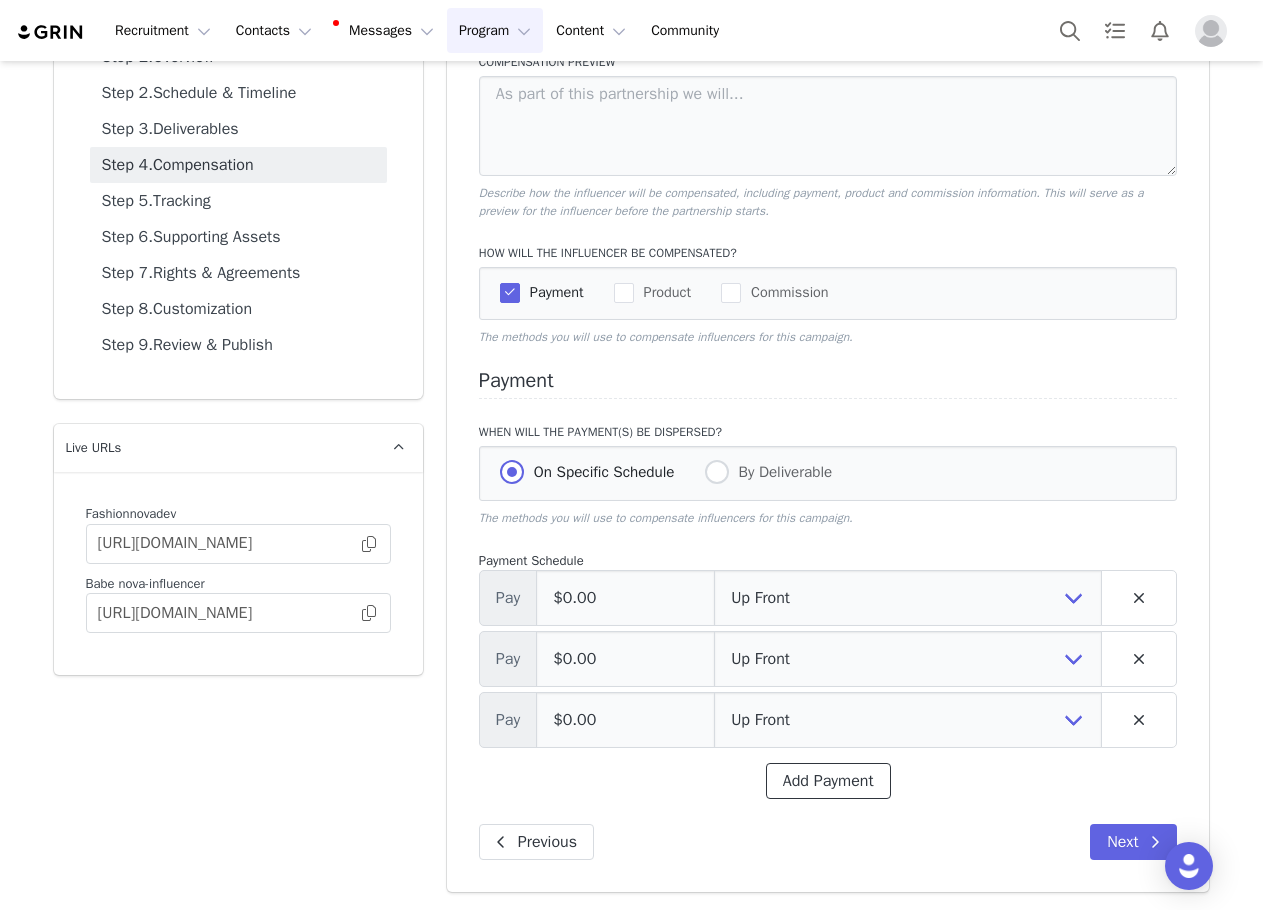 click on "Add Payment" at bounding box center [828, 781] 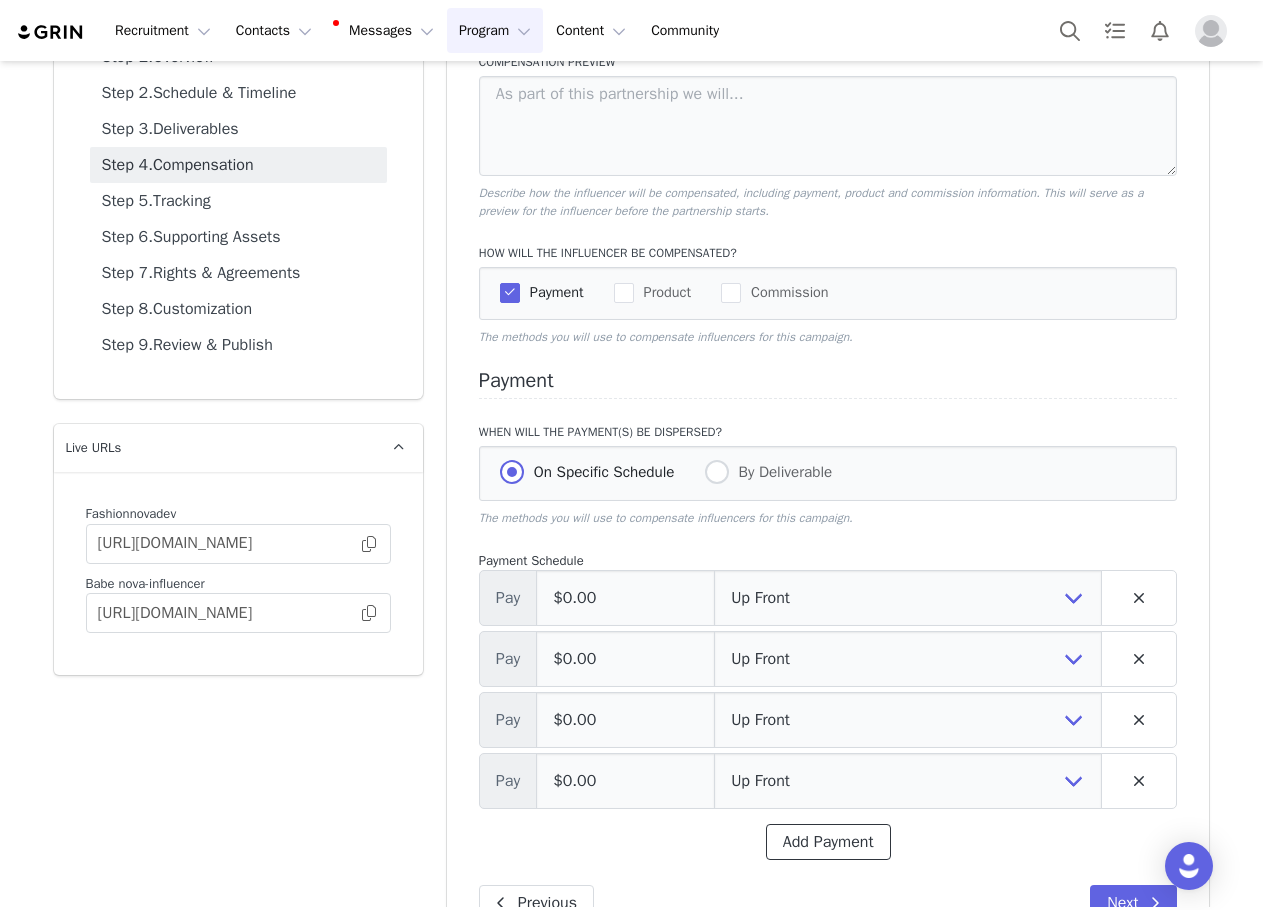 scroll, scrollTop: 244, scrollLeft: 0, axis: vertical 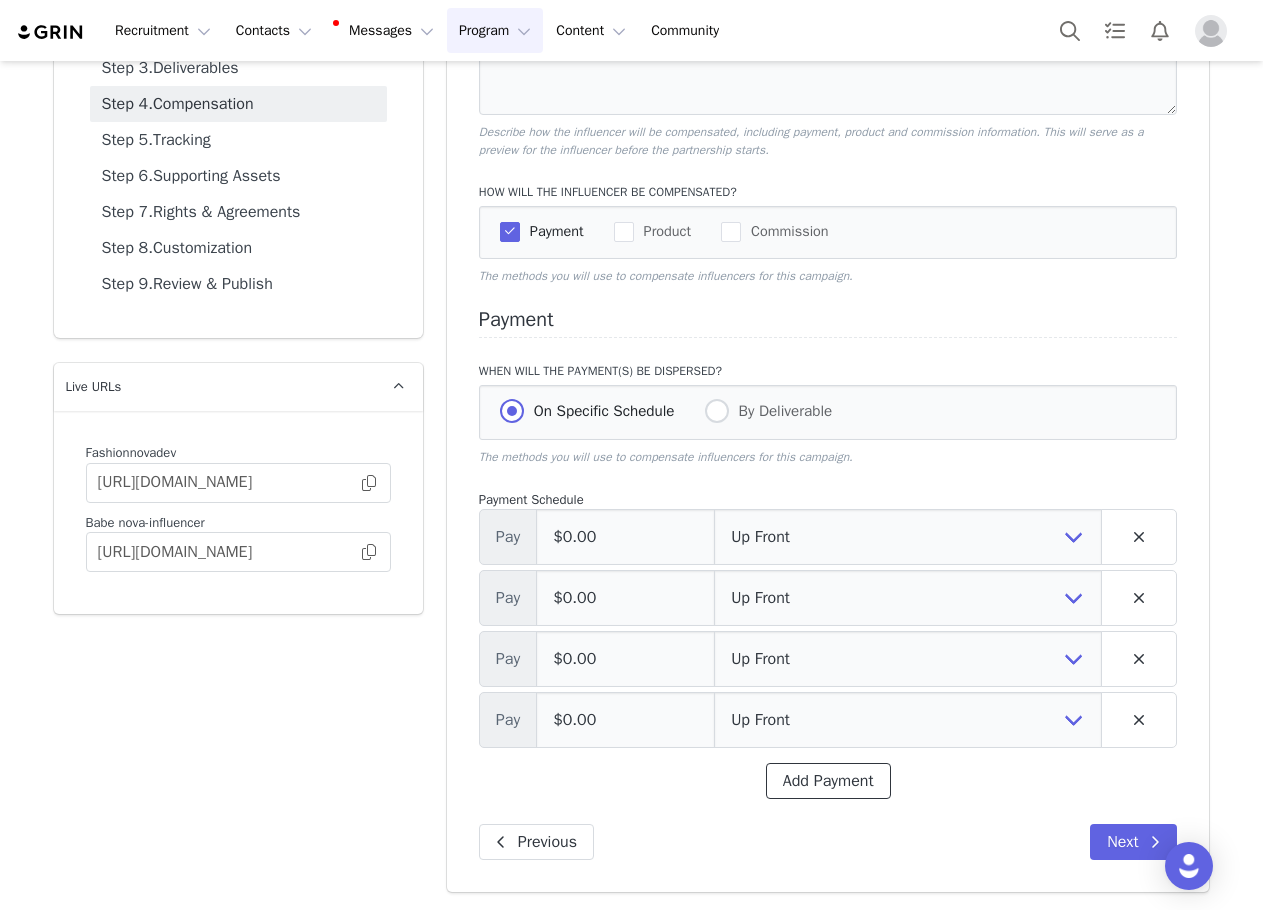 click on "Add Payment" at bounding box center [828, 781] 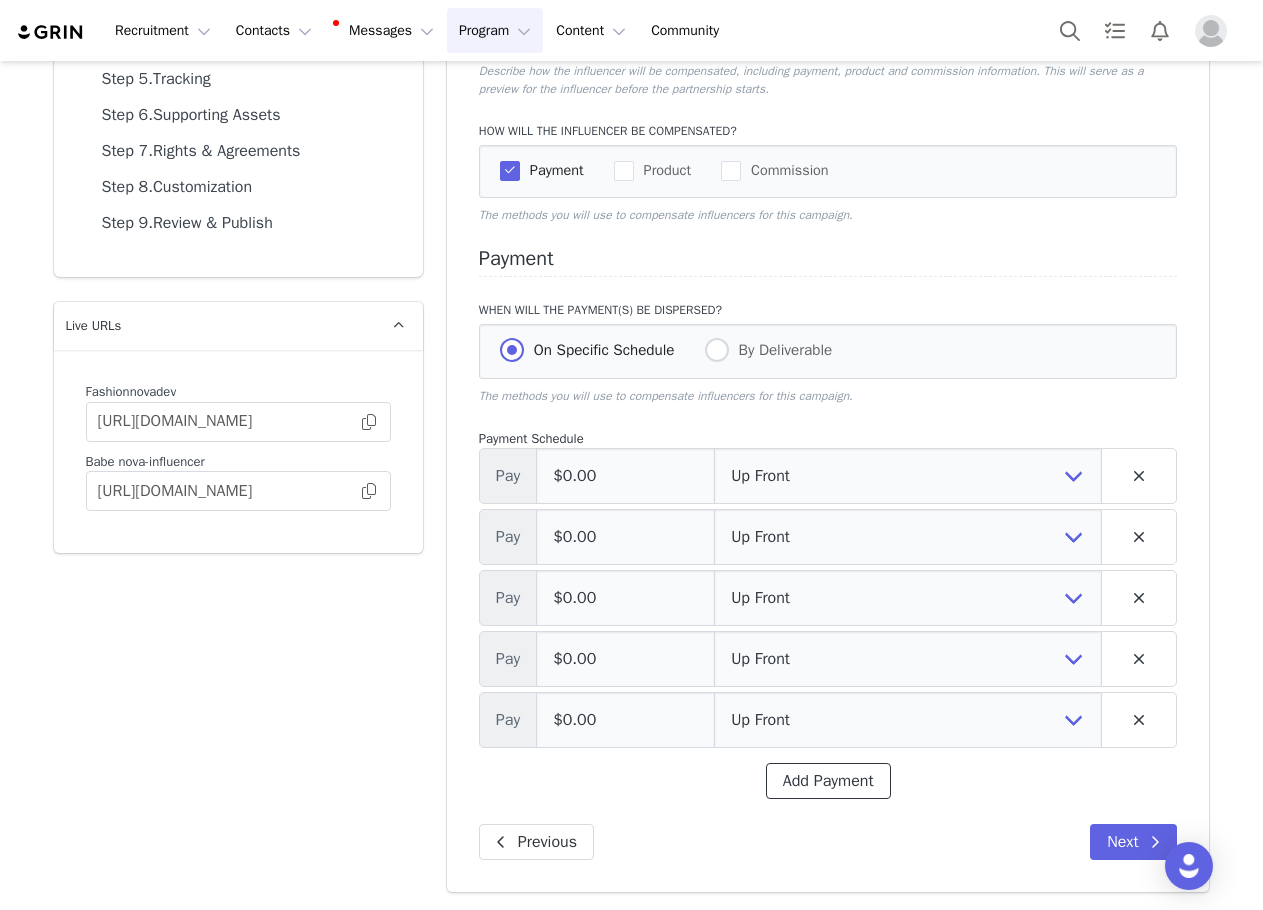 click on "Add Payment" at bounding box center (828, 781) 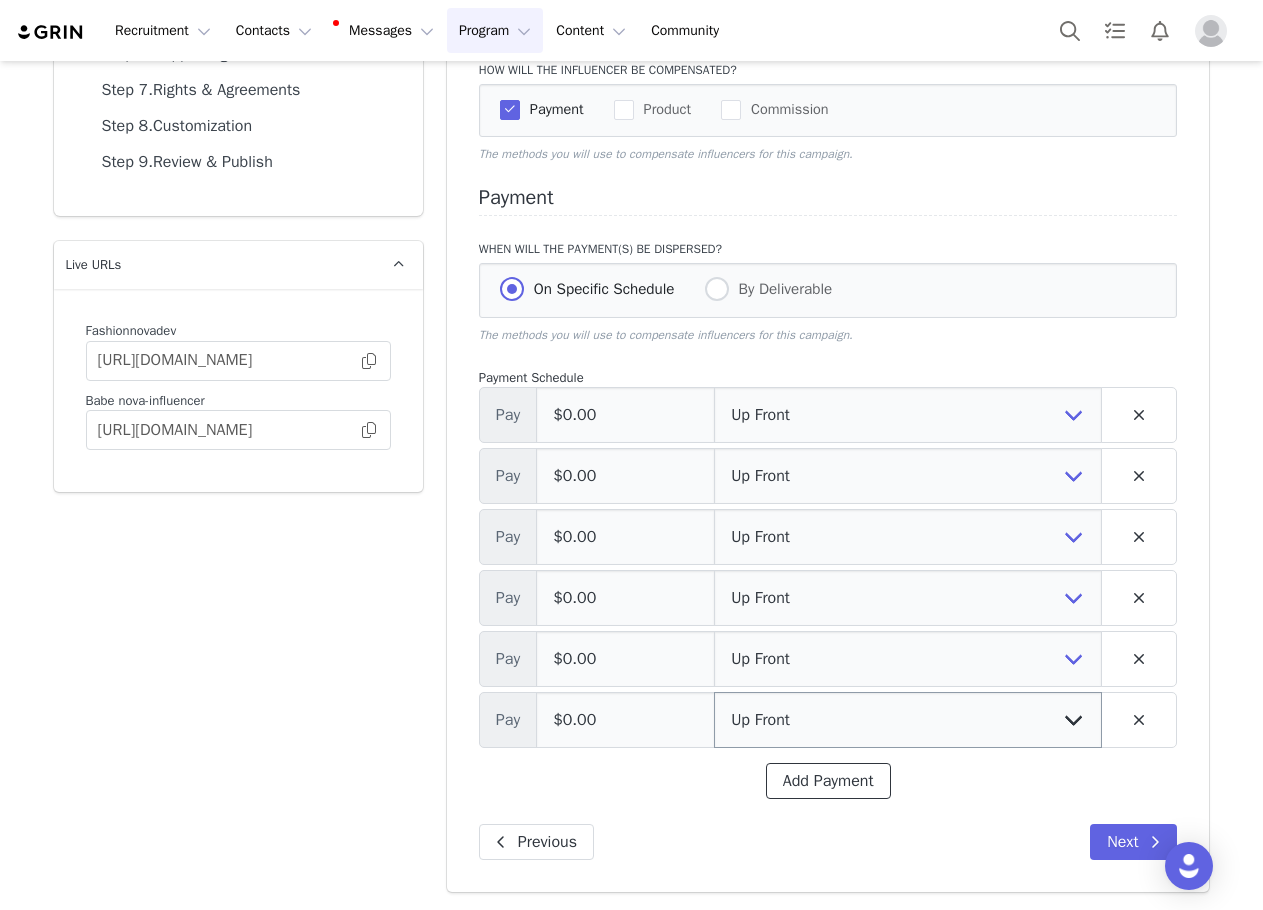 click on "Add Payment" at bounding box center [828, 781] 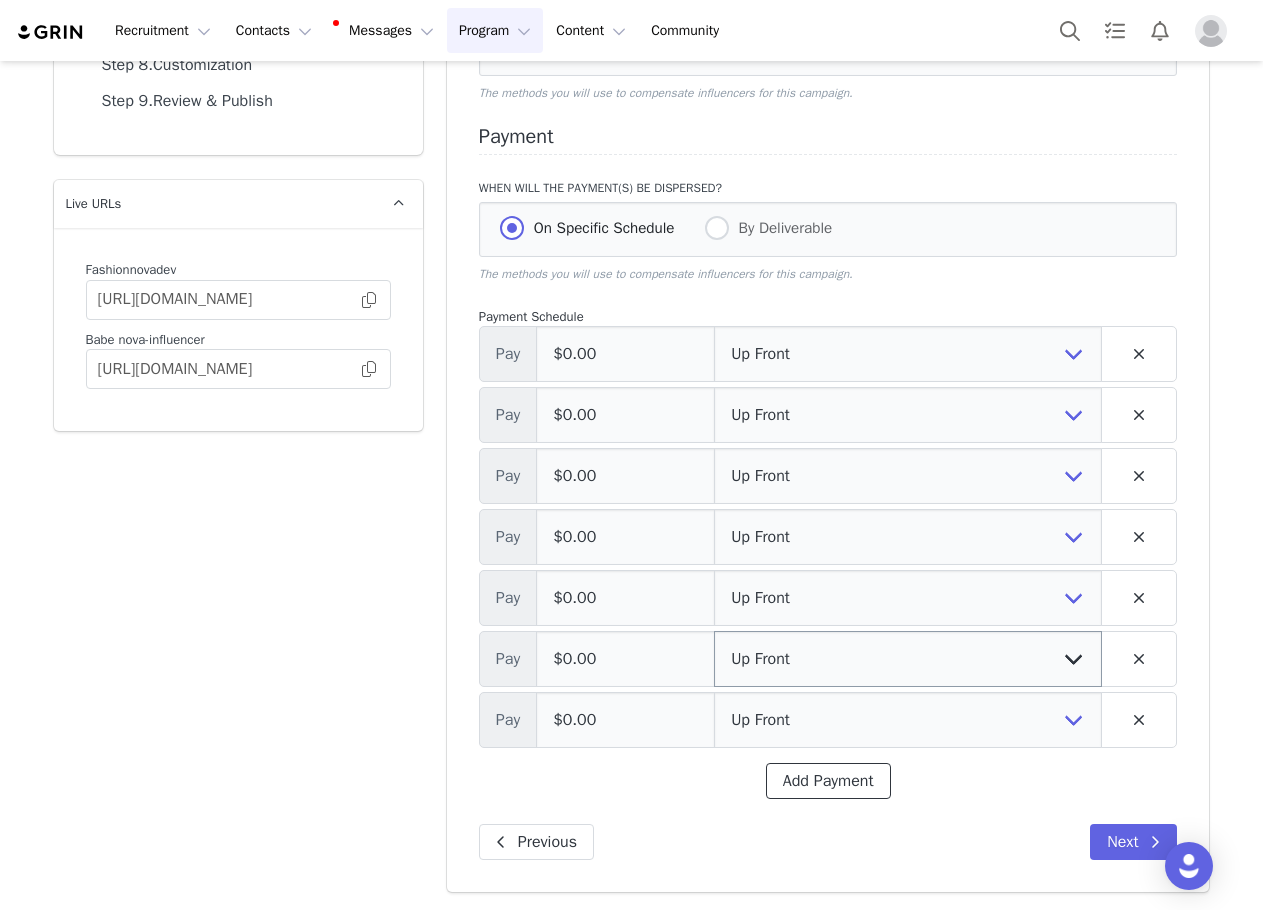 click on "Add Payment" at bounding box center [828, 781] 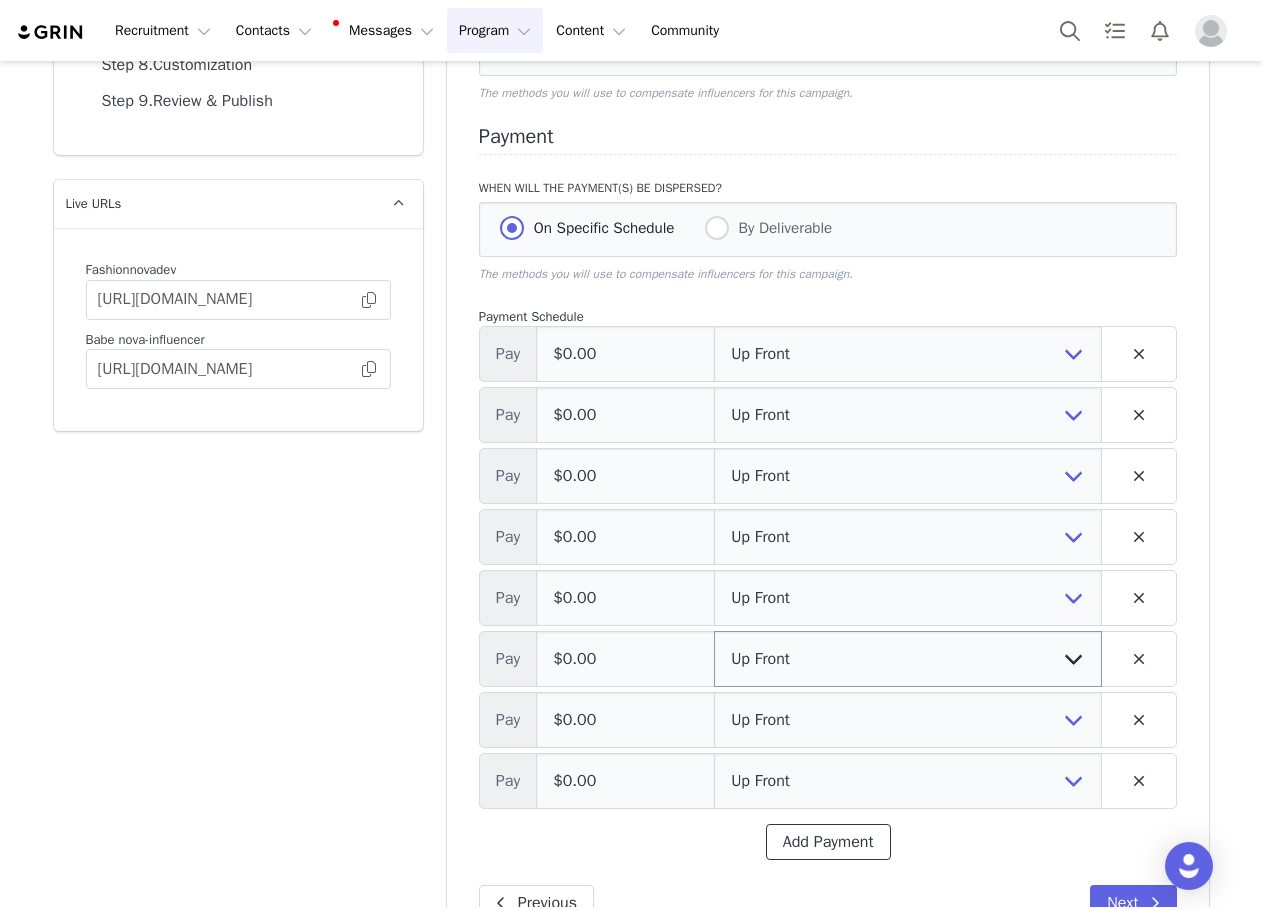 scroll, scrollTop: 488, scrollLeft: 0, axis: vertical 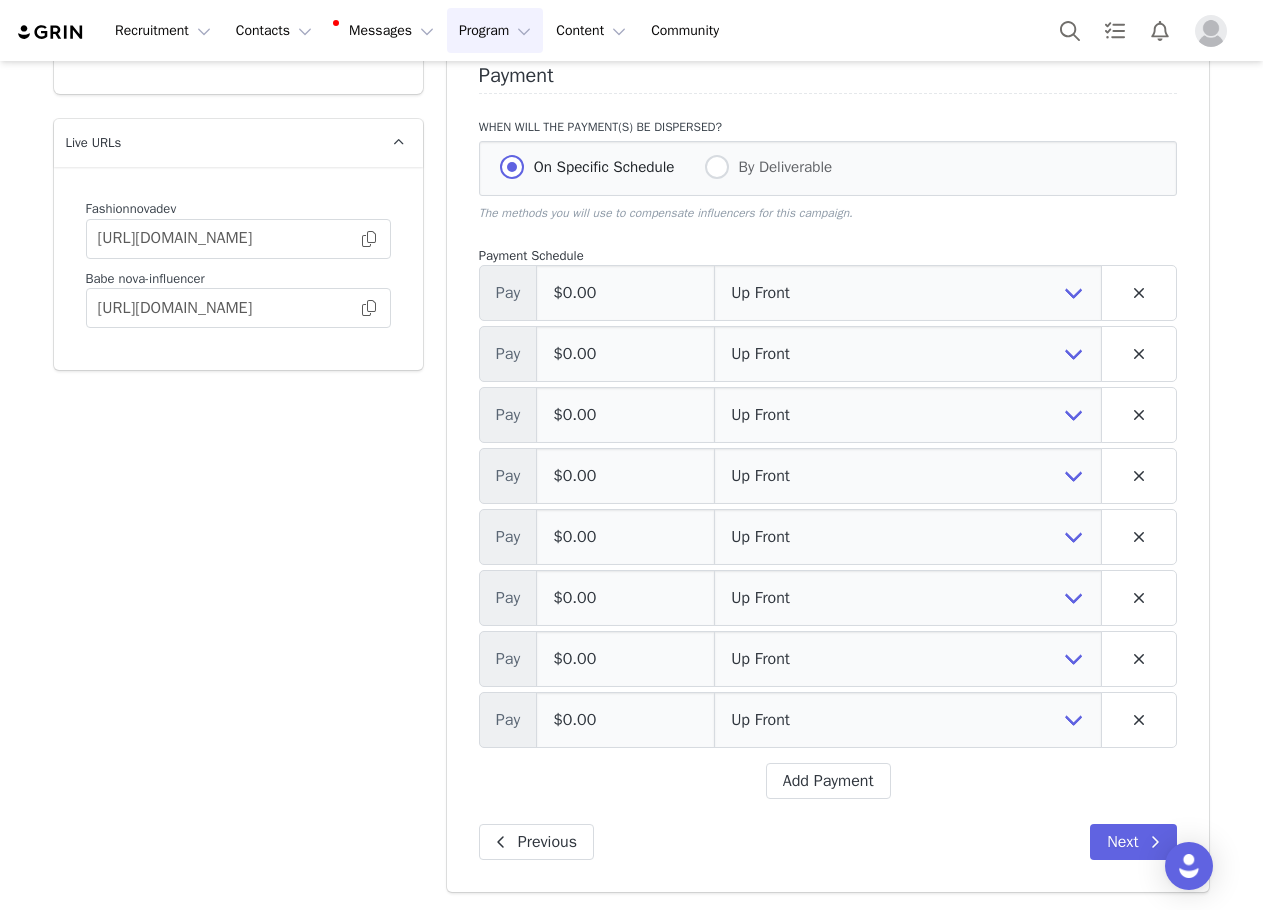 click on "Payment Schedule Pay $0.00 Up Front  Month 1   Month 2   Month 3   Month 4   Month 5   Month 6   Month 7   Month 8   Month 9   Month 10   Month 11   Month 12  Upon Completion Pay $0.00 Up Front  Month 1   Month 2   Month 3   Month 4   Month 5   Month 6   Month 7   Month 8   Month 9   Month 10   Month 11   Month 12  Upon Completion Pay $0.00 Up Front  Month 1   Month 2   Month 3   Month 4   Month 5   Month 6   Month 7   Month 8   Month 9   Month 10   Month 11   Month 12  Upon Completion Pay $0.00 Up Front  Month 1   Month 2   Month 3   Month 4   Month 5   Month 6   Month 7   Month 8   Month 9   Month 10   Month 11   Month 12  Upon Completion Pay $0.00 Up Front  Month 1   Month 2   Month 3   Month 4   Month 5   Month 6   Month 7   Month 8   Month 9   Month 10   Month 11   Month 12  Upon Completion Pay $0.00 Up Front  Month 1   Month 2   Month 3   Month 4   Month 5   Month 6   Month 7   Month 8   Month 9   Month 10   Month 11   Month 12  Upon Completion Pay $0.00 Up Front  Month 1   Month 2   Month 3   Month 4" at bounding box center (828, 523) 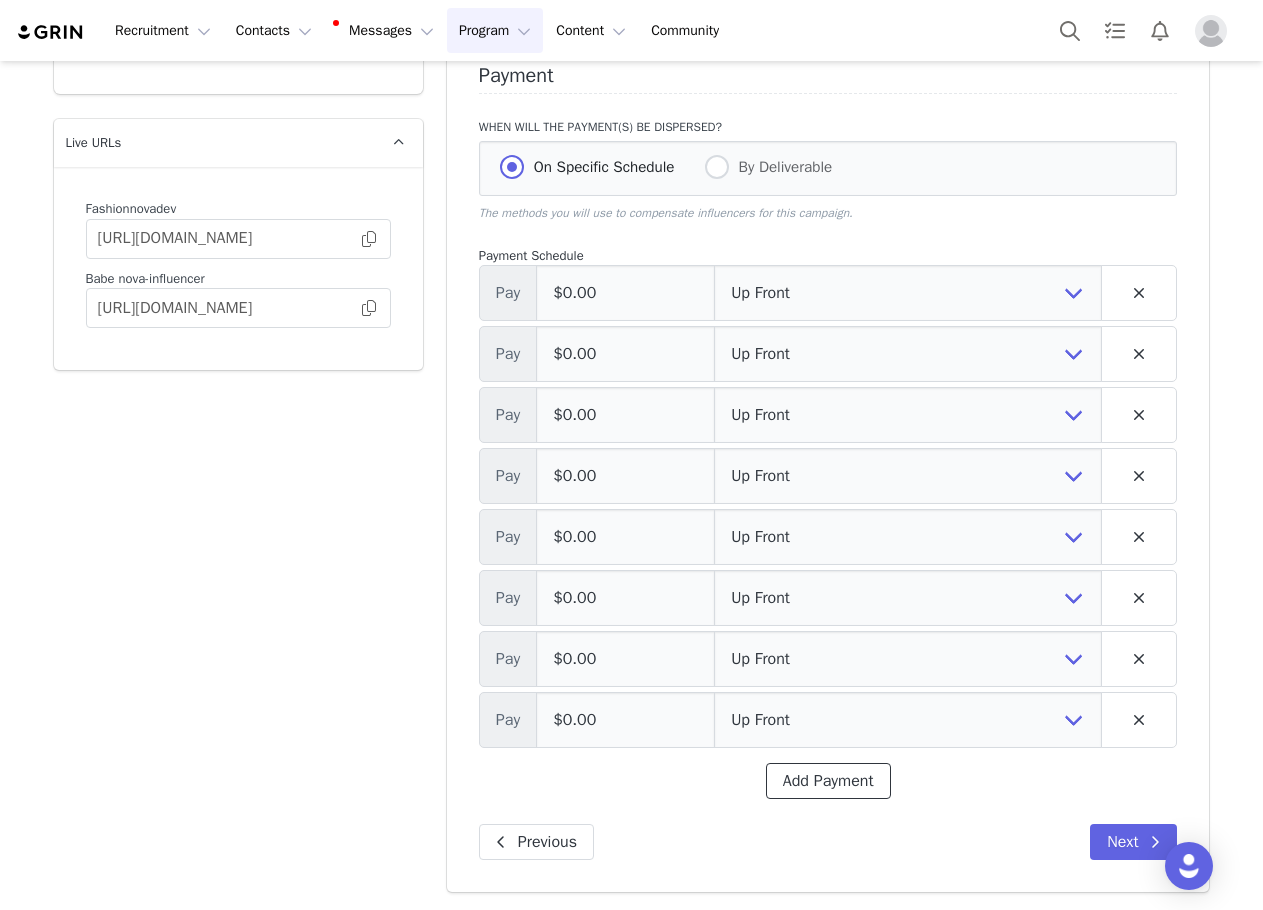 click on "Add Payment" at bounding box center [828, 781] 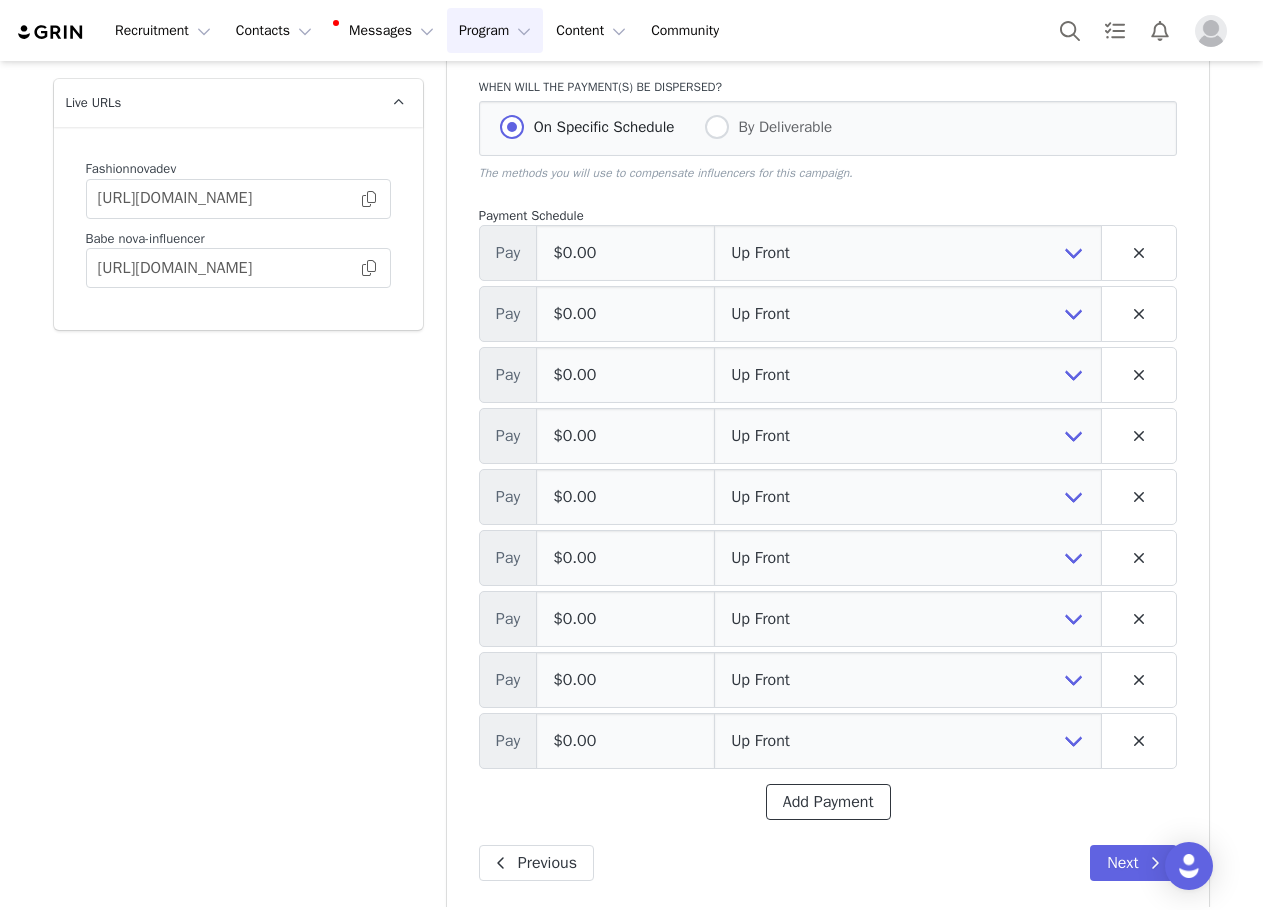 scroll, scrollTop: 549, scrollLeft: 0, axis: vertical 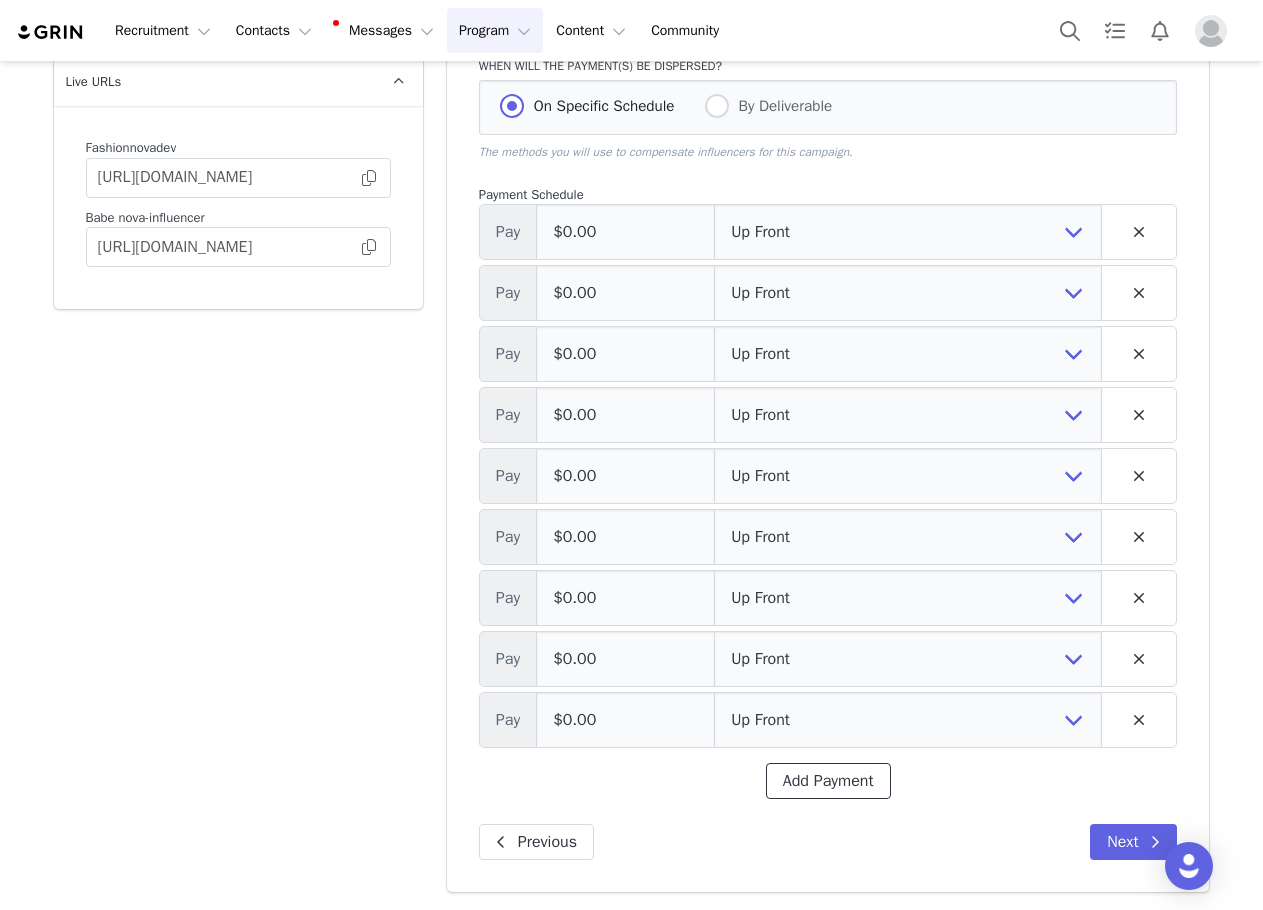 click on "Add Payment" at bounding box center [828, 781] 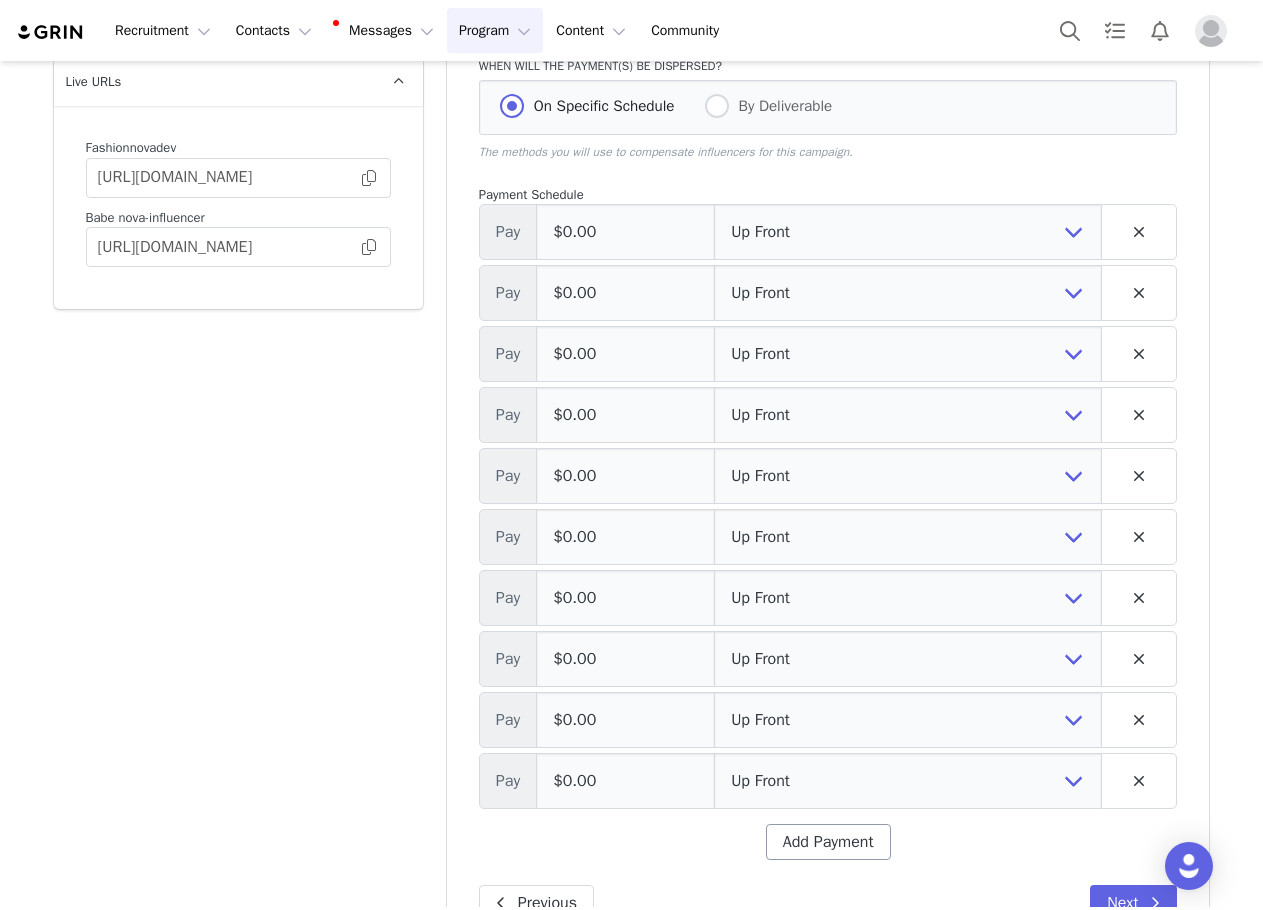 click on "Payment Schedule Pay $0.00 Up Front  Month 1   Month 2   Month 3   Month 4   Month 5   Month 6   Month 7   Month 8   Month 9   Month 10   Month 11   Month 12  Upon Completion Pay $0.00 Up Front  Month 1   Month 2   Month 3   Month 4   Month 5   Month 6   Month 7   Month 8   Month 9   Month 10   Month 11   Month 12  Upon Completion Pay $0.00 Up Front  Month 1   Month 2   Month 3   Month 4   Month 5   Month 6   Month 7   Month 8   Month 9   Month 10   Month 11   Month 12  Upon Completion Pay $0.00 Up Front  Month 1   Month 2   Month 3   Month 4   Month 5   Month 6   Month 7   Month 8   Month 9   Month 10   Month 11   Month 12  Upon Completion Pay $0.00 Up Front  Month 1   Month 2   Month 3   Month 4   Month 5   Month 6   Month 7   Month 8   Month 9   Month 10   Month 11   Month 12  Upon Completion Pay $0.00 Up Front  Month 1   Month 2   Month 3   Month 4   Month 5   Month 6   Month 7   Month 8   Month 9   Month 10   Month 11   Month 12  Upon Completion Pay $0.00 Up Front  Month 1   Month 2   Month 3   Month 4" at bounding box center [828, 523] 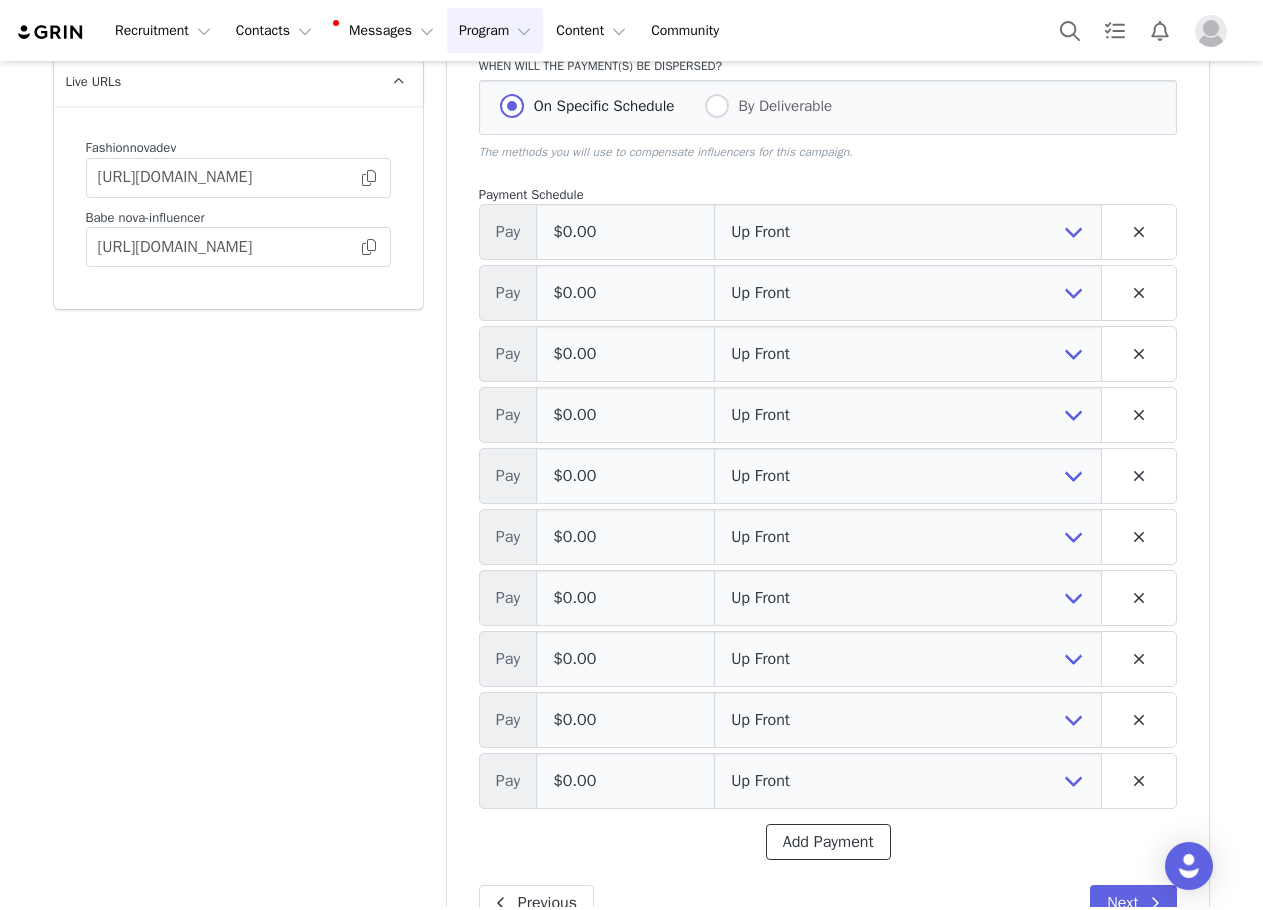 click on "Add Payment" at bounding box center (828, 842) 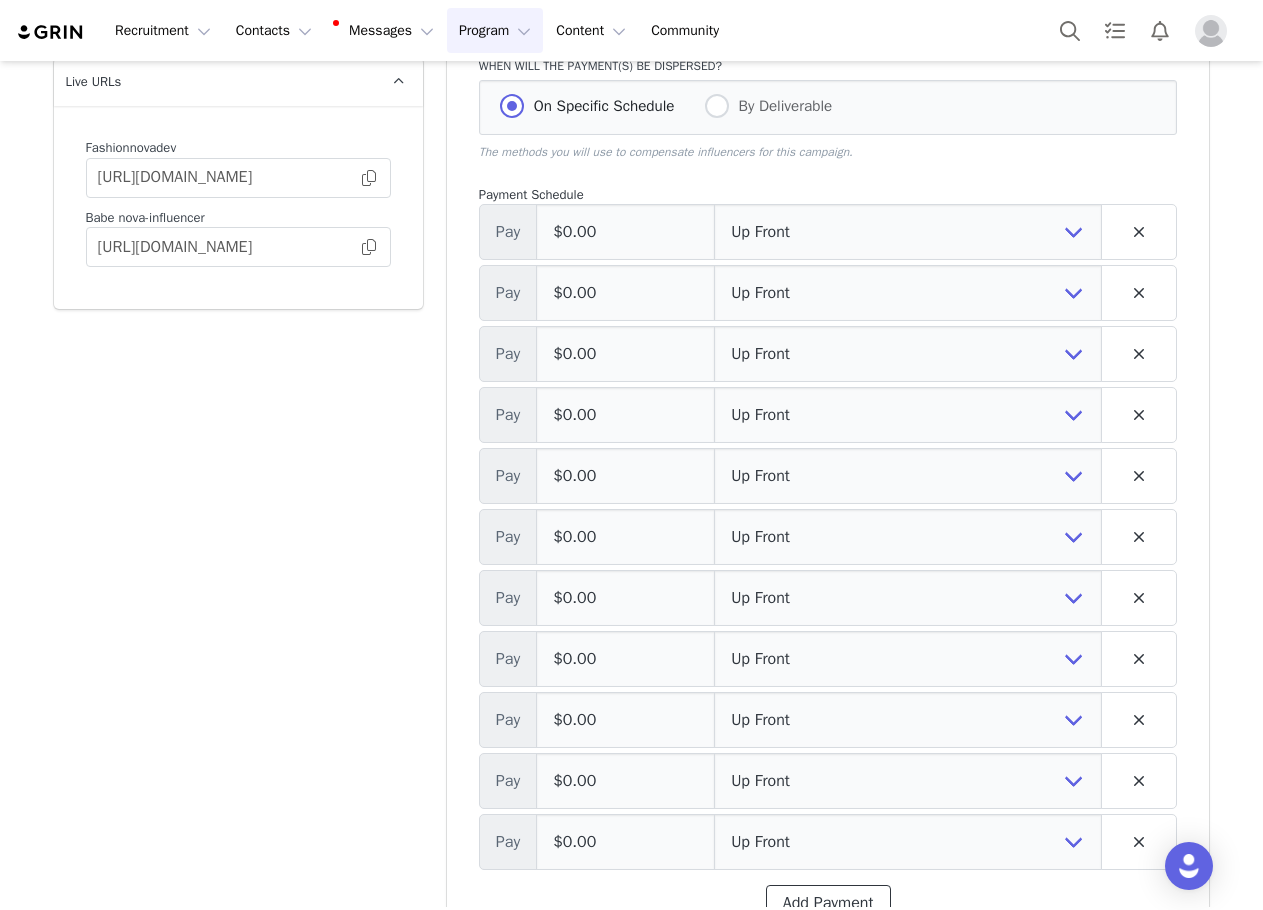 click on "Add Payment" at bounding box center (828, 903) 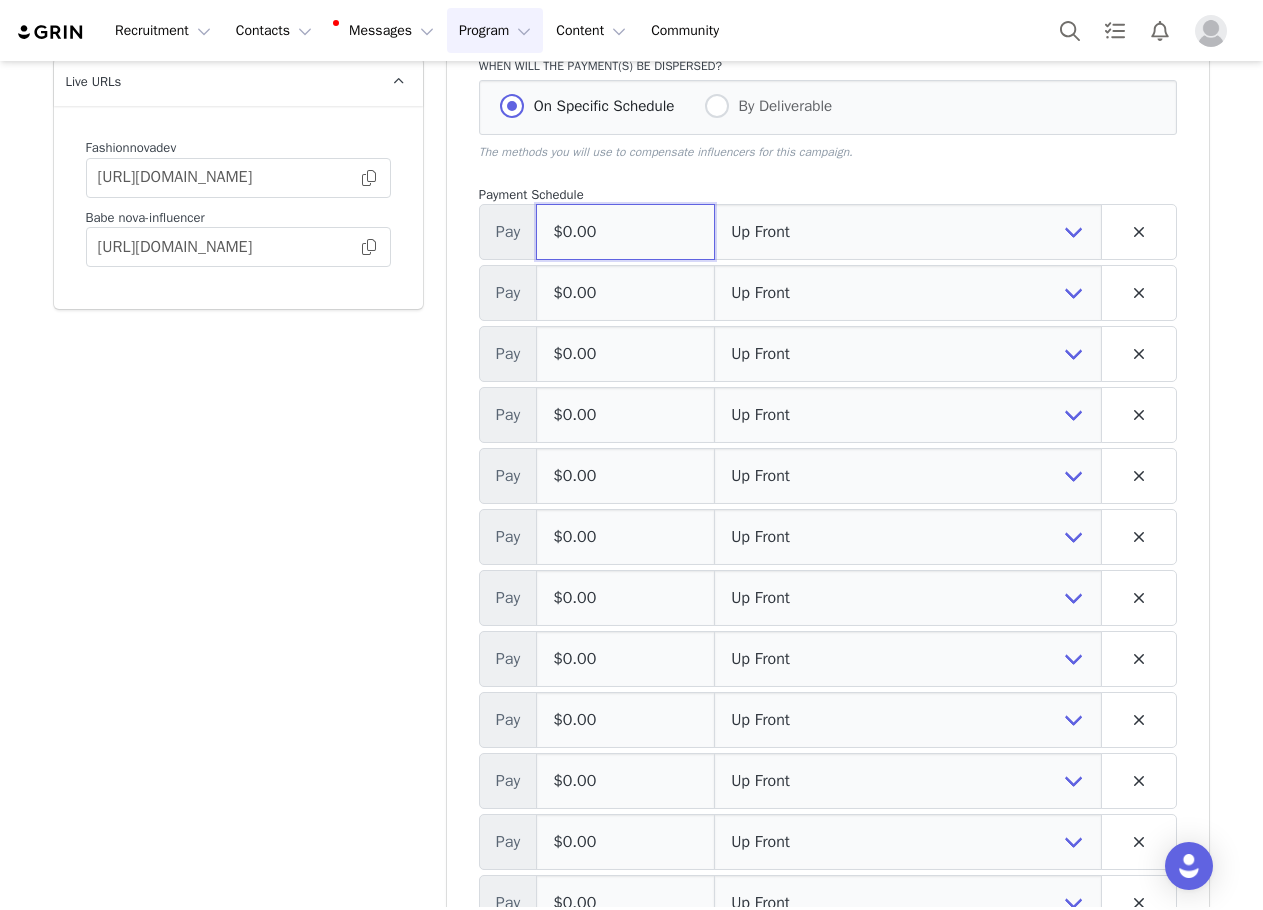 click on "$0.00" at bounding box center (625, 232) 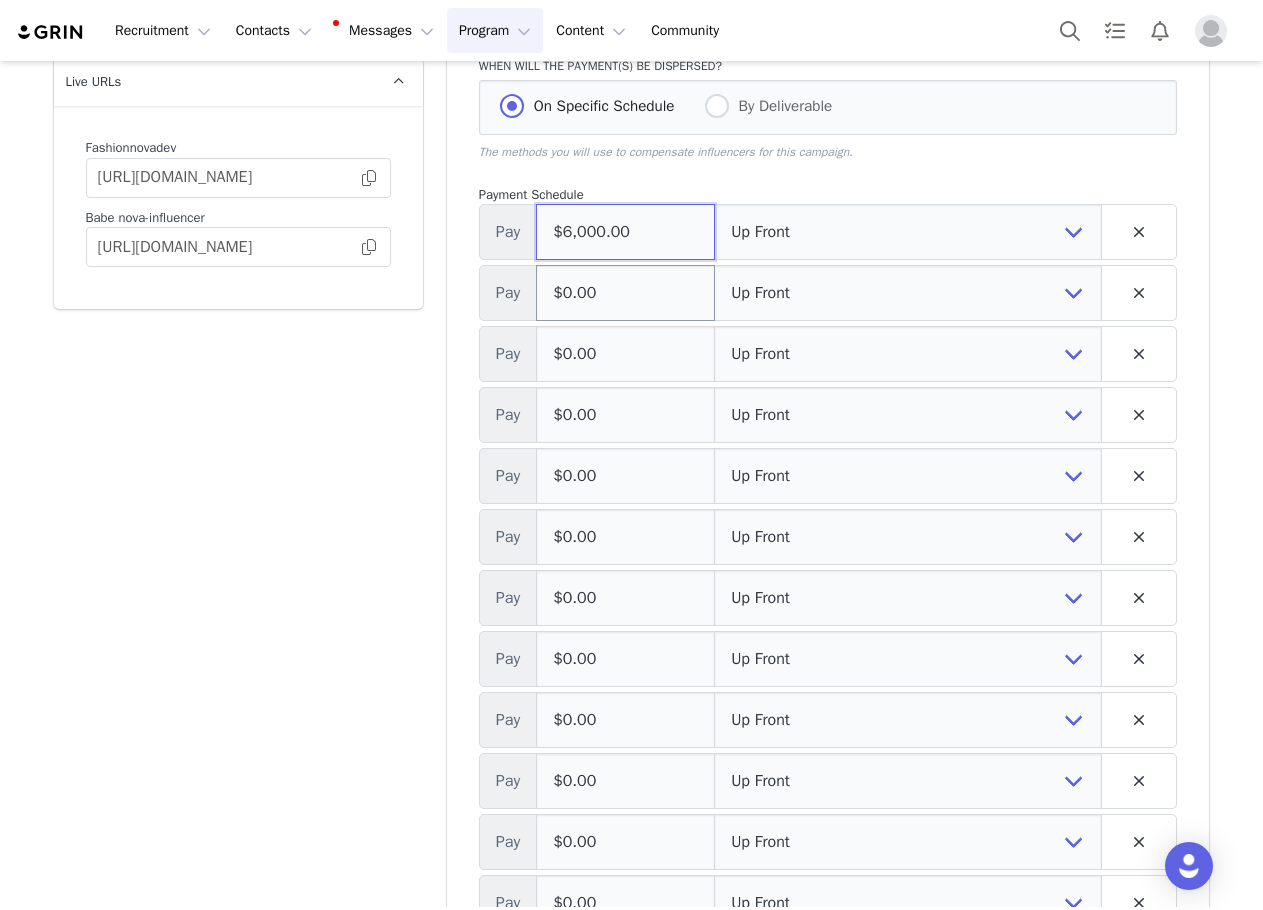 type on "$6,000.00" 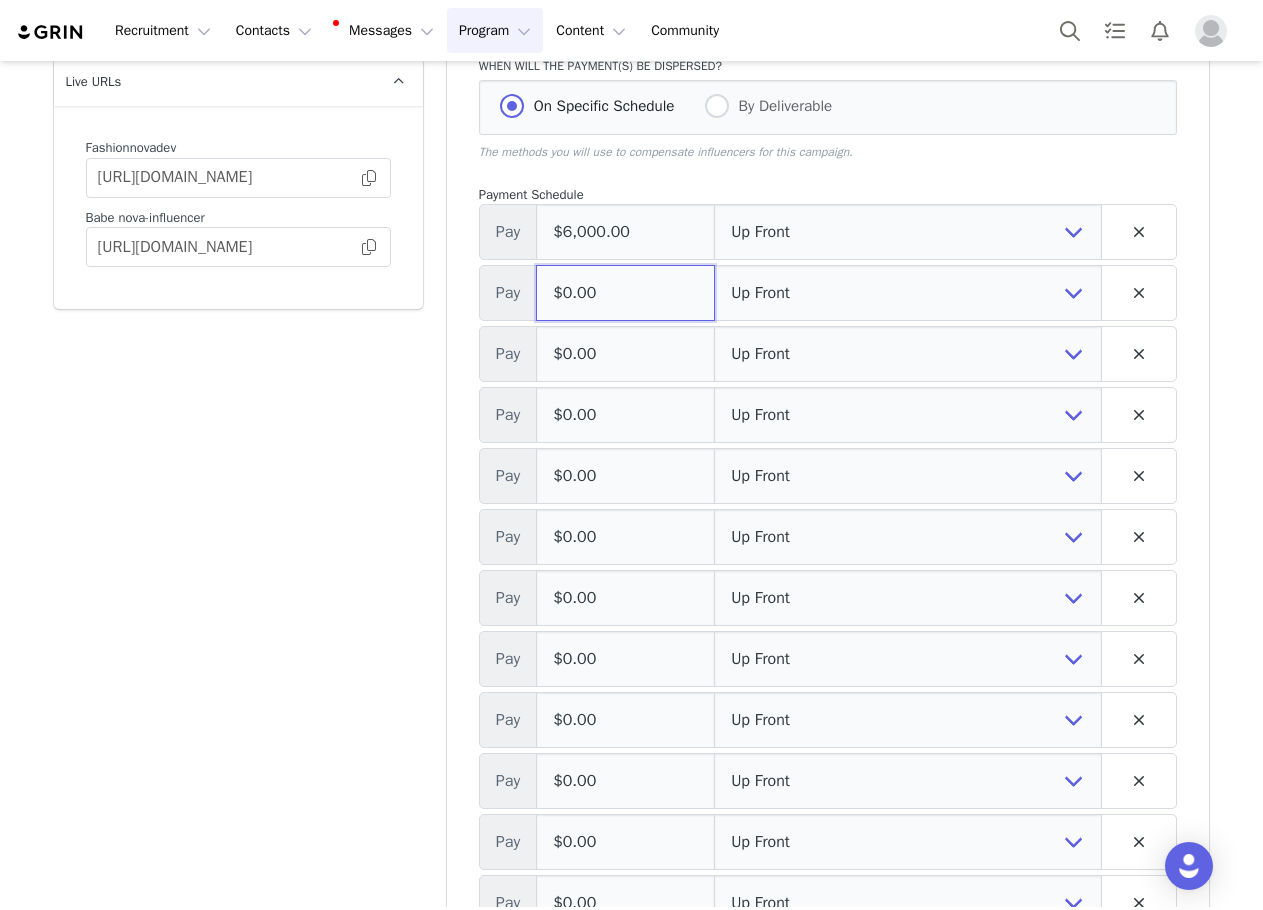 click on "$0.00" at bounding box center [625, 293] 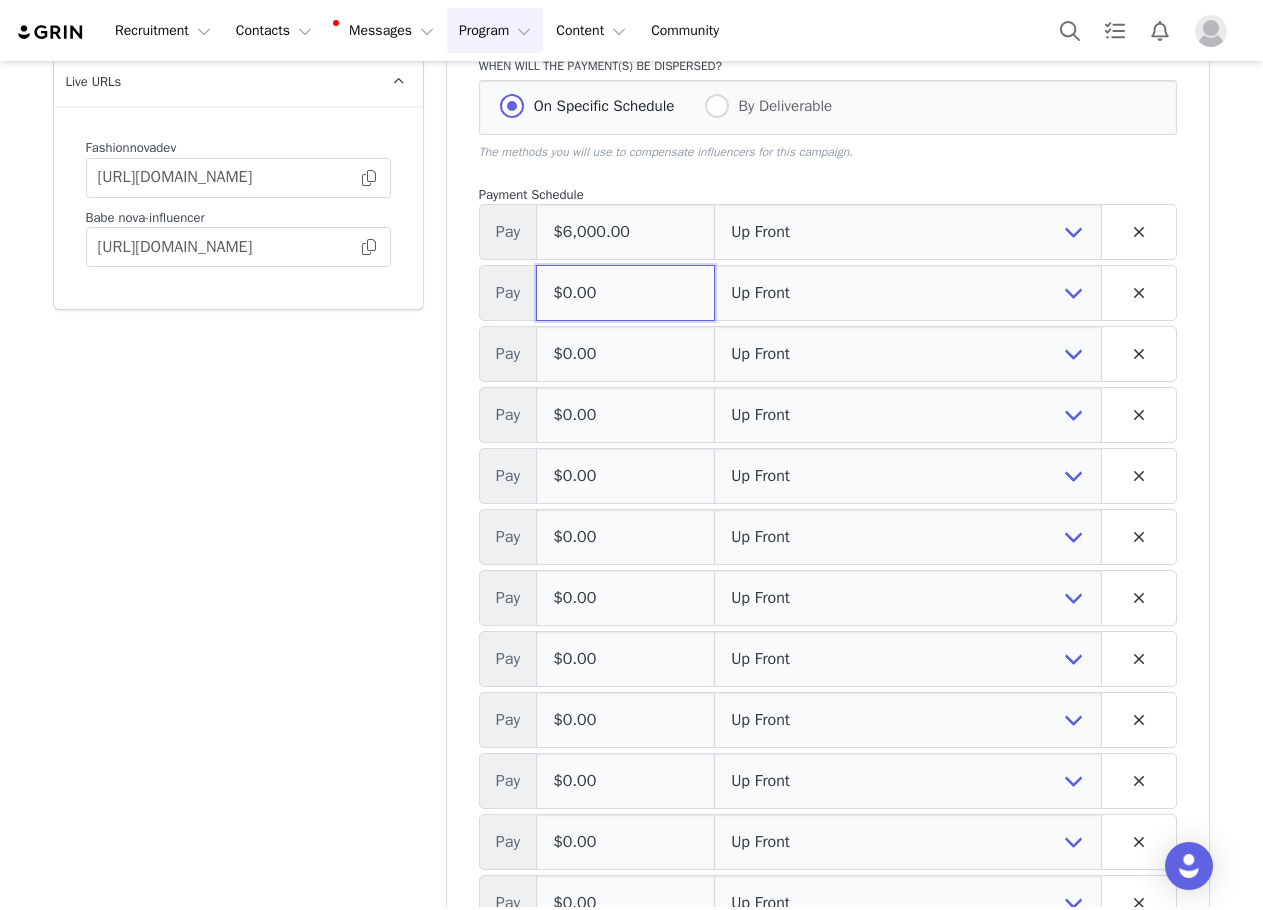 paste on "6,00" 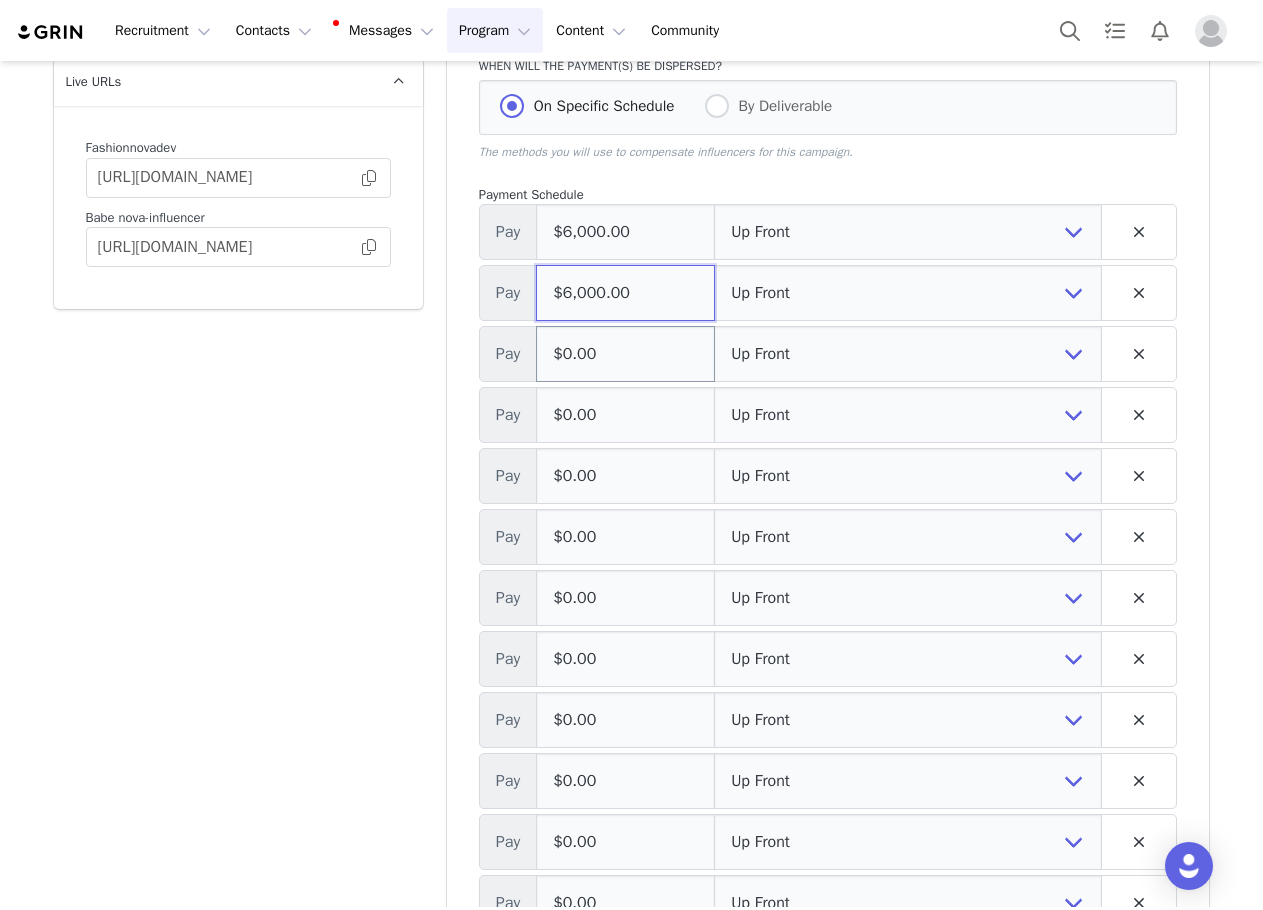 type on "$6,000.00" 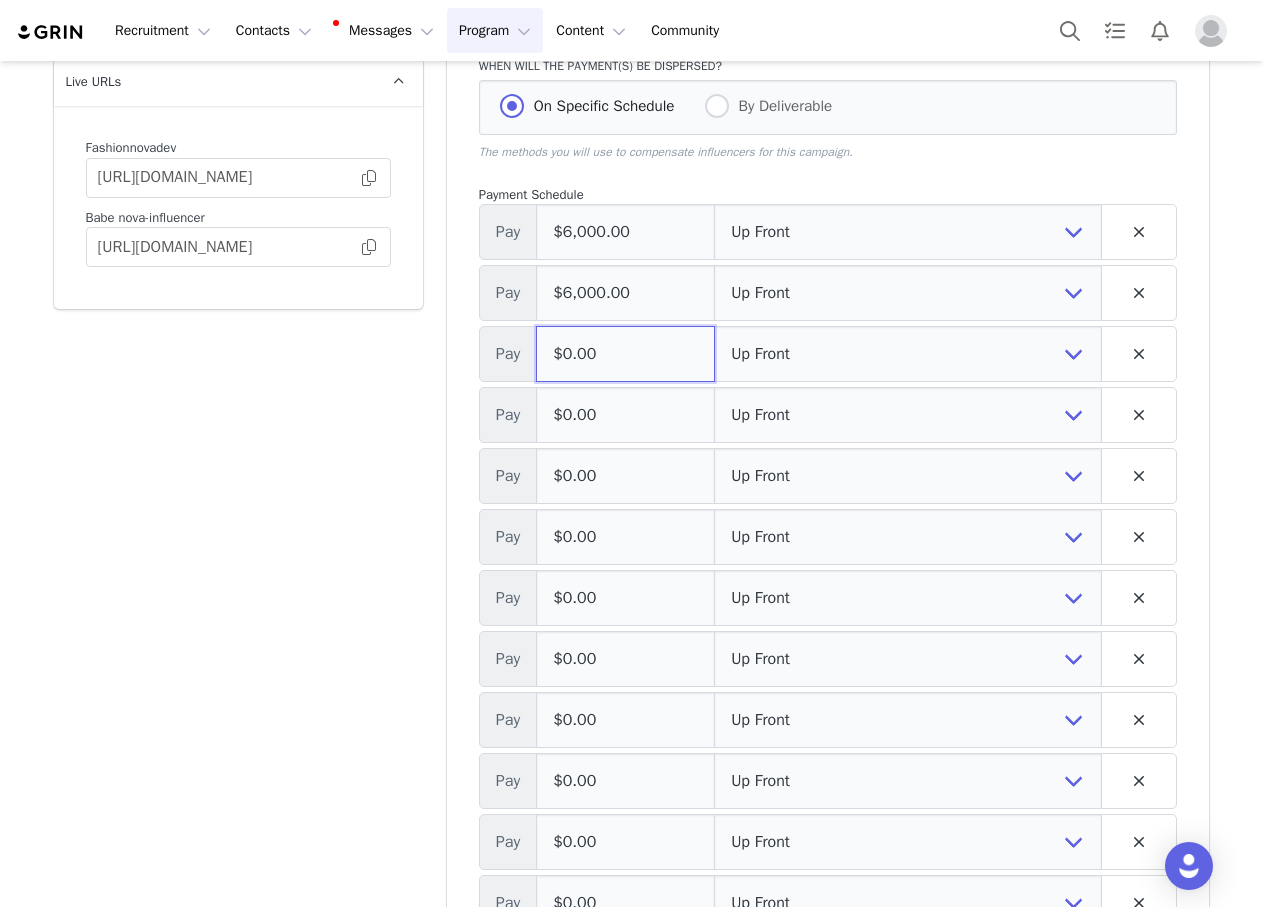 click on "$0.00" at bounding box center [625, 354] 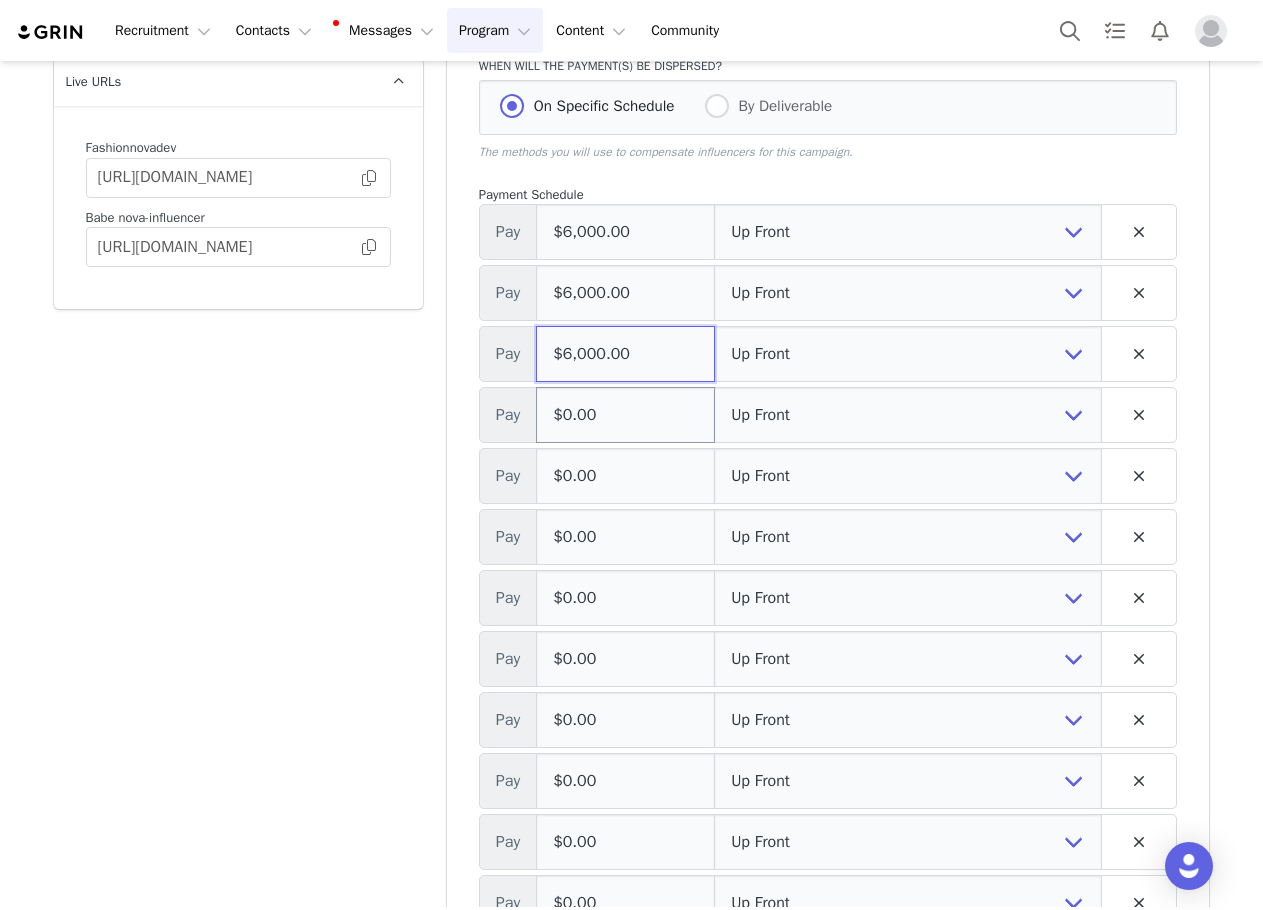 type on "$6,000.00" 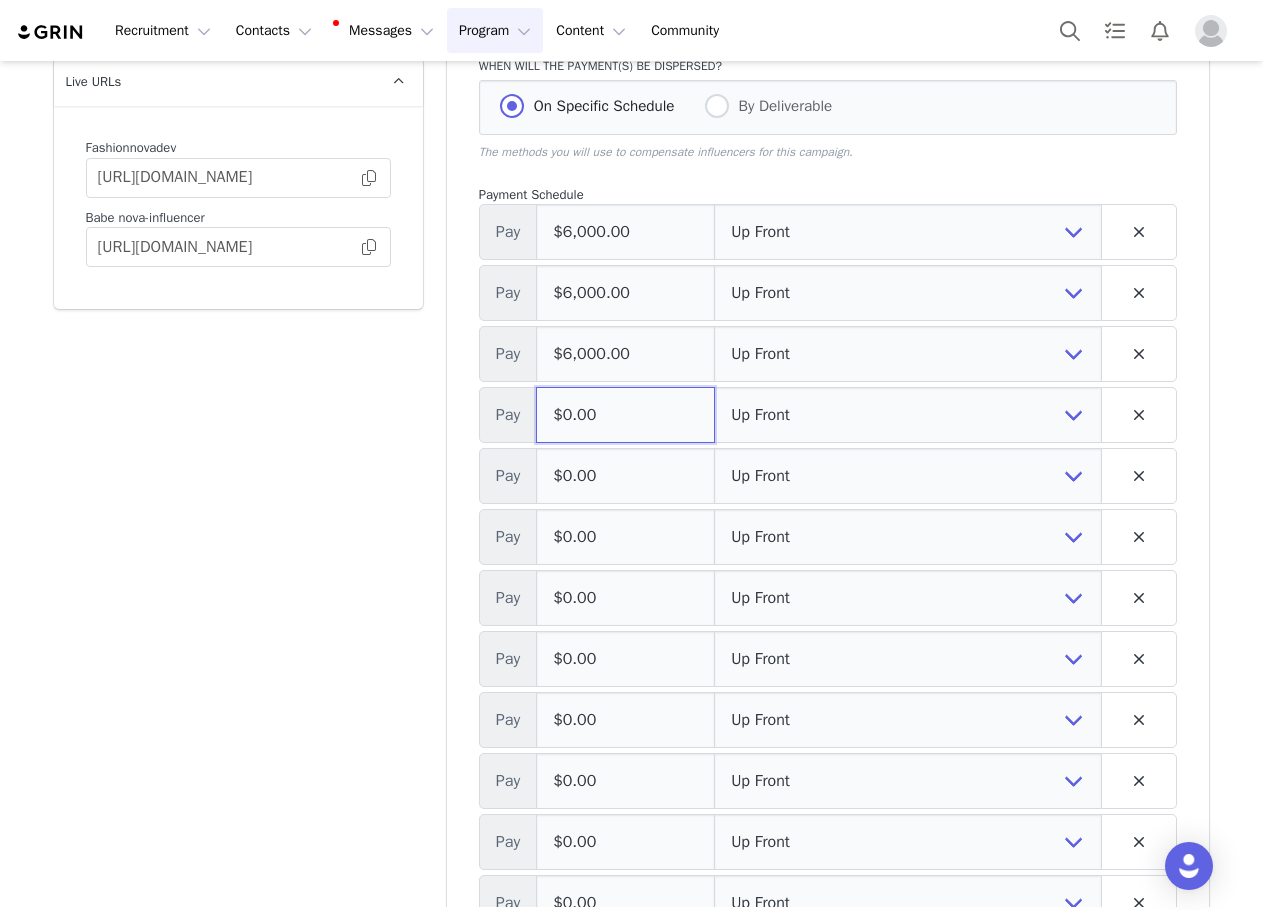 click on "$0.00" at bounding box center (625, 415) 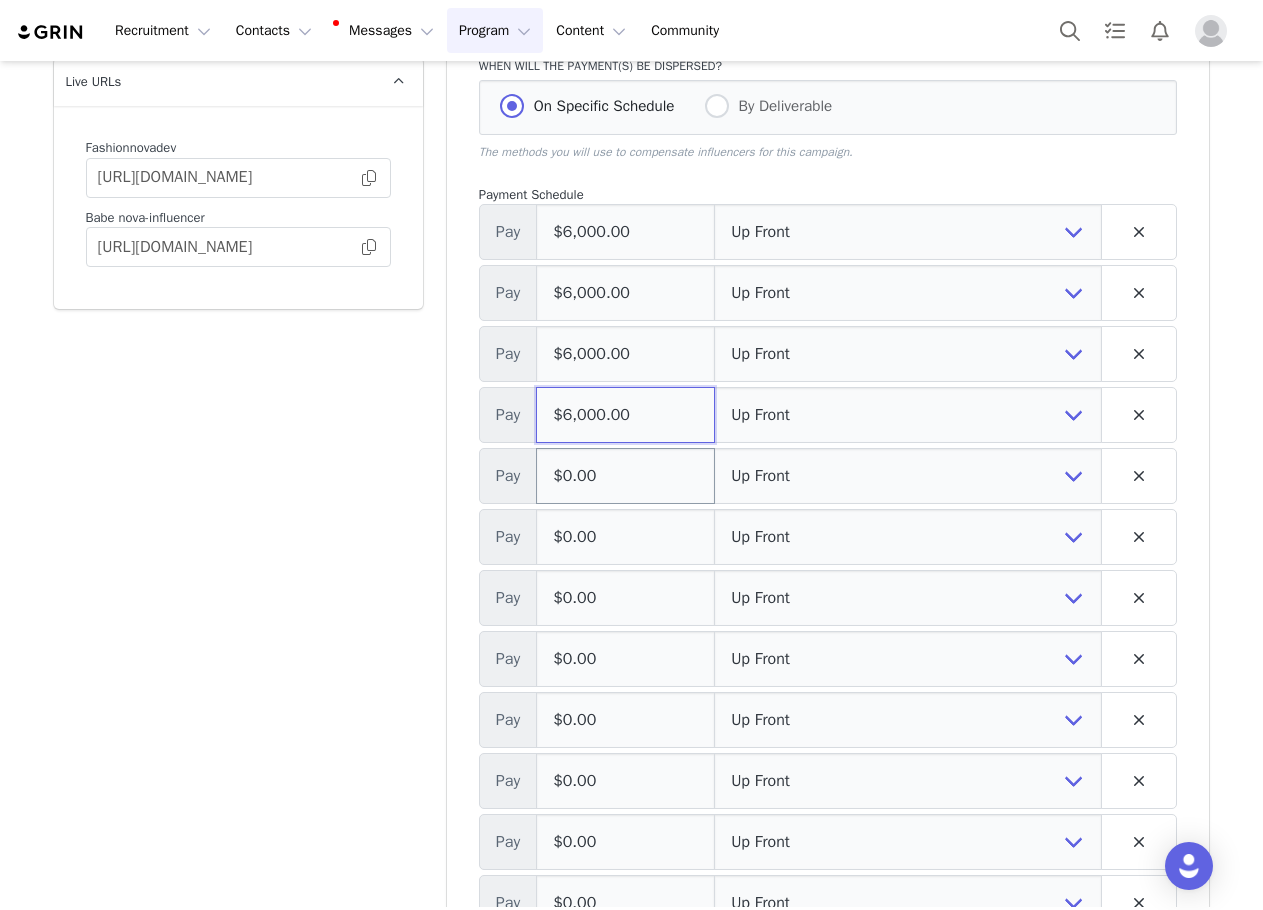 type on "$6,000.00" 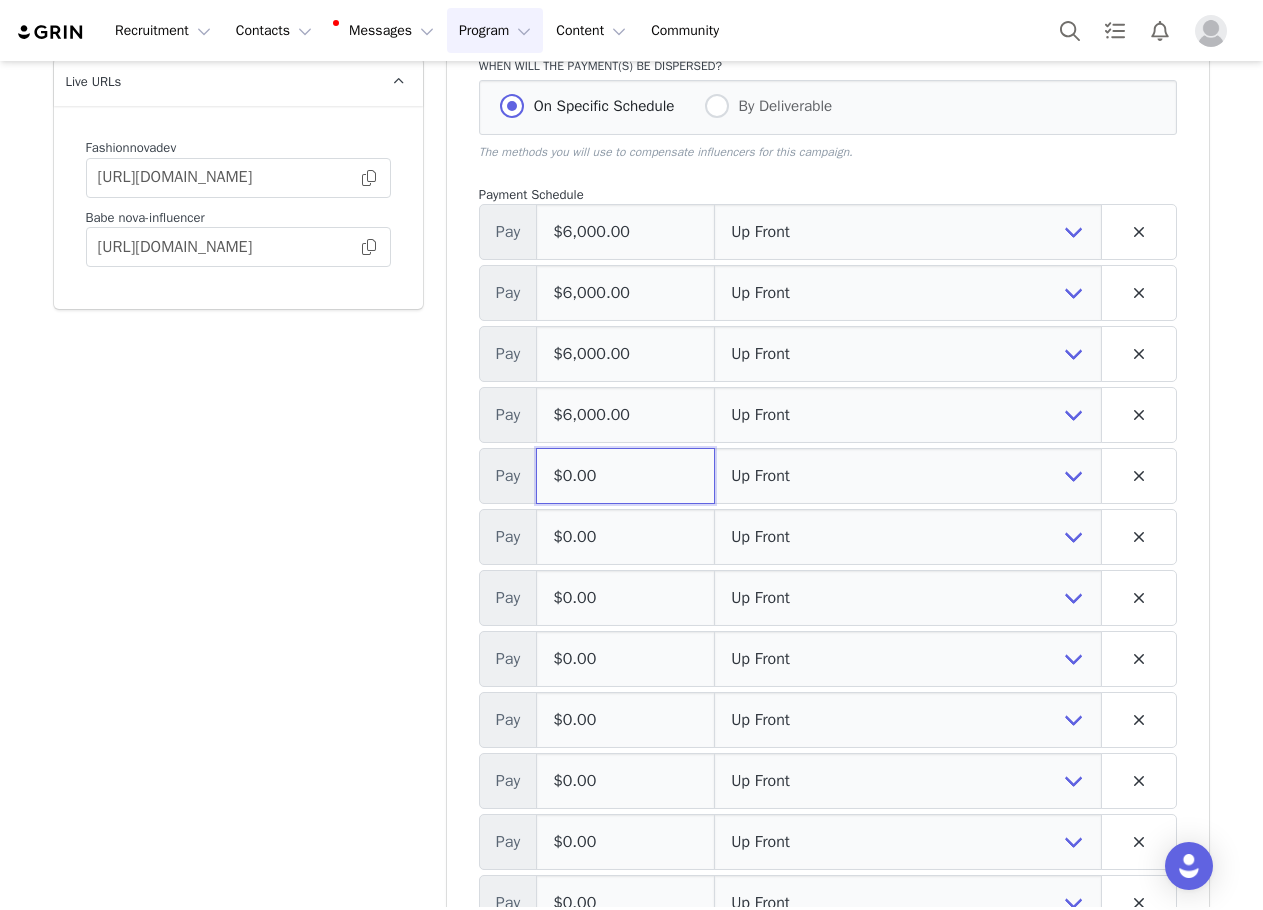 click on "$0.00" at bounding box center [625, 476] 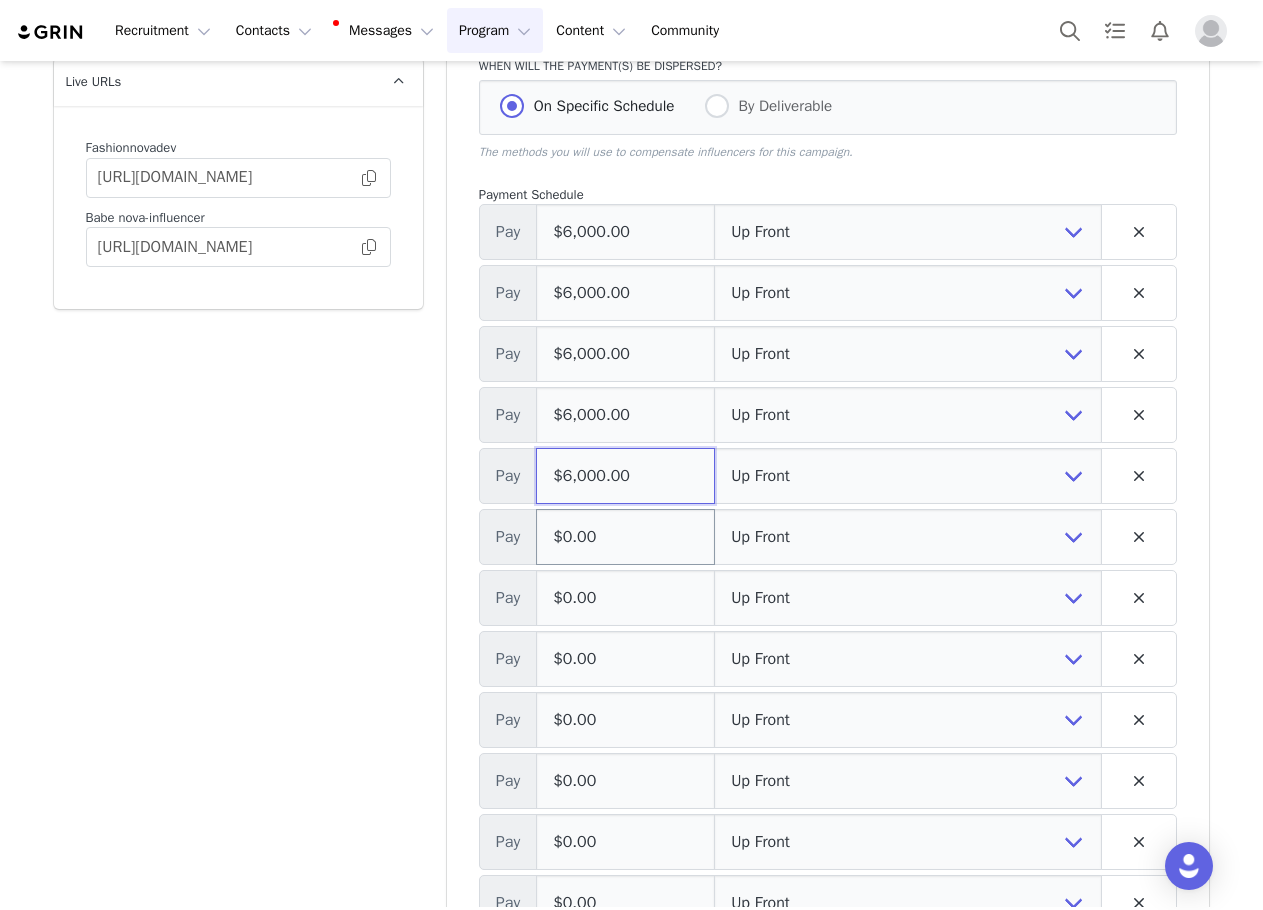 type on "$6,000.00" 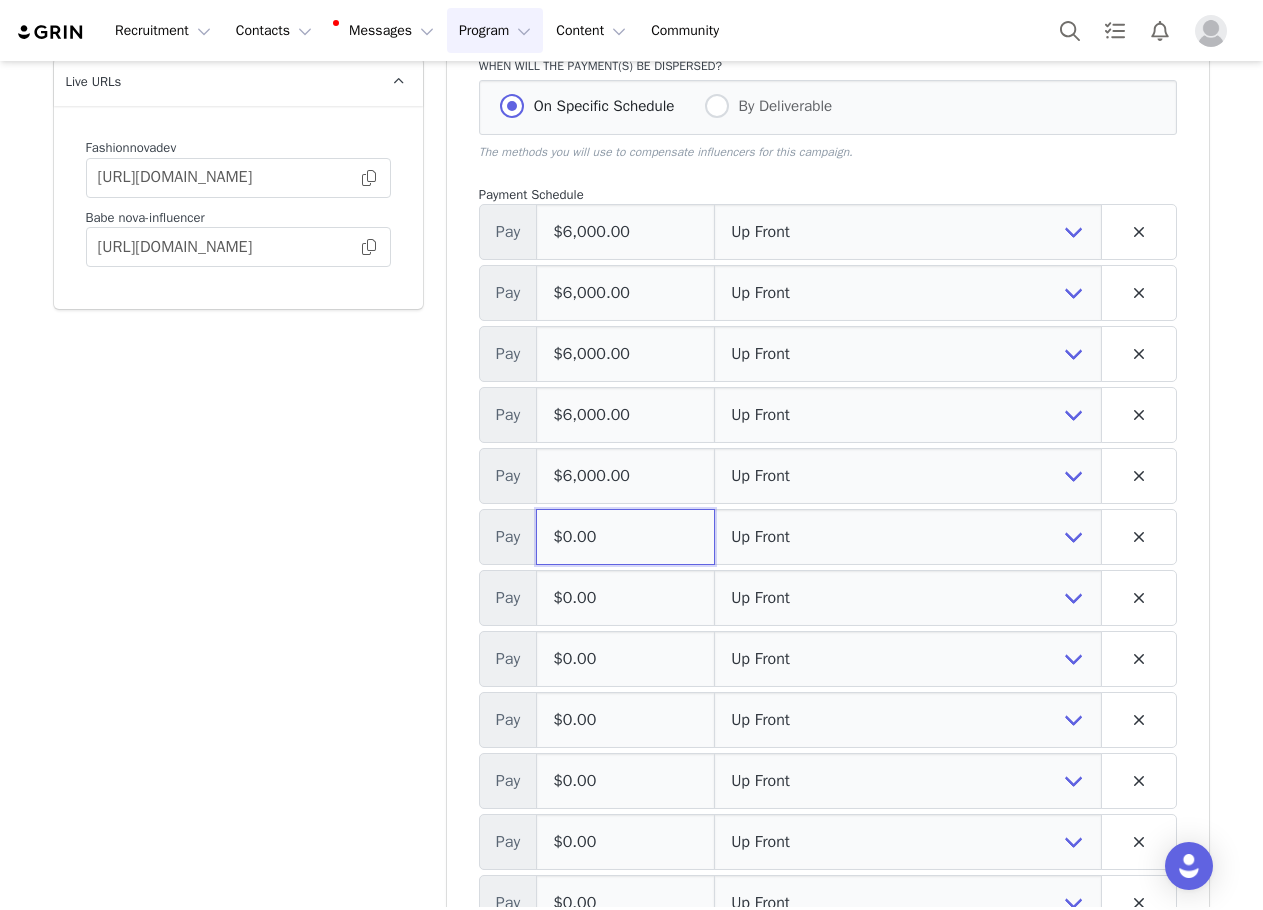 click on "$0.00" at bounding box center (625, 537) 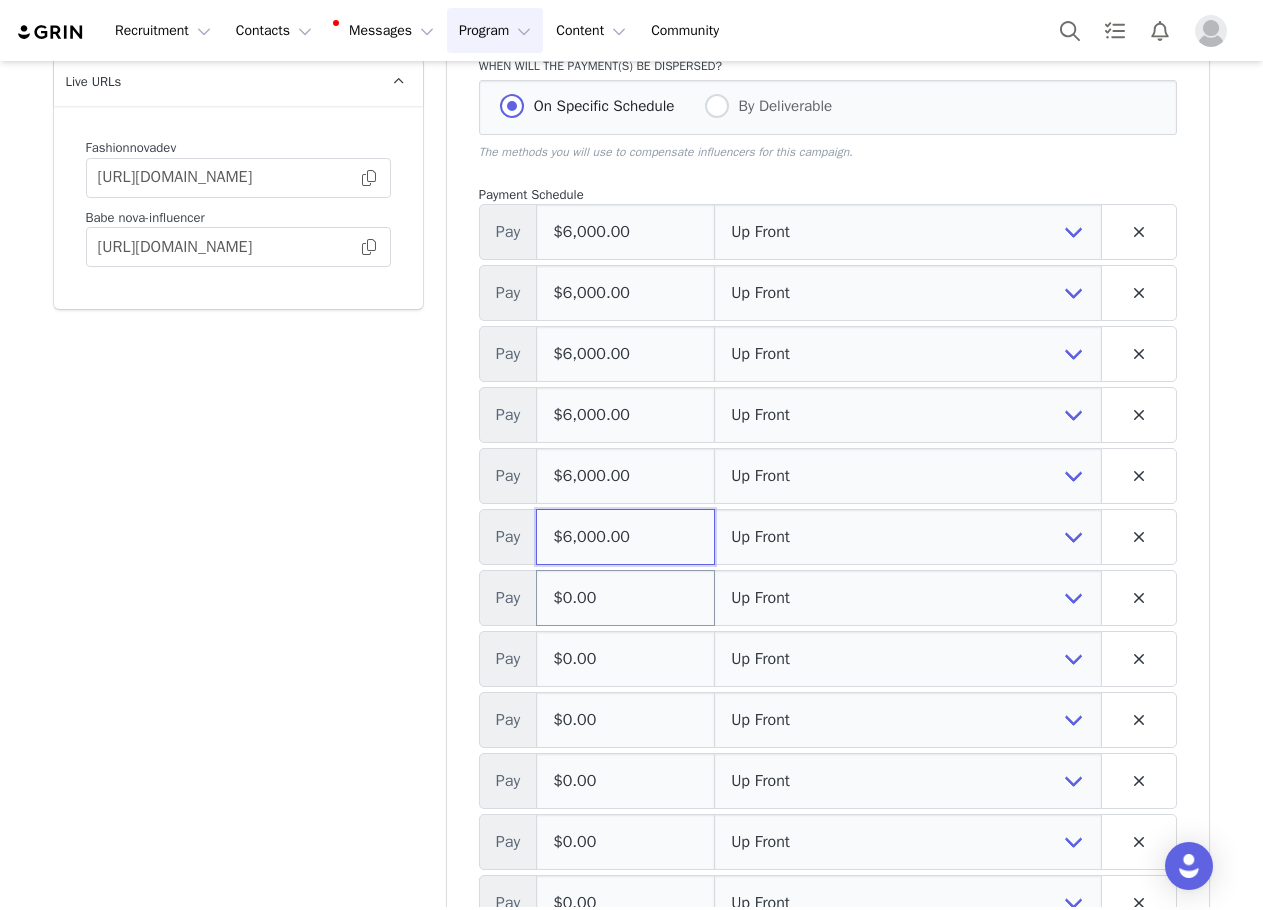 type on "$6,000.00" 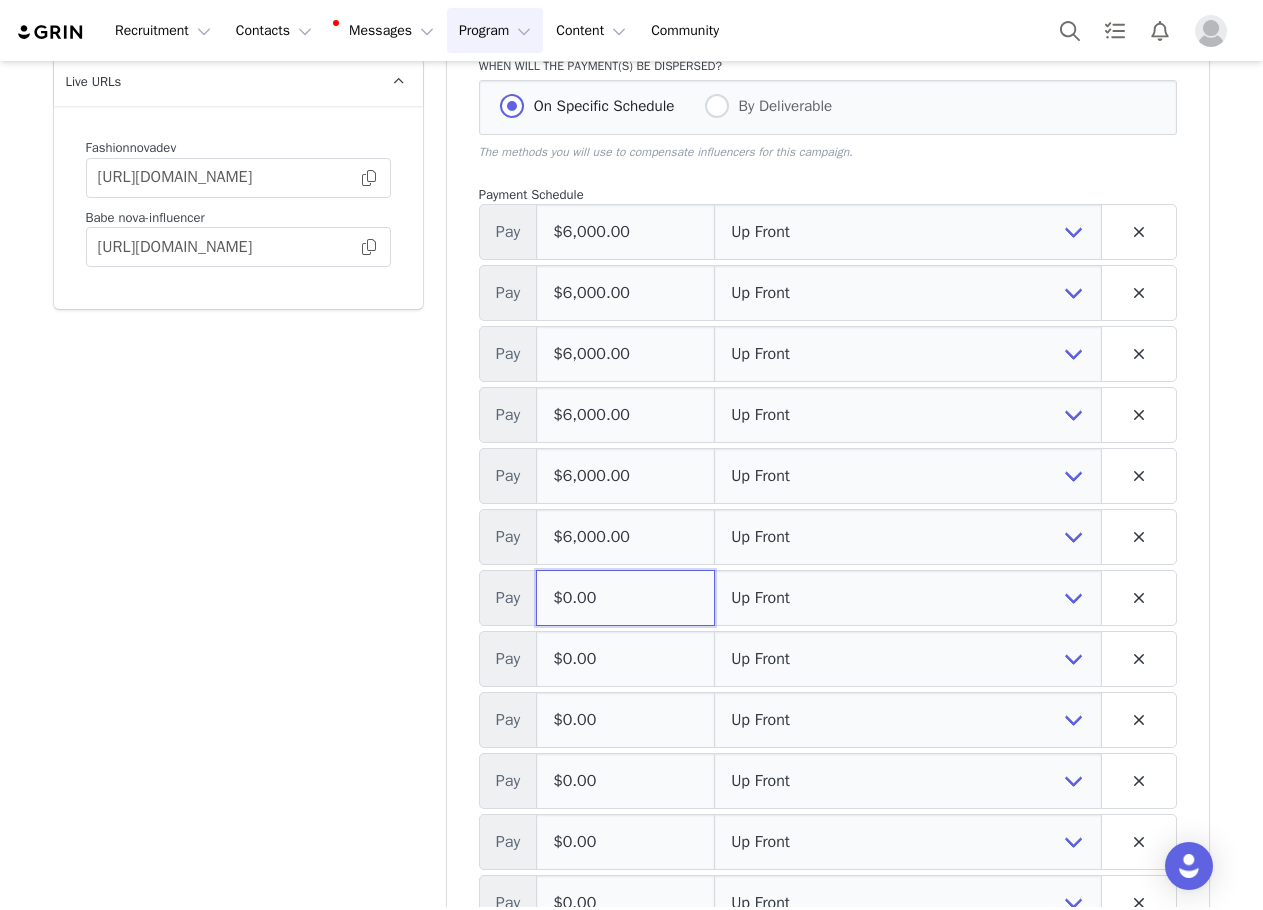 click on "$0.00" at bounding box center (625, 598) 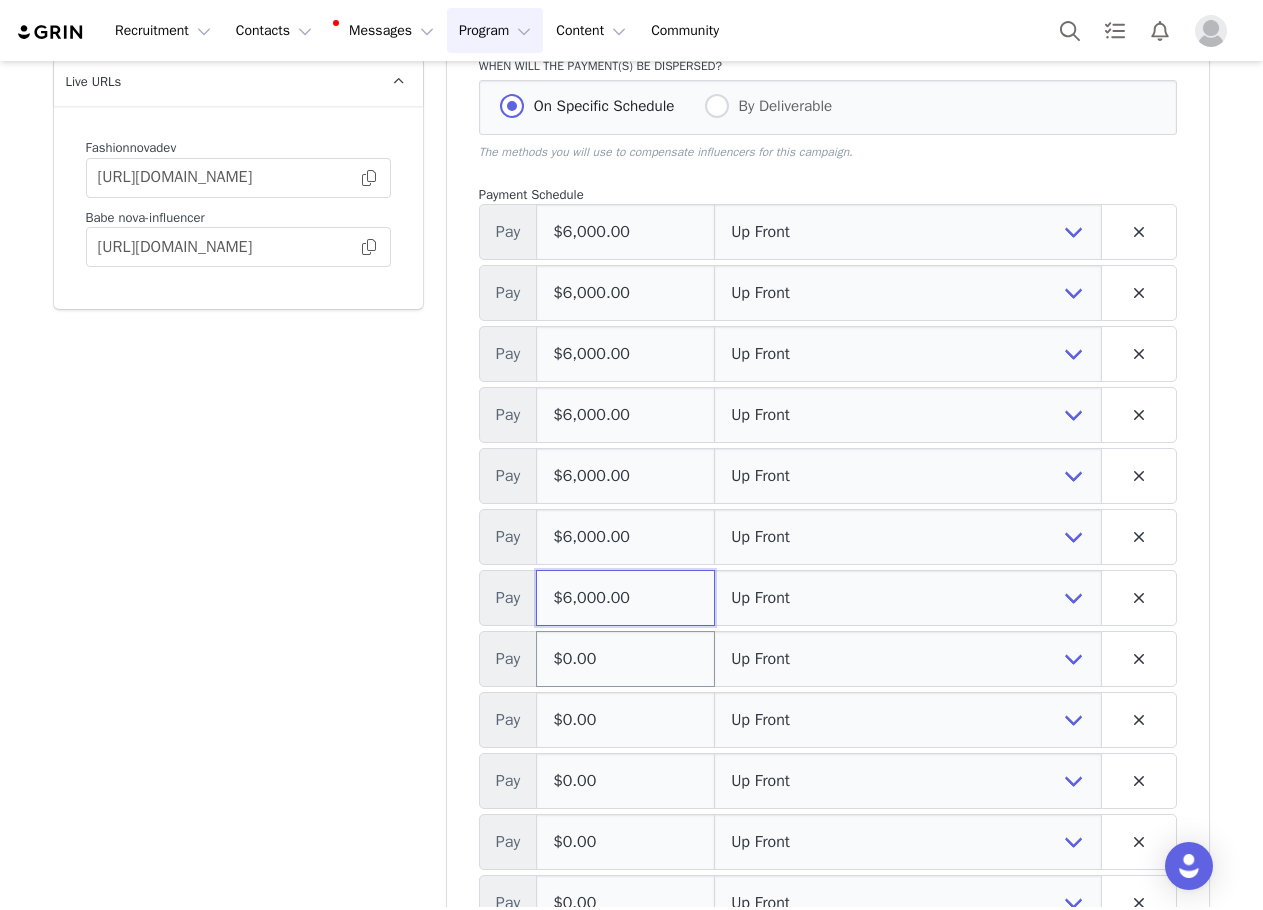 type on "$6,000.00" 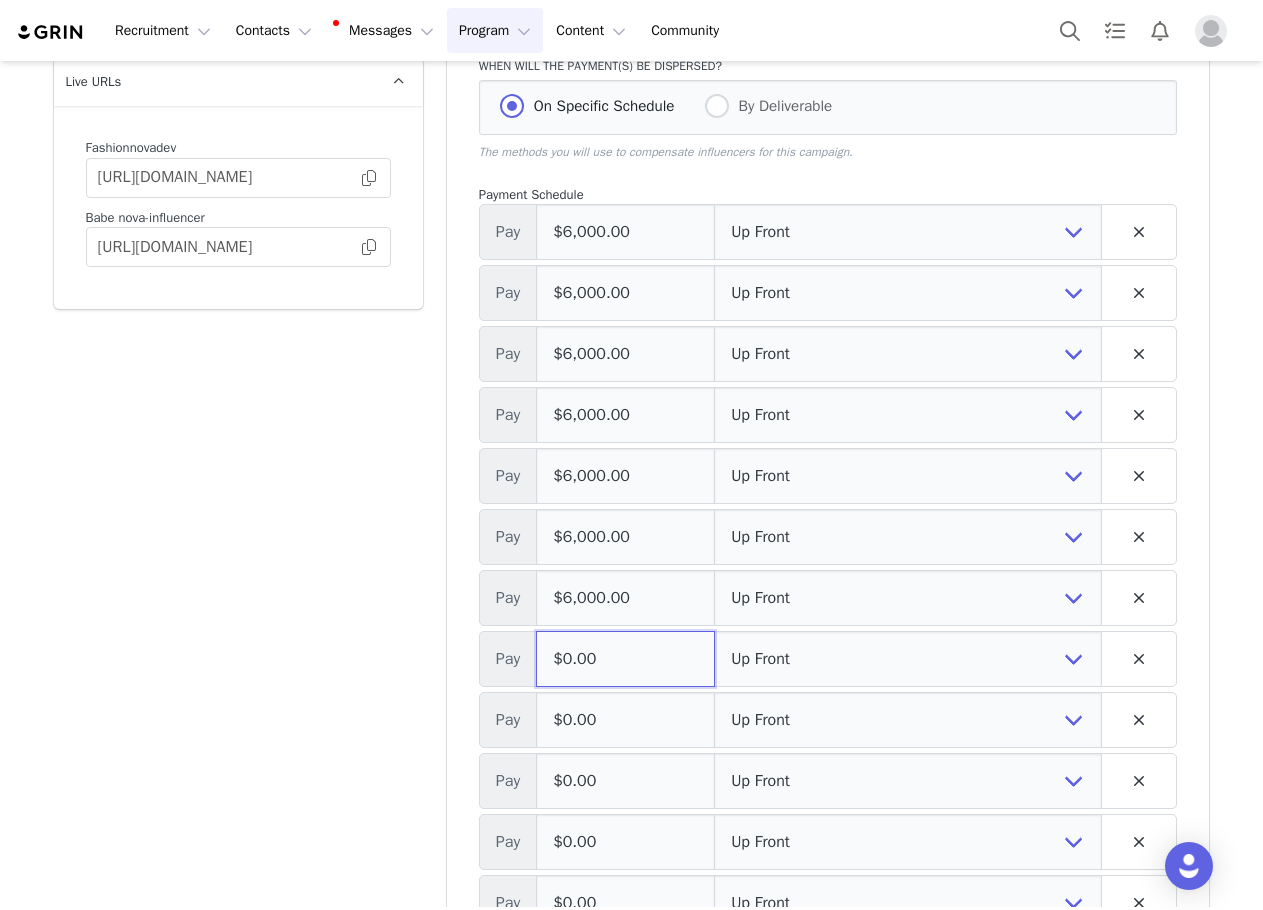 click on "$0.00" at bounding box center (625, 659) 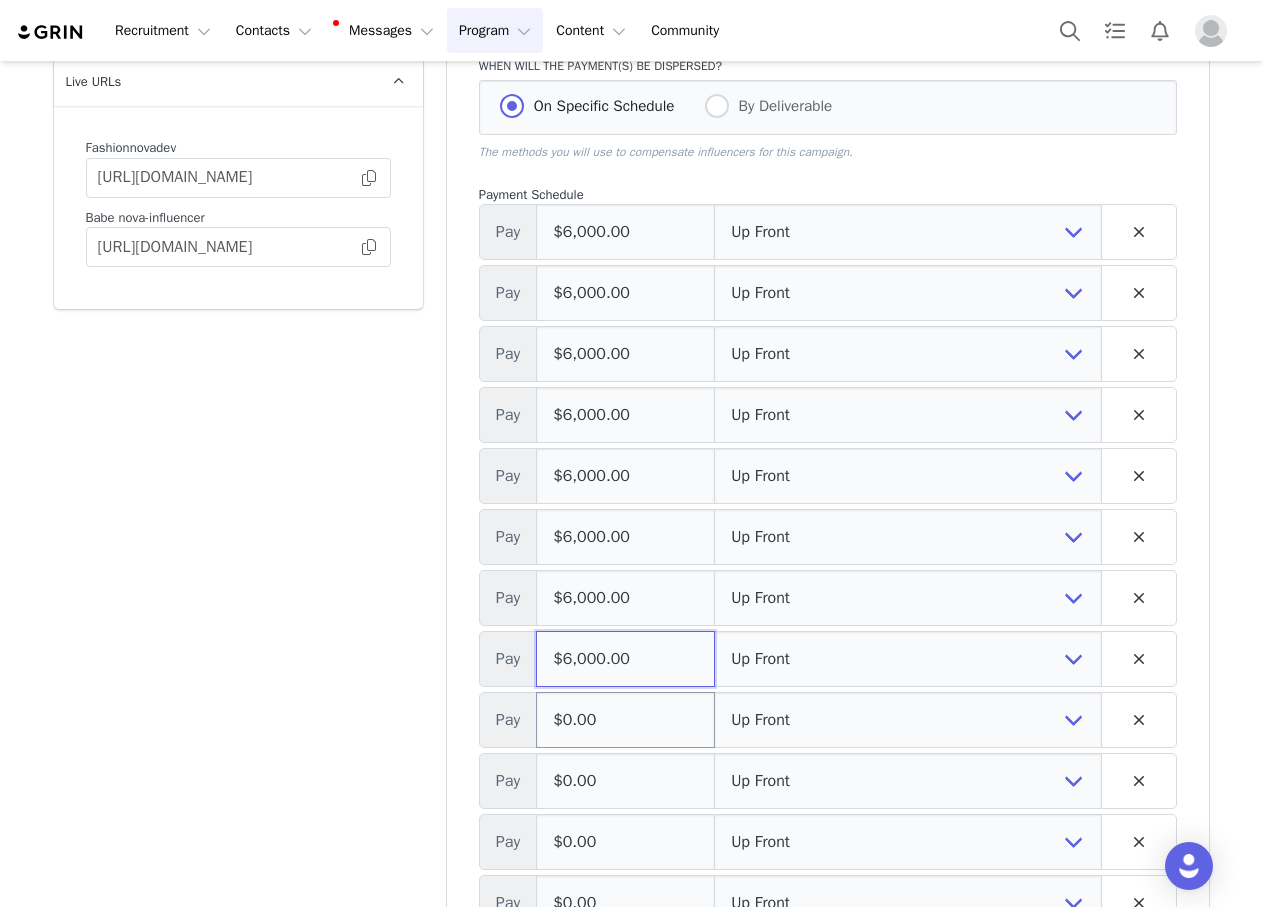 type on "$6,000.00" 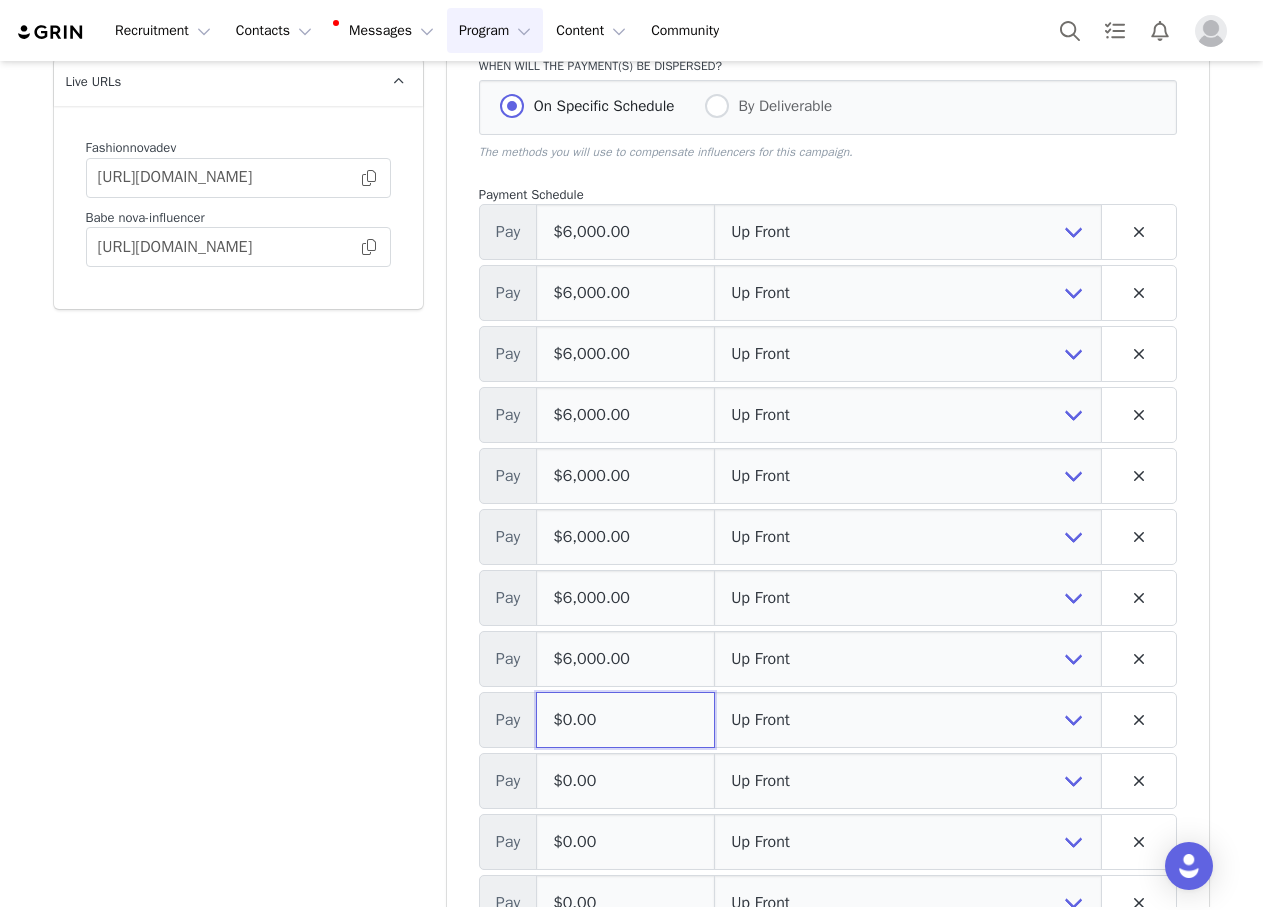 click on "$0.00" at bounding box center [625, 720] 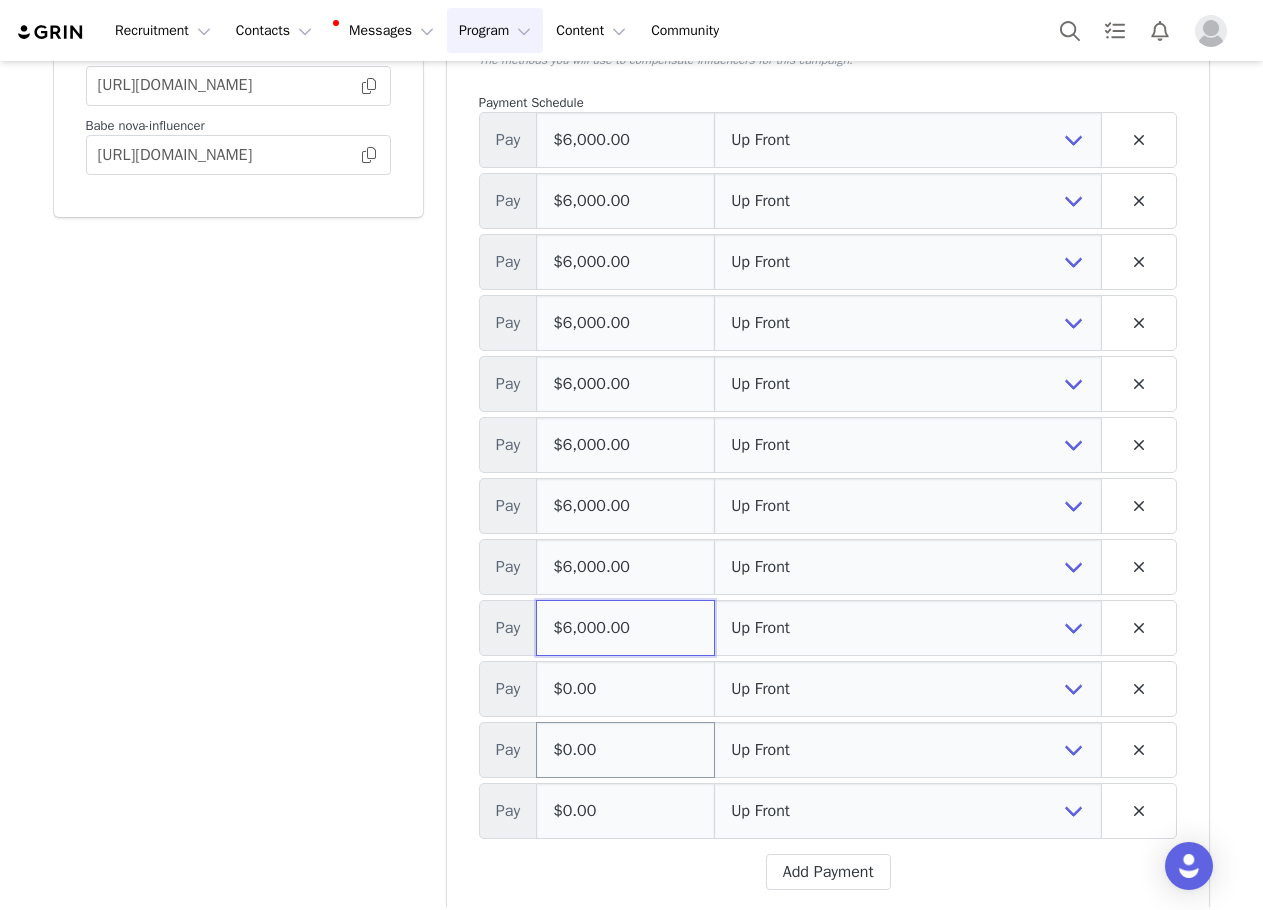 scroll, scrollTop: 732, scrollLeft: 0, axis: vertical 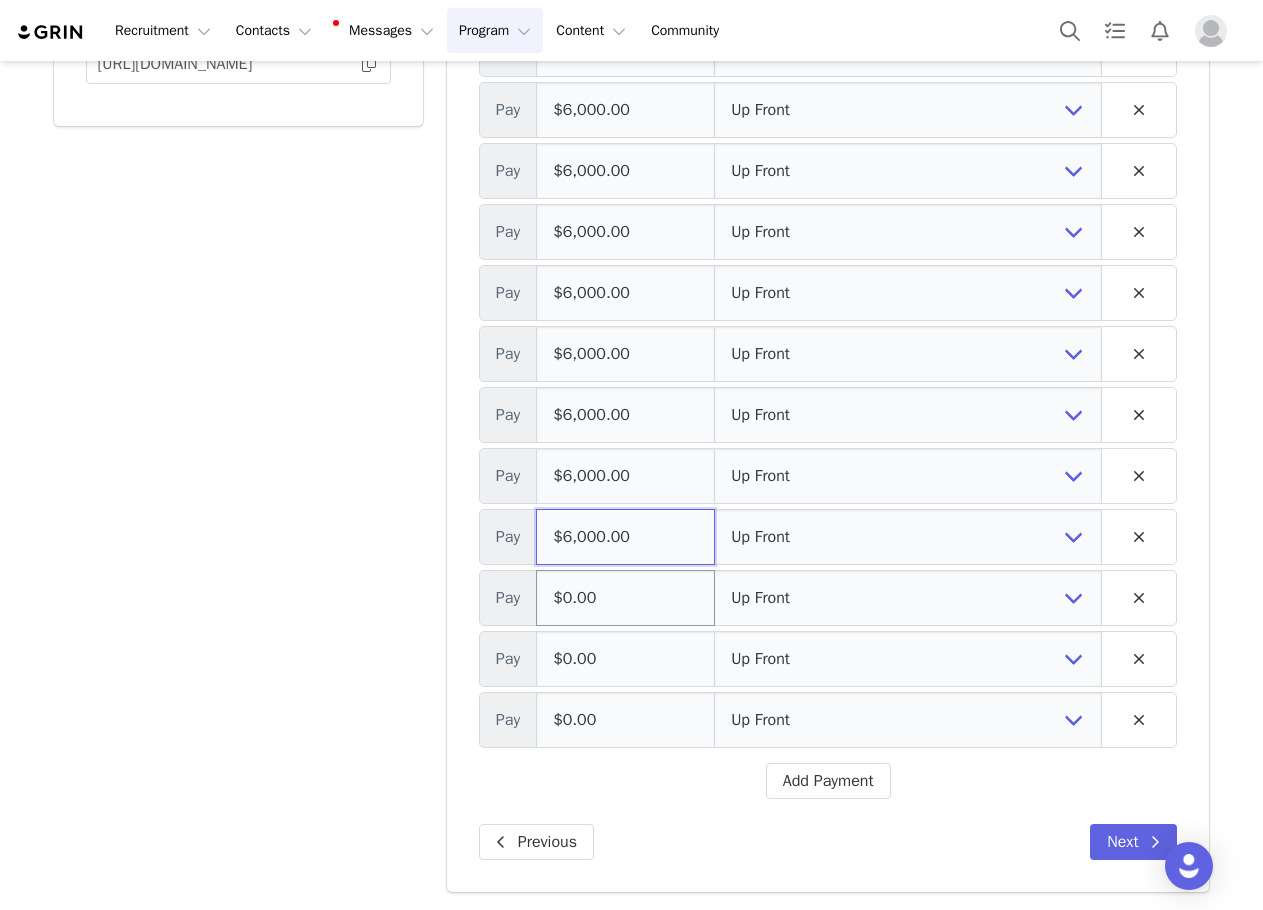type on "$6,000.00" 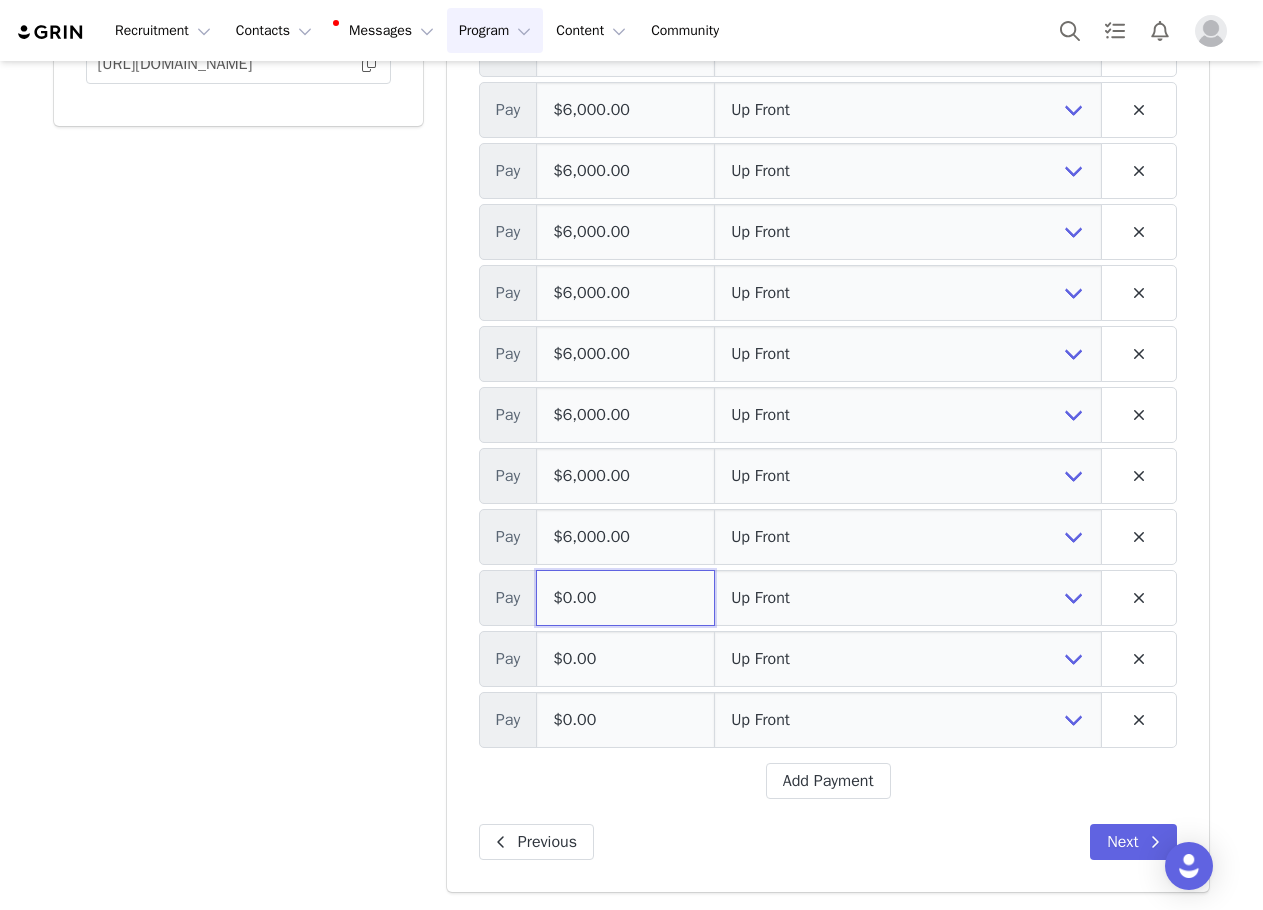 click on "$0.00" at bounding box center (625, 598) 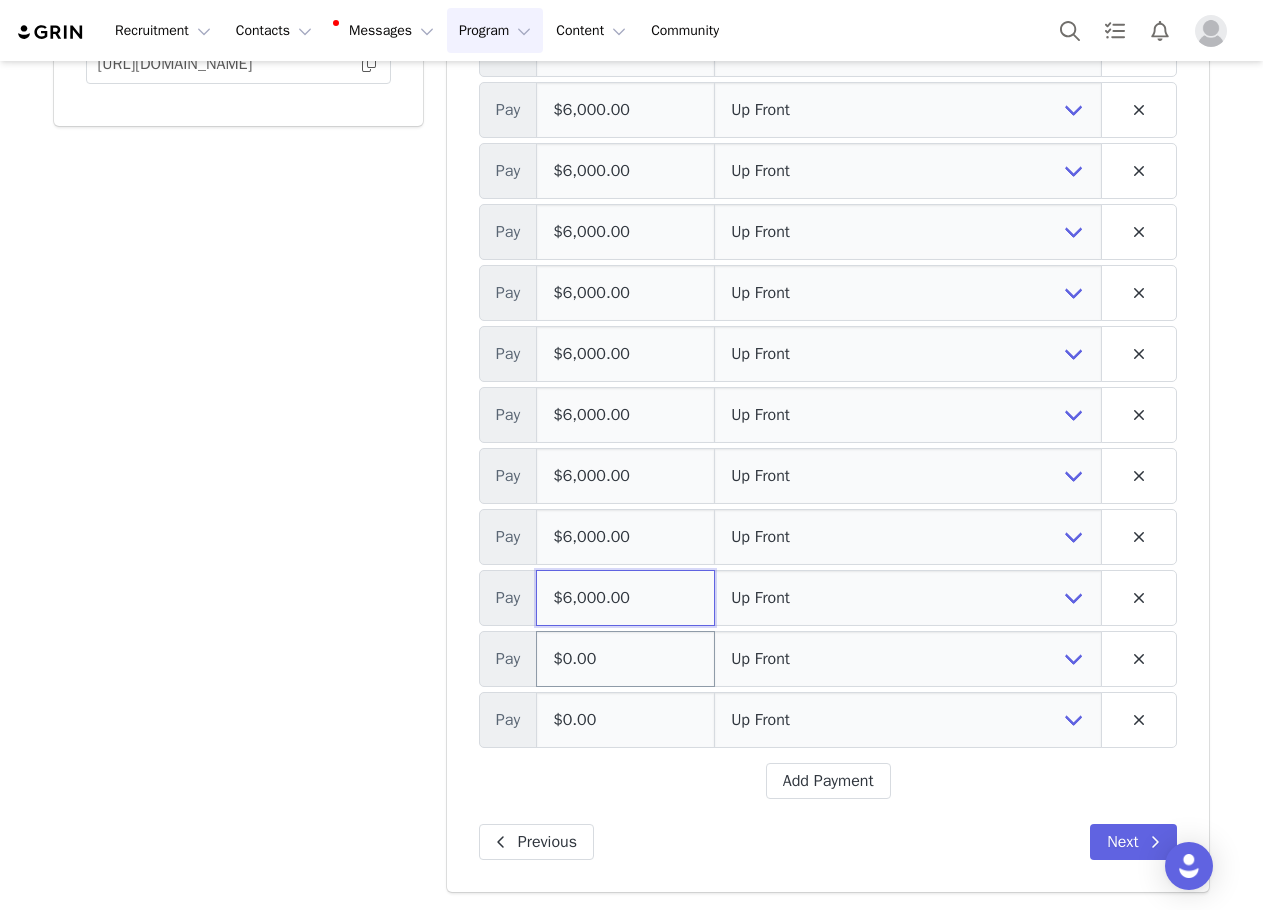 type on "$6,000.00" 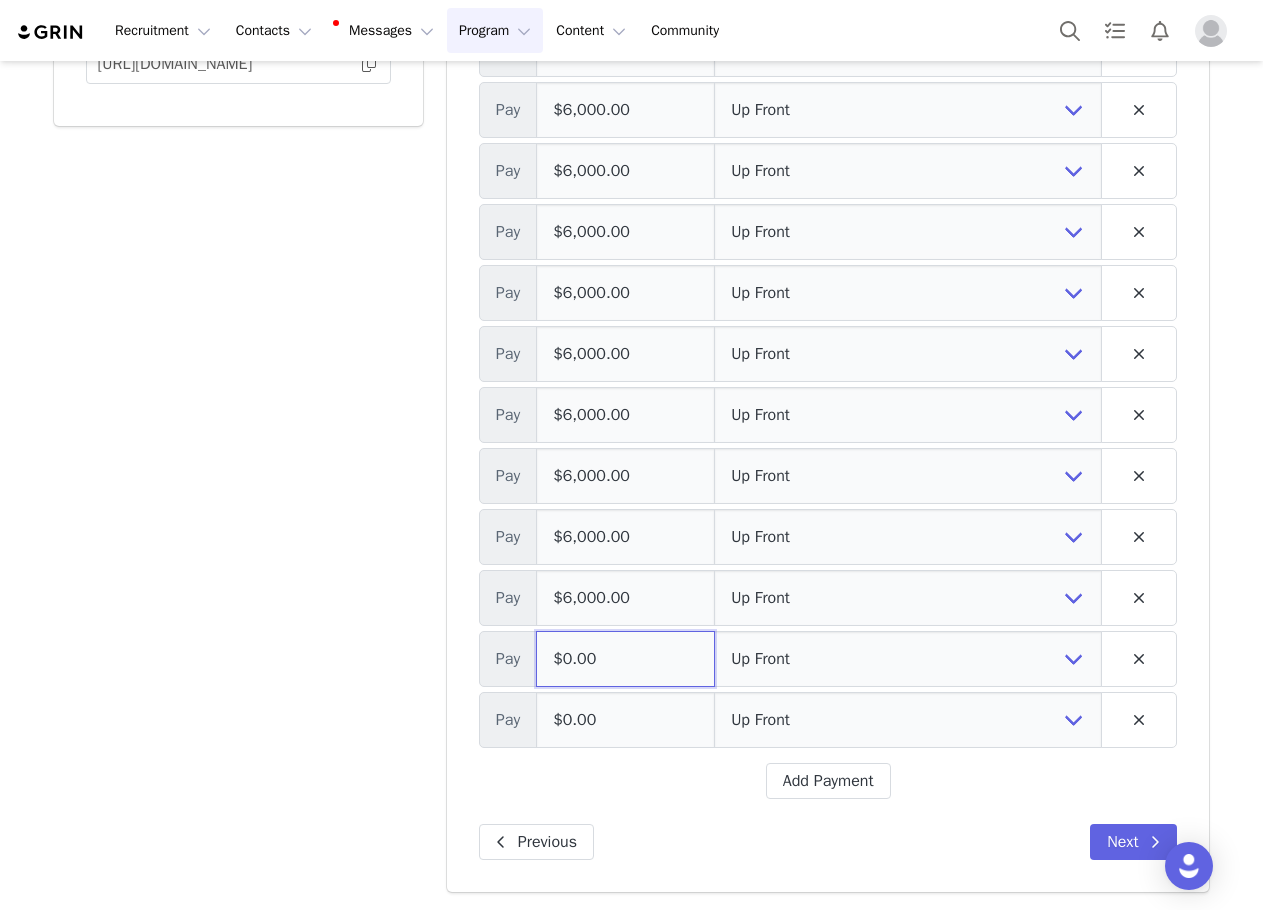 click on "$0.00" at bounding box center (625, 659) 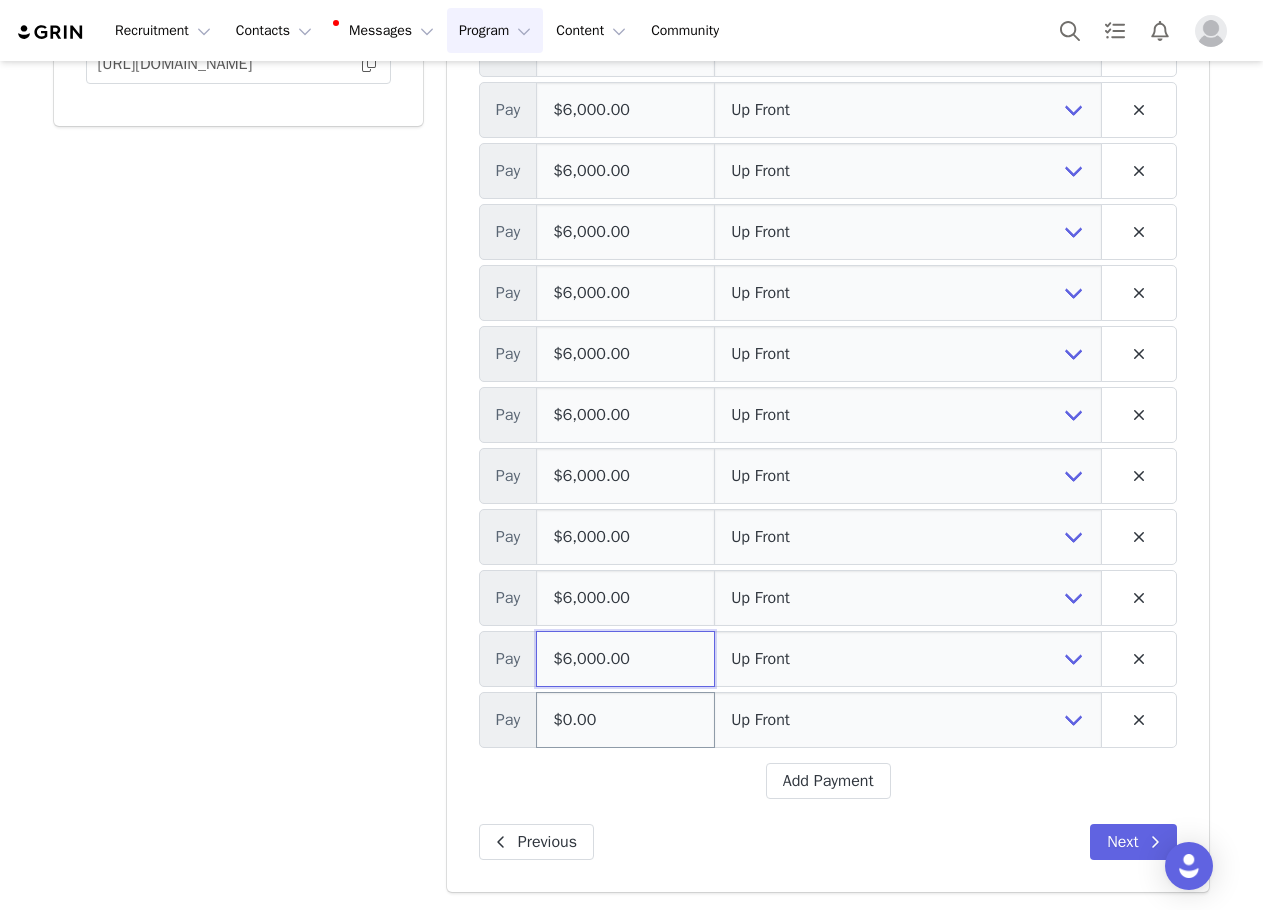 type on "$6,000.00" 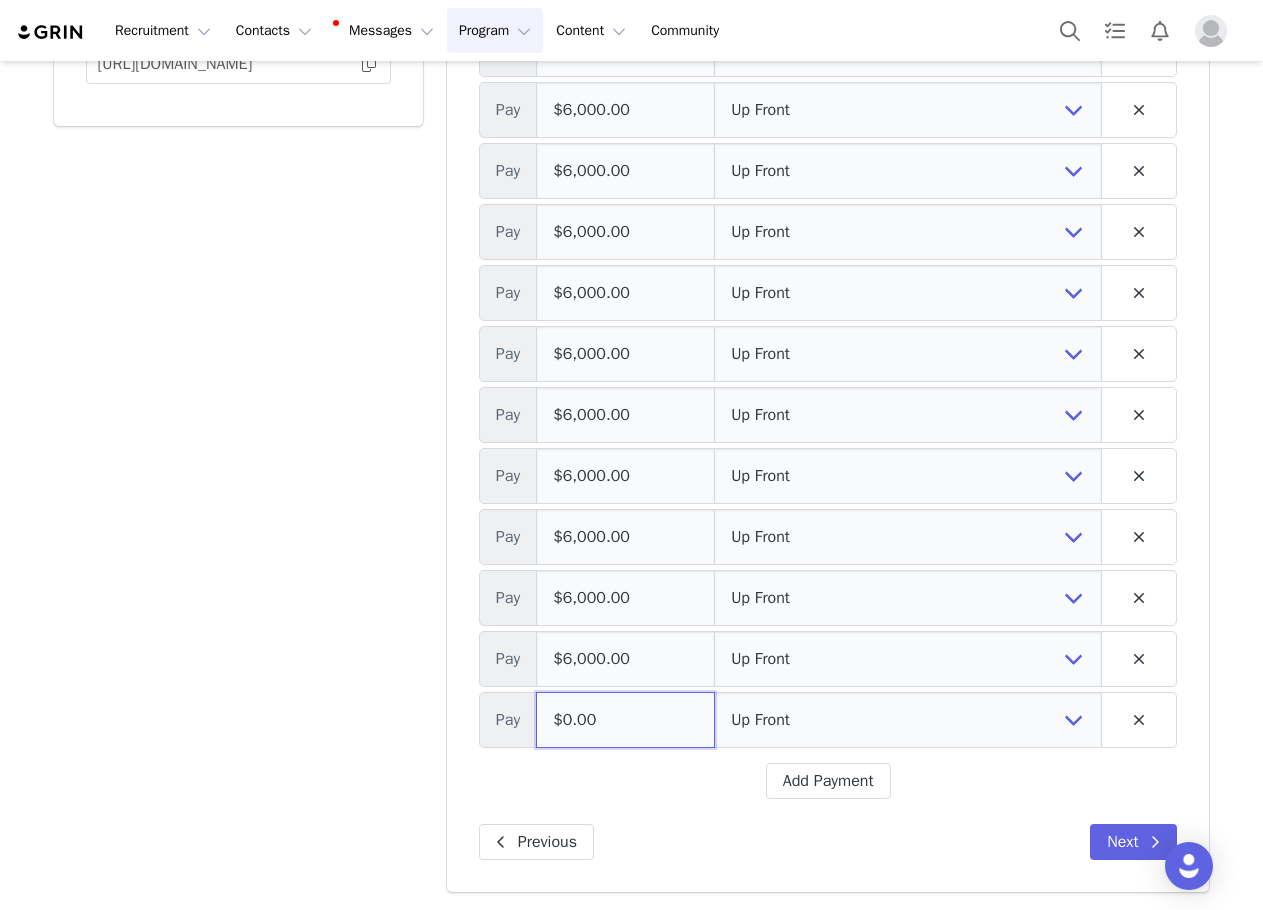 click on "$0.00" at bounding box center [625, 720] 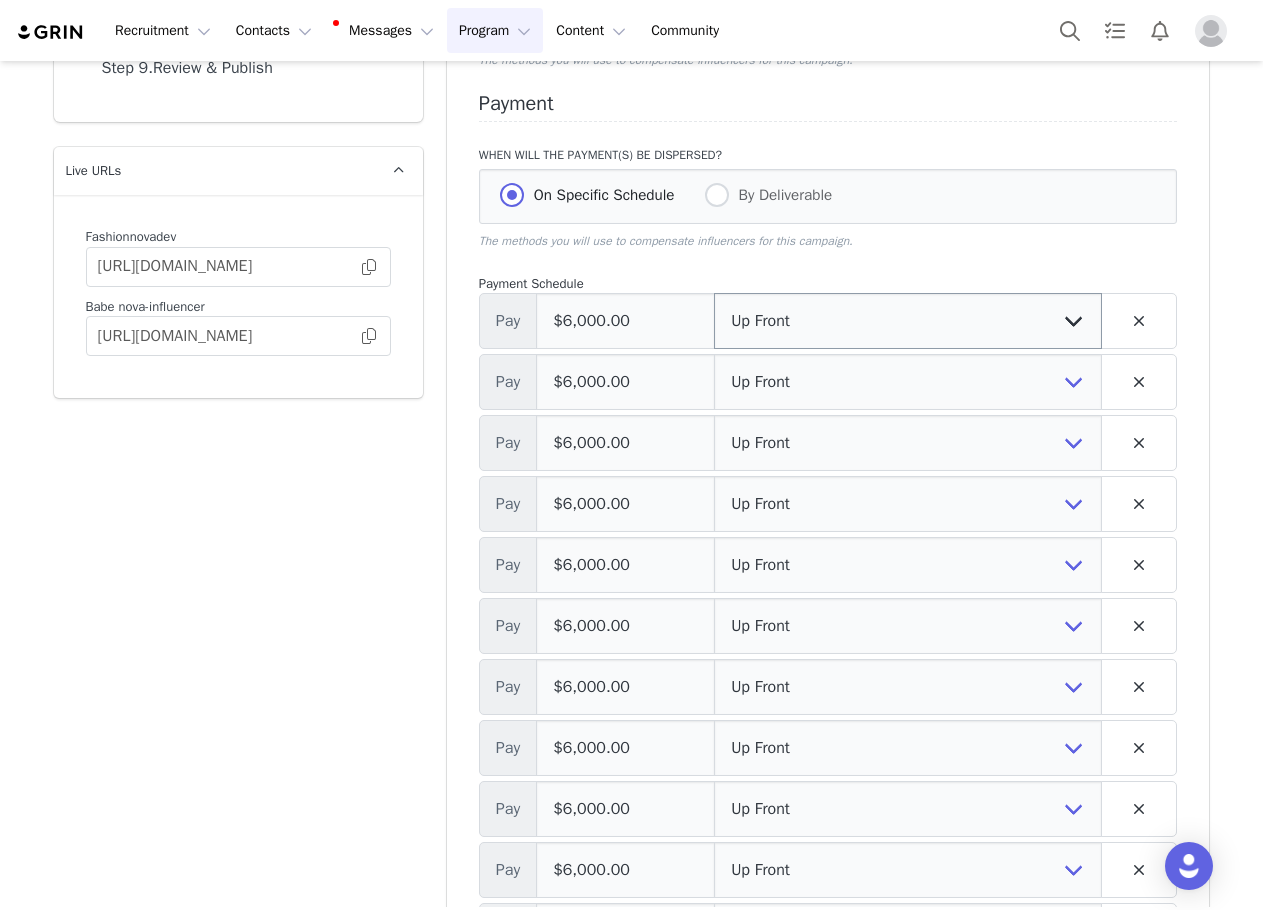 scroll, scrollTop: 432, scrollLeft: 0, axis: vertical 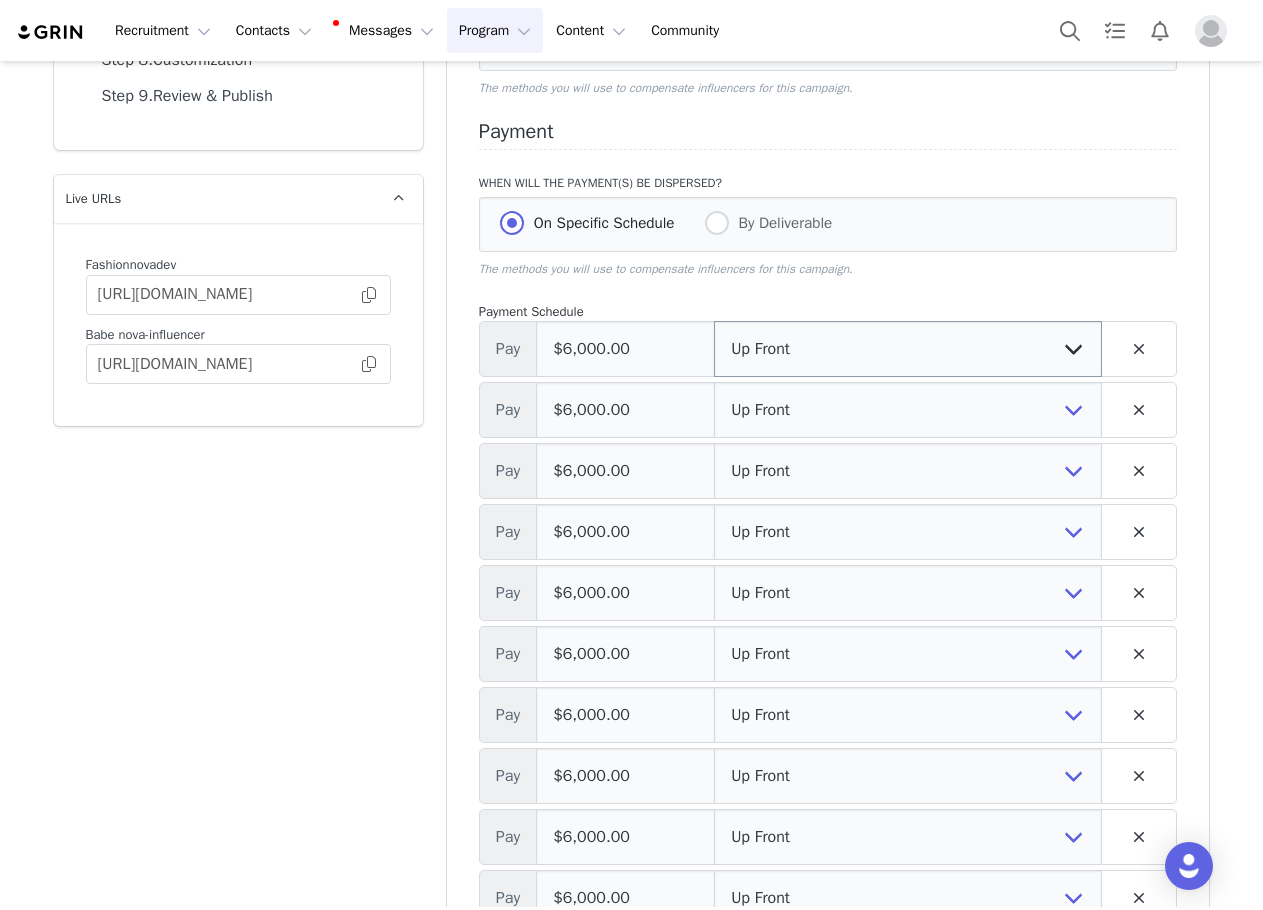type on "$6,000.00" 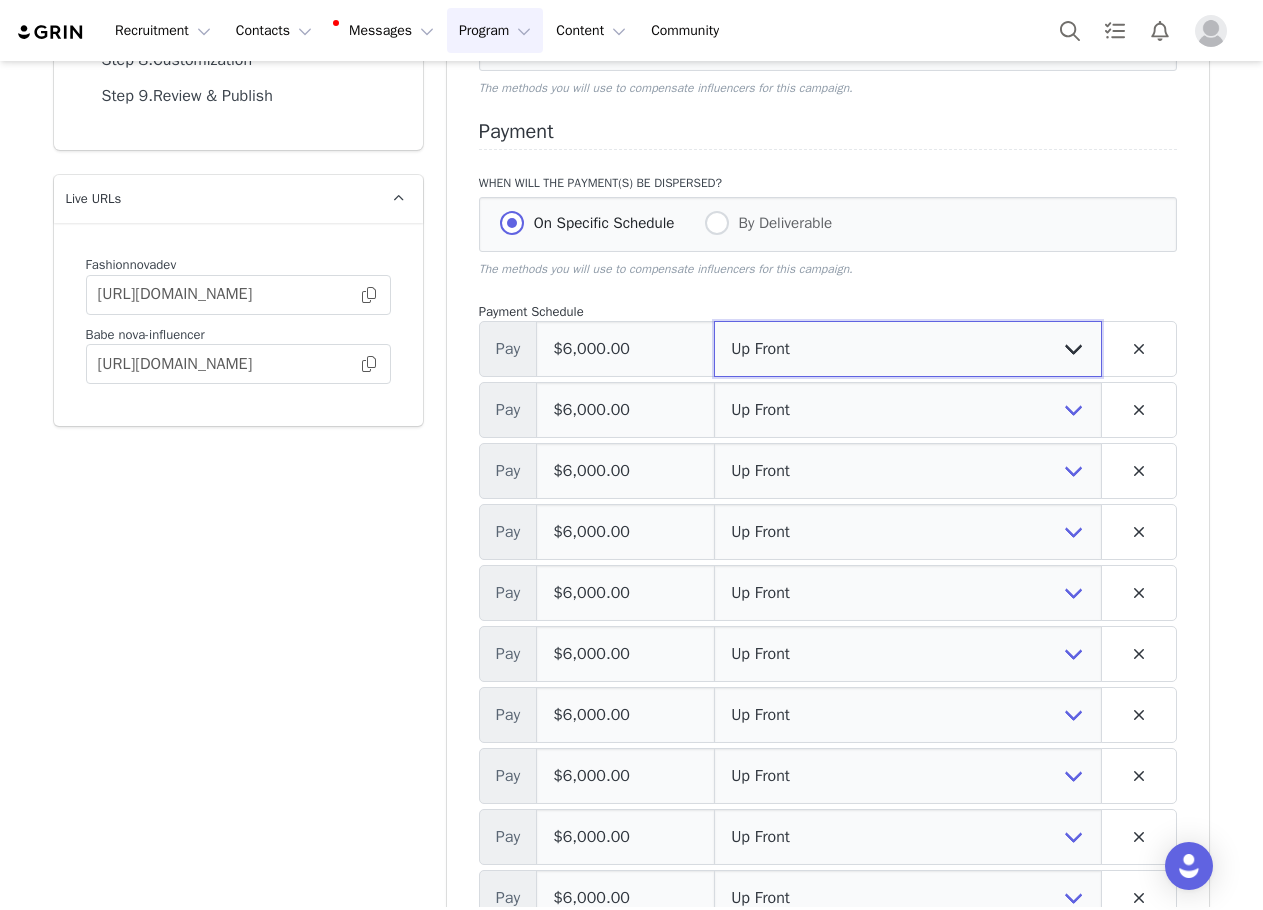 click on "Up Front  Month 1   Month 2   Month 3   Month 4   Month 5   Month 6   Month 7   Month 8   Month 9   Month 10   Month 11   Month 12  Upon Completion" at bounding box center (908, 349) 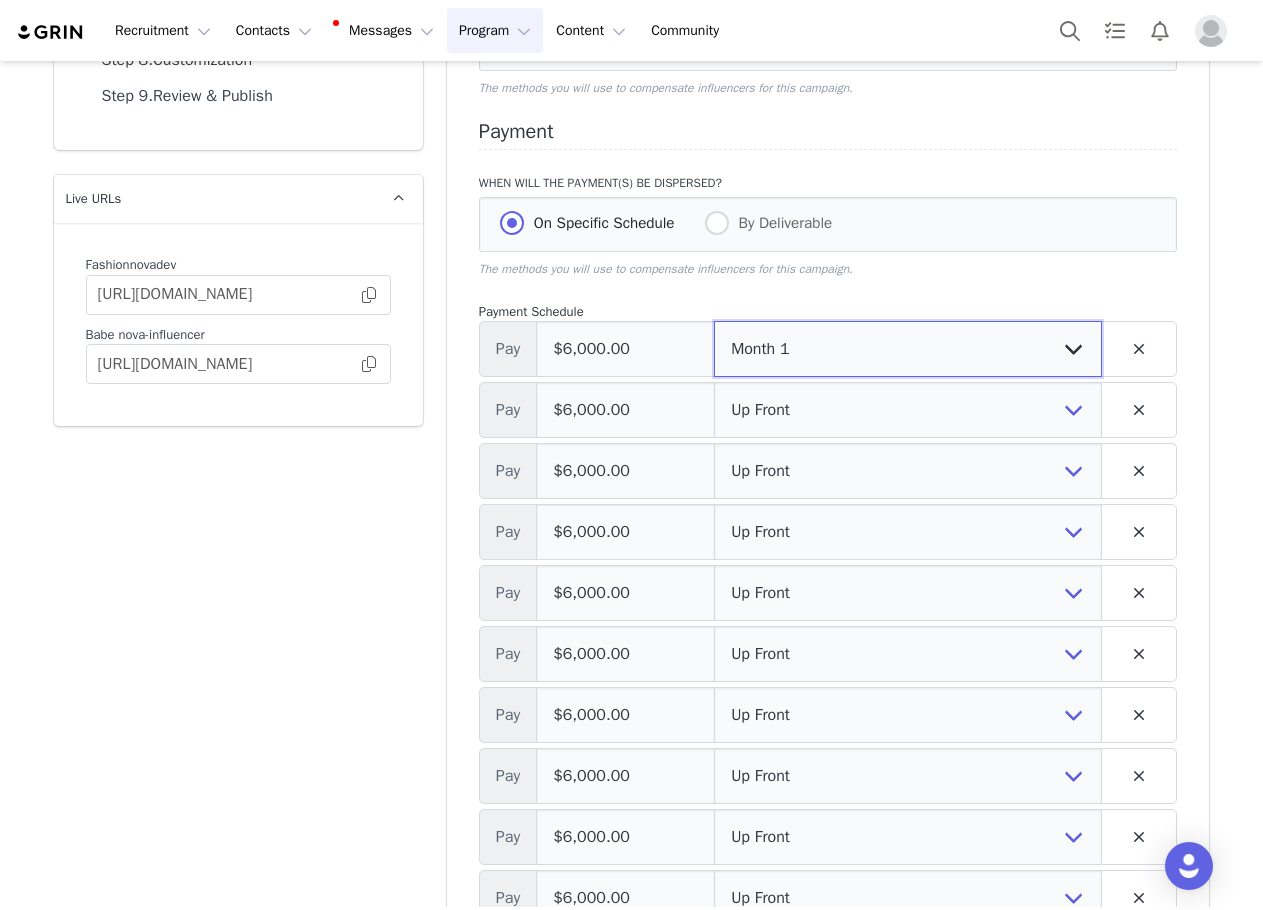 click on "Up Front  Month 1   Month 2   Month 3   Month 4   Month 5   Month 6   Month 7   Month 8   Month 9   Month 10   Month 11   Month 12  Upon Completion" at bounding box center [908, 349] 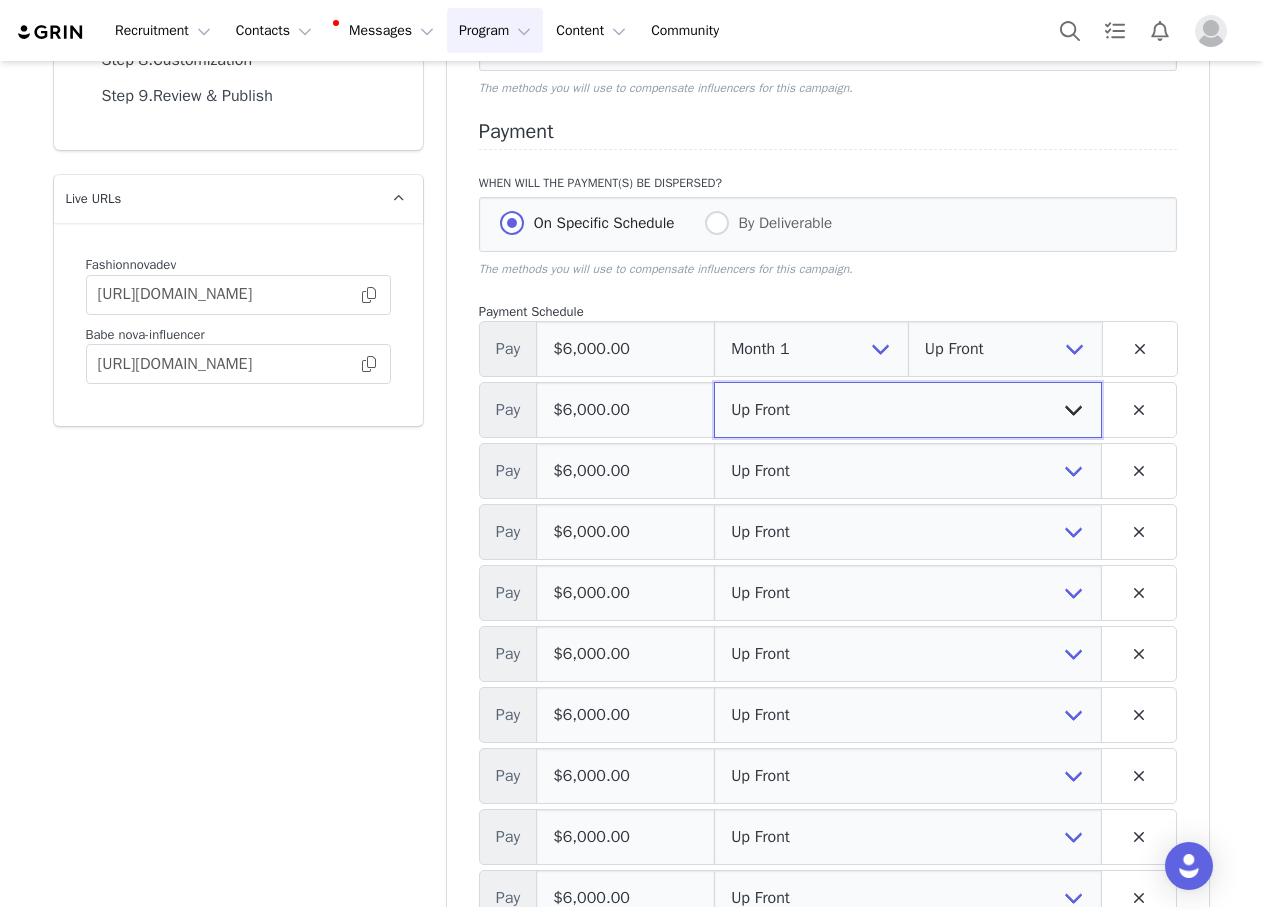 click on "Up Front  Month 1   Month 2   Month 3   Month 4   Month 5   Month 6   Month 7   Month 8   Month 9   Month 10   Month 11   Month 12  Upon Completion" at bounding box center [908, 410] 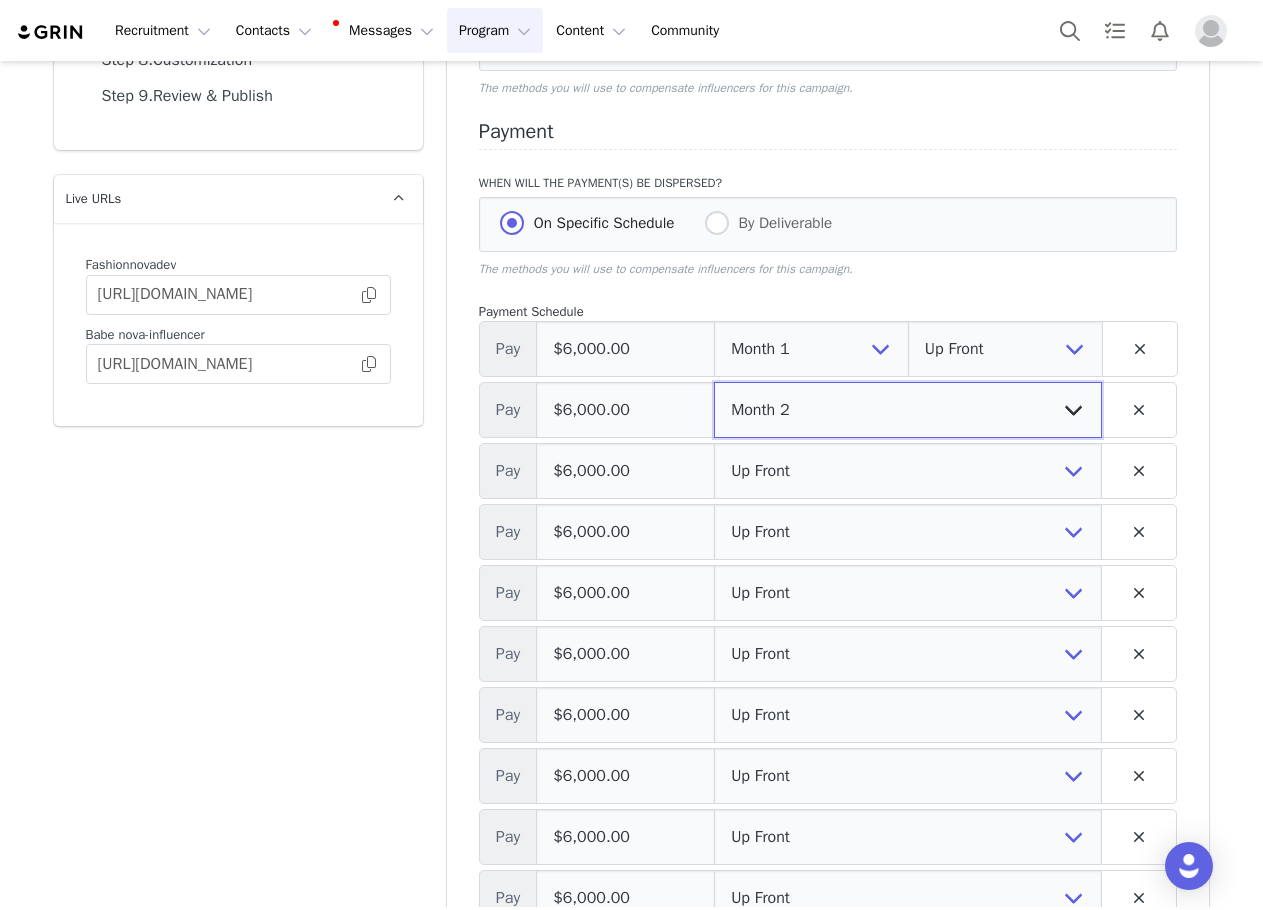 click on "Up Front  Month 1   Month 2   Month 3   Month 4   Month 5   Month 6   Month 7   Month 8   Month 9   Month 10   Month 11   Month 12  Upon Completion" at bounding box center (908, 410) 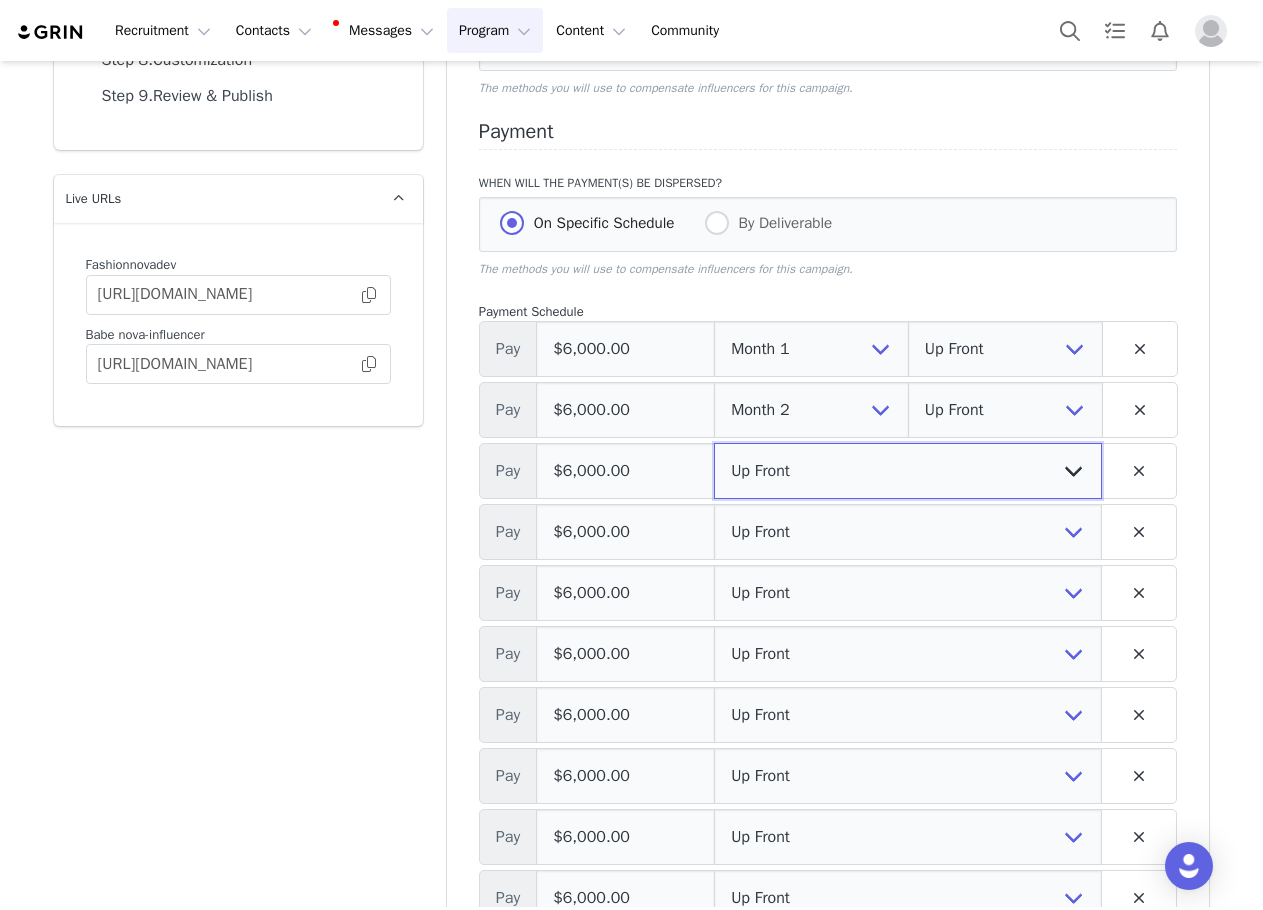 click on "Up Front  Month 1   Month 2   Month 3   Month 4   Month 5   Month 6   Month 7   Month 8   Month 9   Month 10   Month 11   Month 12  Upon Completion" at bounding box center (908, 471) 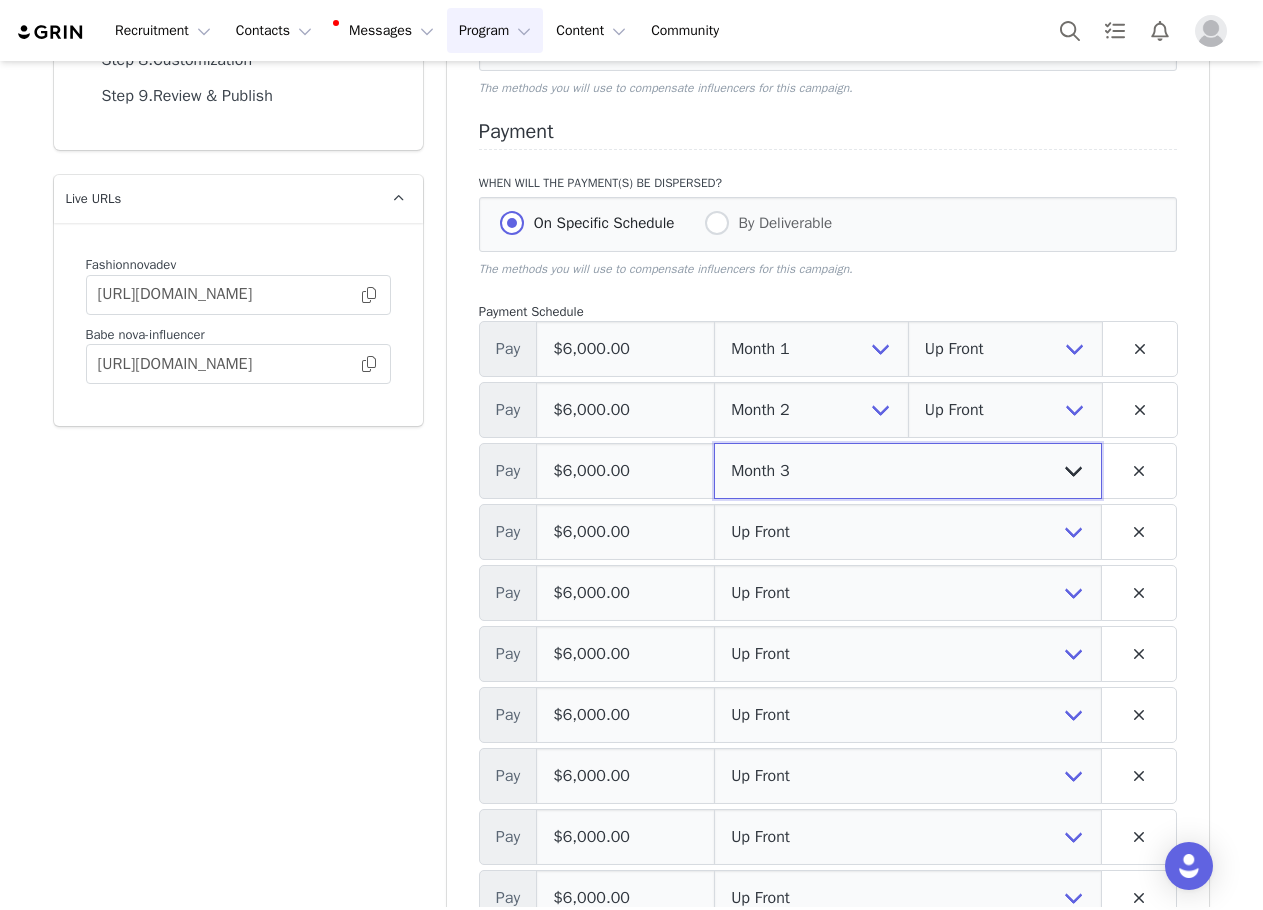 click on "Up Front  Month 1   Month 2   Month 3   Month 4   Month 5   Month 6   Month 7   Month 8   Month 9   Month 10   Month 11   Month 12  Upon Completion" at bounding box center [908, 471] 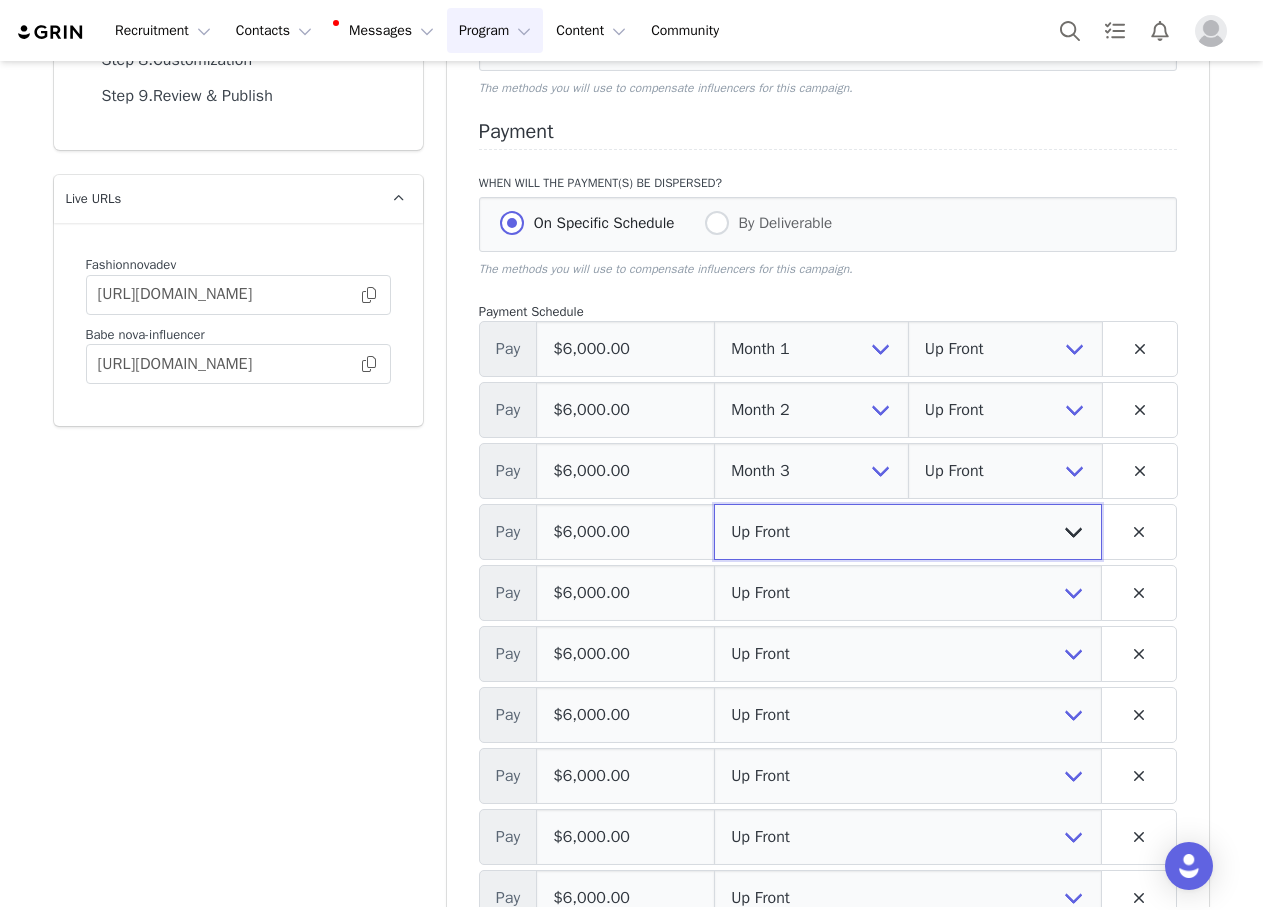 click on "Up Front  Month 1   Month 2   Month 3   Month 4   Month 5   Month 6   Month 7   Month 8   Month 9   Month 10   Month 11   Month 12  Upon Completion" at bounding box center (908, 532) 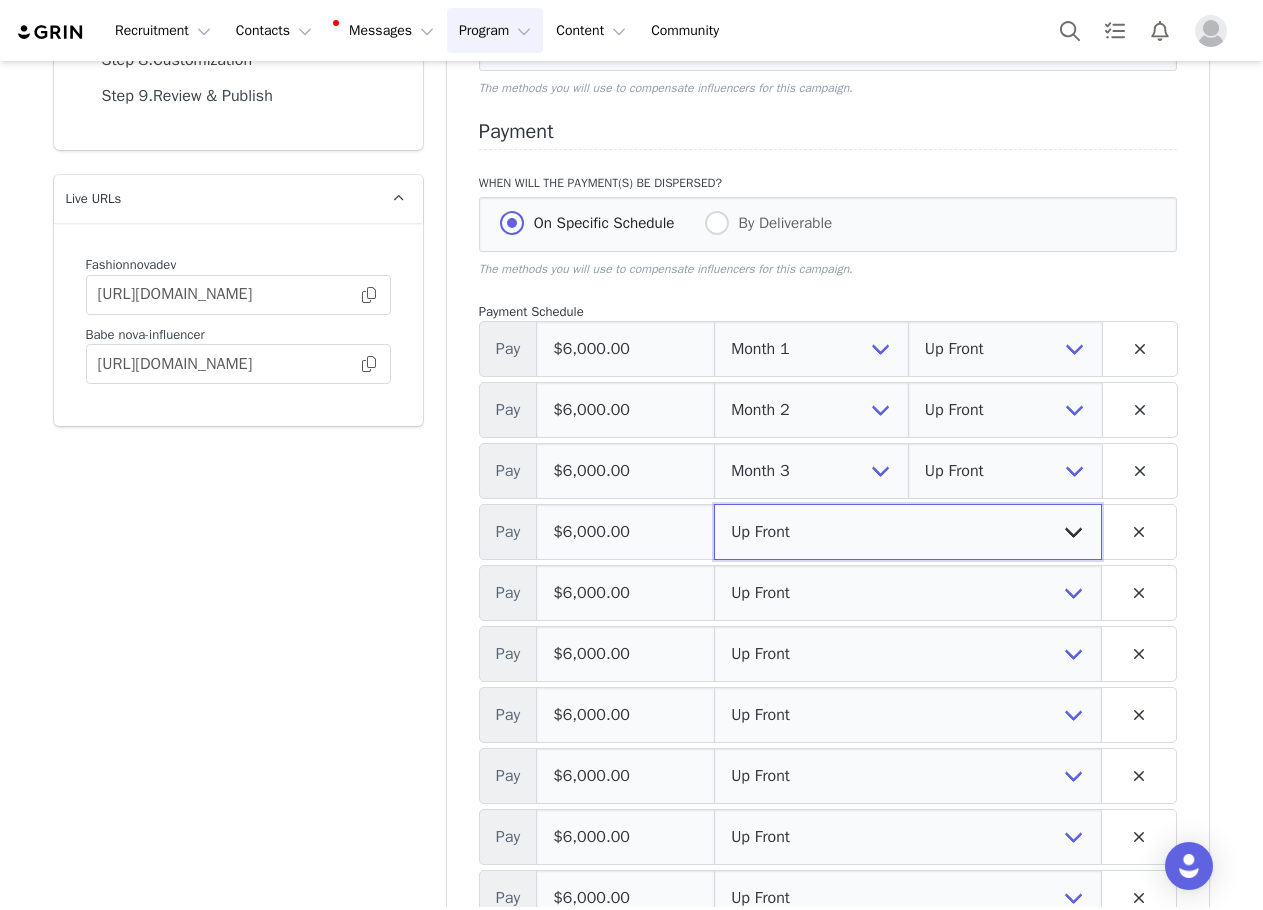 select on "4" 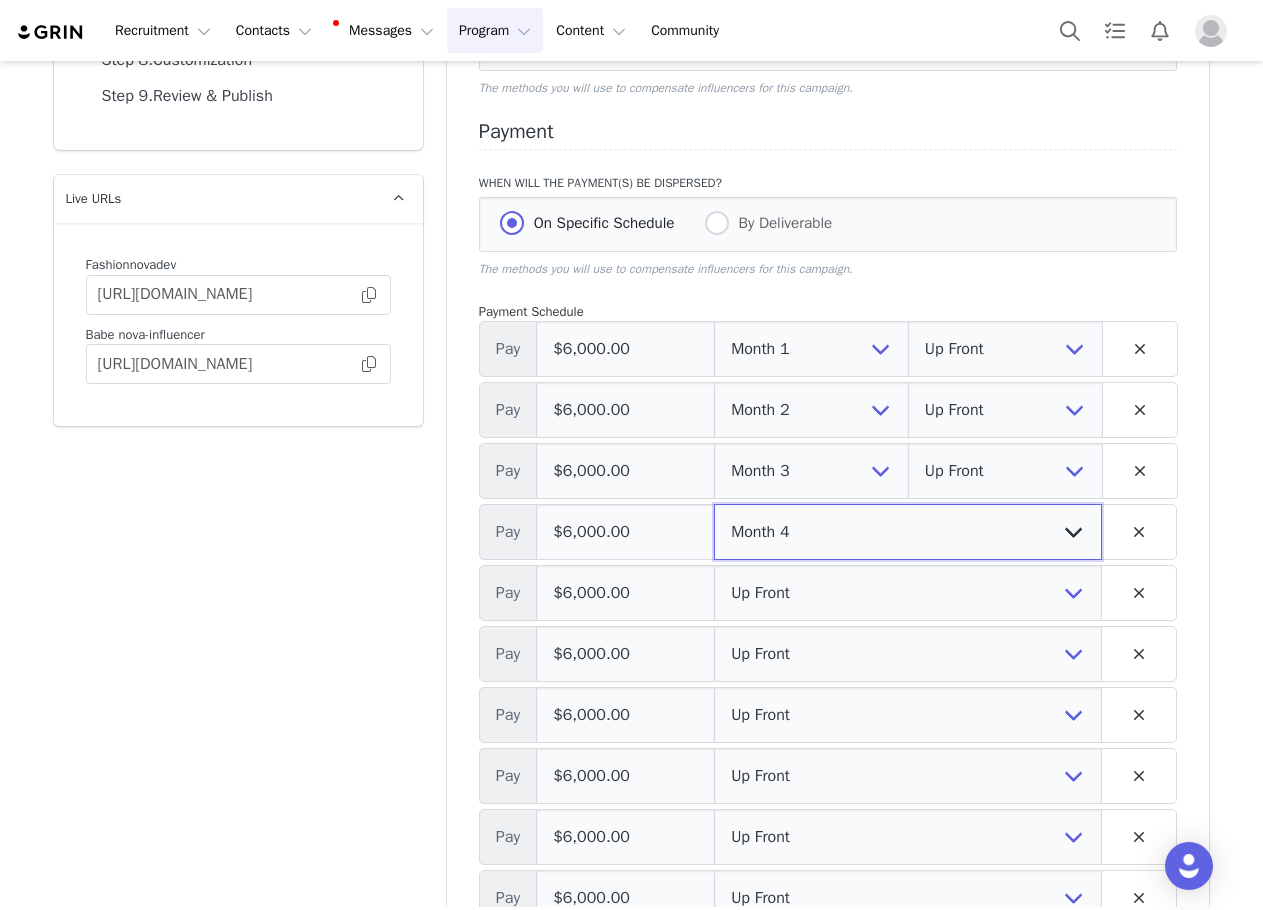 click on "Up Front  Month 1   Month 2   Month 3   Month 4   Month 5   Month 6   Month 7   Month 8   Month 9   Month 10   Month 11   Month 12  Upon Completion" at bounding box center [908, 532] 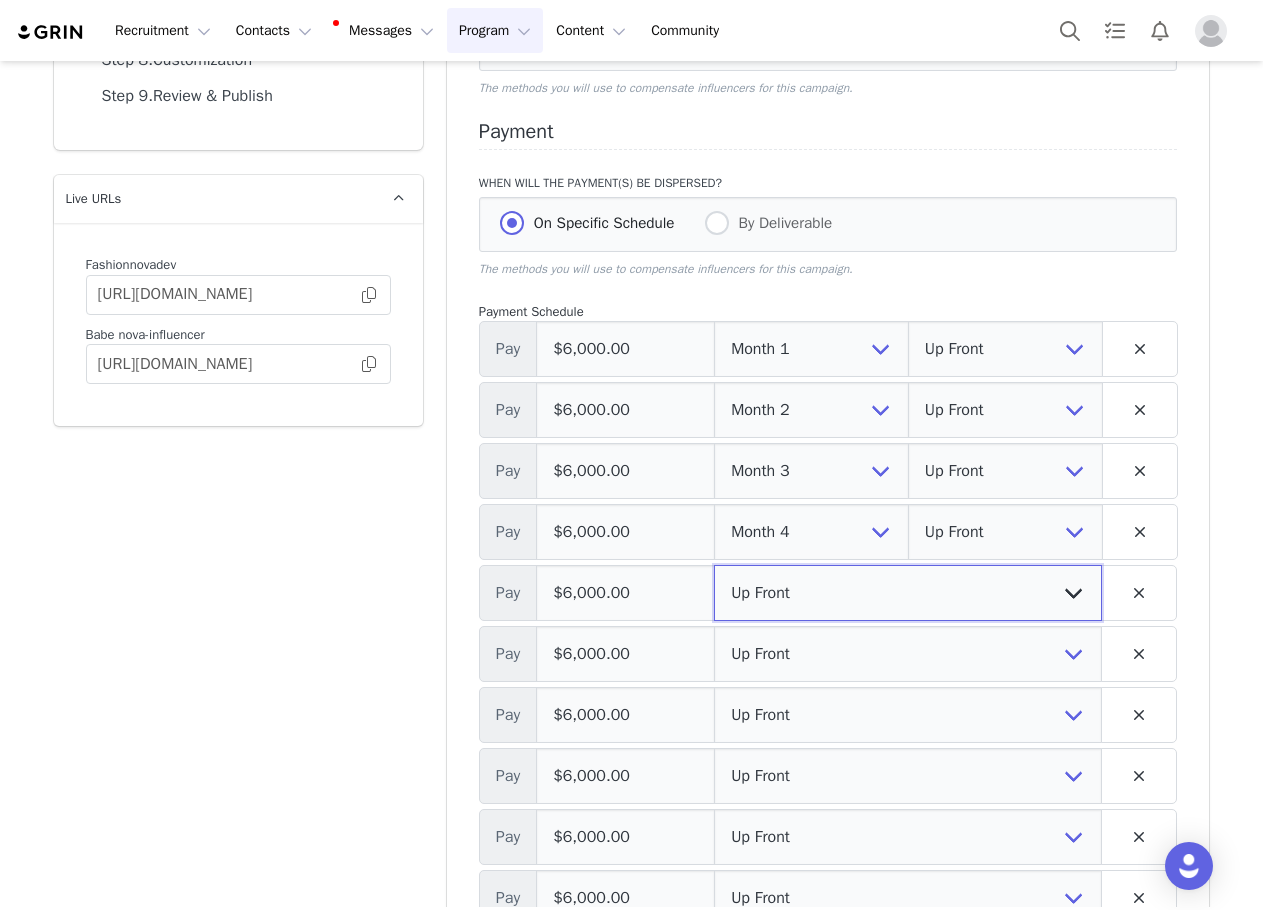 click on "Up Front  Month 1   Month 2   Month 3   Month 4   Month 5   Month 6   Month 7   Month 8   Month 9   Month 10   Month 11   Month 12  Upon Completion" at bounding box center (908, 593) 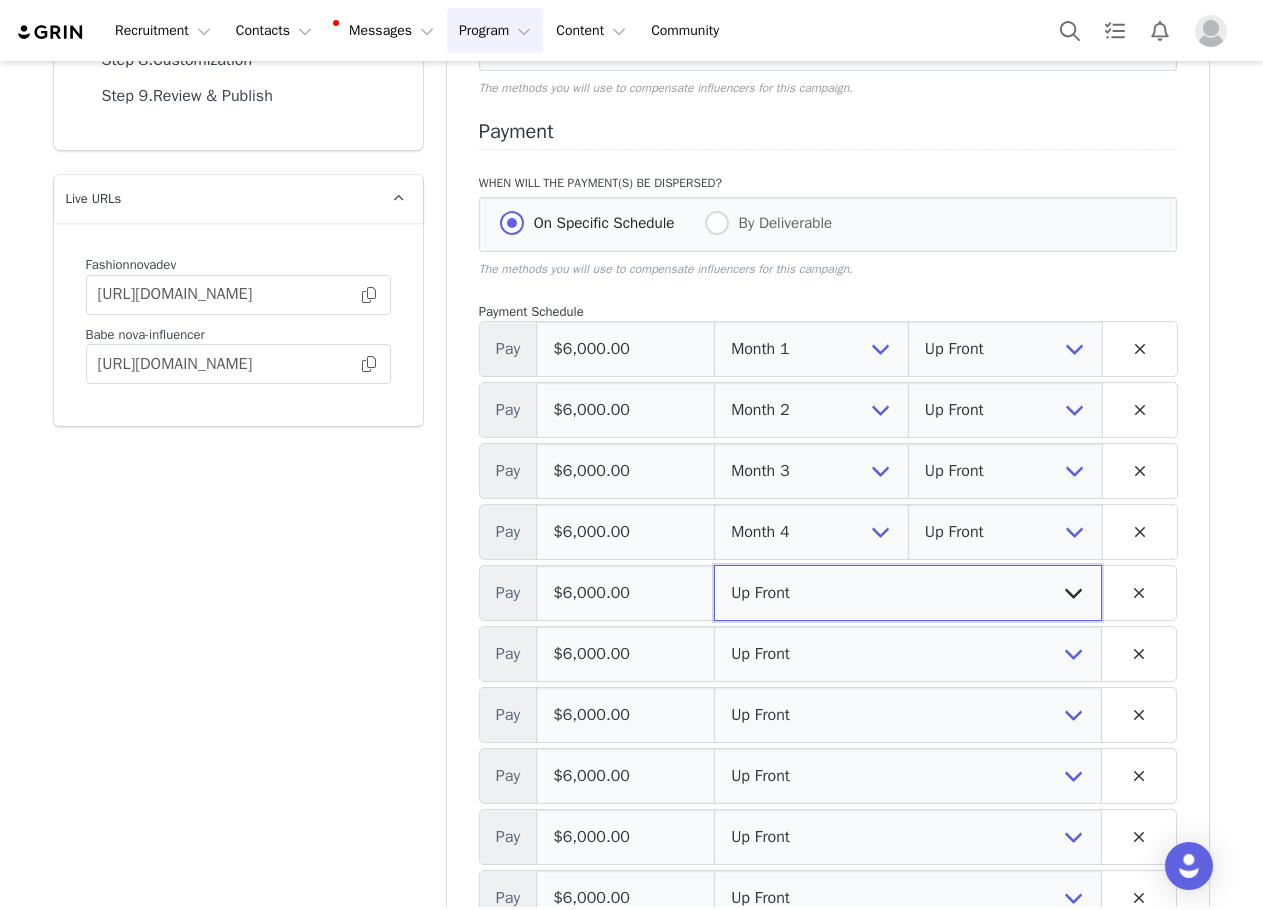 select on "5" 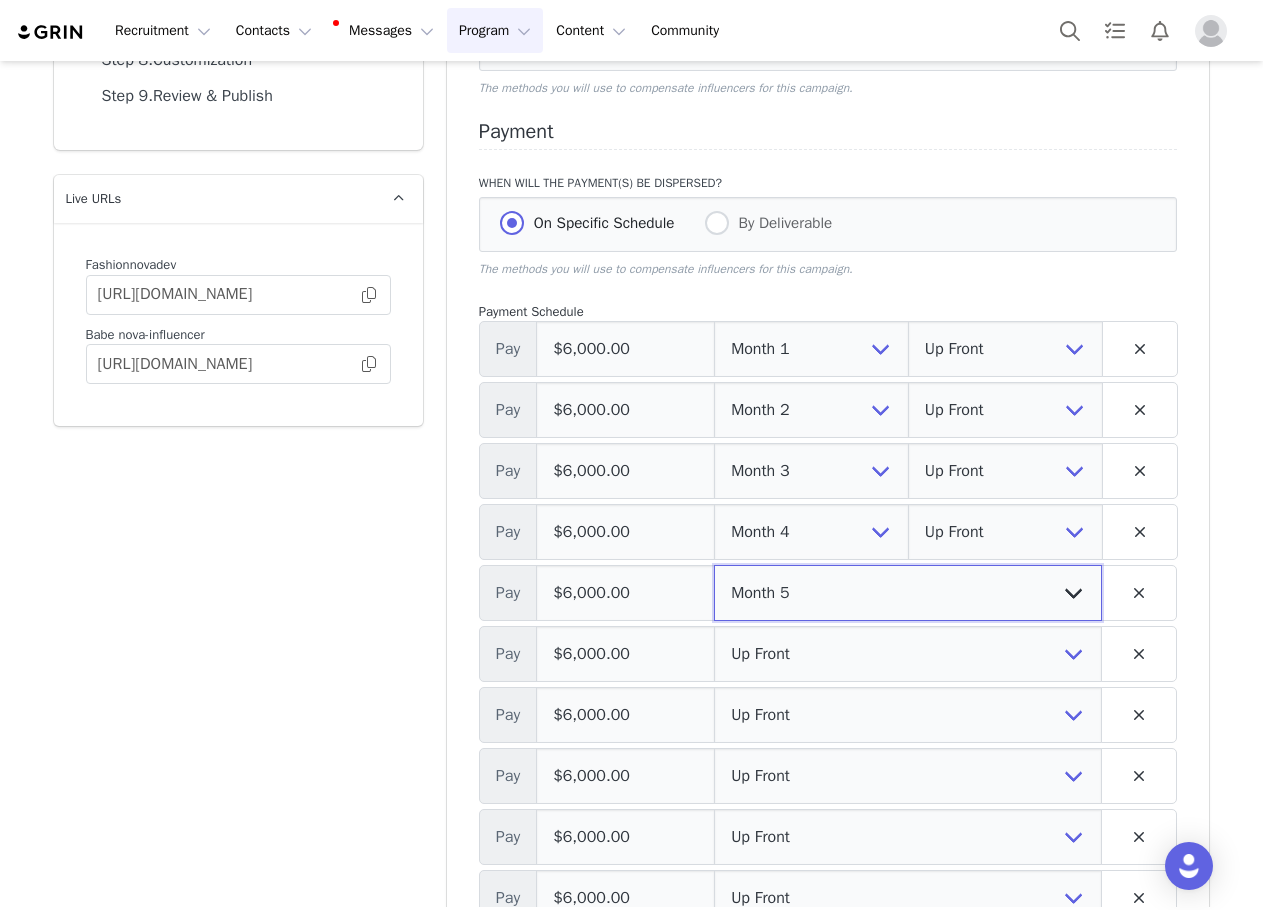 click on "Up Front  Month 1   Month 2   Month 3   Month 4   Month 5   Month 6   Month 7   Month 8   Month 9   Month 10   Month 11   Month 12  Upon Completion" at bounding box center (908, 593) 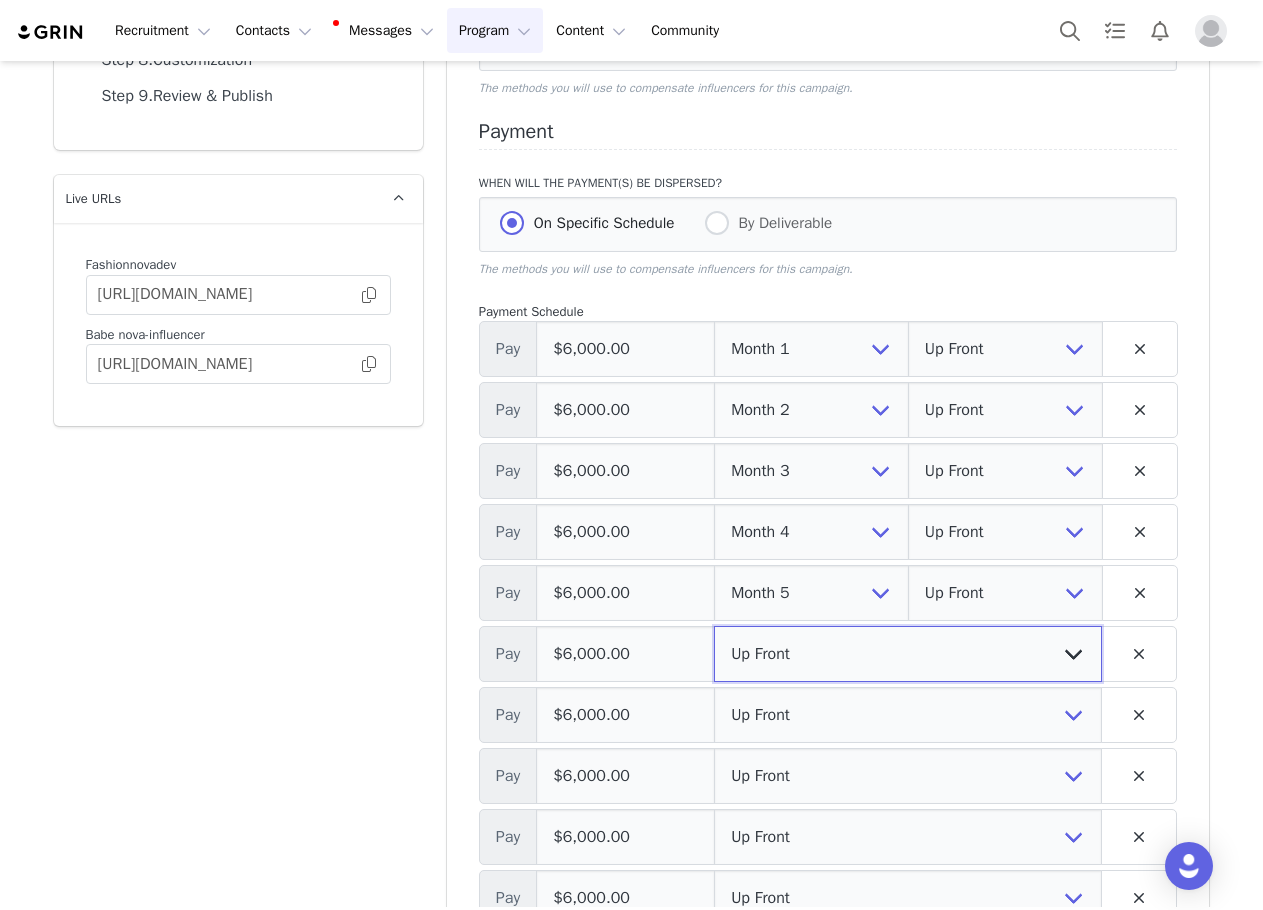click on "Up Front  Month 1   Month 2   Month 3   Month 4   Month 5   Month 6   Month 7   Month 8   Month 9   Month 10   Month 11   Month 12  Upon Completion" at bounding box center (908, 654) 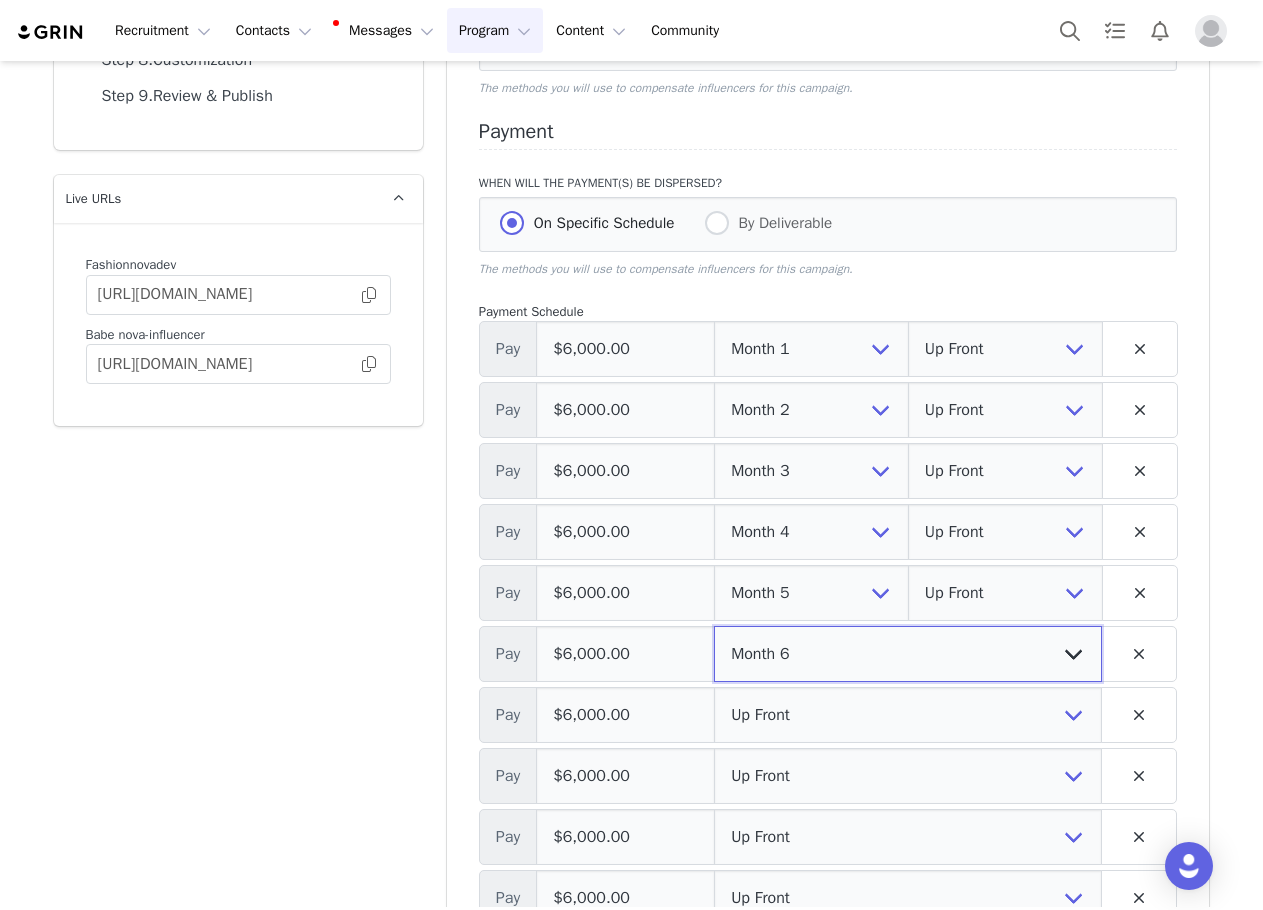 click on "Up Front  Month 1   Month 2   Month 3   Month 4   Month 5   Month 6   Month 7   Month 8   Month 9   Month 10   Month 11   Month 12  Upon Completion" at bounding box center [908, 654] 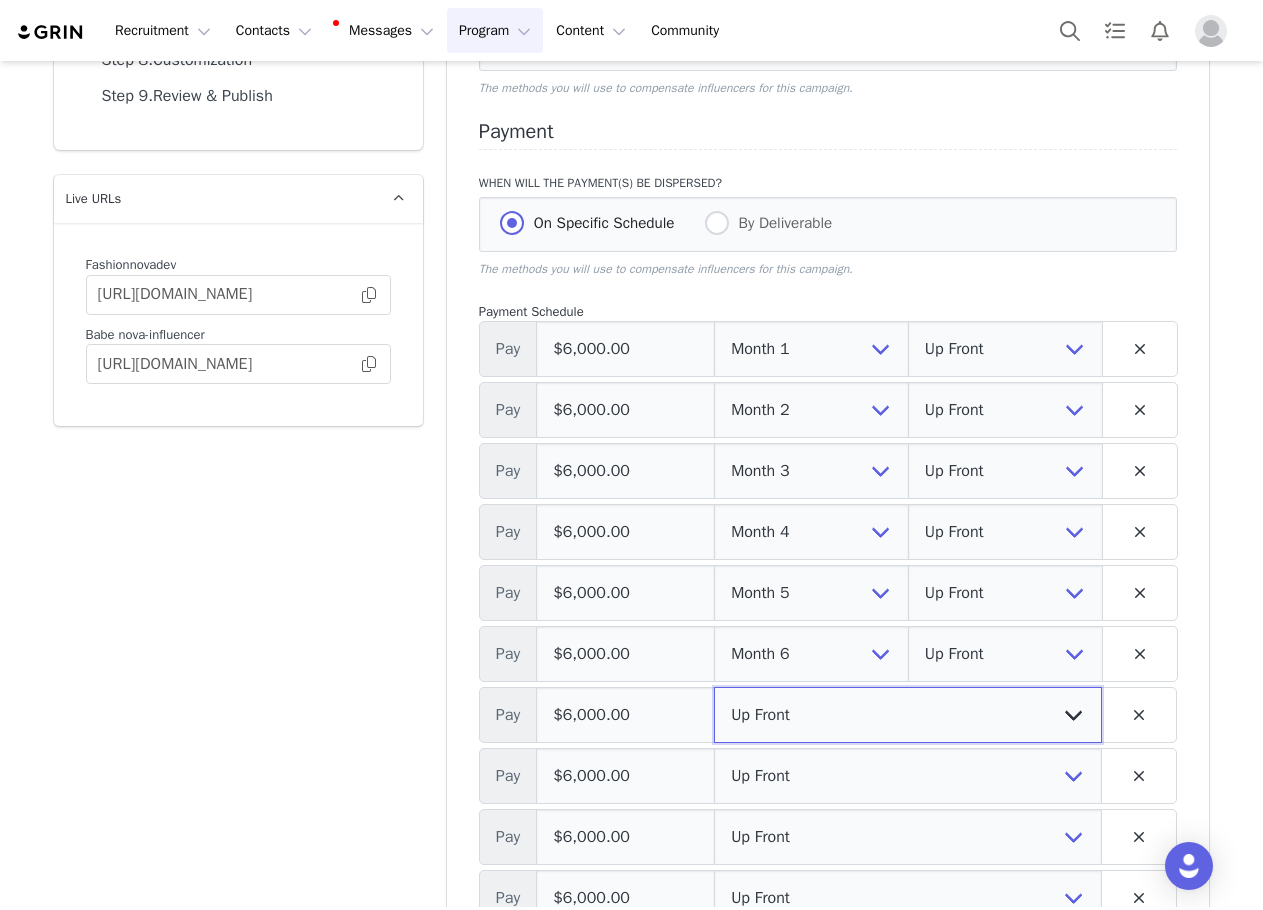 click on "Up Front  Month 1   Month 2   Month 3   Month 4   Month 5   Month 6   Month 7   Month 8   Month 9   Month 10   Month 11   Month 12  Upon Completion" at bounding box center [908, 715] 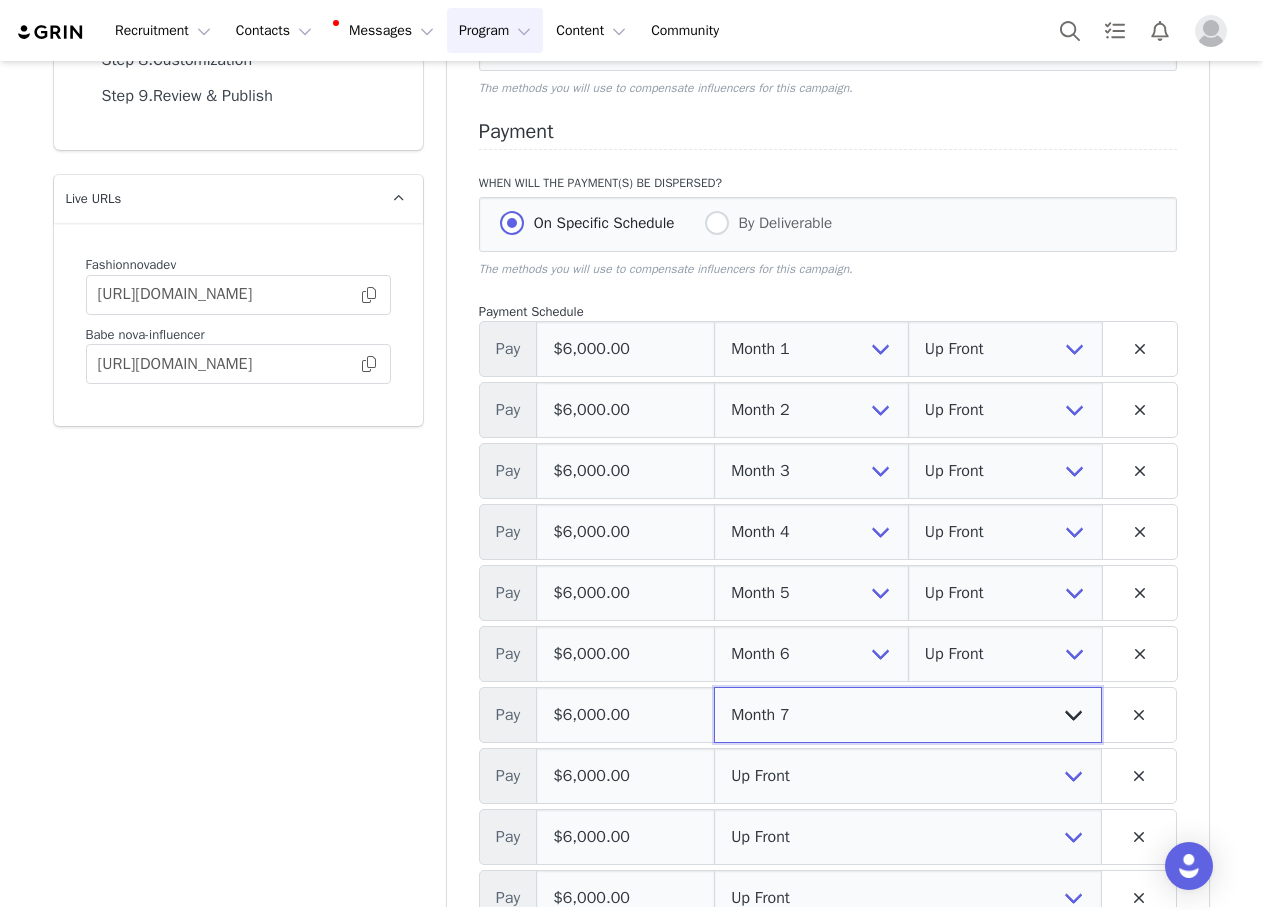 click on "Up Front  Month 1   Month 2   Month 3   Month 4   Month 5   Month 6   Month 7   Month 8   Month 9   Month 10   Month 11   Month 12  Upon Completion" at bounding box center [908, 715] 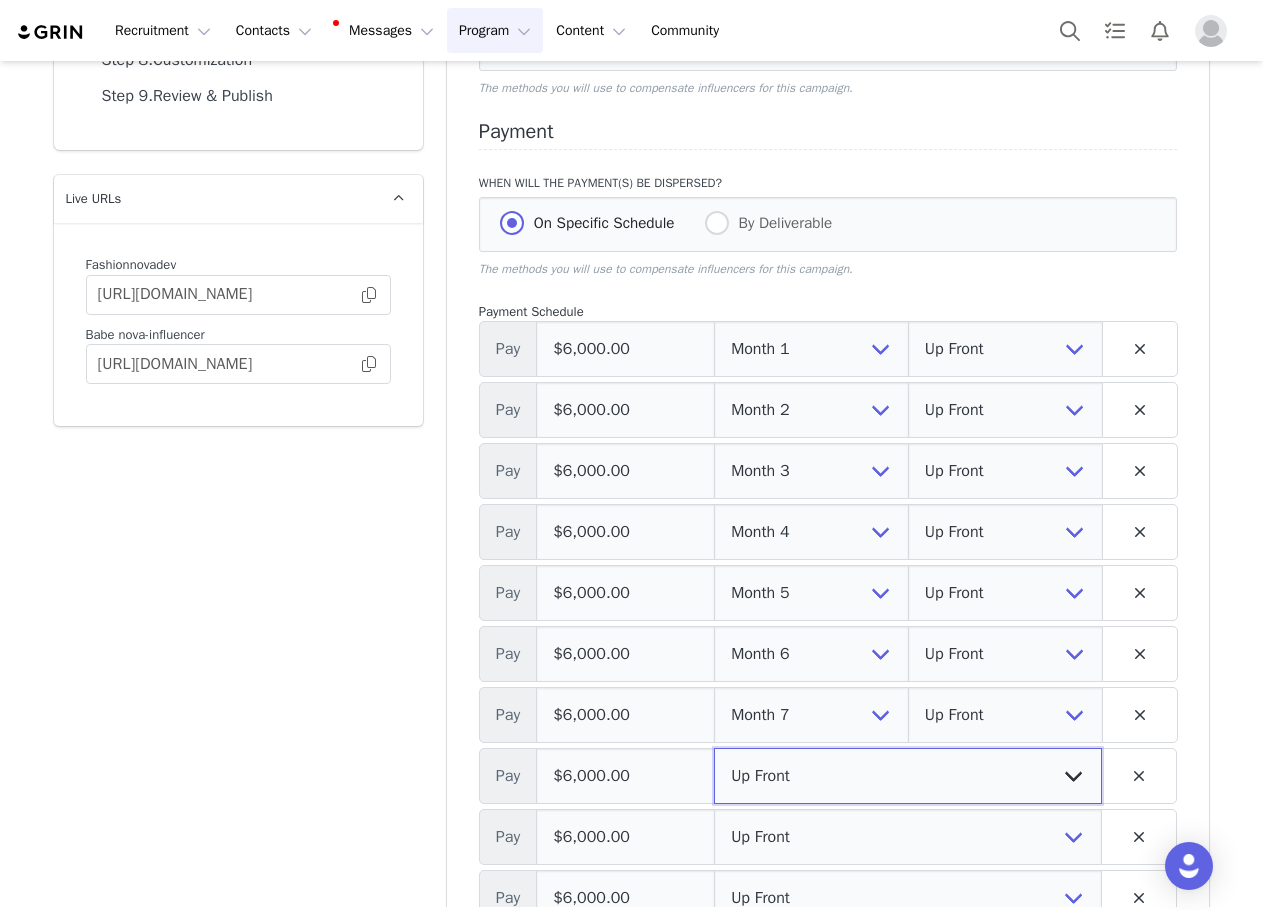 click on "Up Front  Month 1   Month 2   Month 3   Month 4   Month 5   Month 6   Month 7   Month 8   Month 9   Month 10   Month 11   Month 12  Upon Completion" at bounding box center (908, 776) 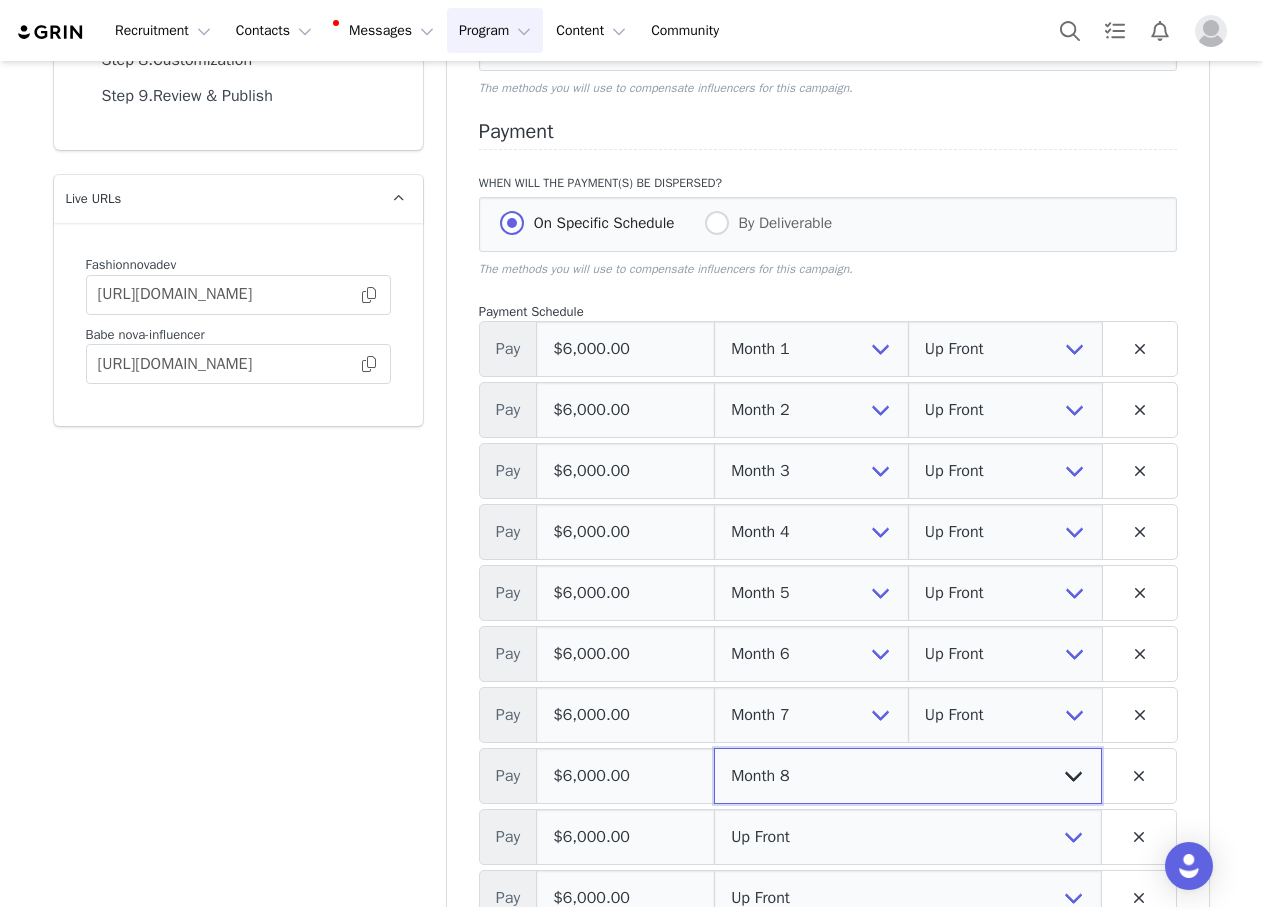 click on "Up Front  Month 1   Month 2   Month 3   Month 4   Month 5   Month 6   Month 7   Month 8   Month 9   Month 10   Month 11   Month 12  Upon Completion" at bounding box center [908, 776] 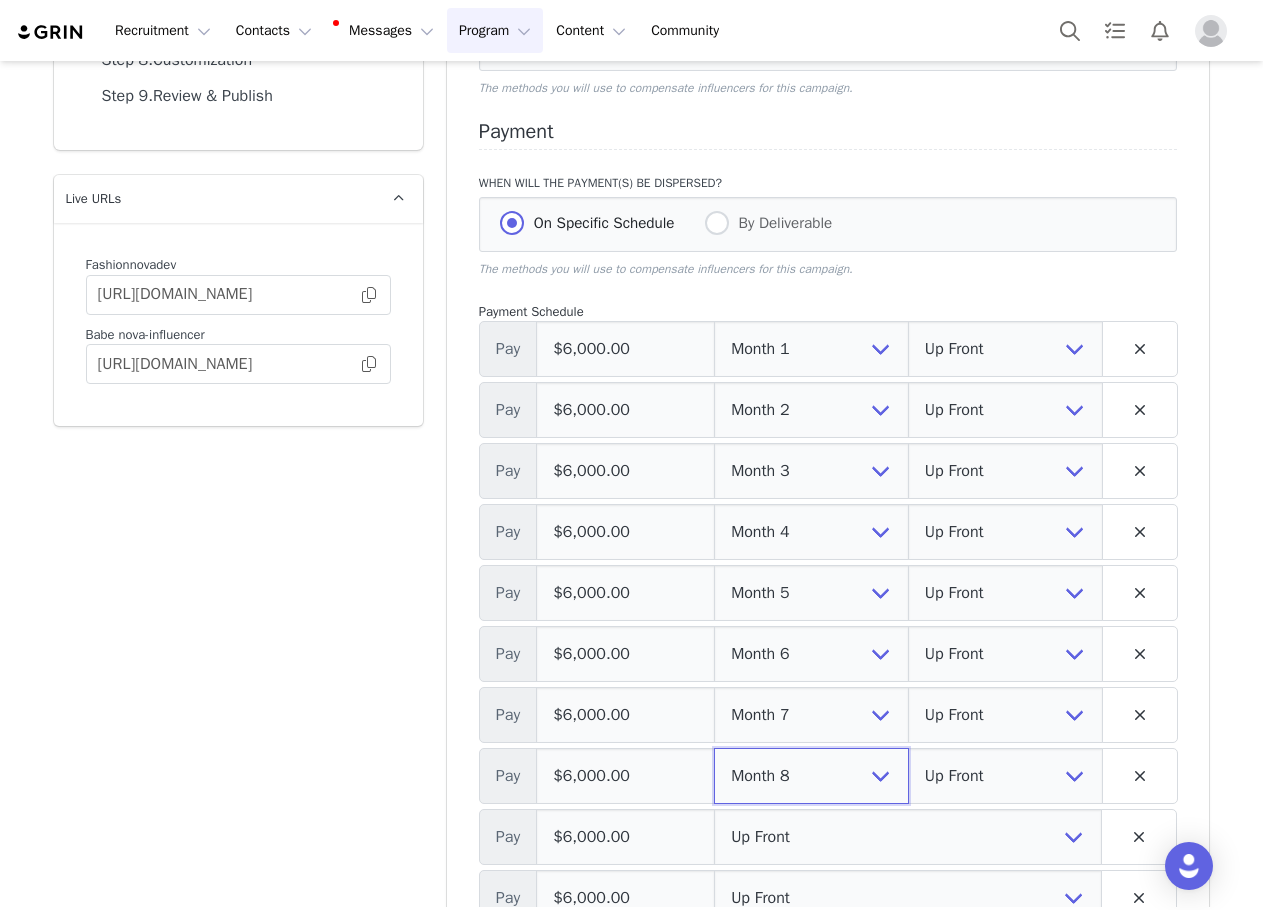 scroll, scrollTop: 632, scrollLeft: 0, axis: vertical 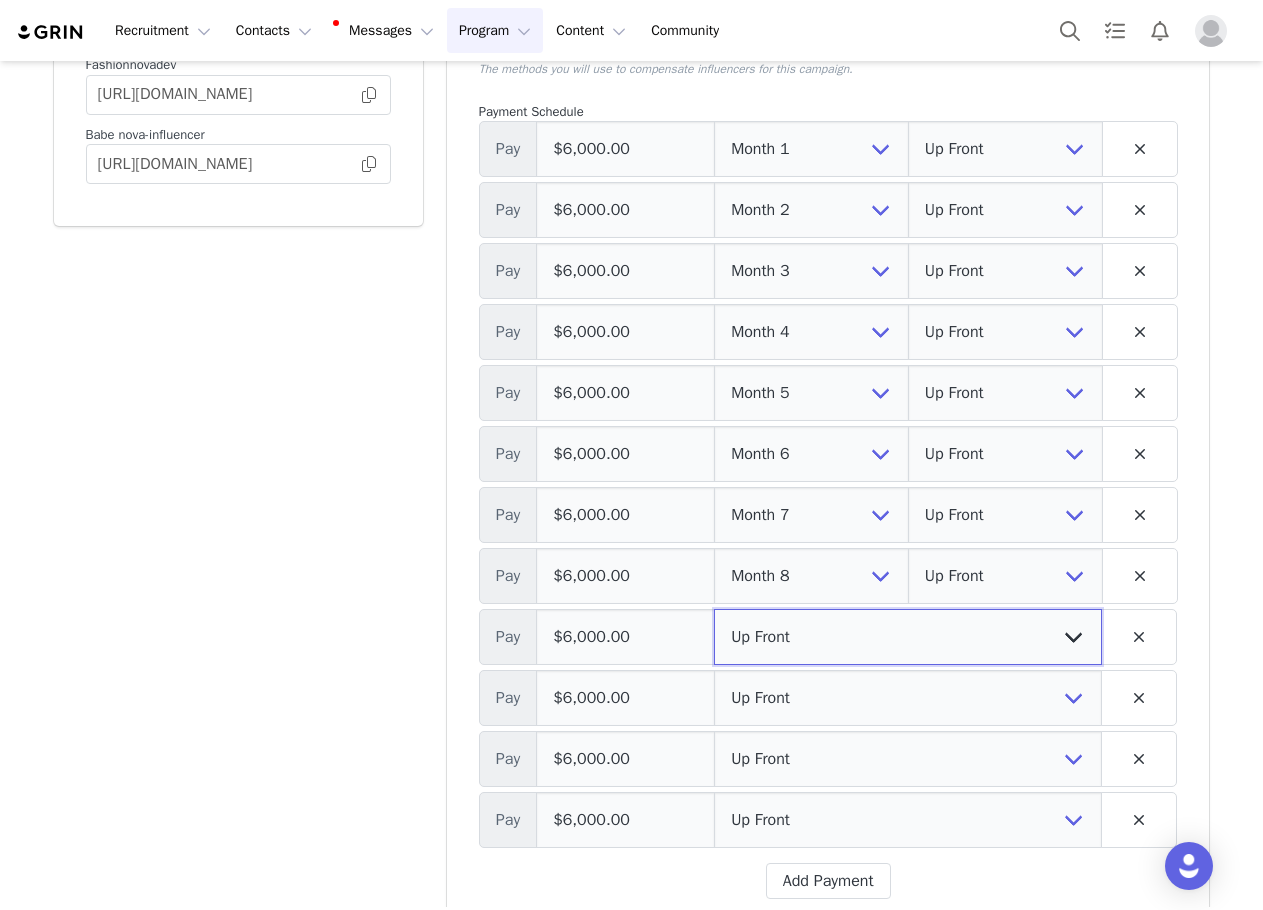 click on "Up Front  Month 1   Month 2   Month 3   Month 4   Month 5   Month 6   Month 7   Month 8   Month 9   Month 10   Month 11   Month 12  Upon Completion" at bounding box center [908, 637] 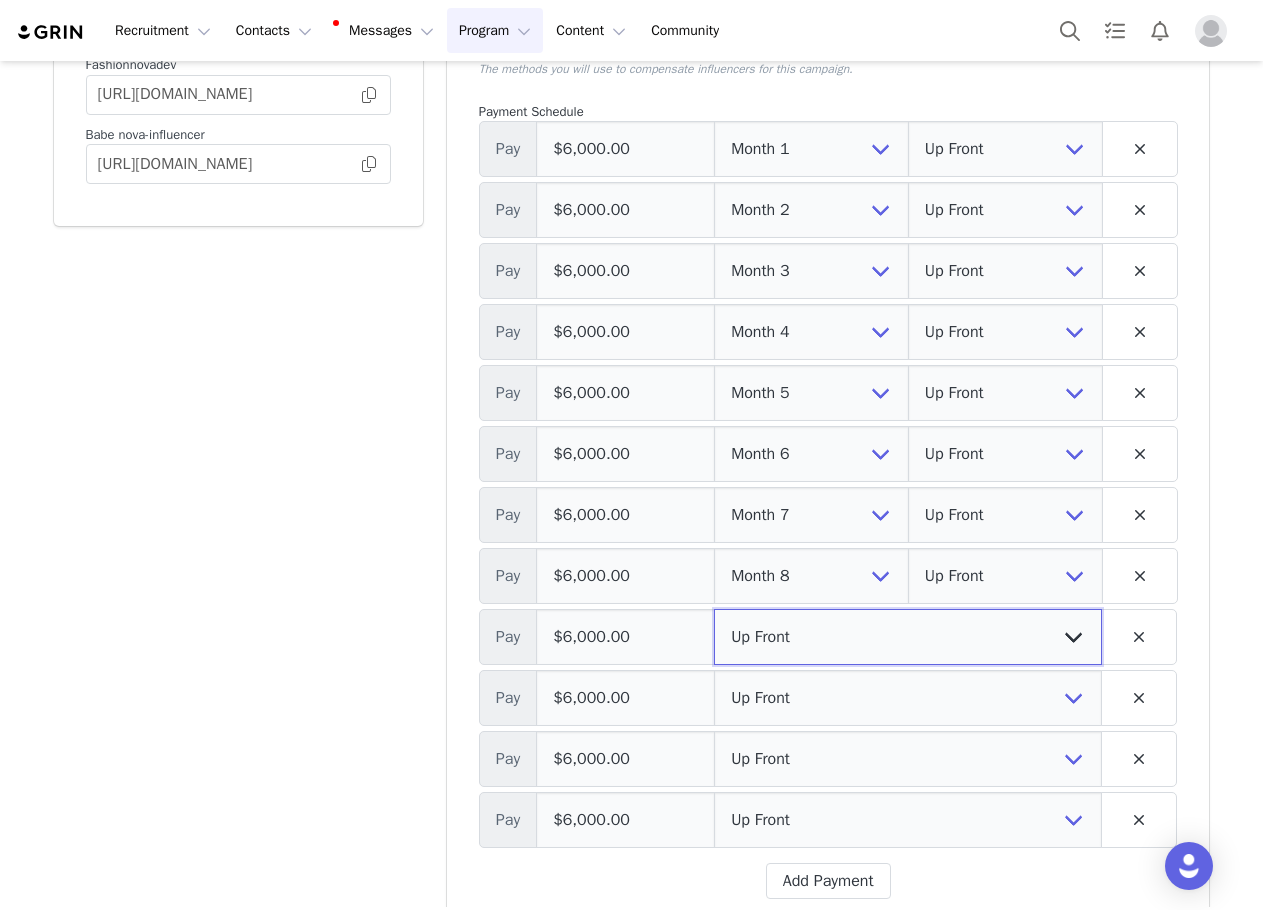 select on "9" 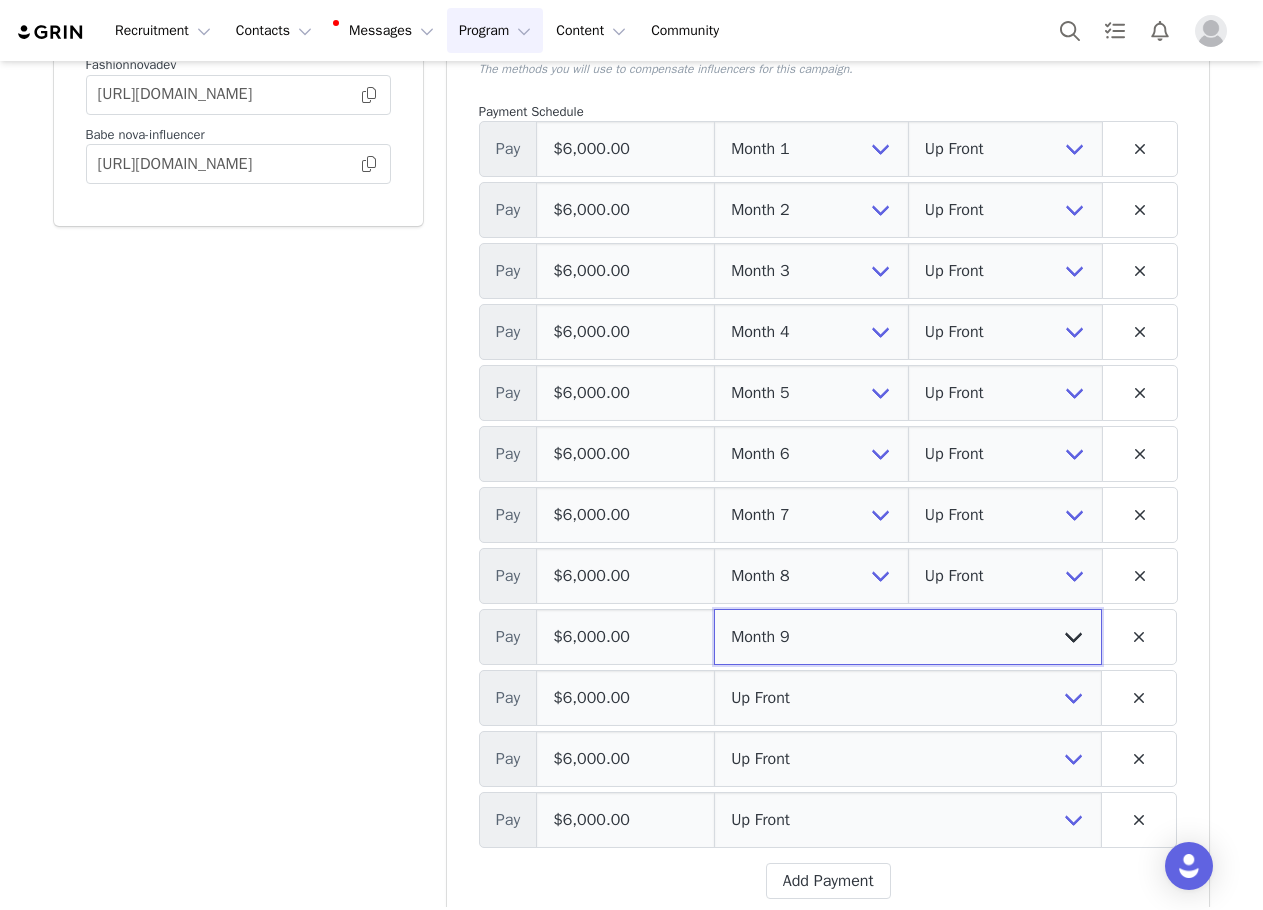 click on "Up Front  Month 1   Month 2   Month 3   Month 4   Month 5   Month 6   Month 7   Month 8   Month 9   Month 10   Month 11   Month 12  Upon Completion" at bounding box center [908, 637] 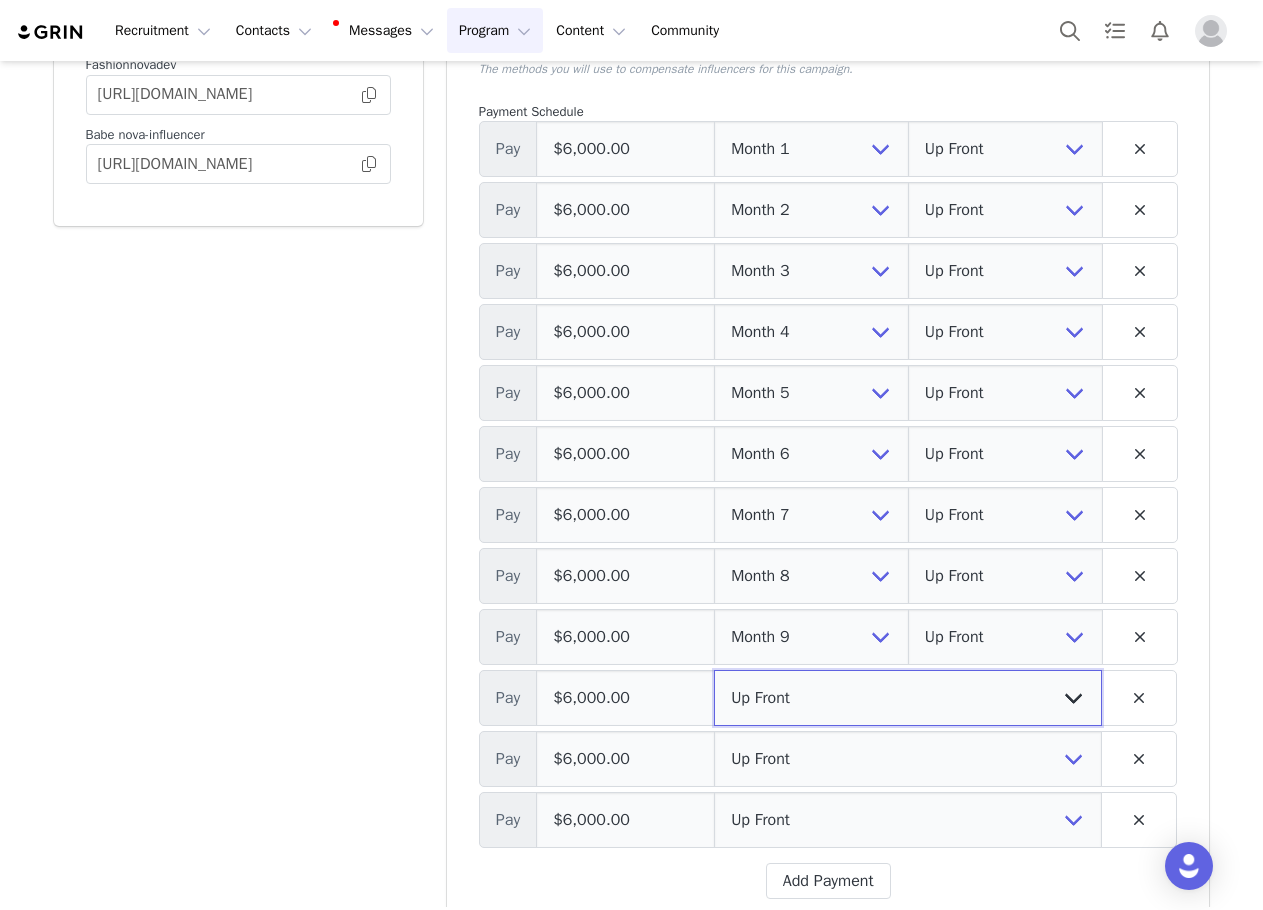 click on "Up Front  Month 1   Month 2   Month 3   Month 4   Month 5   Month 6   Month 7   Month 8   Month 9   Month 10   Month 11   Month 12  Upon Completion" at bounding box center [908, 698] 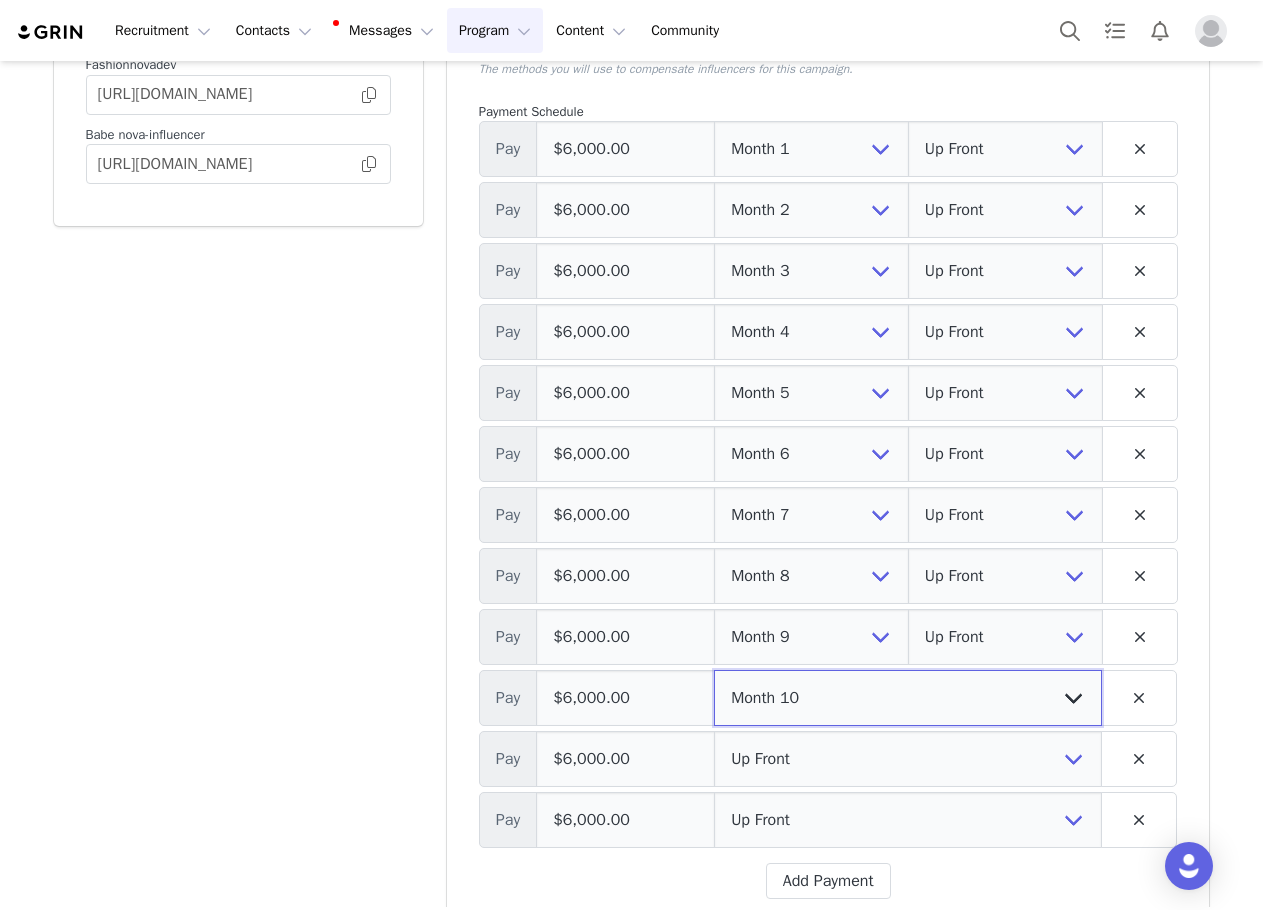 click on "Up Front  Month 1   Month 2   Month 3   Month 4   Month 5   Month 6   Month 7   Month 8   Month 9   Month 10   Month 11   Month 12  Upon Completion" at bounding box center (908, 698) 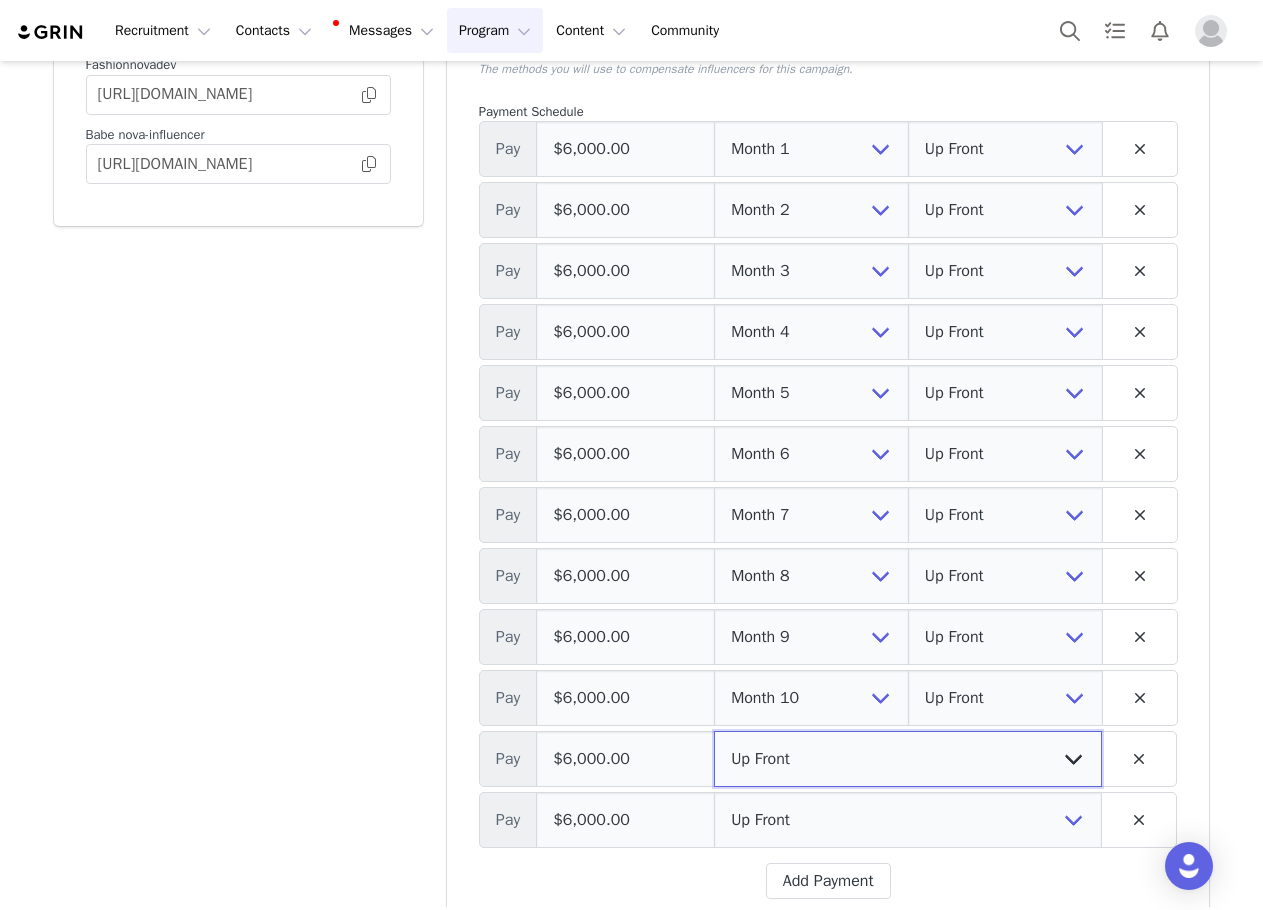 click on "Up Front  Month 1   Month 2   Month 3   Month 4   Month 5   Month 6   Month 7   Month 8   Month 9   Month 10   Month 11   Month 12  Upon Completion" at bounding box center [908, 759] 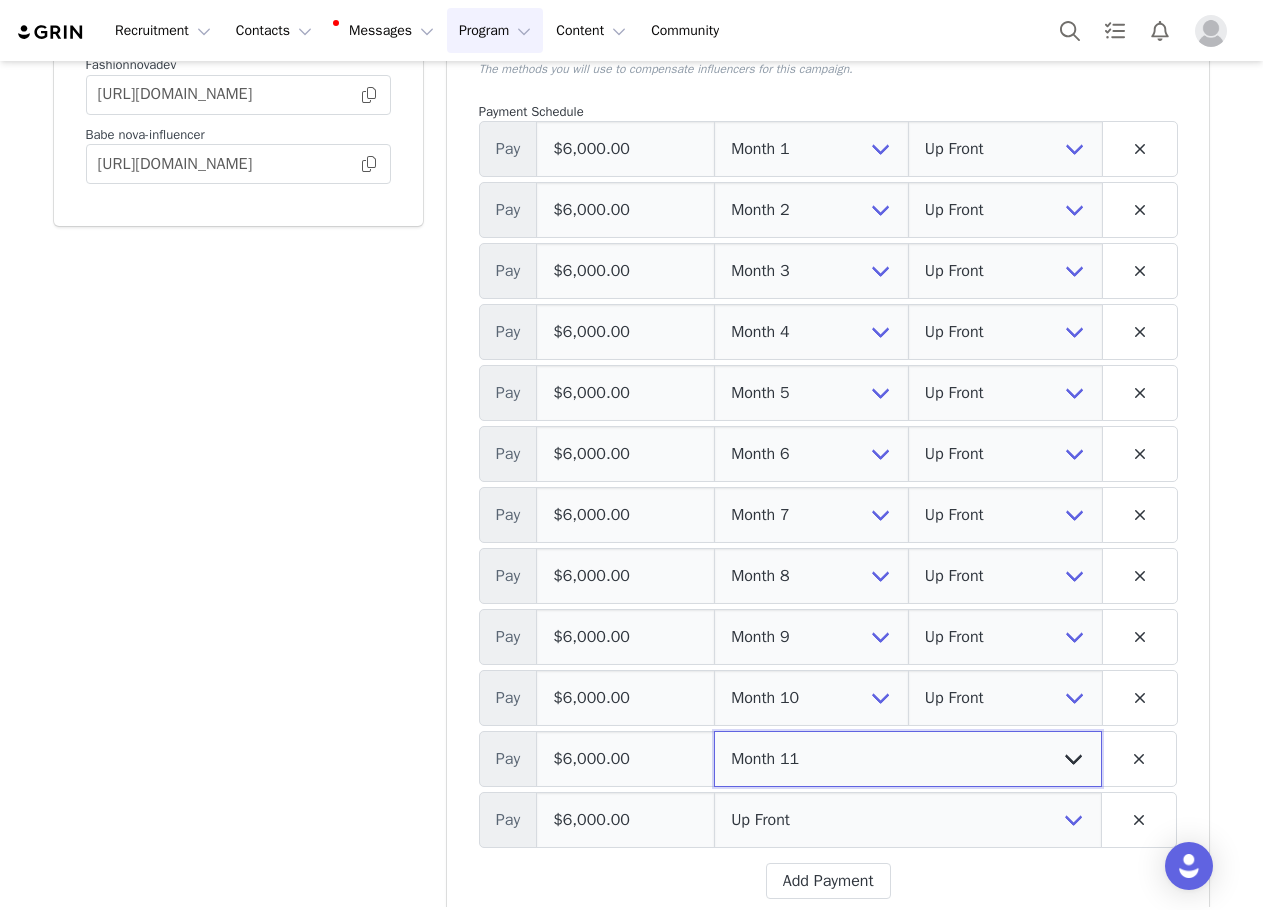 click on "Up Front  Month 1   Month 2   Month 3   Month 4   Month 5   Month 6   Month 7   Month 8   Month 9   Month 10   Month 11   Month 12  Upon Completion" at bounding box center (908, 759) 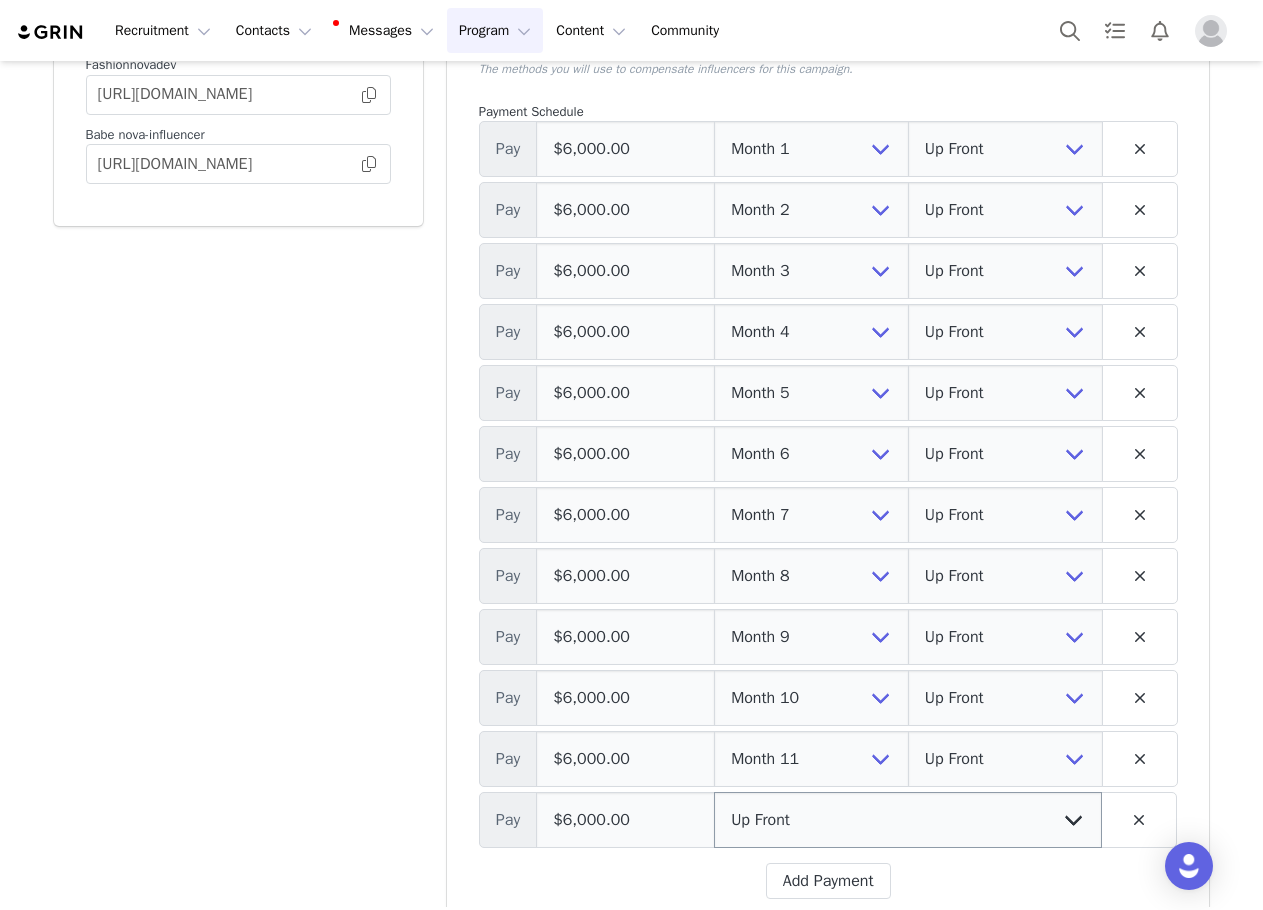 click on "Payment Schedule Pay $6,000.00 Up Front  Month 1   Month 2   Month 3   Month 4   Month 5   Month 6   Month 7   Month 8   Month 9   Month 10   Month 11   Month 12  Upon Completion Up Front Upon Completion Pay $6,000.00 Up Front  Month 1   Month 2   Month 3   Month 4   Month 5   Month 6   Month 7   Month 8   Month 9   Month 10   Month 11   Month 12  Upon Completion Up Front Upon Completion Pay $6,000.00 Up Front  Month 1   Month 2   Month 3   Month 4   Month 5   Month 6   Month 7   Month 8   Month 9   Month 10   Month 11   Month 12  Upon Completion Up Front Upon Completion Pay $6,000.00 Up Front  Month 1   Month 2   Month 3   Month 4   Month 5   Month 6   Month 7   Month 8   Month 9   Month 10   Month 11   Month 12  Upon Completion Up Front Upon Completion Pay $6,000.00 Up Front  Month 1   Month 2   Month 3   Month 4   Month 5   Month 6   Month 7   Month 8   Month 9   Month 10   Month 11   Month 12  Upon Completion Up Front Upon Completion Pay $6,000.00 Up Front  Month 1   Month 2   Month 3   Month 4   Month 5" at bounding box center (828, 501) 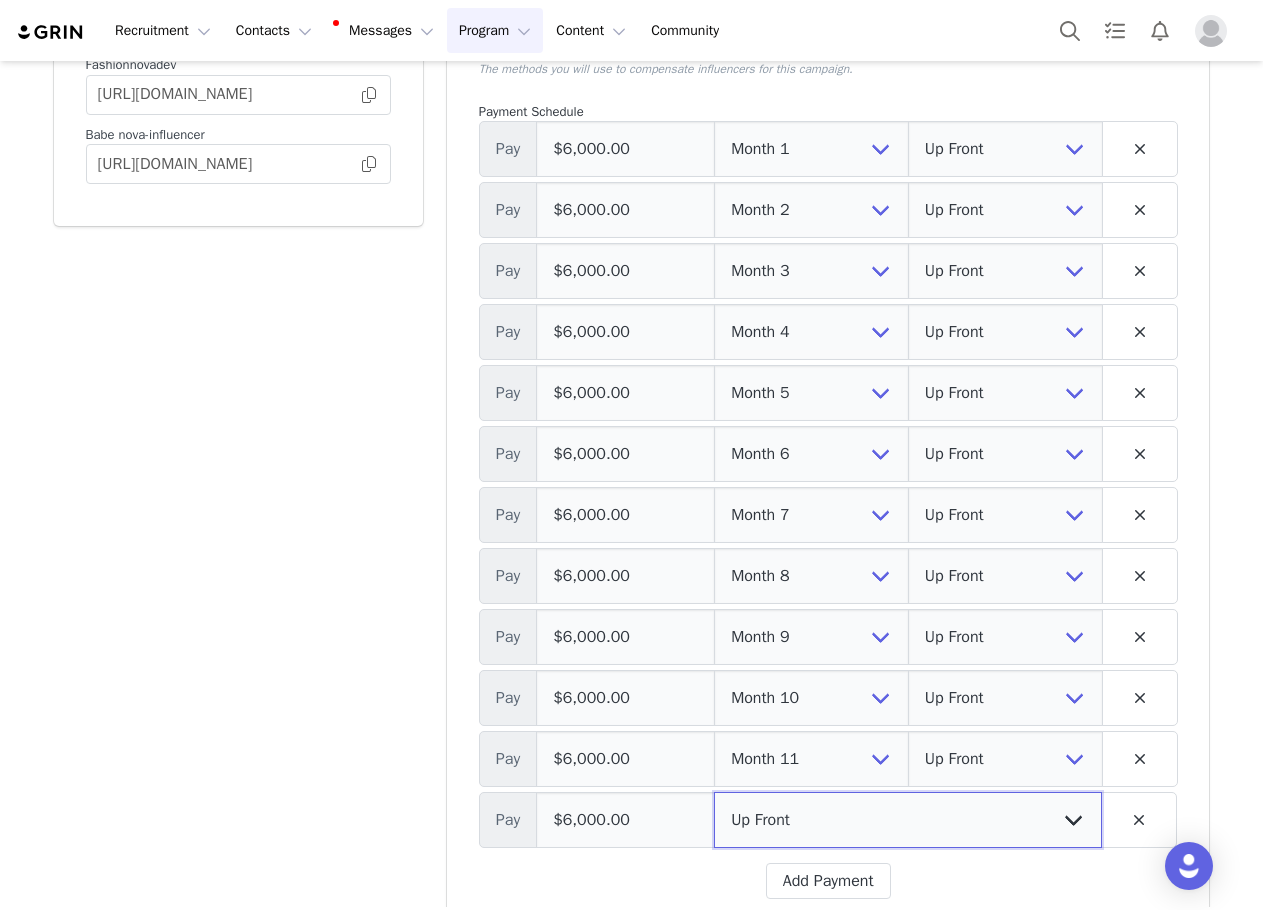 click on "Up Front  Month 1   Month 2   Month 3   Month 4   Month 5   Month 6   Month 7   Month 8   Month 9   Month 10   Month 11   Month 12  Upon Completion" at bounding box center (908, 820) 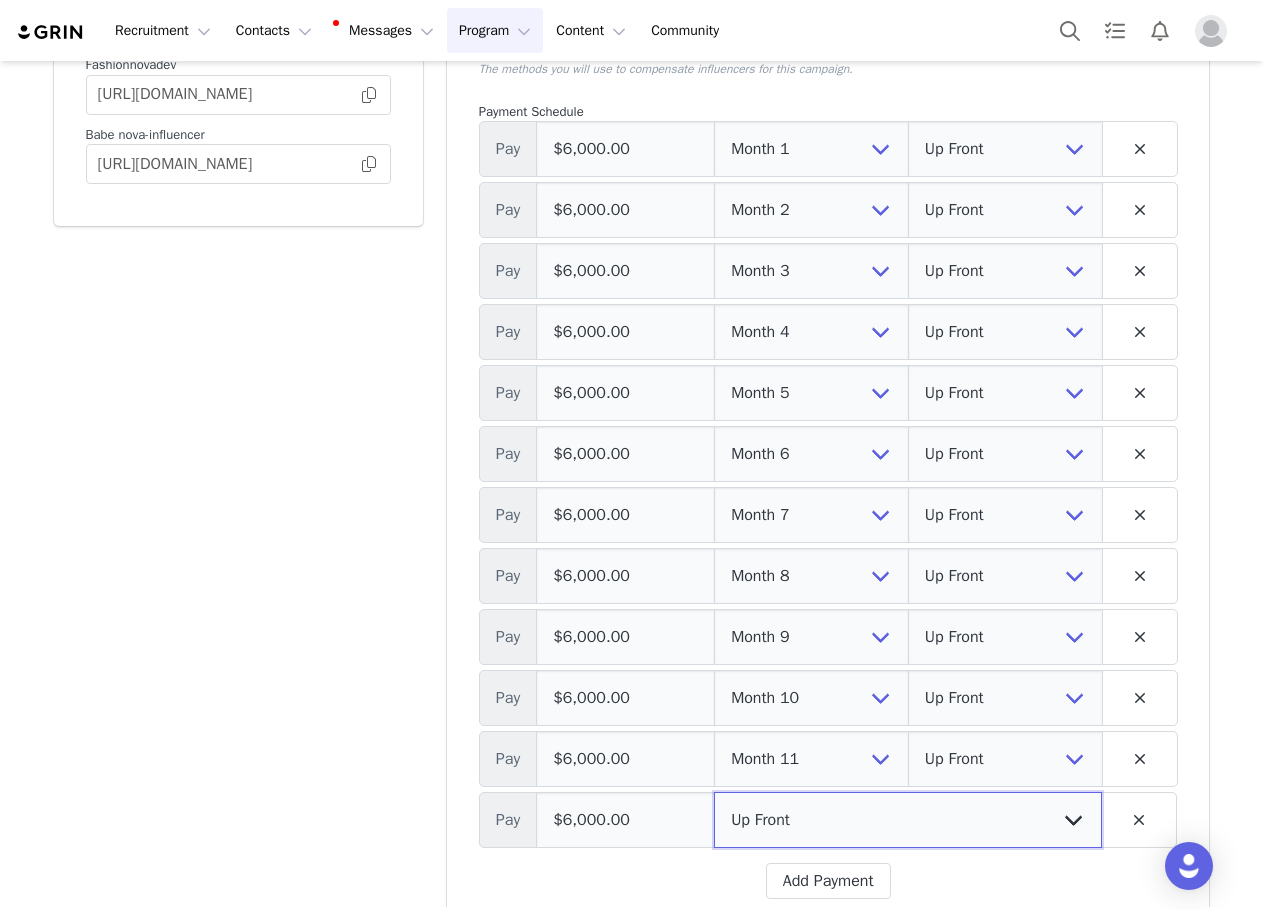 select on "12" 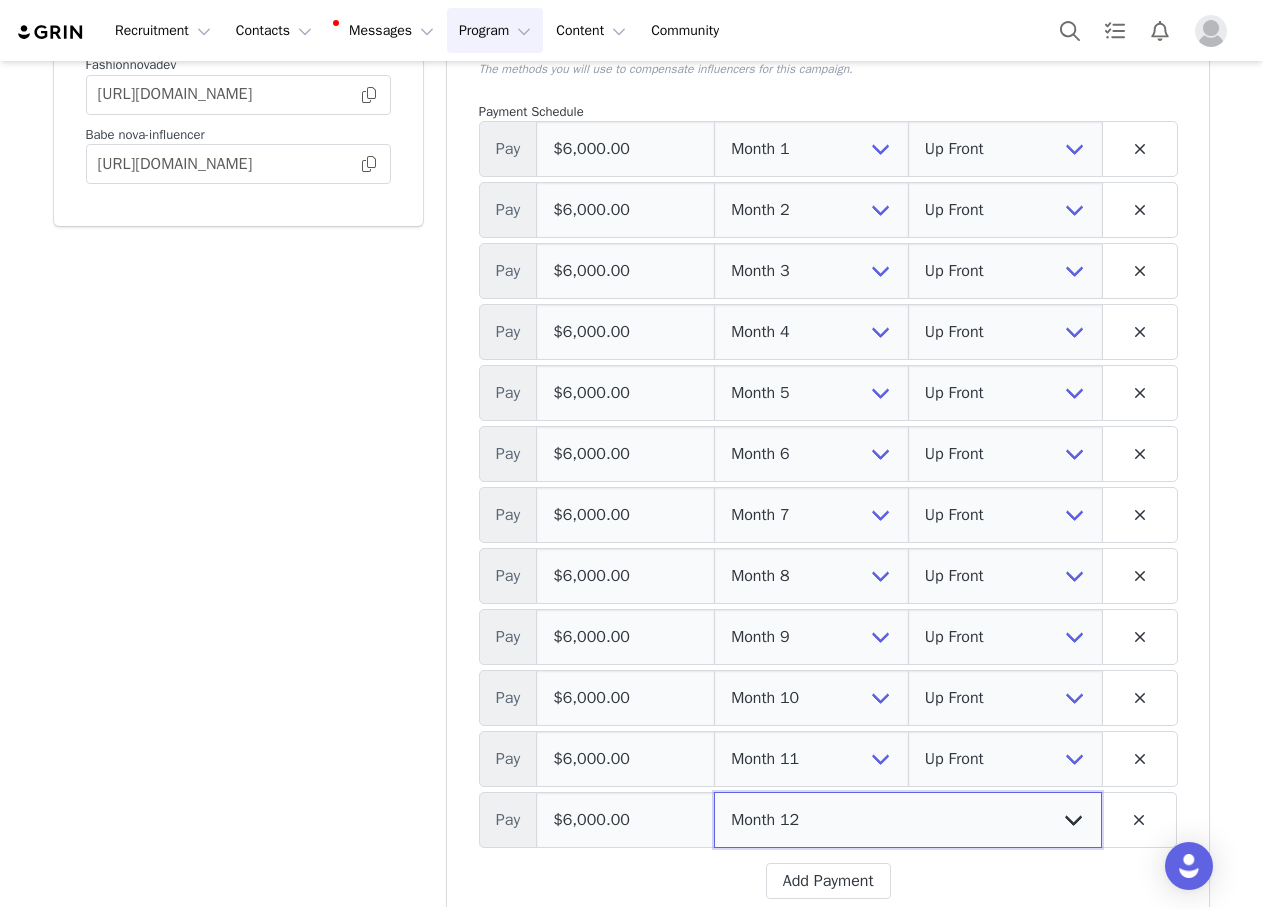click on "Up Front  Month 1   Month 2   Month 3   Month 4   Month 5   Month 6   Month 7   Month 8   Month 9   Month 10   Month 11   Month 12  Upon Completion" at bounding box center (908, 820) 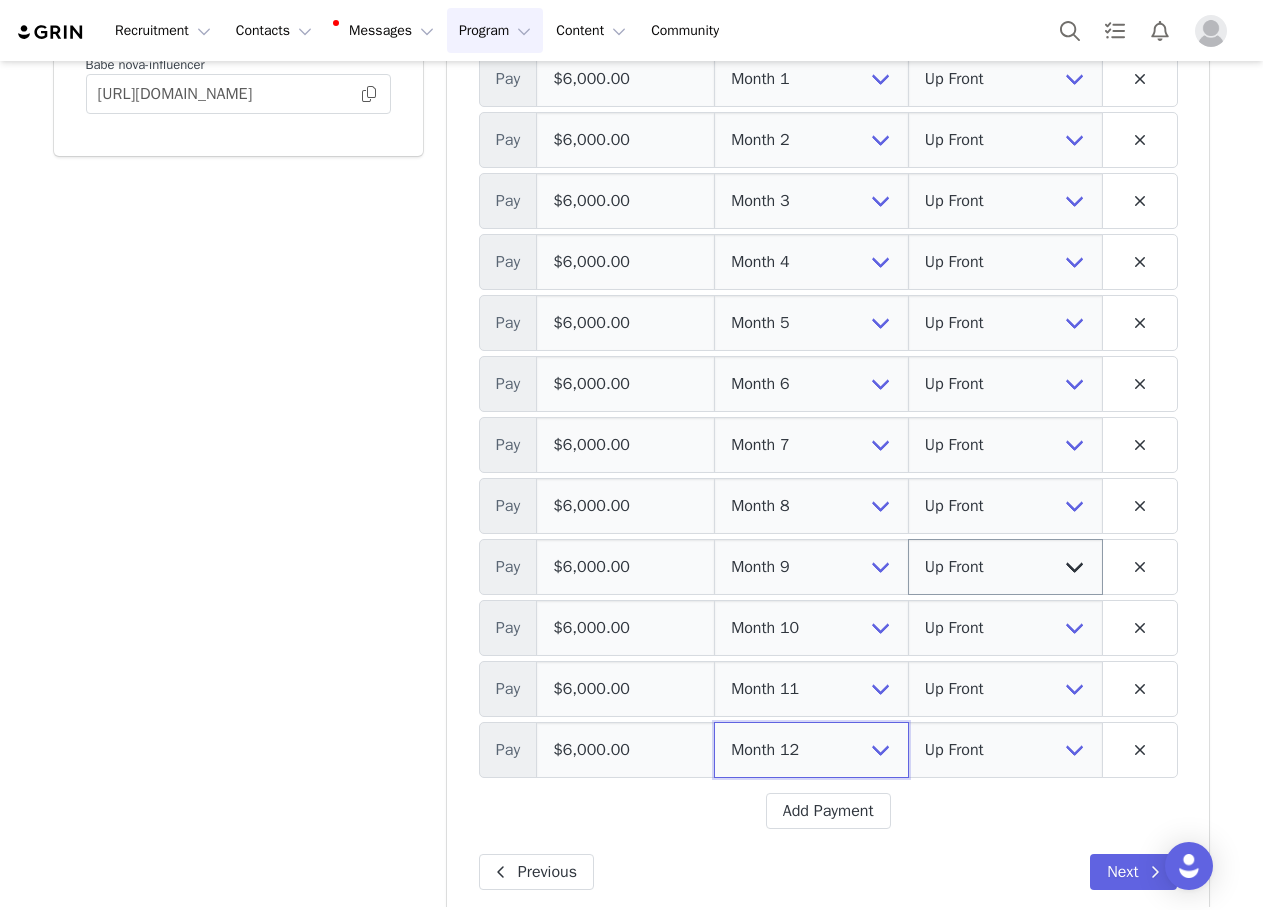 scroll, scrollTop: 732, scrollLeft: 0, axis: vertical 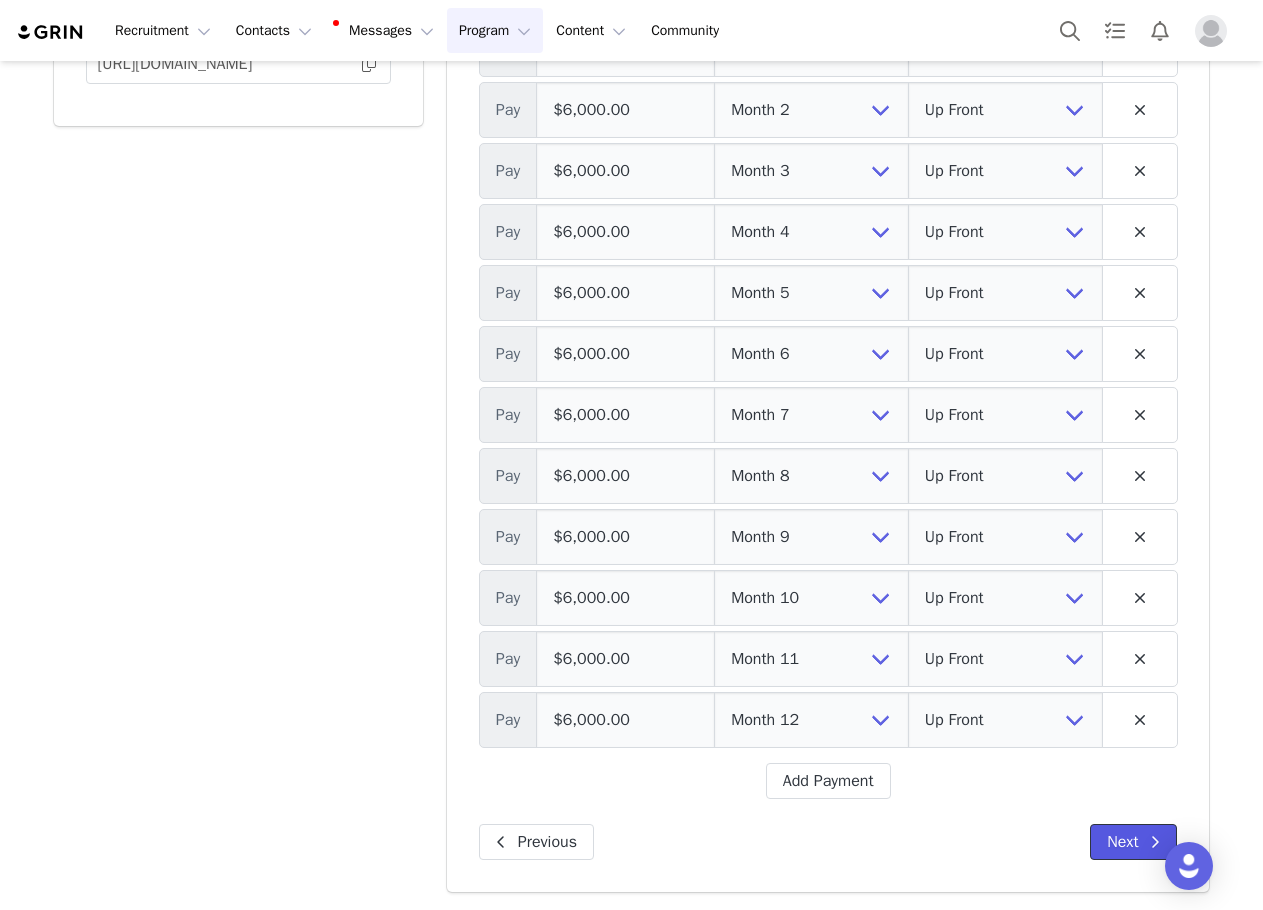 click on "Next" at bounding box center [1133, 842] 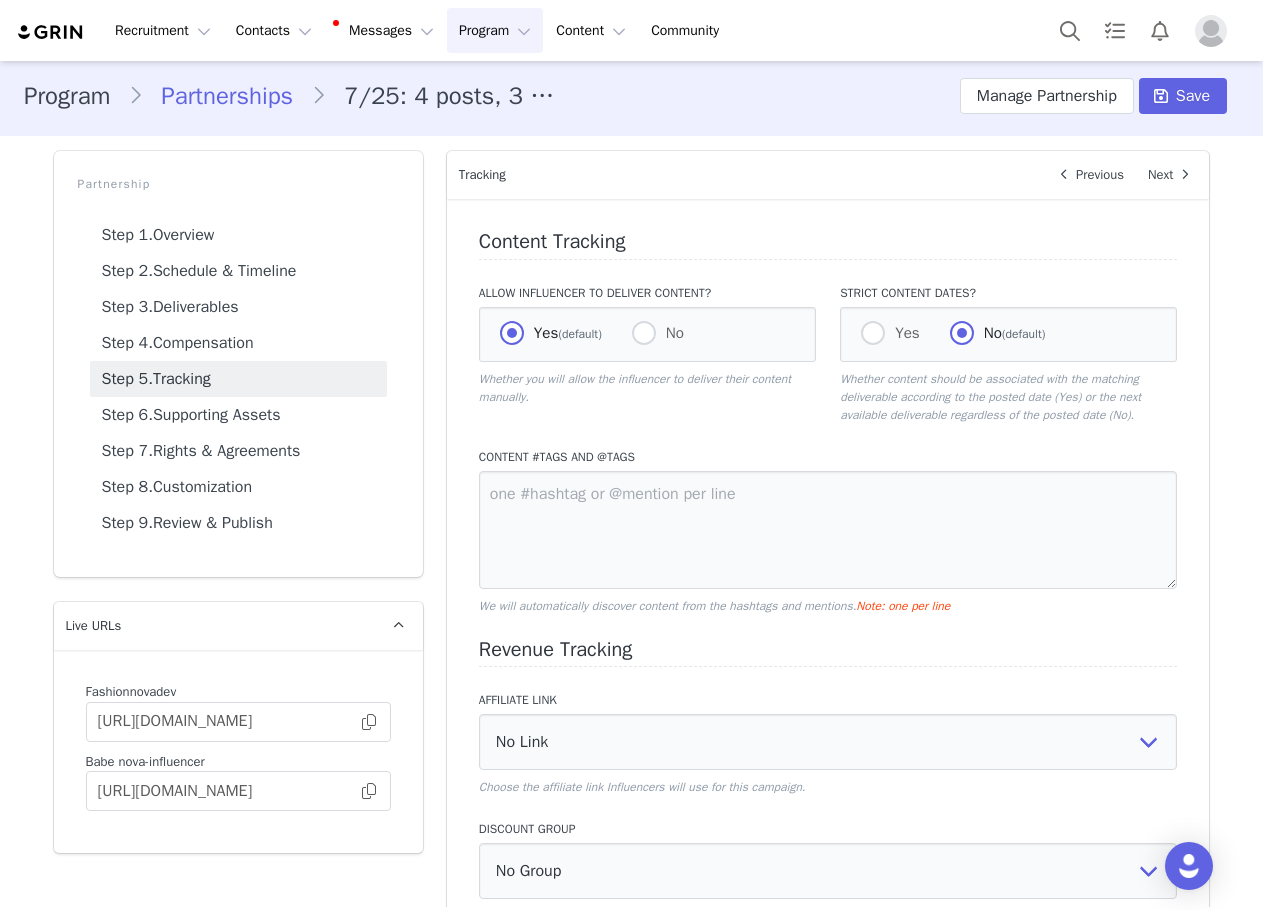 scroll, scrollTop: 0, scrollLeft: 0, axis: both 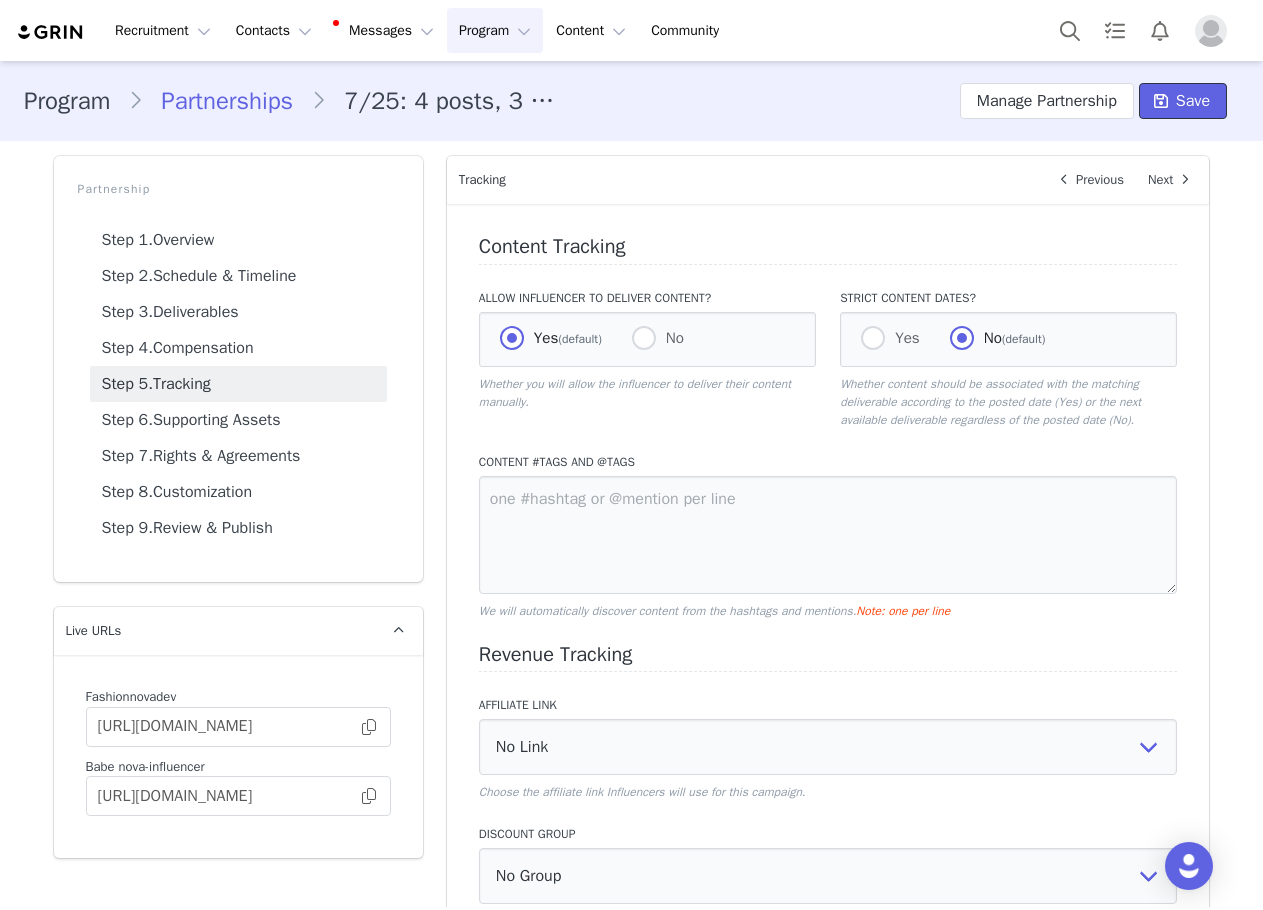 click at bounding box center [1161, 101] 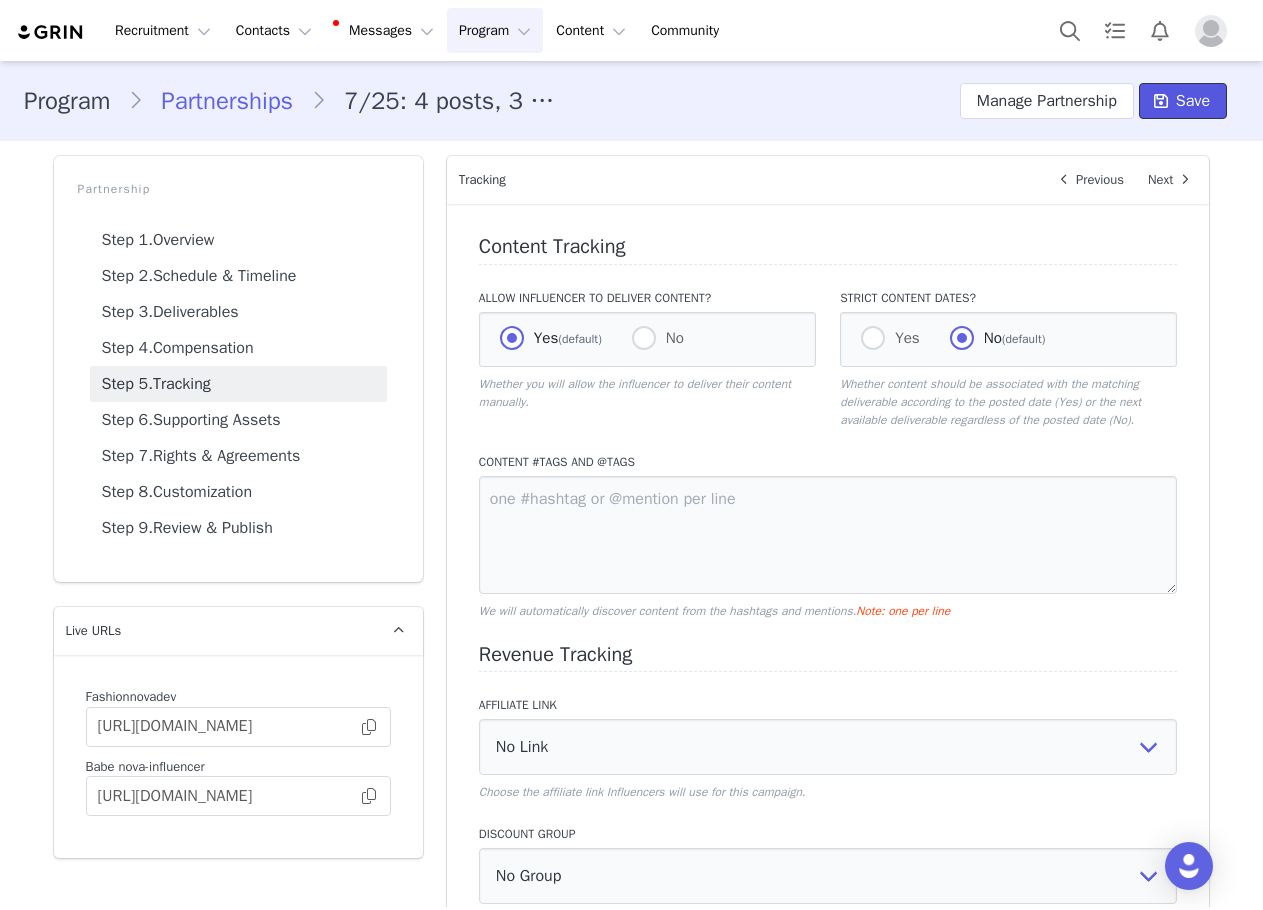 click on "Save" at bounding box center (1193, 101) 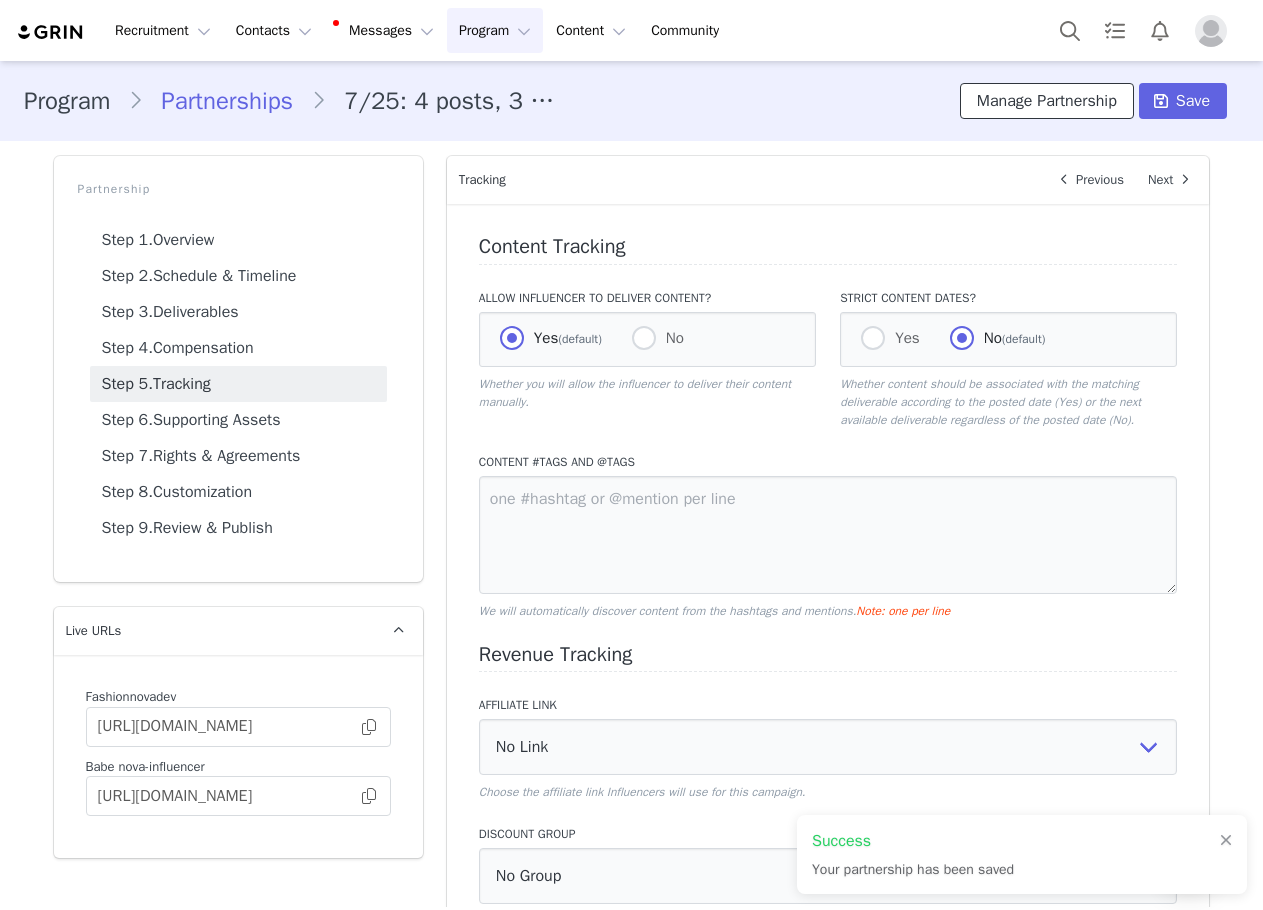 click on "Manage Partnership" at bounding box center [1047, 101] 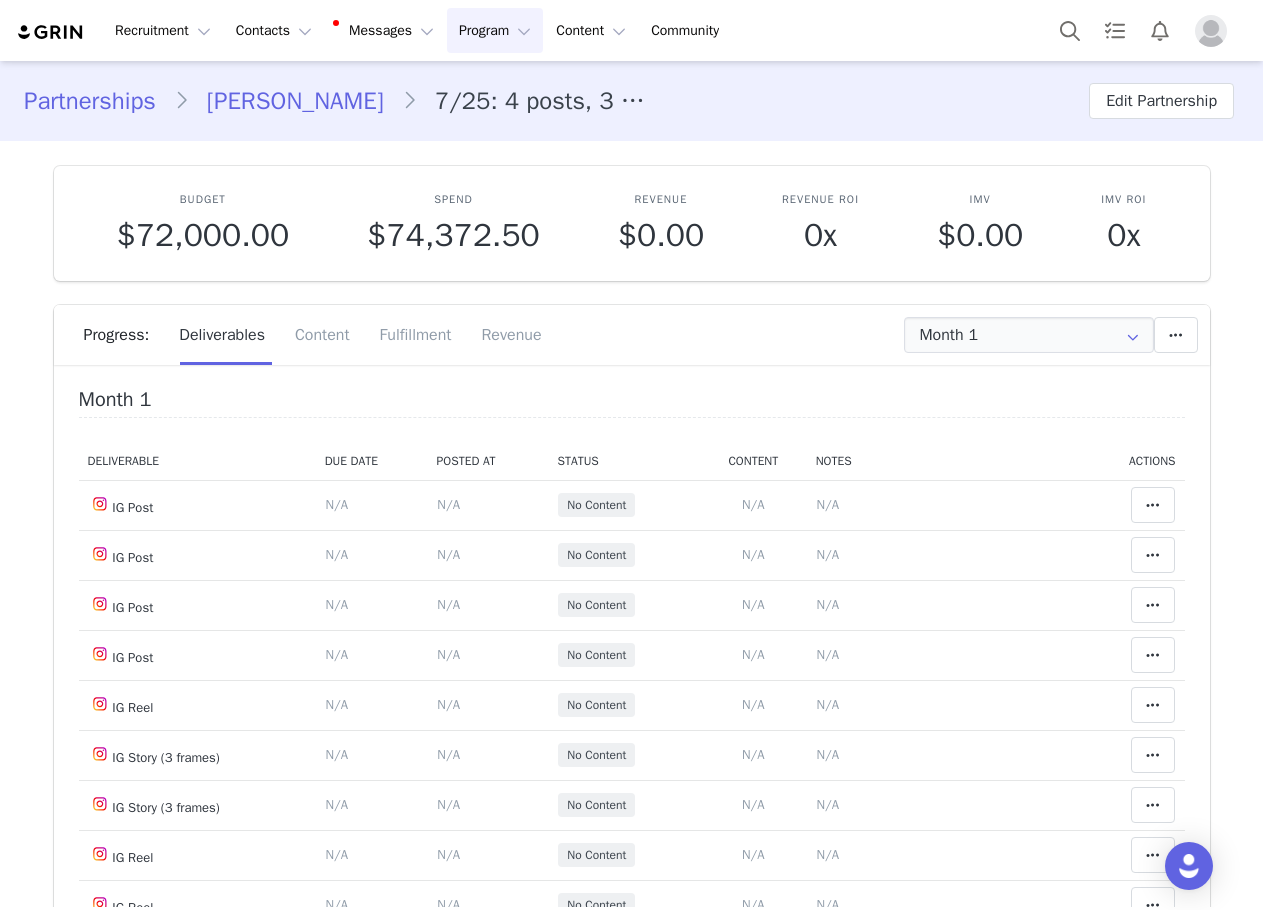 scroll, scrollTop: 0, scrollLeft: 0, axis: both 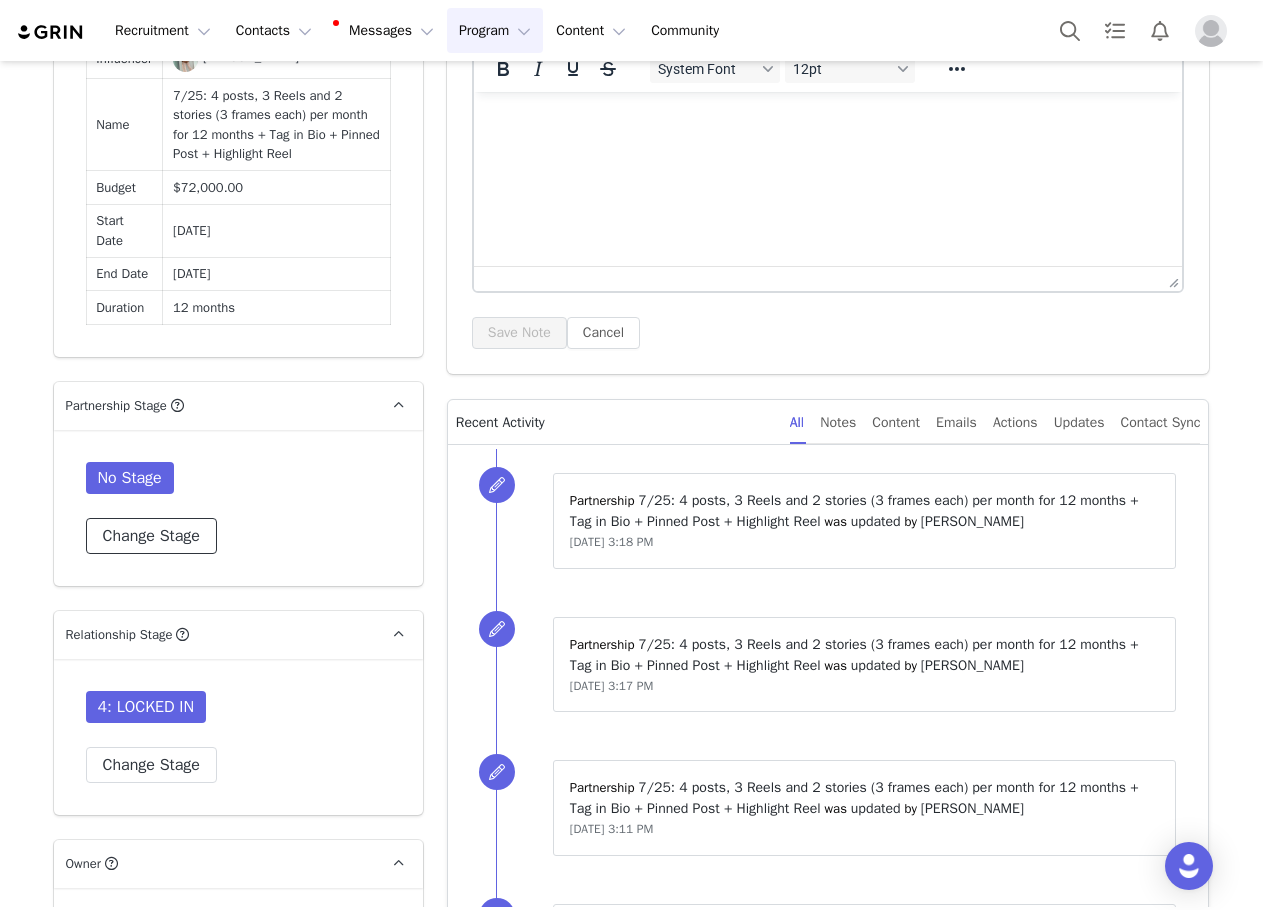 click on "Change Stage" at bounding box center (151, 536) 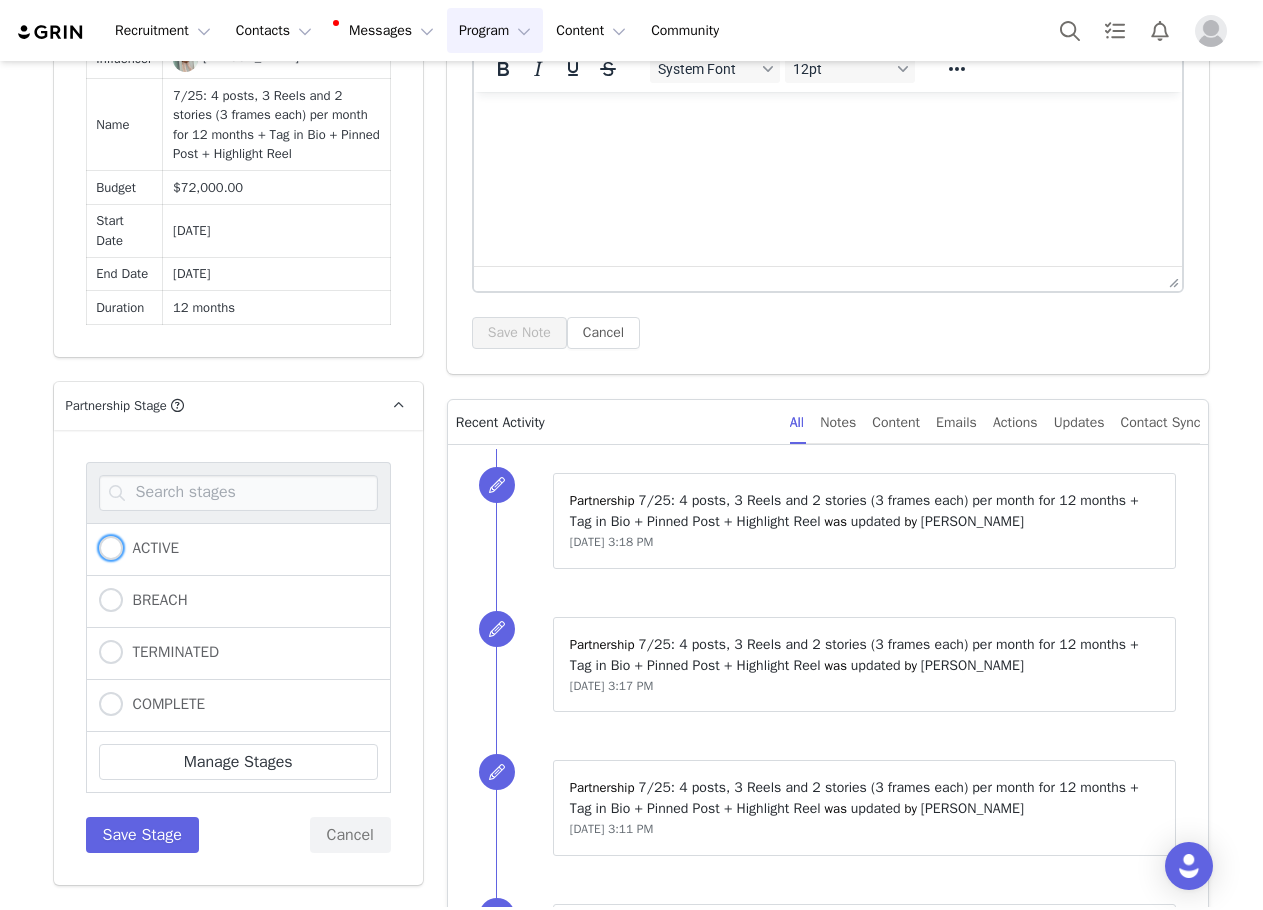 click on "ACTIVE" at bounding box center (151, 548) 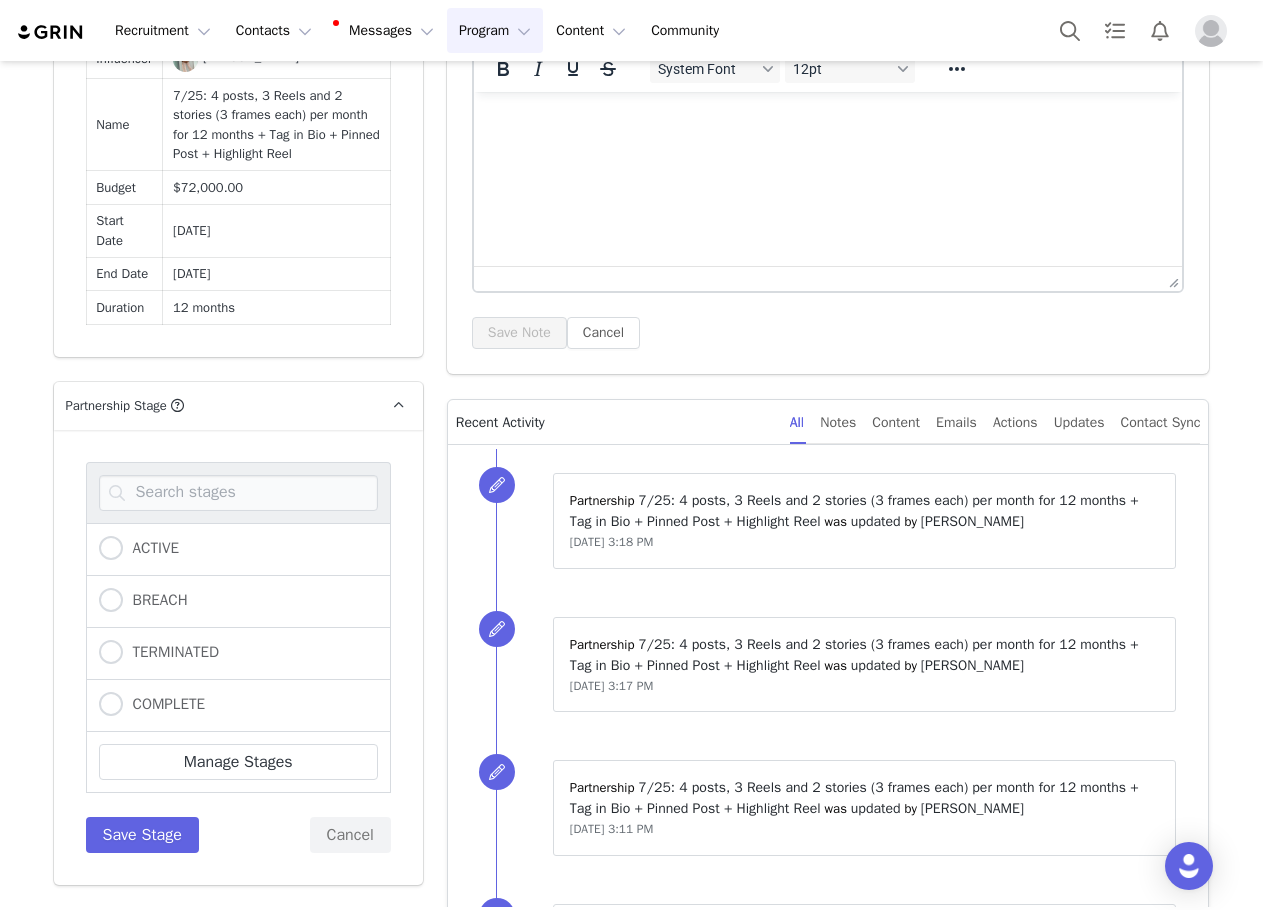 click on "ACTIVE" at bounding box center (111, 549) 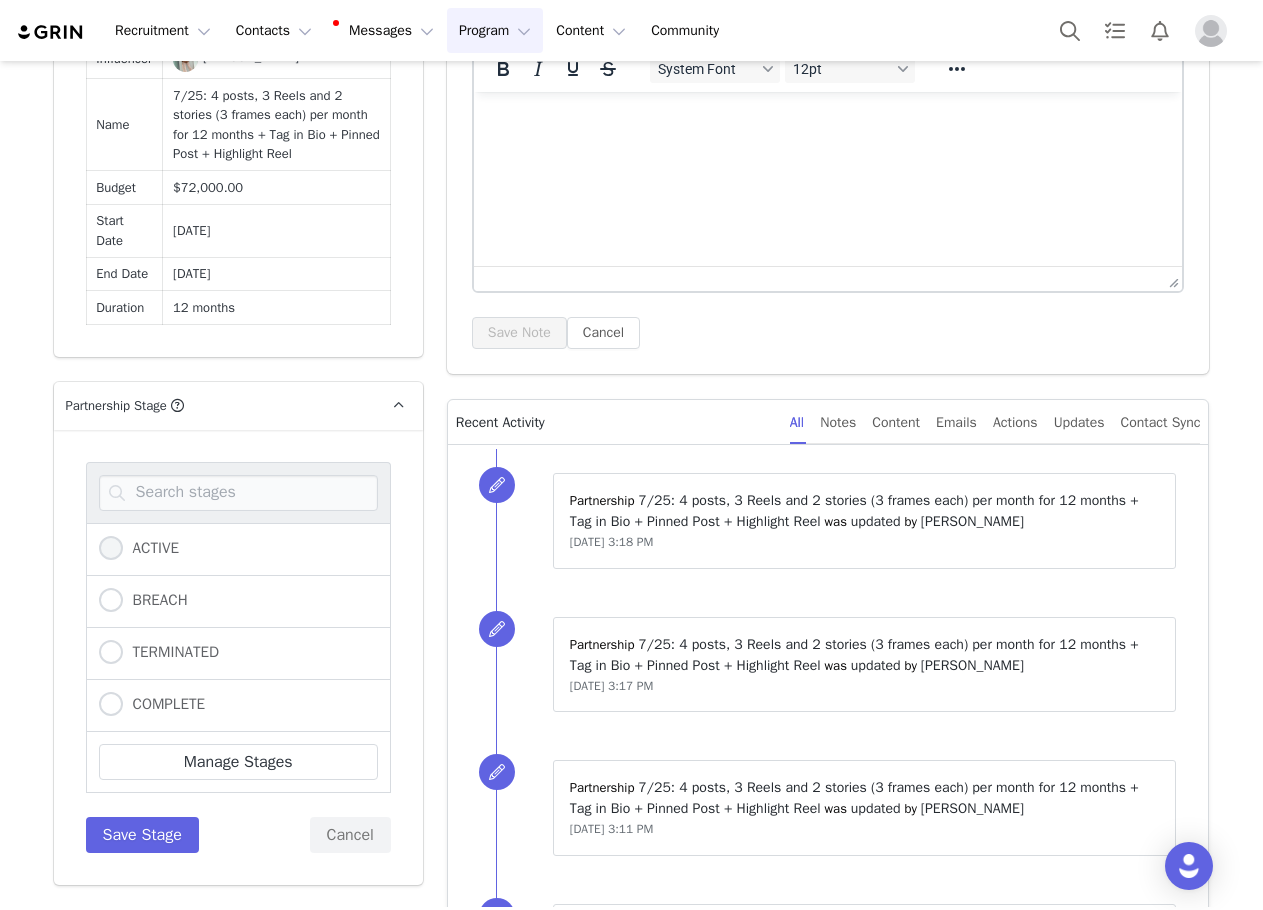 radio on "true" 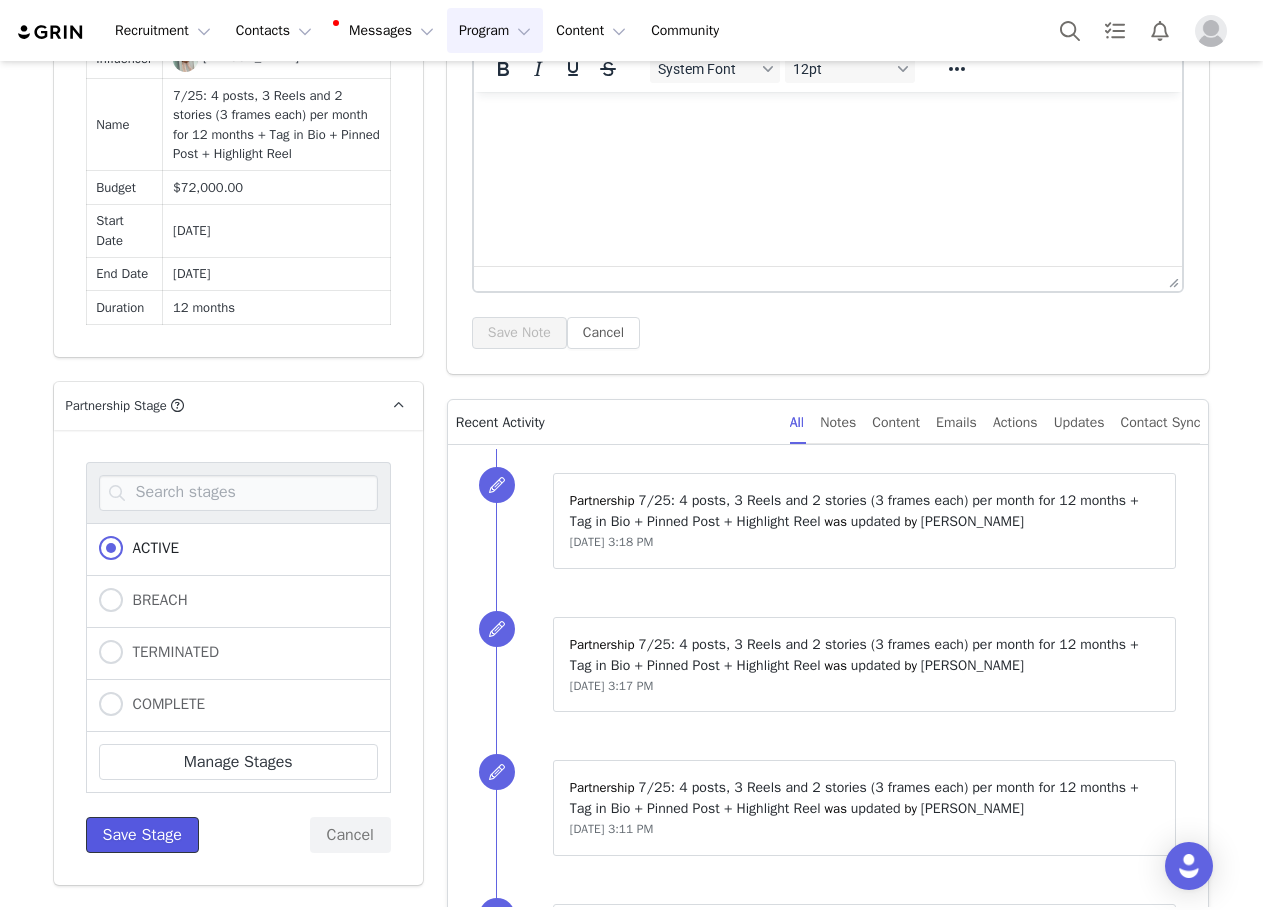 click on "Save Stage" at bounding box center (142, 835) 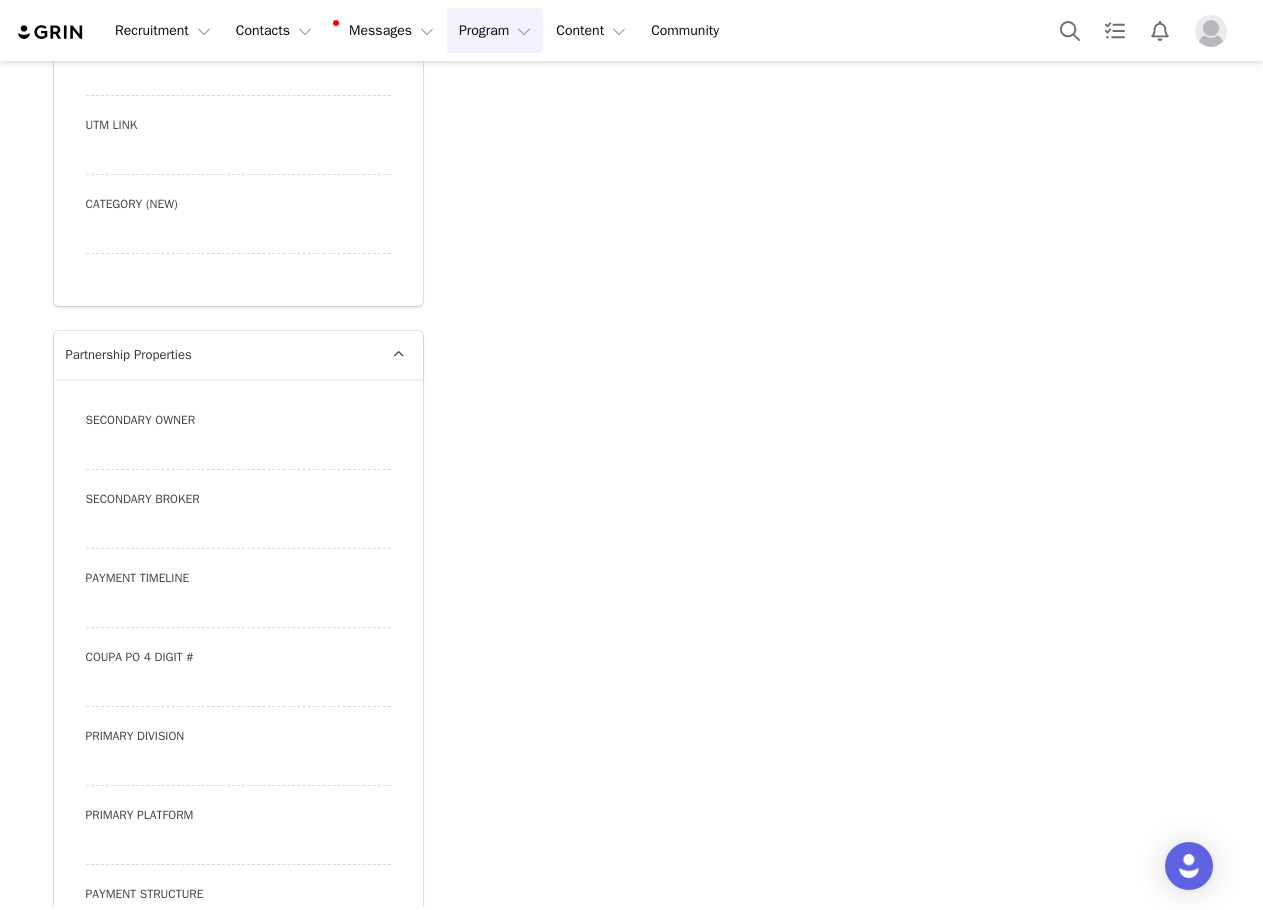scroll, scrollTop: 6793, scrollLeft: 0, axis: vertical 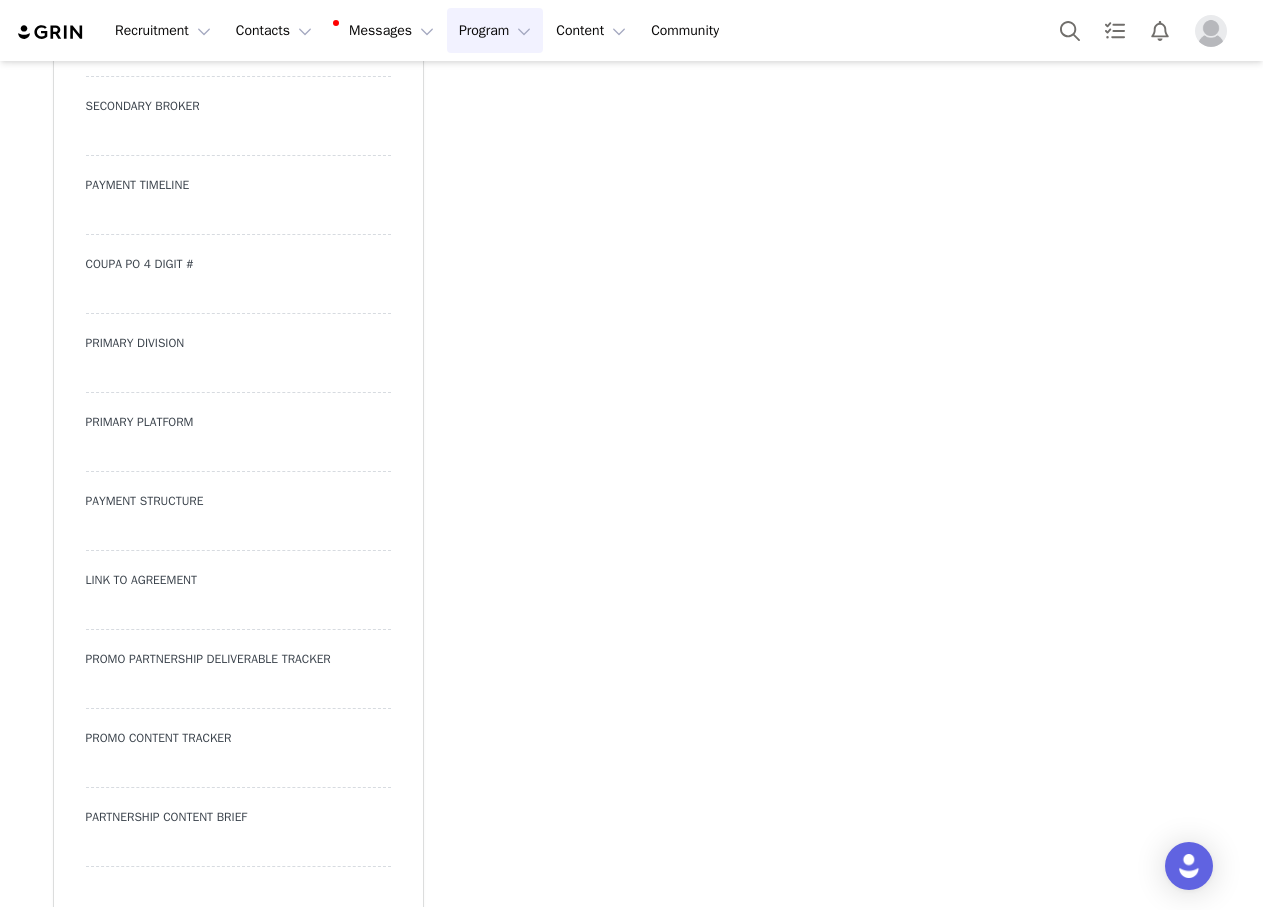 click at bounding box center [238, 375] 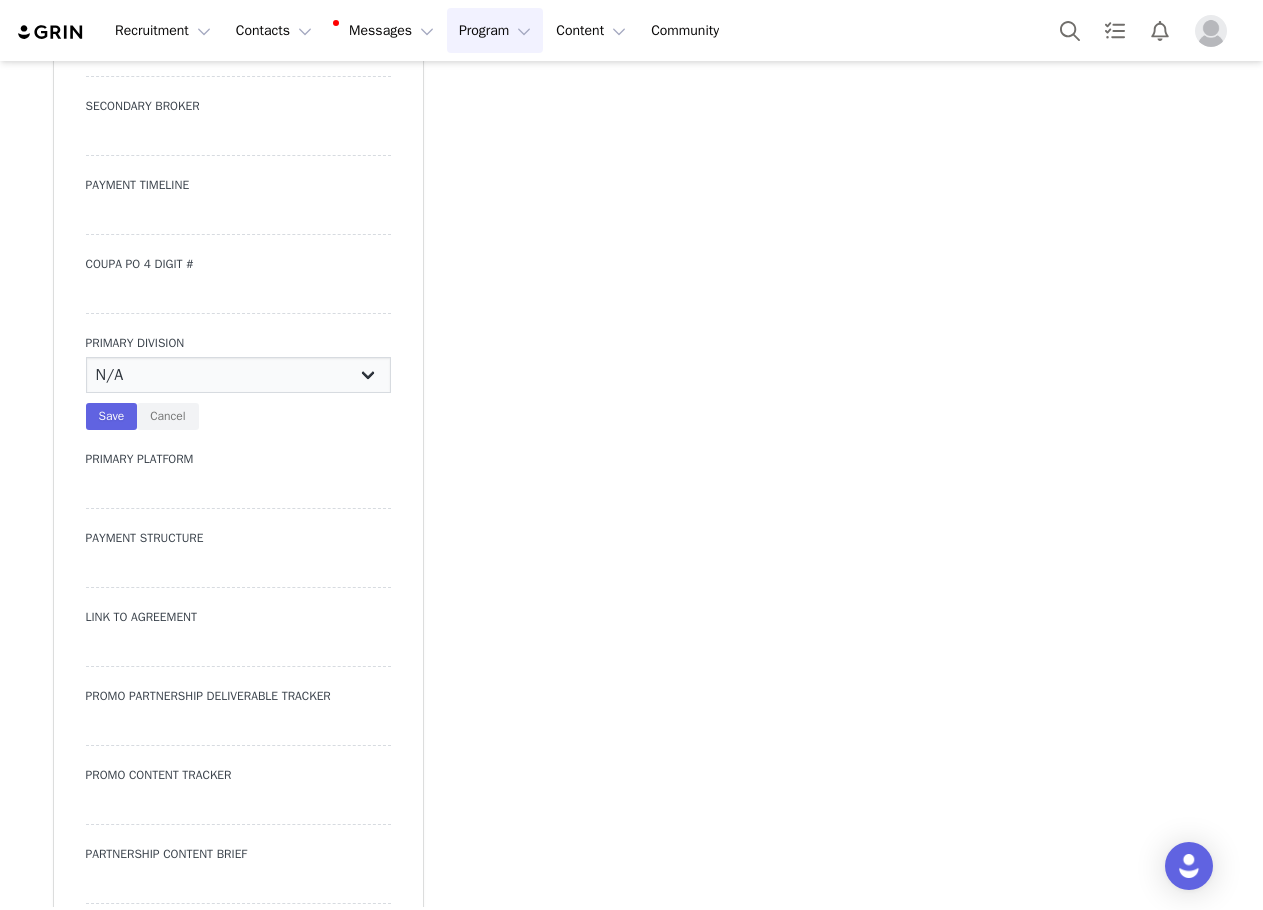 click on "N/A  JRS   Beauty   Promo   Curve   Nova Men   Nova Kids   Nova Sport   Nova Intimates   Skin   Nova Swim" at bounding box center [238, 375] 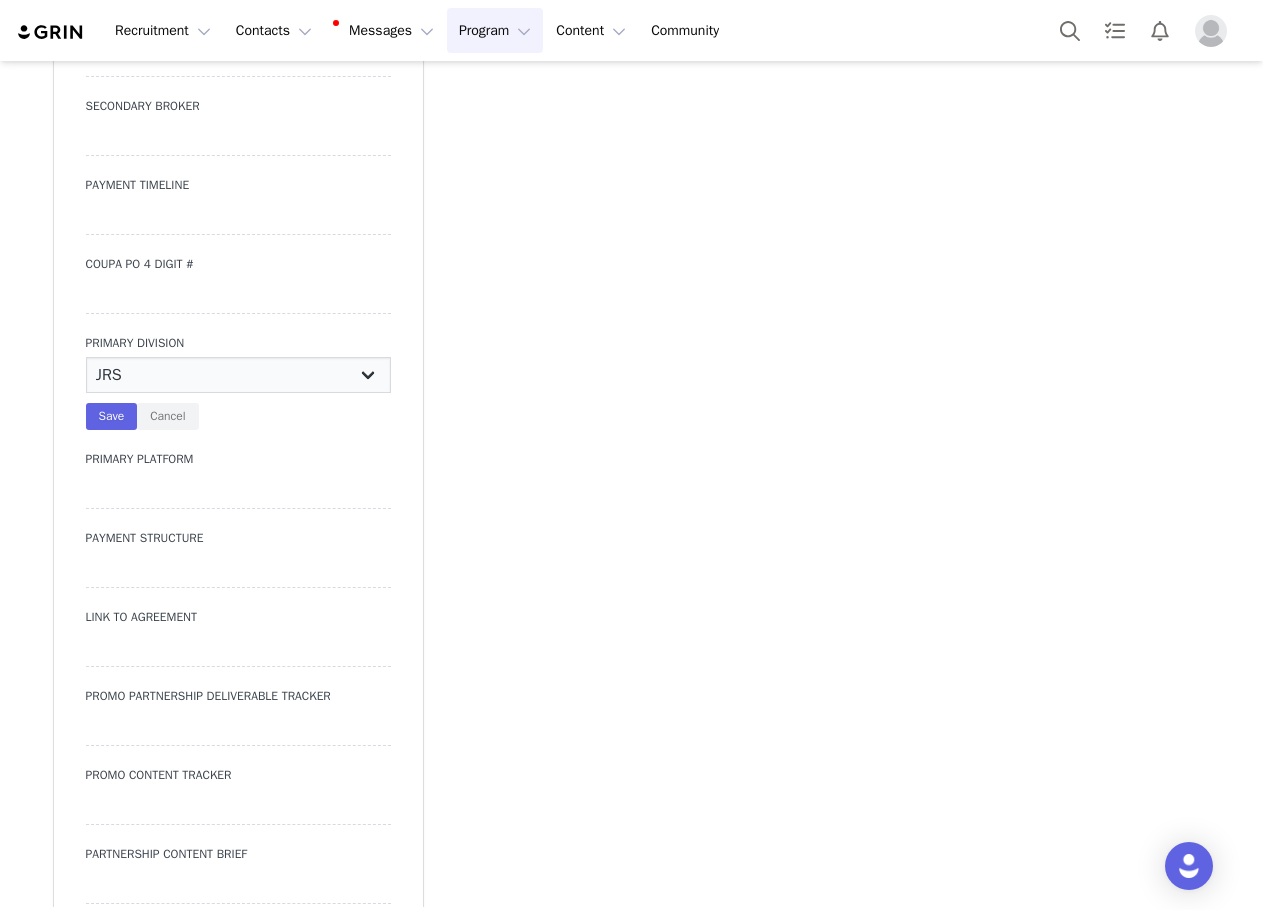 click on "N/A  JRS   Beauty   Promo   Curve   Nova Men   Nova Kids   Nova Sport   Nova Intimates   Skin   Nova Swim" at bounding box center (238, 375) 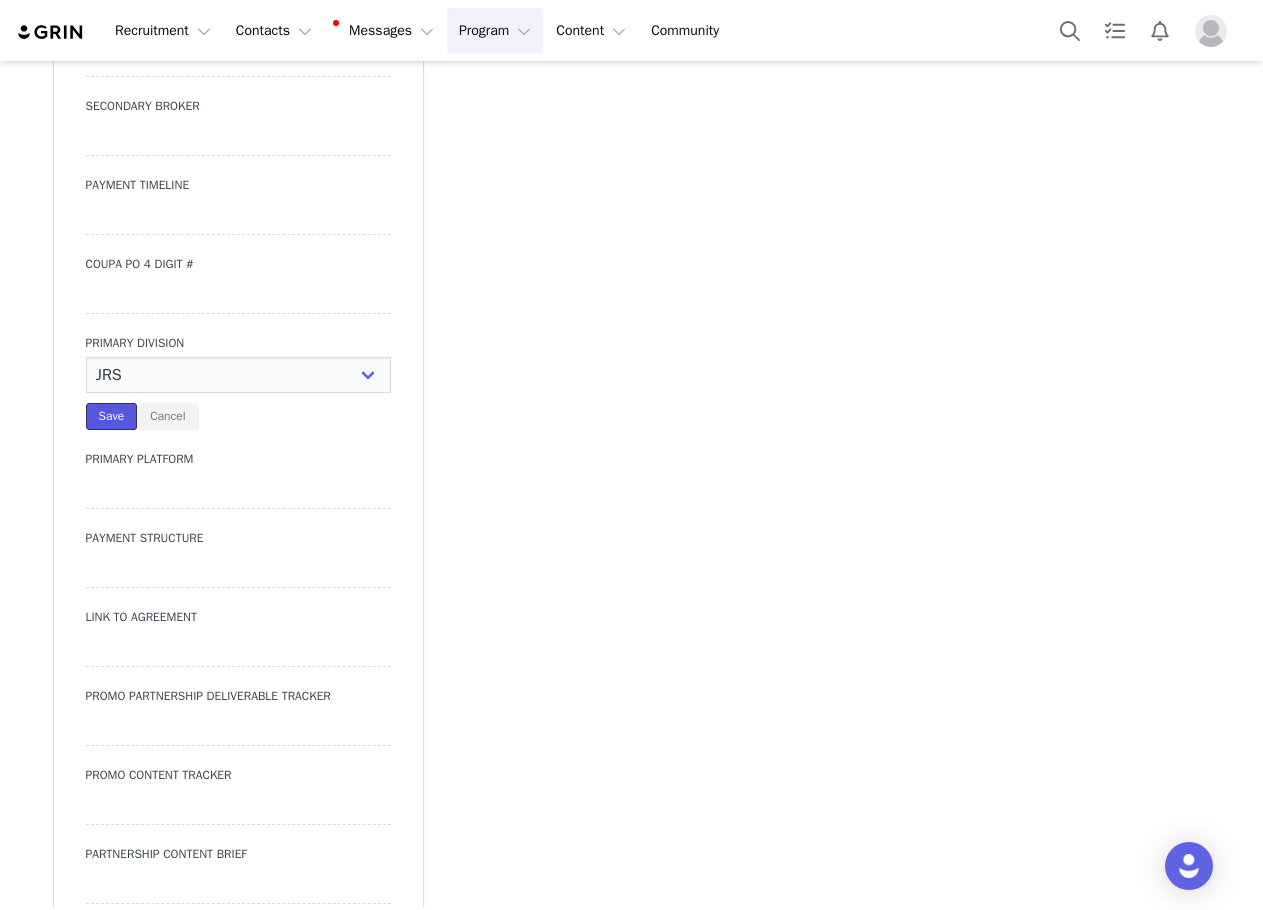 click on "Save" at bounding box center [112, 416] 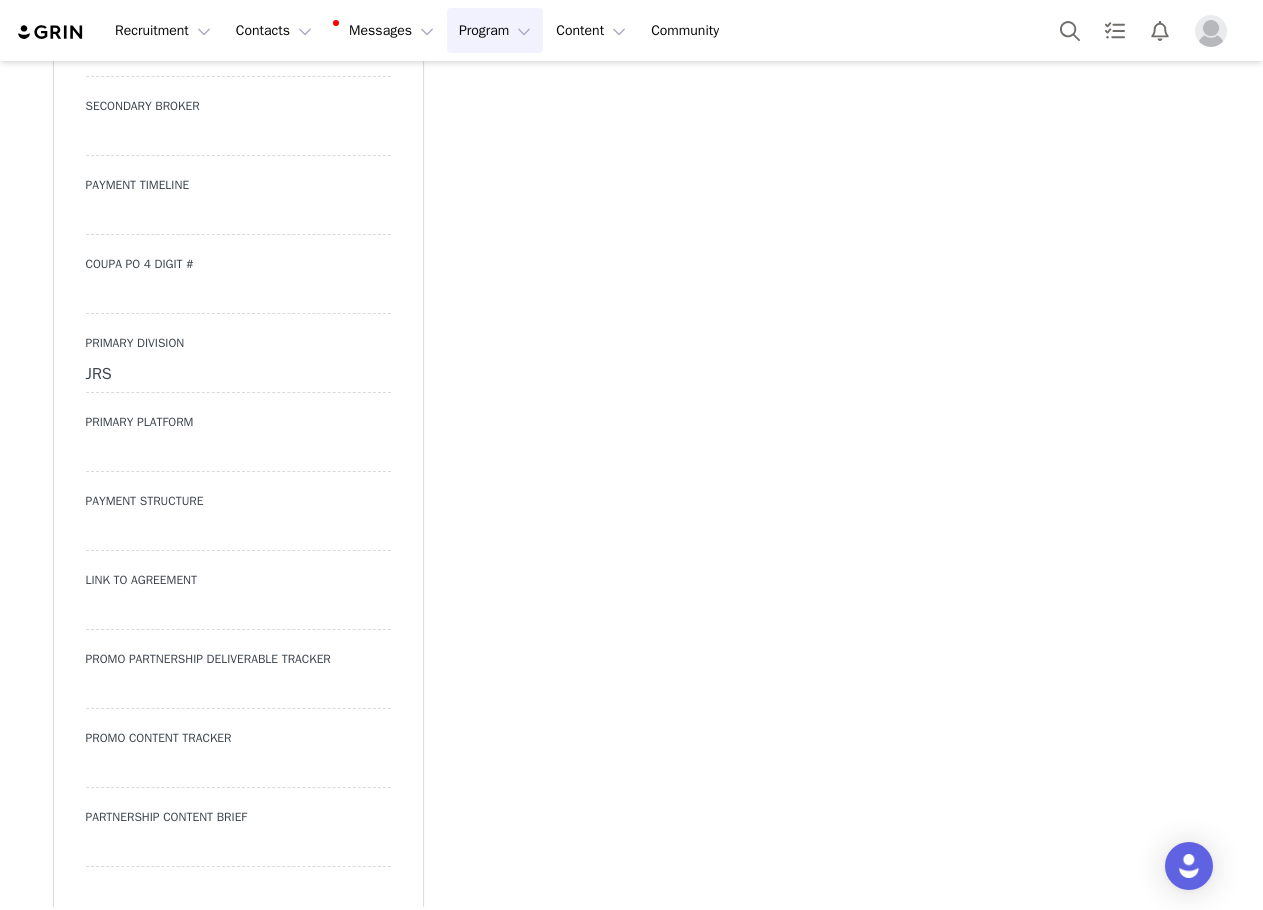 click at bounding box center (238, 454) 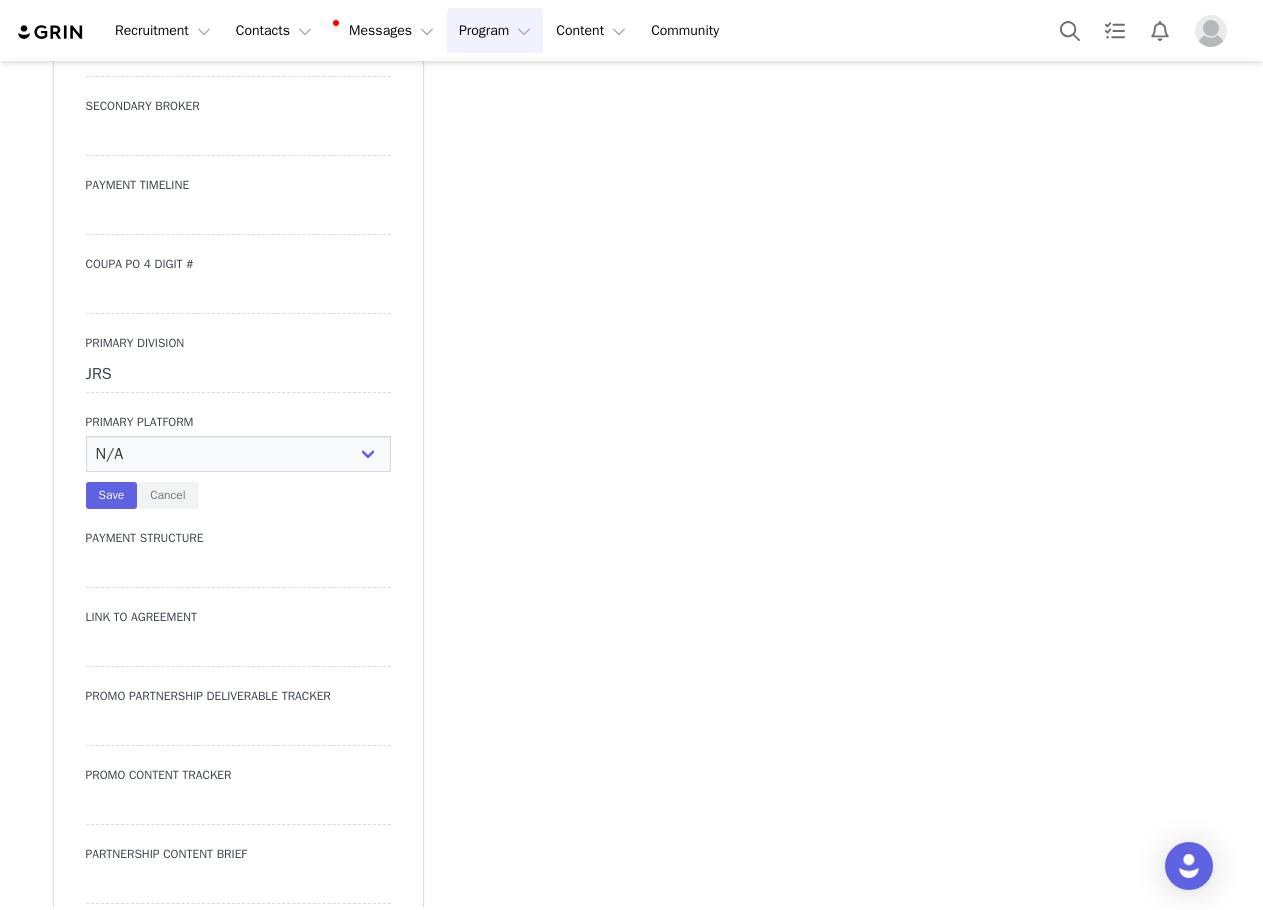 click on "N/A  Instagram   YouTube   TikTok" at bounding box center [238, 454] 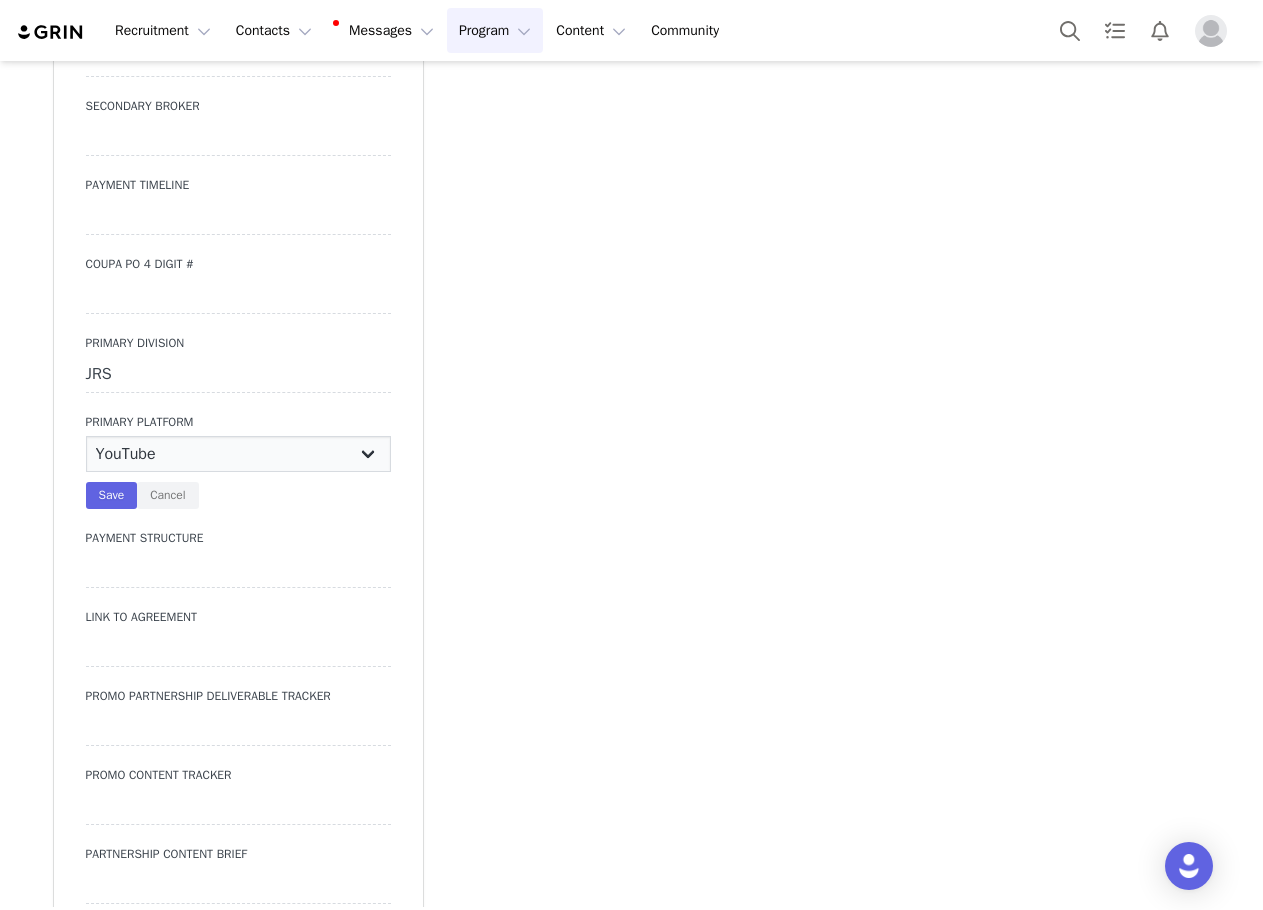 click on "N/A  Instagram   YouTube   TikTok" at bounding box center (238, 454) 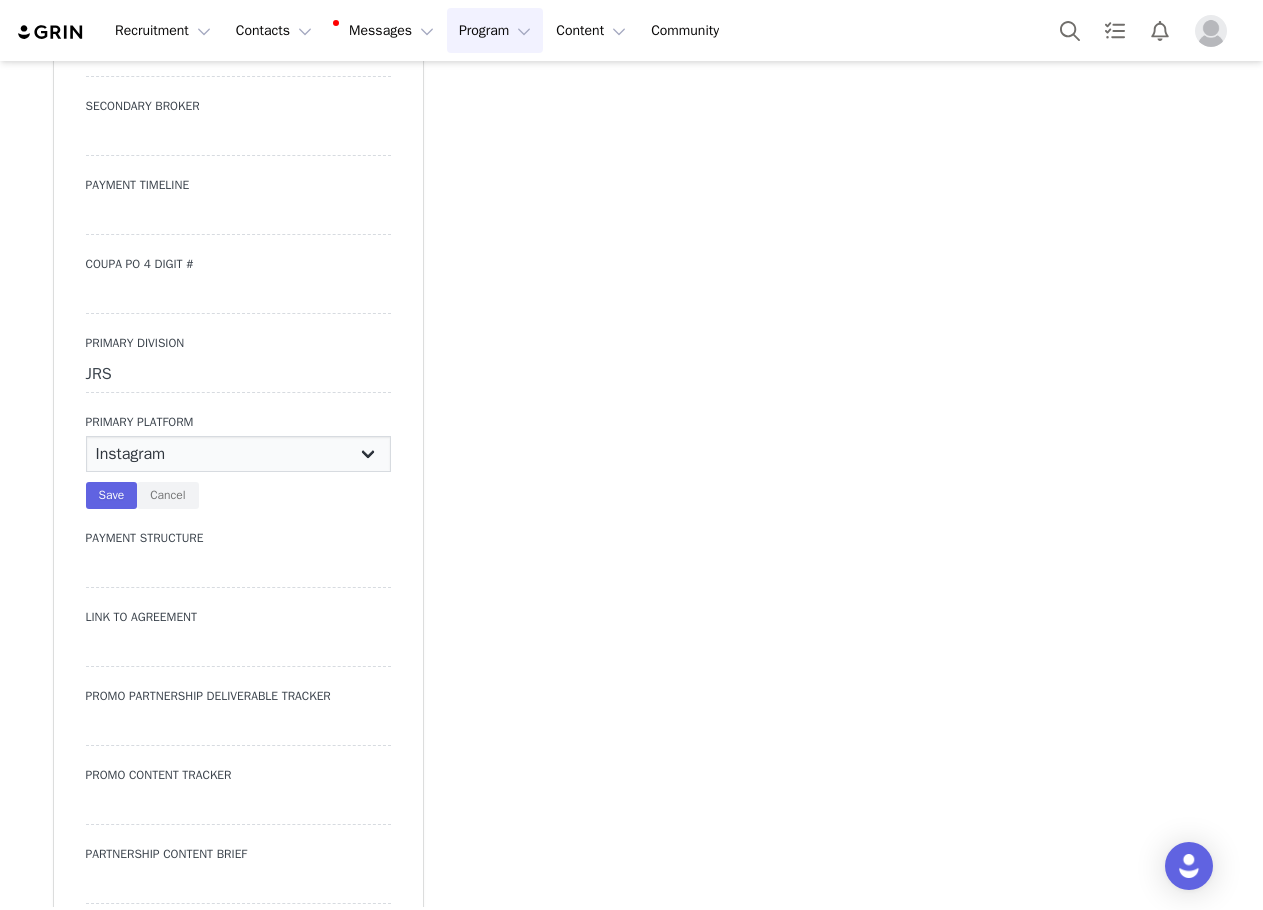 click on "N/A  Instagram   YouTube   TikTok" at bounding box center (238, 454) 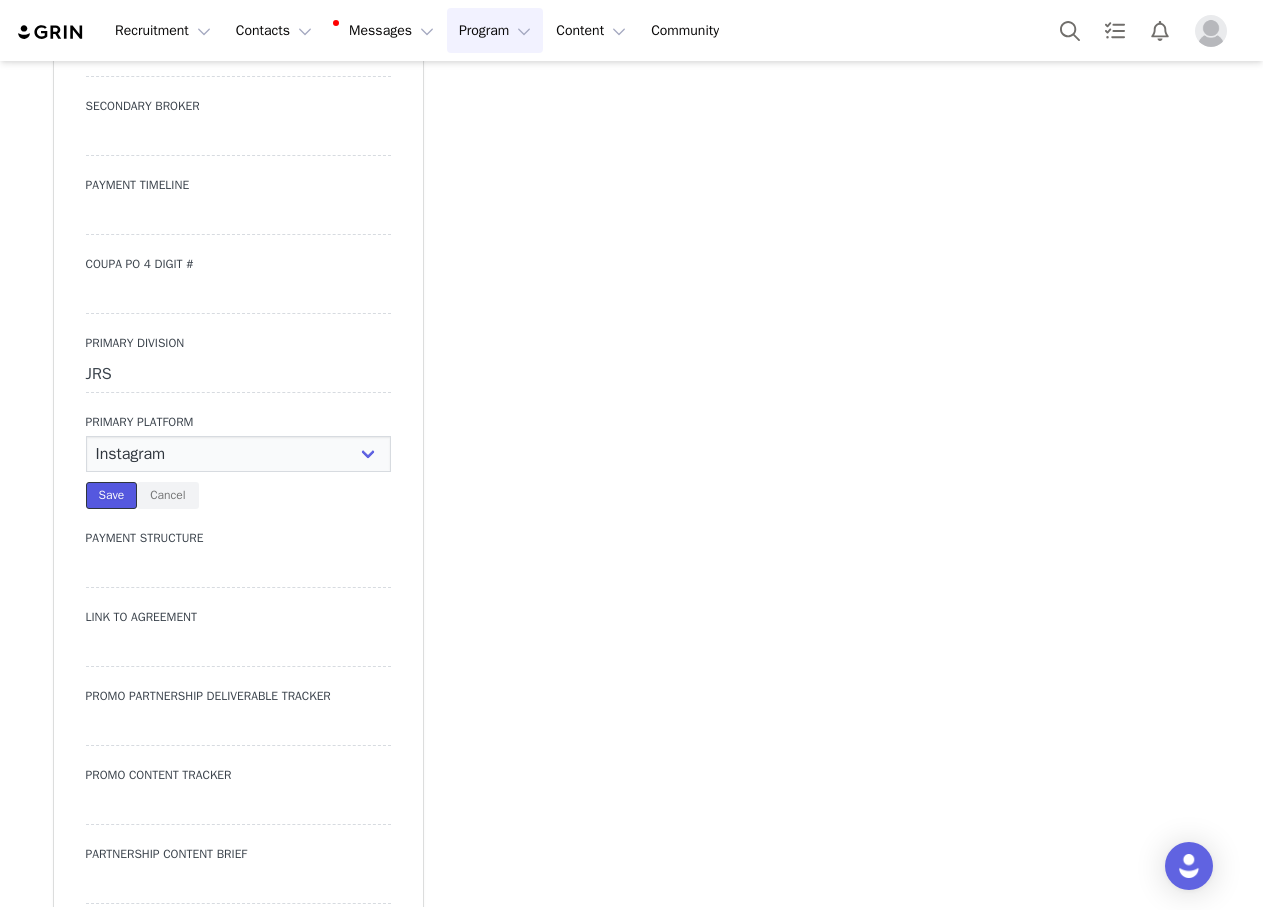 click on "Save" at bounding box center [112, 495] 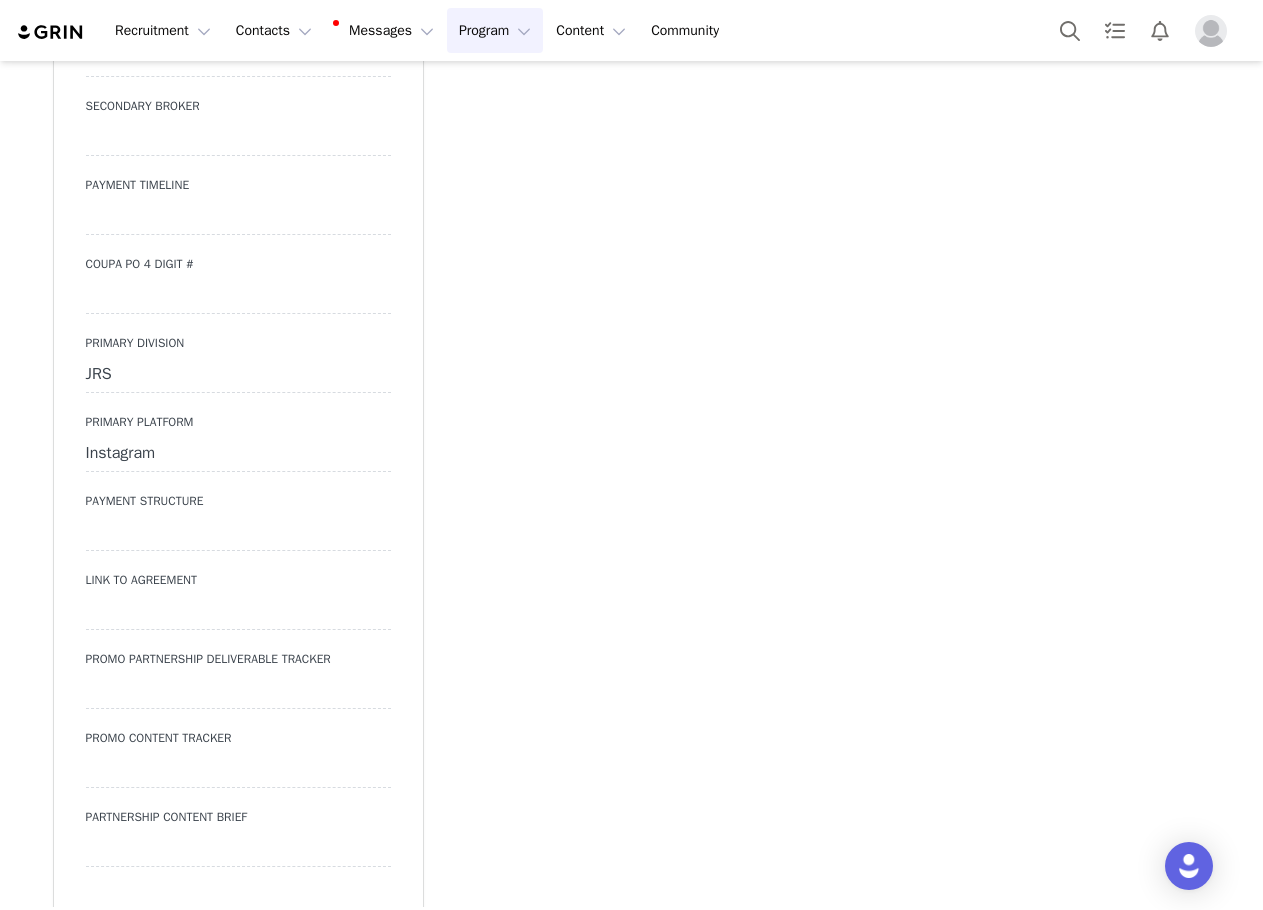 click at bounding box center [238, 533] 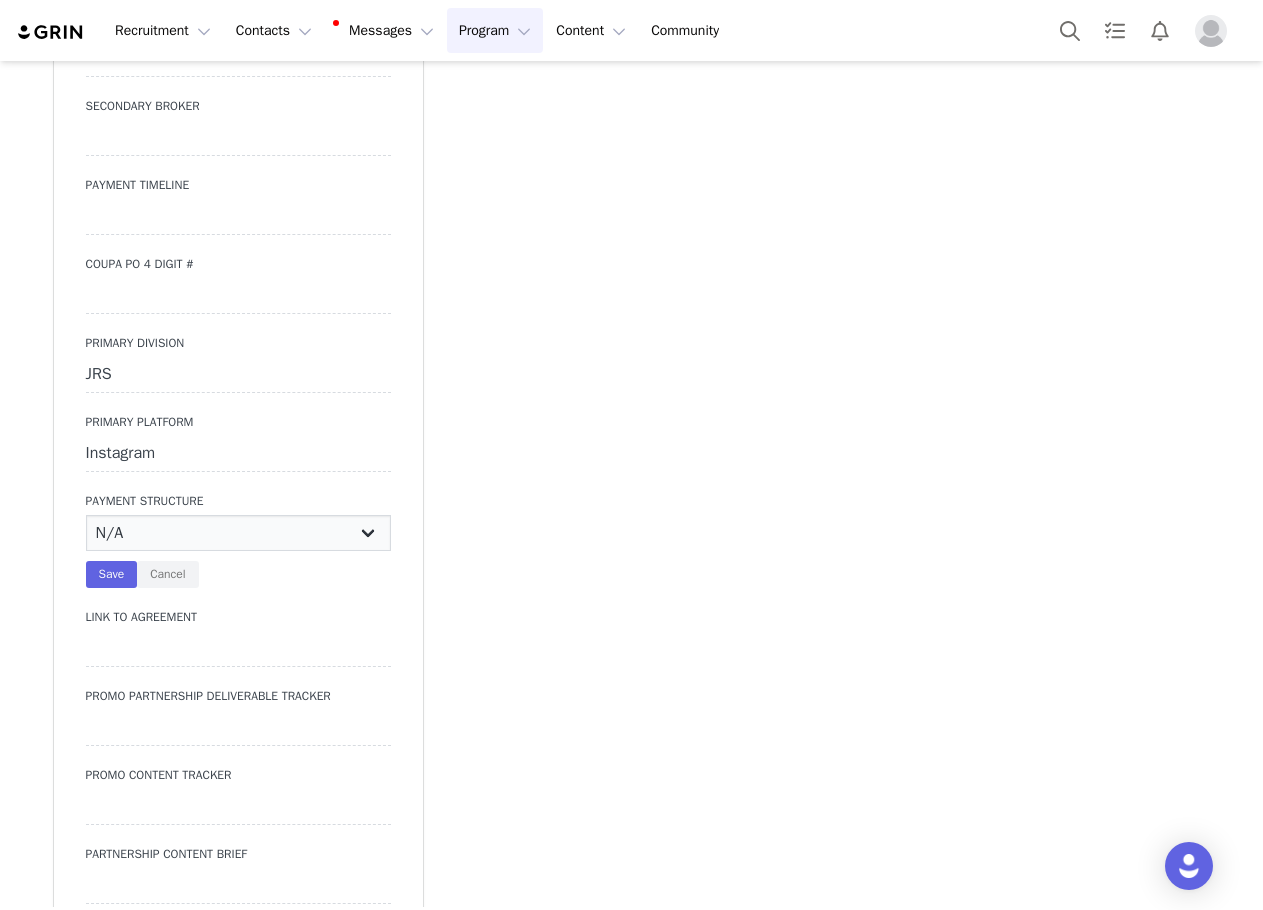 click on "N/A  Monthly   50/50   Payment Per Deliverable   Upfront   Upon Completion   Custom / Other" at bounding box center (238, 533) 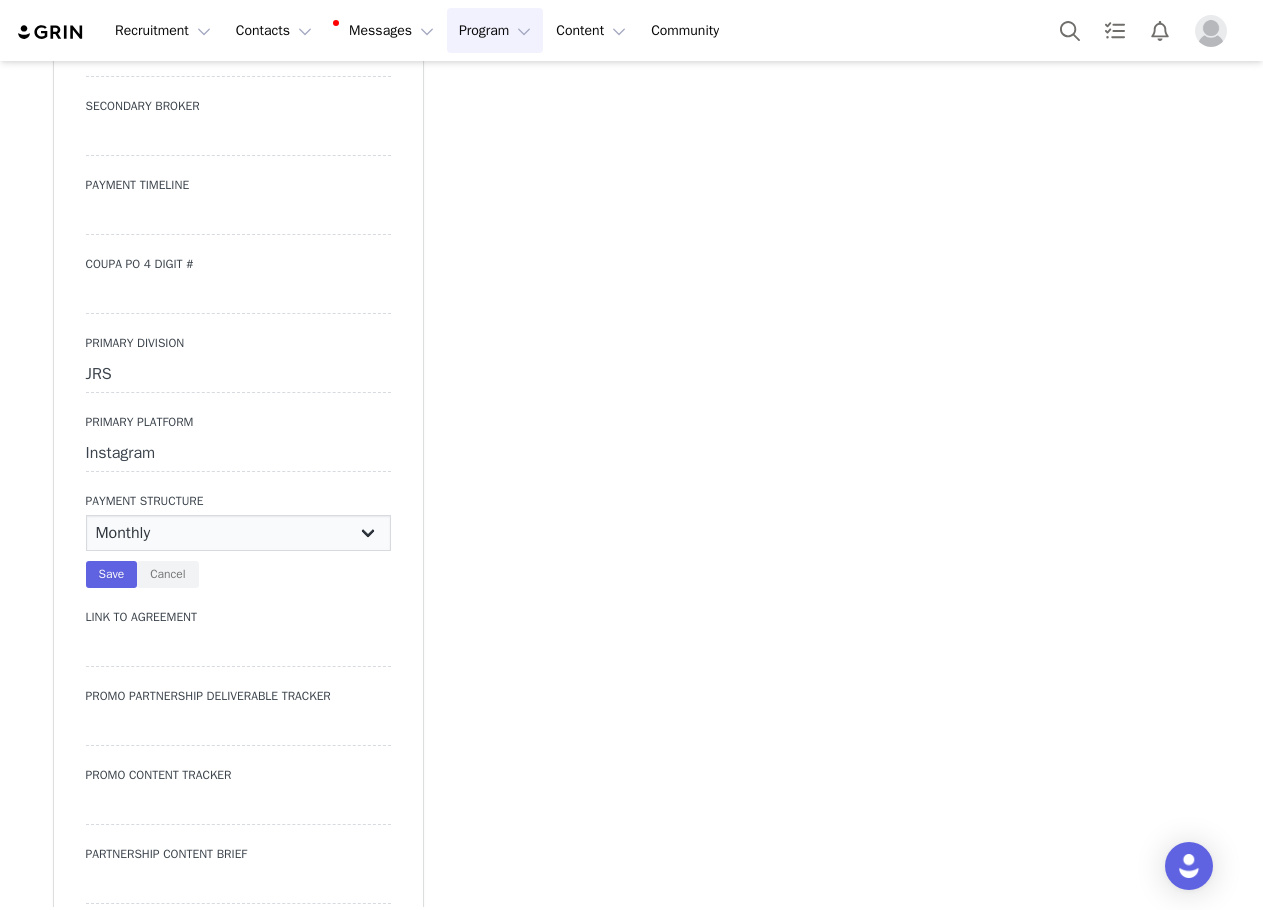 click on "N/A  Monthly   50/50   Payment Per Deliverable   Upfront   Upon Completion   Custom / Other" at bounding box center [238, 533] 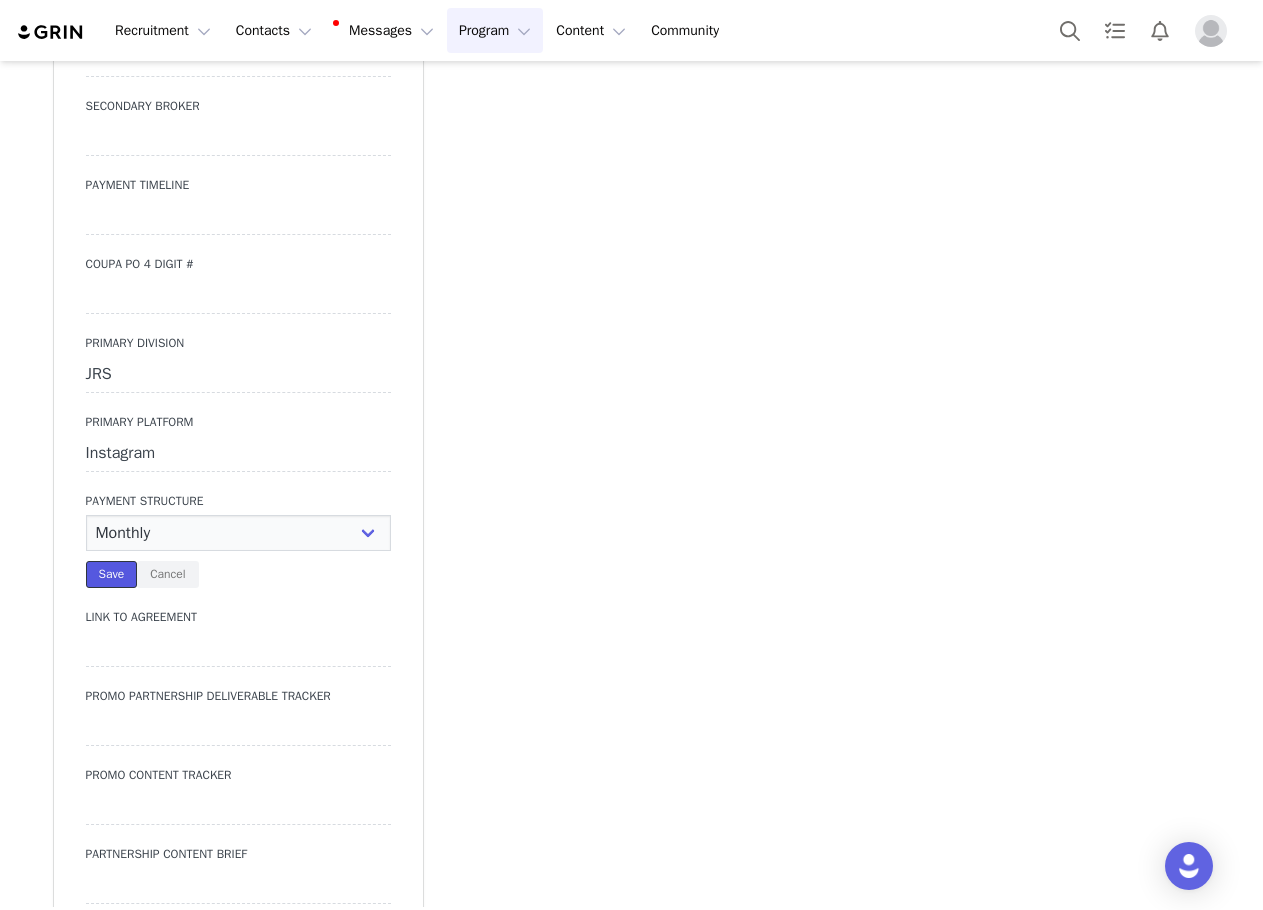 click on "Save" at bounding box center (112, 574) 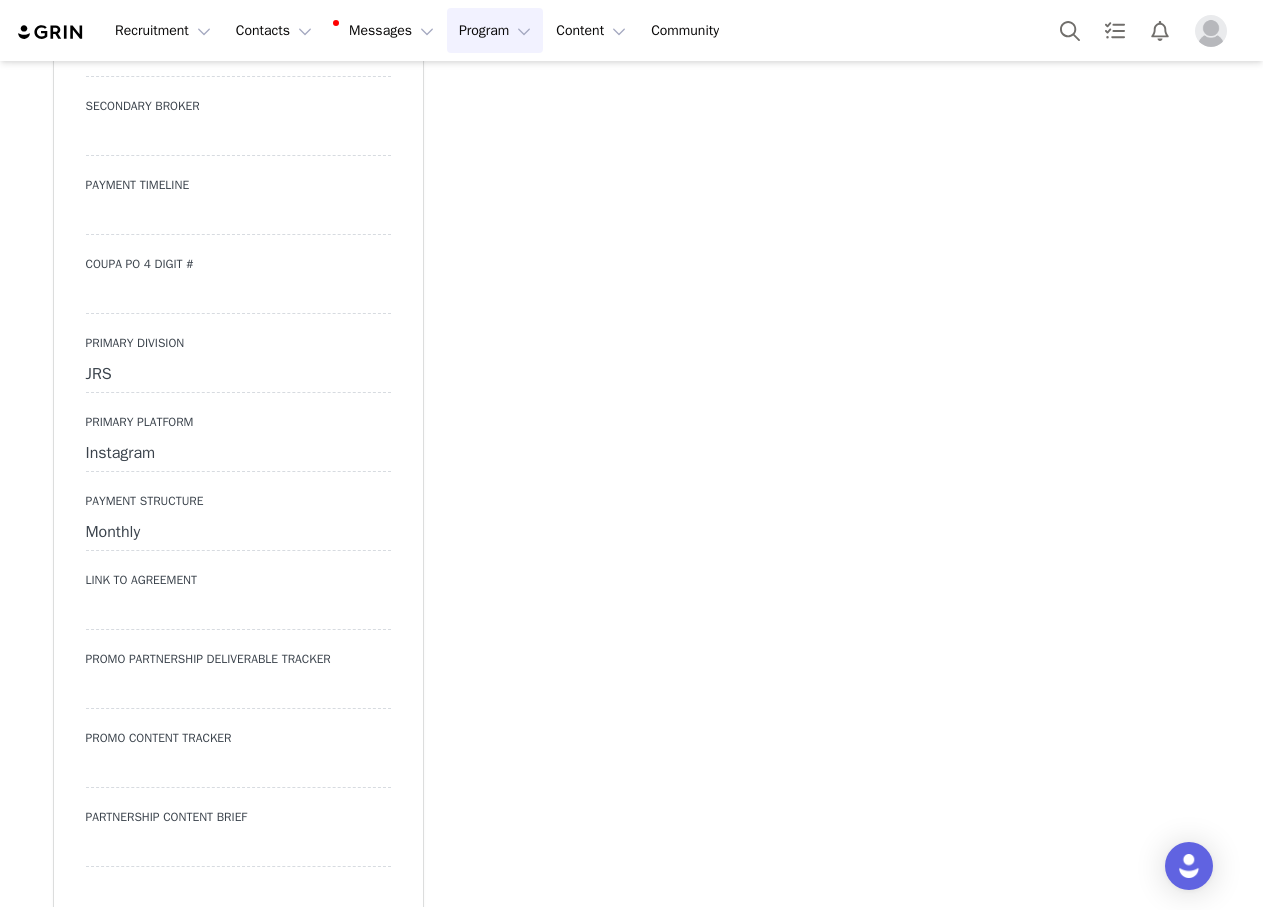 click at bounding box center (238, 612) 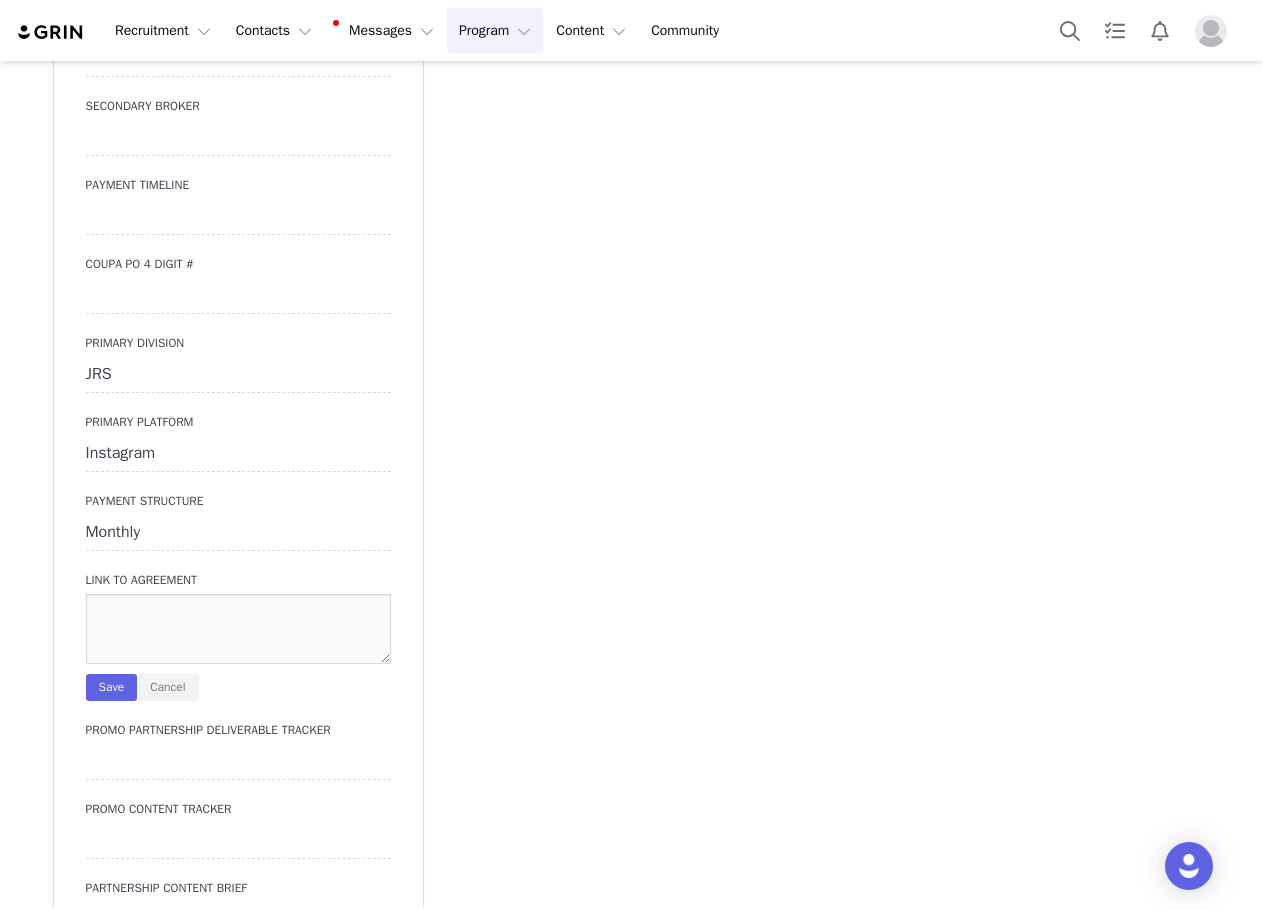 click at bounding box center (238, 629) 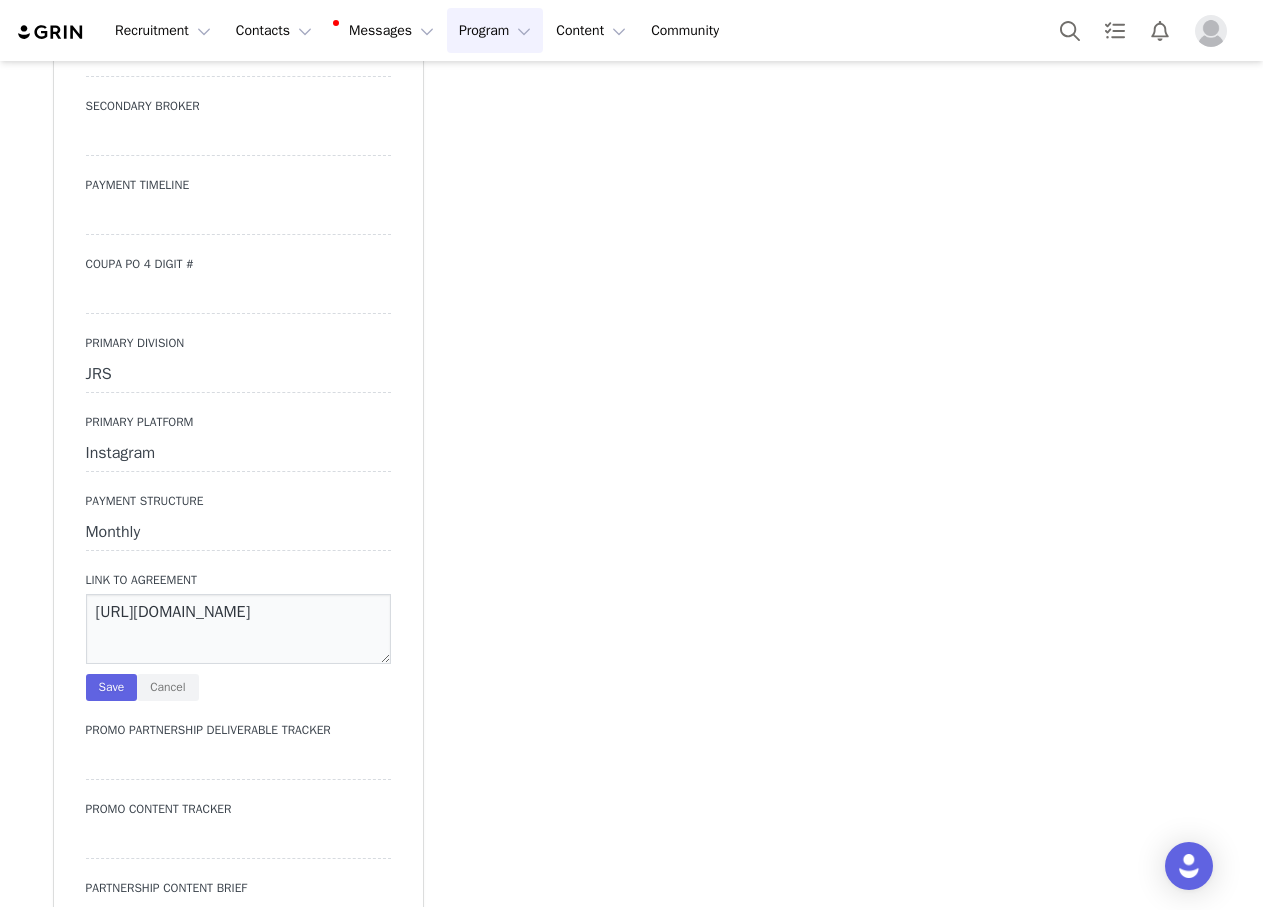 scroll, scrollTop: 32, scrollLeft: 0, axis: vertical 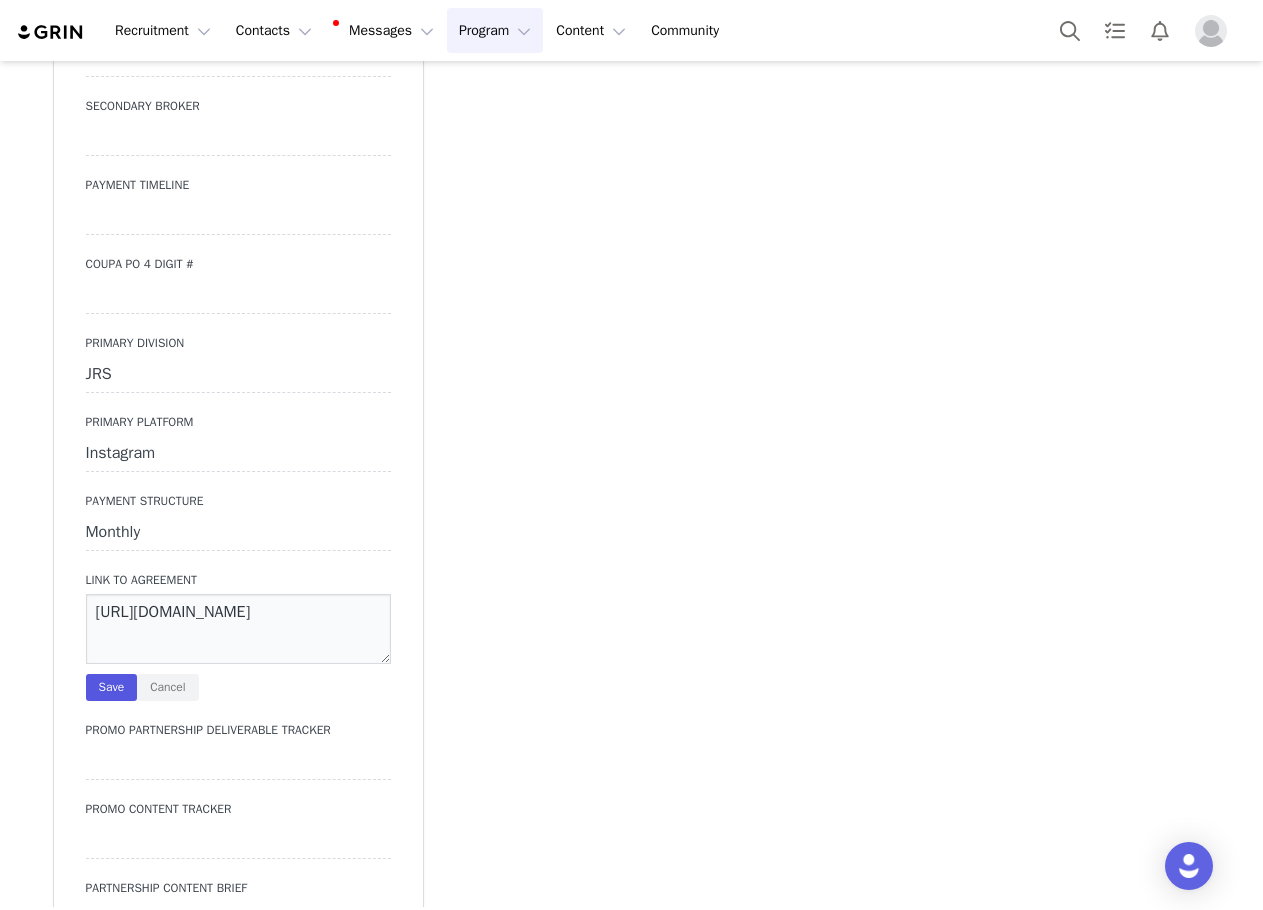 type on "https://ironcladapp.com/c/621679b0ff9c731d573f2628/contracts/IC-15723/documents?documentKey=signedCopy" 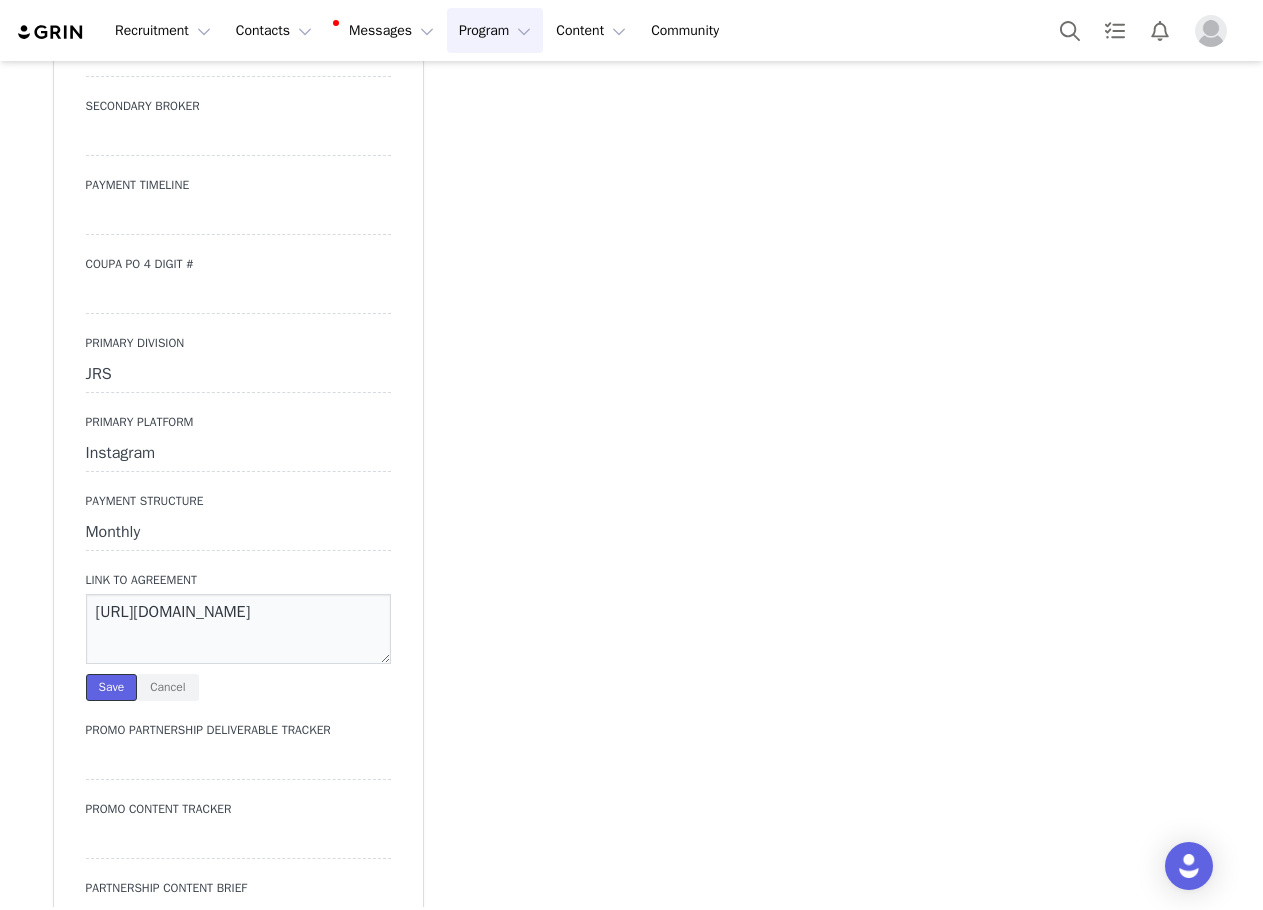 click on "Save" at bounding box center [112, 687] 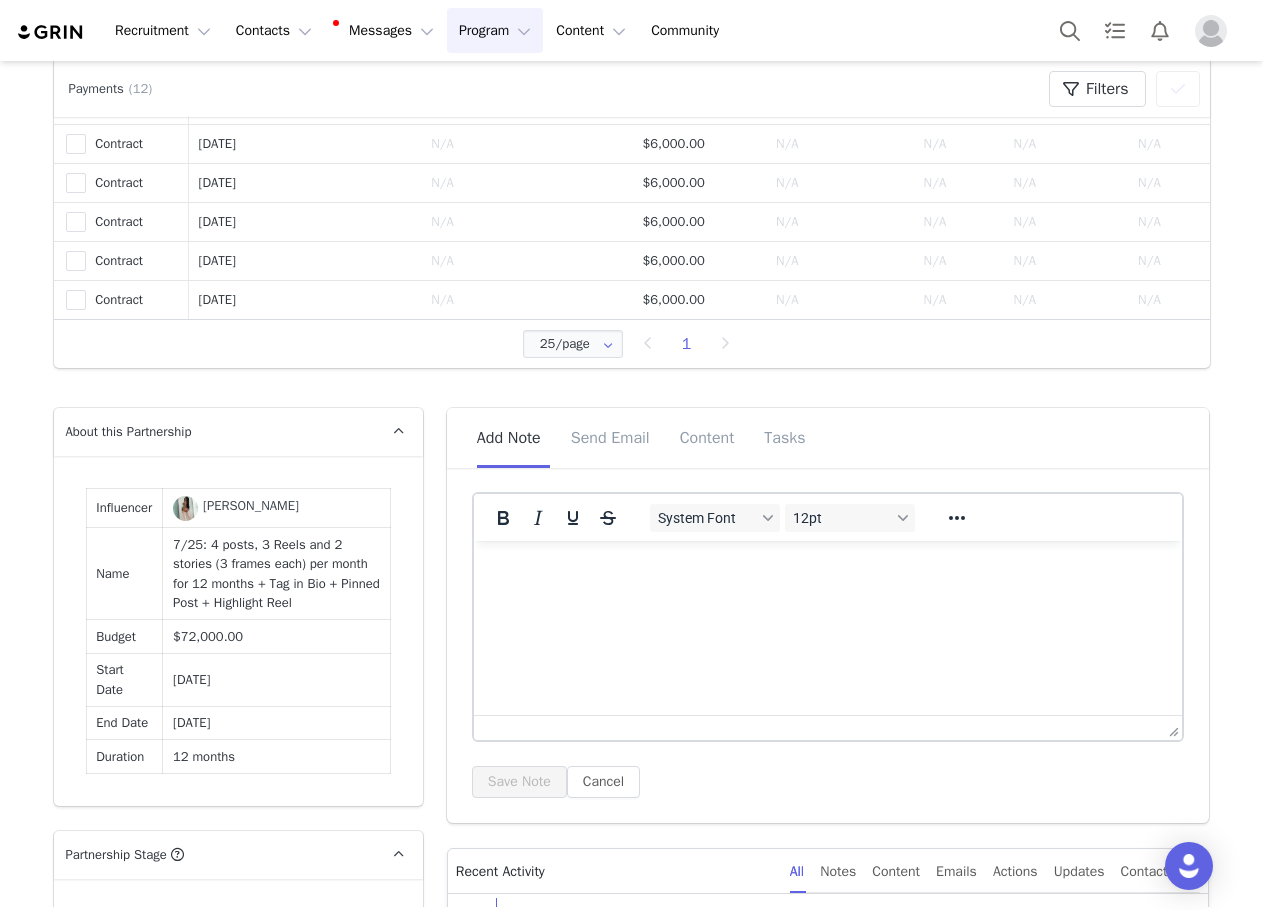 scroll, scrollTop: 1393, scrollLeft: 0, axis: vertical 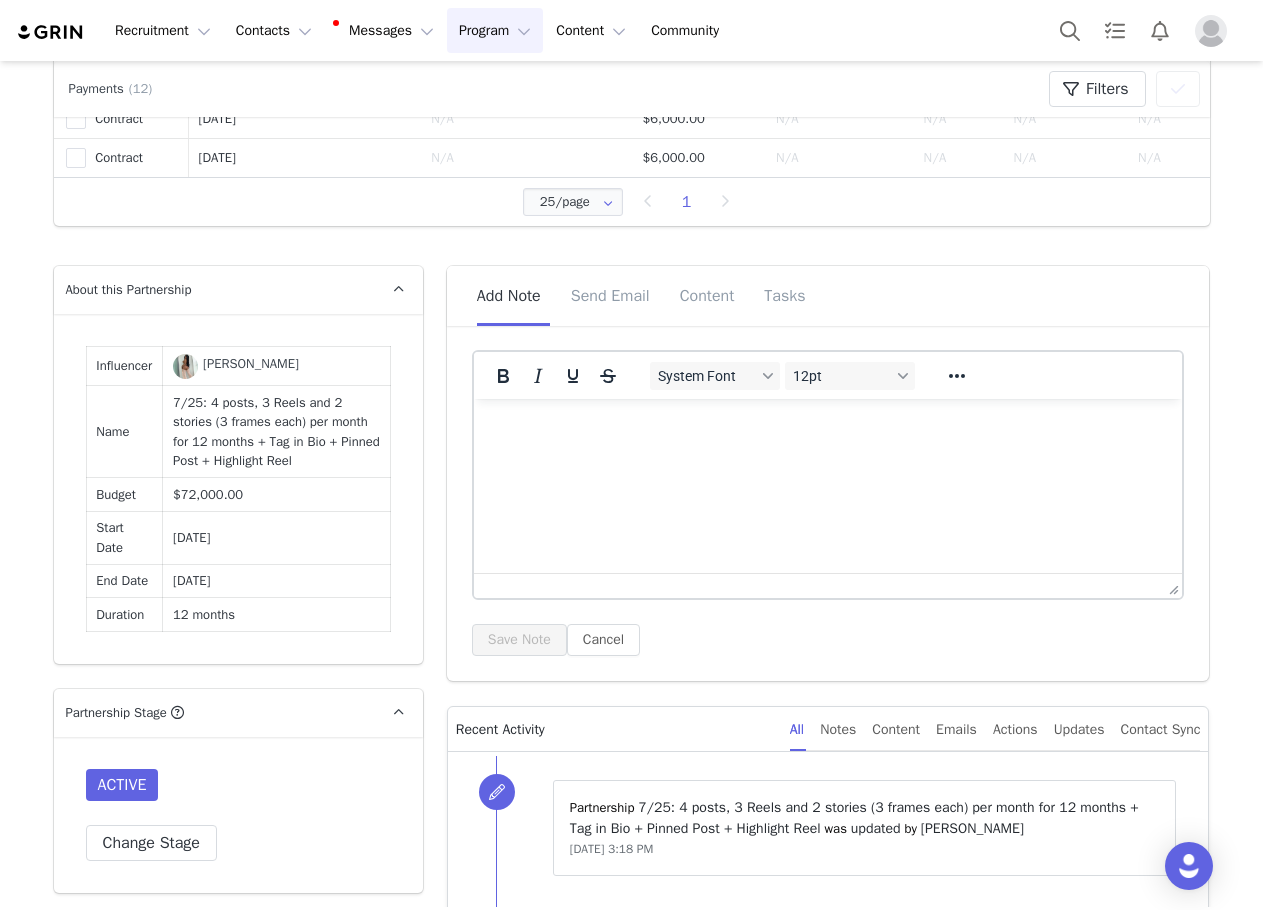 click at bounding box center (827, 426) 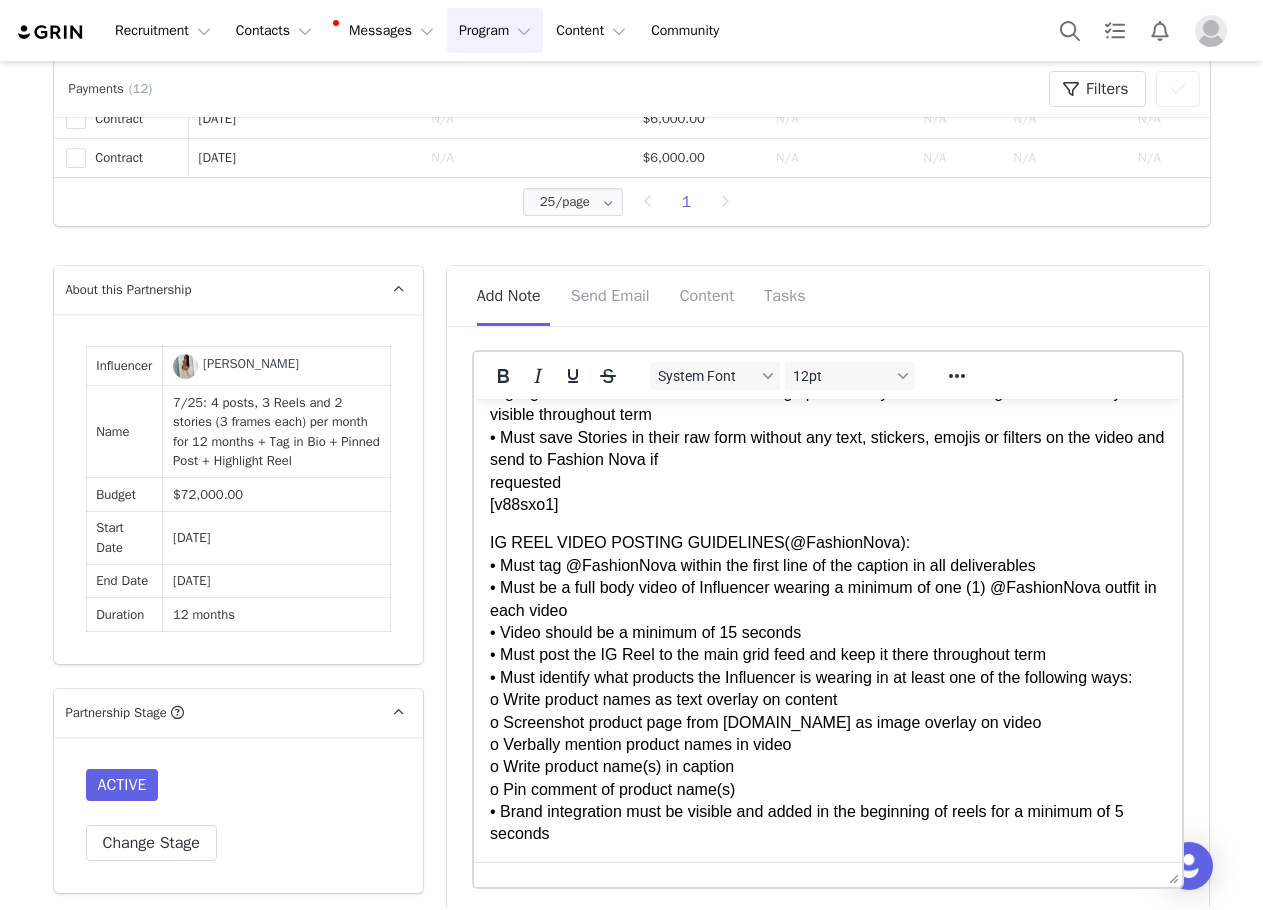 drag, startPoint x: 1168, startPoint y: 586, endPoint x: 1135, endPoint y: 894, distance: 309.76282 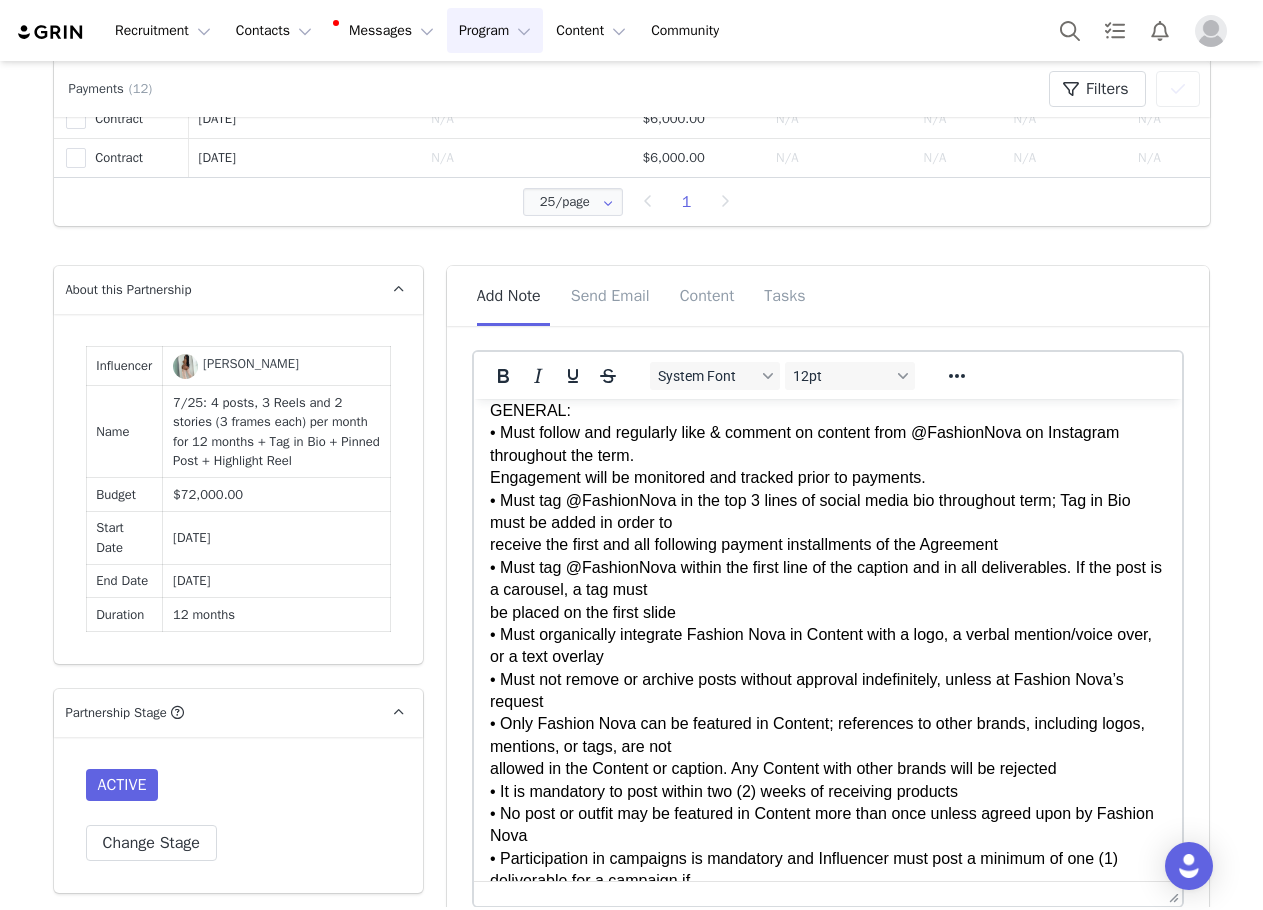 scroll, scrollTop: 0, scrollLeft: 0, axis: both 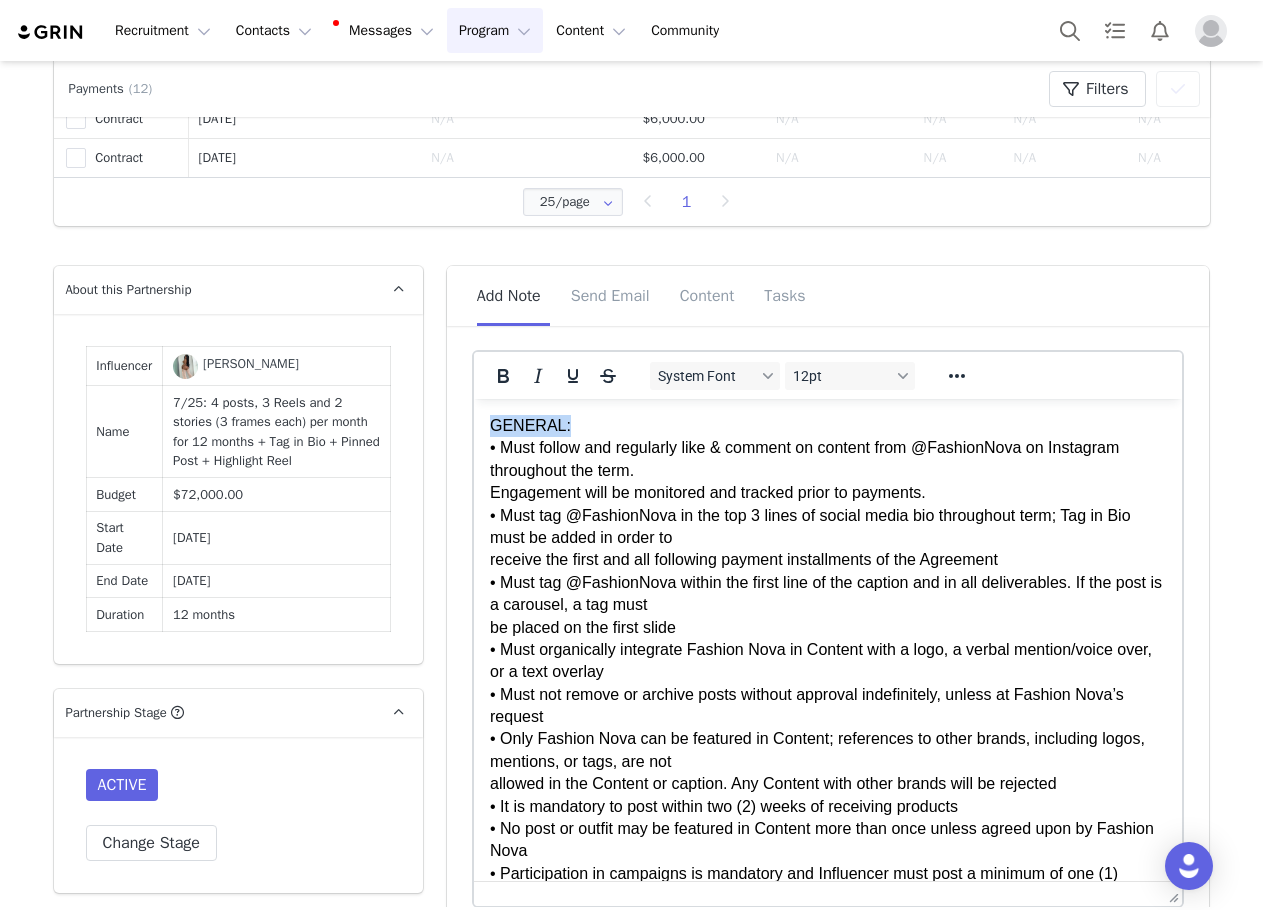 drag, startPoint x: 561, startPoint y: 423, endPoint x: 962, endPoint y: 787, distance: 541.56903 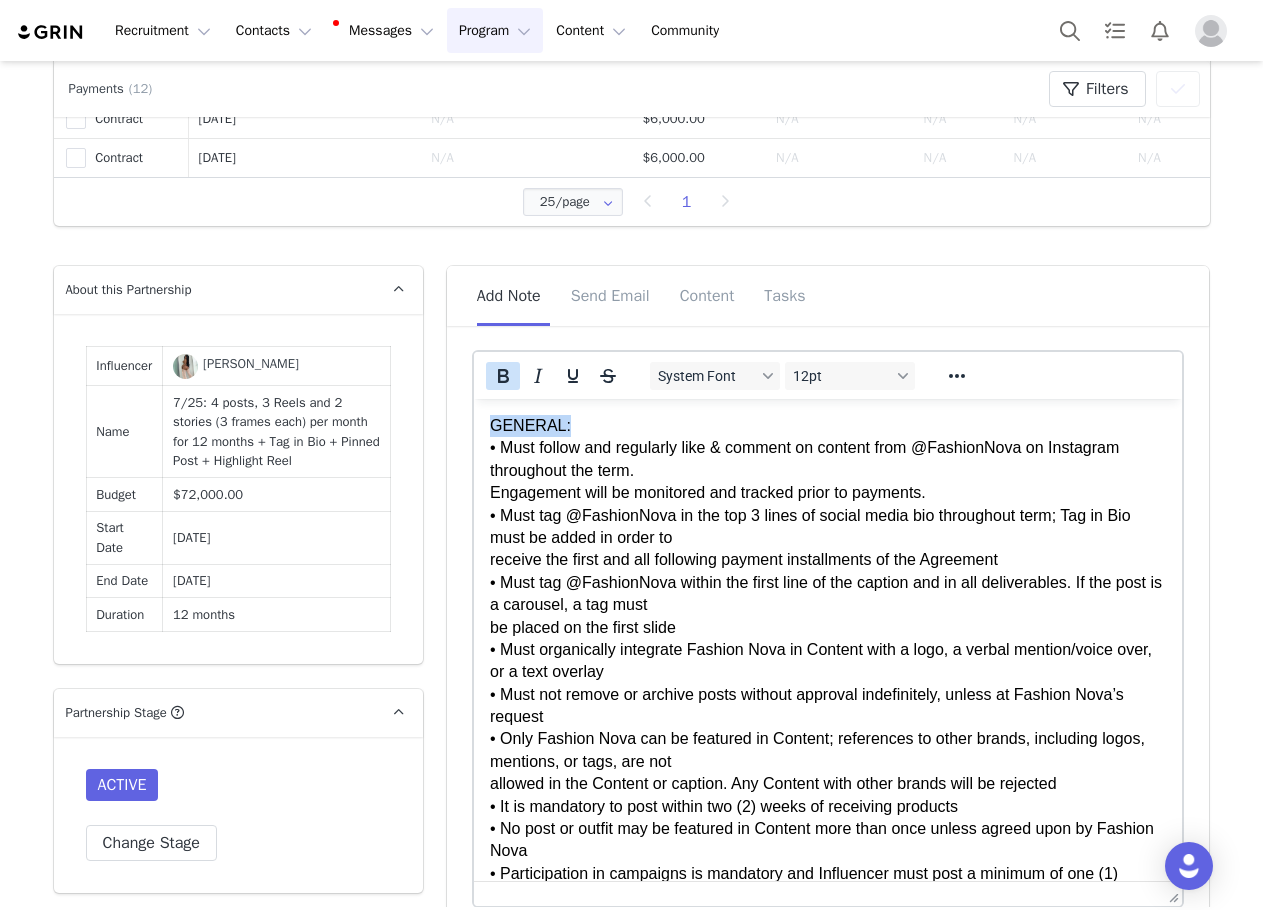 click 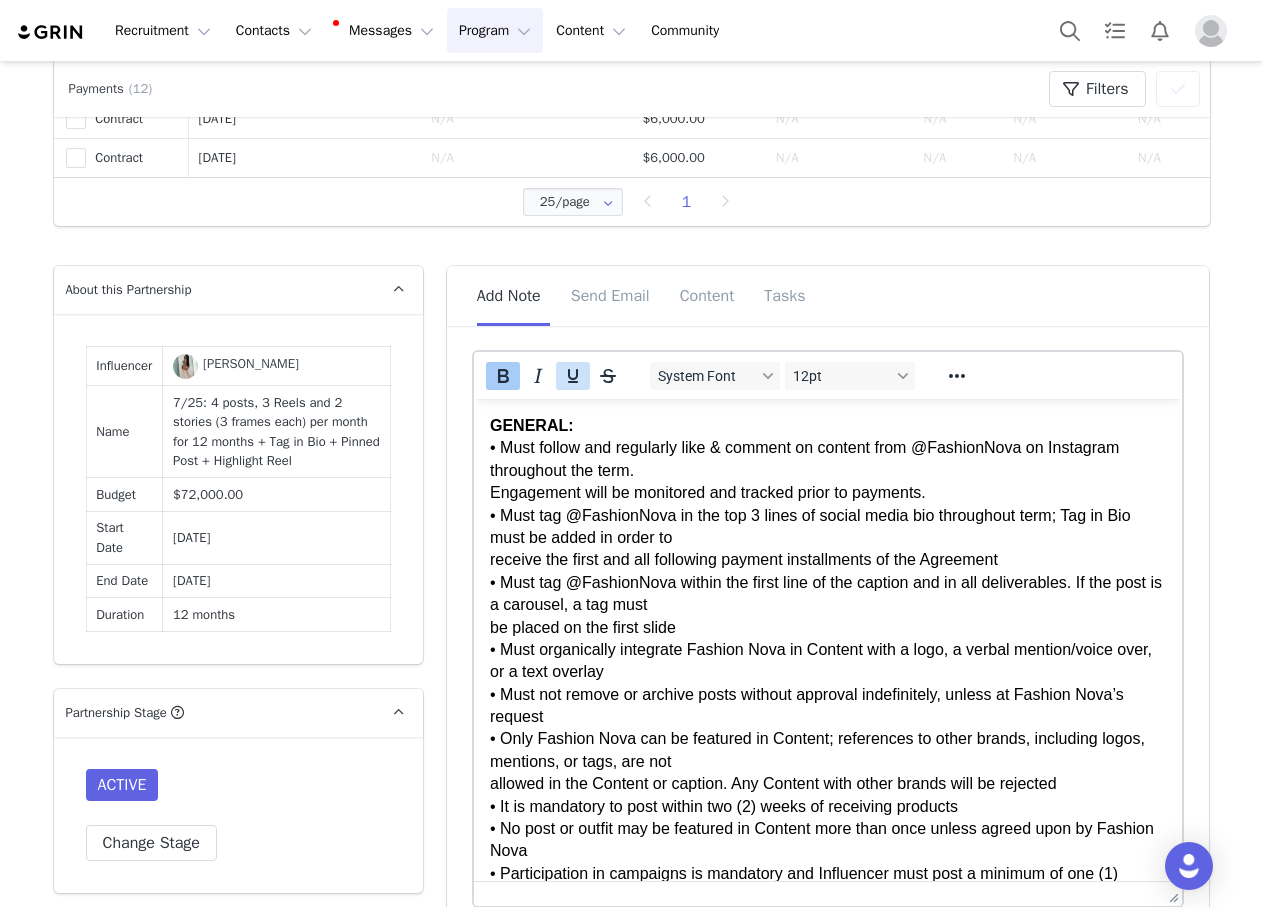 click 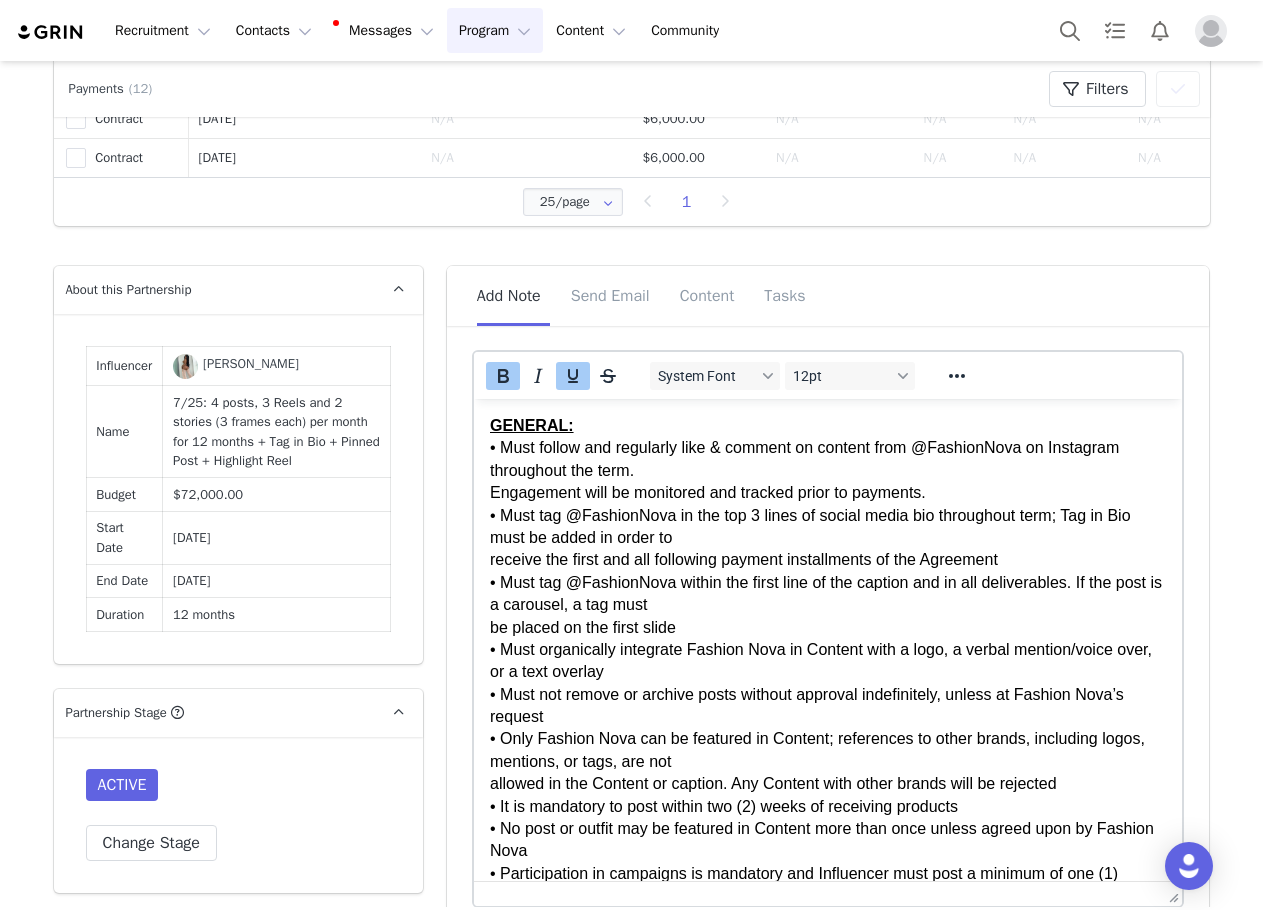 click on "GENERAL: • Must follow and regularly like & comment on content from @FashionNova on Instagram throughout the term. Engagement will be monitored and tracked prior to payments. • Must tag @FashionNova in the top 3 lines of social media bio throughout term; Tag in Bio must be added in order to receive the first and all following payment installments of the Agreement • Must tag @FashionNova within the first line of the caption and in all deliverables. If the post is a carousel, a tag must be placed on the first slide • Must organically integrate Fashion Nova in Content with a logo, a verbal mention/voice over, or a text overlay • Must not remove or archive posts without approval indefinitely, unless at Fashion Nova’s request • Only Fashion Nova can be featured in Content; references to other brands, including logos, mentions, or tags, are not allowed in the Content or caption. Any Content with other brands will be rejected • It is mandatory to post within two (2) weeks of receiving products 4-6" at bounding box center [827, 1400] 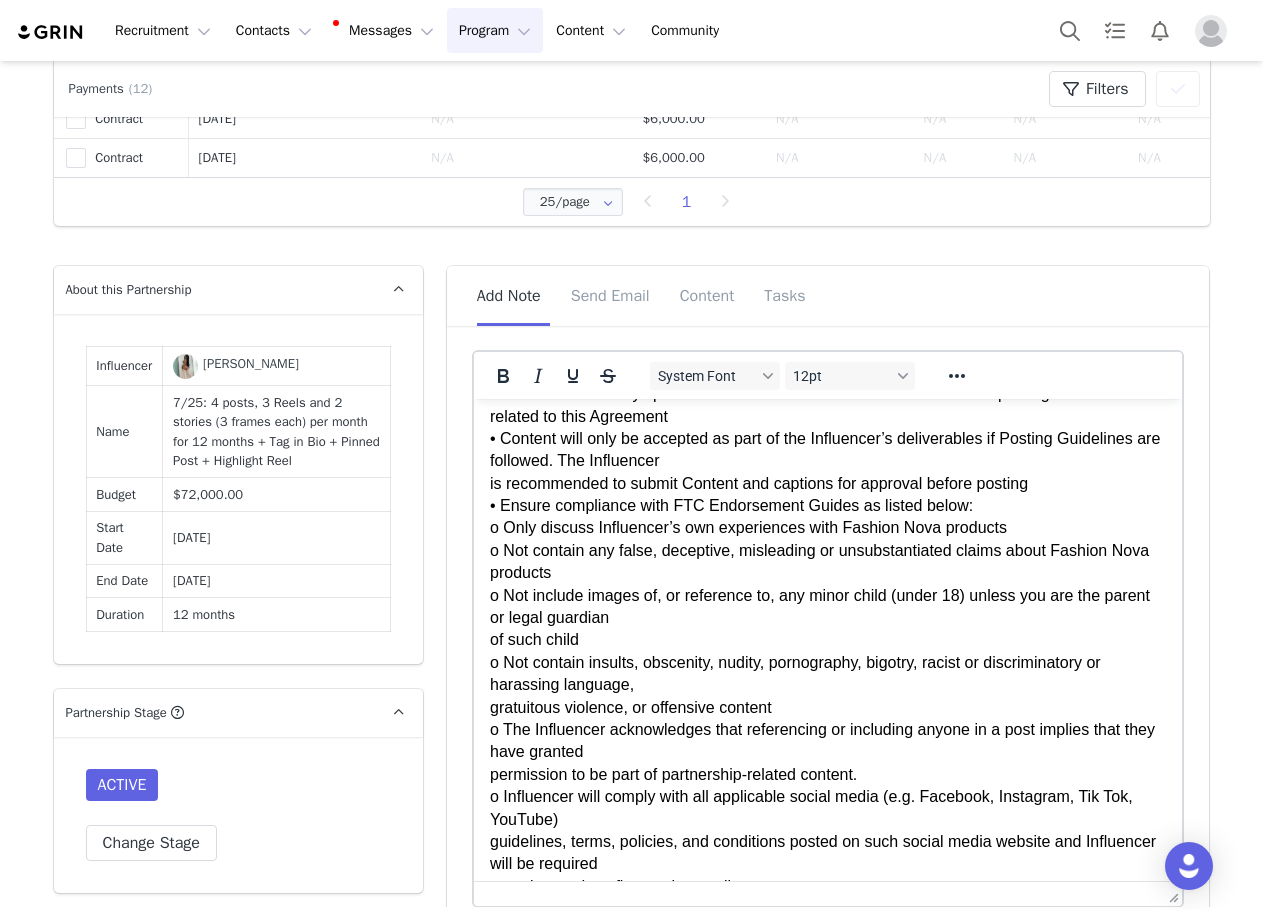 scroll, scrollTop: 800, scrollLeft: 0, axis: vertical 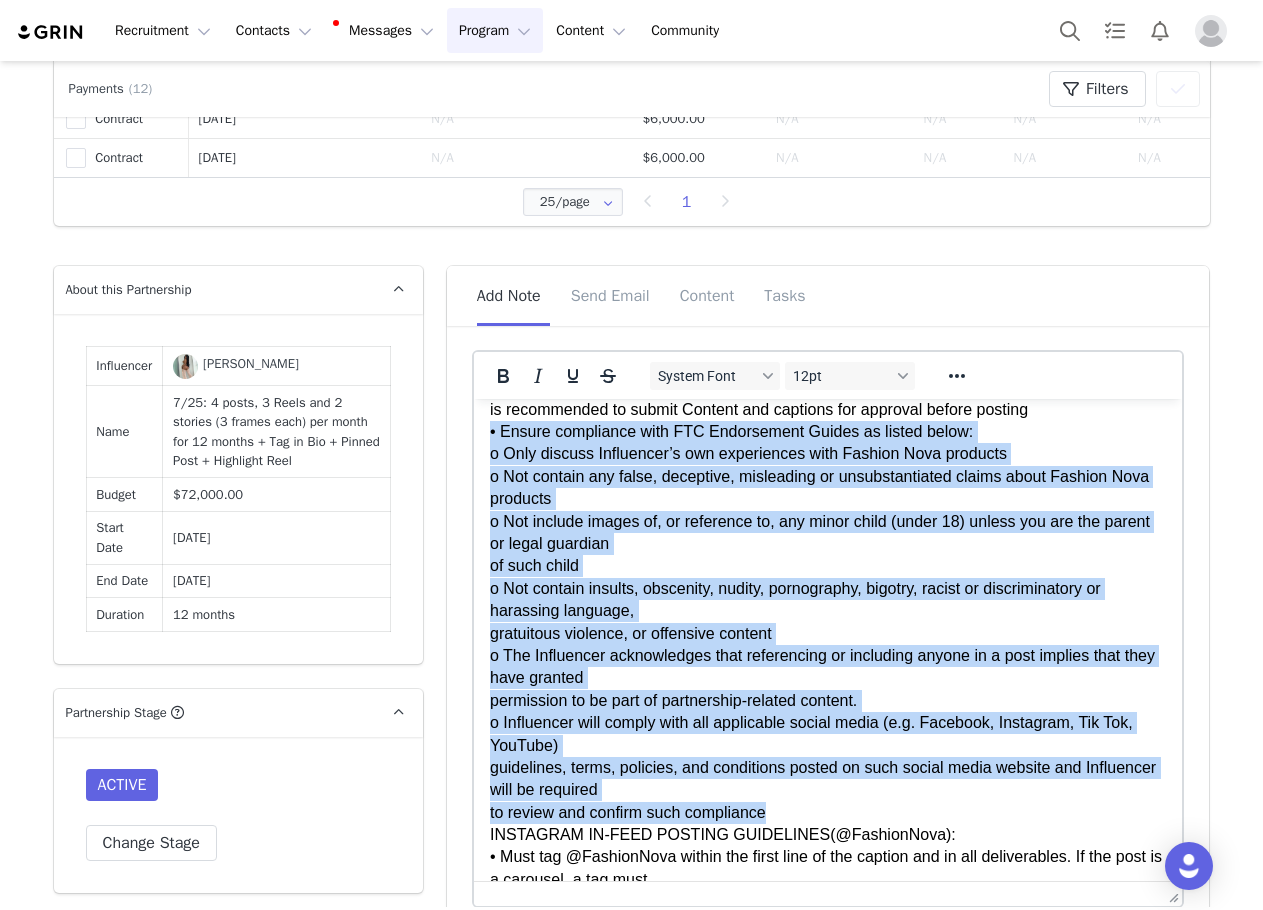 drag, startPoint x: 754, startPoint y: 800, endPoint x: 472, endPoint y: 434, distance: 462.03897 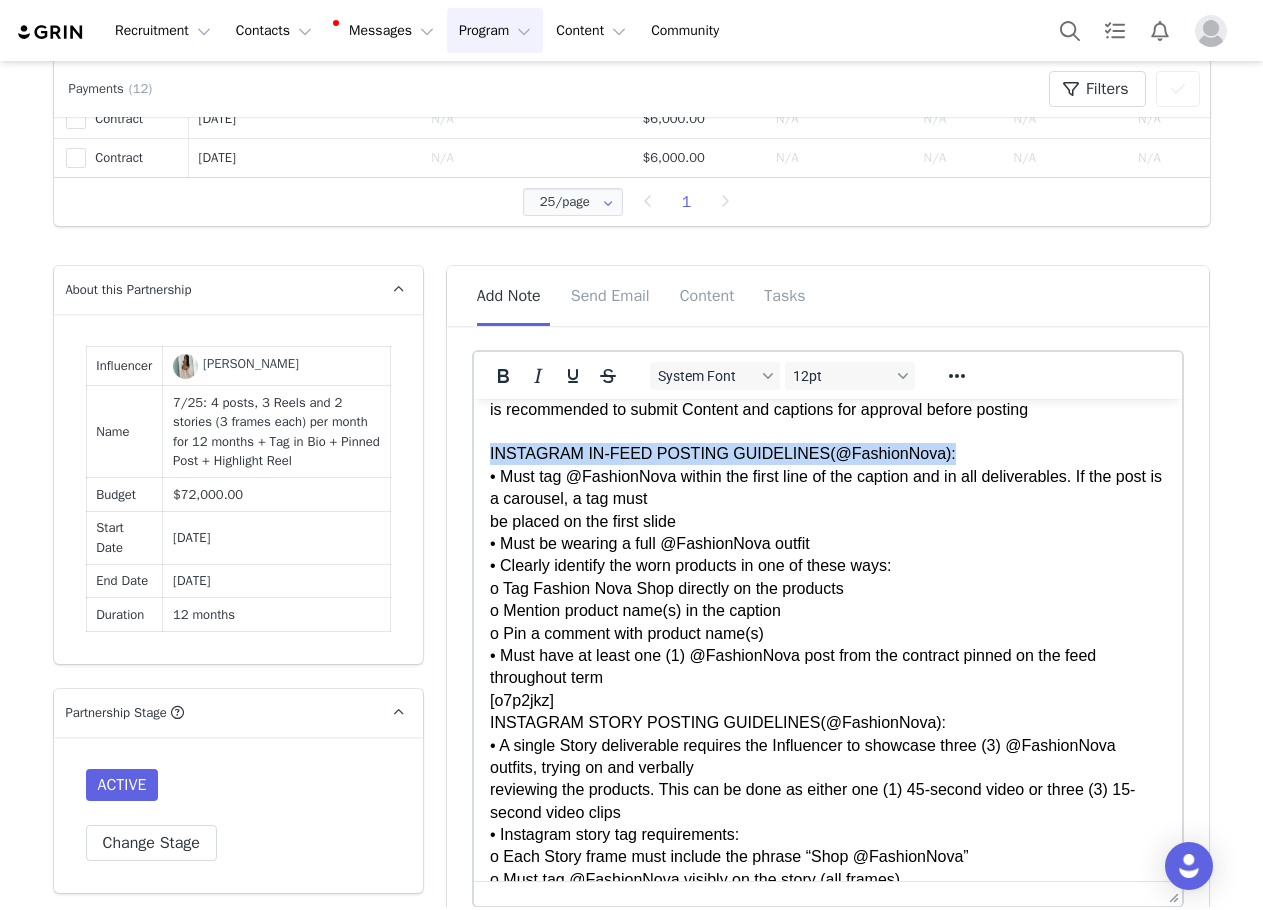 drag, startPoint x: 925, startPoint y: 461, endPoint x: 483, endPoint y: 457, distance: 442.0181 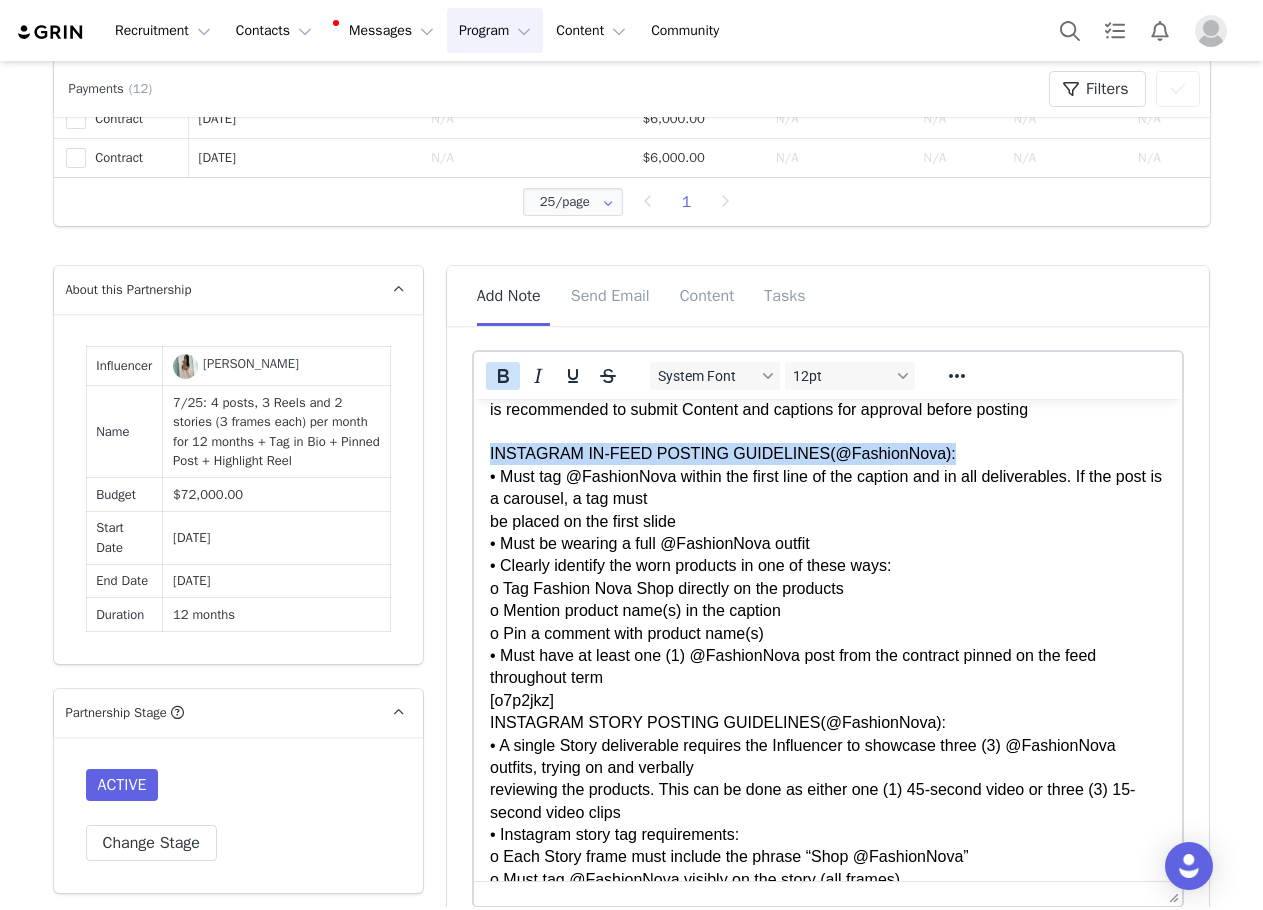 click 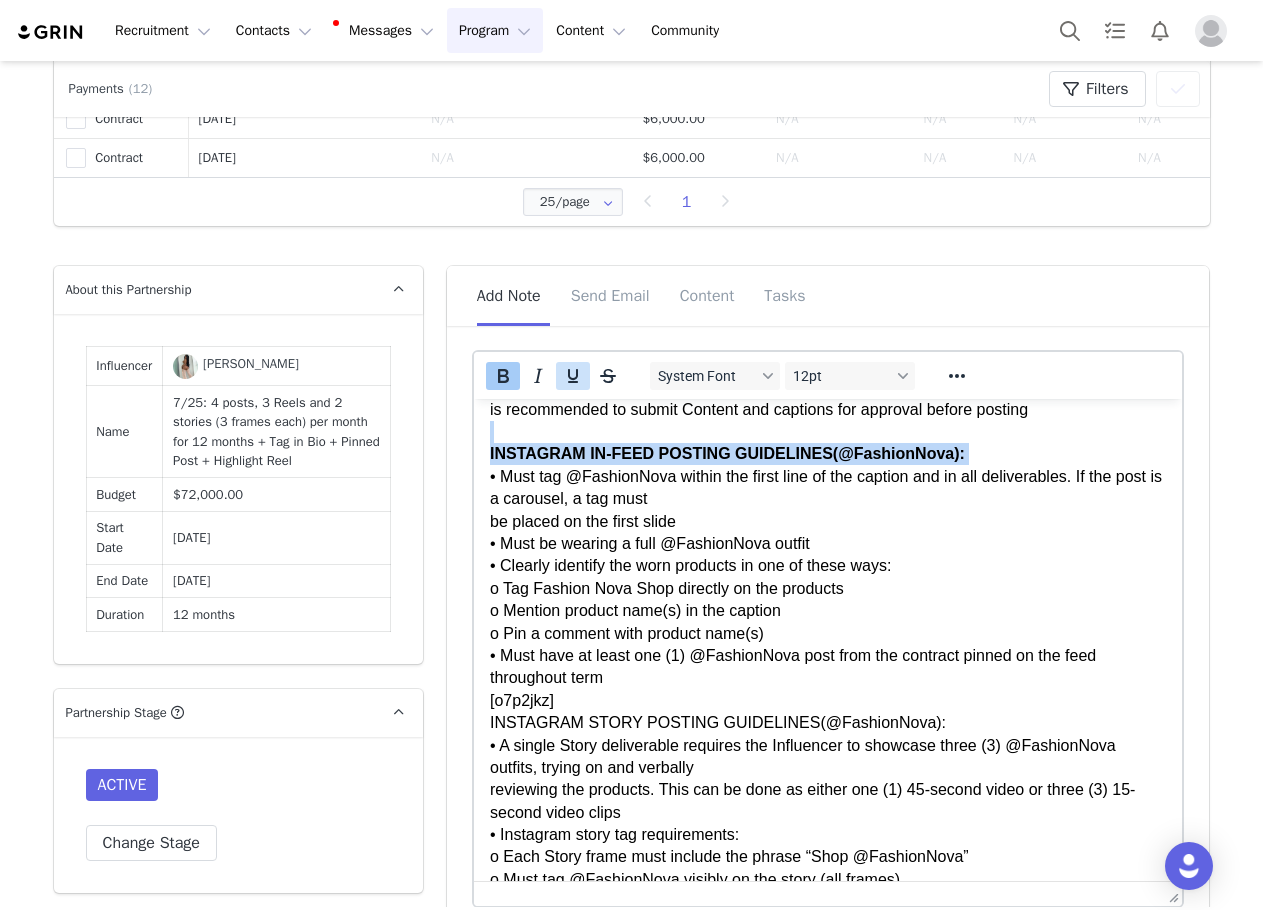 click 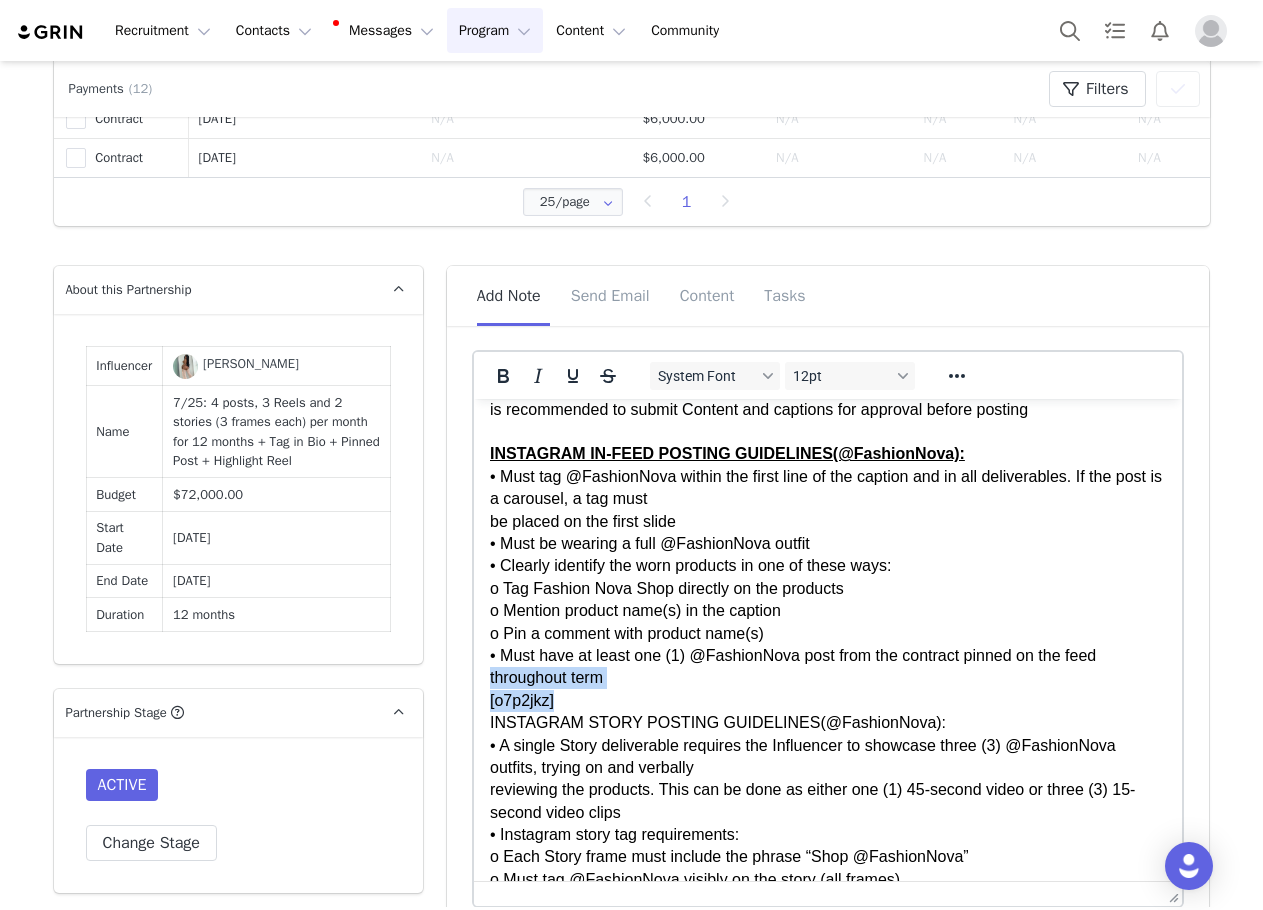 drag, startPoint x: 570, startPoint y: 693, endPoint x: 453, endPoint y: 688, distance: 117.10679 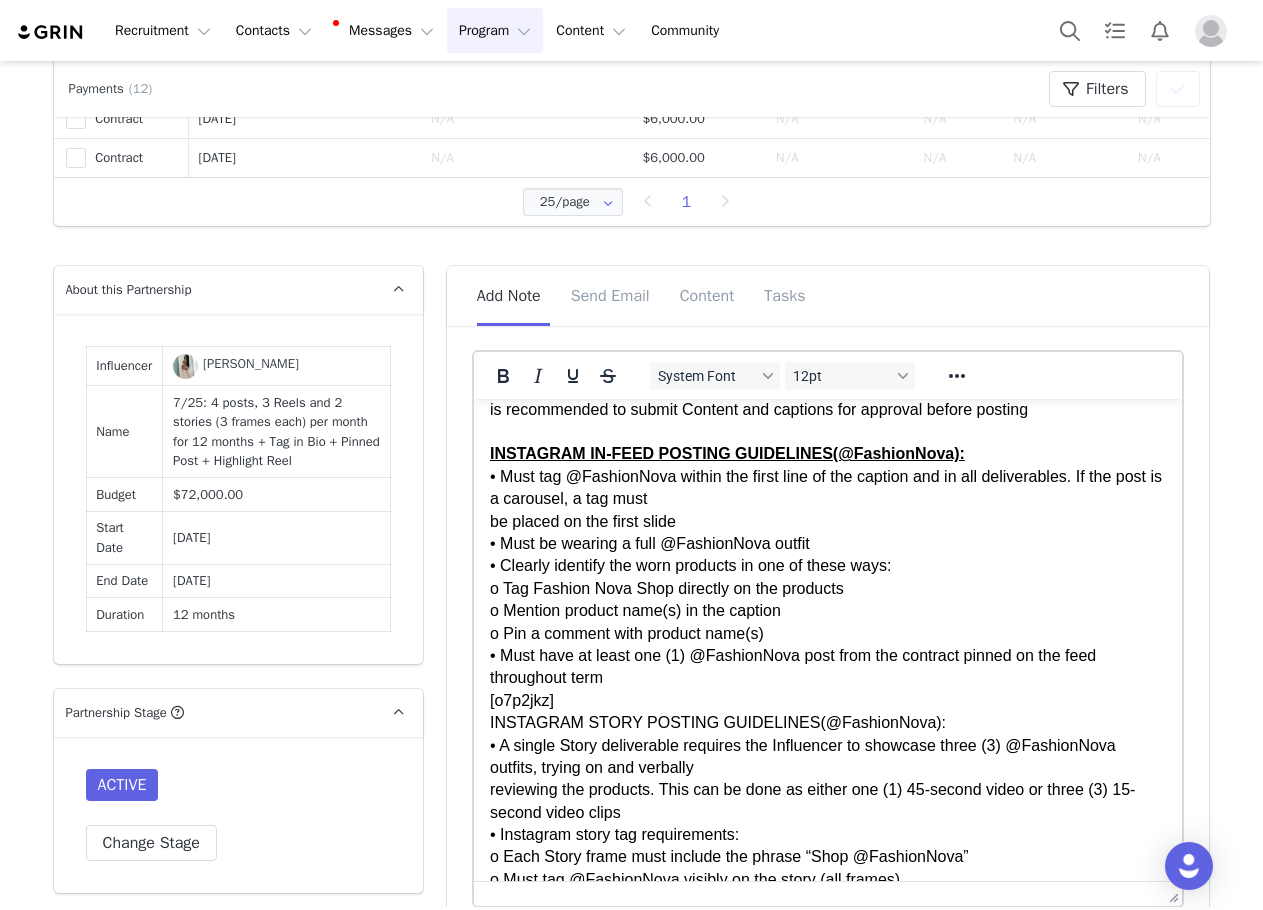 click on "GENERAL: • Must follow and regularly like & comment on content from @FashionNova on Instagram throughout the term. Engagement will be monitored and tracked prior to payments. • Must tag @FashionNova in the top 3 lines of social media bio throughout term; Tag in Bio must be added in order to receive the first and all following payment installments of the Agreement • Must tag @FashionNova within the first line of the caption and in all deliverables. If the post is a carousel, a tag must be placed on the first slide • Must organically integrate Fashion Nova in Content with a logo, a verbal mention/voice over, or a text overlay • Must not remove or archive posts without approval indefinitely, unless at Fashion Nova’s request • Only Fashion Nova can be featured in Content; references to other brands, including logos, mentions, or tags, are not allowed in the Content or caption. Any Content with other brands will be rejected • It is mandatory to post within two (2) weeks of receiving products 4-6" at bounding box center [827, 410] 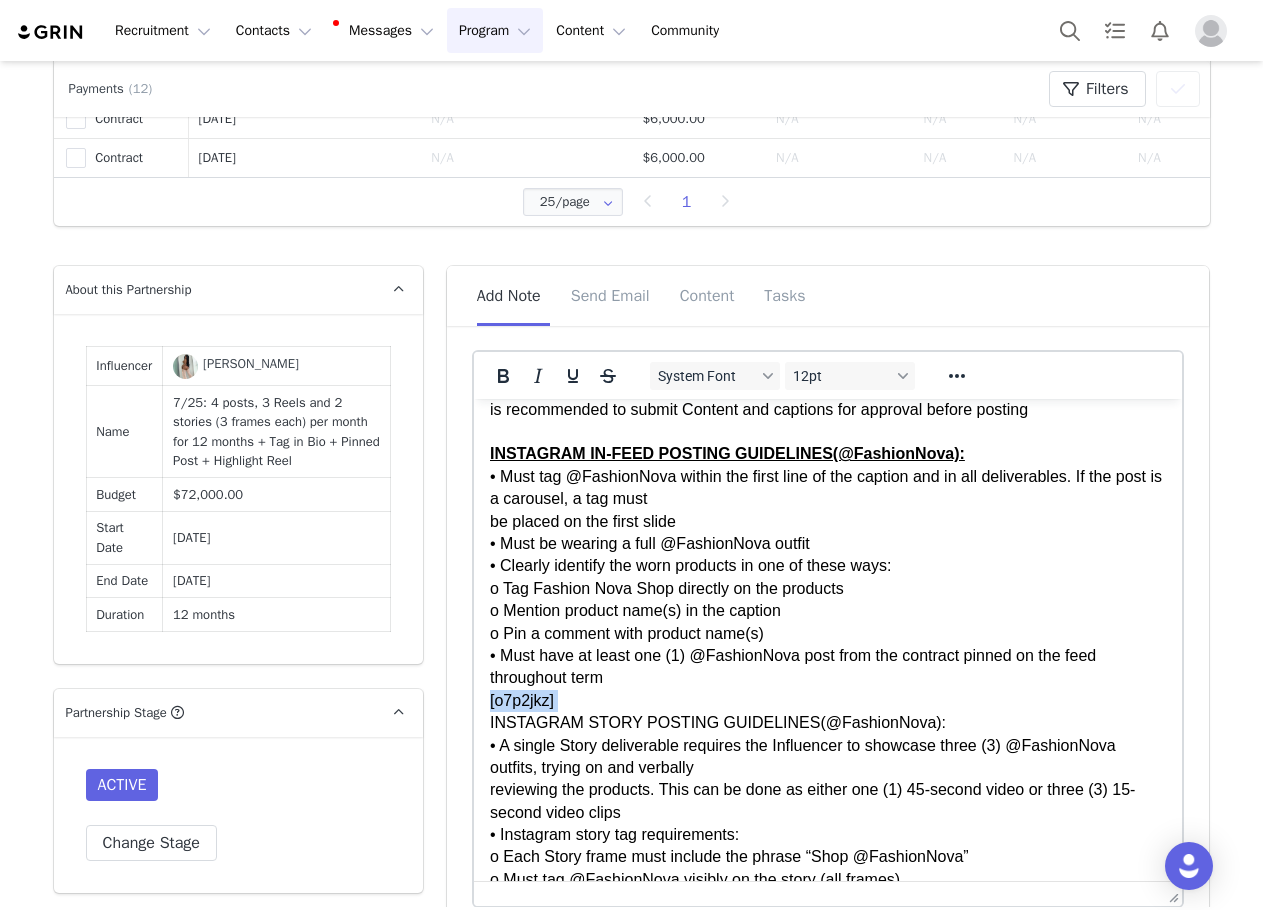 click on "GENERAL: • Must follow and regularly like & comment on content from @FashionNova on Instagram throughout the term. Engagement will be monitored and tracked prior to payments. • Must tag @FashionNova in the top 3 lines of social media bio throughout term; Tag in Bio must be added in order to receive the first and all following payment installments of the Agreement • Must tag @FashionNova within the first line of the caption and in all deliverables. If the post is a carousel, a tag must be placed on the first slide • Must organically integrate Fashion Nova in Content with a logo, a verbal mention/voice over, or a text overlay • Must not remove or archive posts without approval indefinitely, unless at Fashion Nova’s request • Only Fashion Nova can be featured in Content; references to other brands, including logos, mentions, or tags, are not allowed in the Content or caption. Any Content with other brands will be rejected • It is mandatory to post within two (2) weeks of receiving products 4-6" at bounding box center (827, 410) 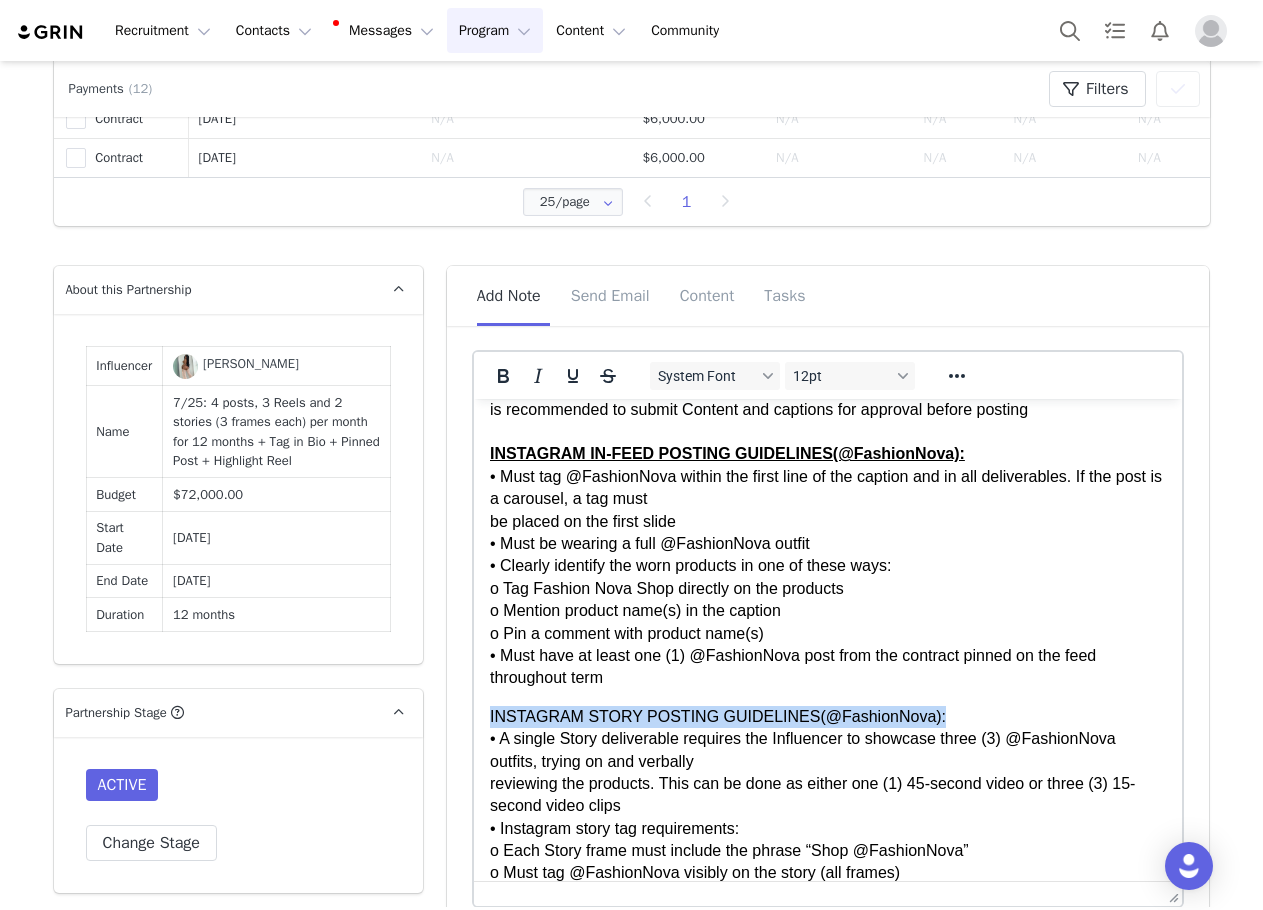 drag, startPoint x: 905, startPoint y: 723, endPoint x: 939, endPoint y: 1079, distance: 357.6199 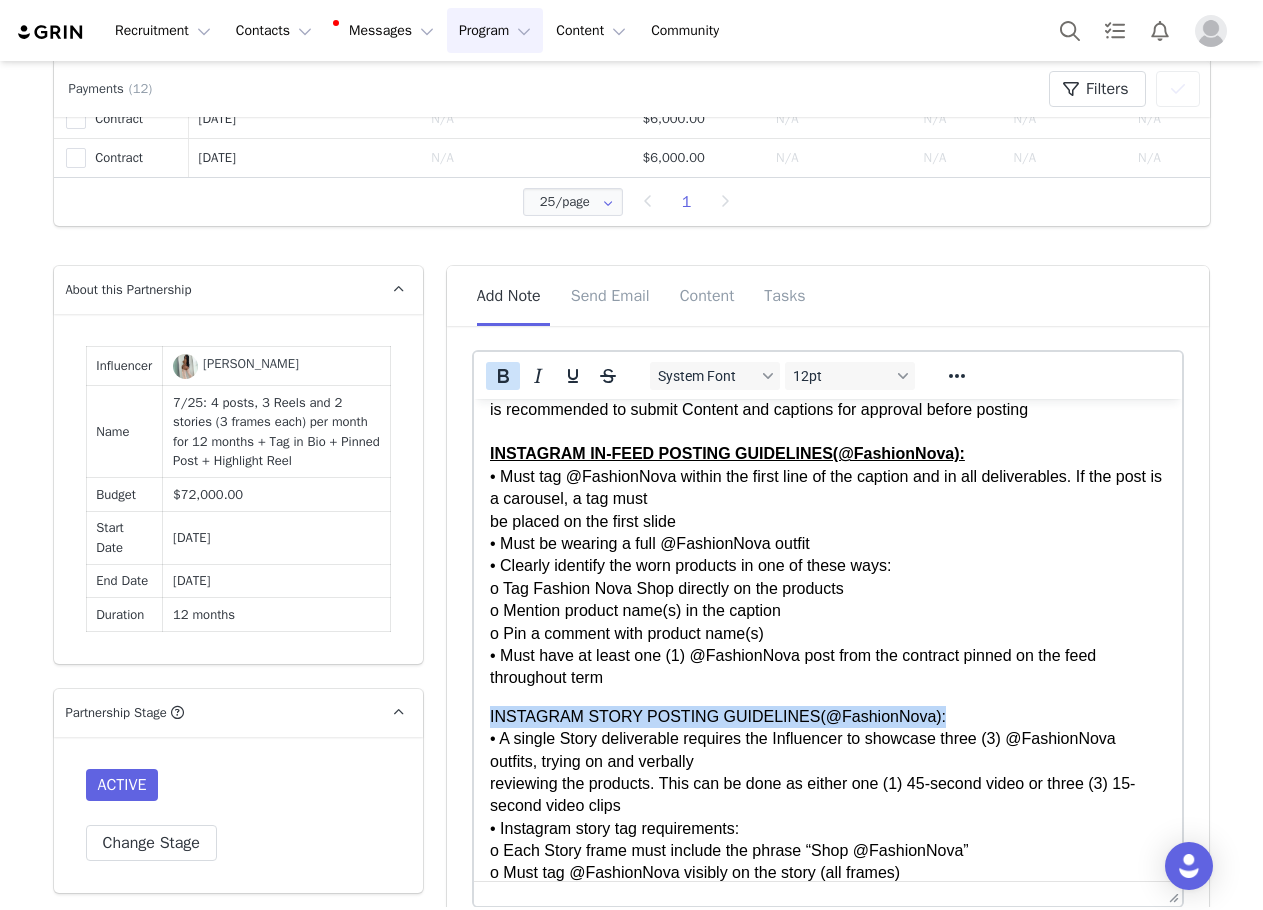 click 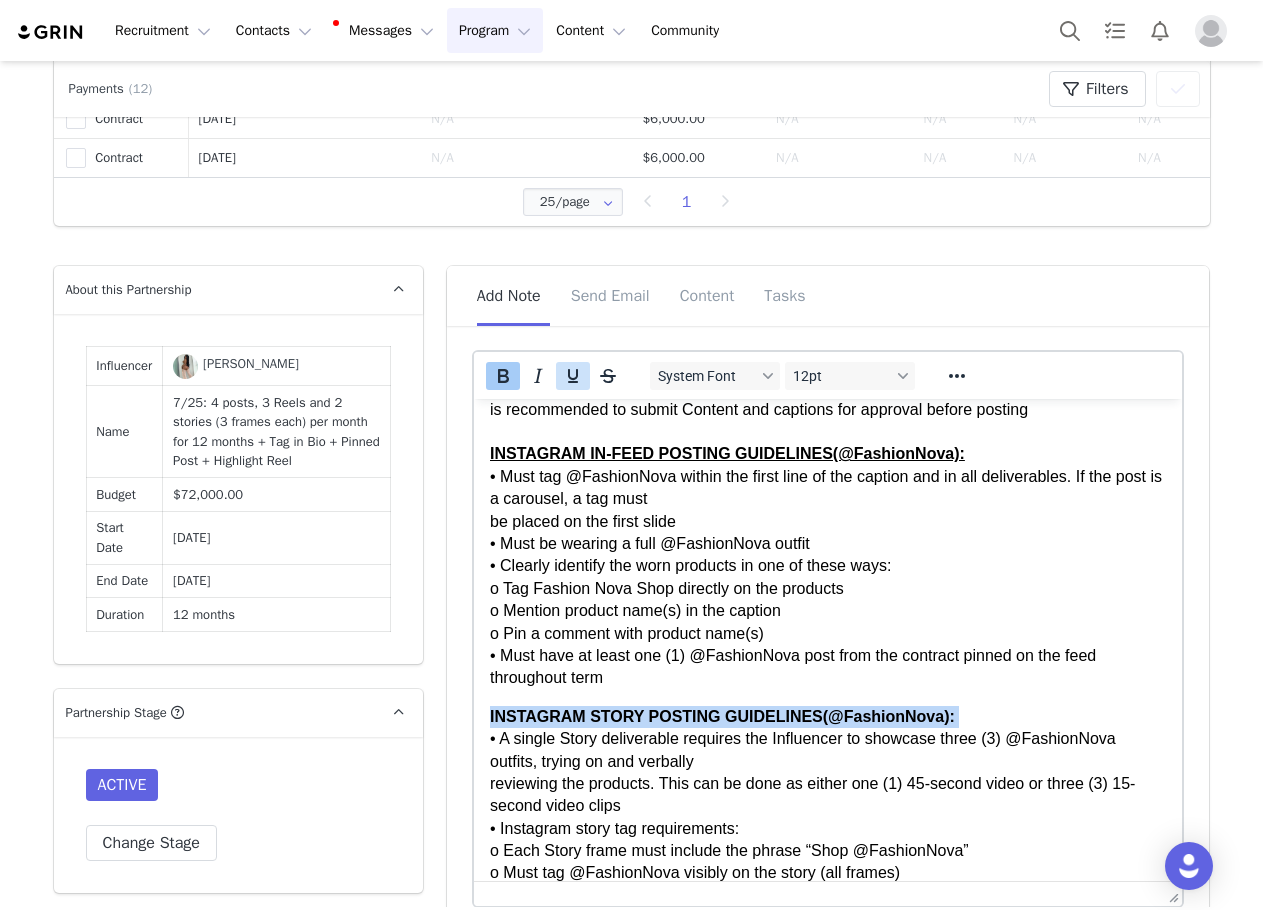 click 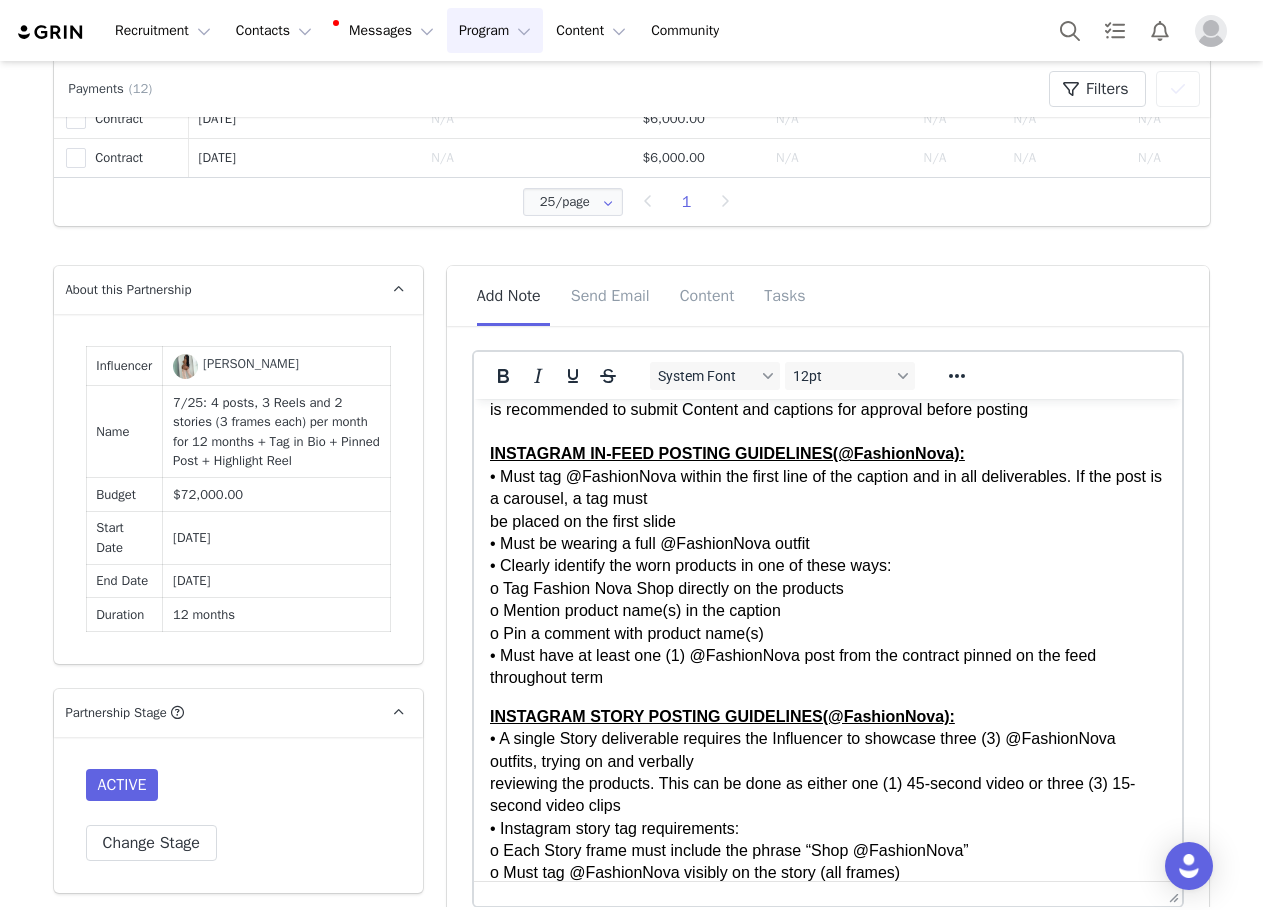 click on "GENERAL: • Must follow and regularly like & comment on content from @FashionNova on Instagram throughout the term. Engagement will be monitored and tracked prior to payments. • Must tag @FashionNova in the top 3 lines of social media bio throughout term; Tag in Bio must be added in order to receive the first and all following payment installments of the Agreement • Must tag @FashionNova within the first line of the caption and in all deliverables. If the post is a carousel, a tag must be placed on the first slide • Must organically integrate Fashion Nova in Content with a logo, a verbal mention/voice over, or a text overlay • Must not remove or archive posts without approval indefinitely, unless at Fashion Nova’s request • Only Fashion Nova can be featured in Content; references to other brands, including logos, mentions, or tags, are not allowed in the Content or caption. Any Content with other brands will be rejected • It is mandatory to post within two (2) weeks of receiving products" at bounding box center [827, 152] 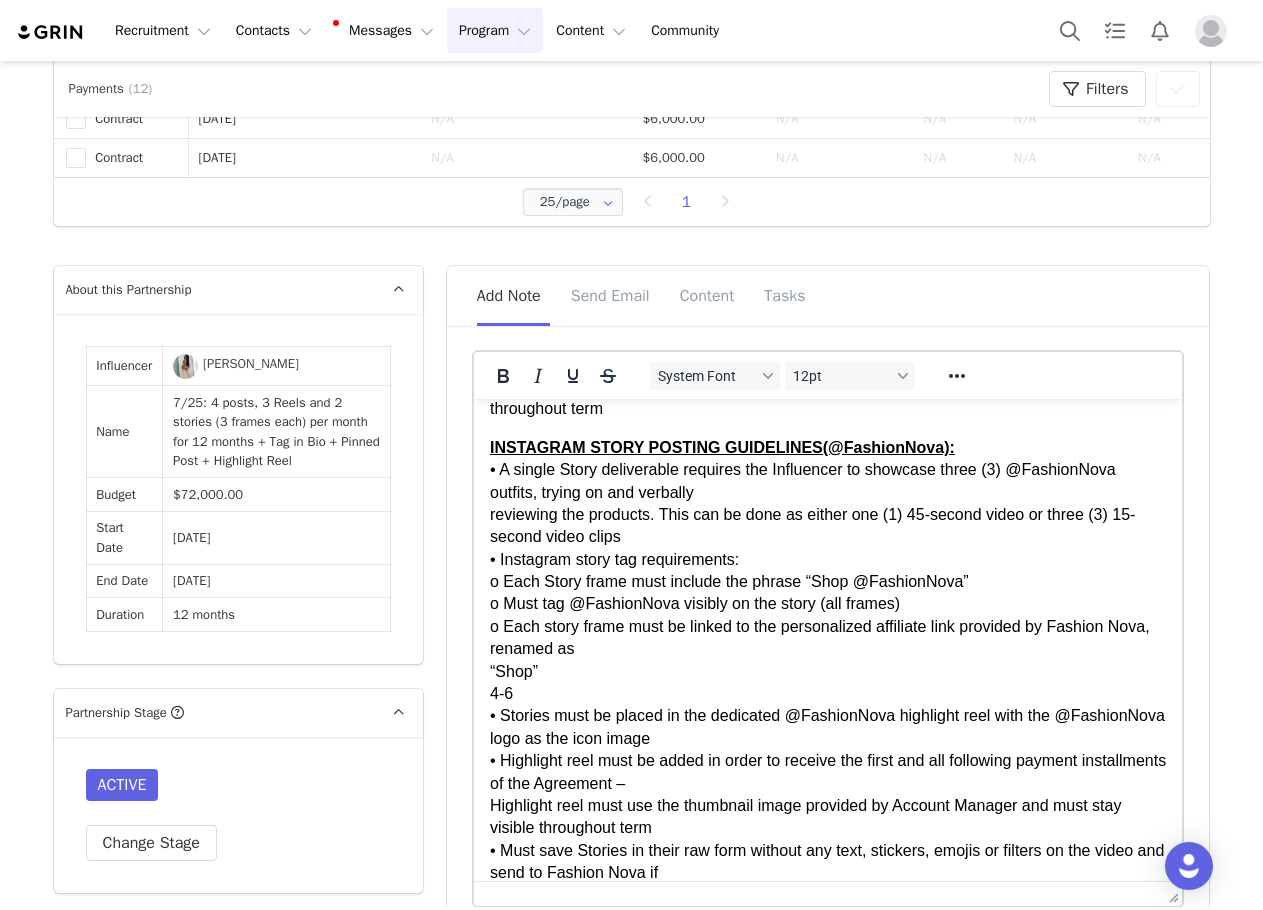 scroll, scrollTop: 1100, scrollLeft: 0, axis: vertical 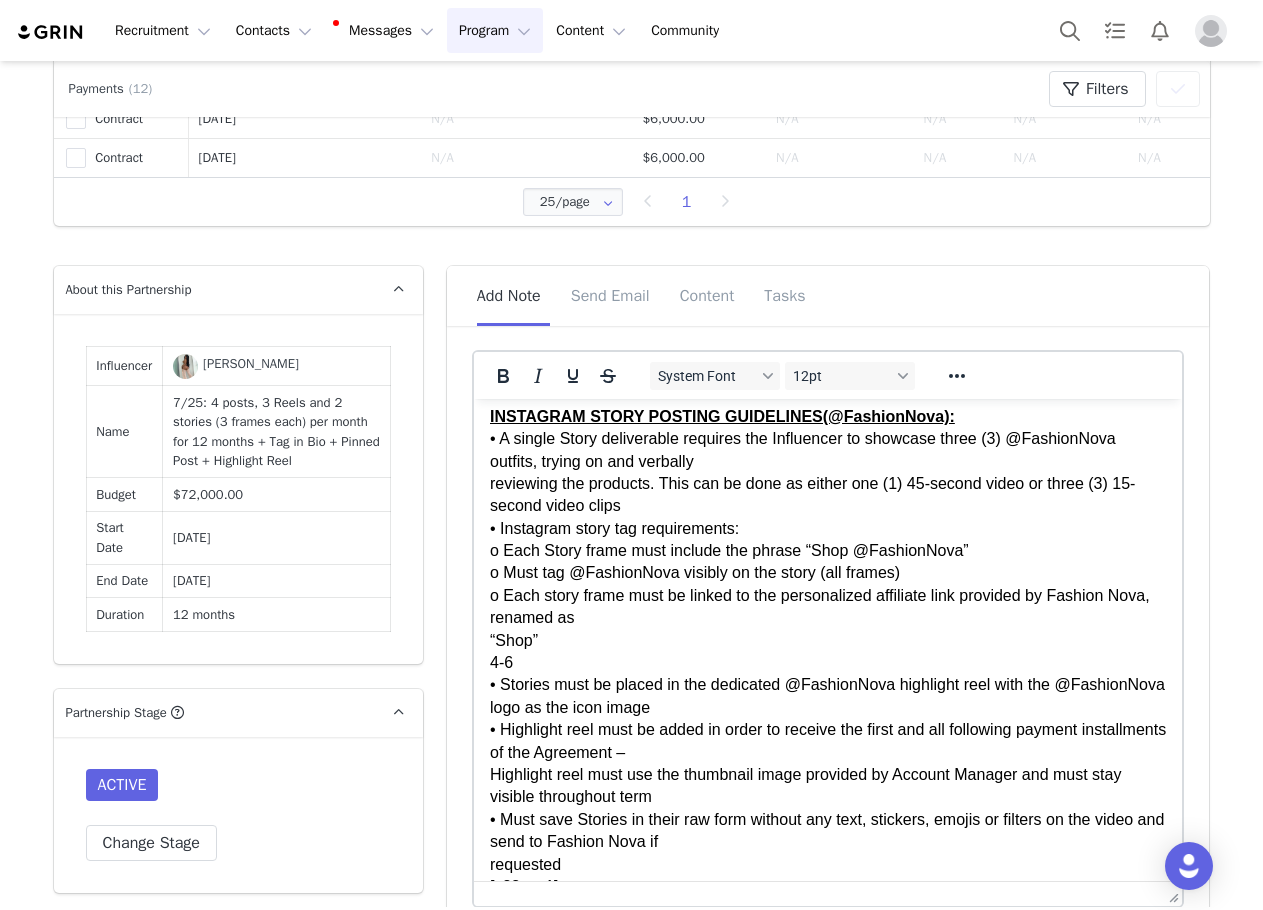 click on "INSTAGRAM STORY POSTING GUIDELINES(@FashionNova): • A single Story deliverable requires the Influencer to showcase three (3) @FashionNova outfits, trying on and verbally reviewing the products. This can be done as either one (1) 45-second video or three (3) 15-second video clips • Instagram story tag requirements: o Each Story frame must include the phrase “Shop @FashionNova” o Must tag @FashionNova visibly on the story (all frames) o Each story frame must be linked to the personalized affiliate link provided by Fashion Nova, renamed as “Shop” 4-6 • Stories must be placed in the dedicated @FashionNova highlight reel with the @FashionNova logo as the icon image • Highlight reel must be added in order to receive the first and all following payment installments of the Agreement – Highlight reel must use the thumbnail image provided by Account Manager and must stay visible throughout term requested [v88sxo1]" at bounding box center [827, 652] 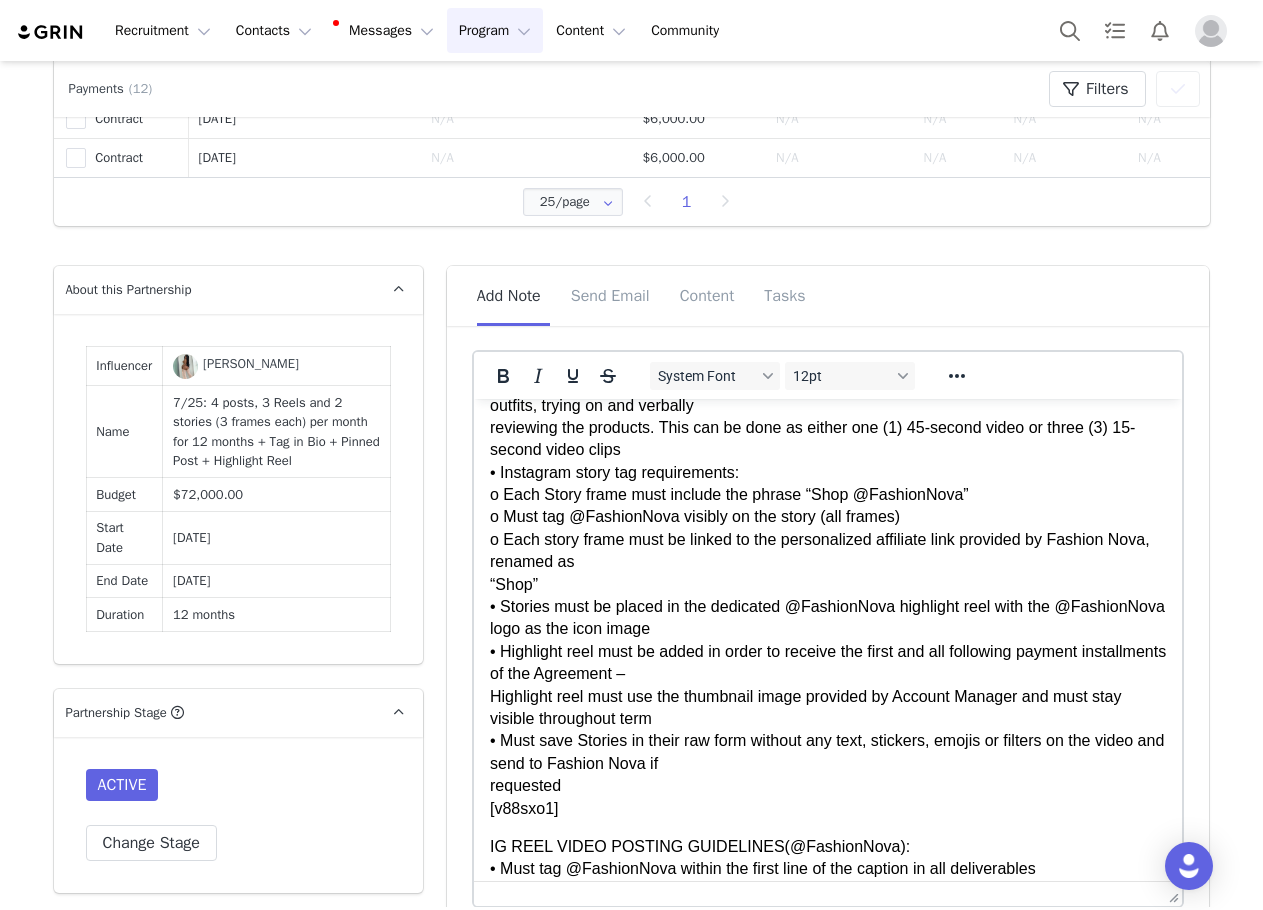 scroll, scrollTop: 1200, scrollLeft: 0, axis: vertical 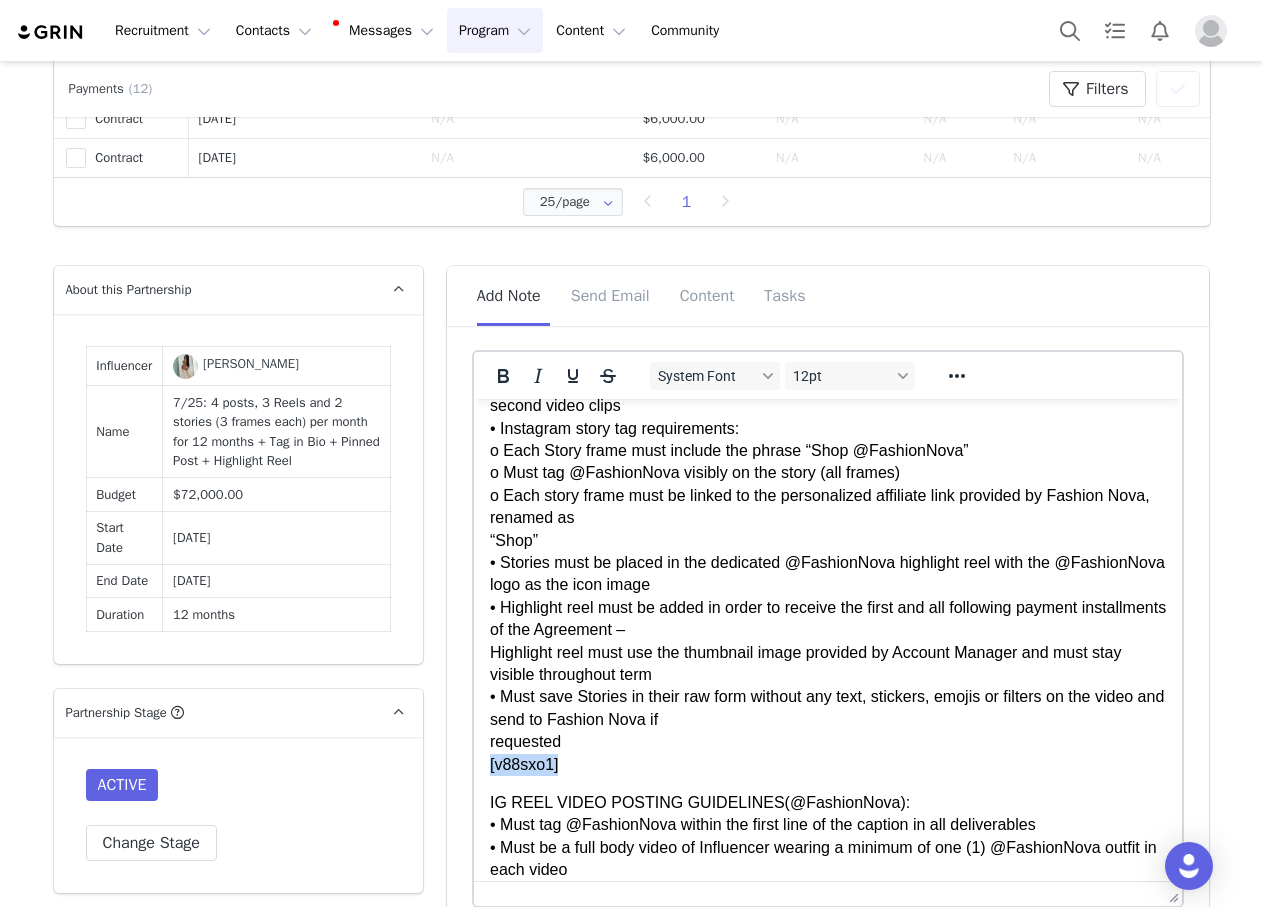drag, startPoint x: 555, startPoint y: 766, endPoint x: 459, endPoint y: 759, distance: 96.25487 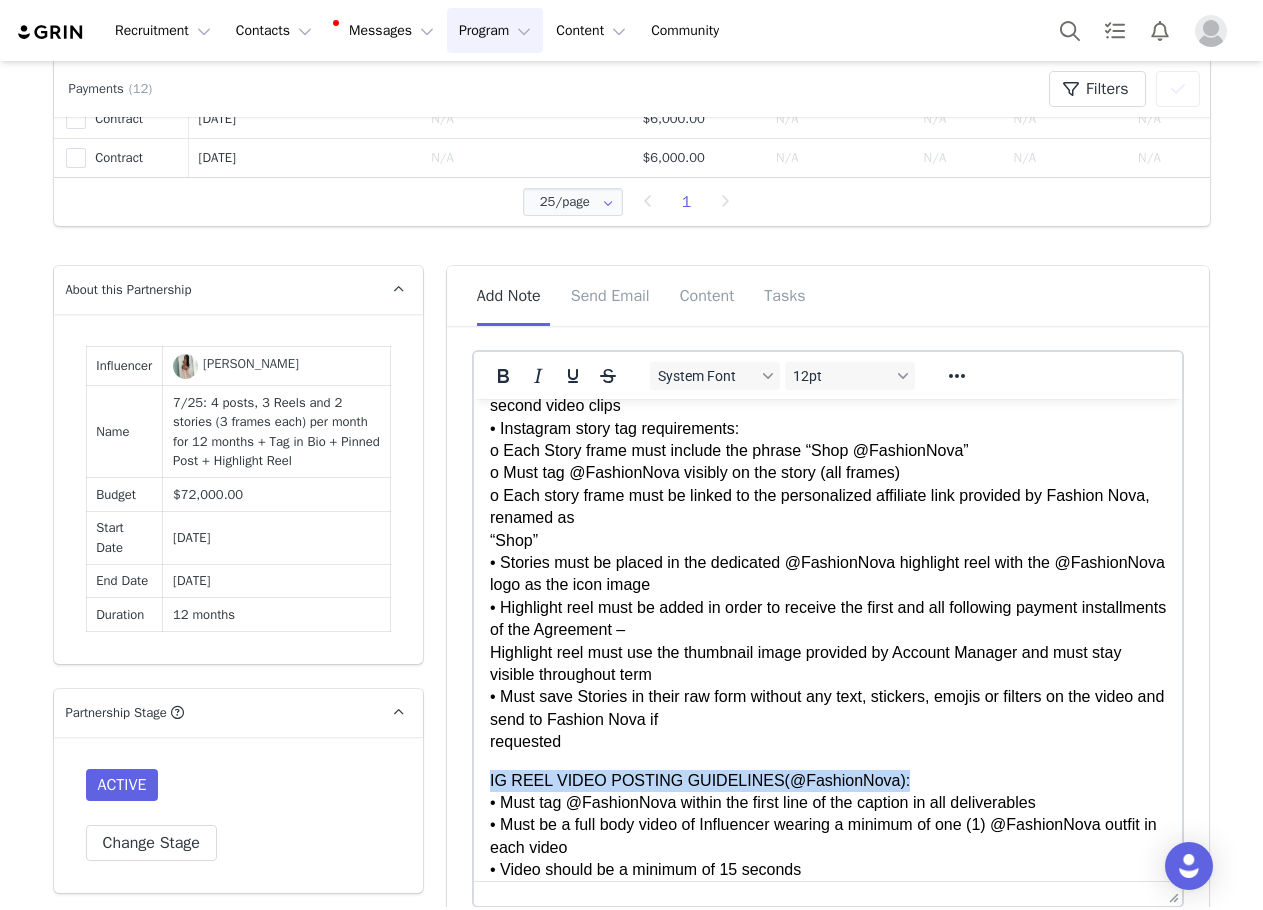 drag, startPoint x: 896, startPoint y: 781, endPoint x: 465, endPoint y: 776, distance: 431.029 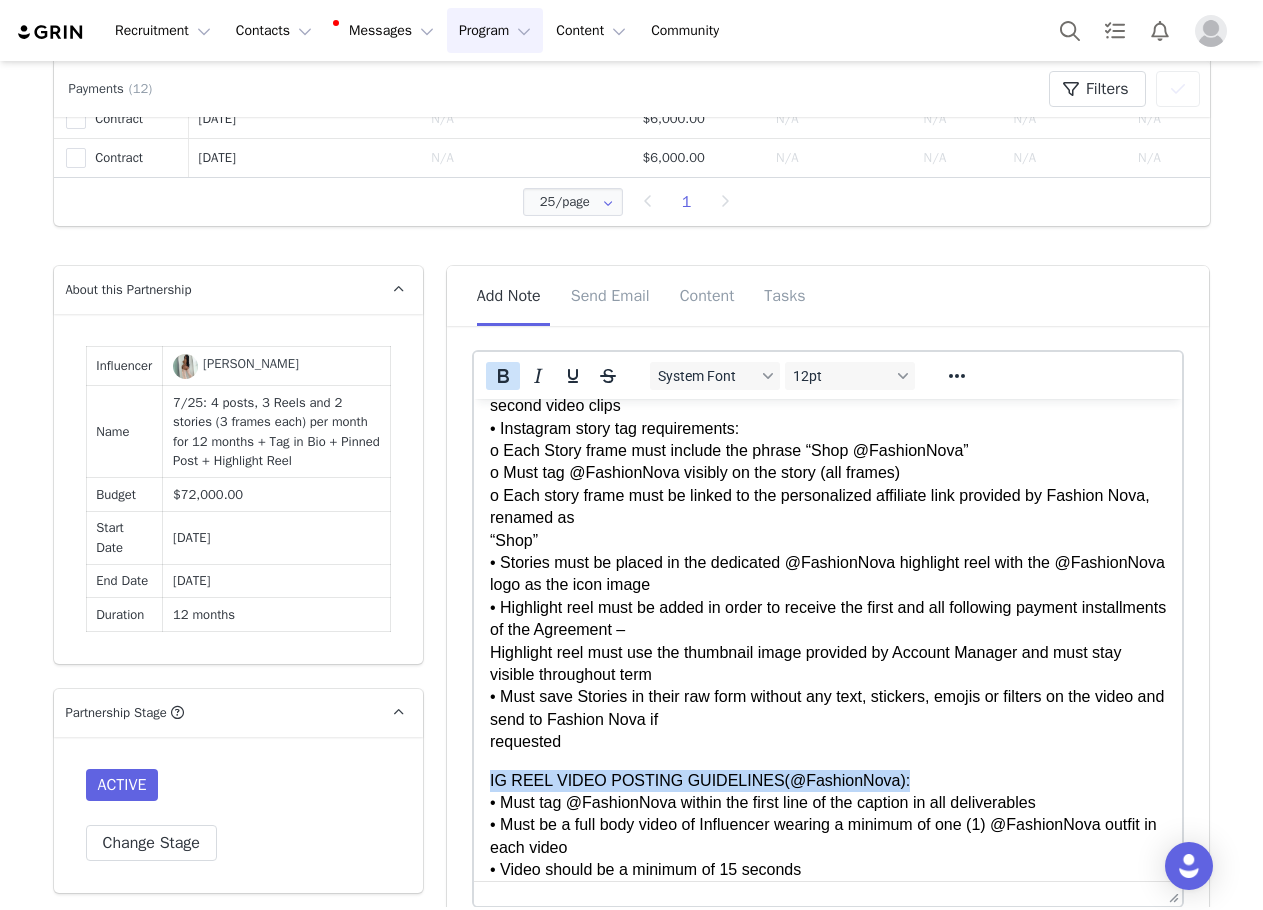 click 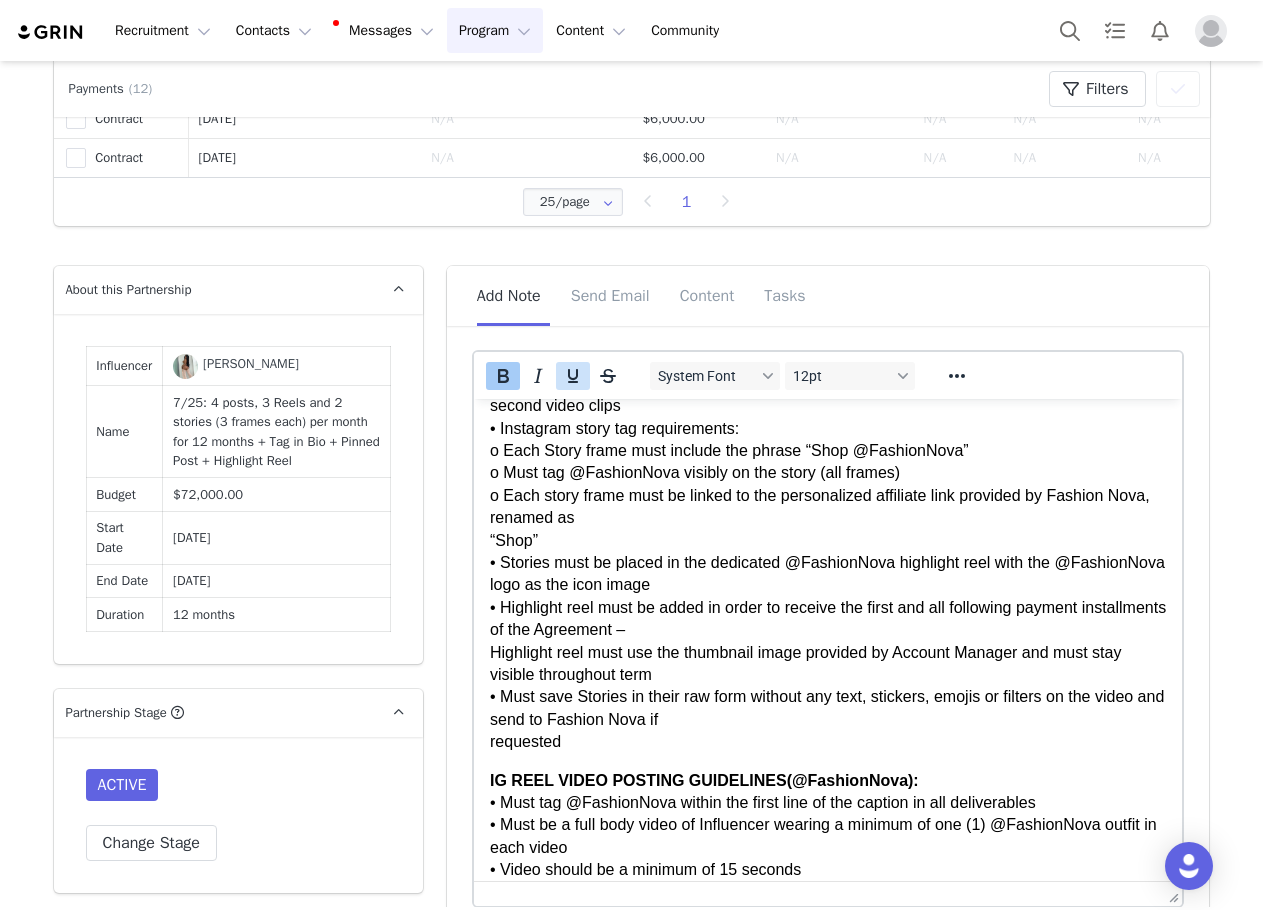 click 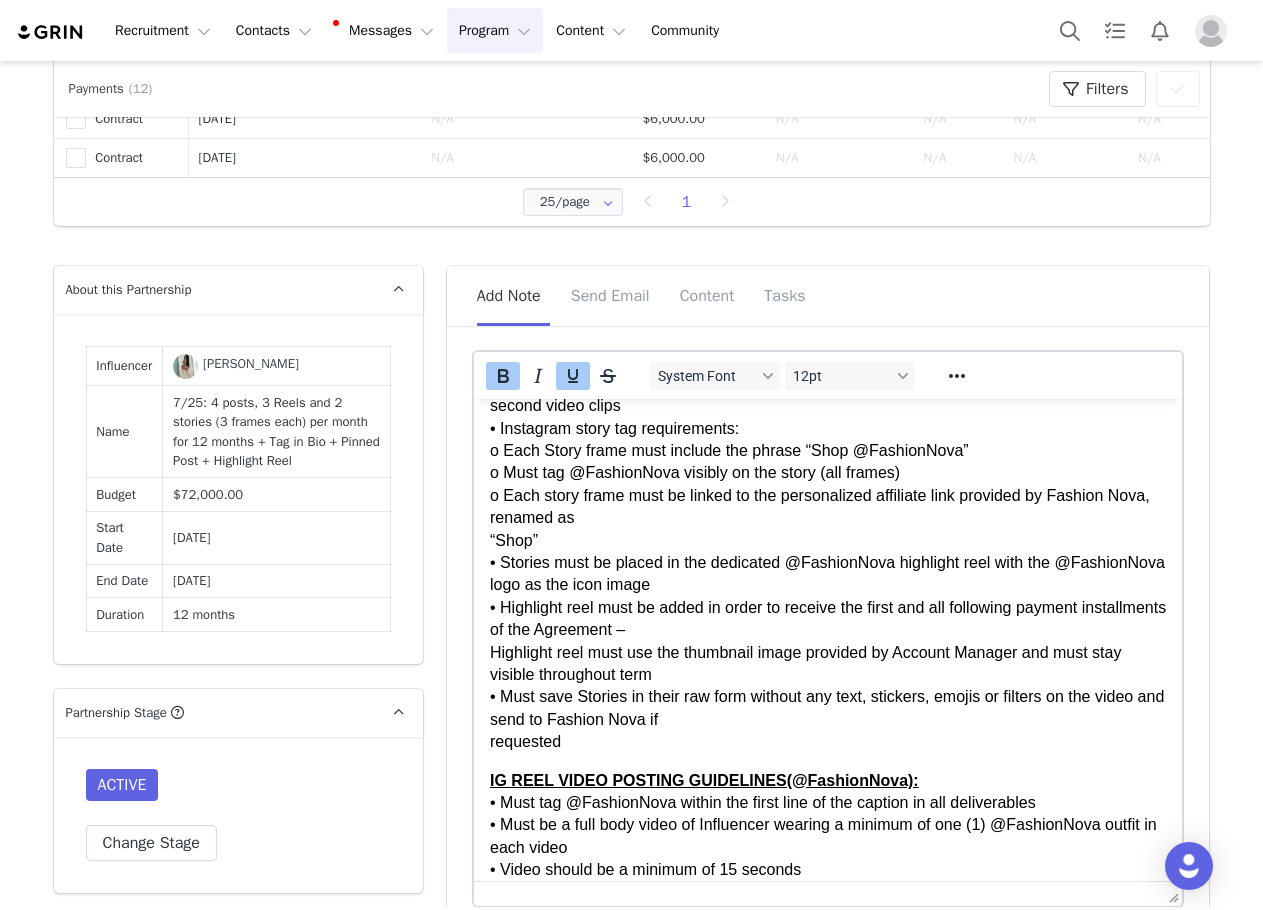 click on "INSTAGRAM STORY POSTING GUIDELINES(@FashionNova): • A single Story deliverable requires the Influencer to showcase three (3) @FashionNova outfits, trying on and verbally reviewing the products. This can be done as either one (1) 45-second video or three (3) 15-second video clips • Instagram story tag requirements: o Each Story frame must include the phrase “Shop @FashionNova” o Must tag @FashionNova visibly on the story (all frames) o Each story frame must be linked to the personalized affiliate link provided by Fashion Nova, renamed as “Shop” • Stories must be placed in the dedicated @FashionNova highlight reel with the @FashionNova logo as the icon image • Highlight reel must be added in order to receive the first and all following payment installments of the Agreement – Highlight reel must use the thumbnail image provided by Account Manager and must stay visible throughout term requested" at bounding box center (827, 530) 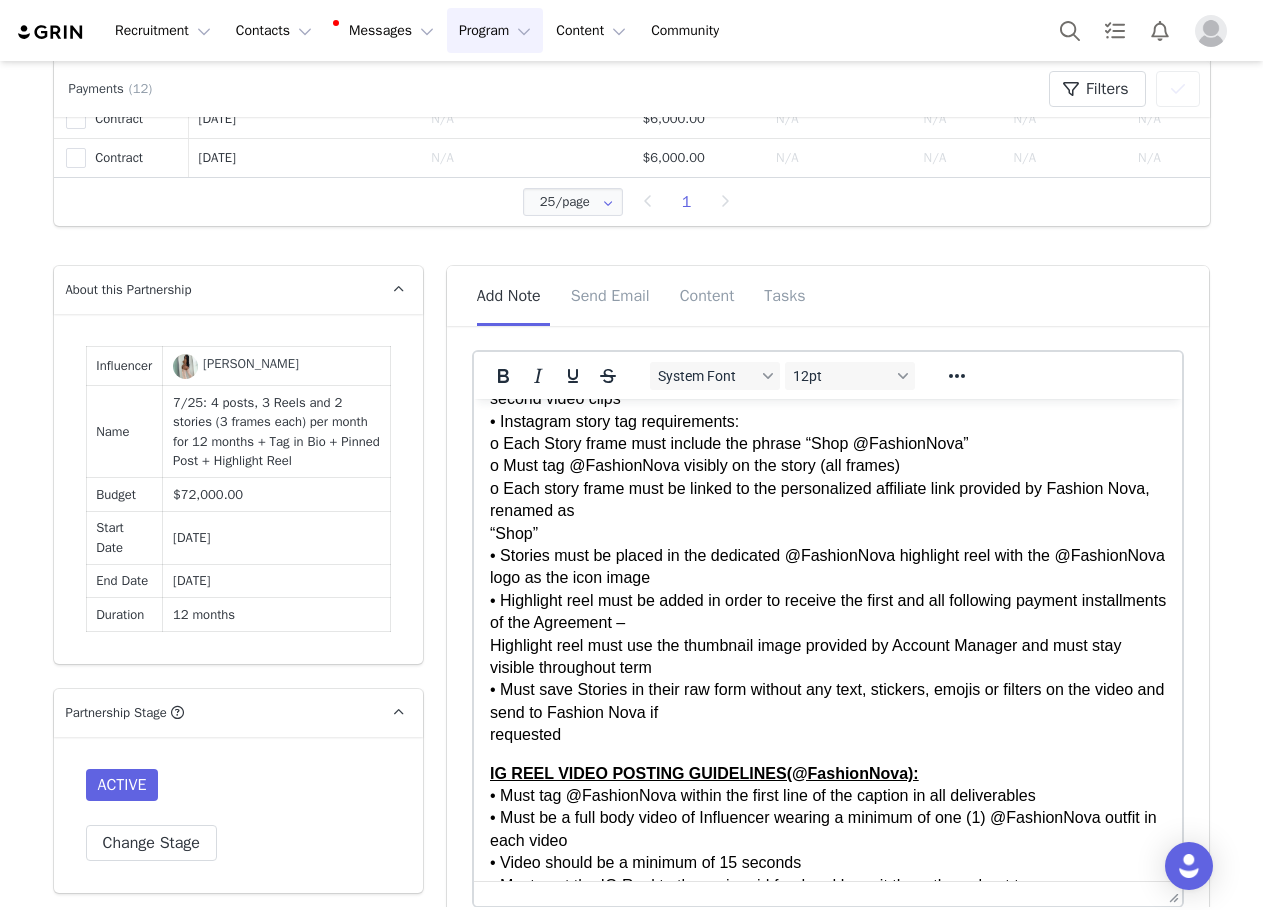 scroll, scrollTop: 1418, scrollLeft: 0, axis: vertical 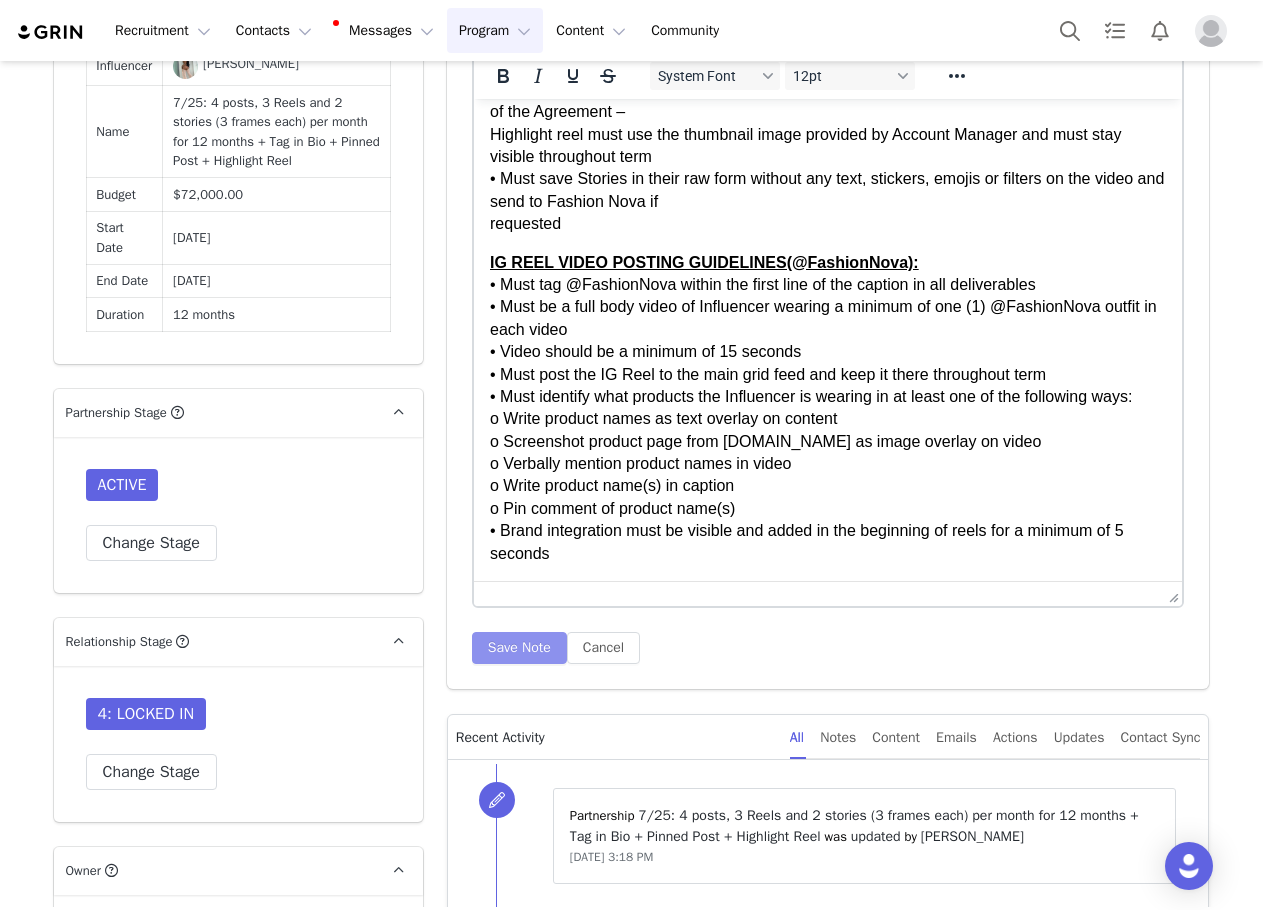 click on "Save Note" at bounding box center [519, 648] 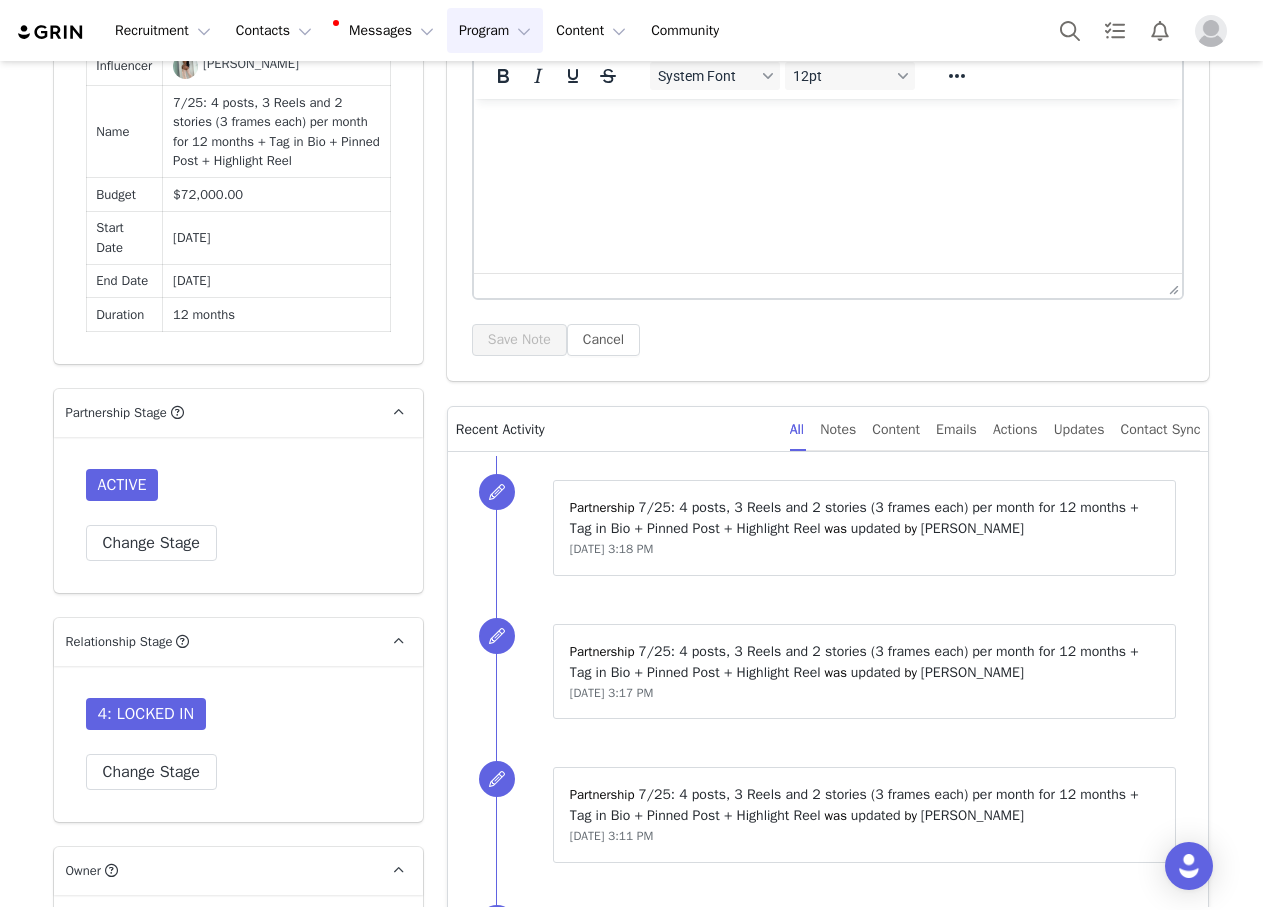 scroll, scrollTop: 0, scrollLeft: 0, axis: both 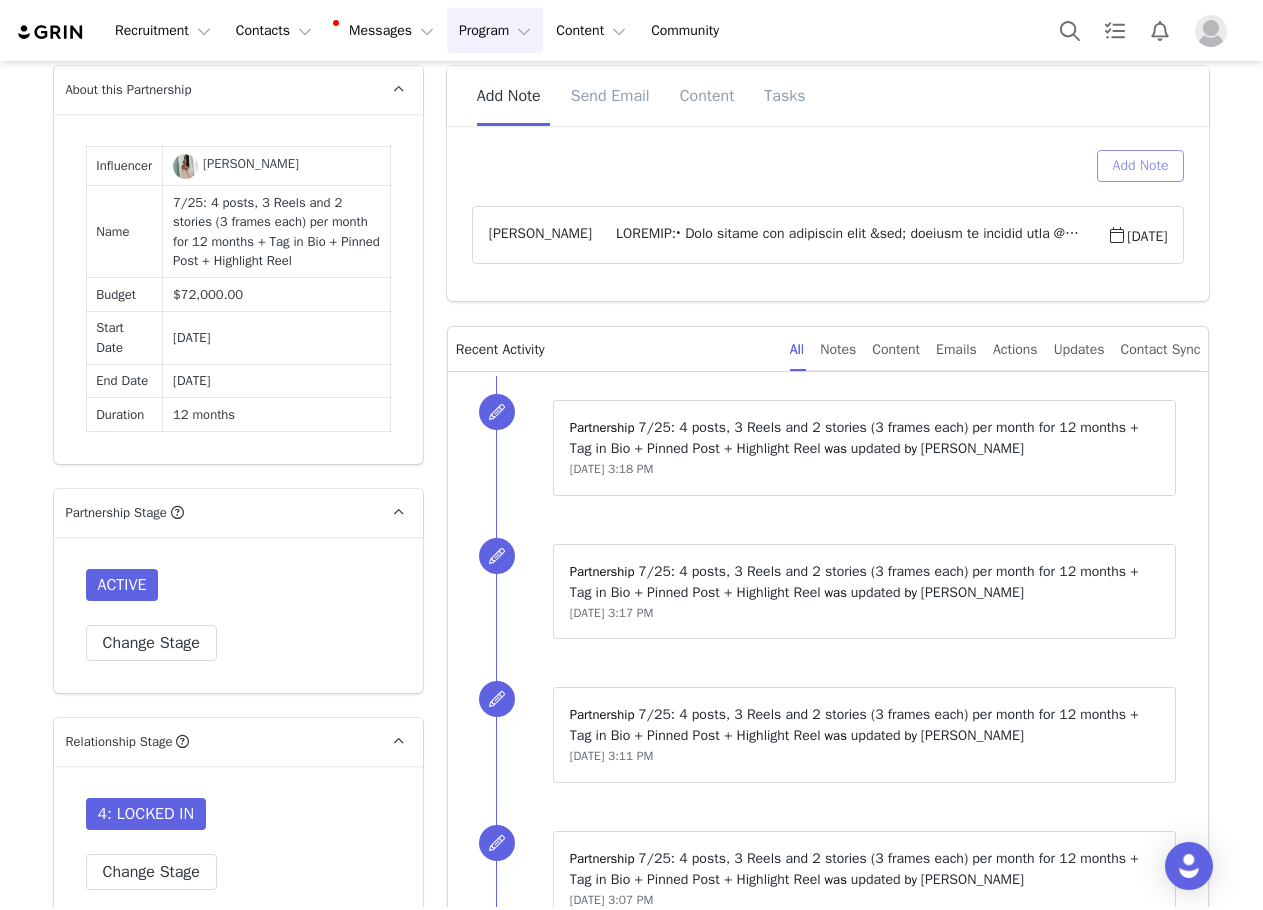click on "Add Note" at bounding box center (1141, 166) 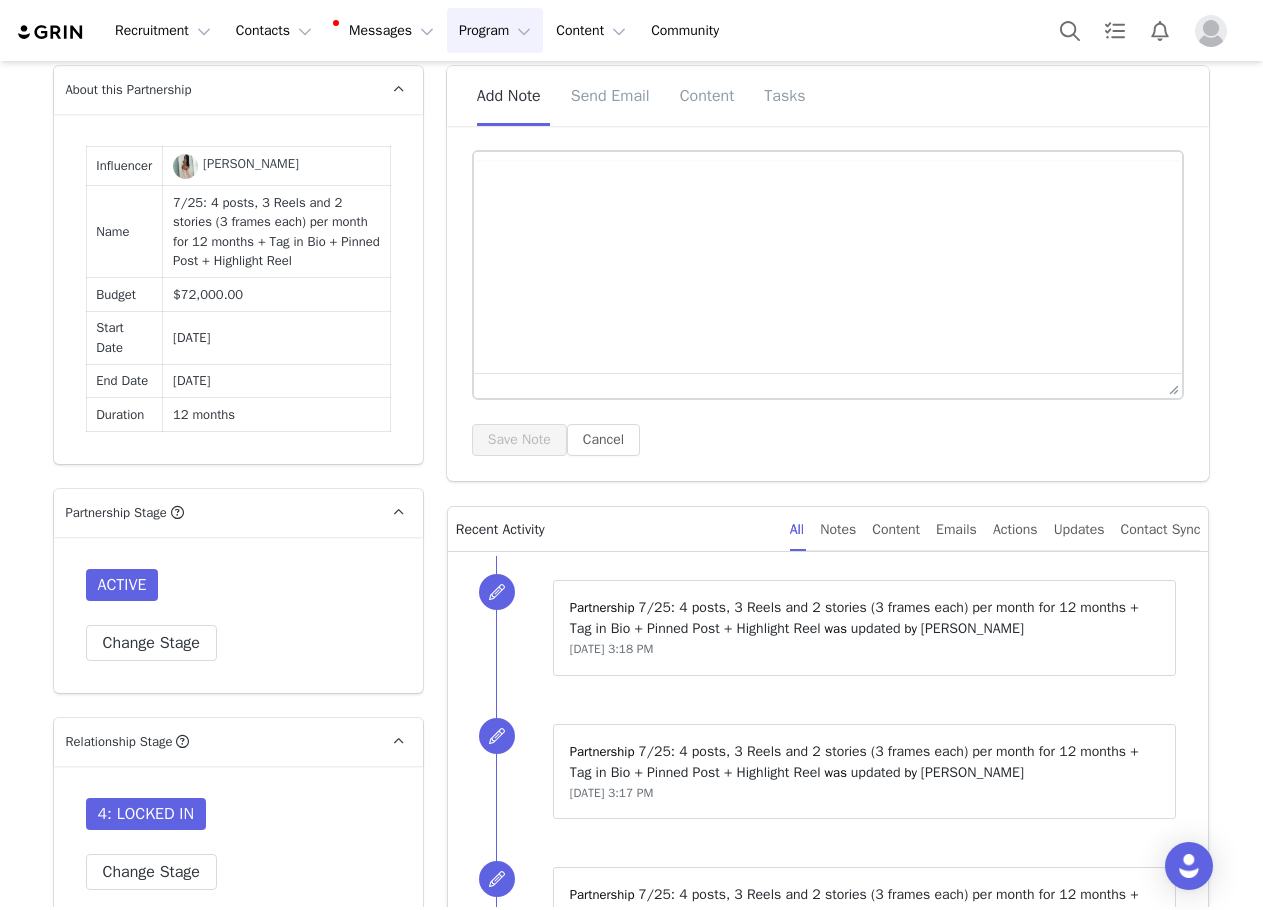scroll, scrollTop: 0, scrollLeft: 0, axis: both 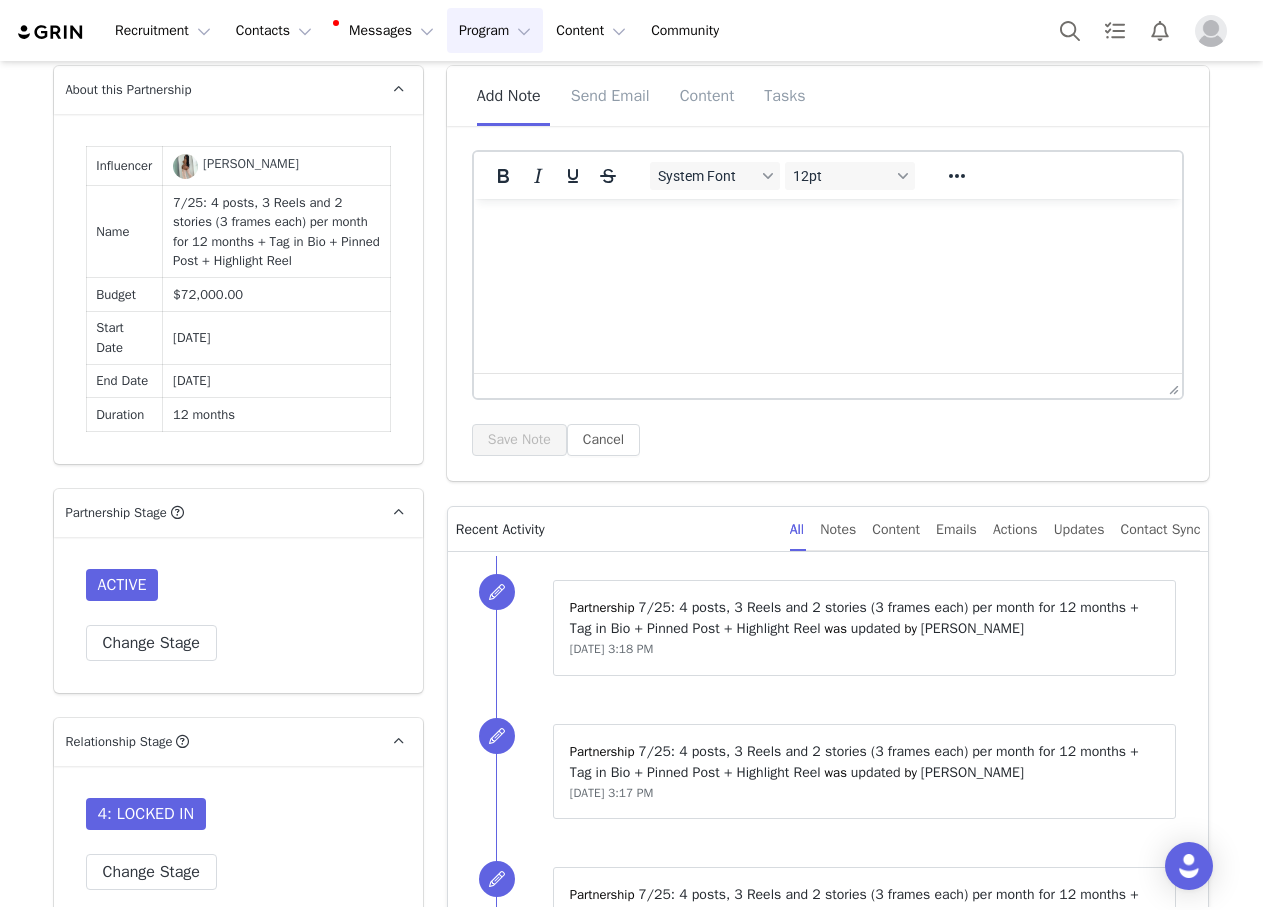 click at bounding box center [827, 226] 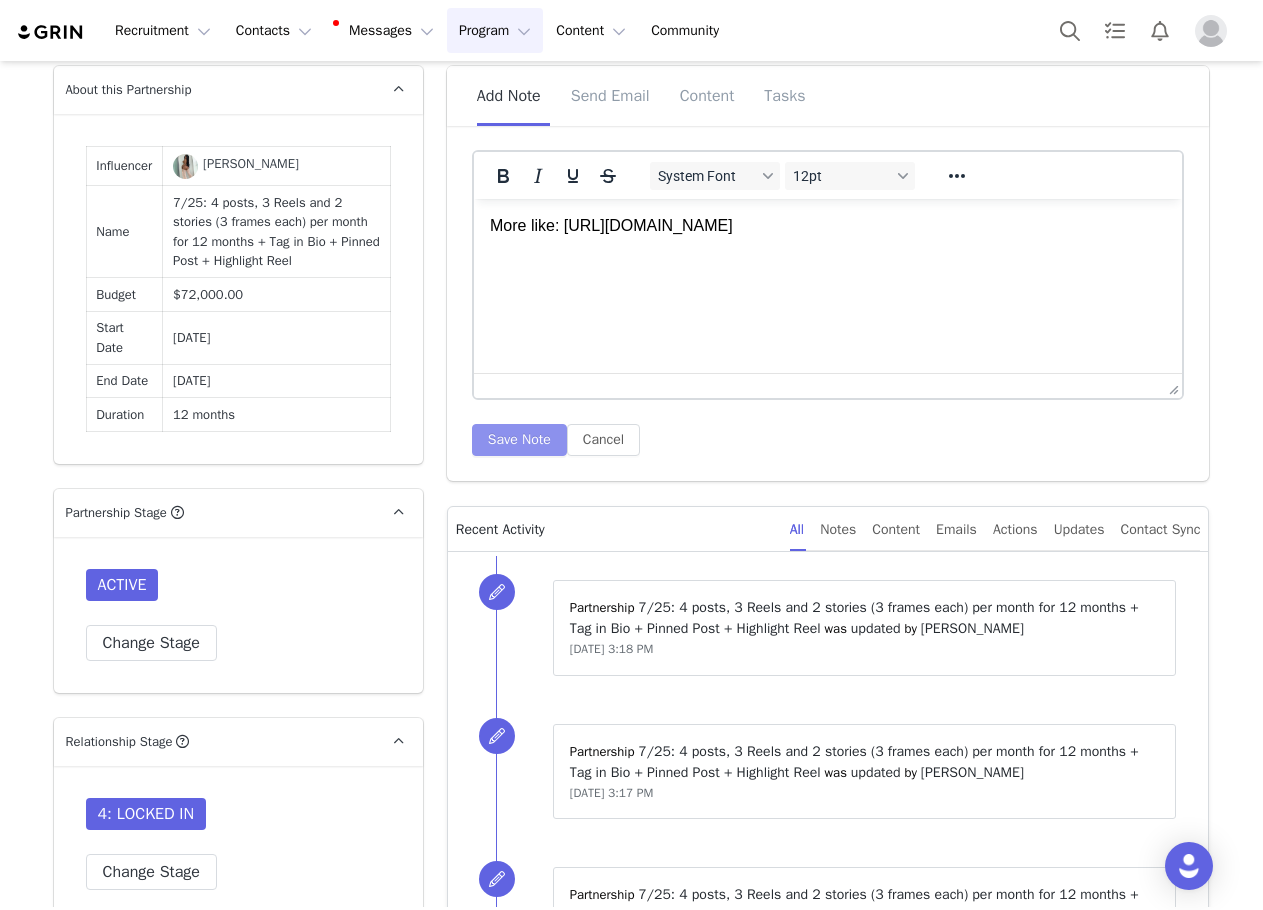 click on "Save Note" at bounding box center [519, 440] 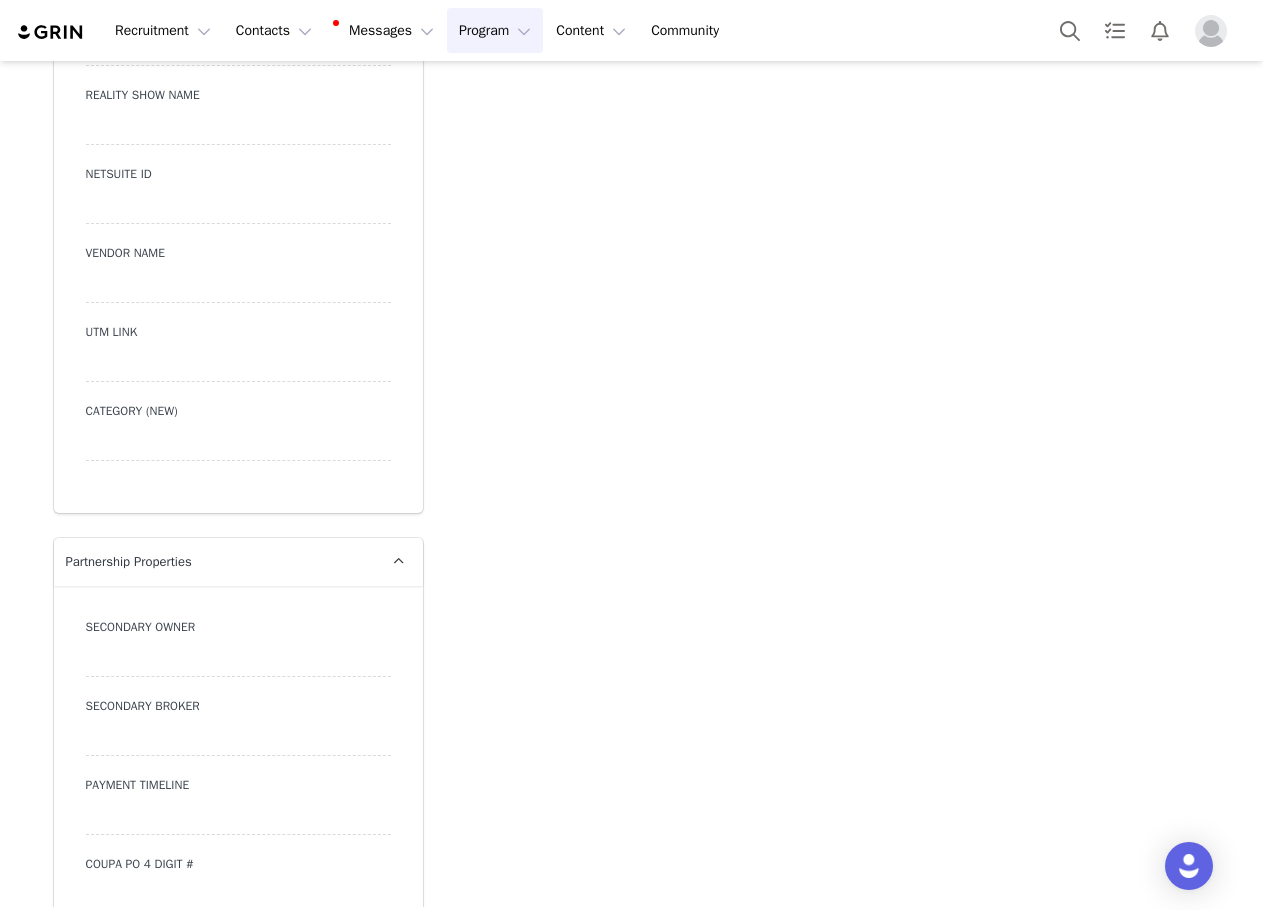 scroll, scrollTop: 6864, scrollLeft: 0, axis: vertical 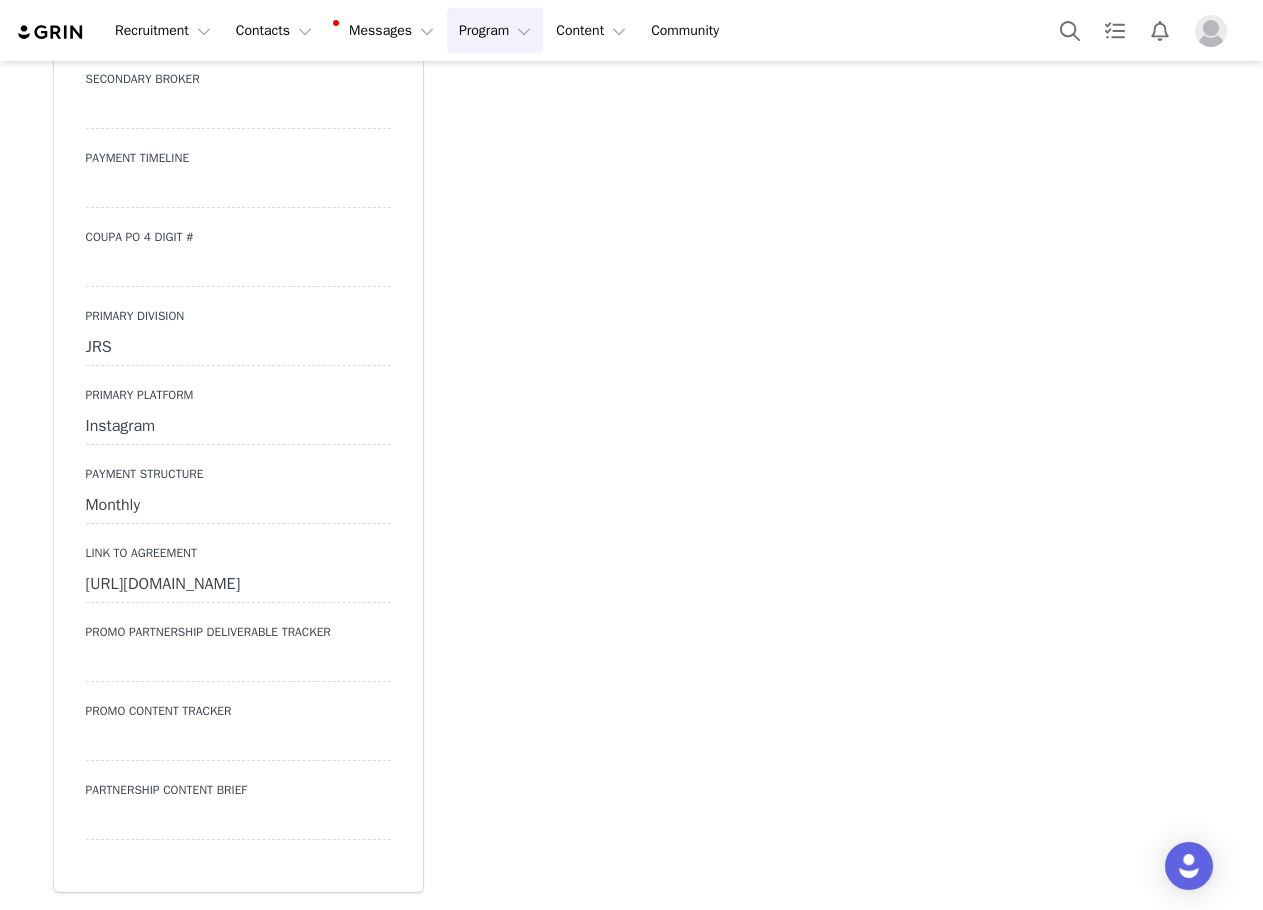 click on "JRS" at bounding box center (238, 348) 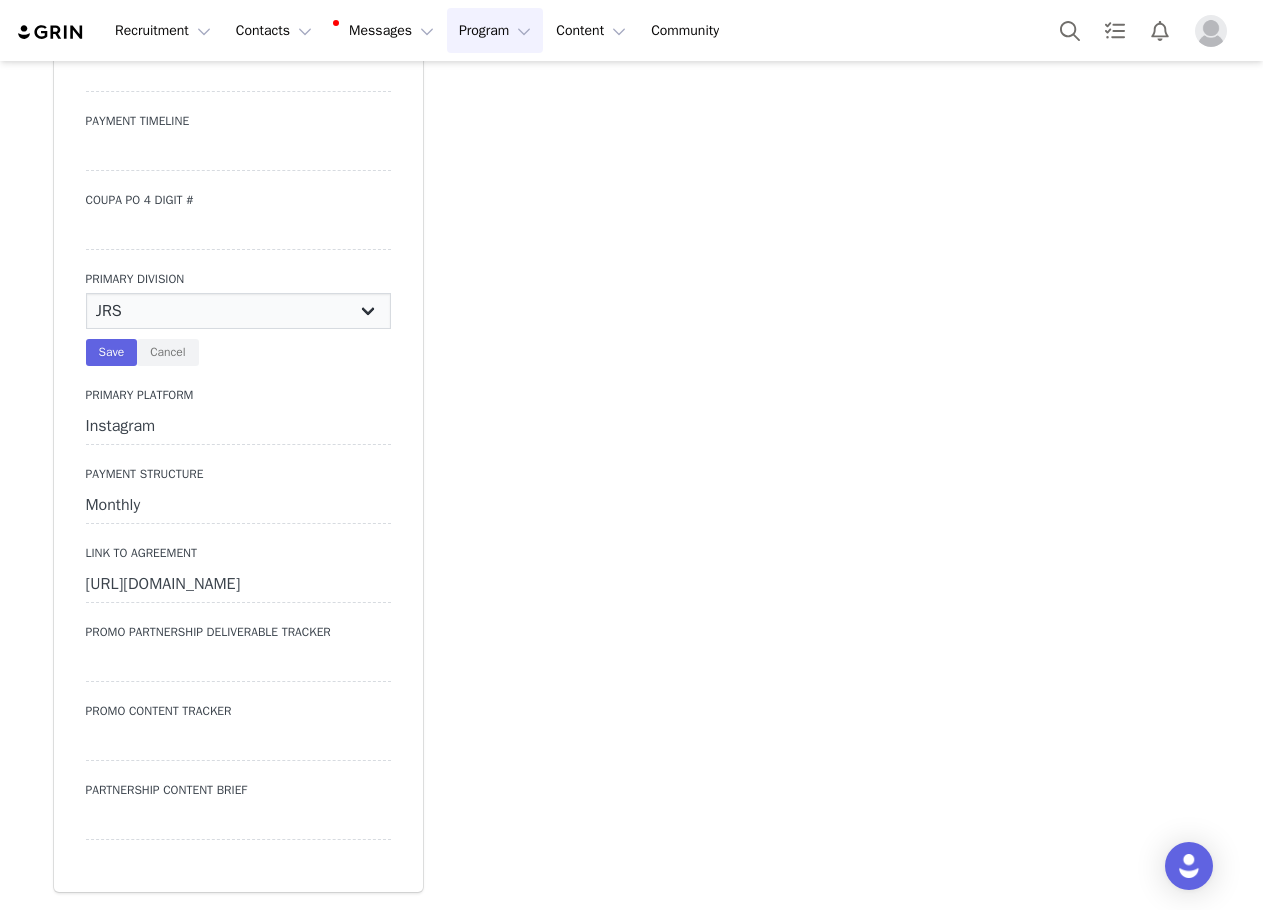 click on "N/A  JRS   Beauty   Promo   Curve   Nova Men   Nova Kids   Nova Sport   Nova Intimates   Skin   Nova Swim" at bounding box center [238, 311] 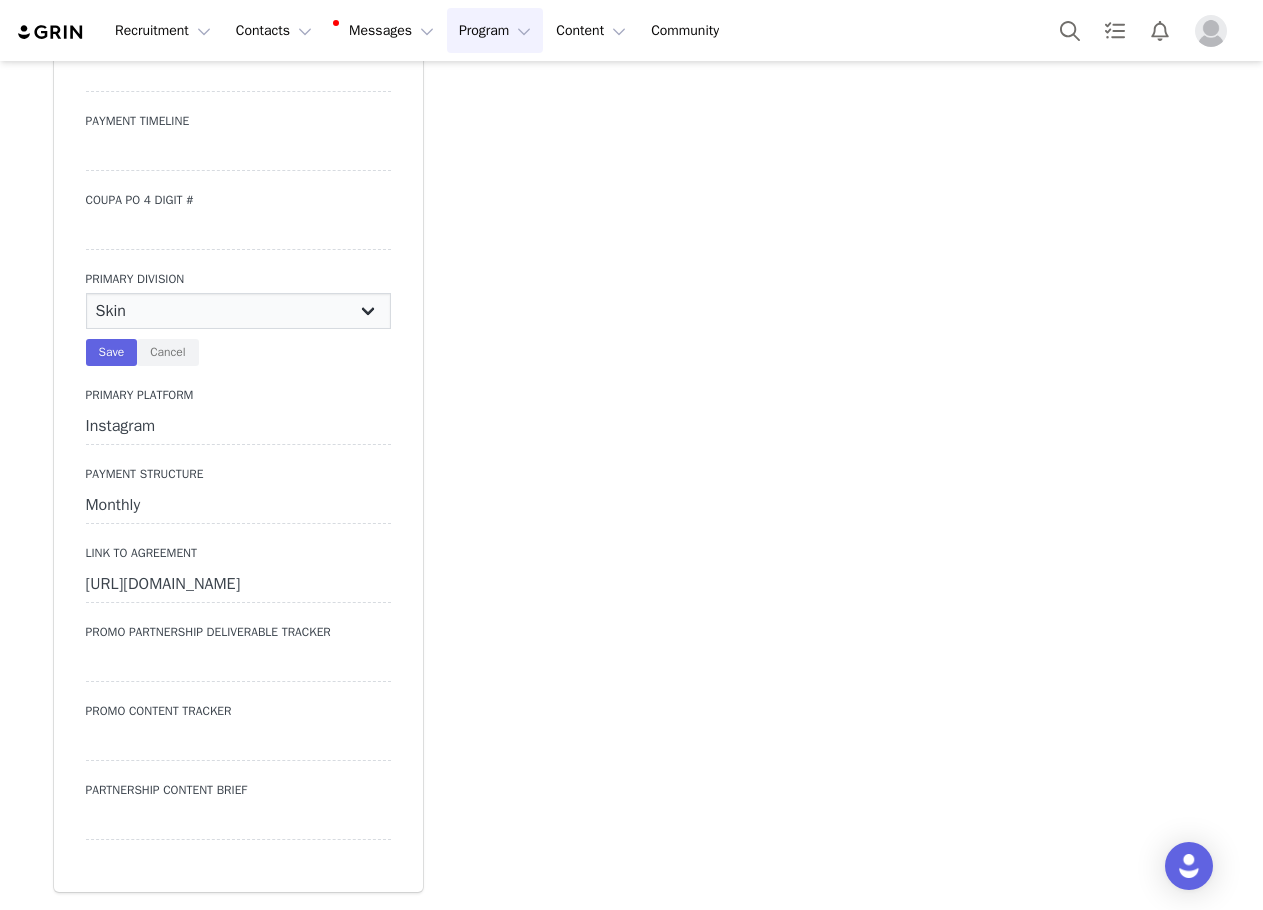 click on "N/A  JRS   Beauty   Promo   Curve   Nova Men   Nova Kids   Nova Sport   Nova Intimates   Skin   Nova Swim" at bounding box center [238, 311] 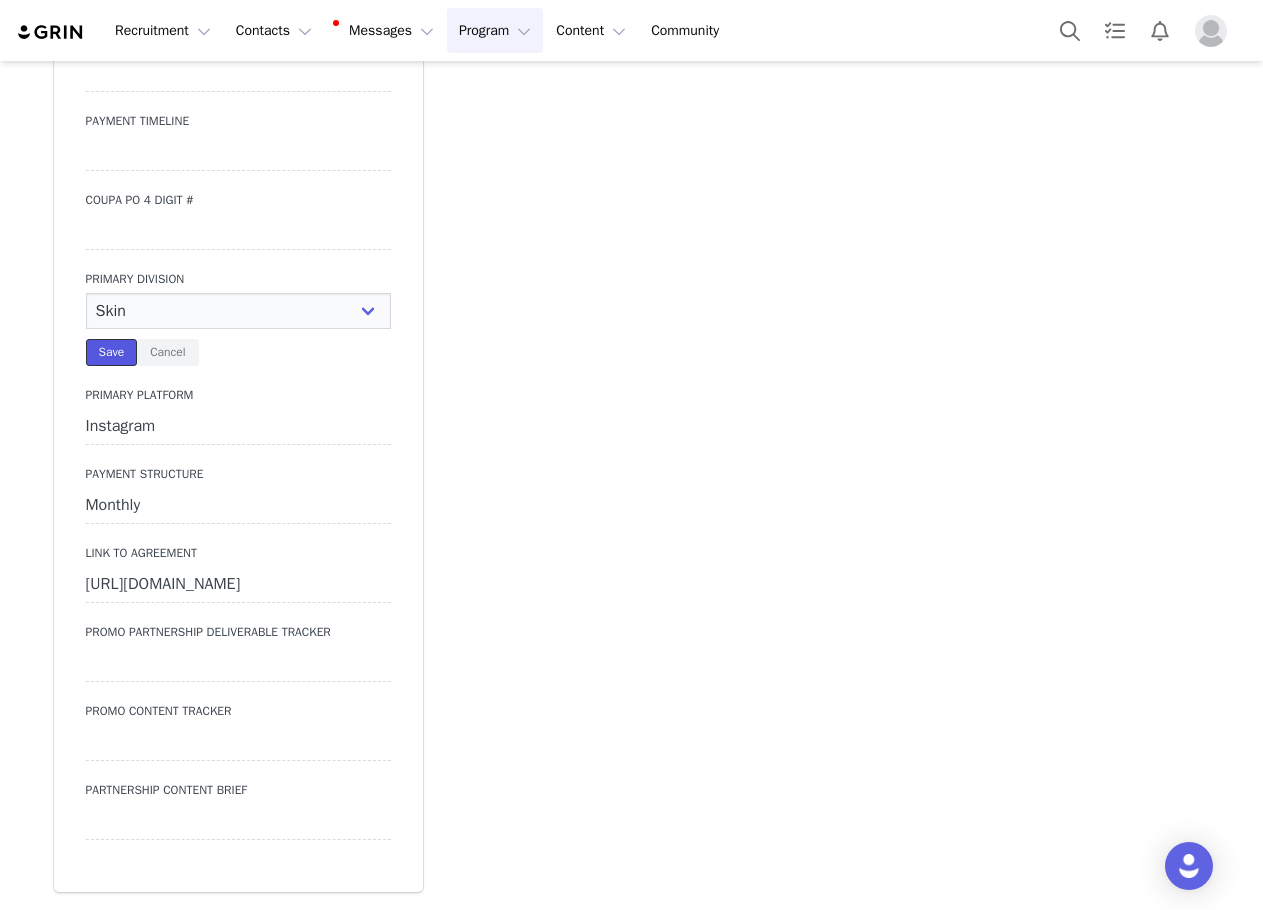 click on "Save" at bounding box center (112, 352) 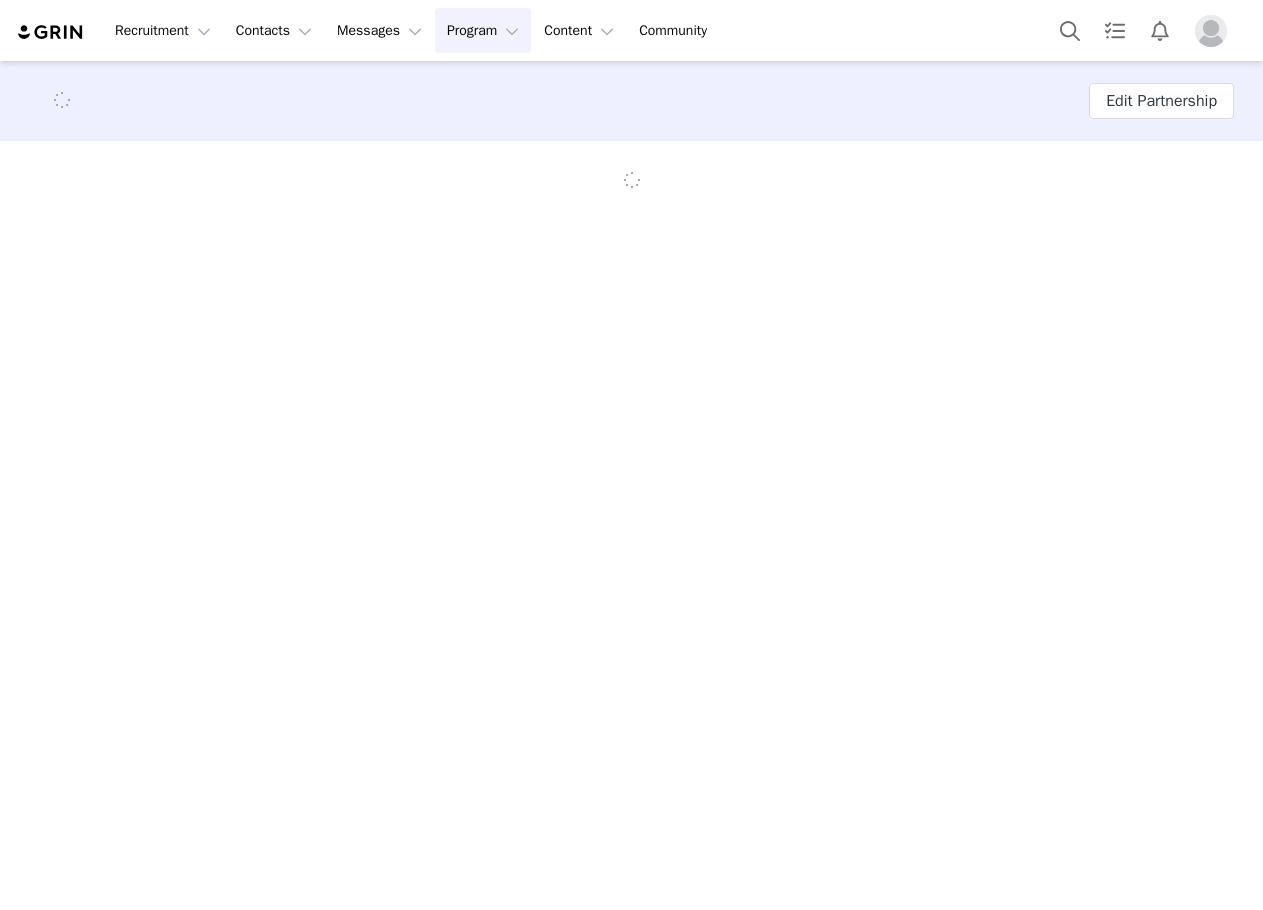 scroll, scrollTop: 0, scrollLeft: 0, axis: both 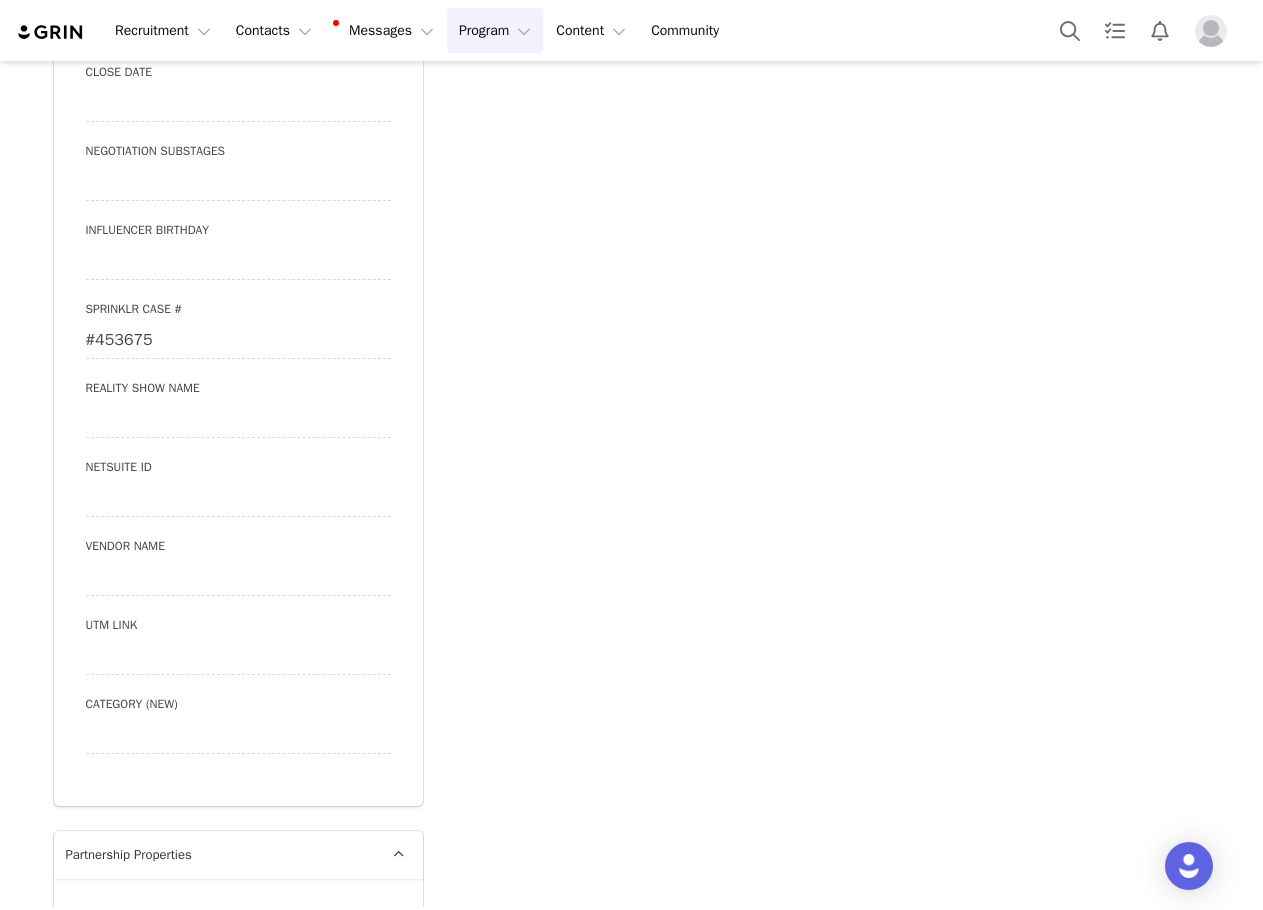 click at bounding box center [238, 657] 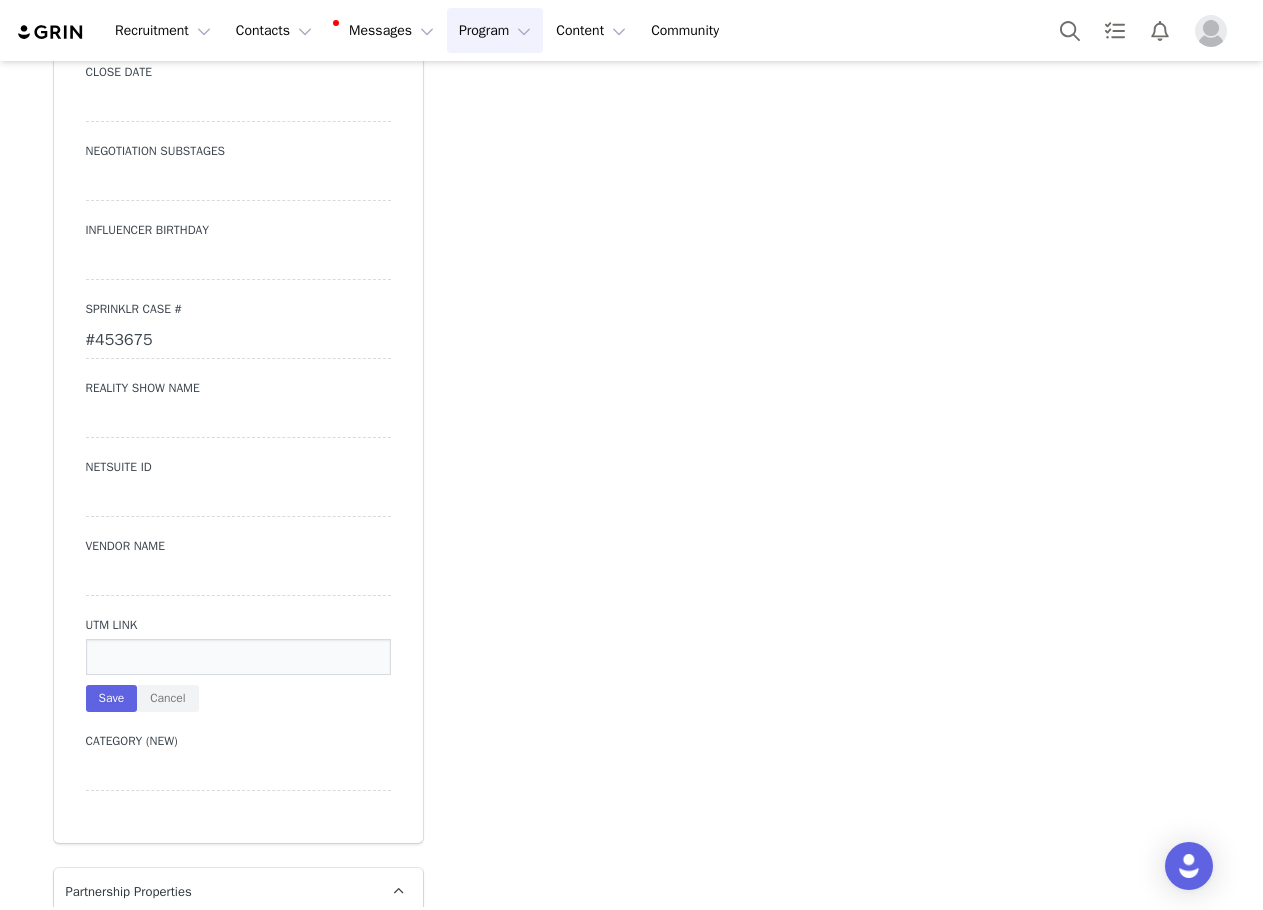 click at bounding box center [238, 657] 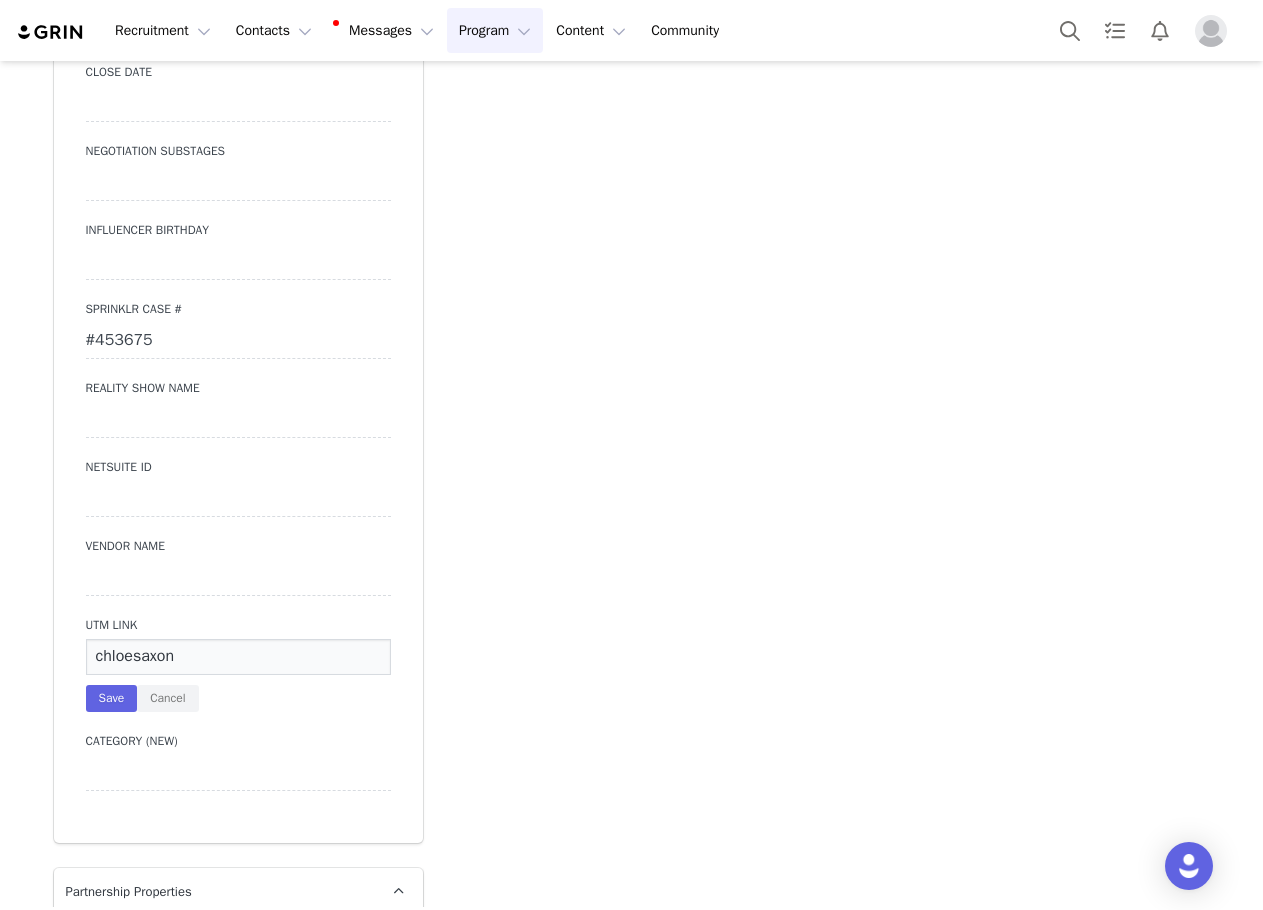 click on "chloesaxon" at bounding box center [238, 657] 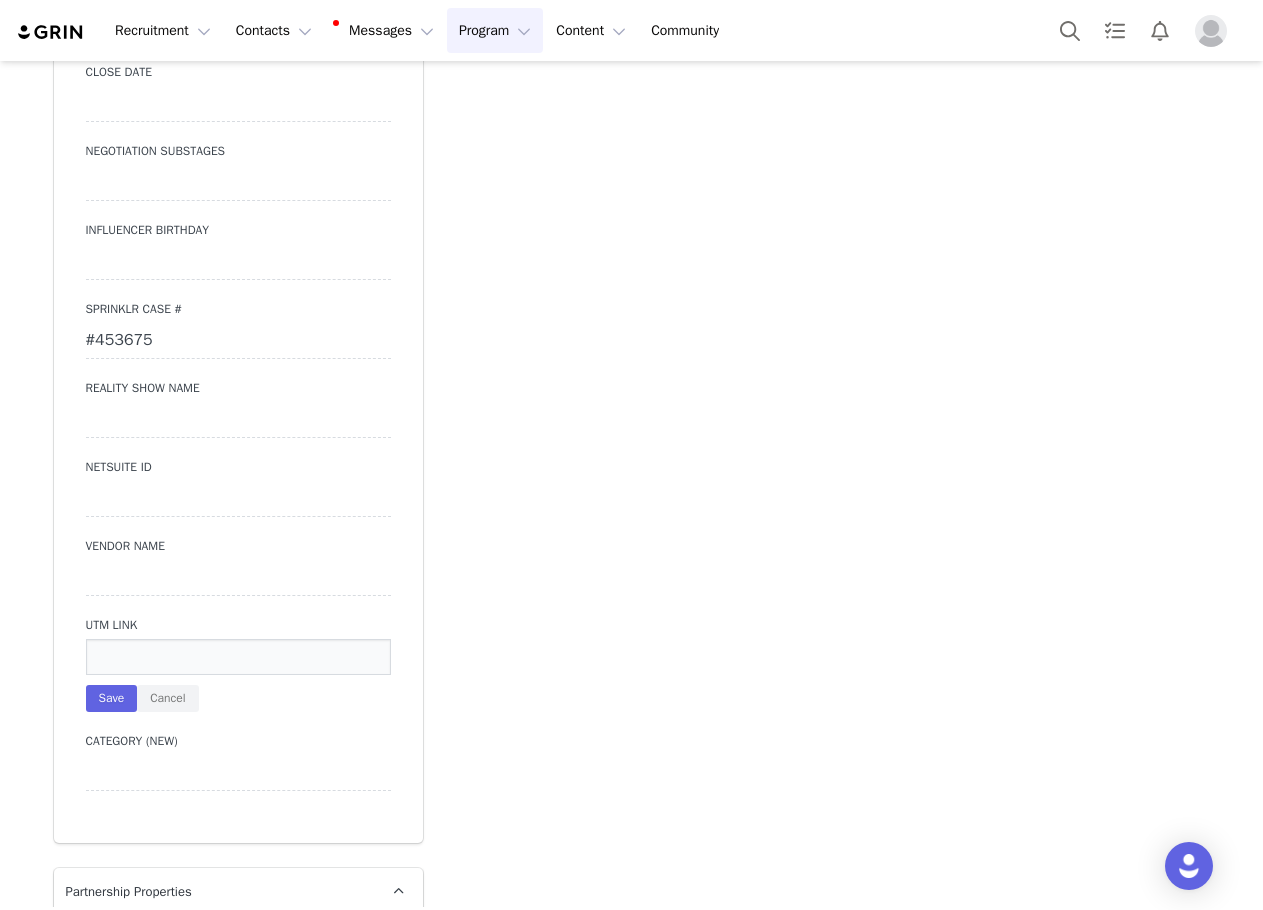 click at bounding box center [238, 657] 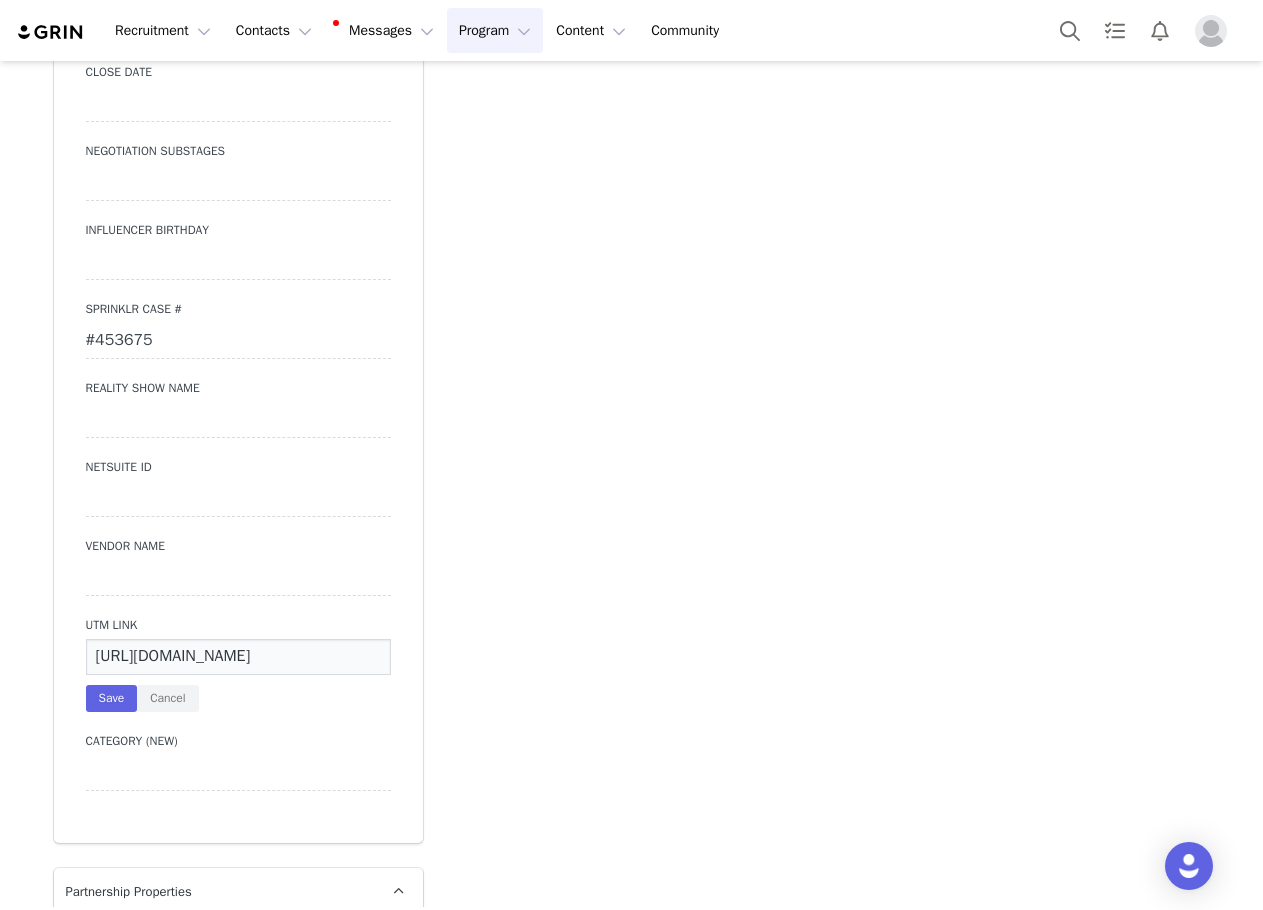 scroll, scrollTop: 0, scrollLeft: 771, axis: horizontal 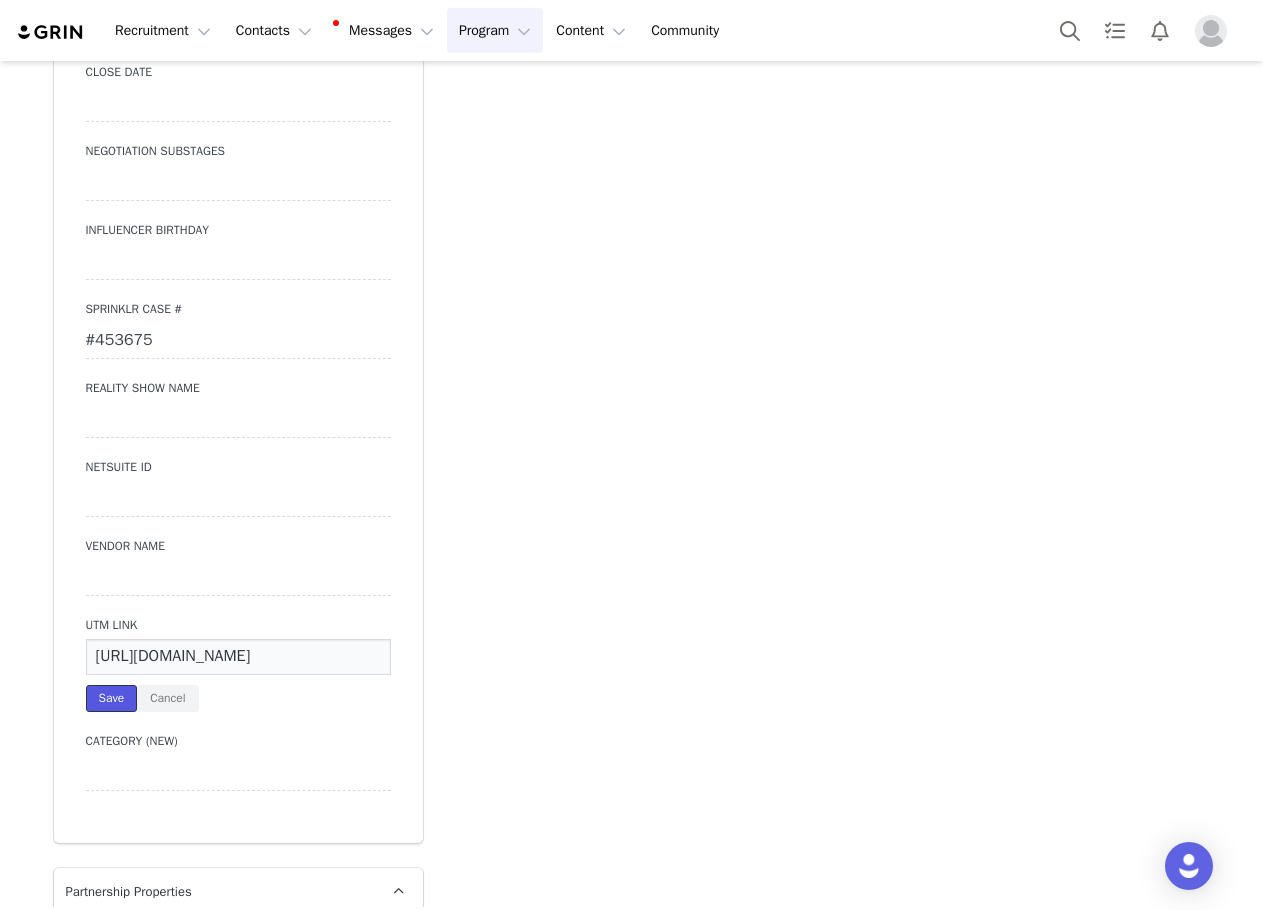 click on "Save" at bounding box center (112, 698) 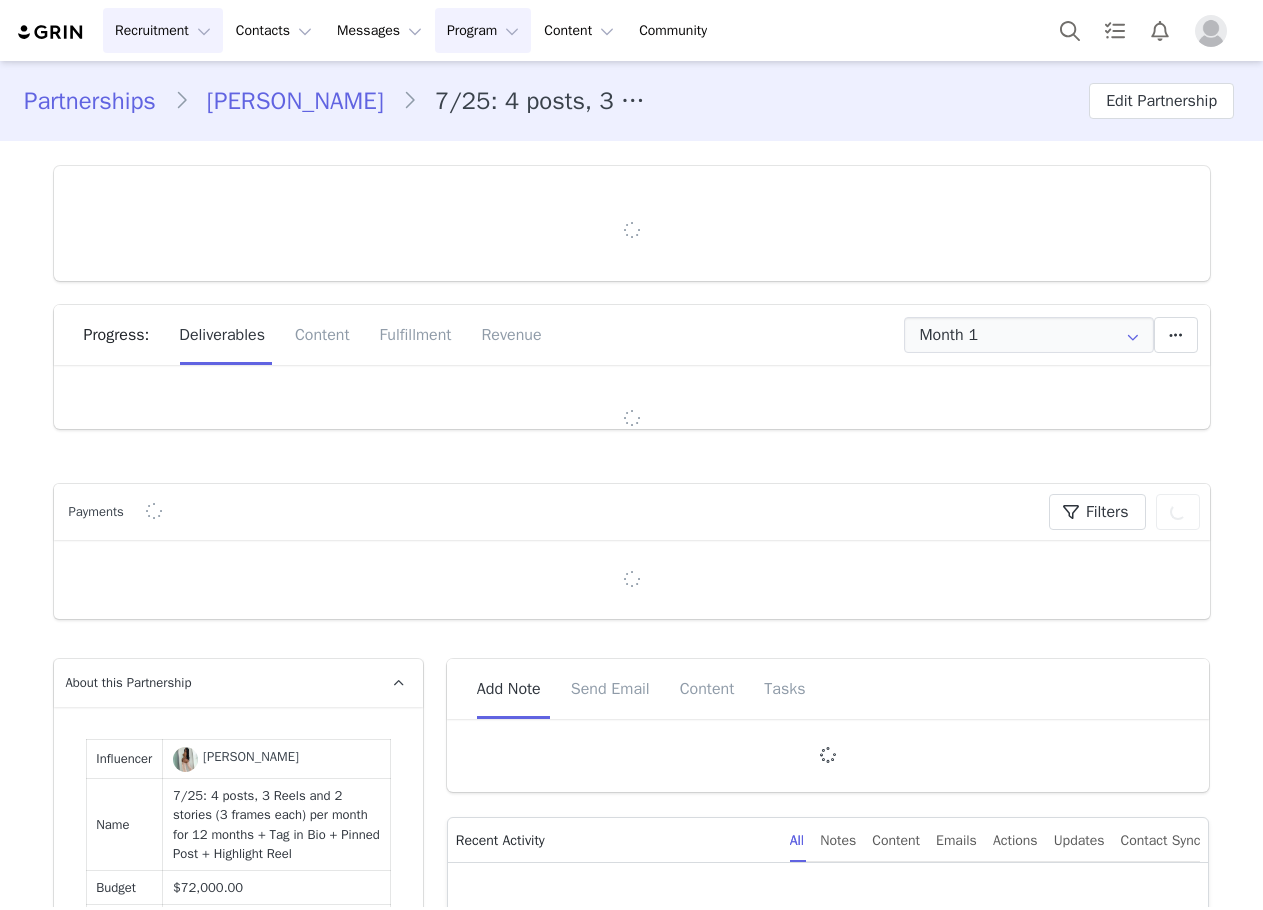 type on "+44 ([GEOGRAPHIC_DATA])" 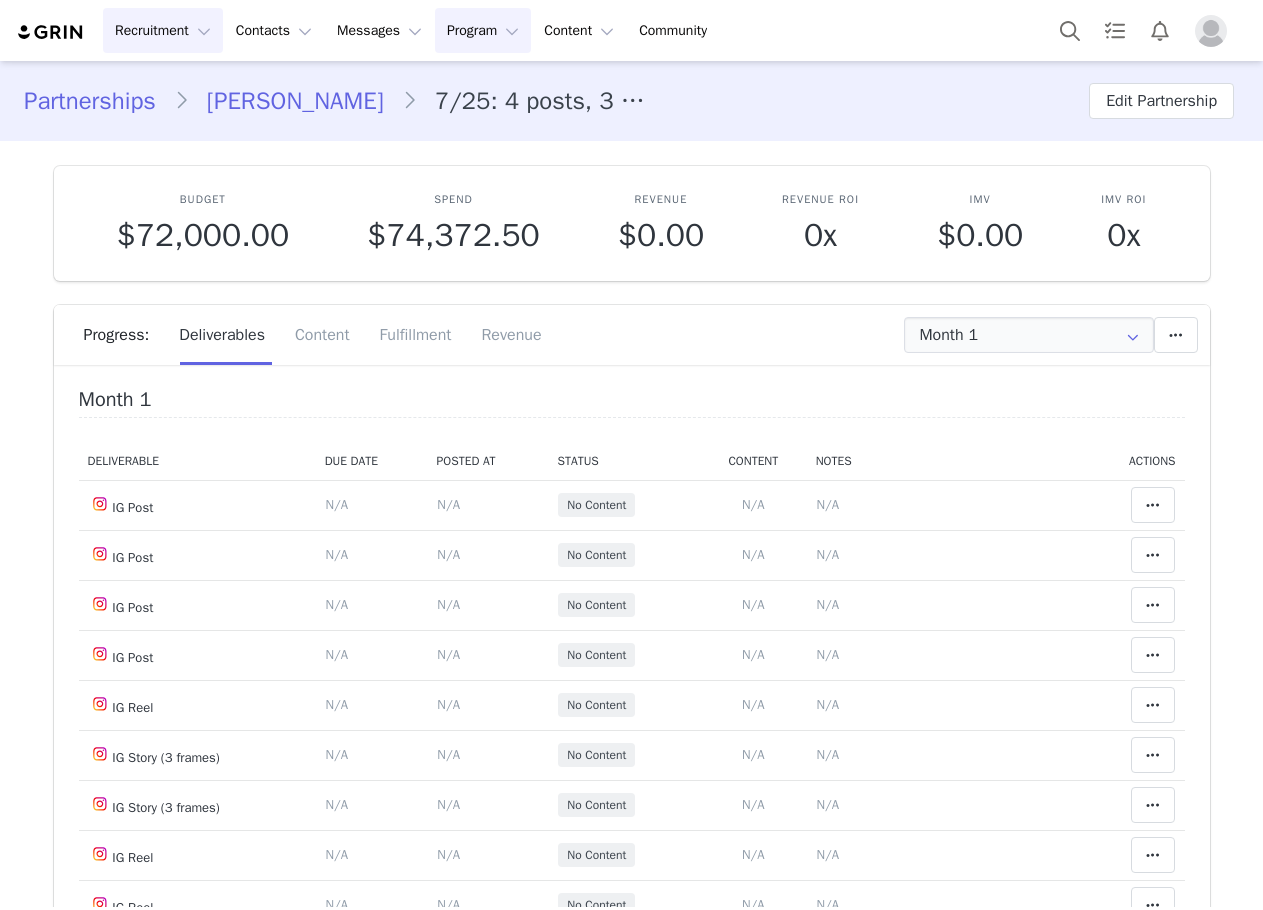 scroll, scrollTop: 0, scrollLeft: 0, axis: both 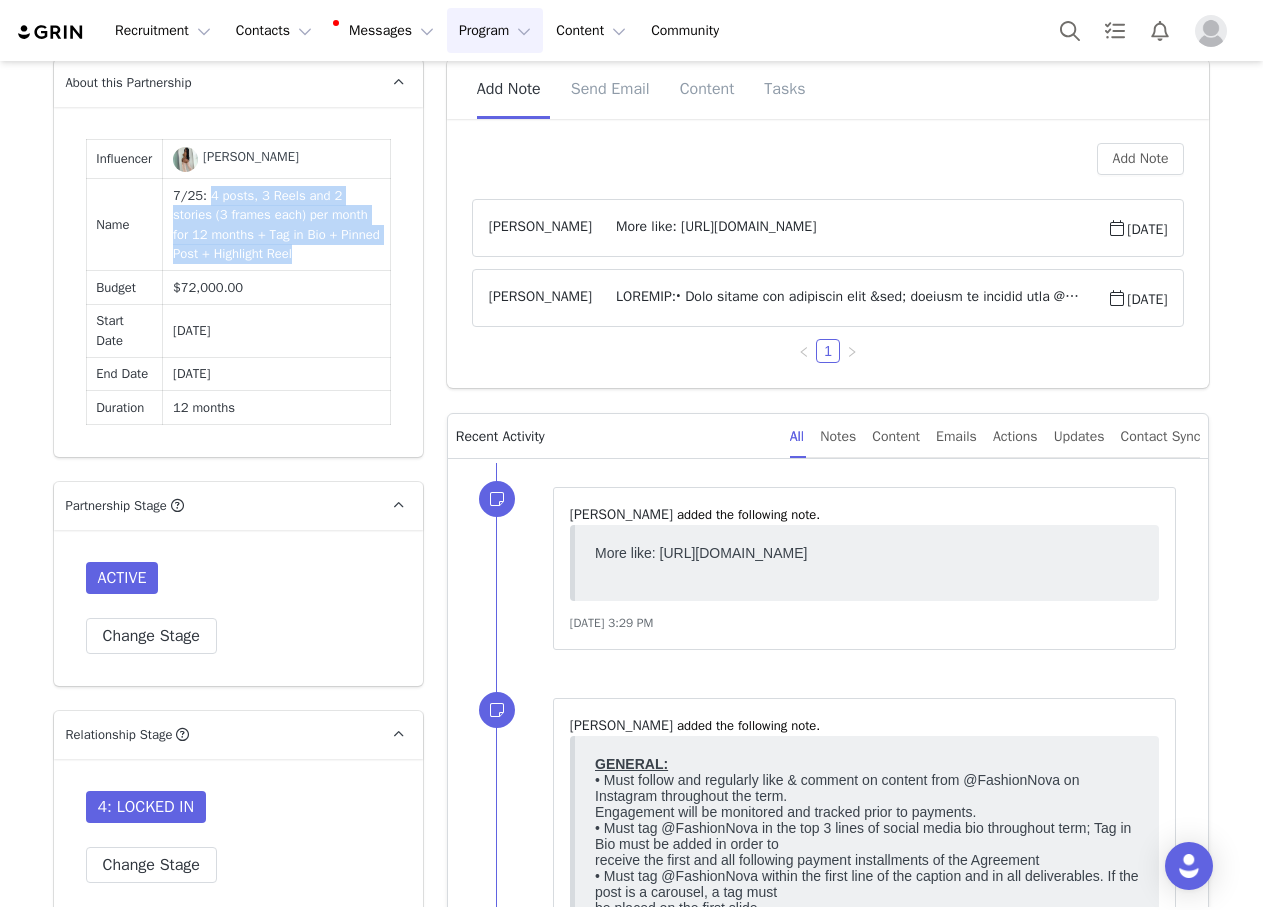 drag, startPoint x: 283, startPoint y: 248, endPoint x: 206, endPoint y: 199, distance: 91.26884 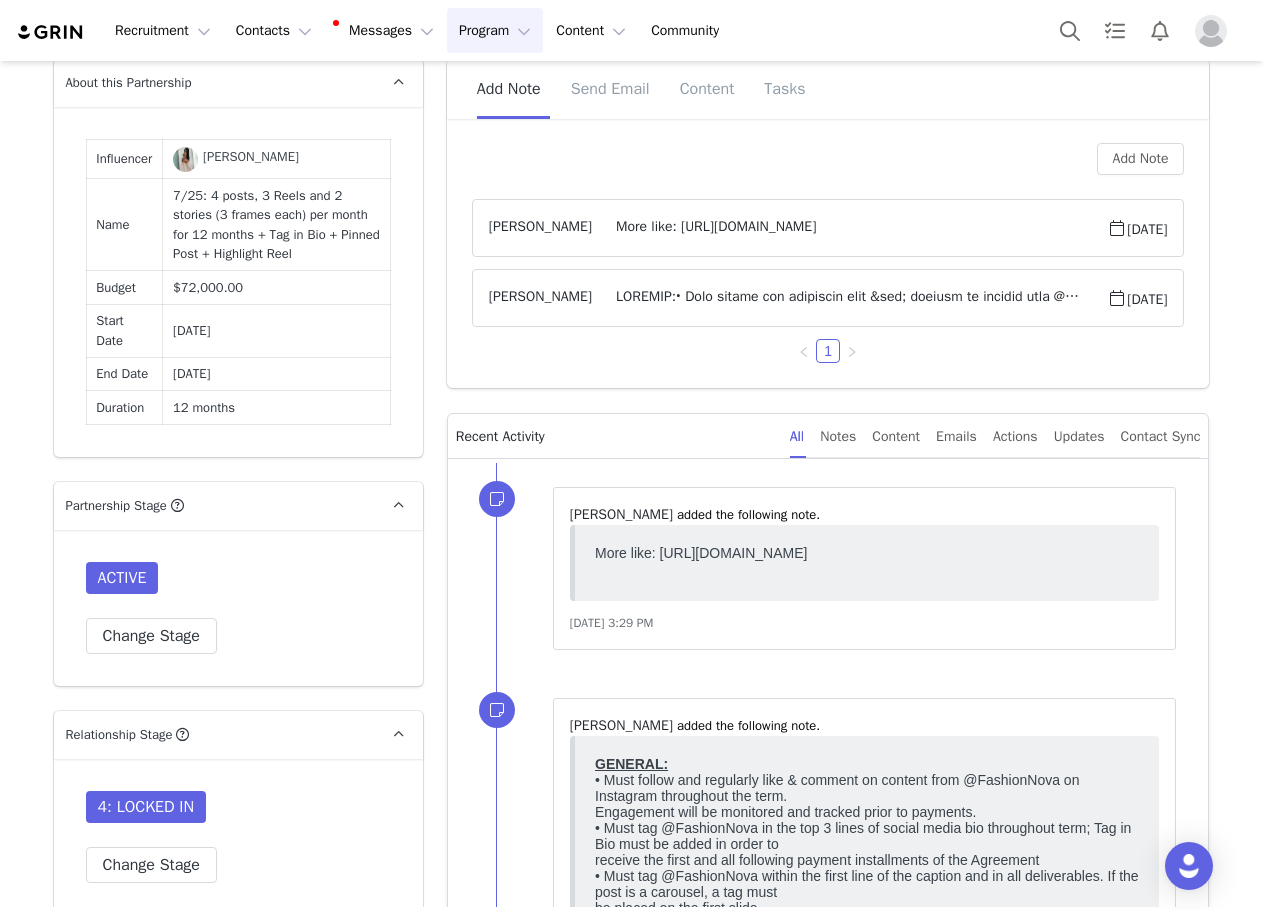 click on "⁨ [PERSON_NAME] ⁩ ⁨added⁩ the following note. [DATE] 3:29 PM ⁨ [PERSON_NAME] ⁩ ⁨added⁩ the following note. [DATE] 3:28 PM ⁨ [PERSON_NAME] ⁩ changed the ⁨partnership⁩ stage to ⁨ ACTIVE ⁩. [DATE] 3:26 PM Partnership ⁨ 7/25: 4 posts, 3 Reels and 2 stories (3 frames each) per month for 12 months + Tag in Bio + Pinned Post + Highlight Reel ⁩ was ⁨ updated ⁩ by ⁨ [PERSON_NAME] ⁩ [DATE] 3:26 PM Partnership ⁨ 7/25: 4 posts, 3 Reels and 2 stories (3 frames each) per month for 12 months + Tag in Bio + Pinned Post + Highlight Reel ⁩ was ⁨ updated ⁩ by ⁨ [PERSON_NAME] ⁩ [DATE] 3:18 PM Partnership ⁨ 7/25: 4 posts, 3 Reels and 2 stories (3 frames each) per month for 12 months + Tag in Bio + Pinned Post + Highlight Reel ⁩ was ⁨ updated ⁩ by ⁨ [PERSON_NAME] ⁩ [DATE] 3:17 PM Partnership ⁨ 7/25: 4 posts, 3 Reels and 2 stories (3 frames each) per month for 12 months + Tag in Bio + Pinned Post + Highlight Reel ⁩" at bounding box center [828, 1991] 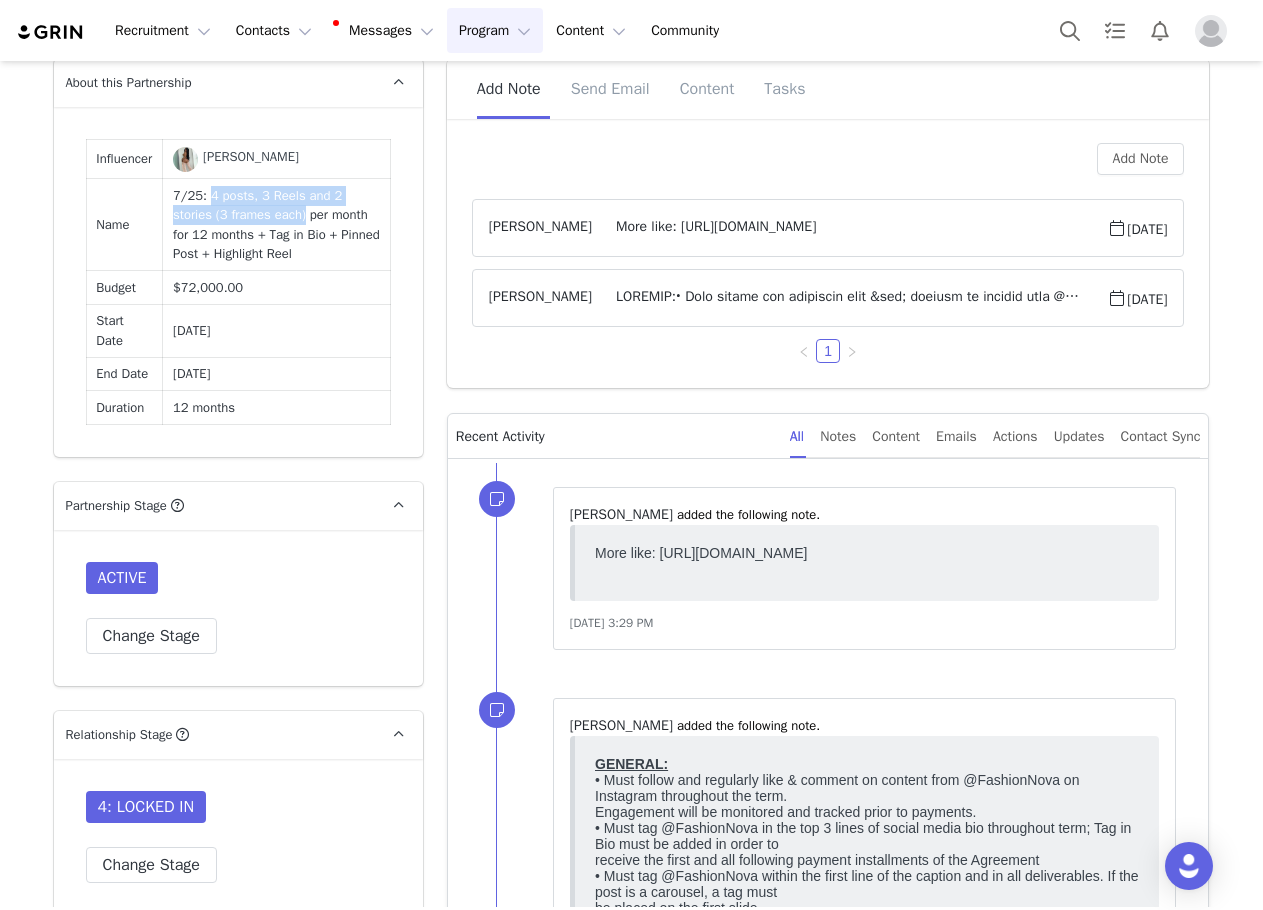drag, startPoint x: 203, startPoint y: 187, endPoint x: 259, endPoint y: 207, distance: 59.464275 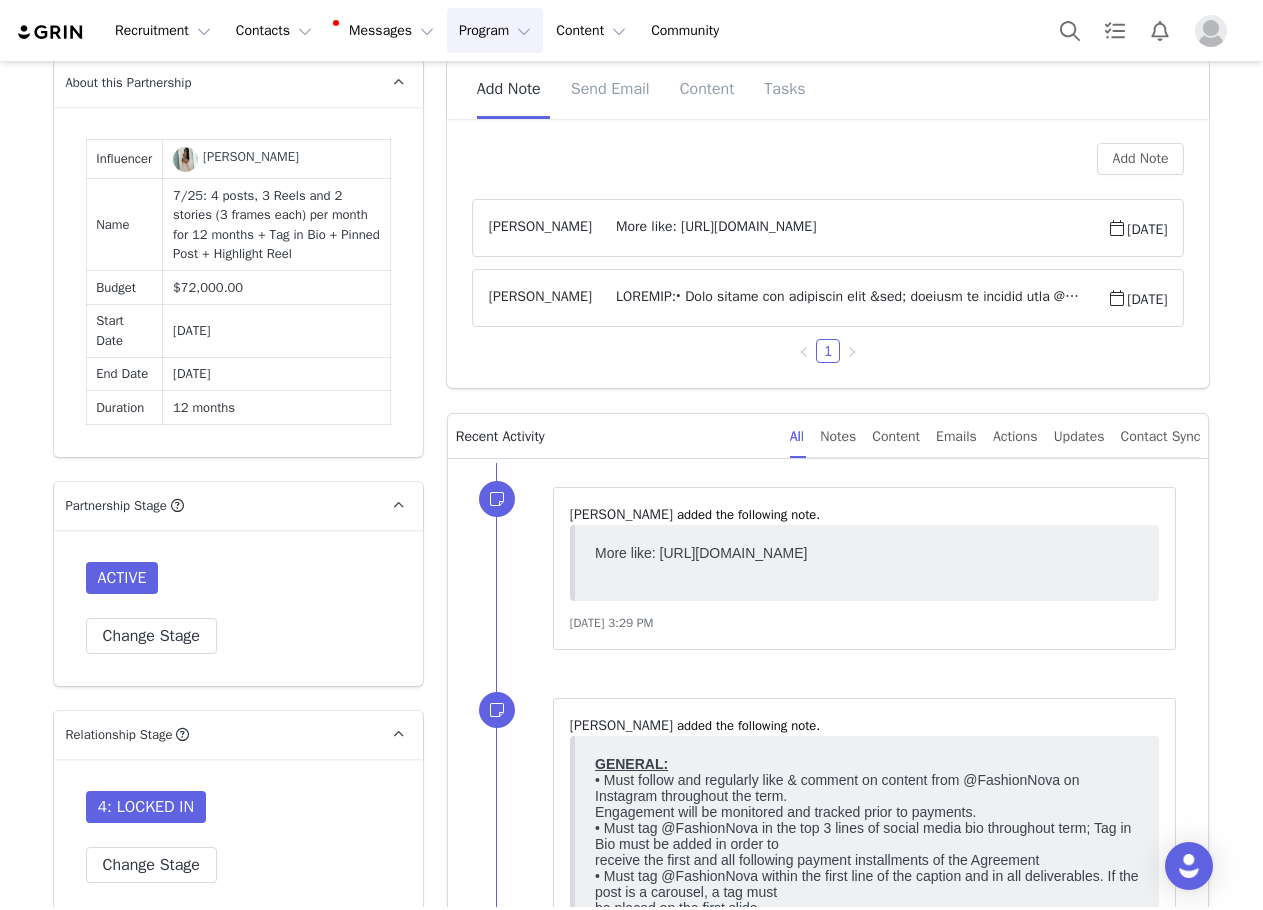 click on "Partnerships  Chloe Saxon  7/25: 4 posts, 3 Reels and 2 stories (3 frames each) per month for 12 months + Tag in Bio + Pinned Post + Highlight Reel  Edit Partnership  Budget $72,000.00 Spend $74,372.50 Revenue $0.00 Revenue ROI 0x IMV $0.00 IMV ROI 0x Progress: Deliverables Content Fulfillment Revenue Month 1 Month 1  Jul 17th - Aug 16th Month 2  Aug 17th - Sep 16th Month 3  Sep 17th - Oct 16th Month 4  Oct 17th - Nov 16th Month 5  Nov 16th - Dec 16th Month 6  Dec 16th - Jan 16th Month 7  Jan 16th - Feb 16th Month 8  Feb 16th - Mar 16th Month 9  Mar 17th - Apr 16th Month 10  Apr 17th - May 16th Month 11  May 17th - Jun 16th Month 12  Jun 17th - Jul 17th  All Months  Add a new deliverable  What type of deliverable?   Pinned Post   Tag in Bio   IG Reel   IG Post   Highlight Reel   IG Story (3 frames)   Where should it be added?  Throughout Partnership  Month 1   Month 2   Month 3   Month 4   Month 5   Month 6   Month 7   Month 8   Month 9   Month 10   Month 11   Month 12   Throughout Partnership   Save  Cancel" at bounding box center [631, 2294] 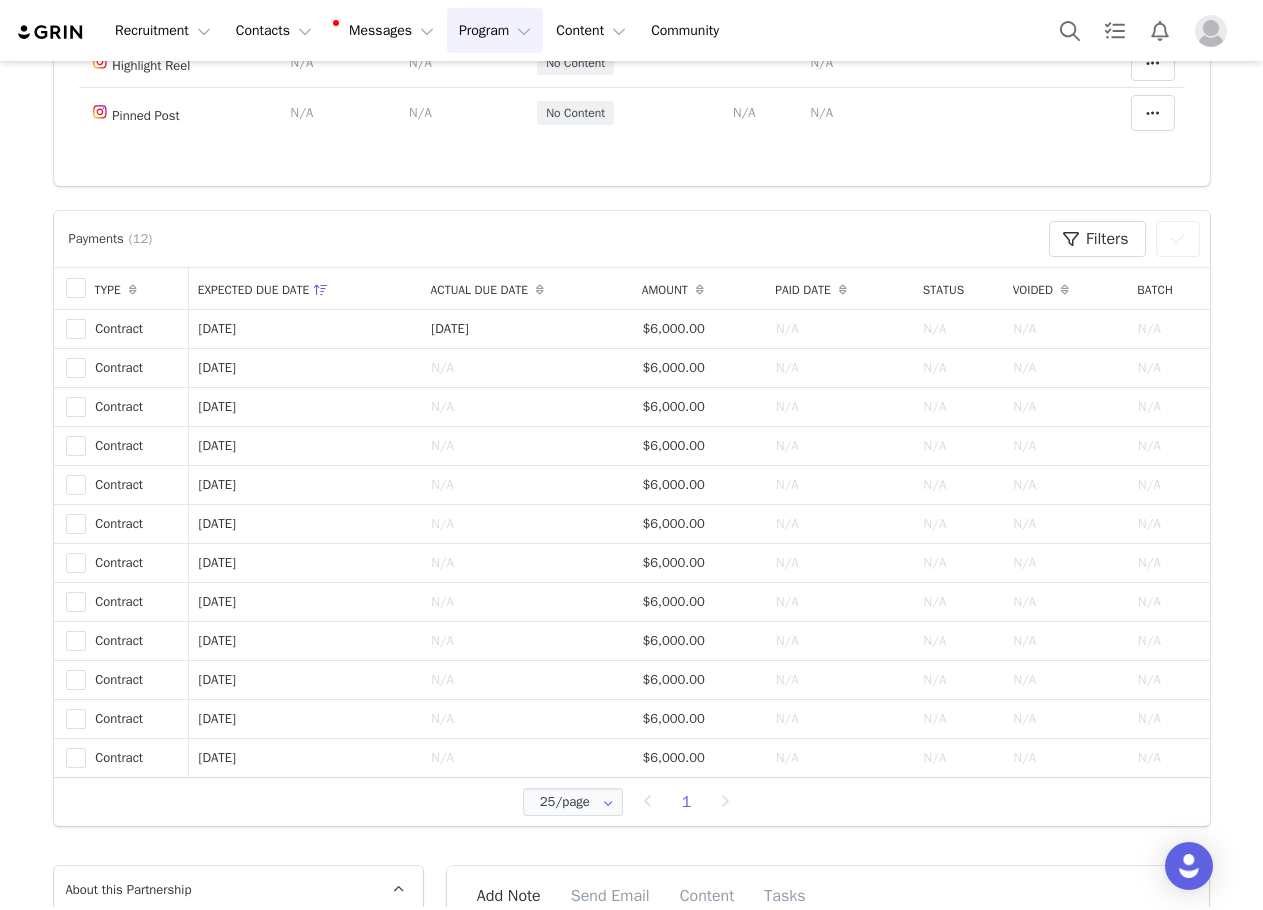 scroll, scrollTop: 600, scrollLeft: 0, axis: vertical 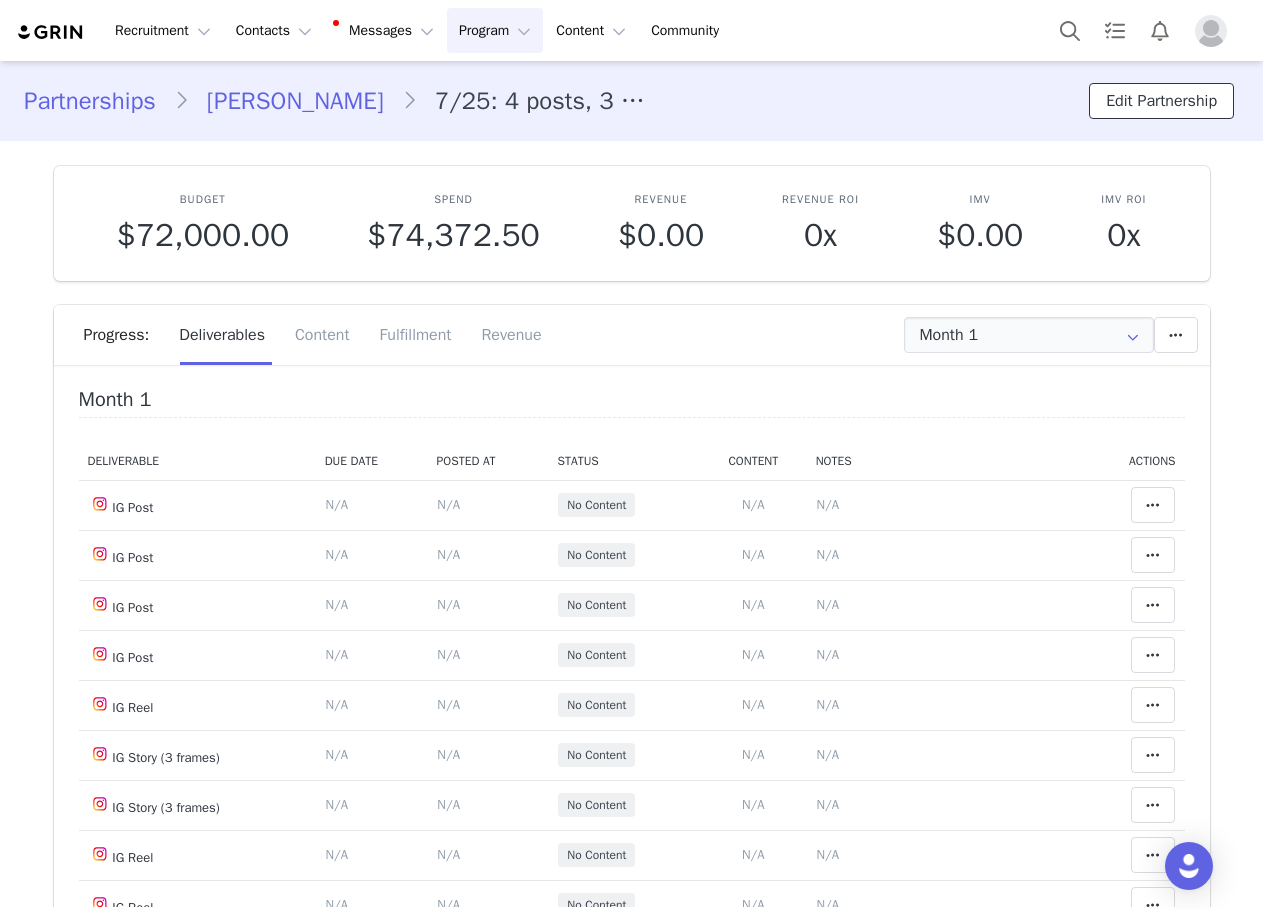 click on "Edit Partnership" at bounding box center [1161, 101] 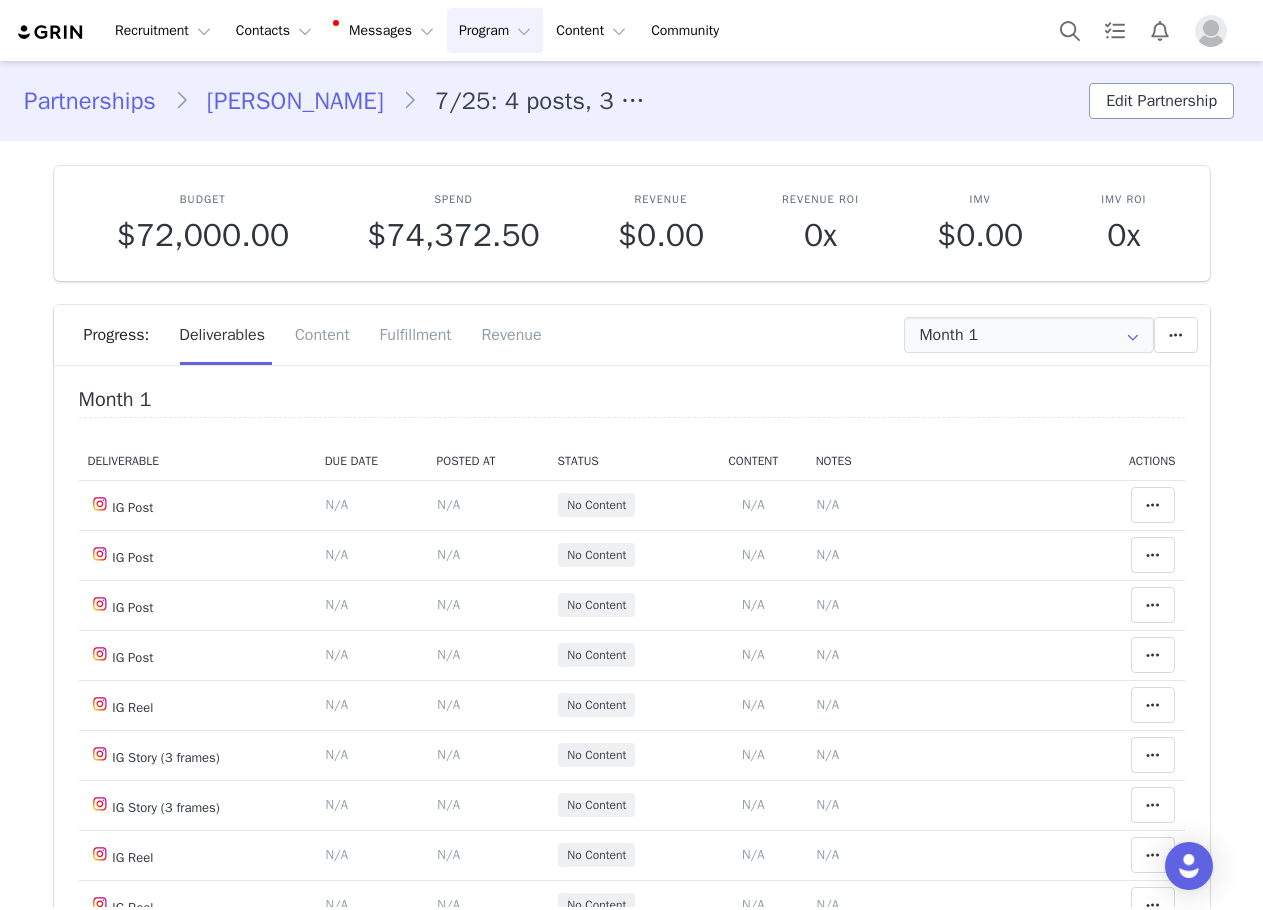 select 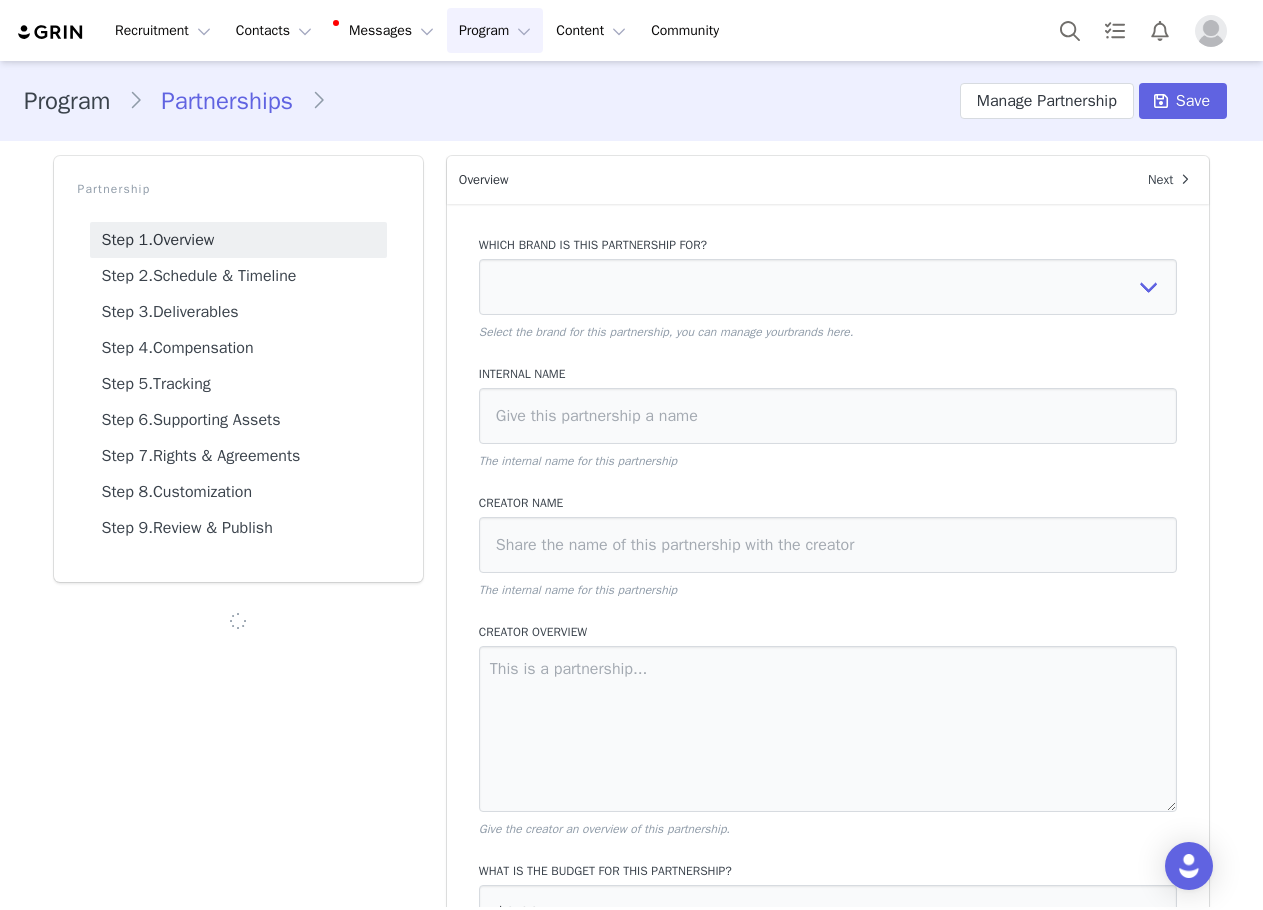 type on "$72,000.00" 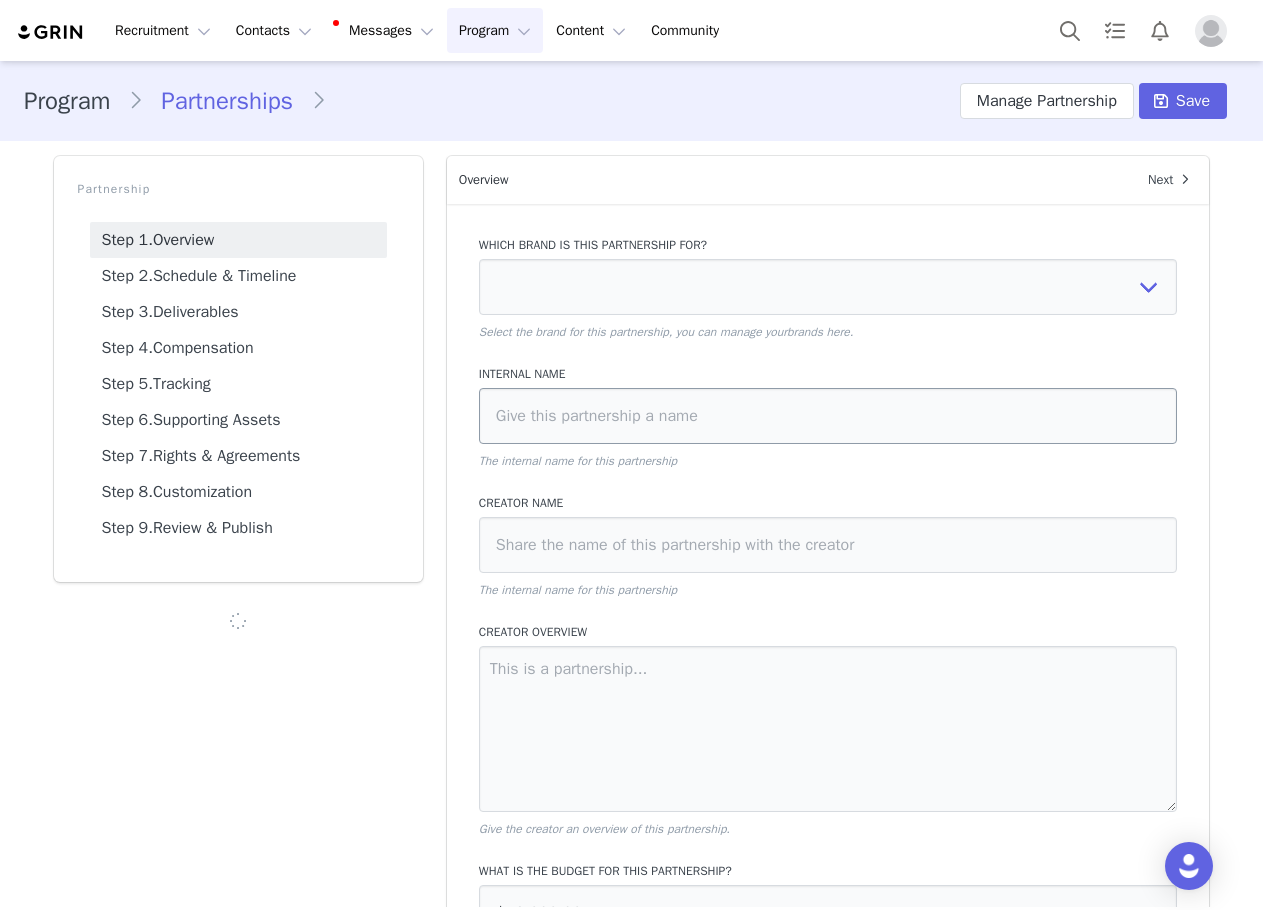 select on "c05a2980-7b9a-4a75-bc20-068f97df96f2" 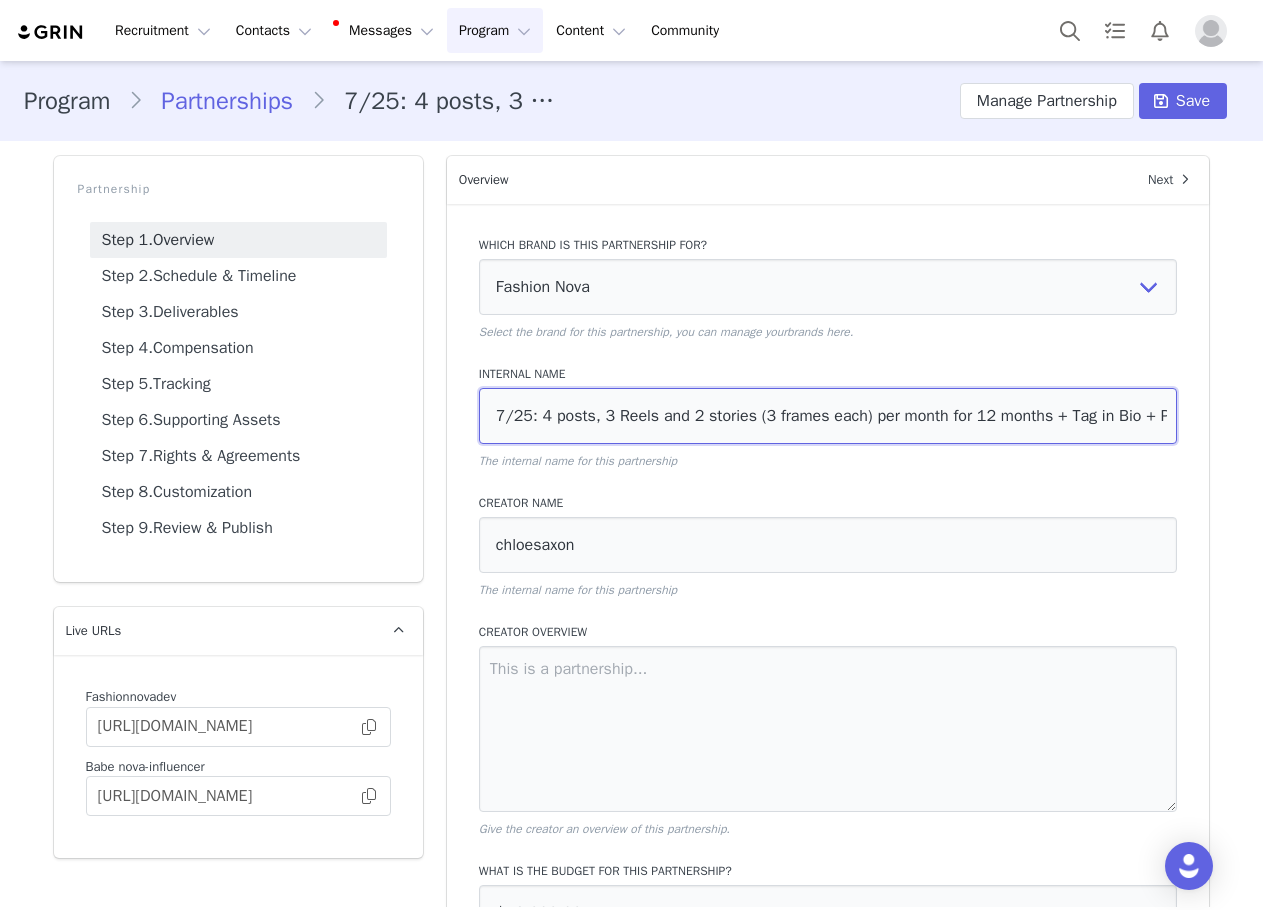 click on "7/25: 4 posts, 3 Reels and 2 stories (3 frames each) per month for 12 months + Tag in Bio + Pinned Post + Highlight Reel" at bounding box center (828, 416) 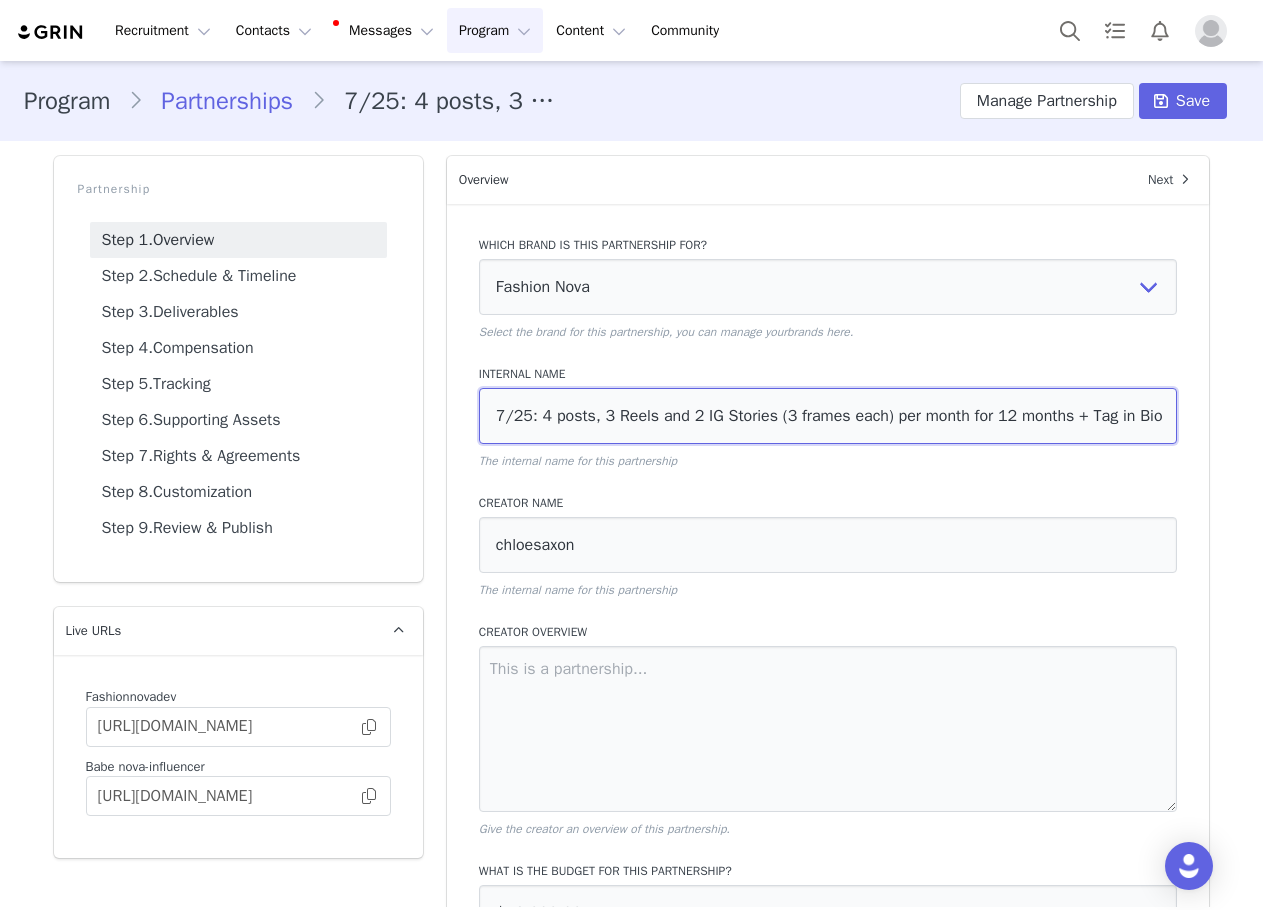 click on "7/25: 4 posts, 3 Reels and 2 IG Stories (3 frames each) per month for 12 months + Tag in Bio + Pinned Post + Highlight Reel" at bounding box center (828, 416) 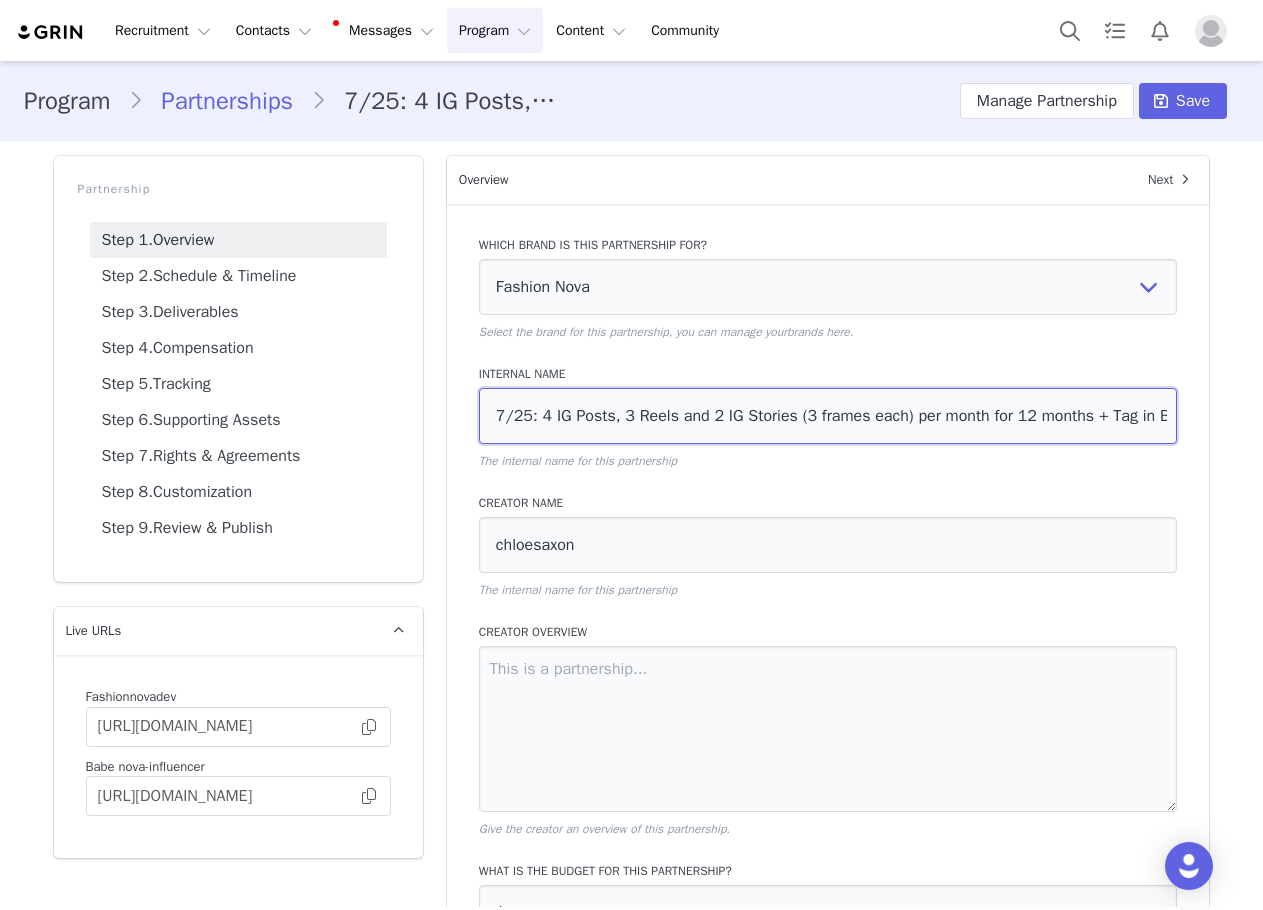 click on "7/25: 4 IG Posts, 3 Reels and 2 IG Stories (3 frames each) per month for 12 months + Tag in Bio + Pinned Post + Highlight Reel" at bounding box center (828, 416) 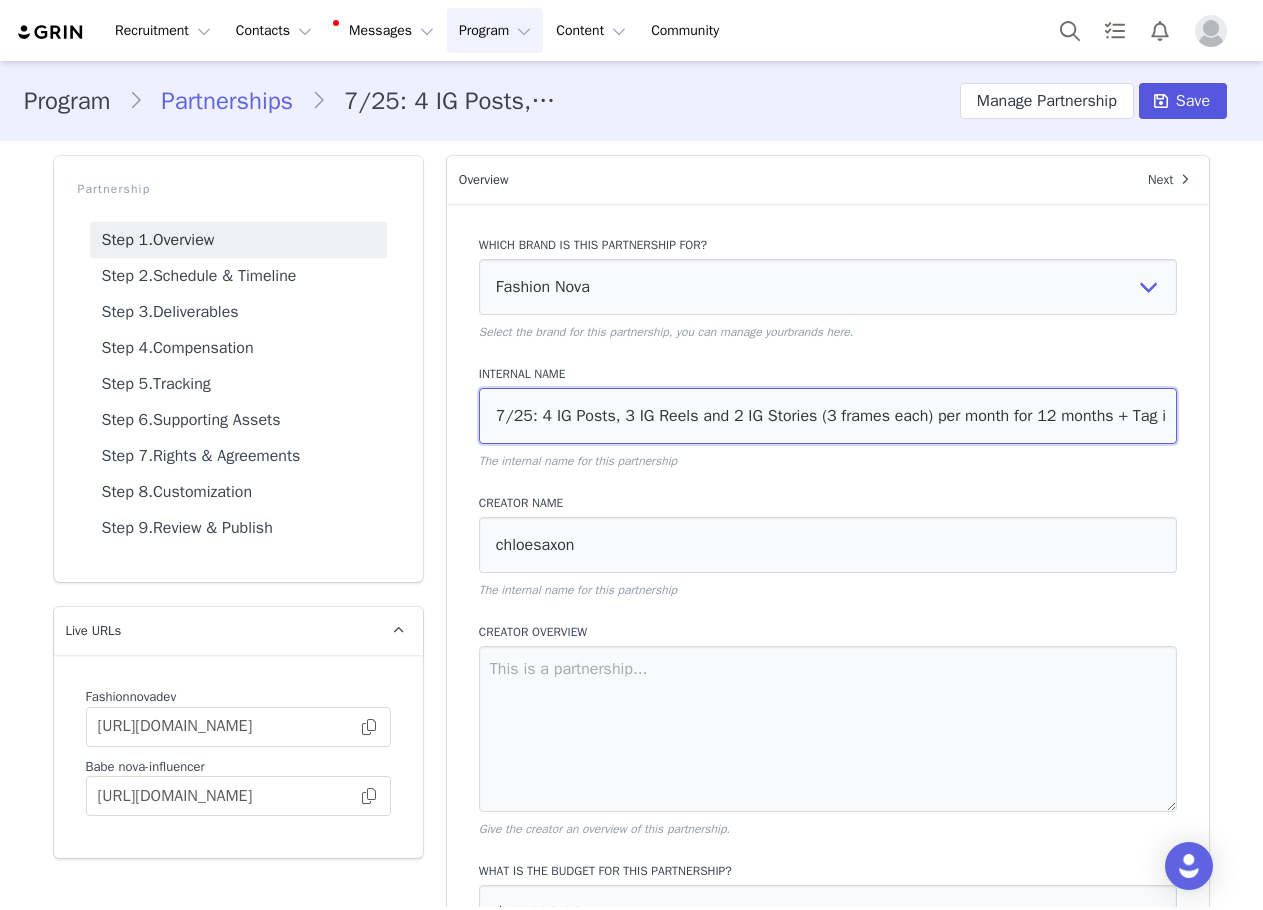 type on "7/25: 4 IG Posts, 3 IG Reels and 2 IG Stories (3 frames each) per month for 12 months + Tag in Bio + Pinned Post + Highlight Reel" 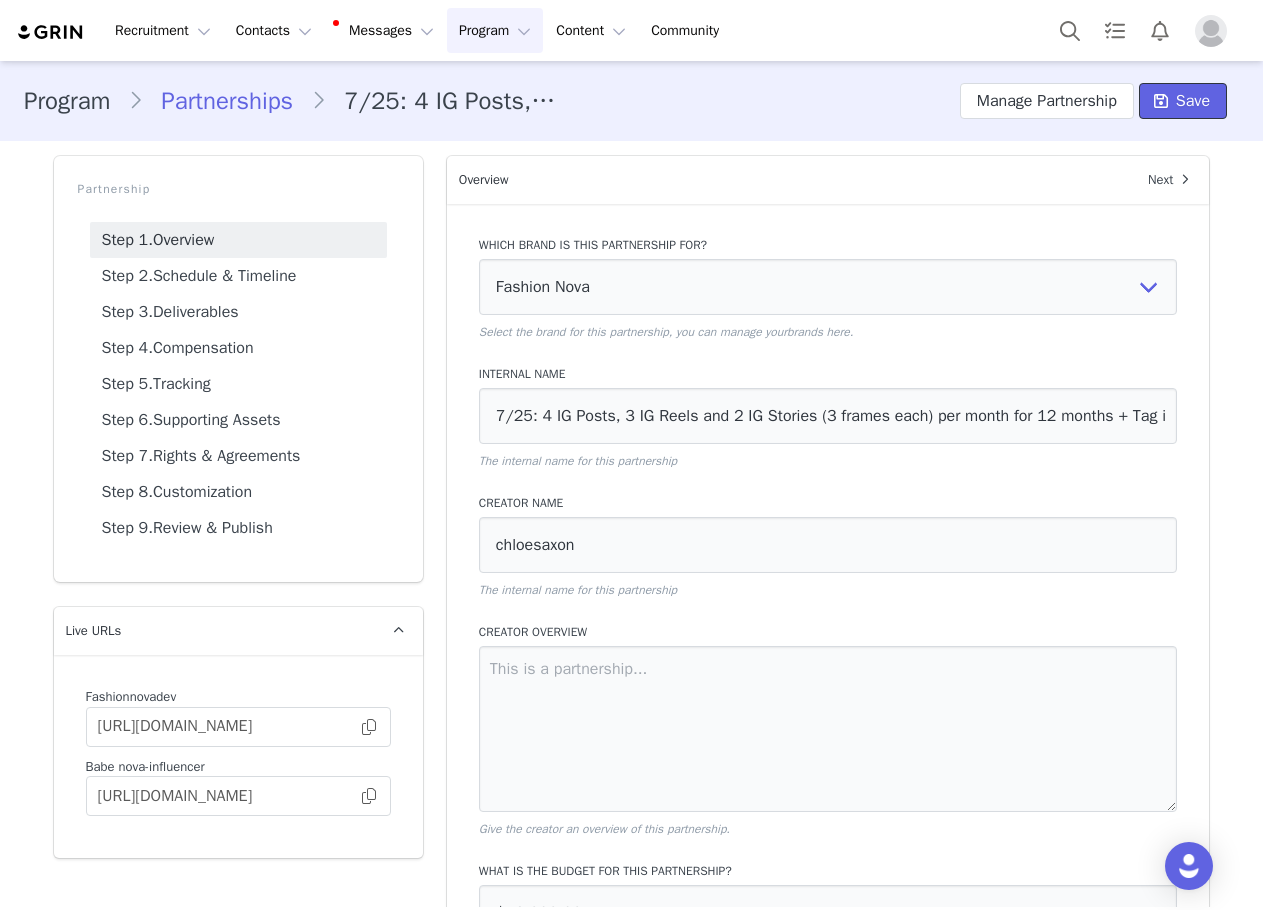 click at bounding box center [1161, 101] 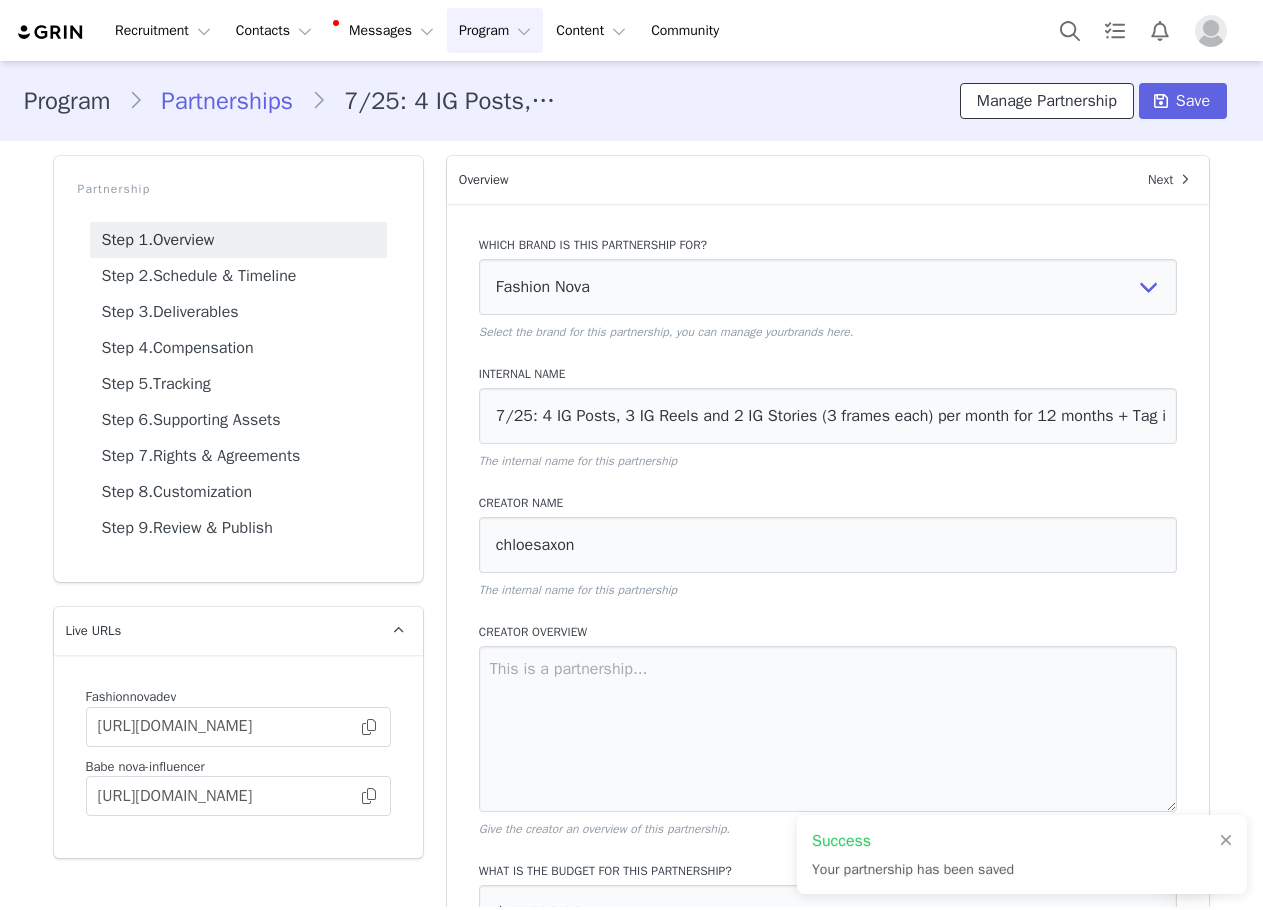 click on "Manage Partnership" at bounding box center (1047, 101) 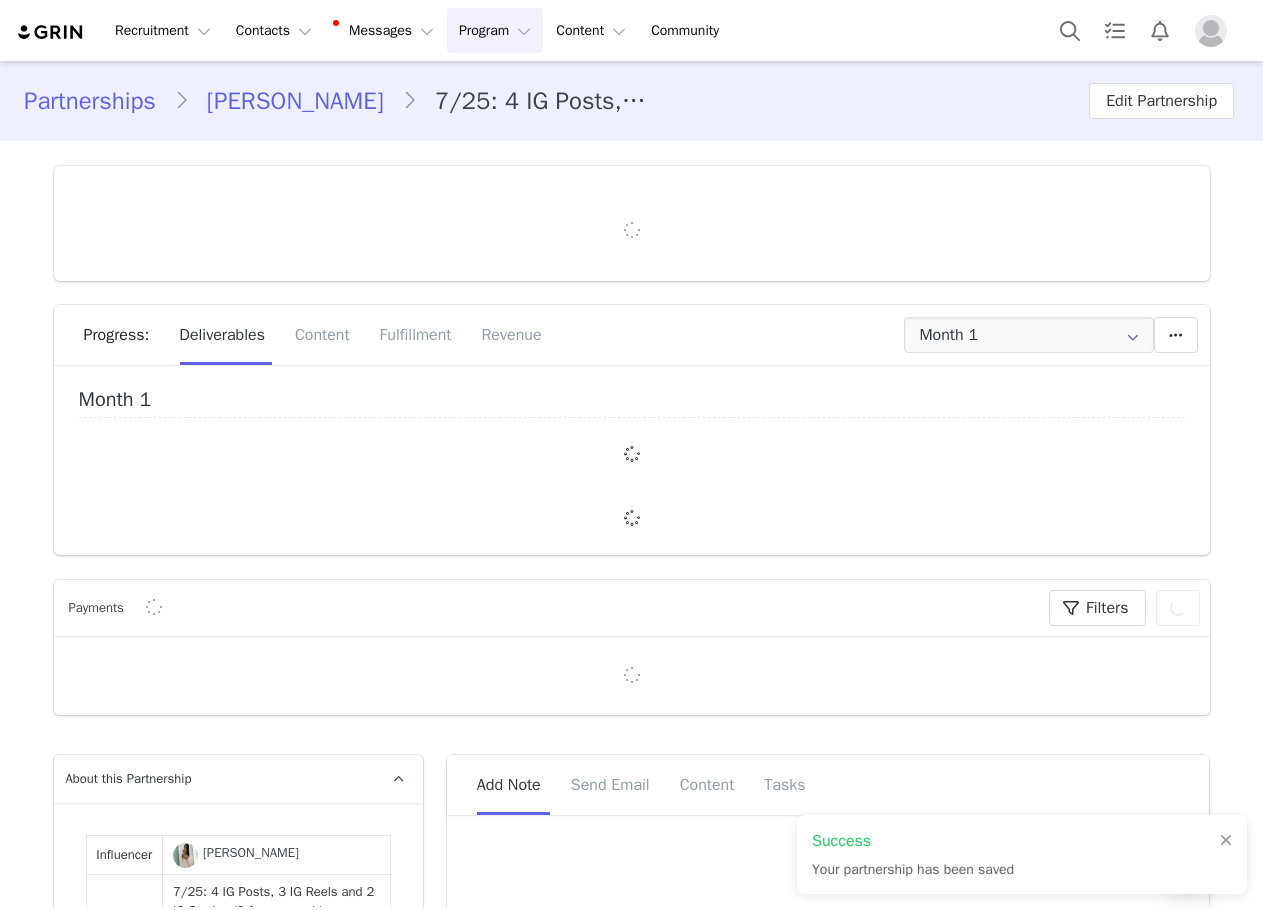 type on "+44 (United Kingdom)" 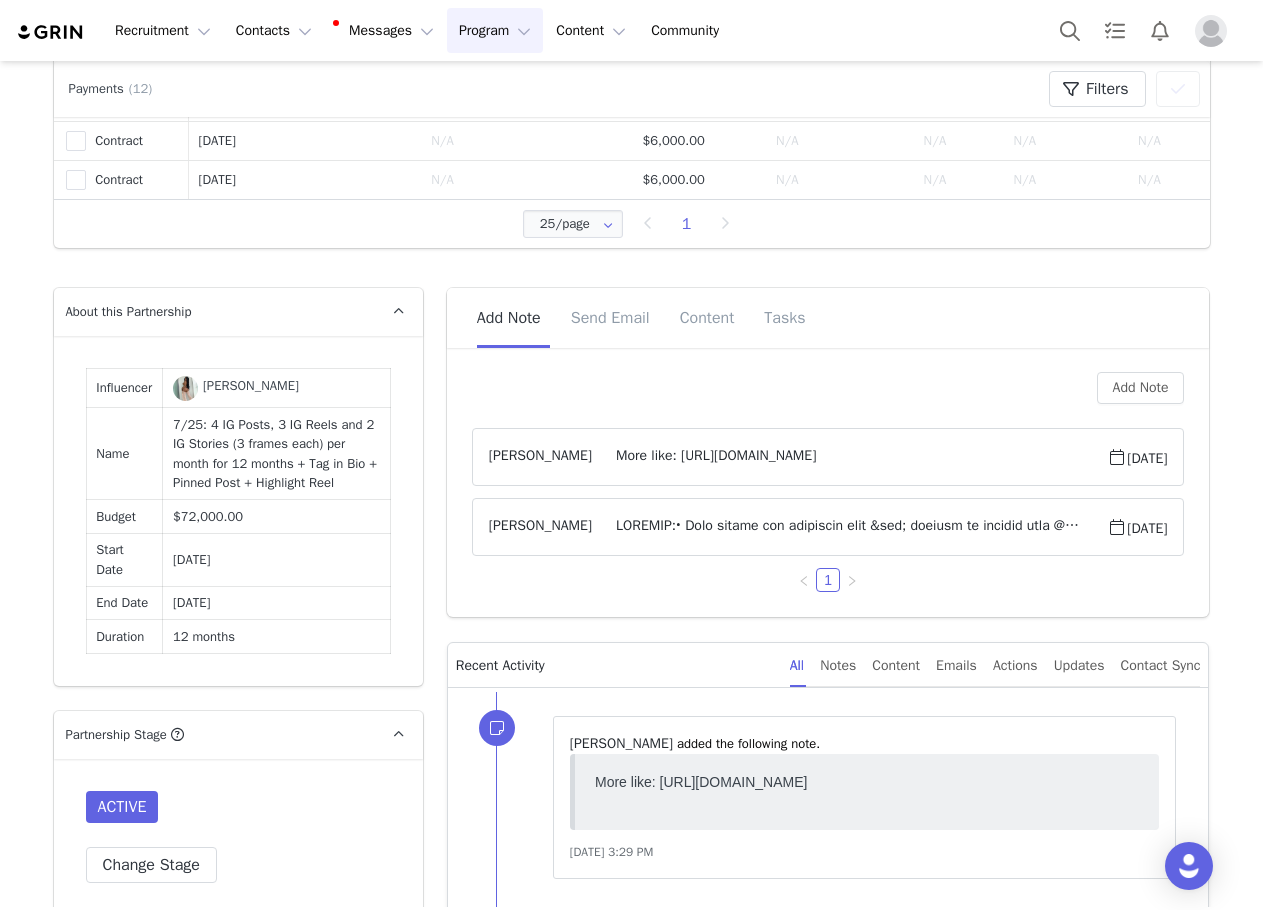 scroll, scrollTop: 0, scrollLeft: 0, axis: both 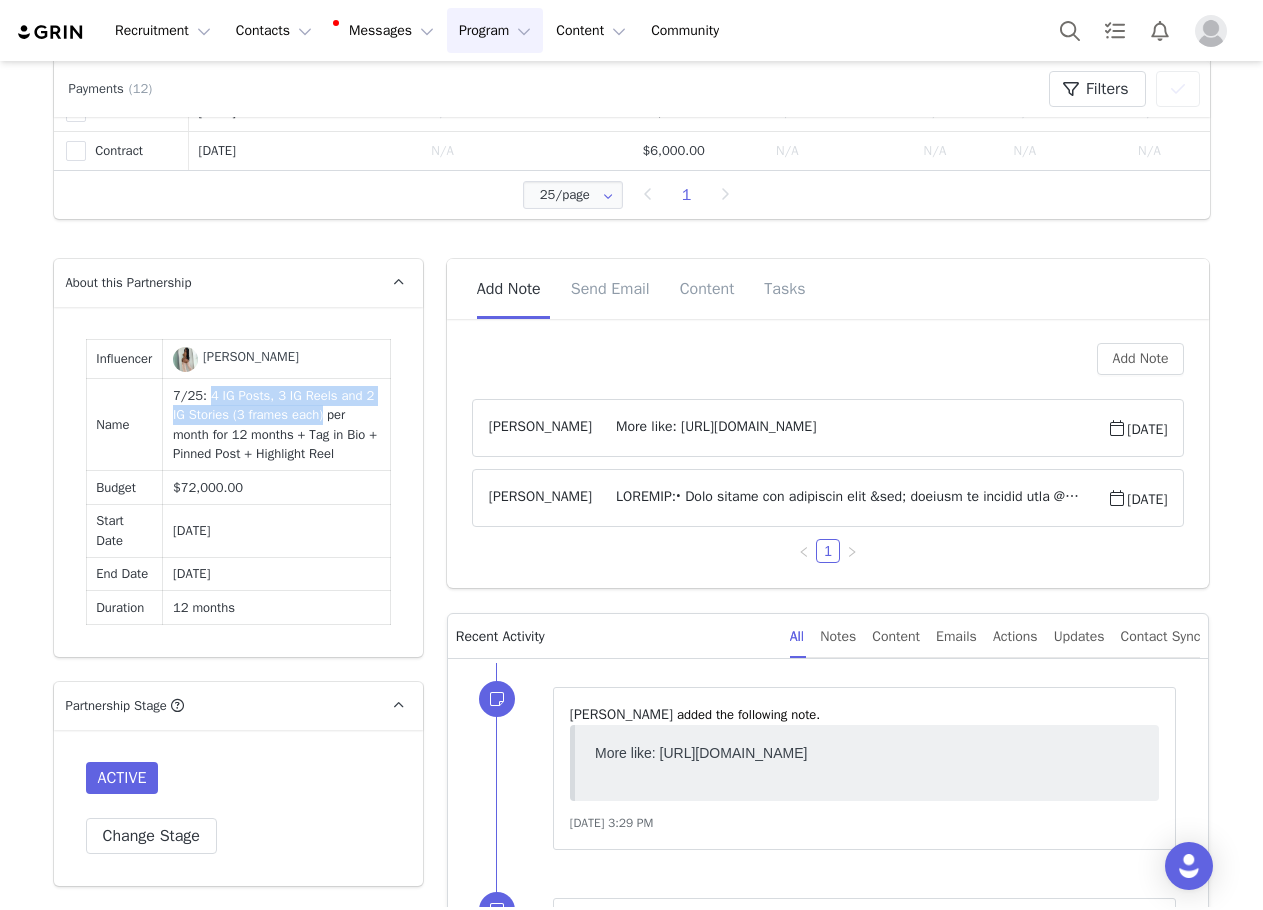 drag, startPoint x: 203, startPoint y: 386, endPoint x: 316, endPoint y: 408, distance: 115.12167 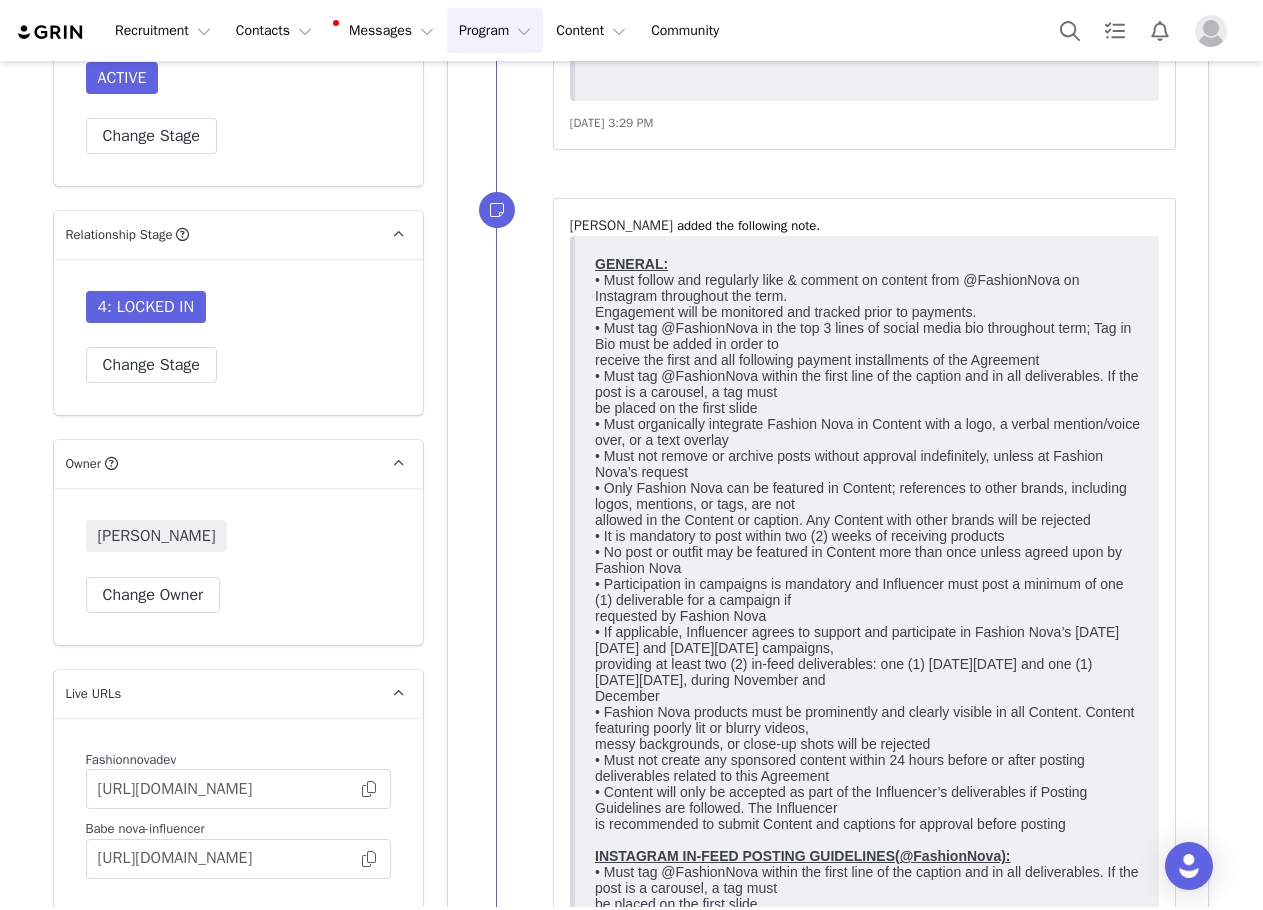 scroll, scrollTop: 2500, scrollLeft: 0, axis: vertical 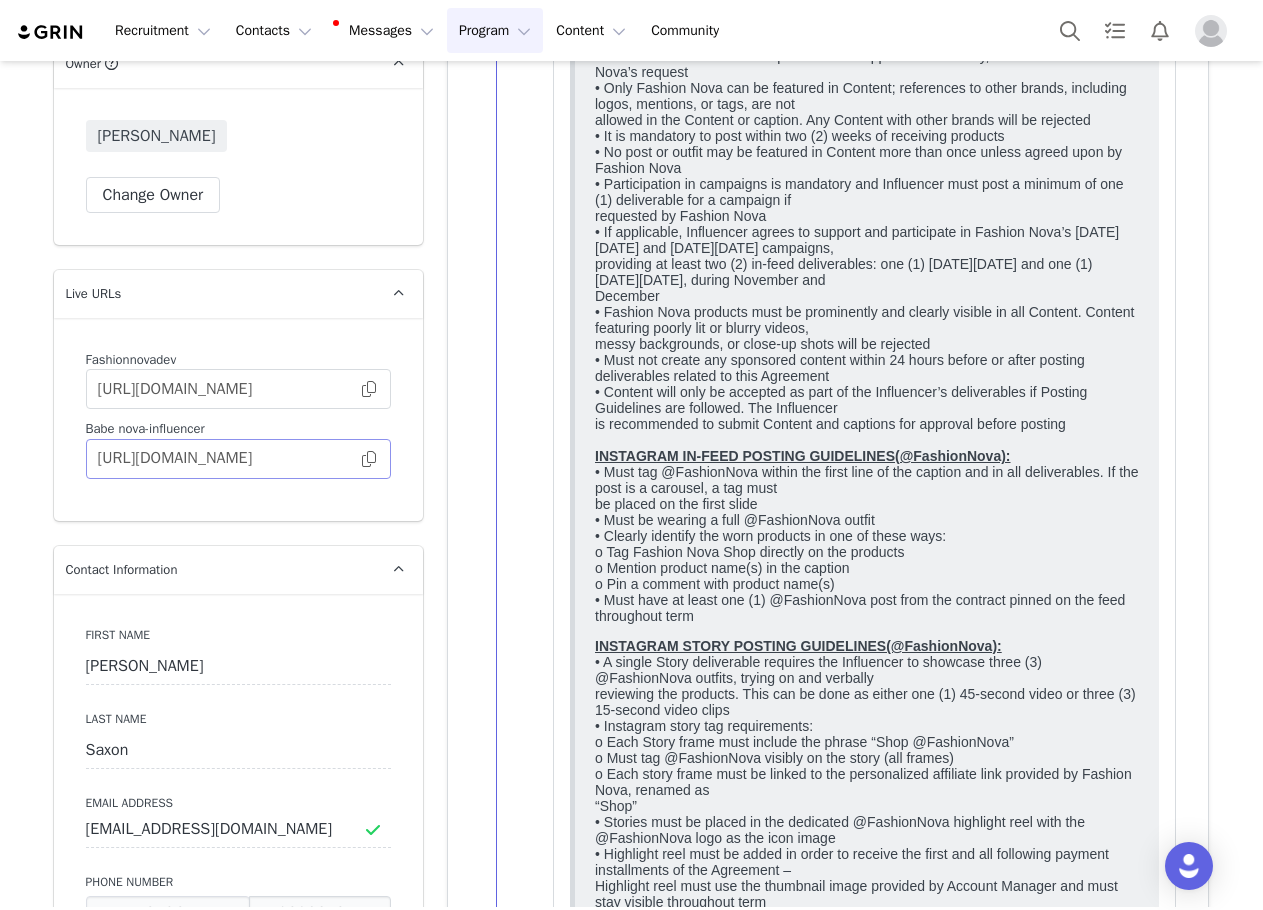 click at bounding box center (369, 459) 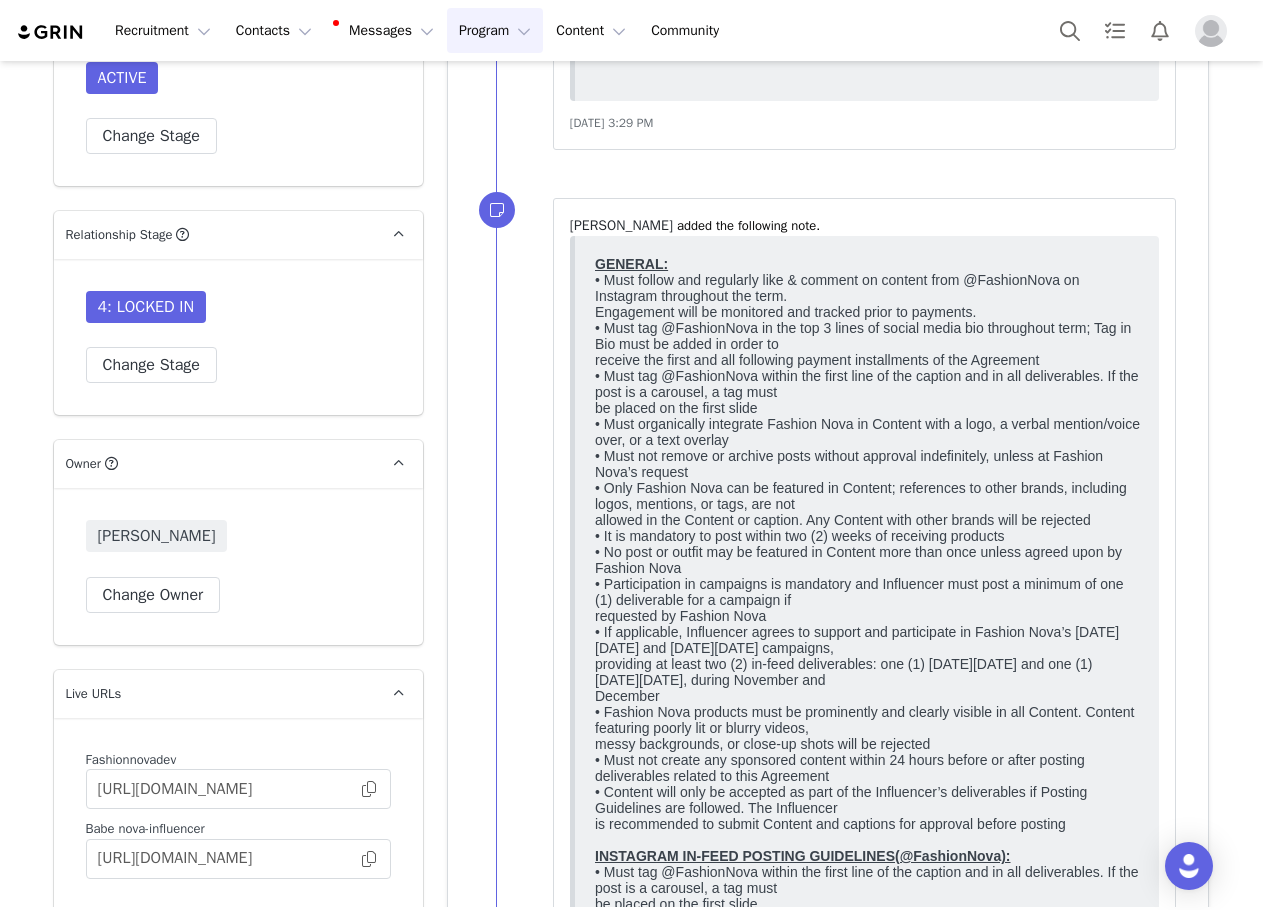 scroll, scrollTop: 1600, scrollLeft: 0, axis: vertical 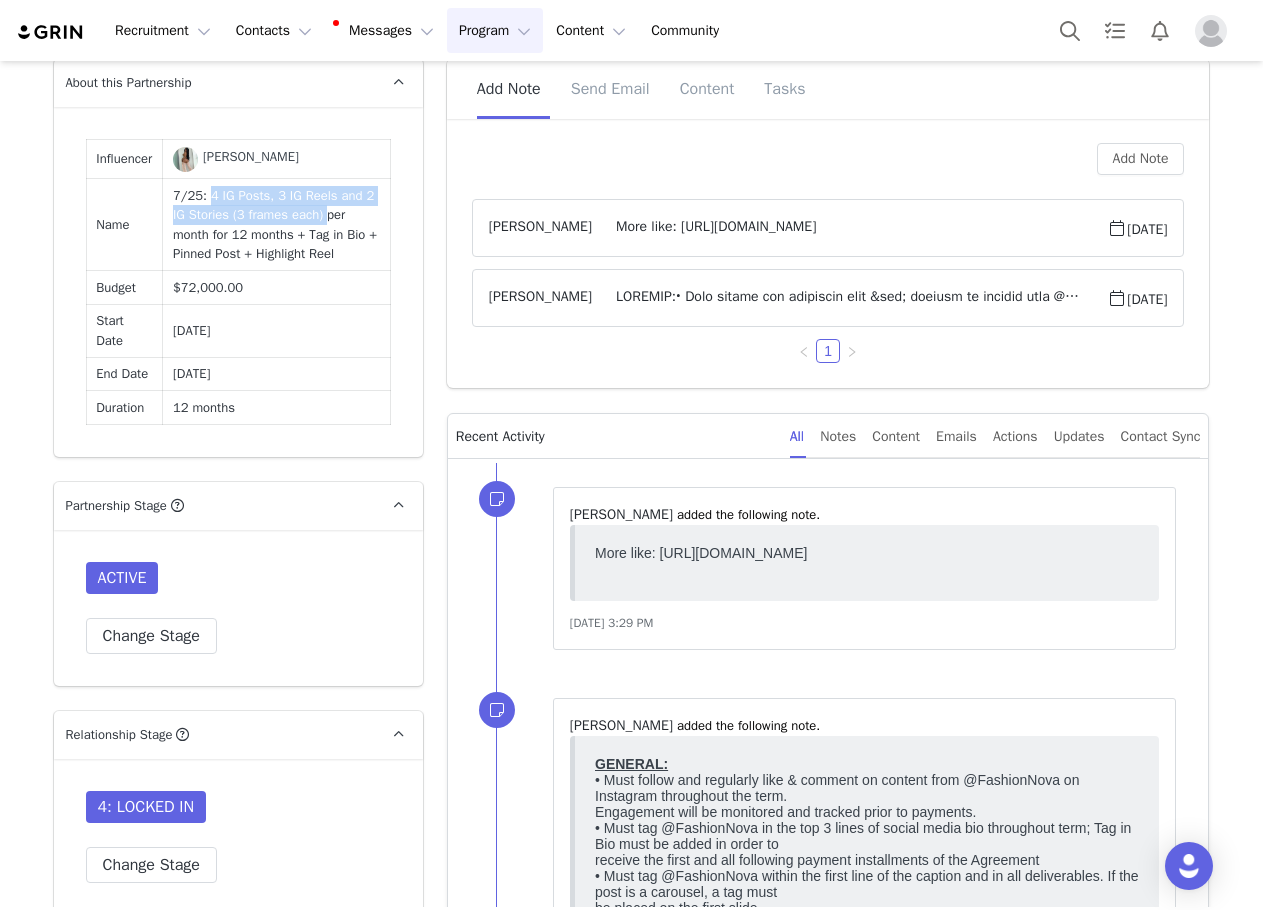 drag, startPoint x: 206, startPoint y: 191, endPoint x: 317, endPoint y: 210, distance: 112.61439 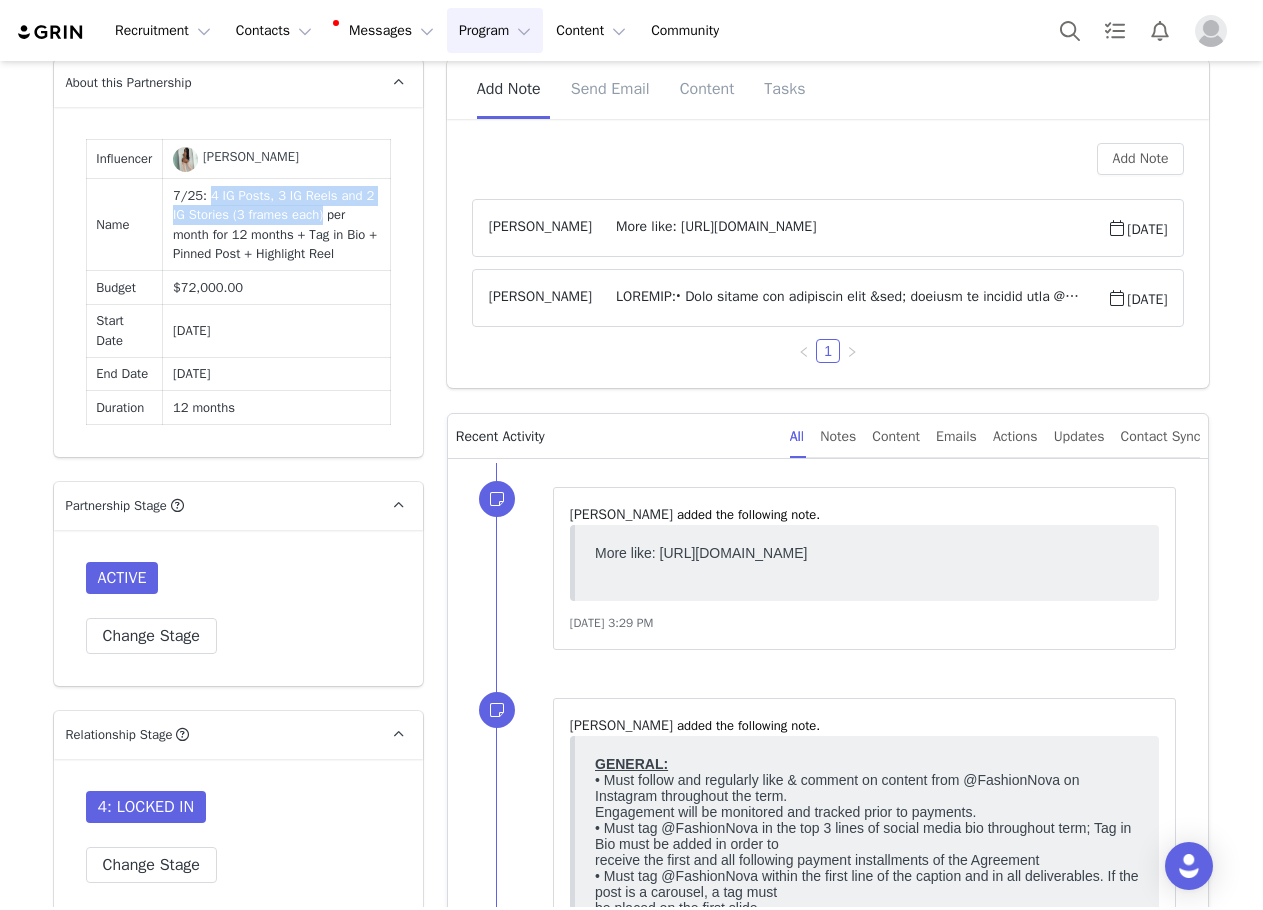 copy on "4 IG Posts, 3 IG Reels and 2 IG Stories (3 frames each)" 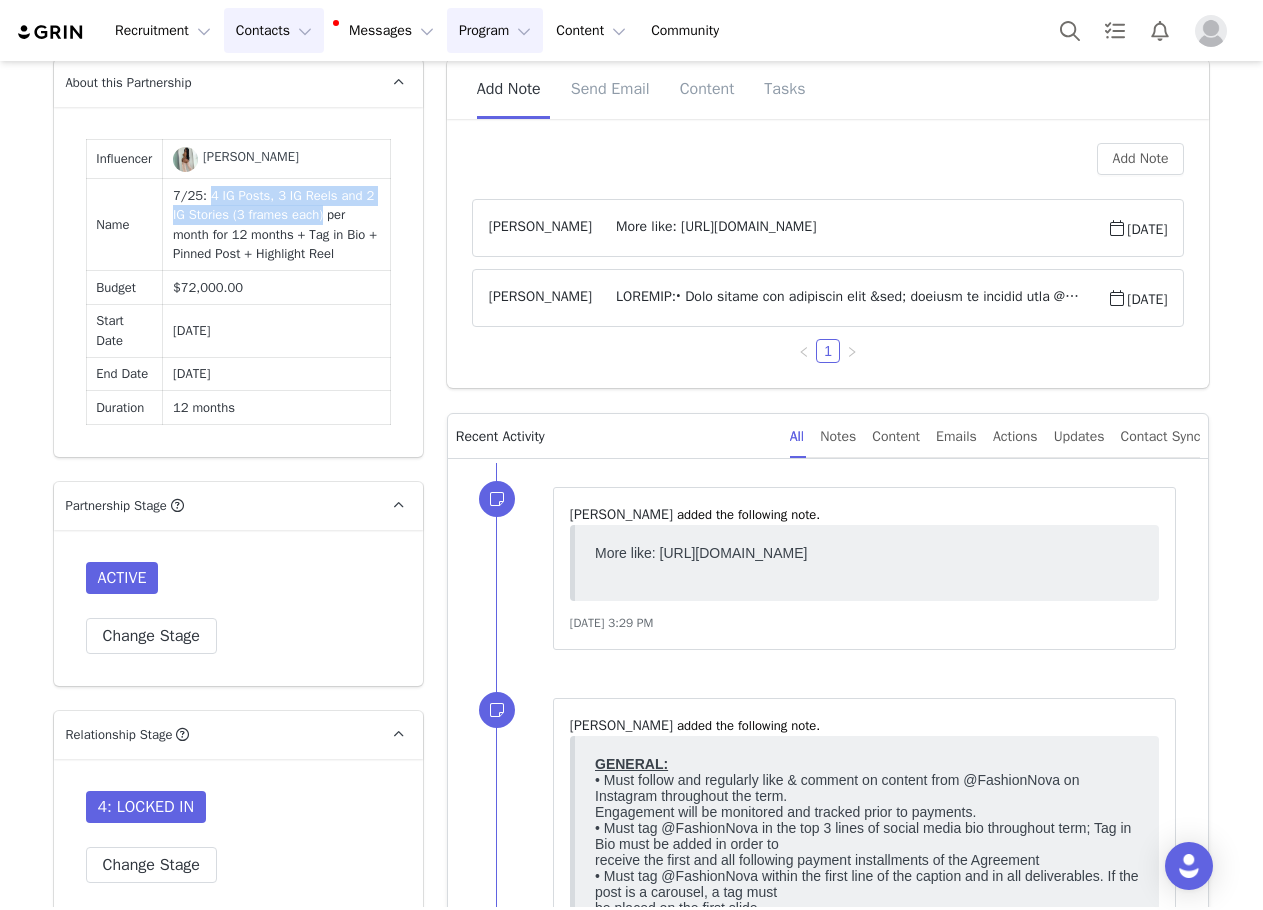 click on "Contacts Contacts" at bounding box center [274, 30] 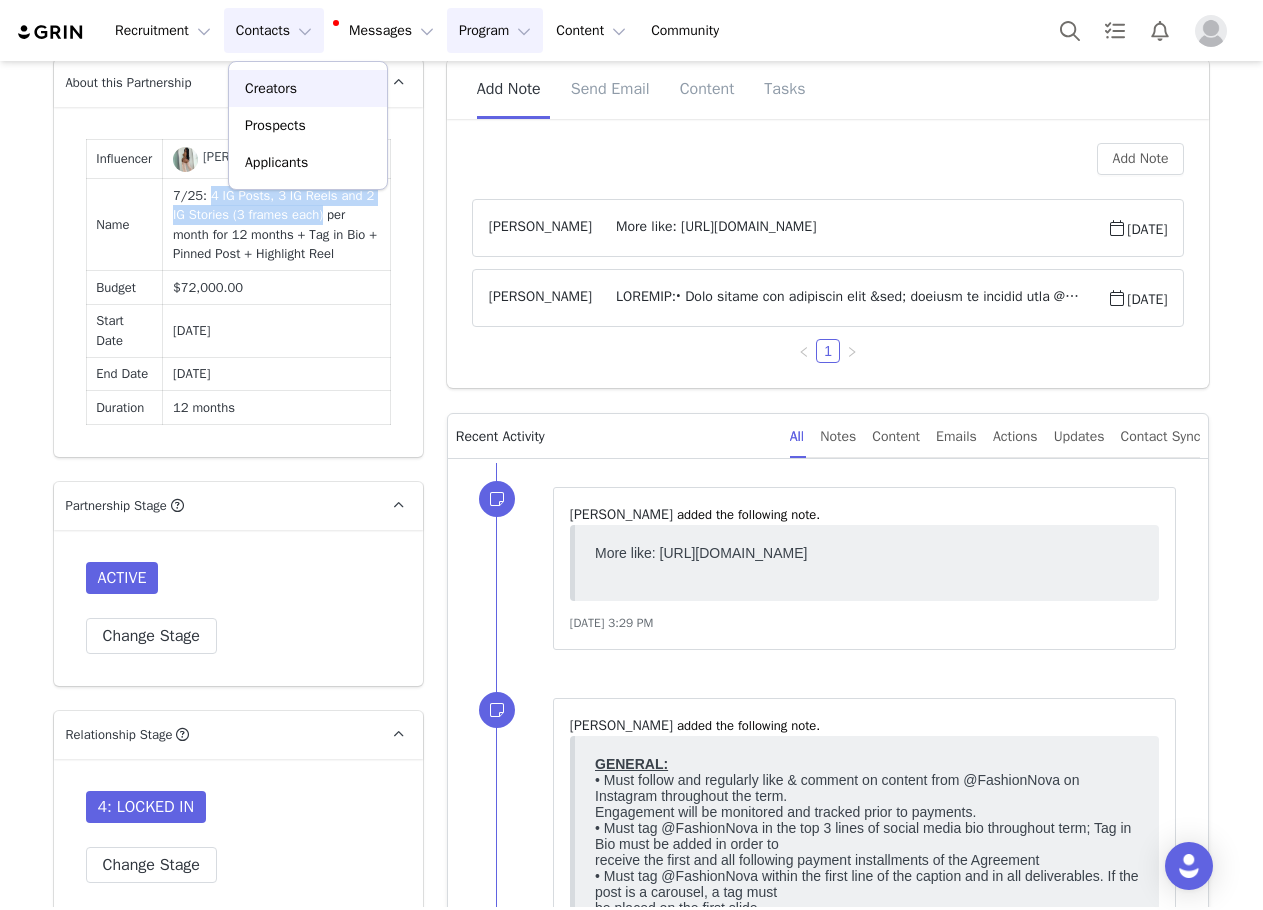 drag, startPoint x: 302, startPoint y: 83, endPoint x: 313, endPoint y: 78, distance: 12.083046 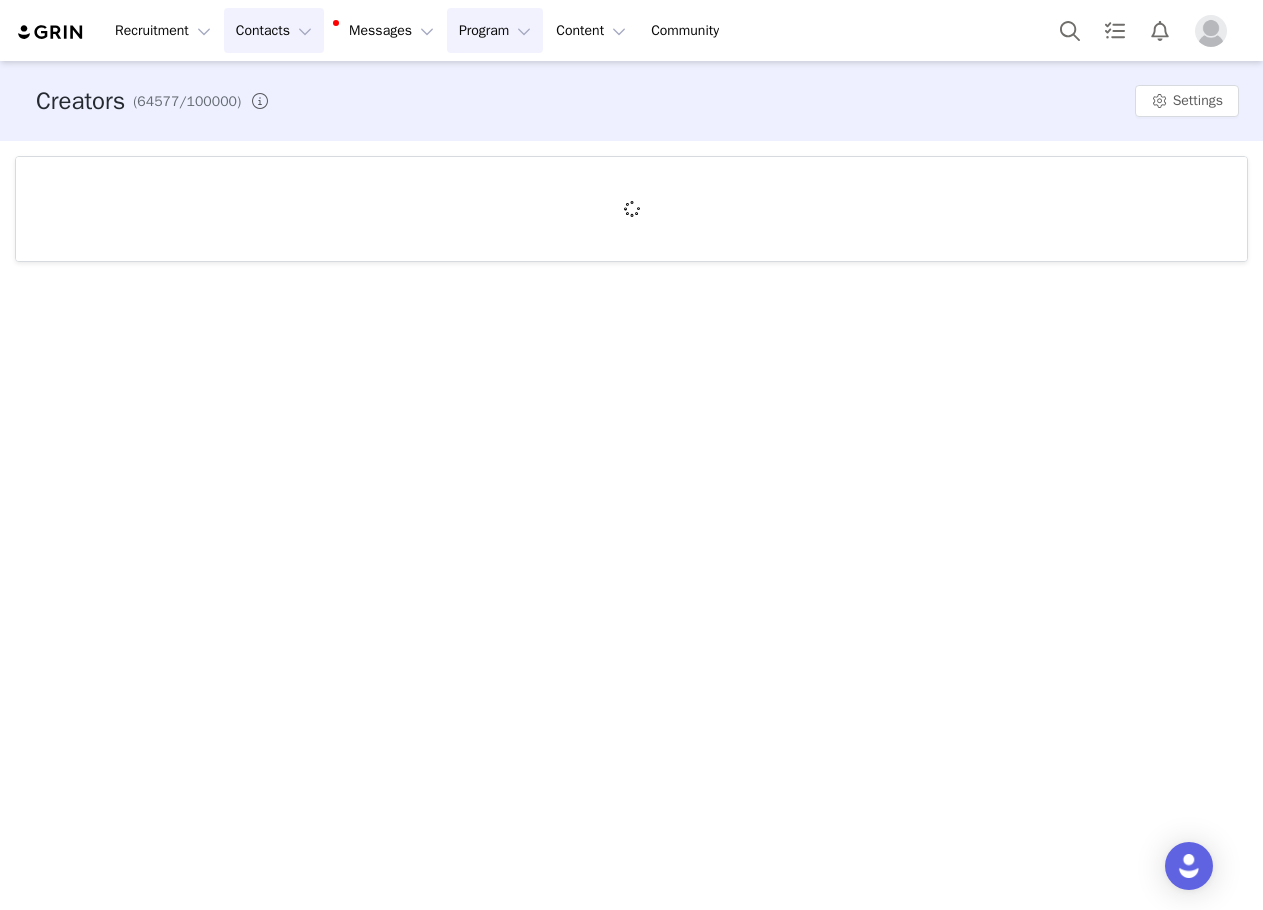 scroll, scrollTop: 0, scrollLeft: 0, axis: both 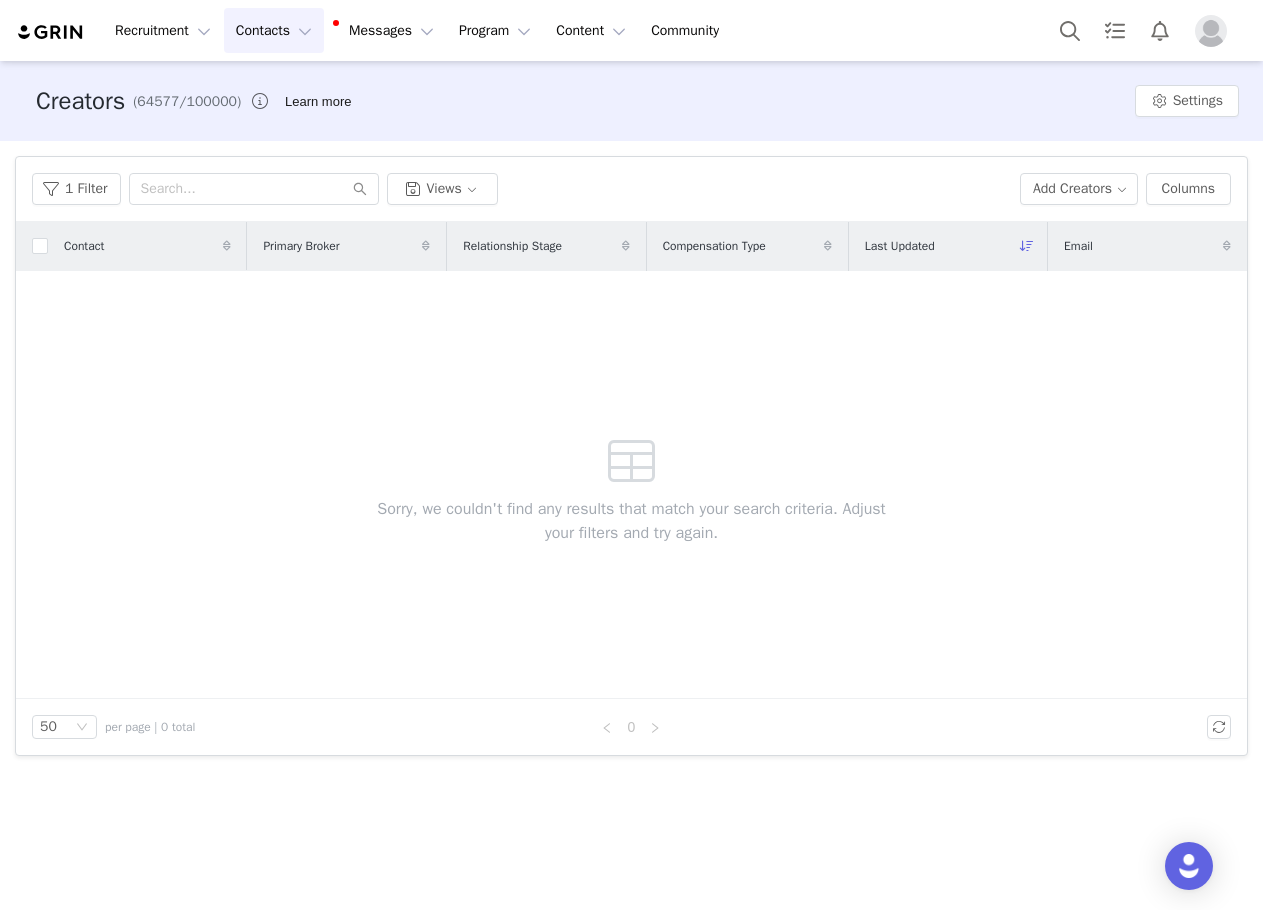 type 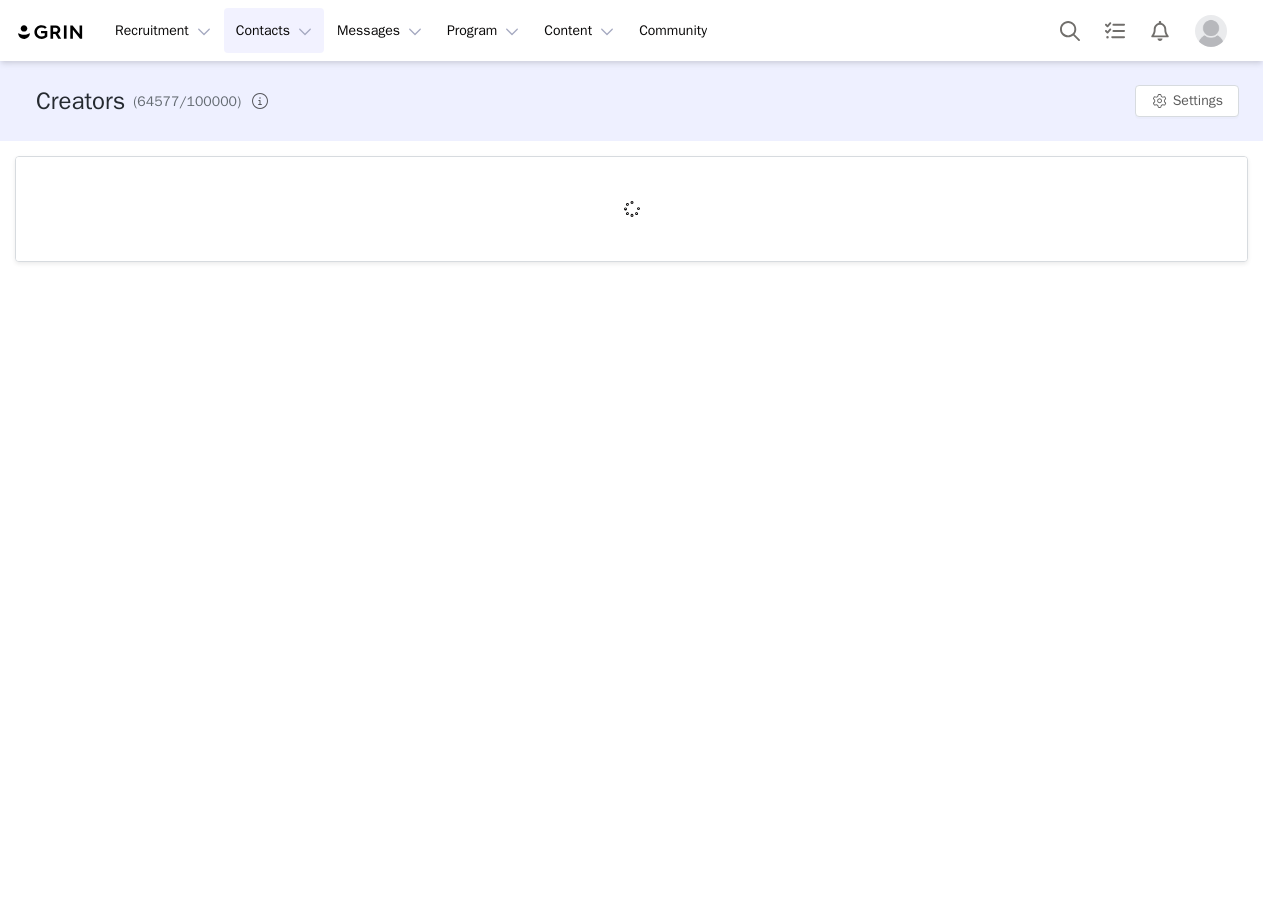 scroll, scrollTop: 0, scrollLeft: 0, axis: both 